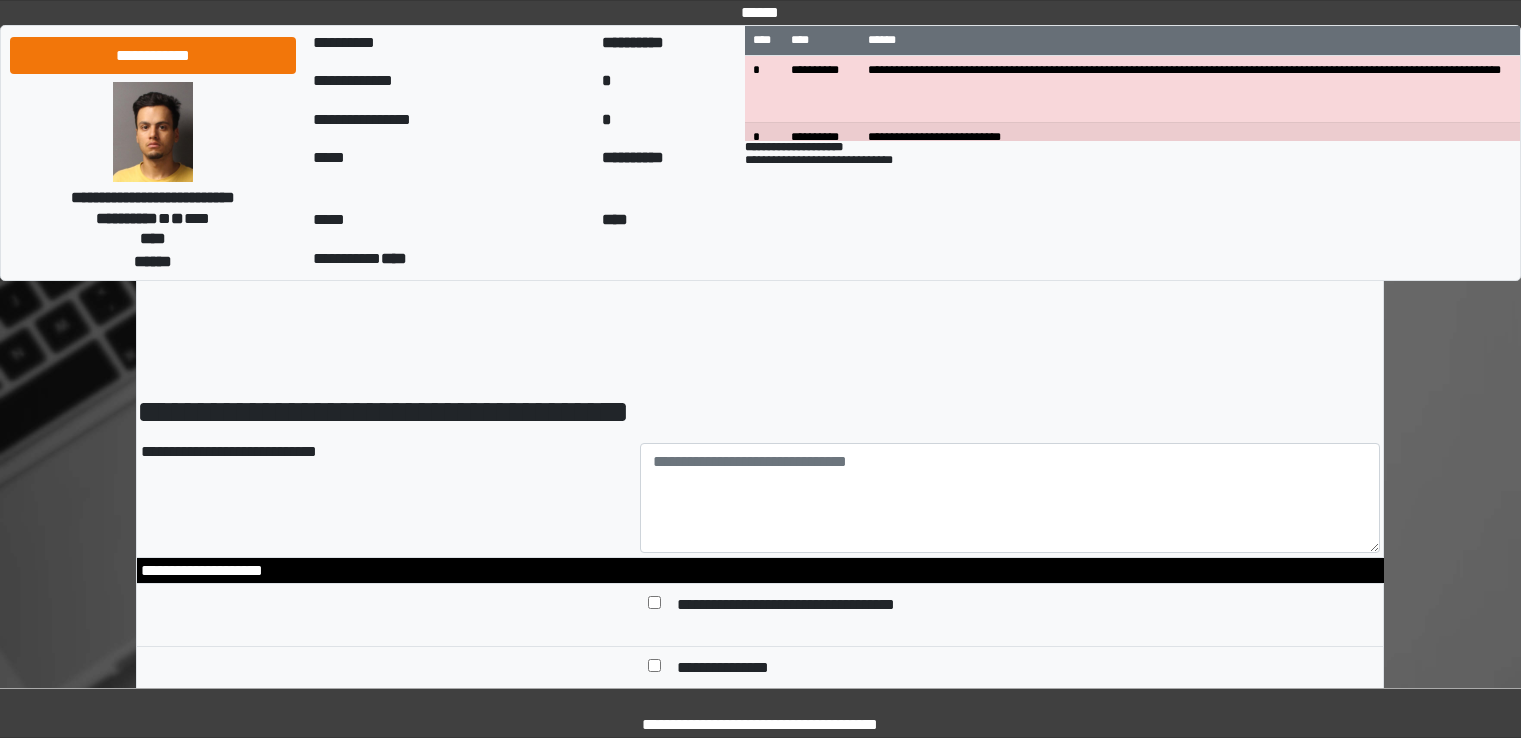 scroll, scrollTop: 0, scrollLeft: 0, axis: both 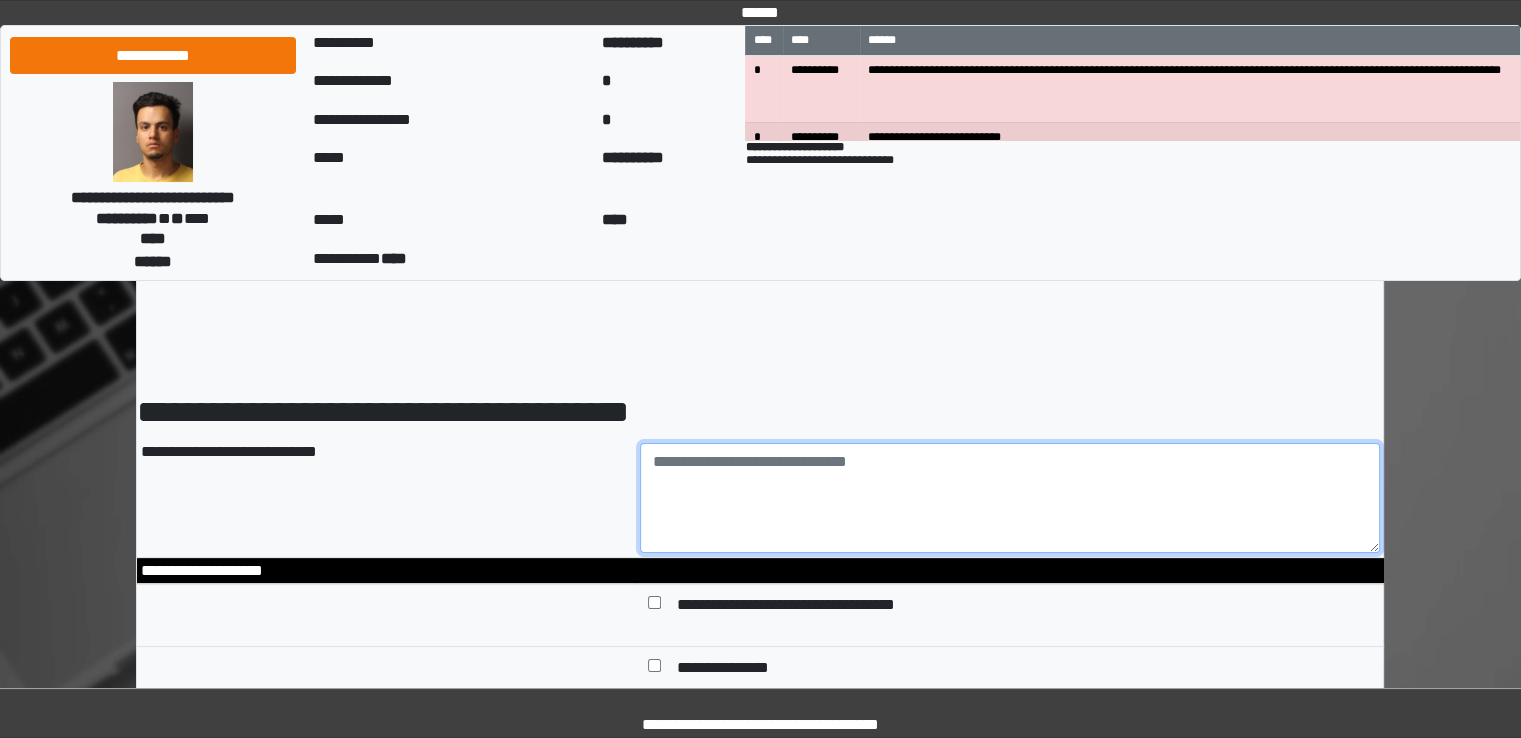 click at bounding box center (1010, 498) 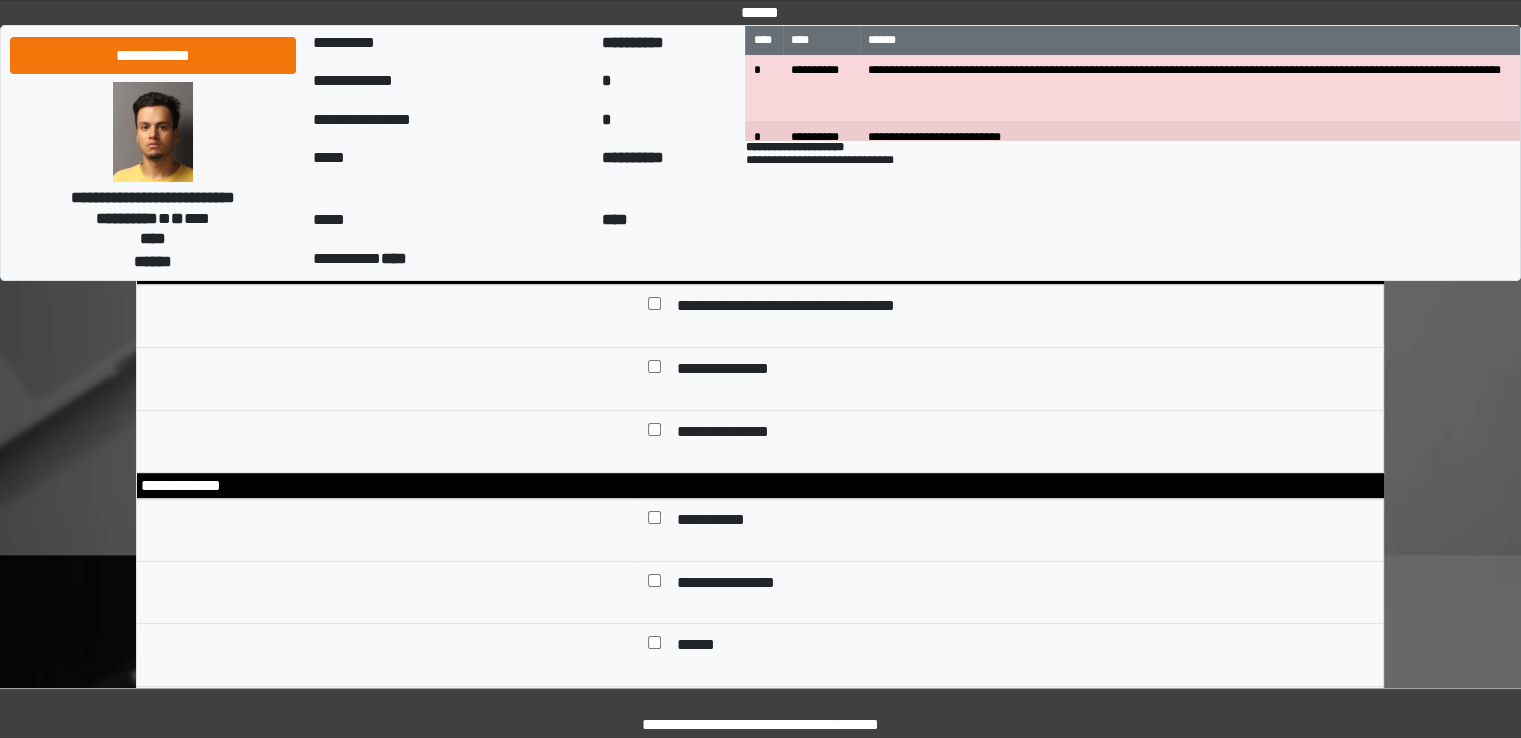 scroll, scrollTop: 300, scrollLeft: 0, axis: vertical 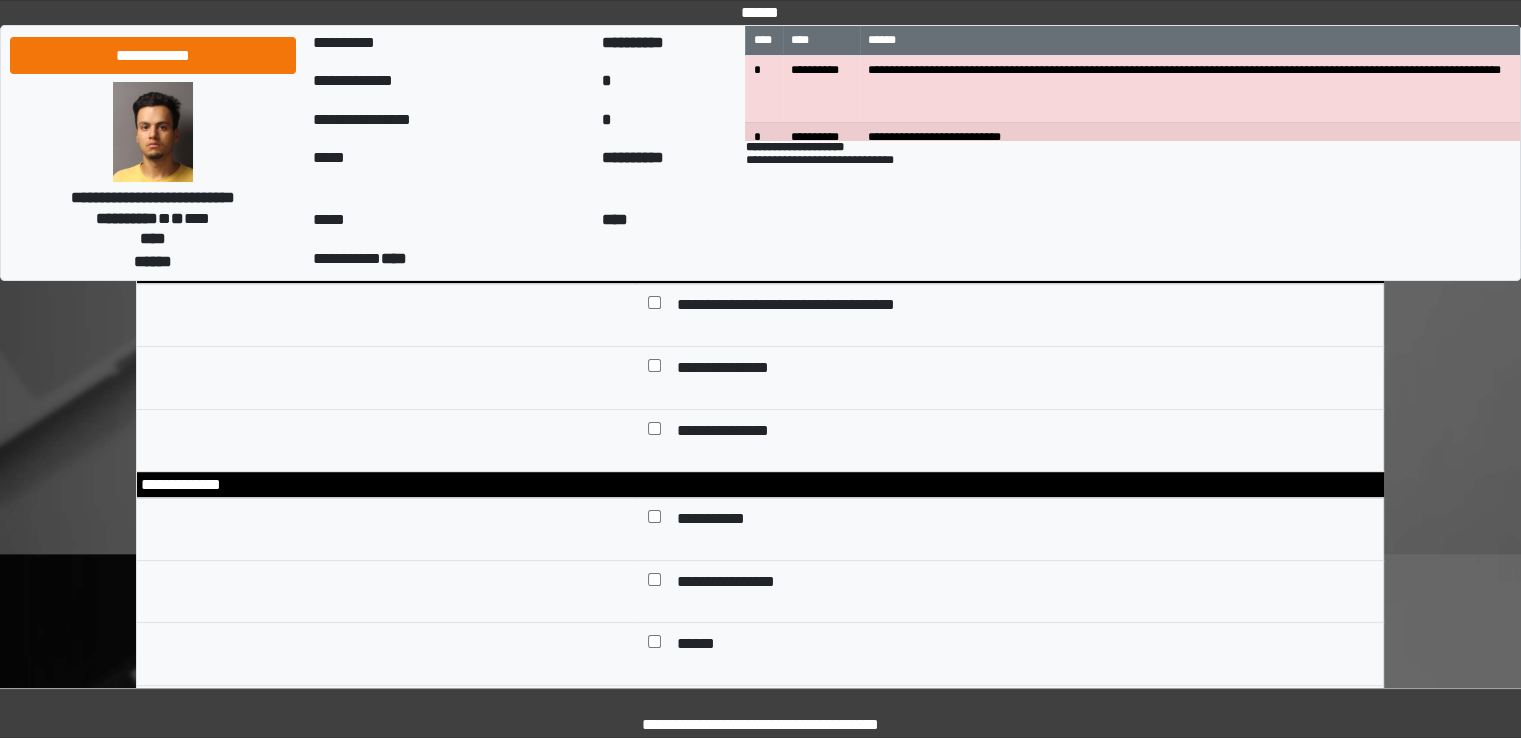 type on "**********" 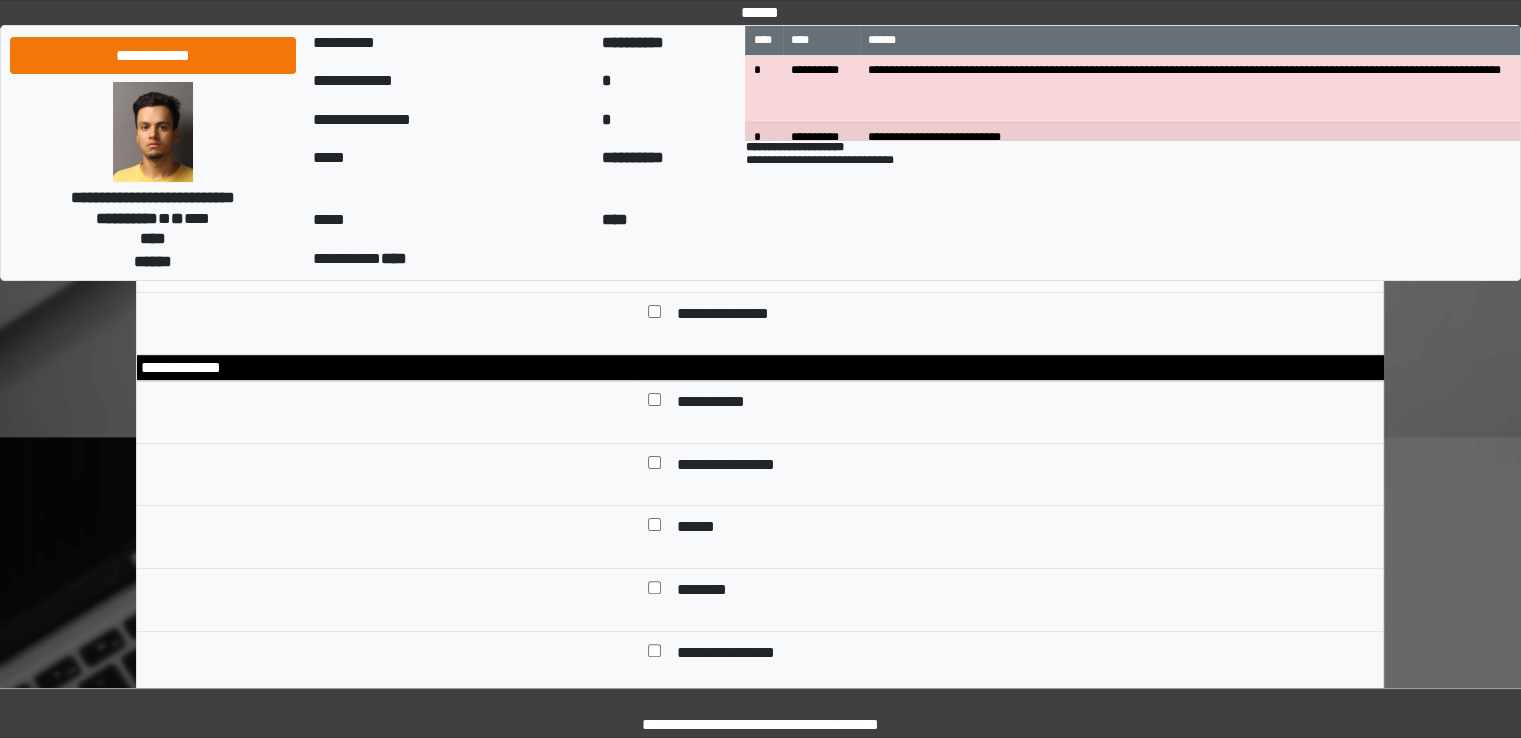 scroll, scrollTop: 500, scrollLeft: 0, axis: vertical 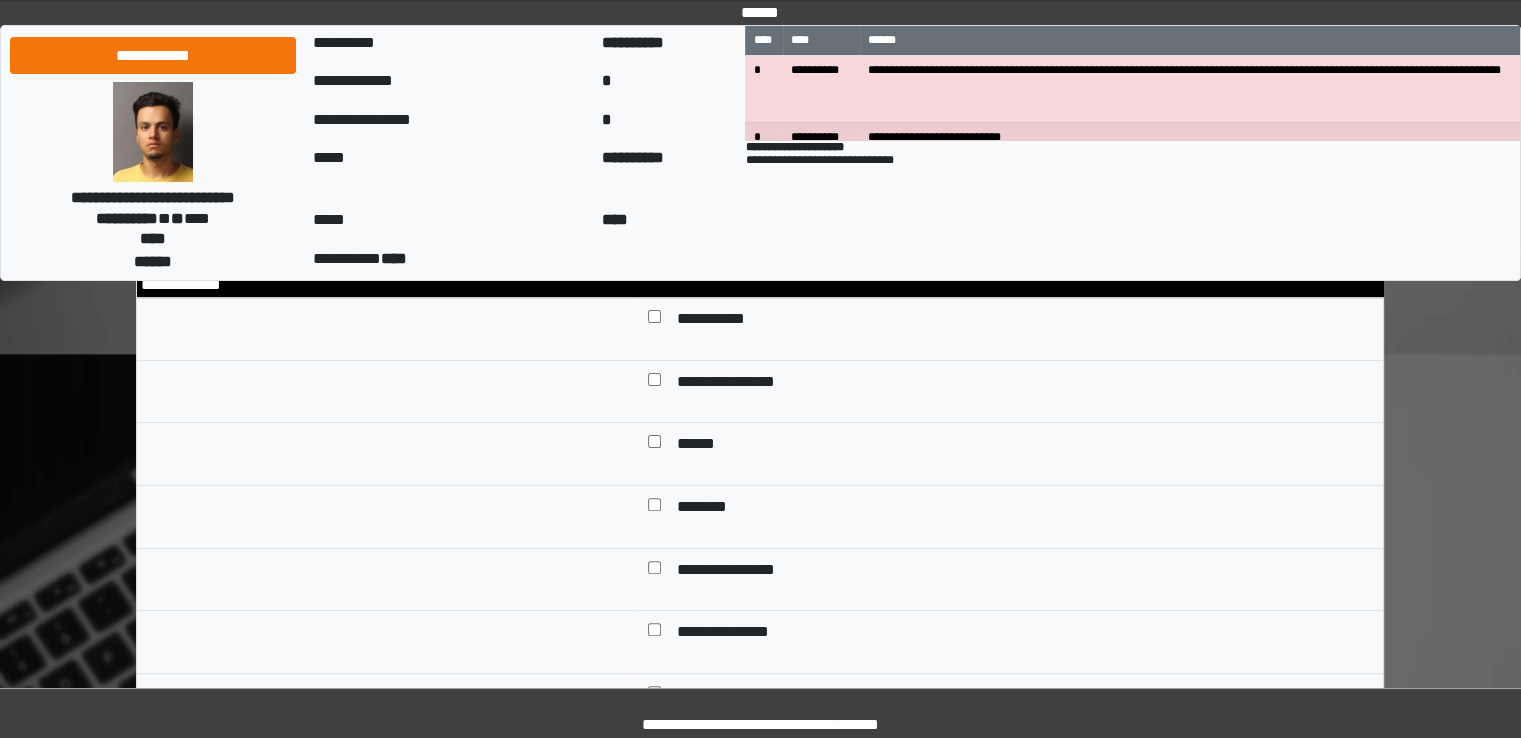 click on "******" at bounding box center (697, 446) 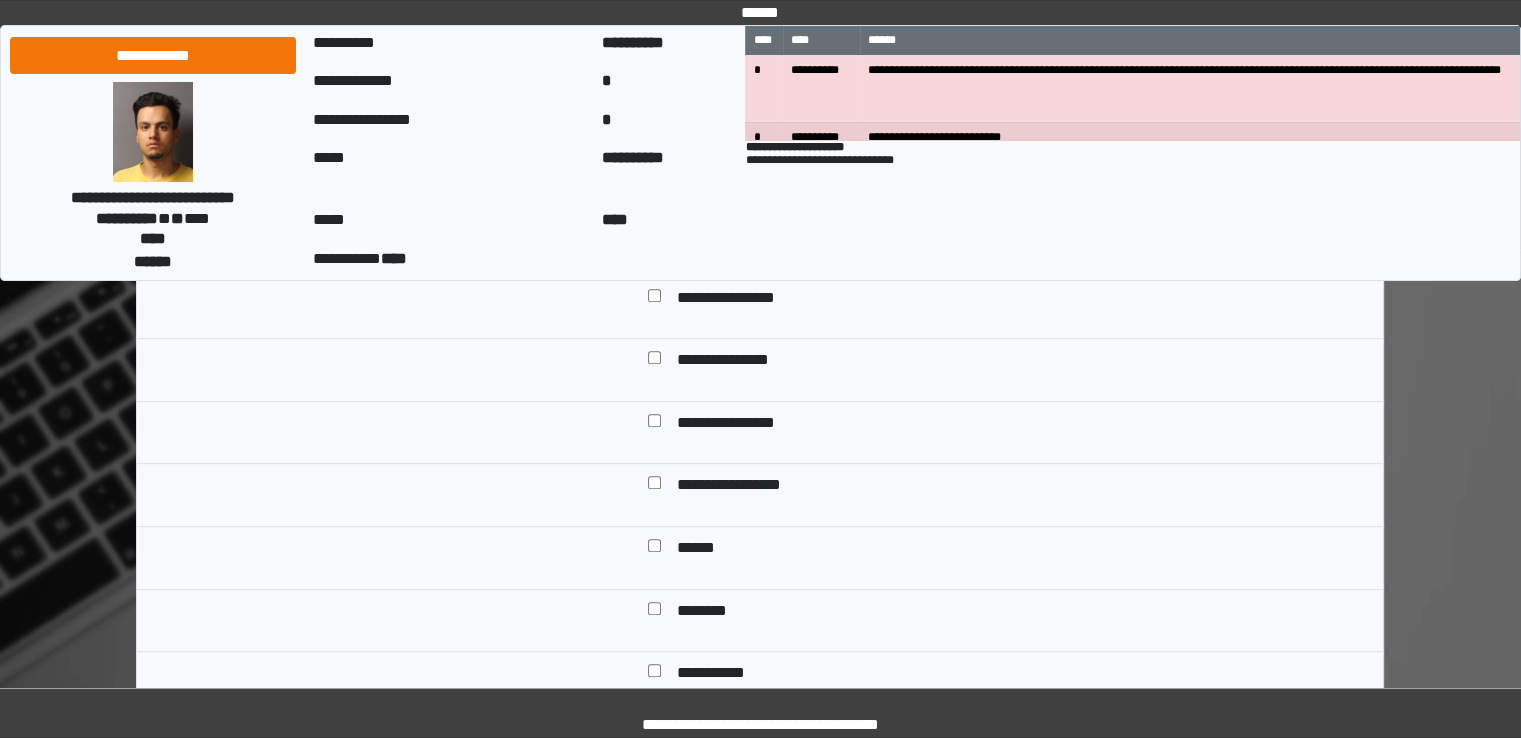 scroll, scrollTop: 800, scrollLeft: 0, axis: vertical 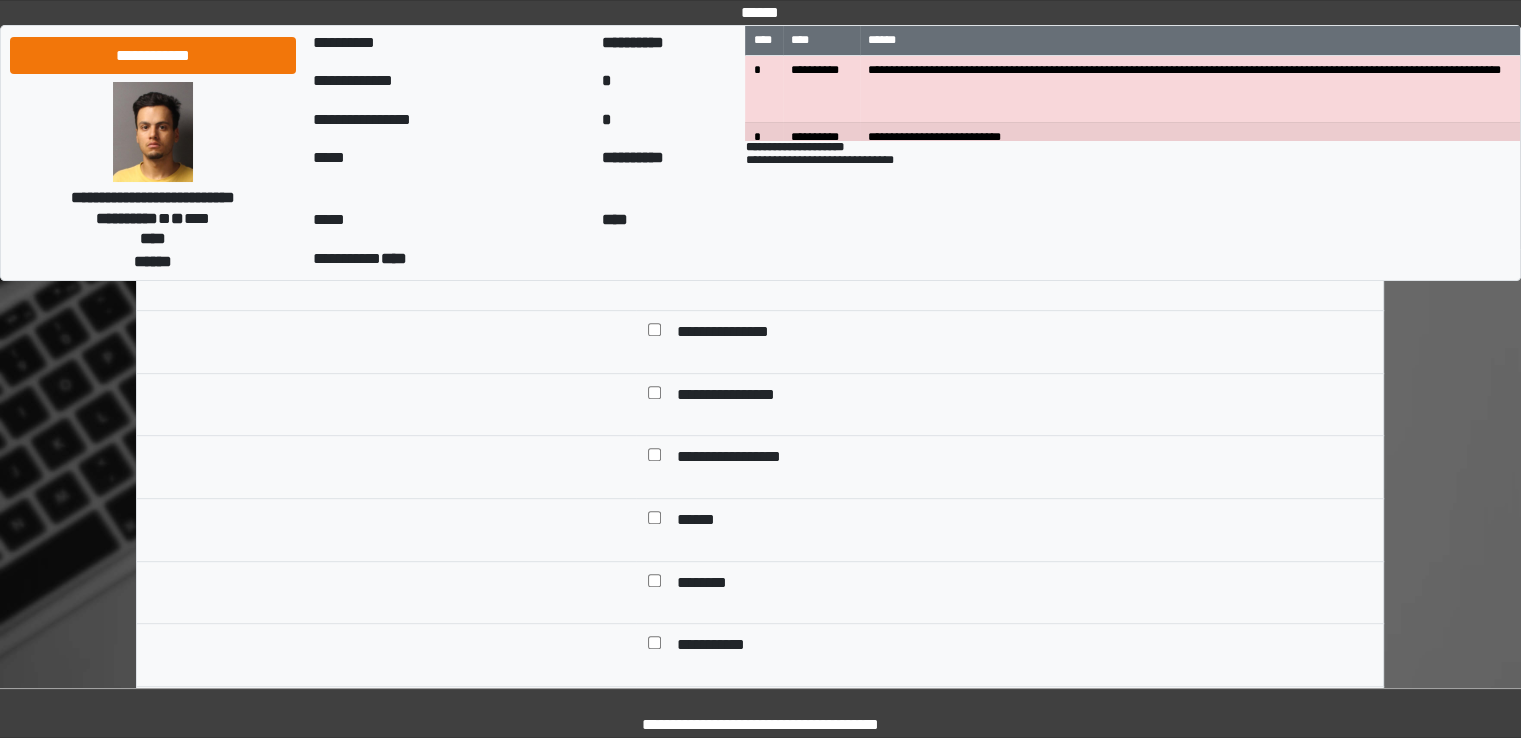 click on "**********" at bounding box center [740, 459] 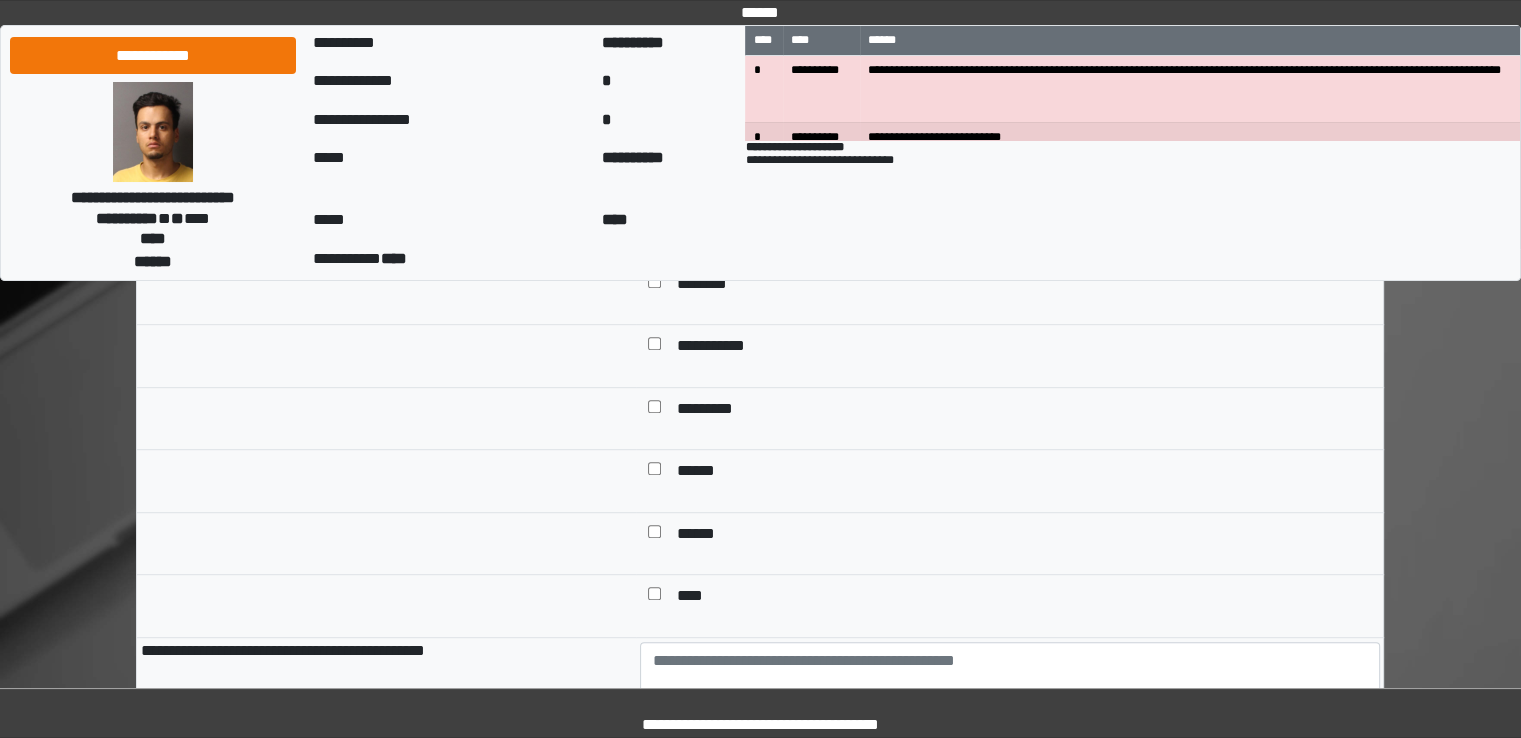 scroll, scrollTop: 1100, scrollLeft: 0, axis: vertical 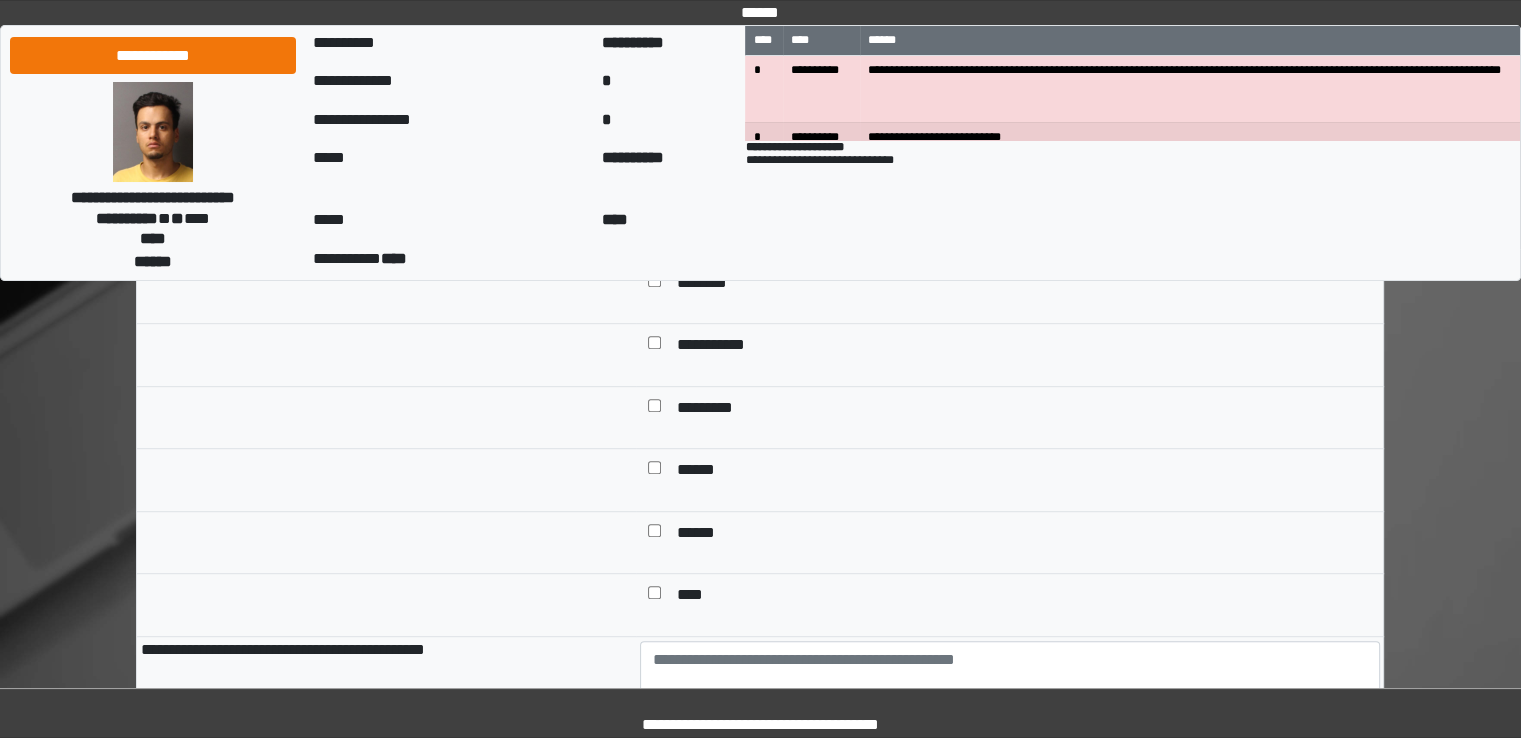 click on "**********" at bounding box center (719, 347) 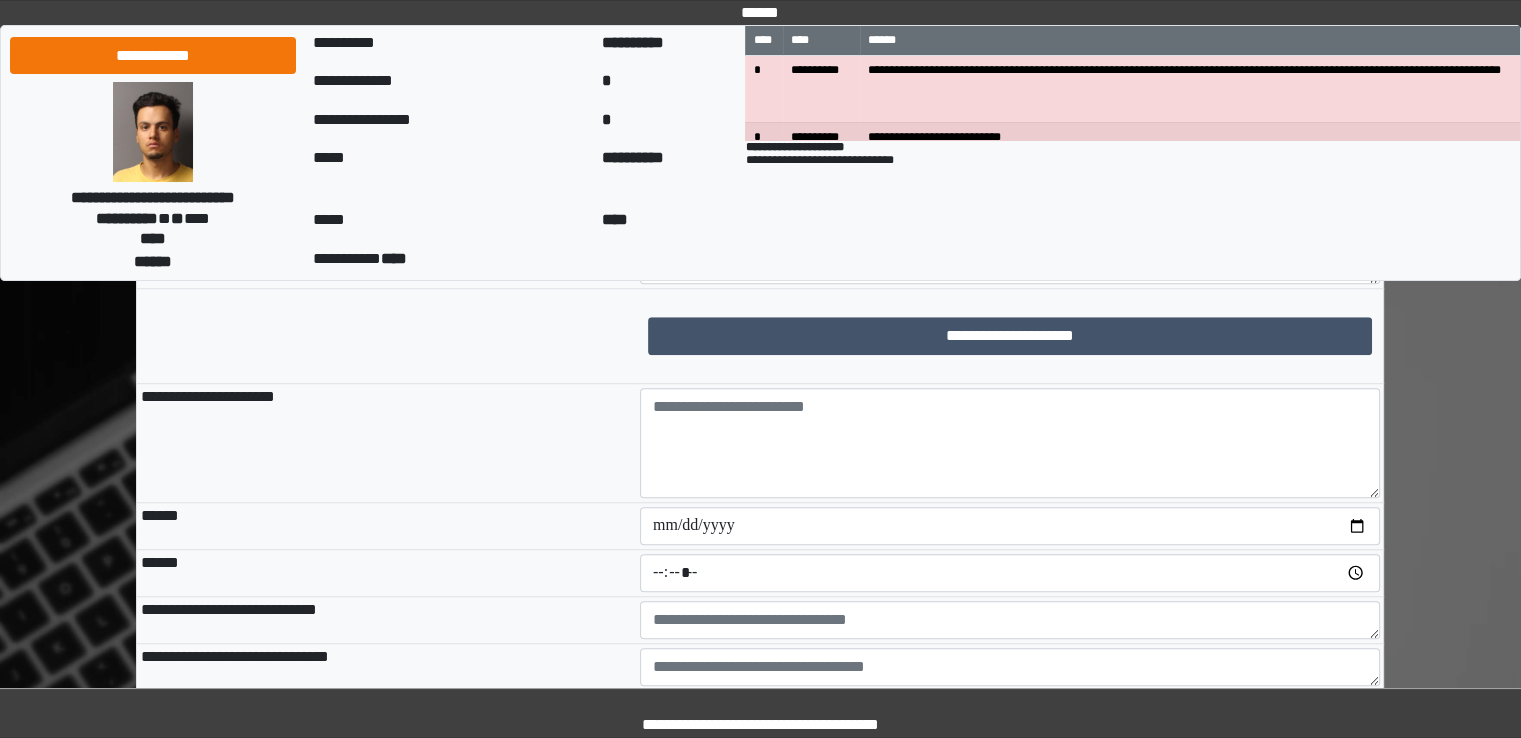 scroll, scrollTop: 1600, scrollLeft: 0, axis: vertical 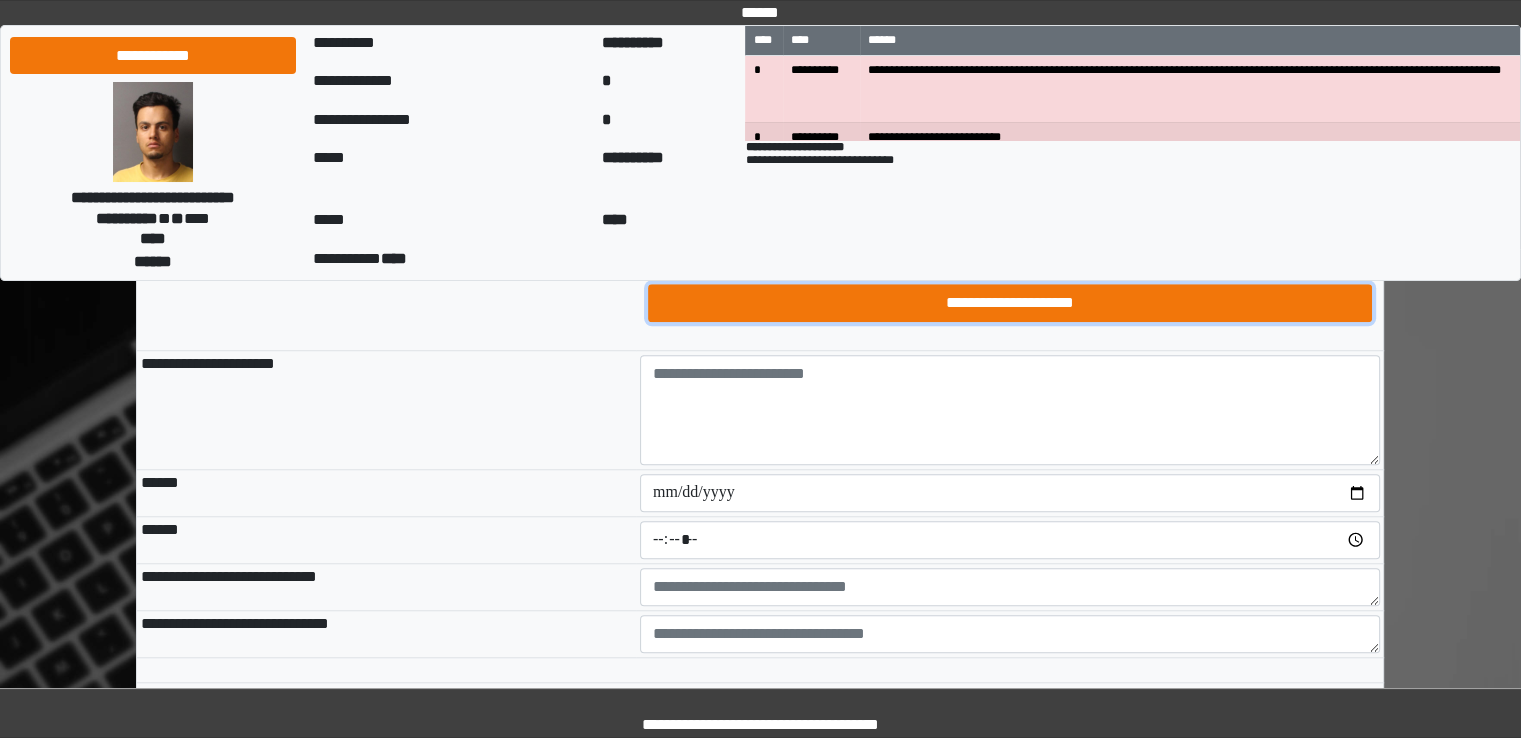 click on "**********" at bounding box center [1010, 303] 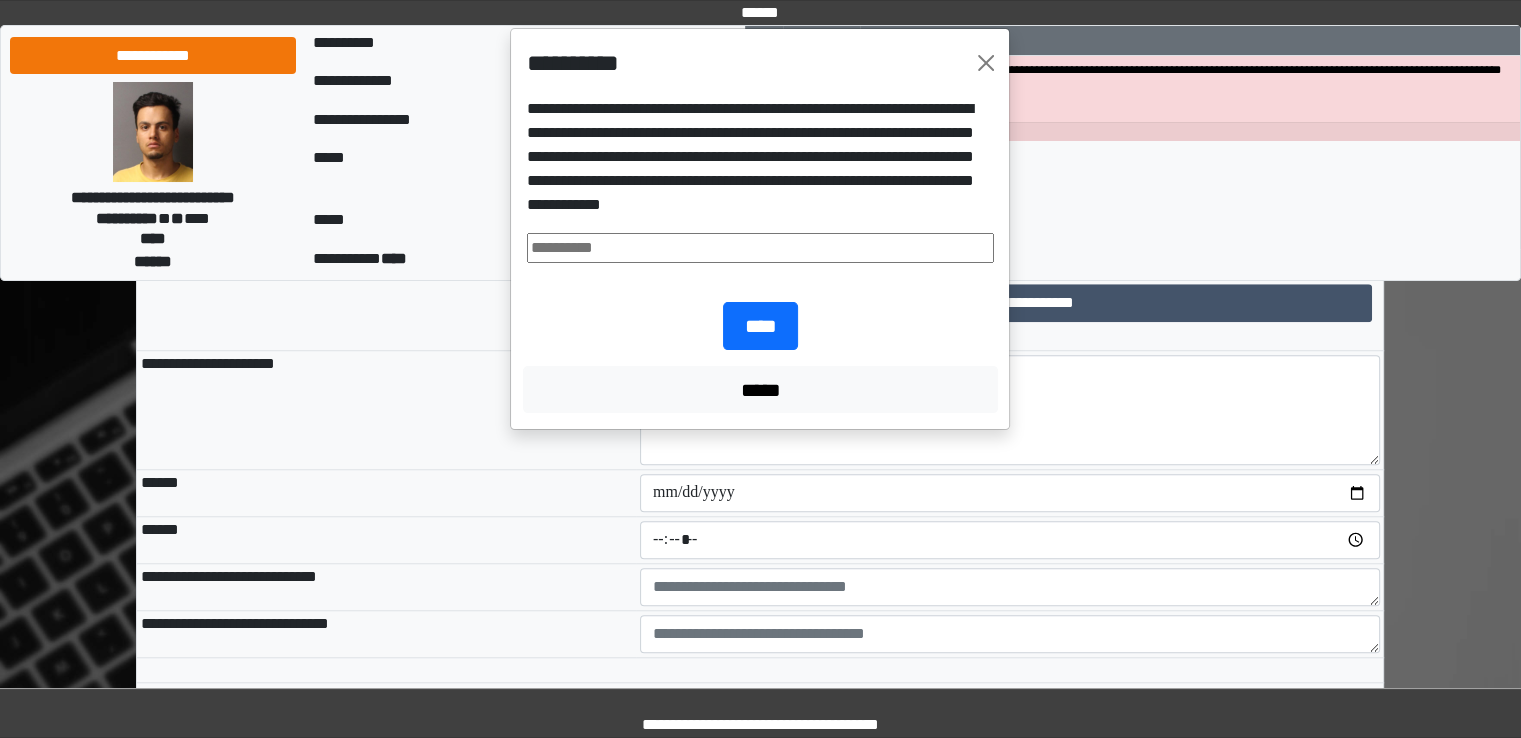 click at bounding box center (760, 248) 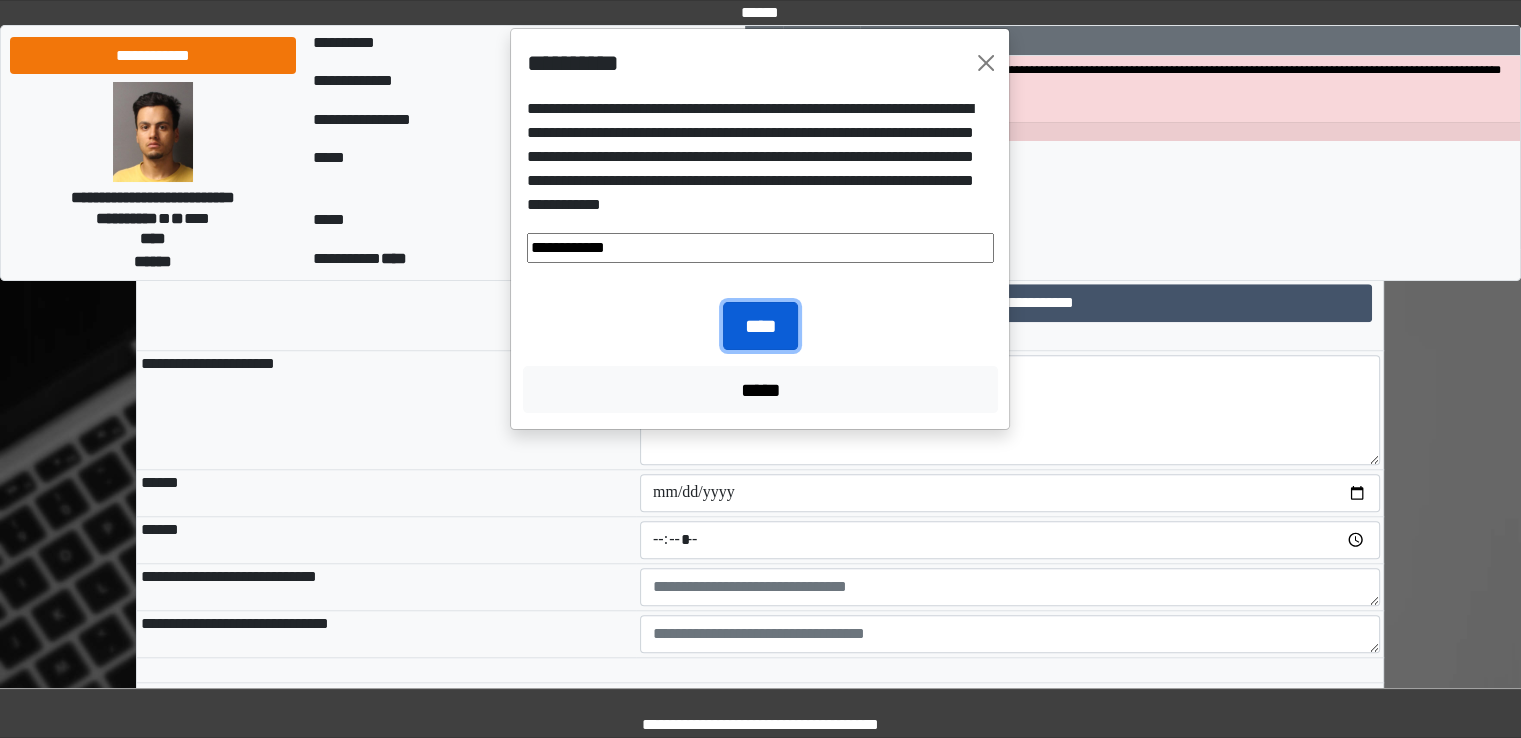 click on "****" at bounding box center [760, 326] 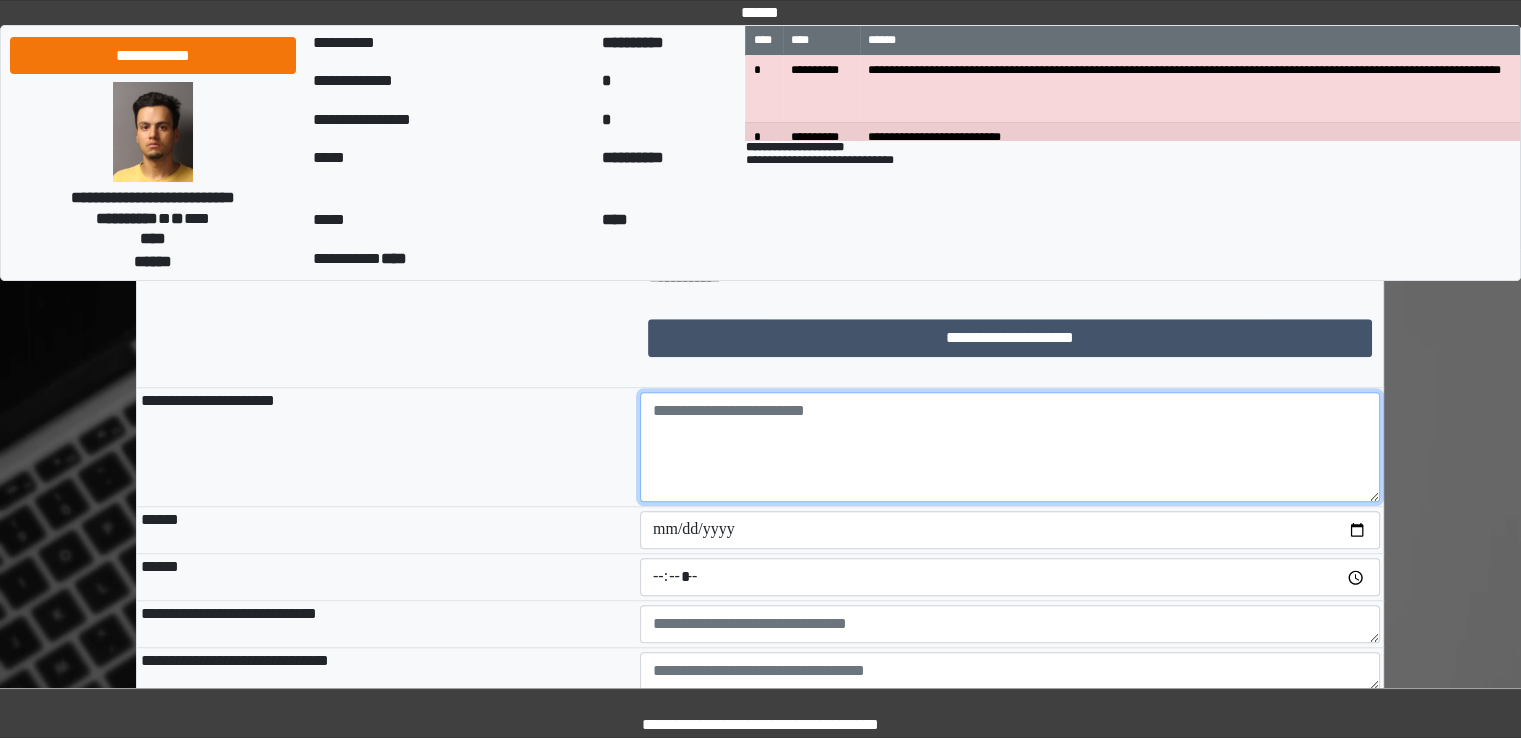 click at bounding box center [1010, 447] 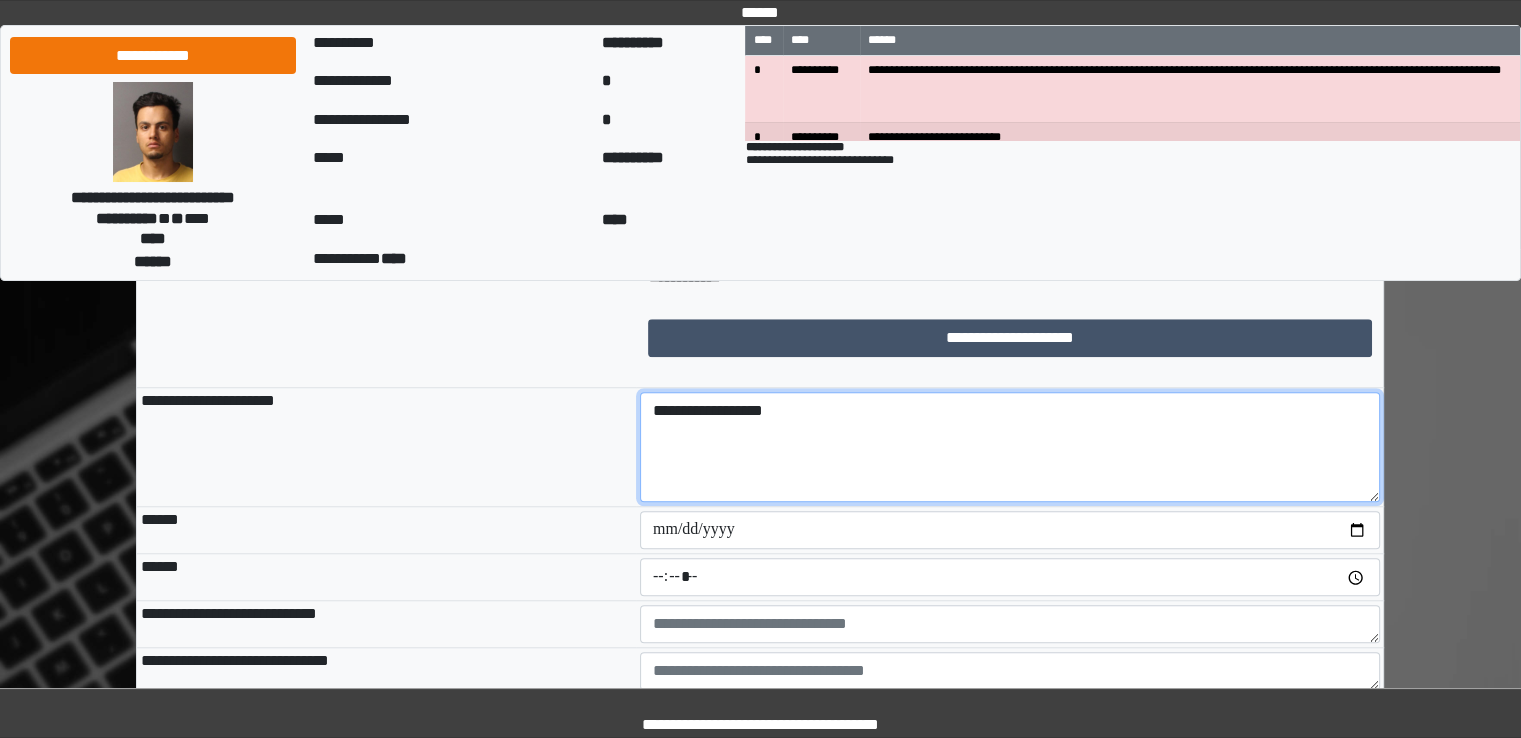 type on "**********" 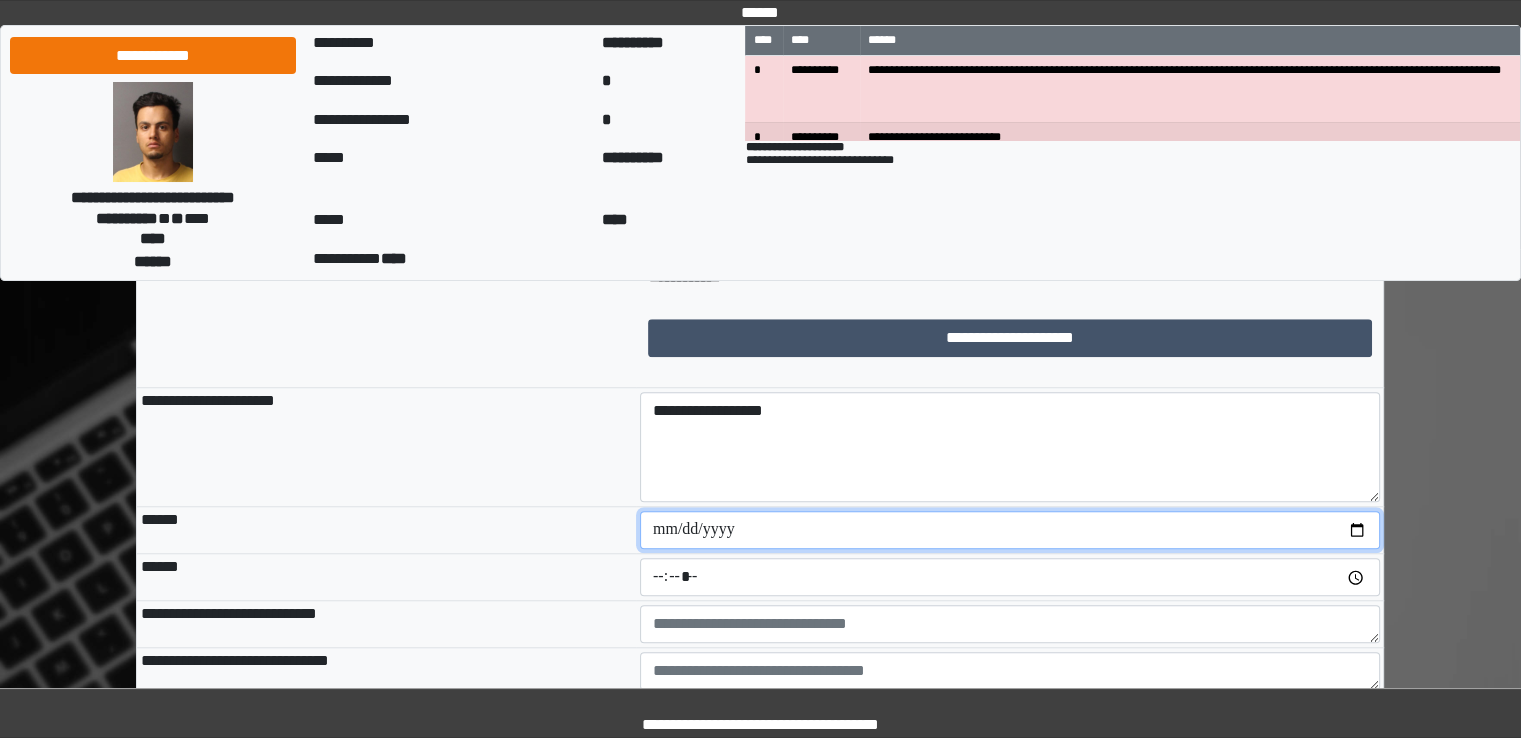 click at bounding box center (1010, 530) 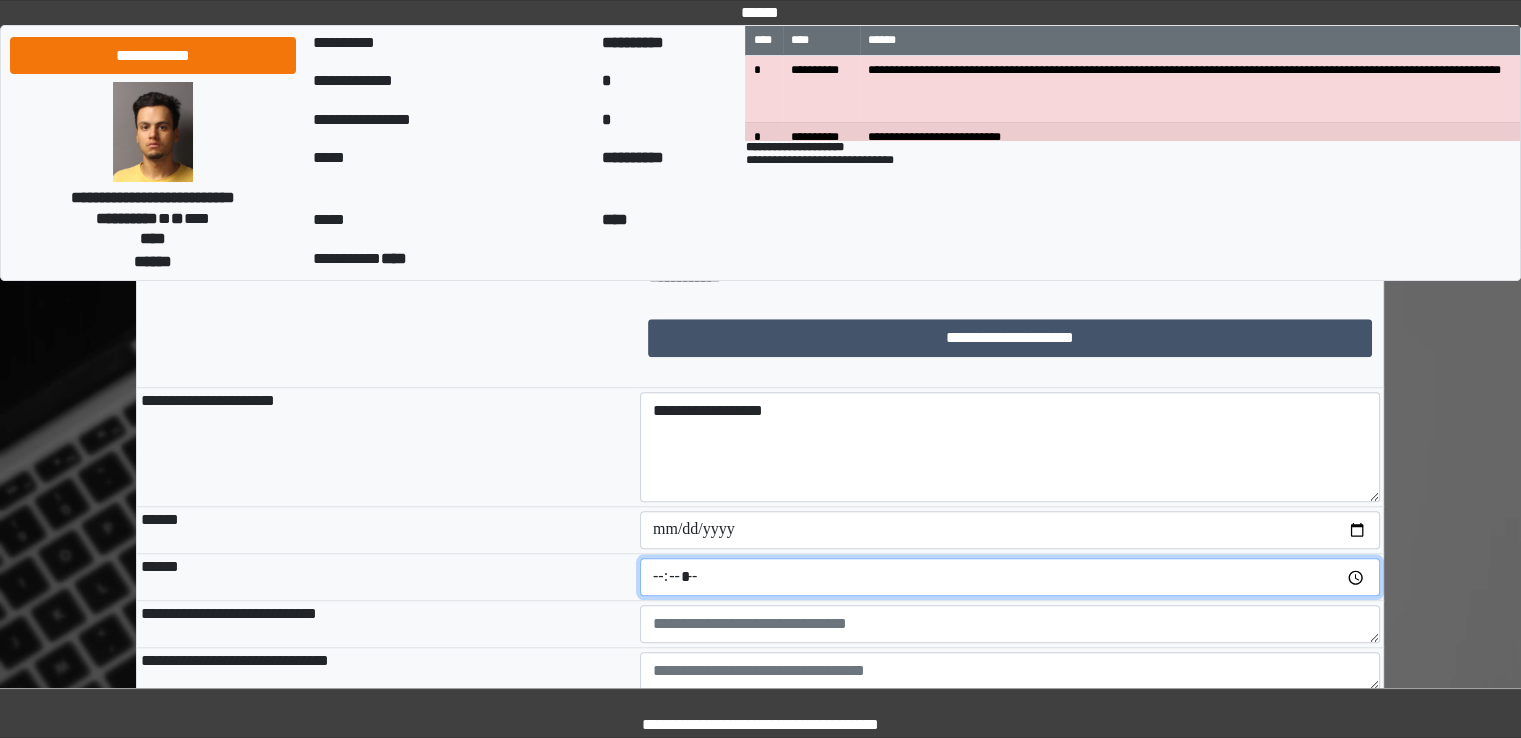 click at bounding box center (1010, 577) 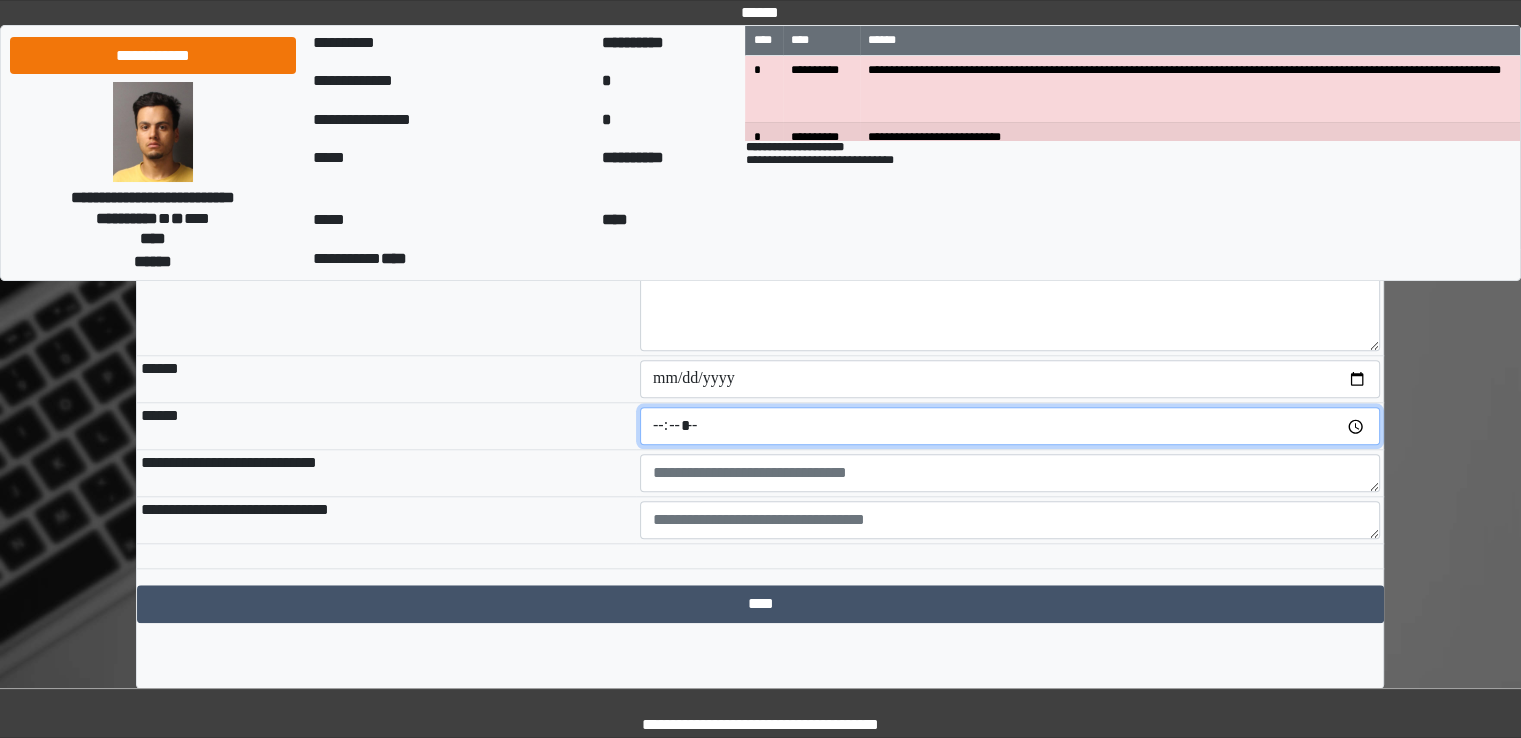 scroll, scrollTop: 1766, scrollLeft: 0, axis: vertical 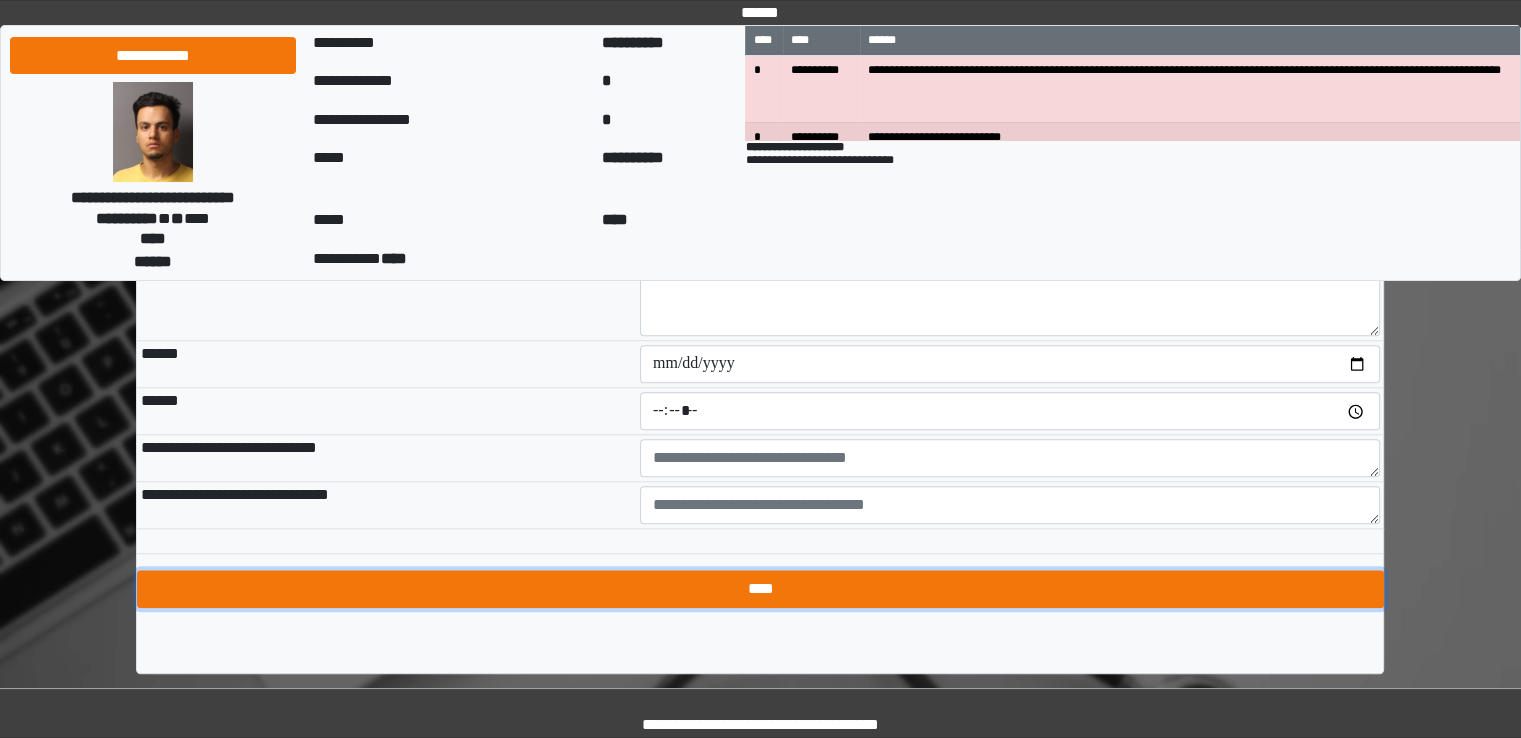 click on "****" at bounding box center (760, 589) 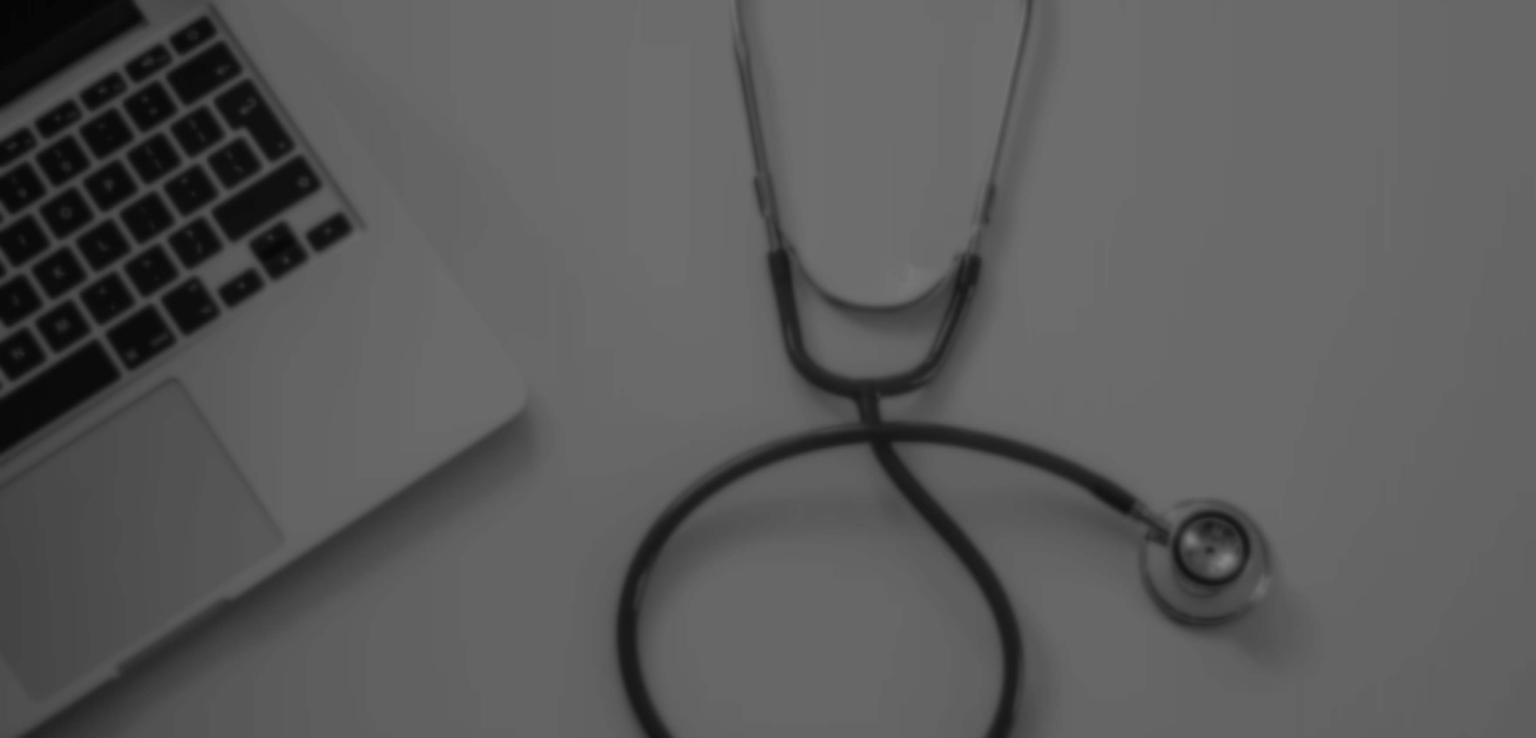 scroll, scrollTop: 0, scrollLeft: 0, axis: both 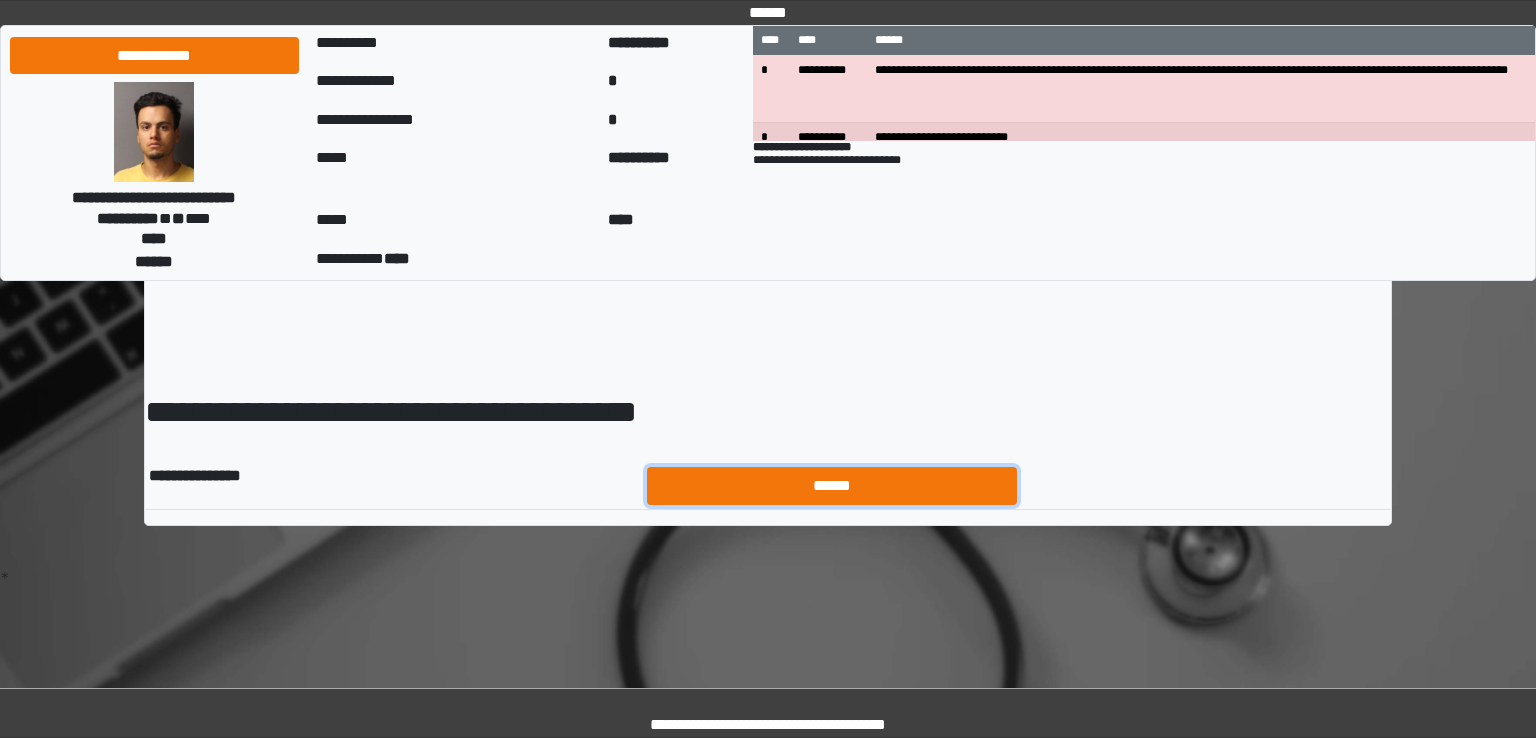 click on "******" at bounding box center (832, 486) 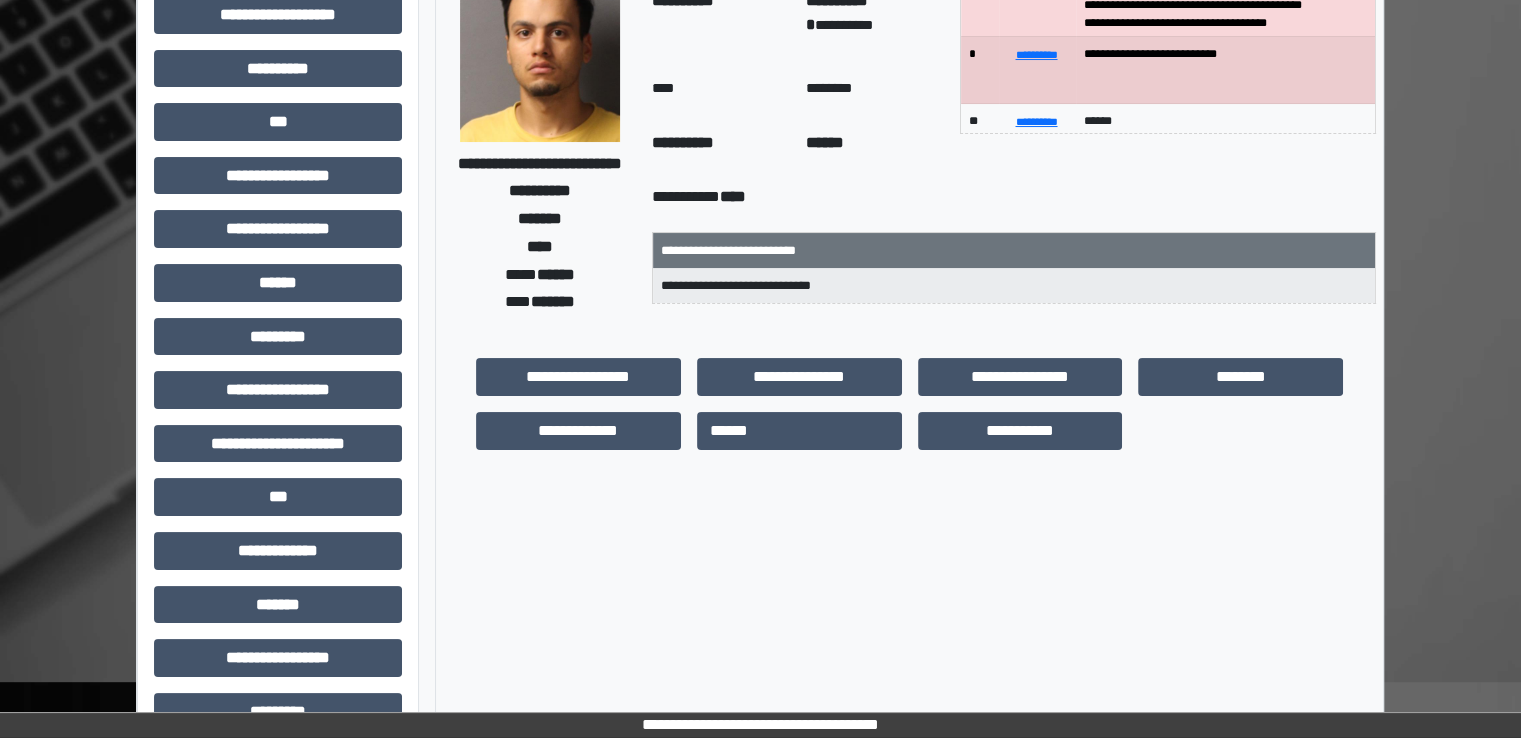 scroll, scrollTop: 428, scrollLeft: 0, axis: vertical 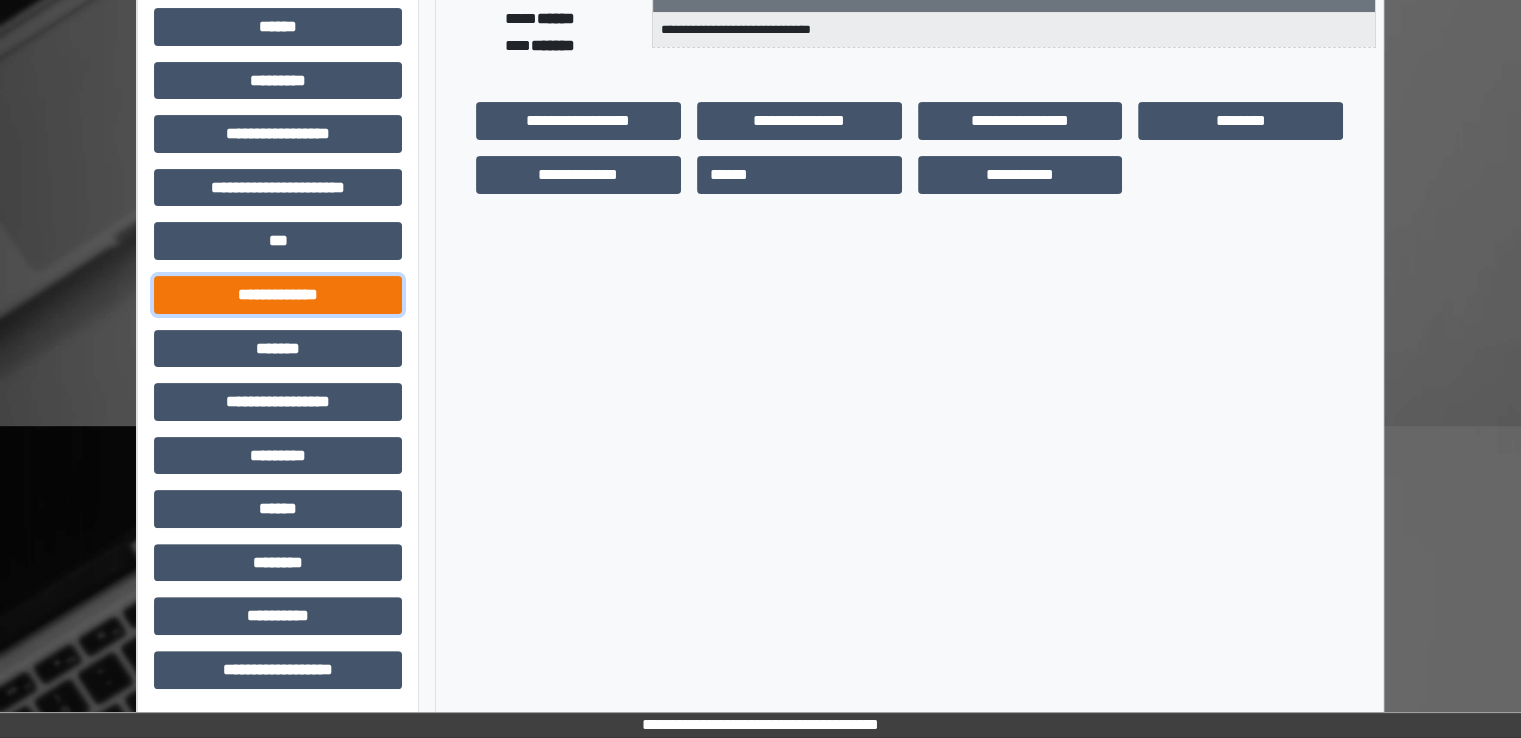 click on "**********" at bounding box center [278, 295] 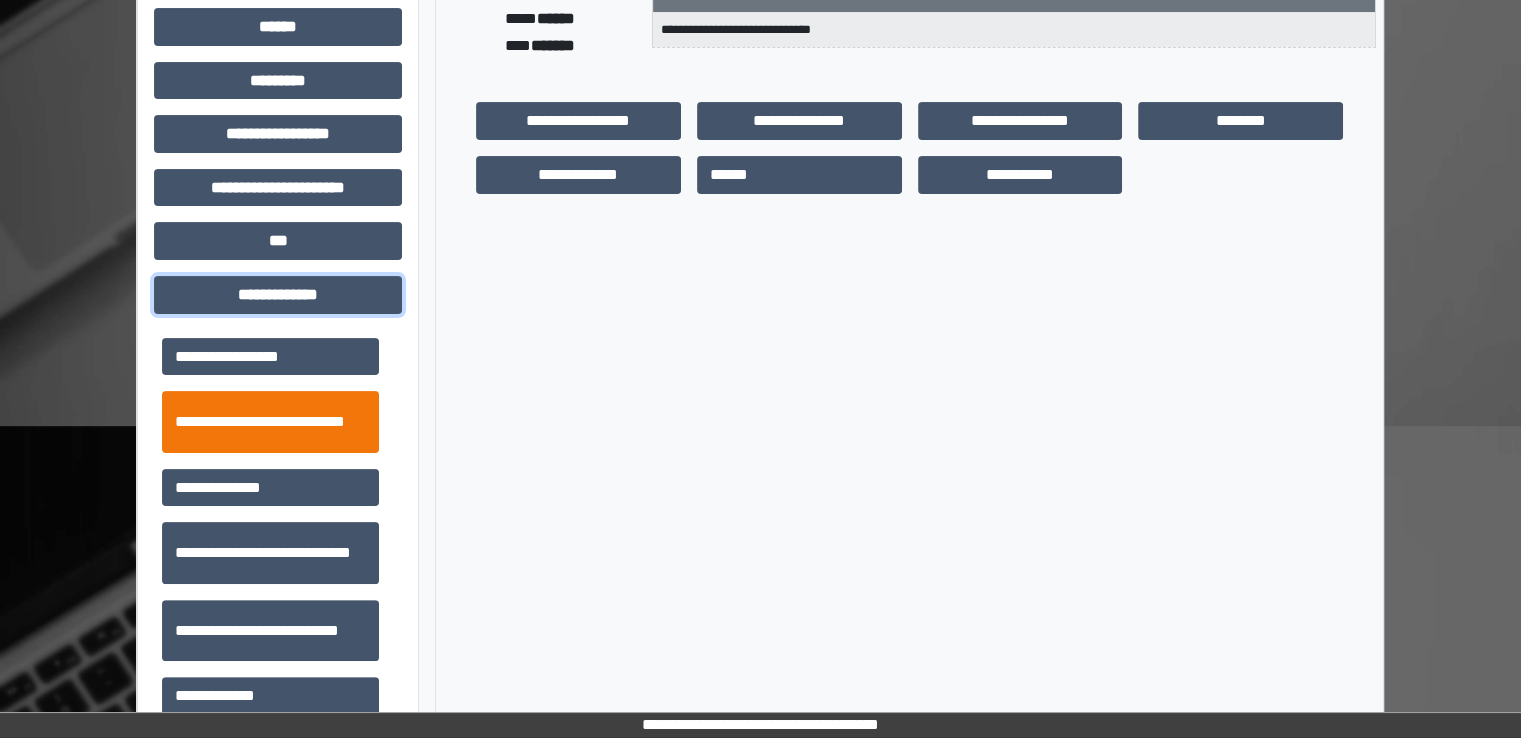 scroll, scrollTop: 500, scrollLeft: 0, axis: vertical 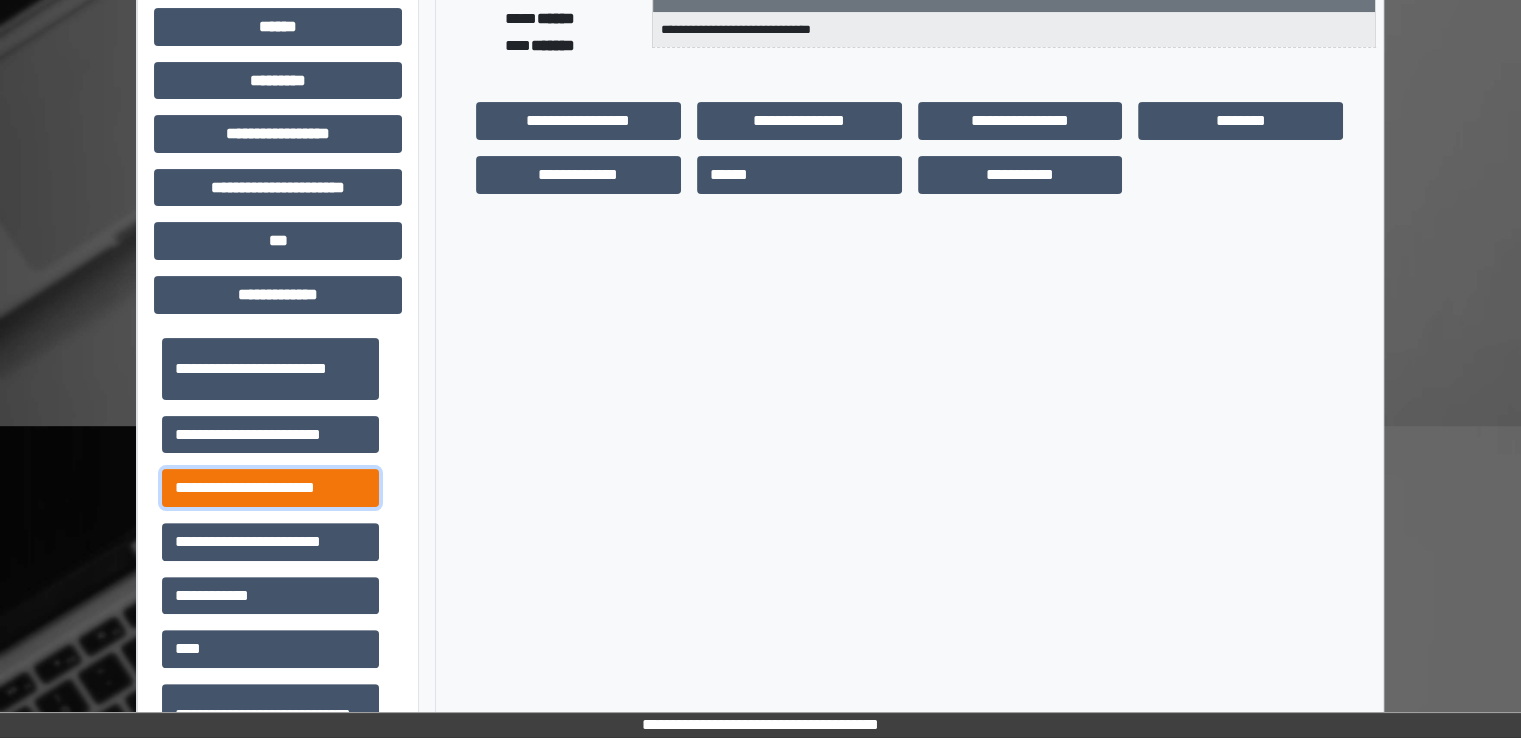 click on "**********" at bounding box center [270, 488] 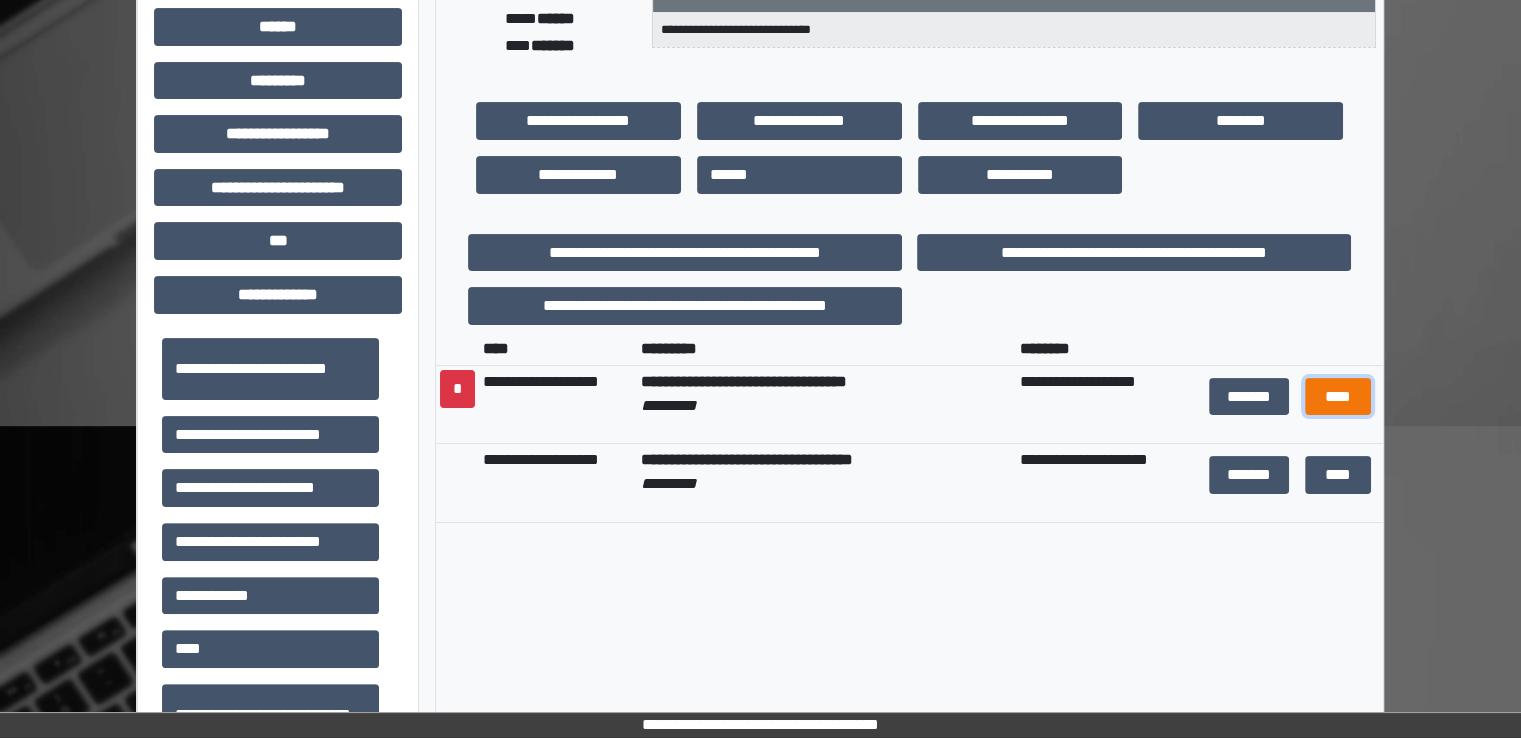click on "****" at bounding box center [1338, 397] 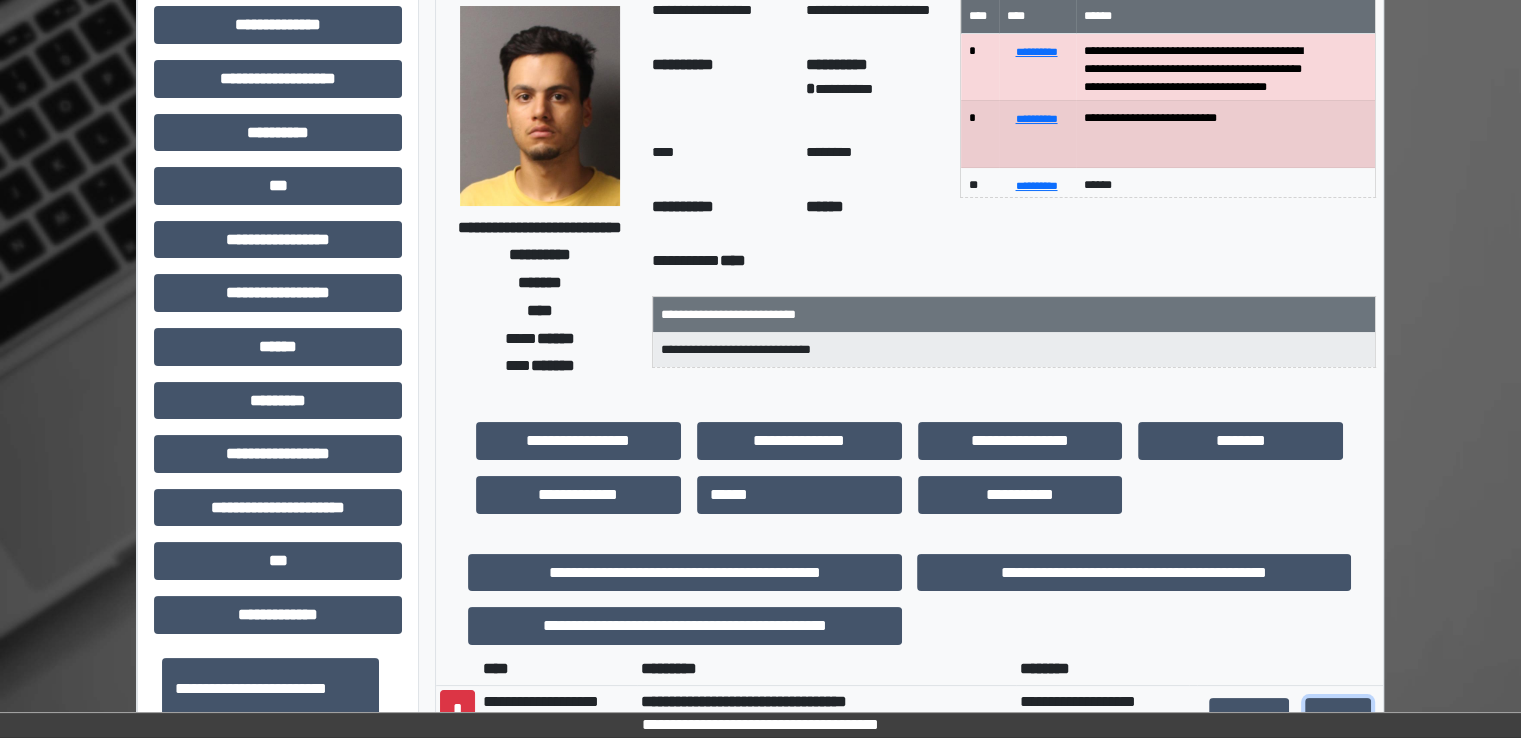 scroll, scrollTop: 0, scrollLeft: 0, axis: both 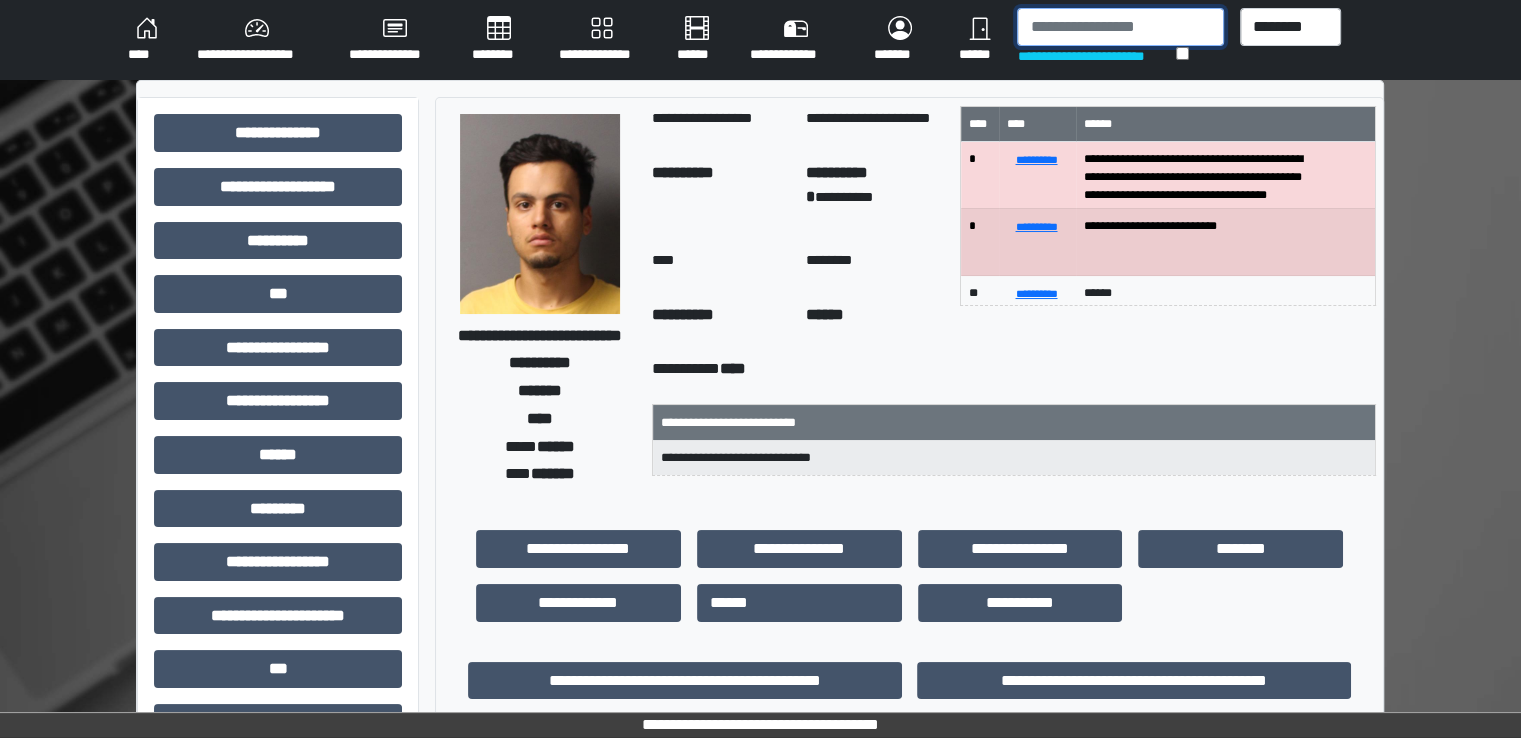click at bounding box center (1120, 27) 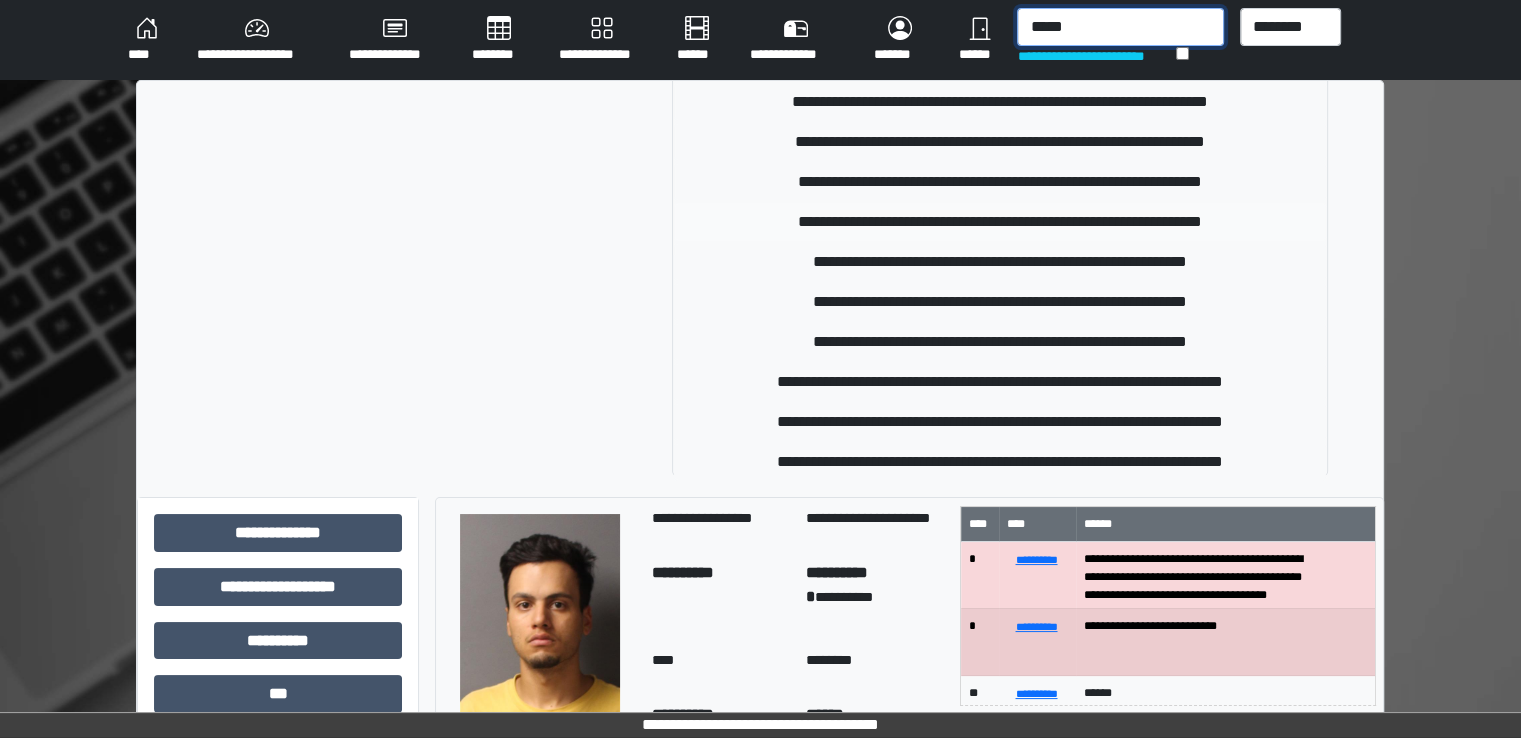 scroll, scrollTop: 330, scrollLeft: 0, axis: vertical 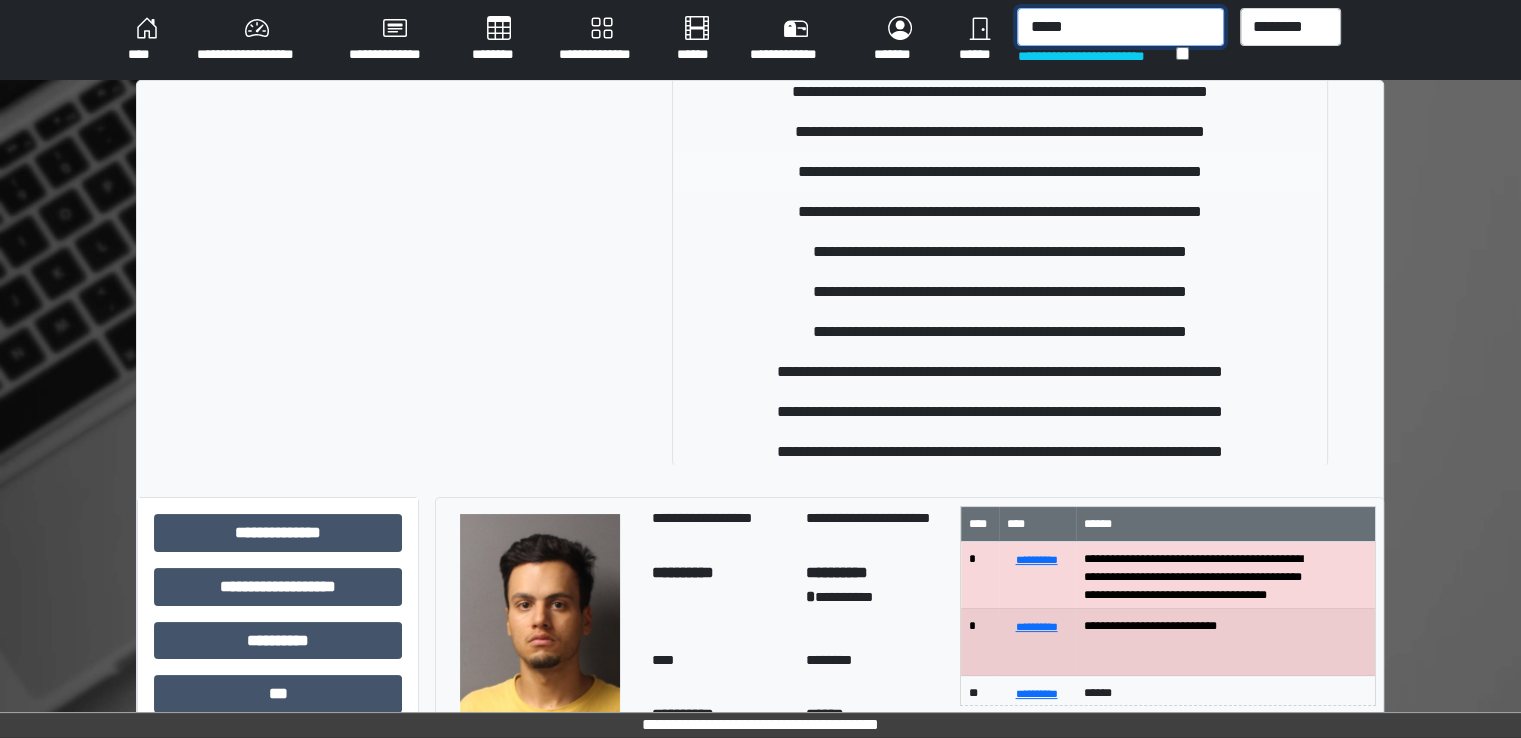 type on "*****" 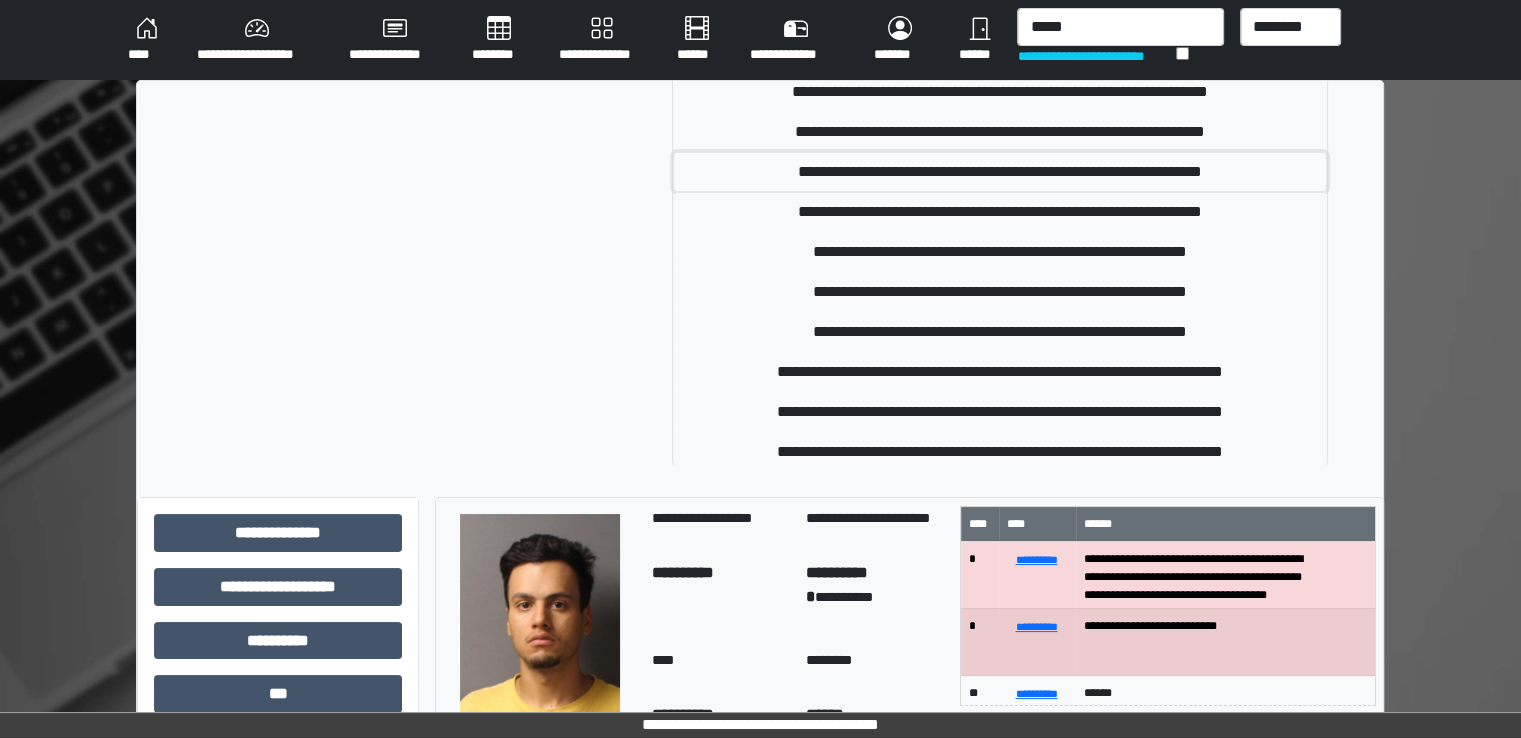 click on "**********" at bounding box center (1000, 172) 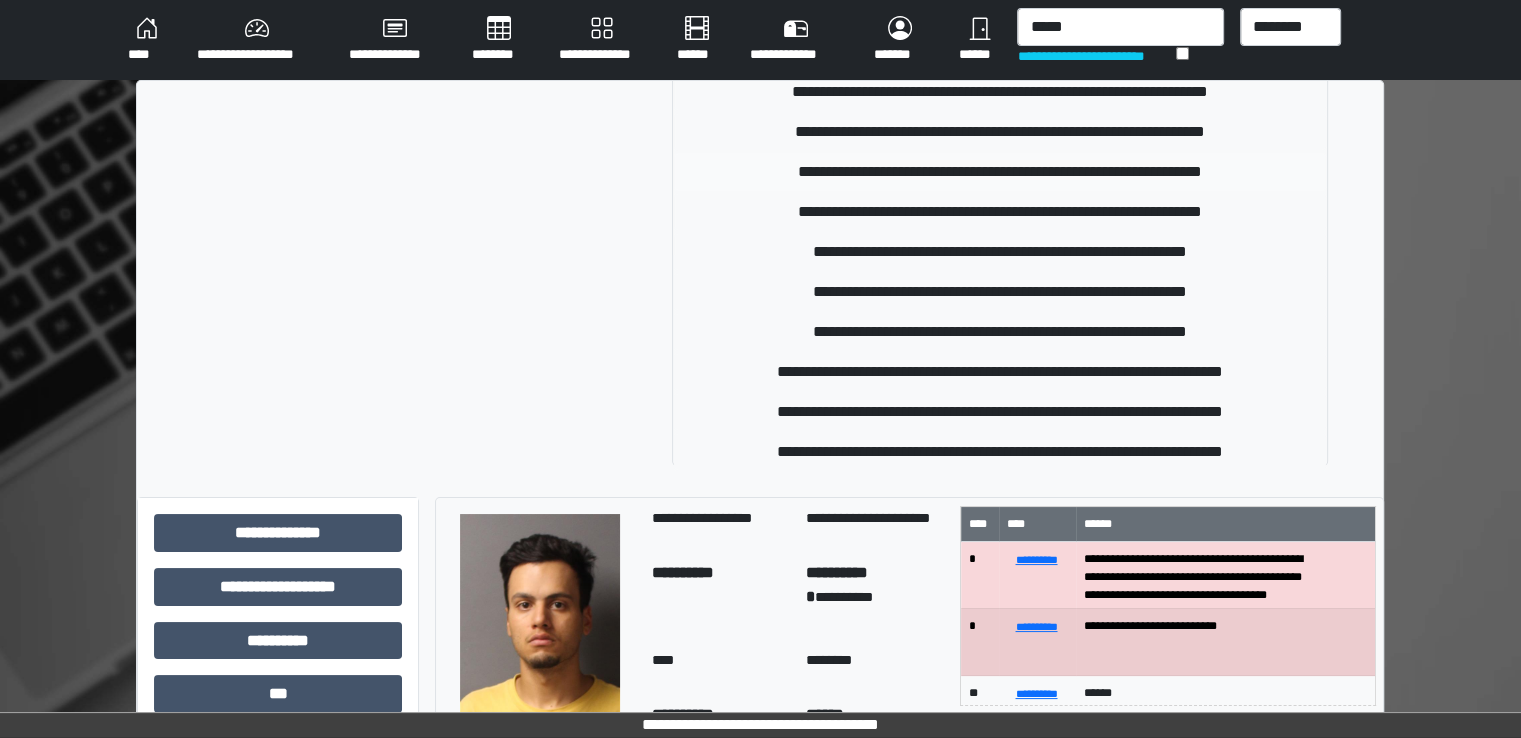 type 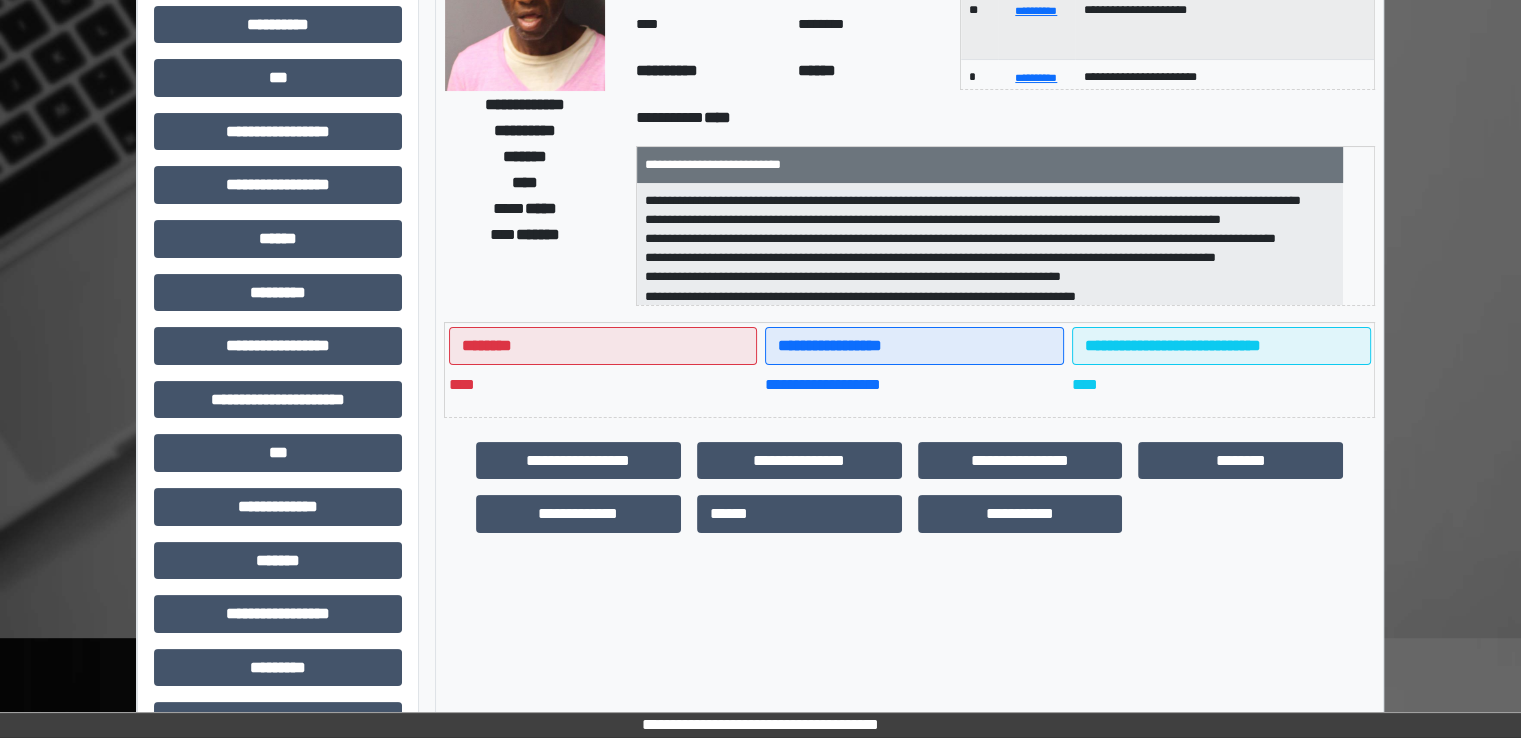 scroll, scrollTop: 428, scrollLeft: 0, axis: vertical 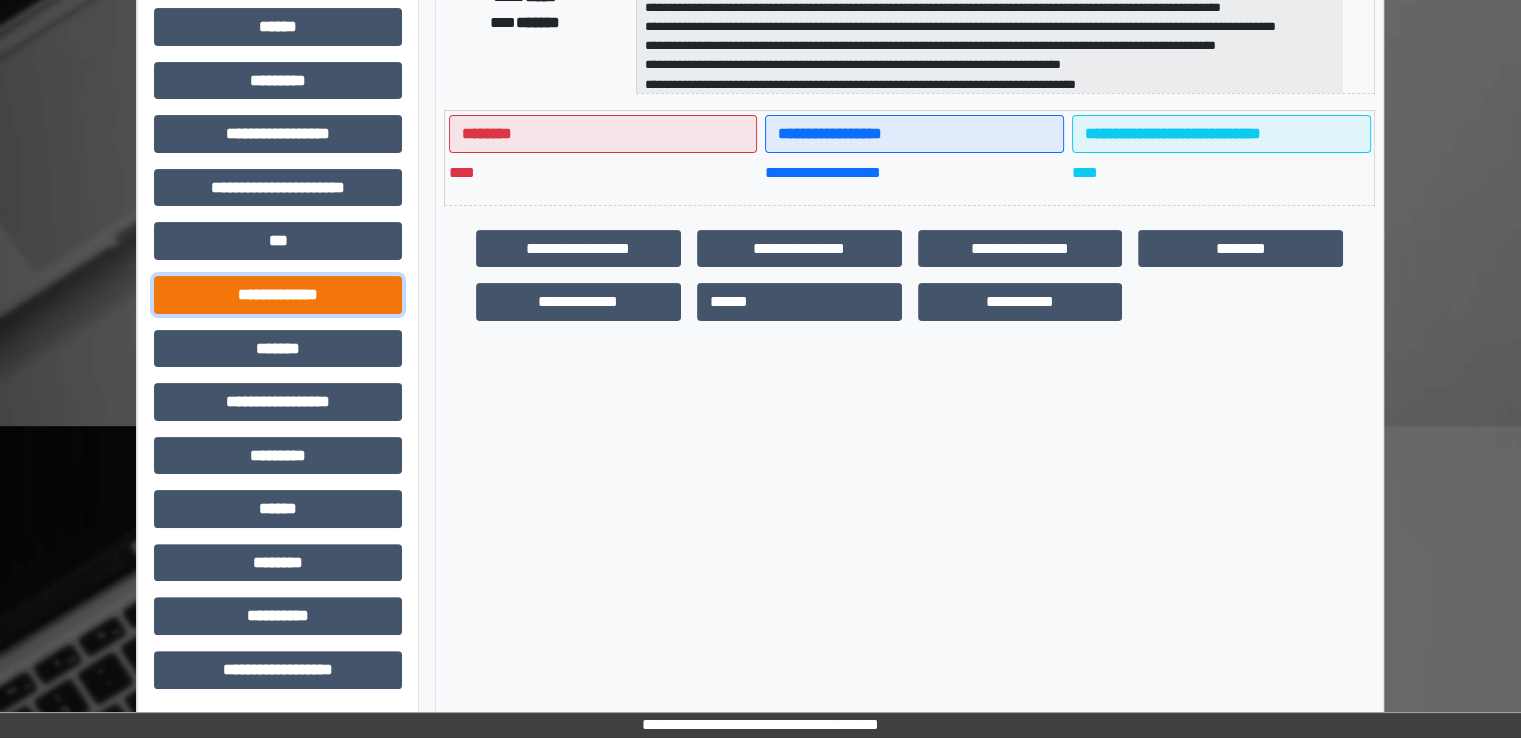 click on "**********" at bounding box center (278, 295) 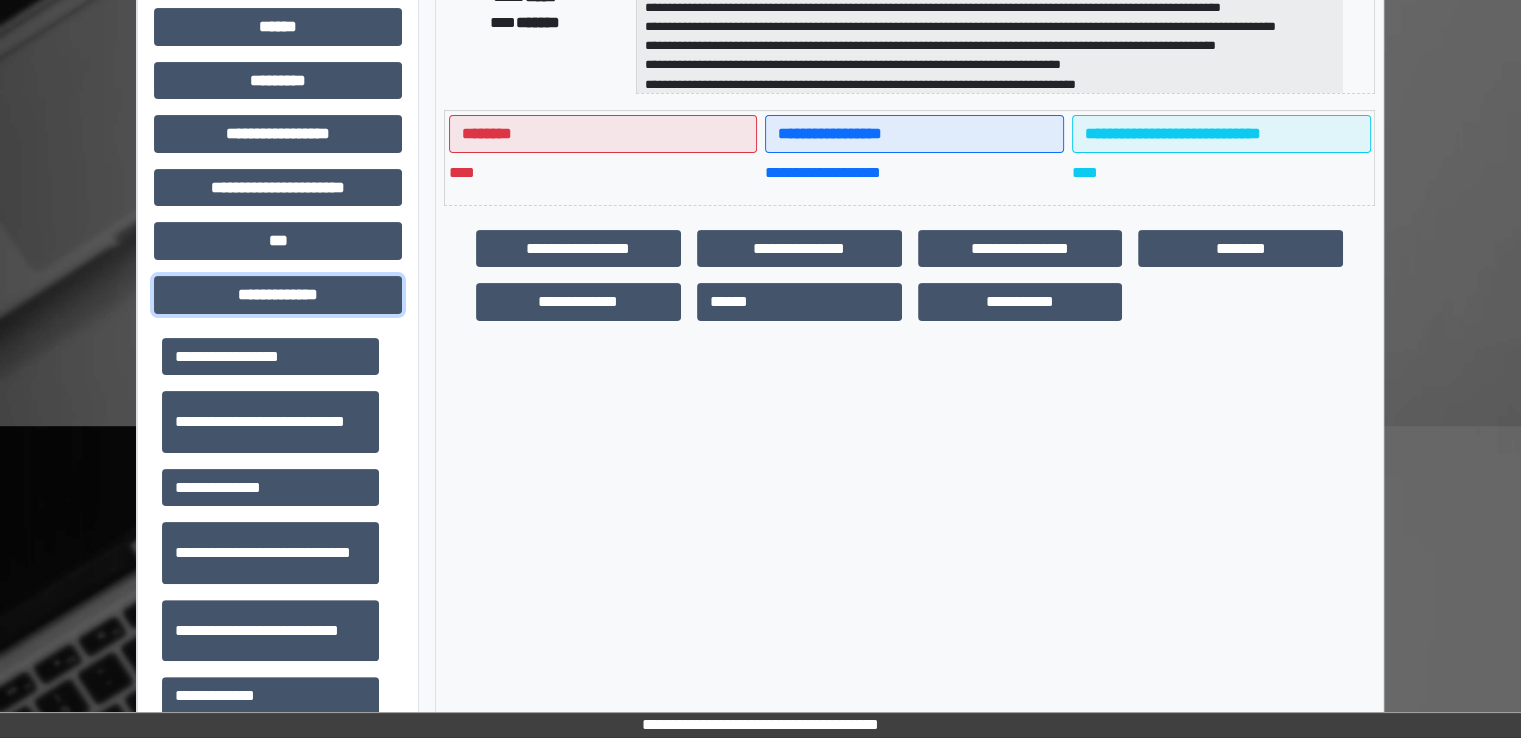scroll, scrollTop: 400, scrollLeft: 0, axis: vertical 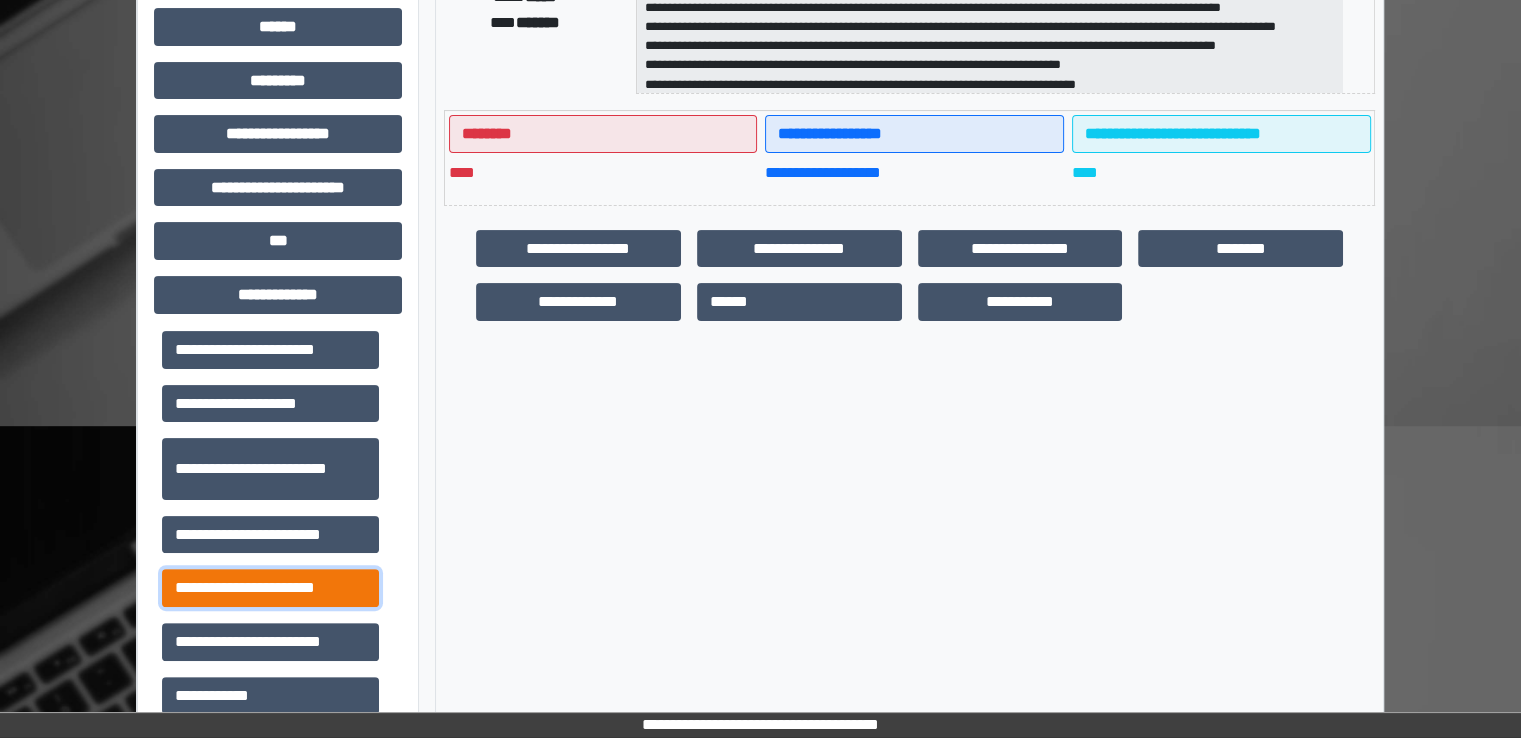 click on "**********" at bounding box center [270, 588] 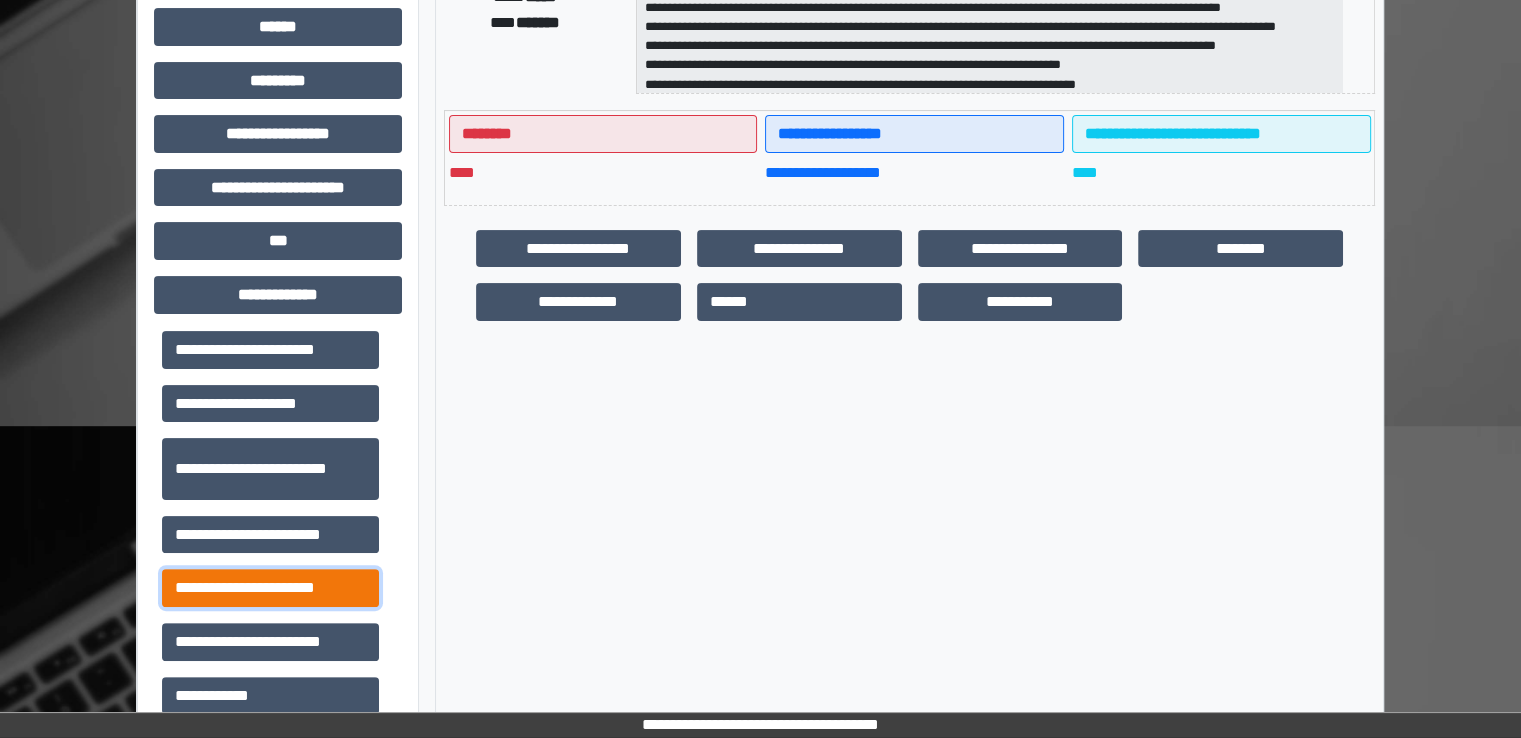 click on "**********" at bounding box center [270, 588] 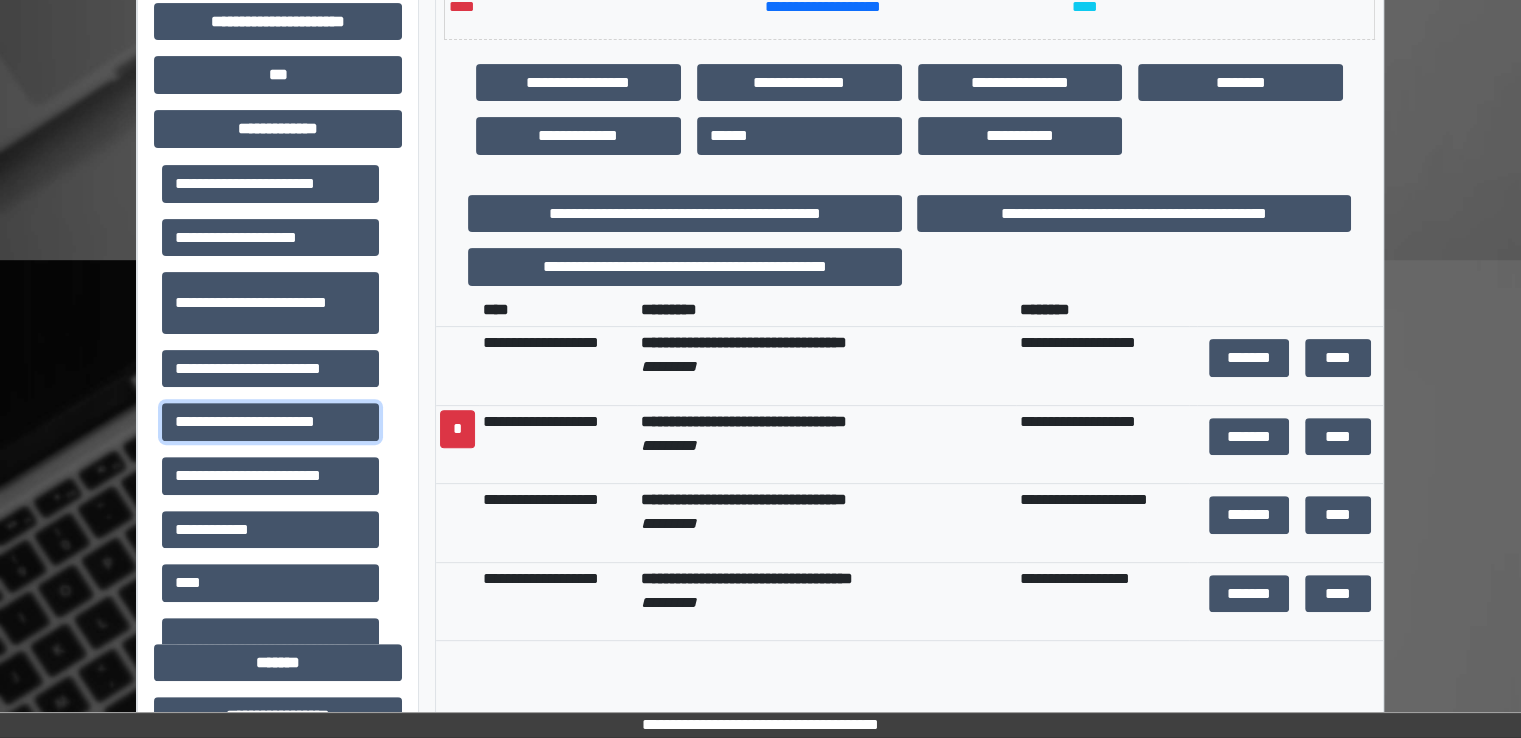 scroll, scrollTop: 628, scrollLeft: 0, axis: vertical 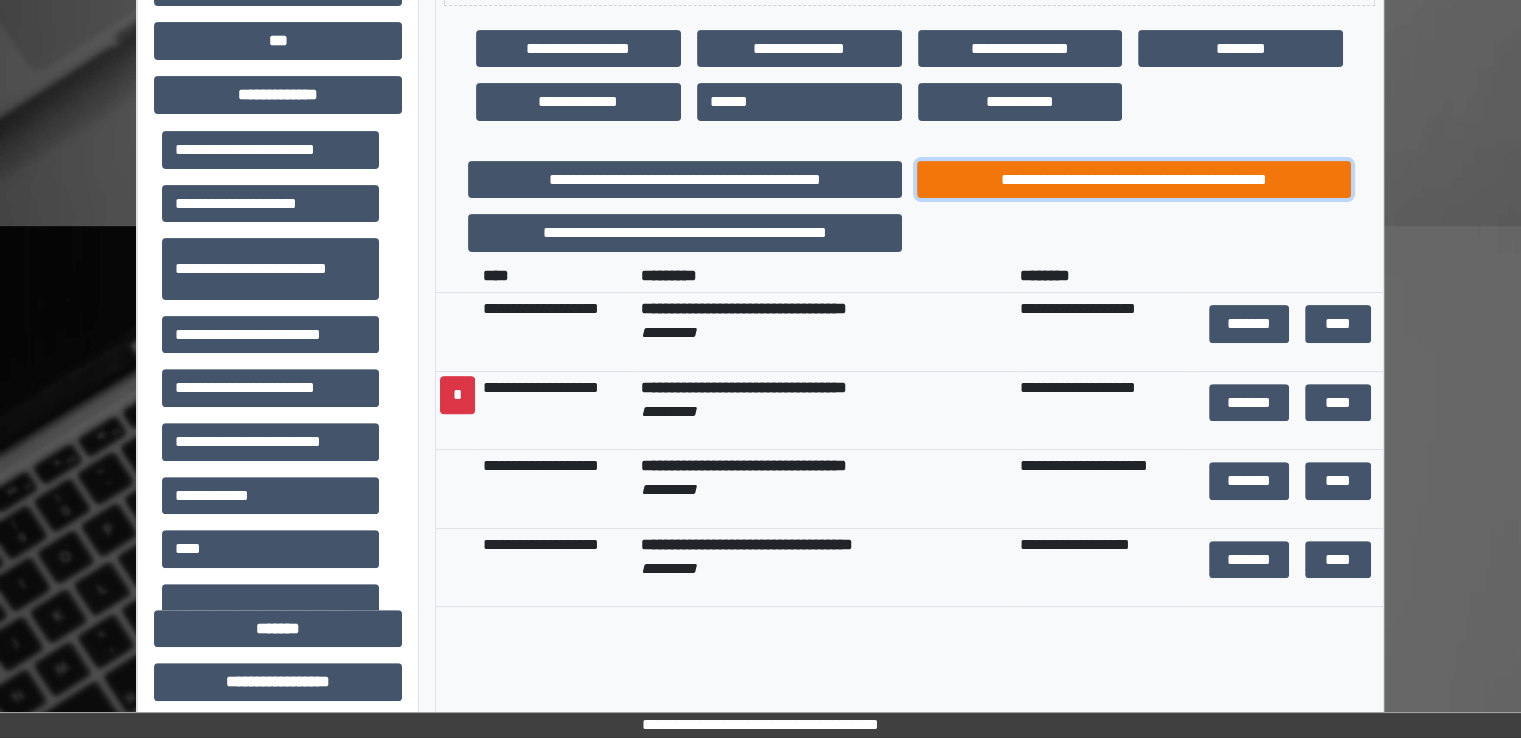 click on "**********" at bounding box center [1134, 180] 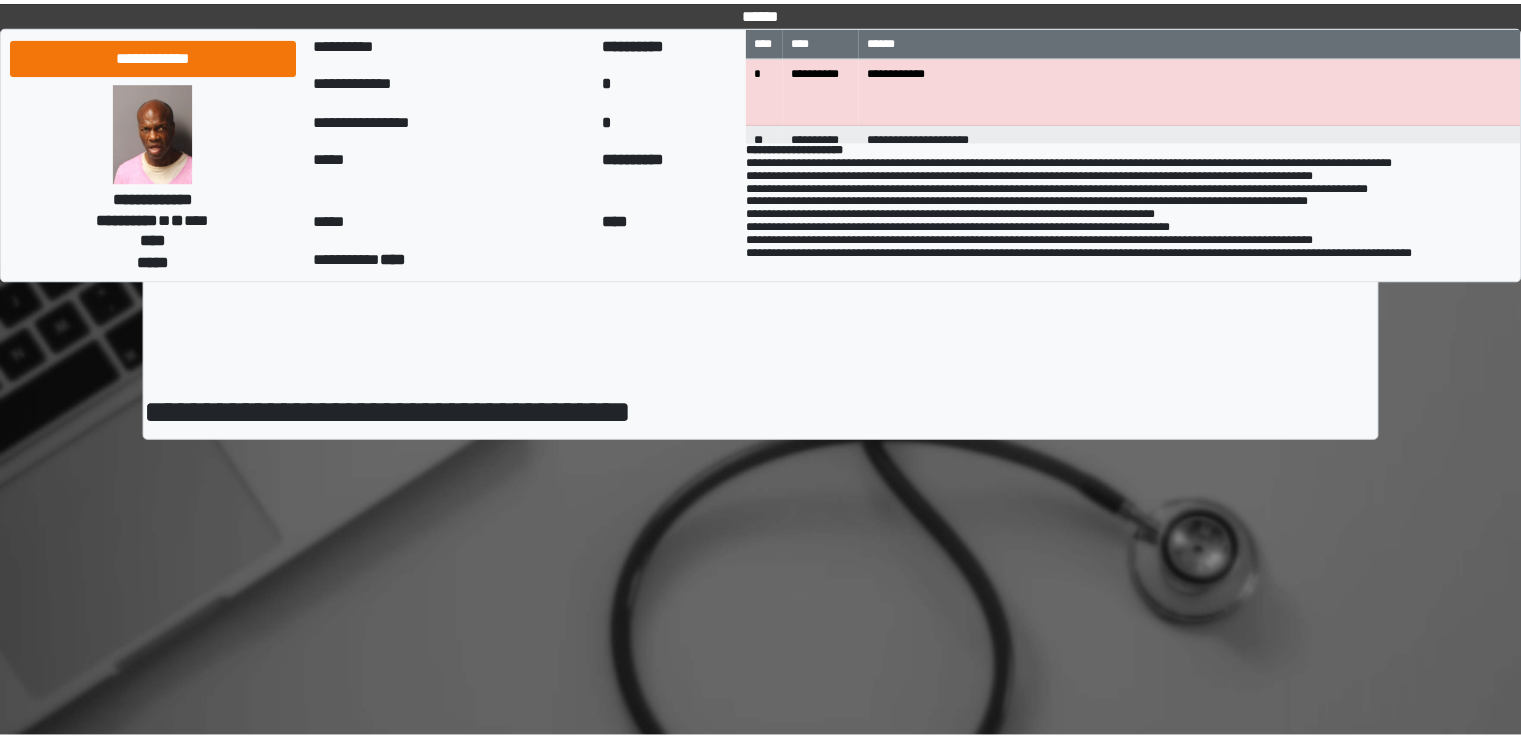 scroll, scrollTop: 0, scrollLeft: 0, axis: both 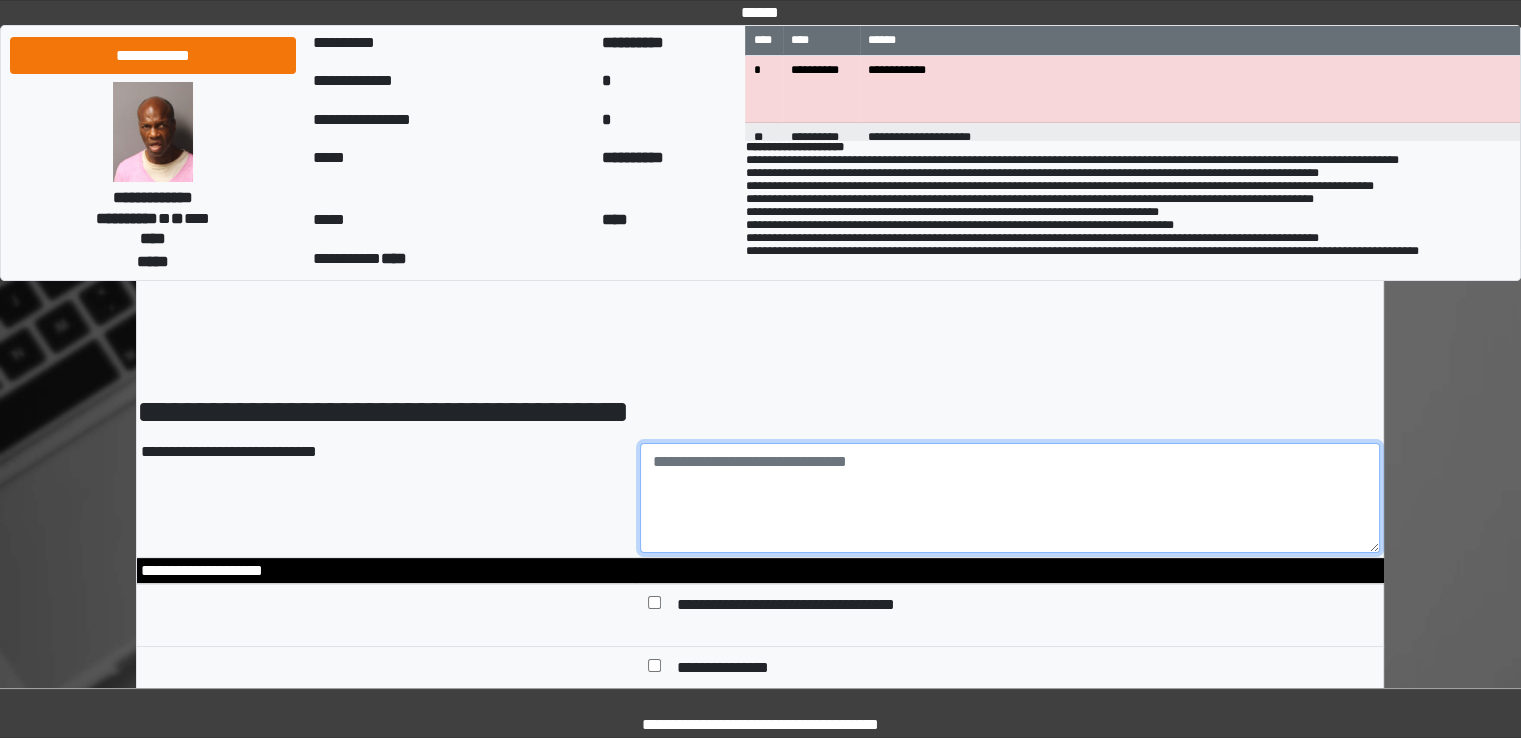 click at bounding box center (1010, 498) 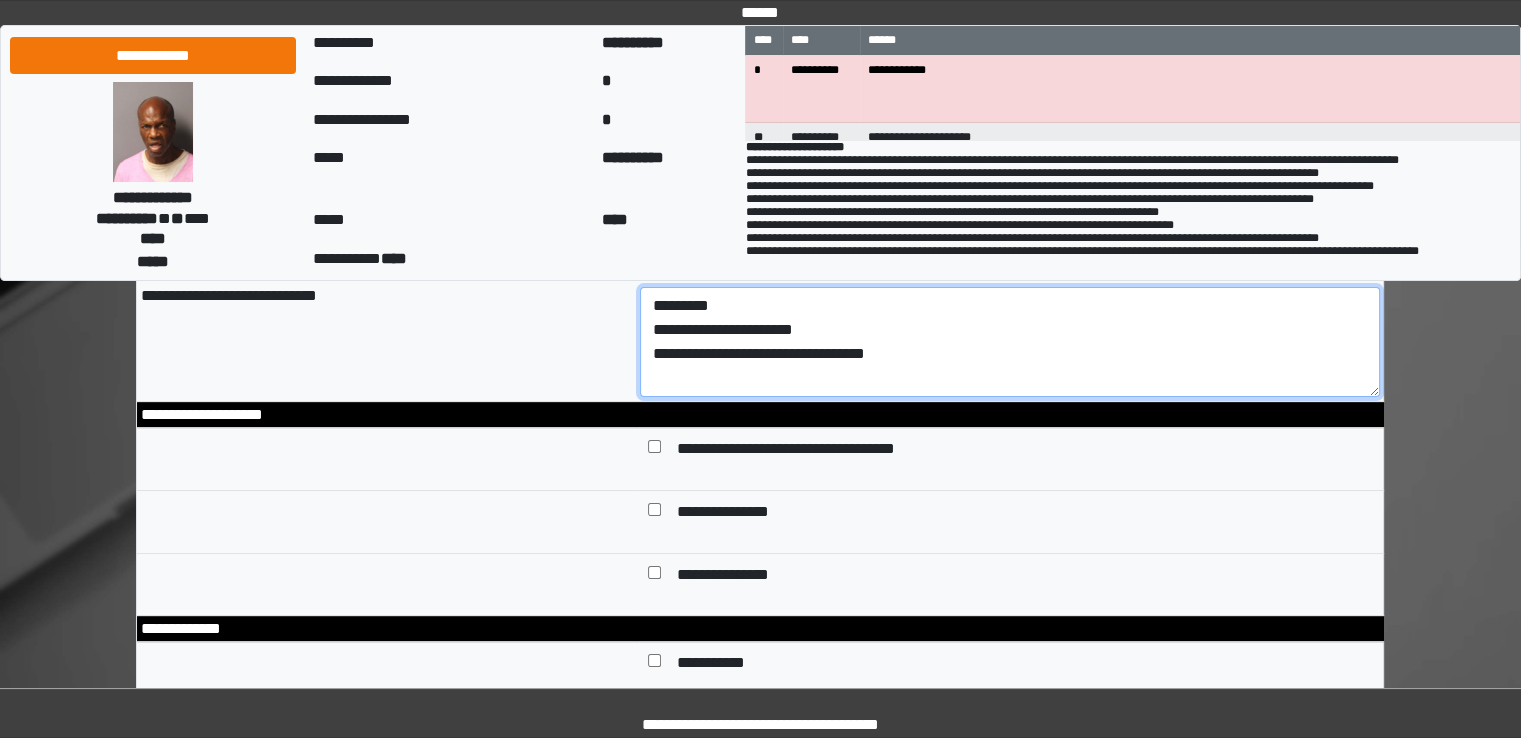 scroll, scrollTop: 200, scrollLeft: 0, axis: vertical 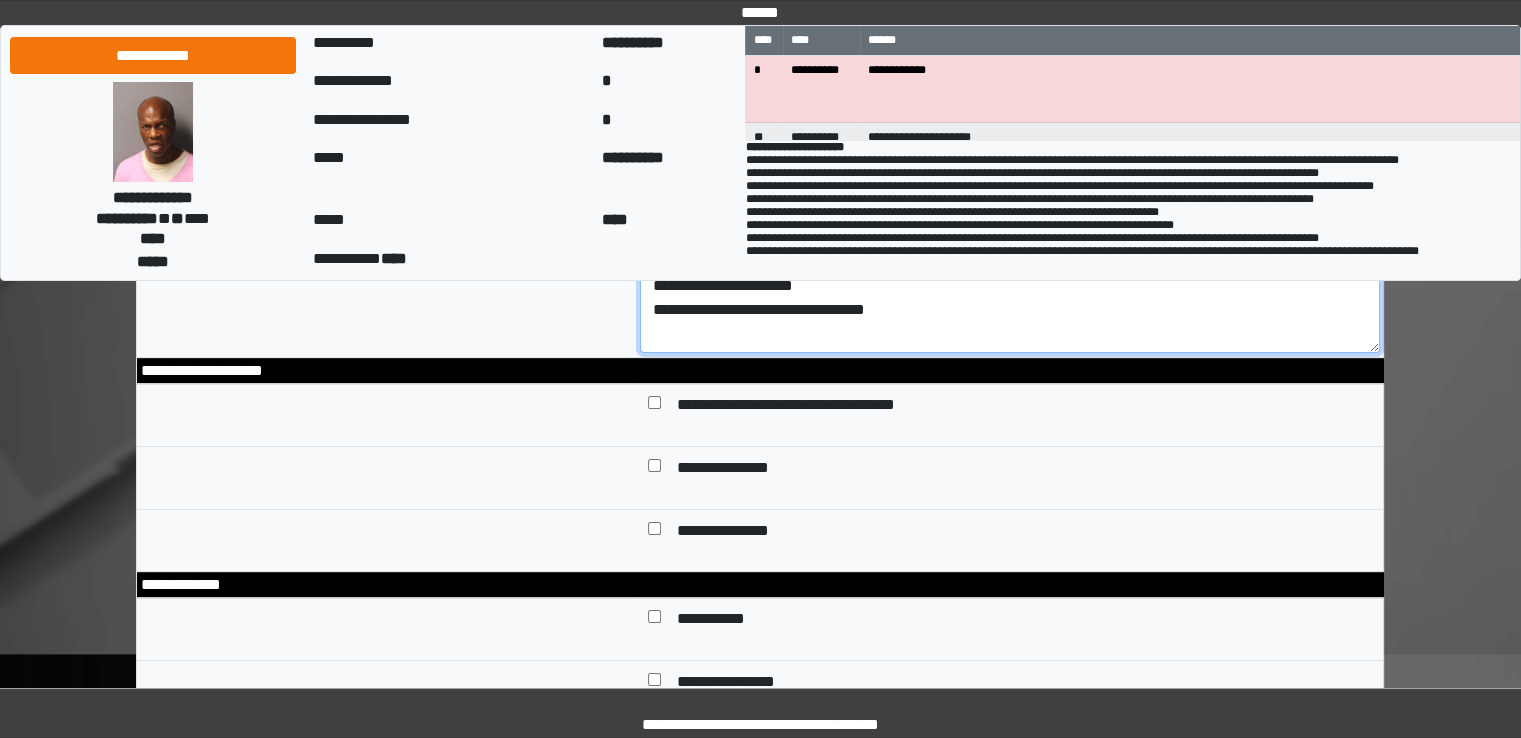 type on "**********" 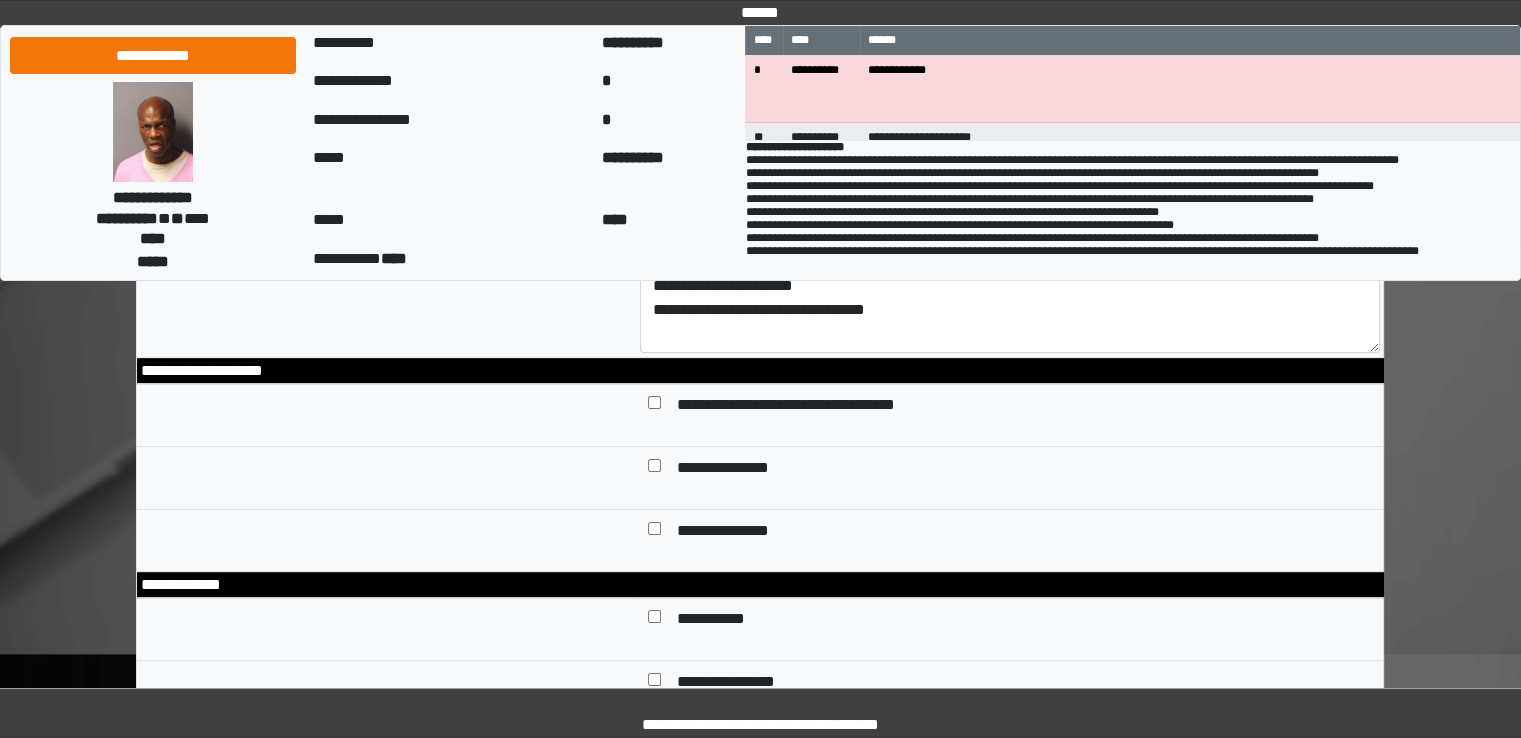 click on "**********" at bounding box center [739, 470] 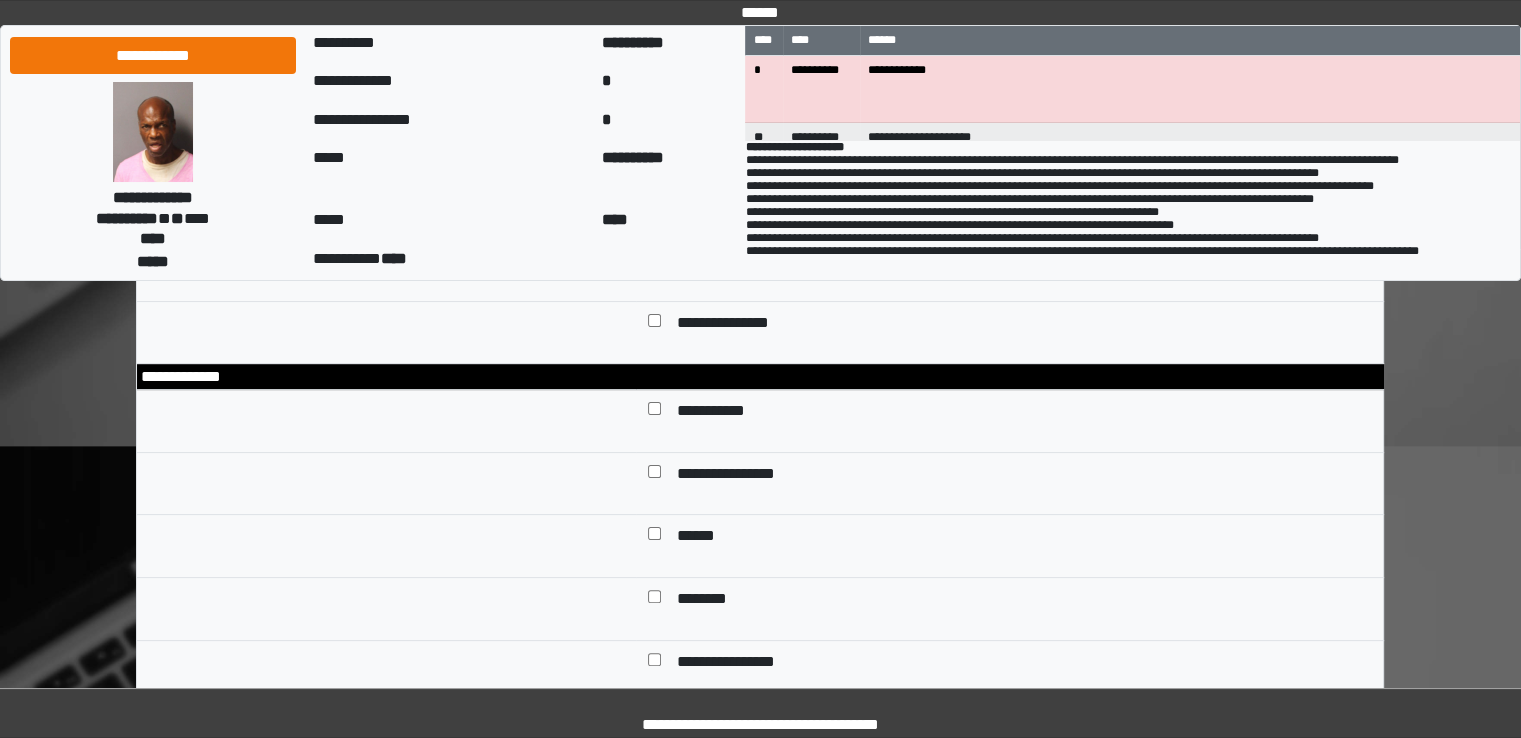 scroll, scrollTop: 500, scrollLeft: 0, axis: vertical 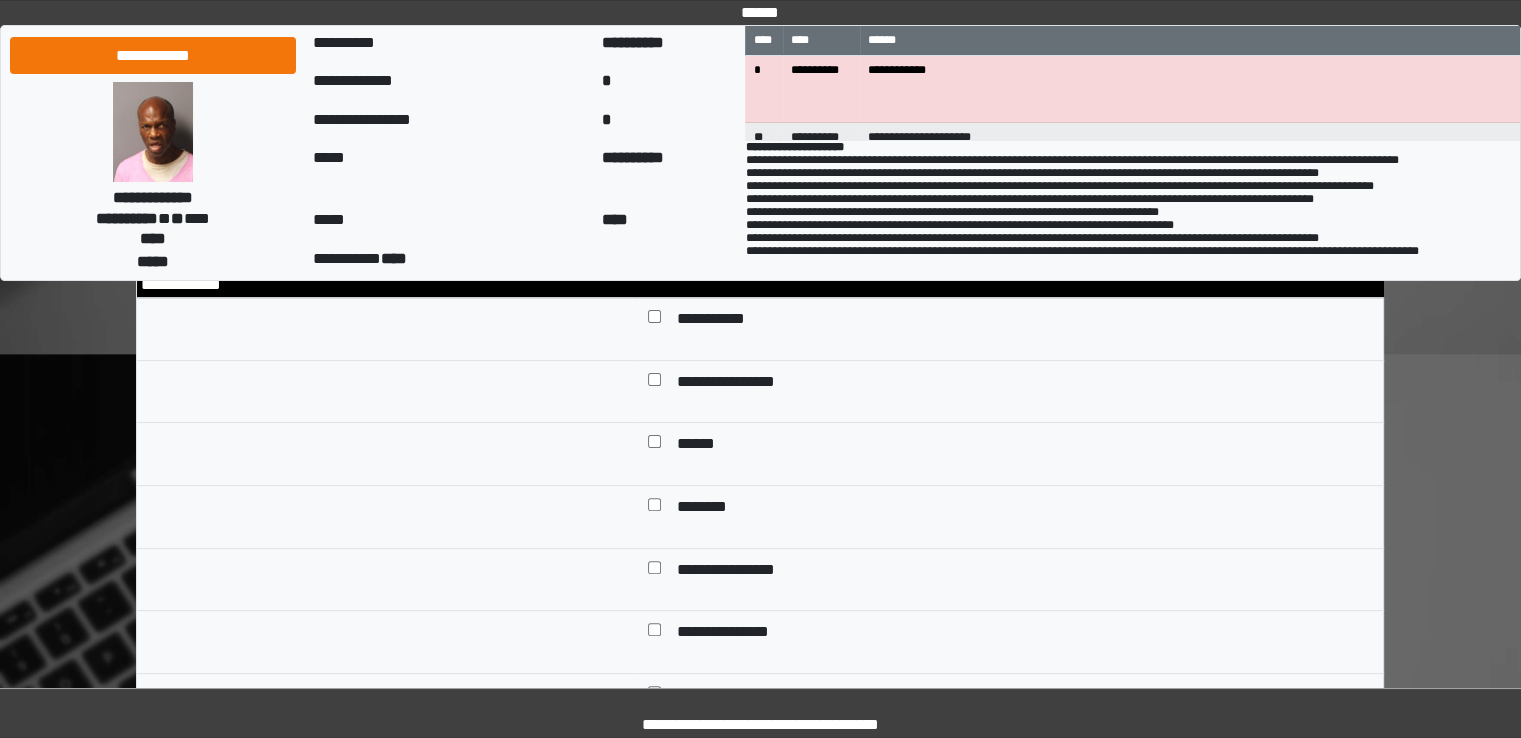 click on "******" at bounding box center (697, 446) 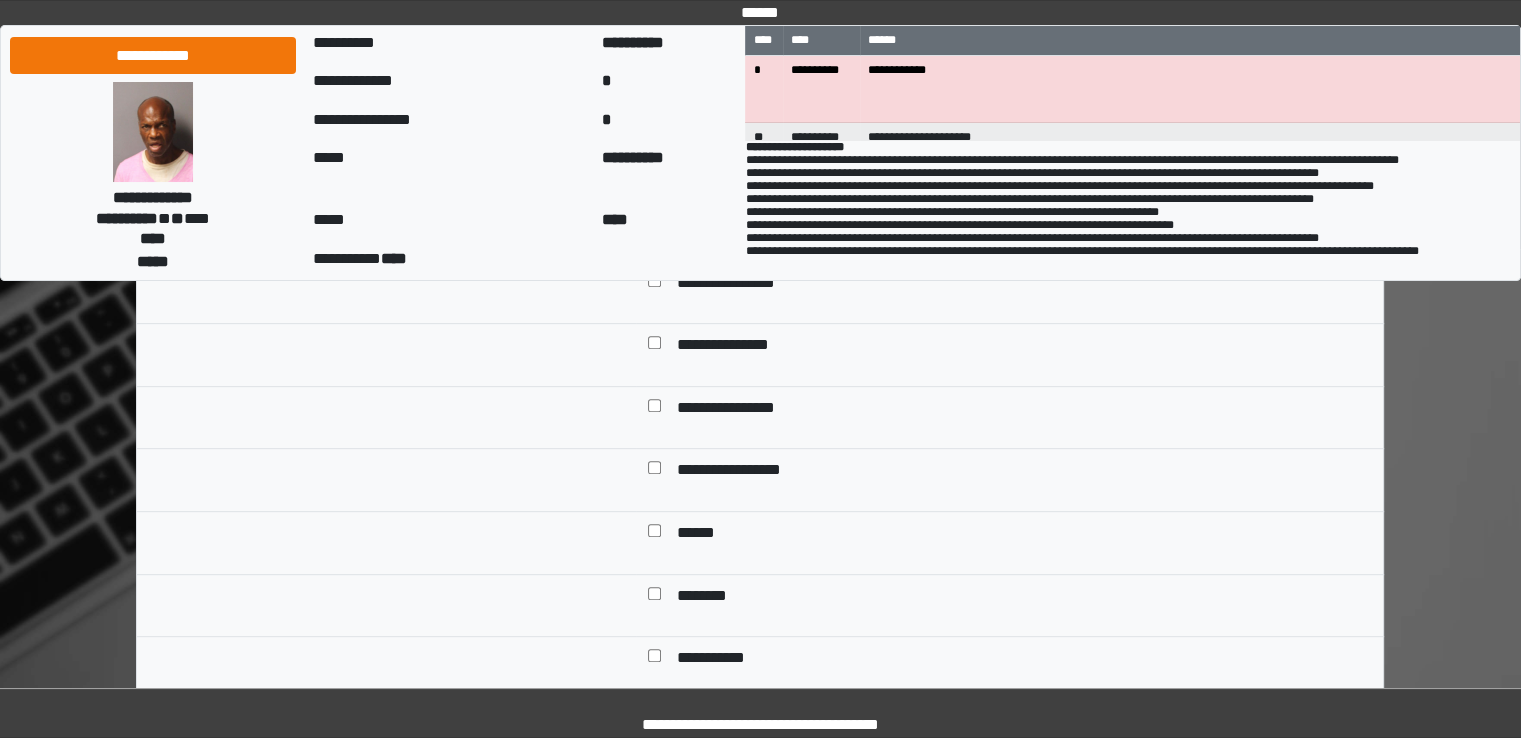 scroll, scrollTop: 800, scrollLeft: 0, axis: vertical 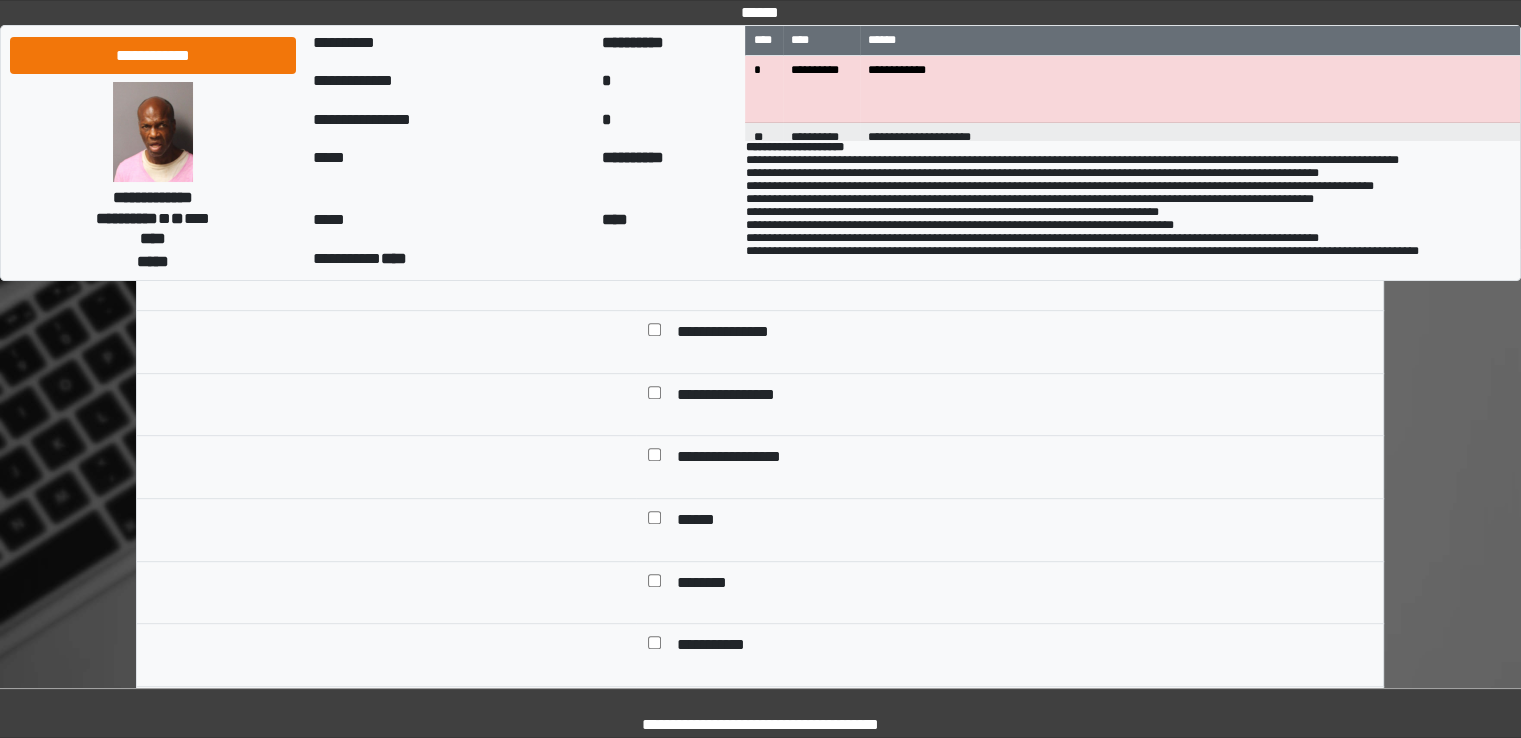 click on "**********" at bounding box center [740, 459] 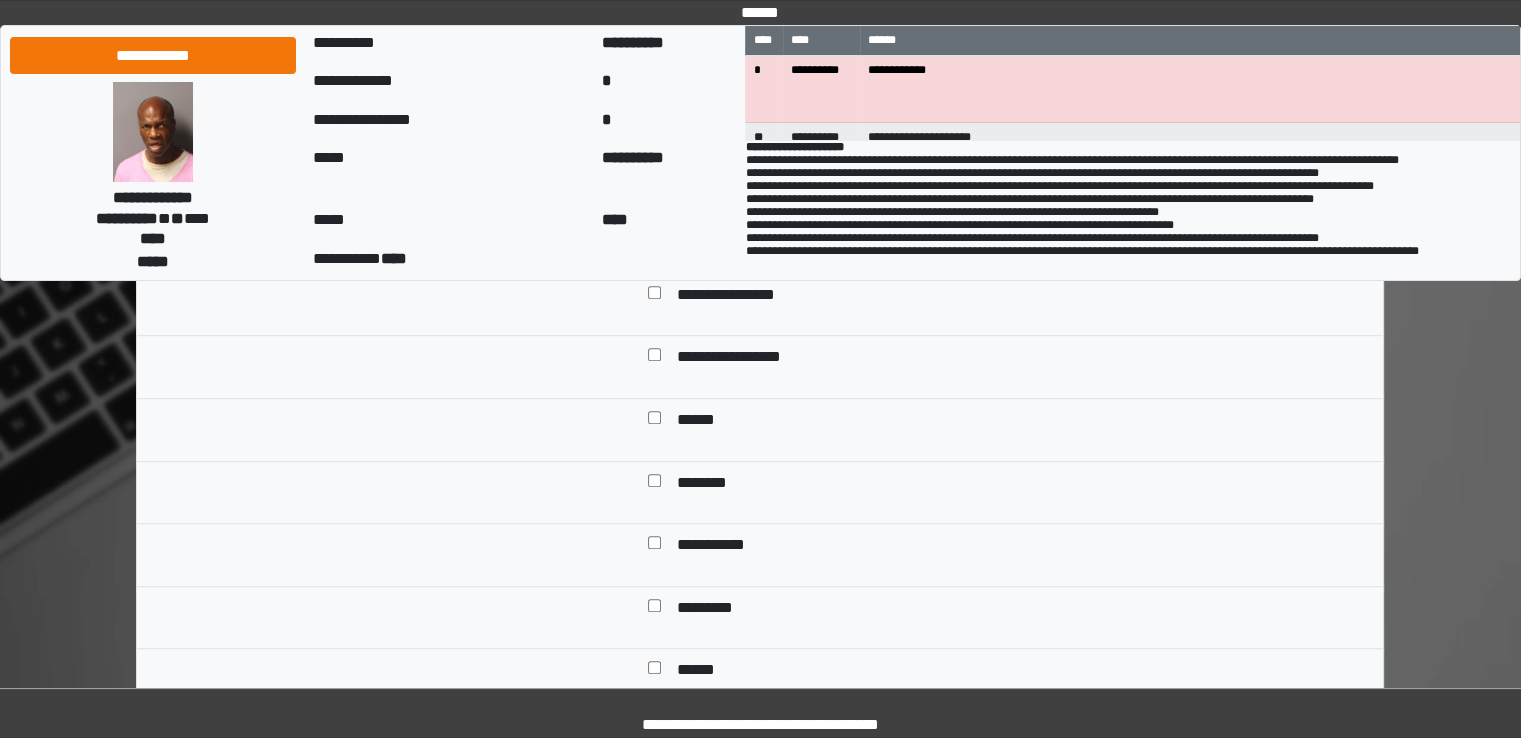 scroll, scrollTop: 1000, scrollLeft: 0, axis: vertical 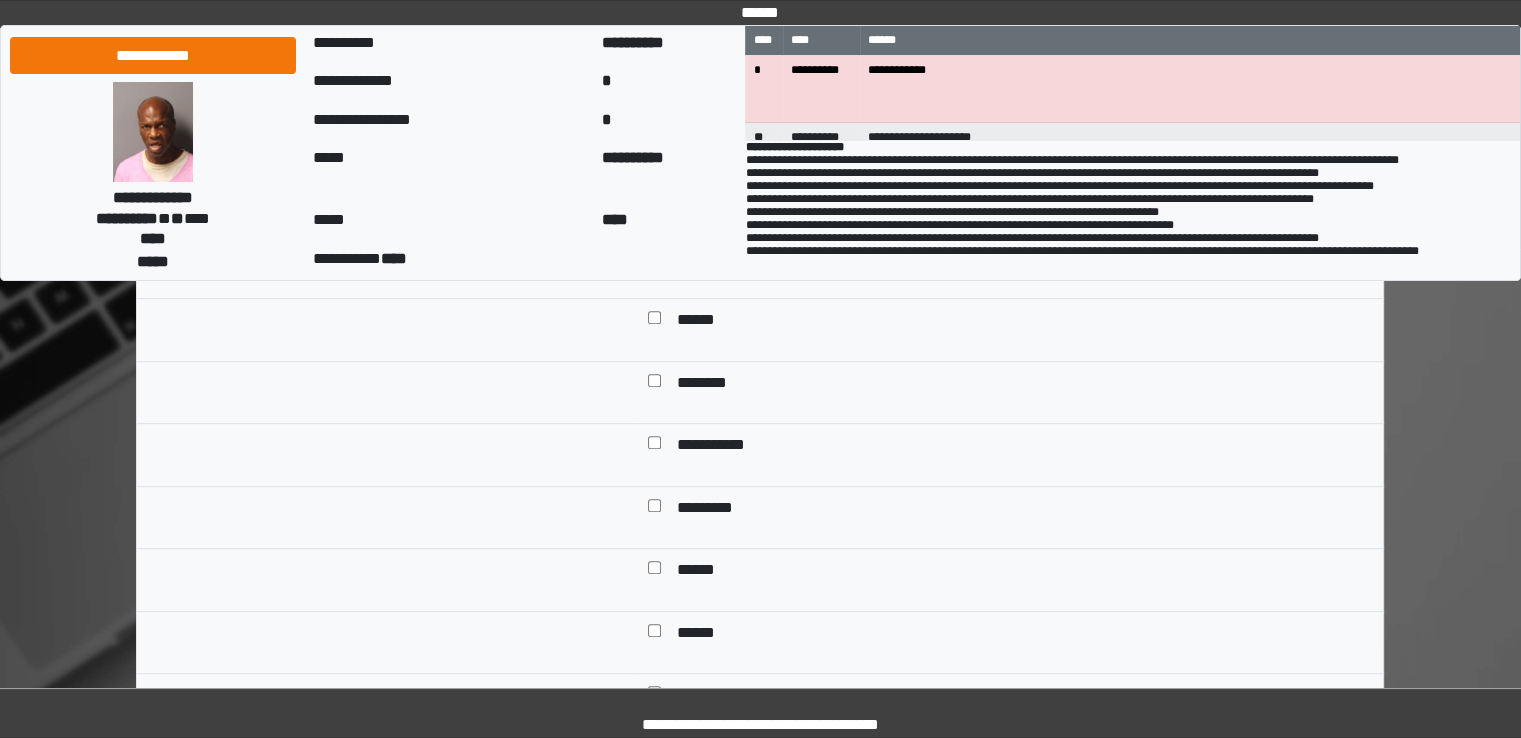 click on "**********" at bounding box center [719, 447] 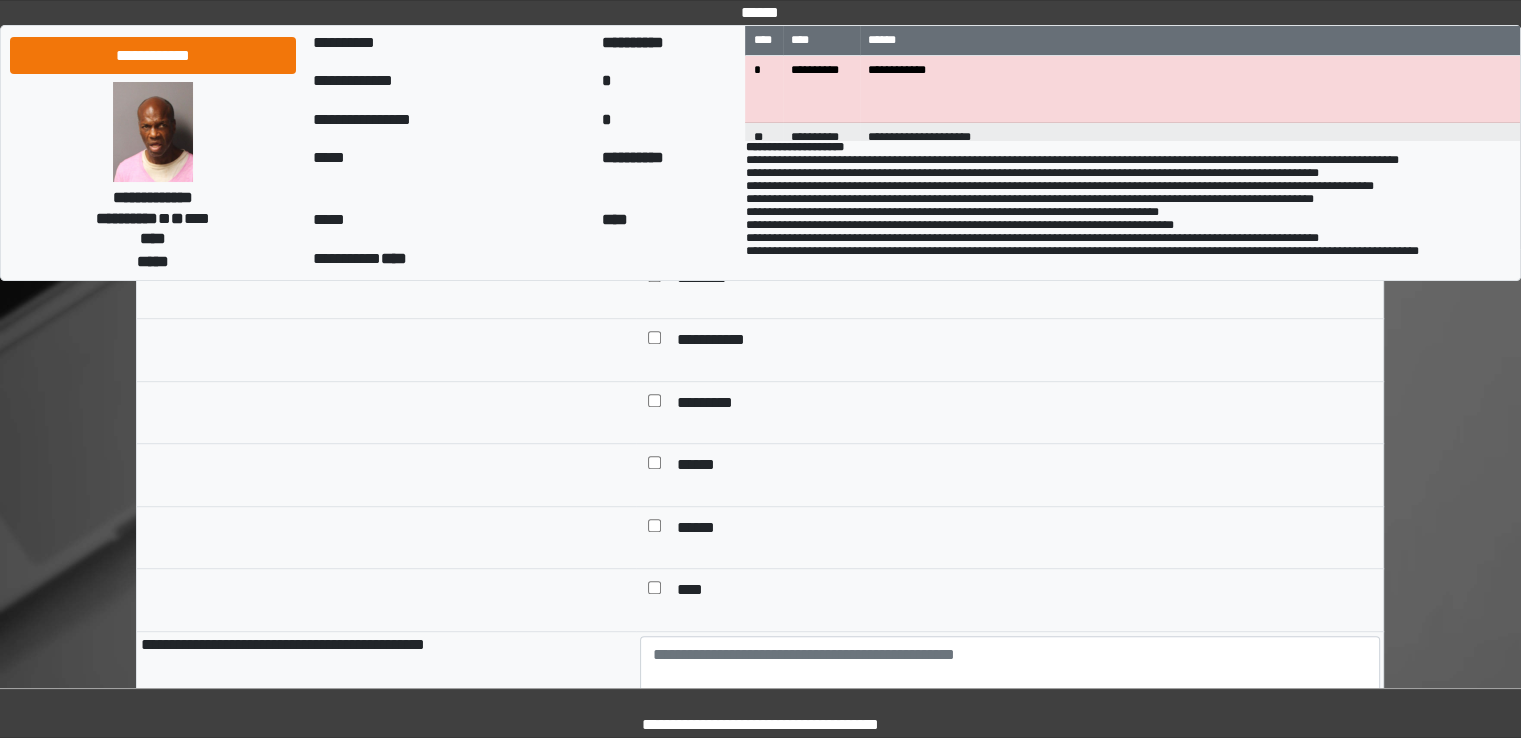 scroll, scrollTop: 1200, scrollLeft: 0, axis: vertical 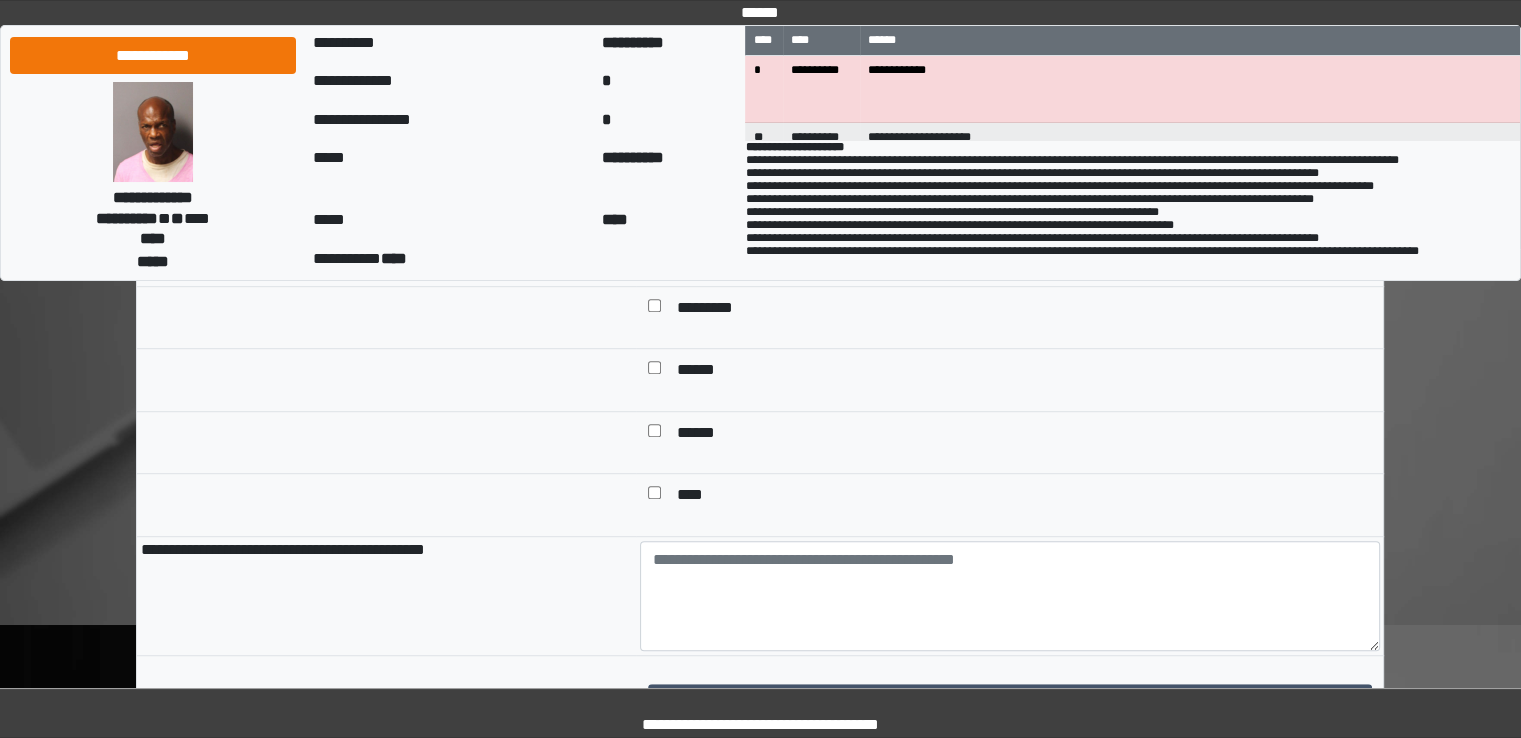 click on "****" at bounding box center [697, 497] 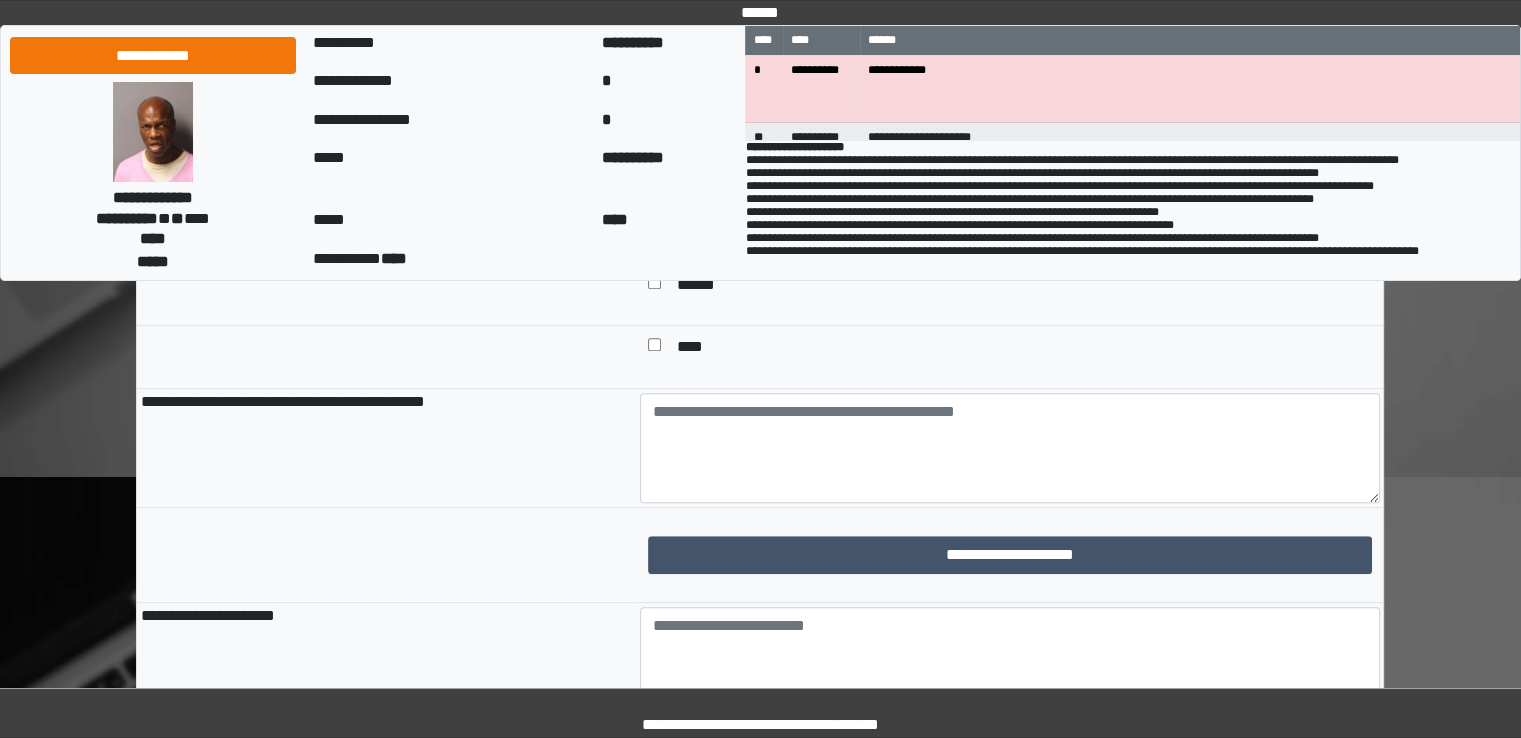 scroll, scrollTop: 1400, scrollLeft: 0, axis: vertical 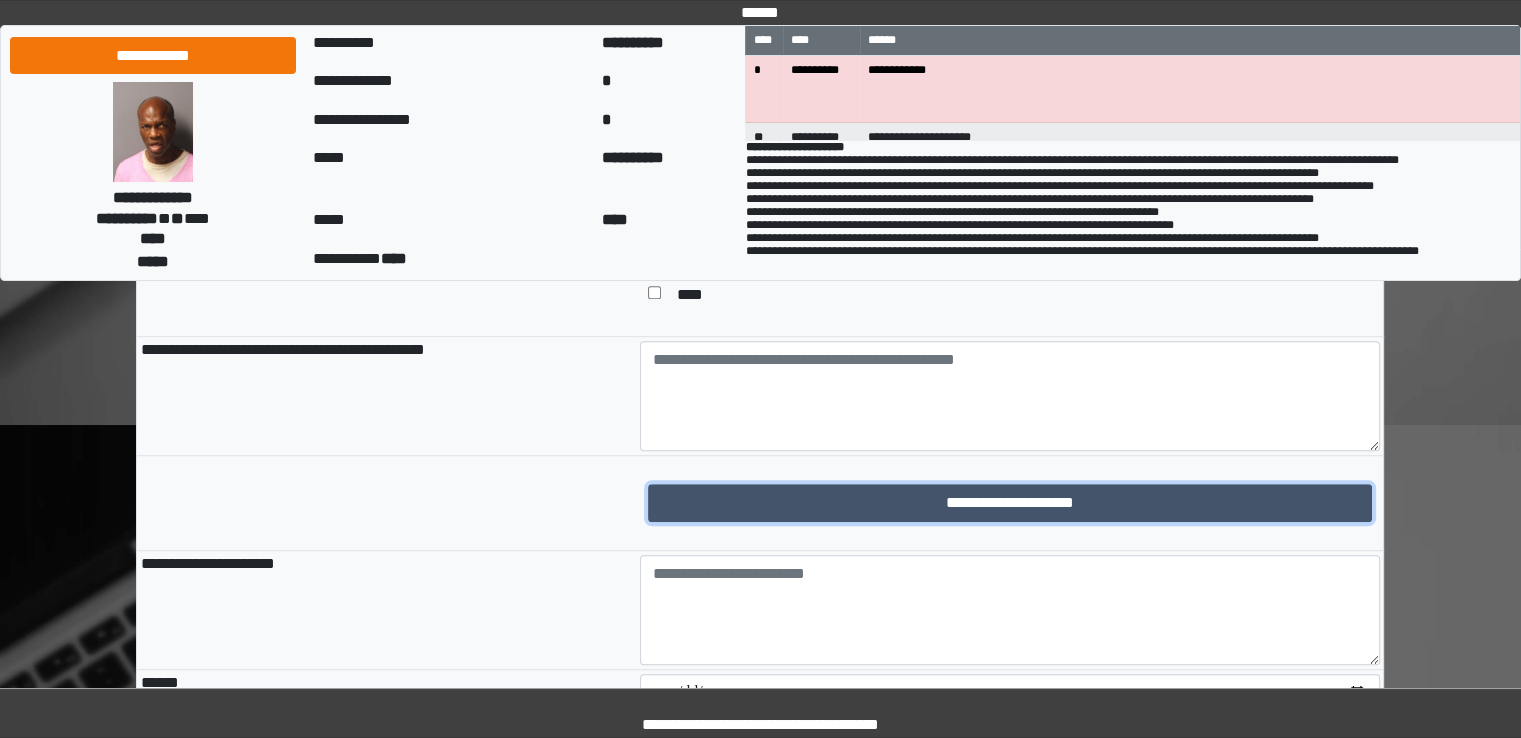 click on "**********" at bounding box center [1010, 503] 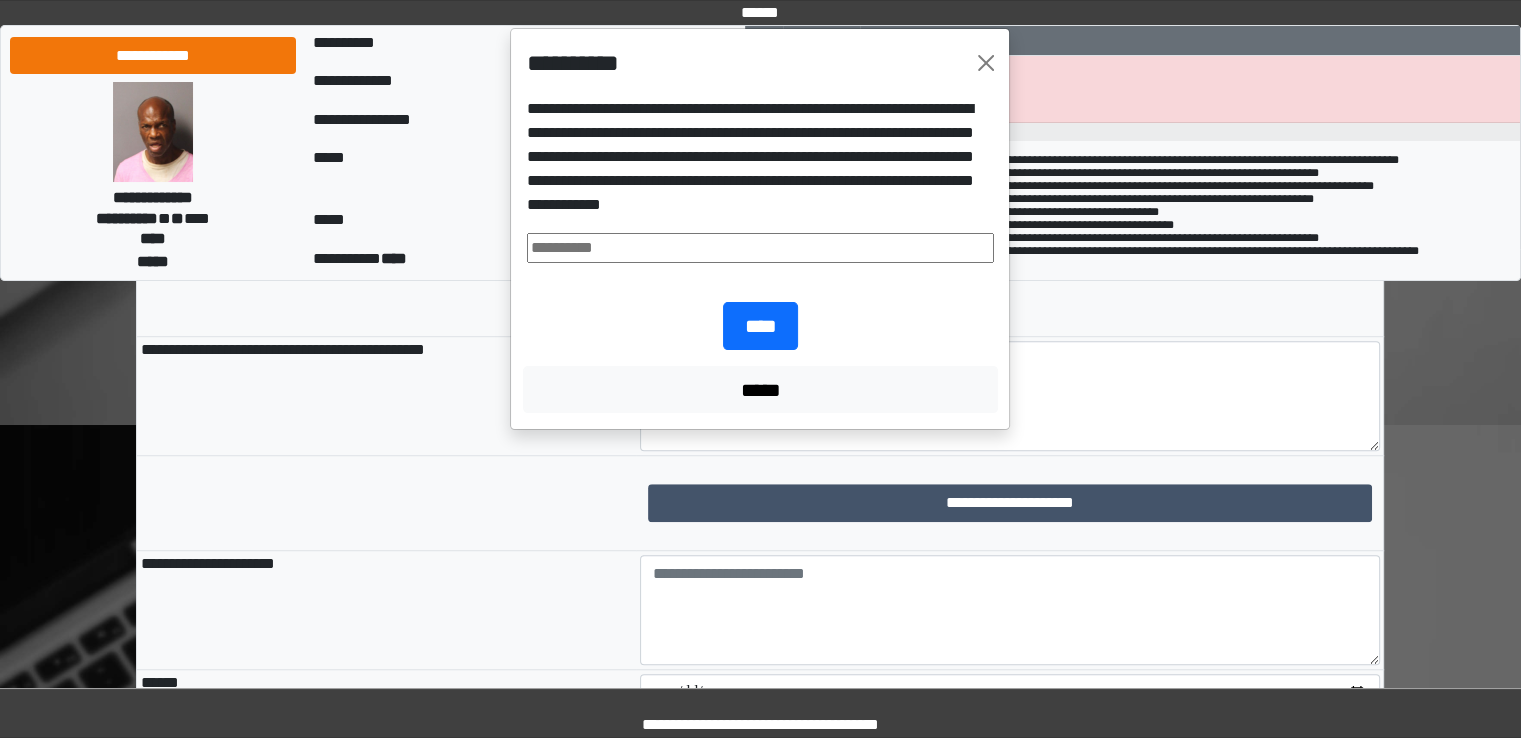 click at bounding box center [760, 248] 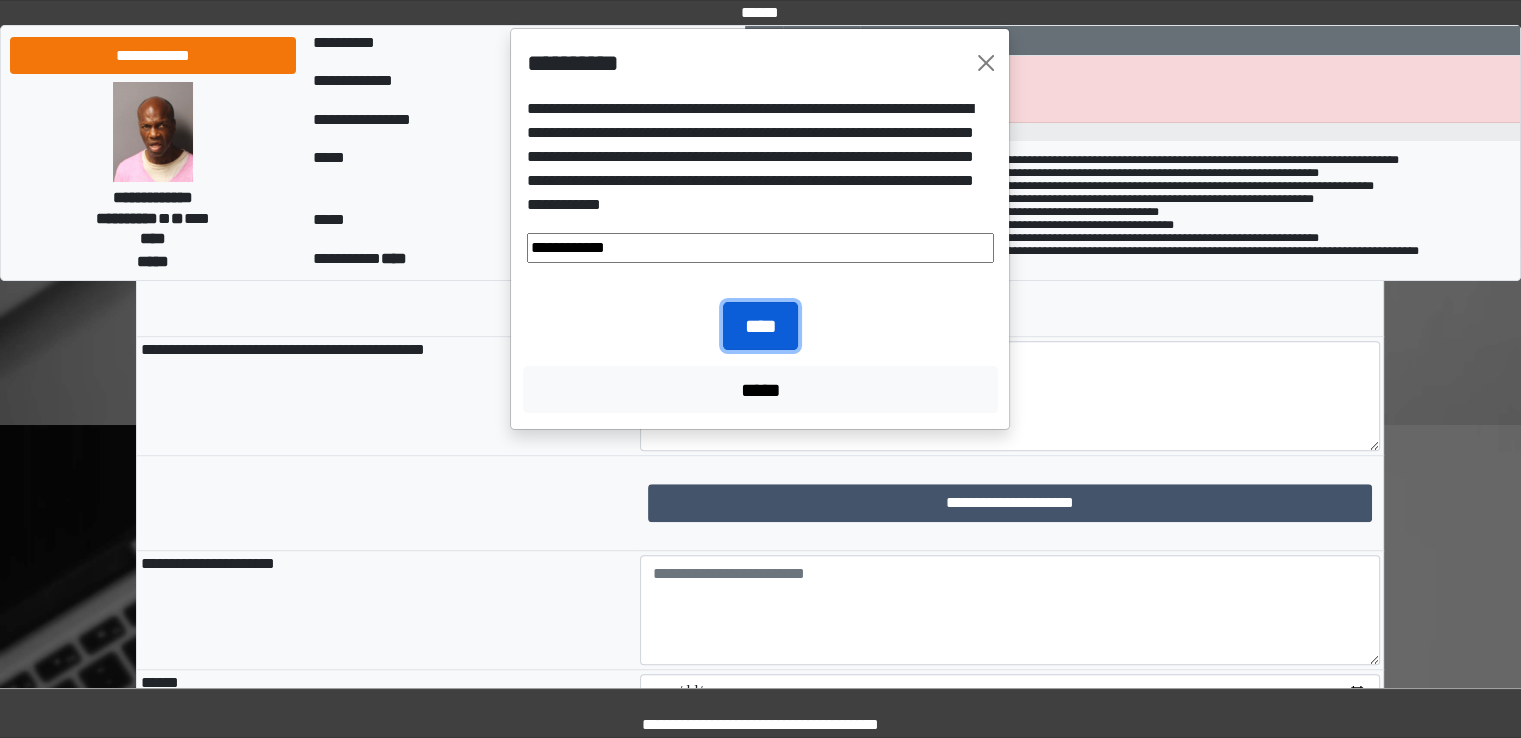 click on "****" at bounding box center (760, 326) 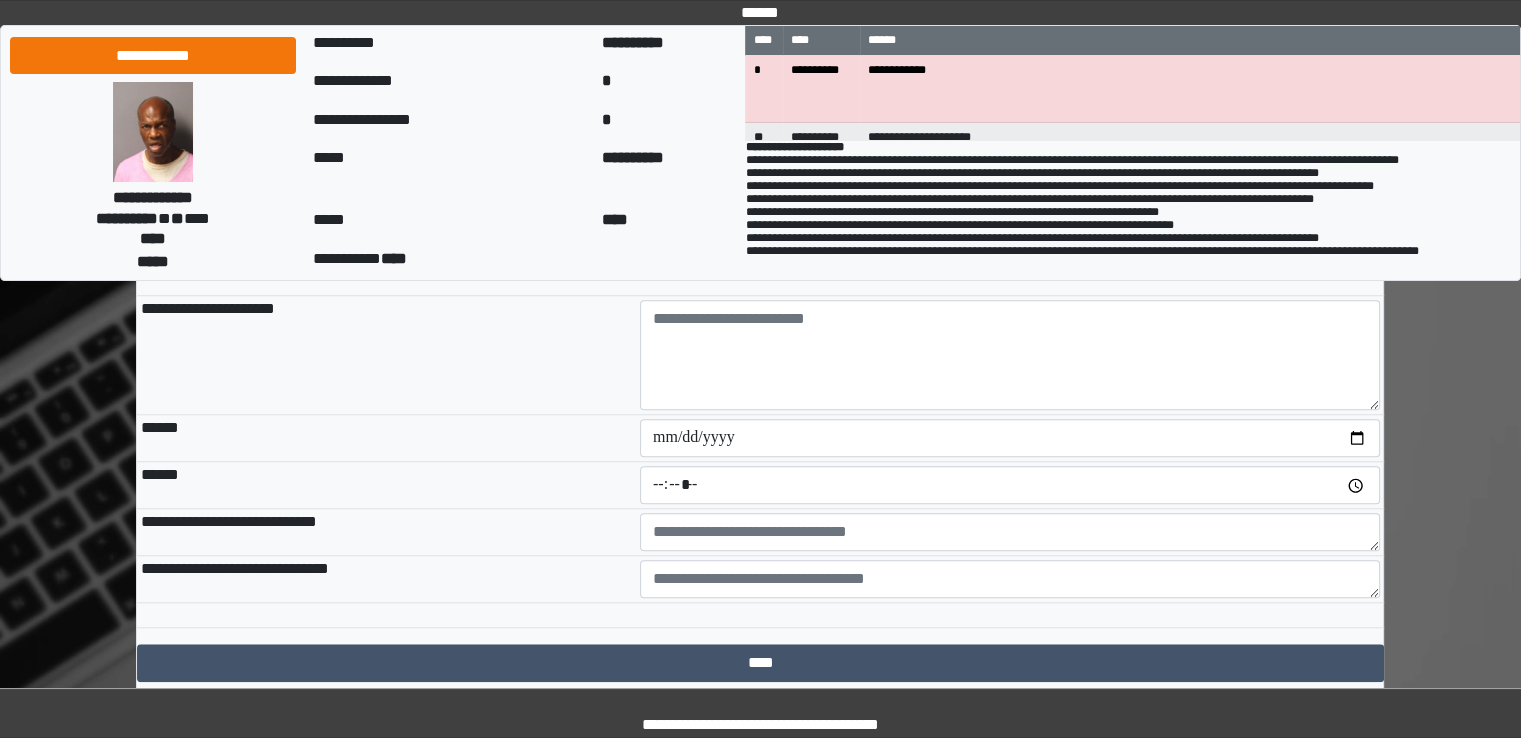 scroll, scrollTop: 1700, scrollLeft: 0, axis: vertical 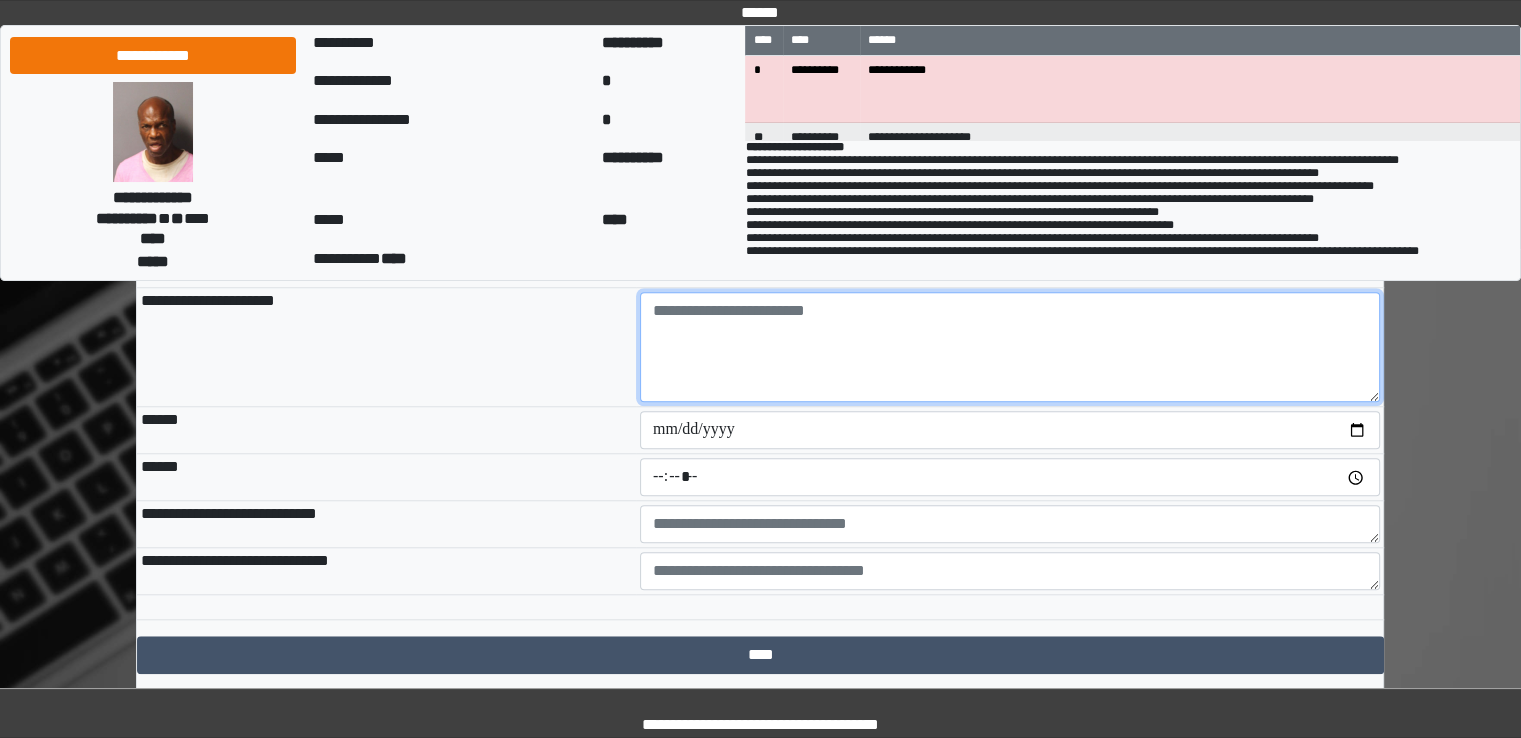 click at bounding box center [1010, 347] 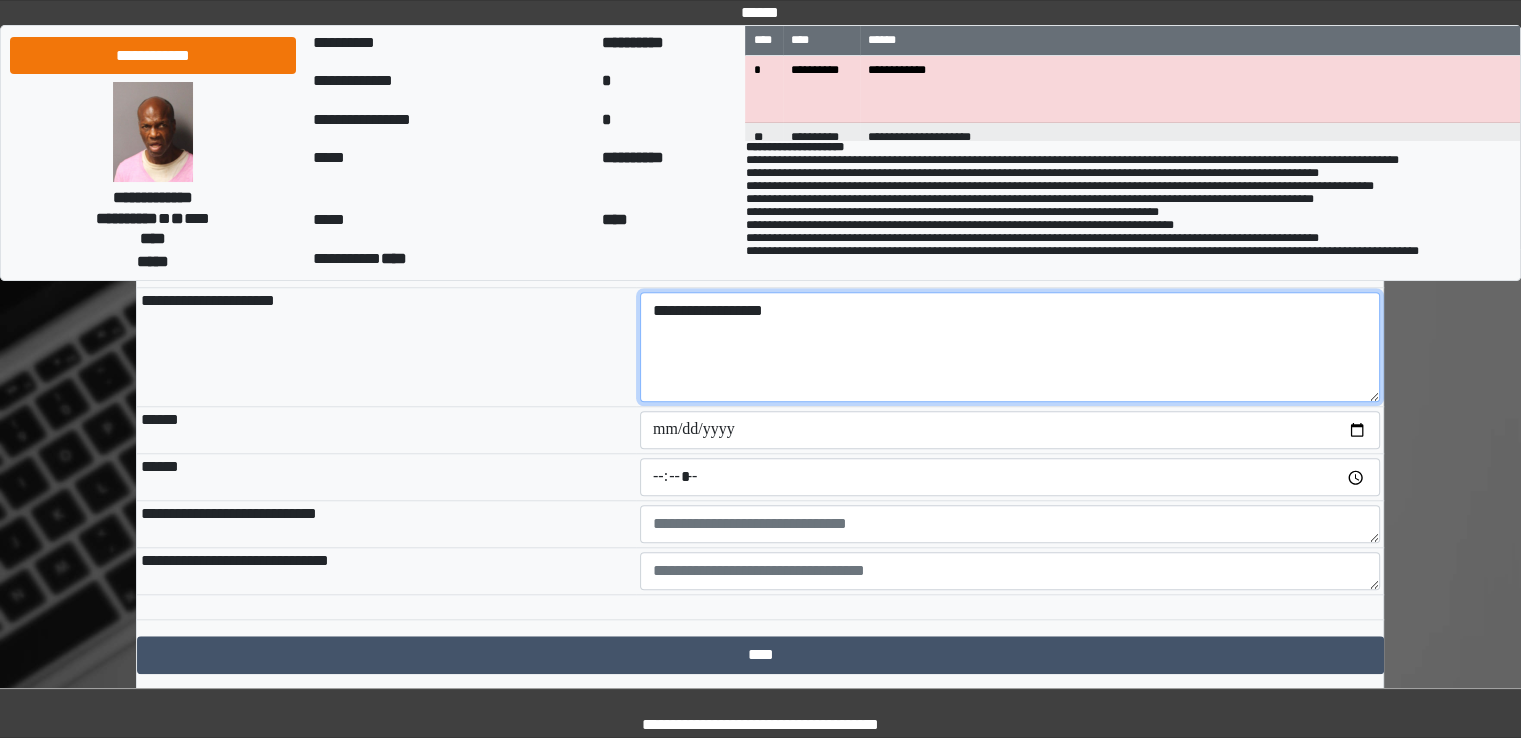 type on "**********" 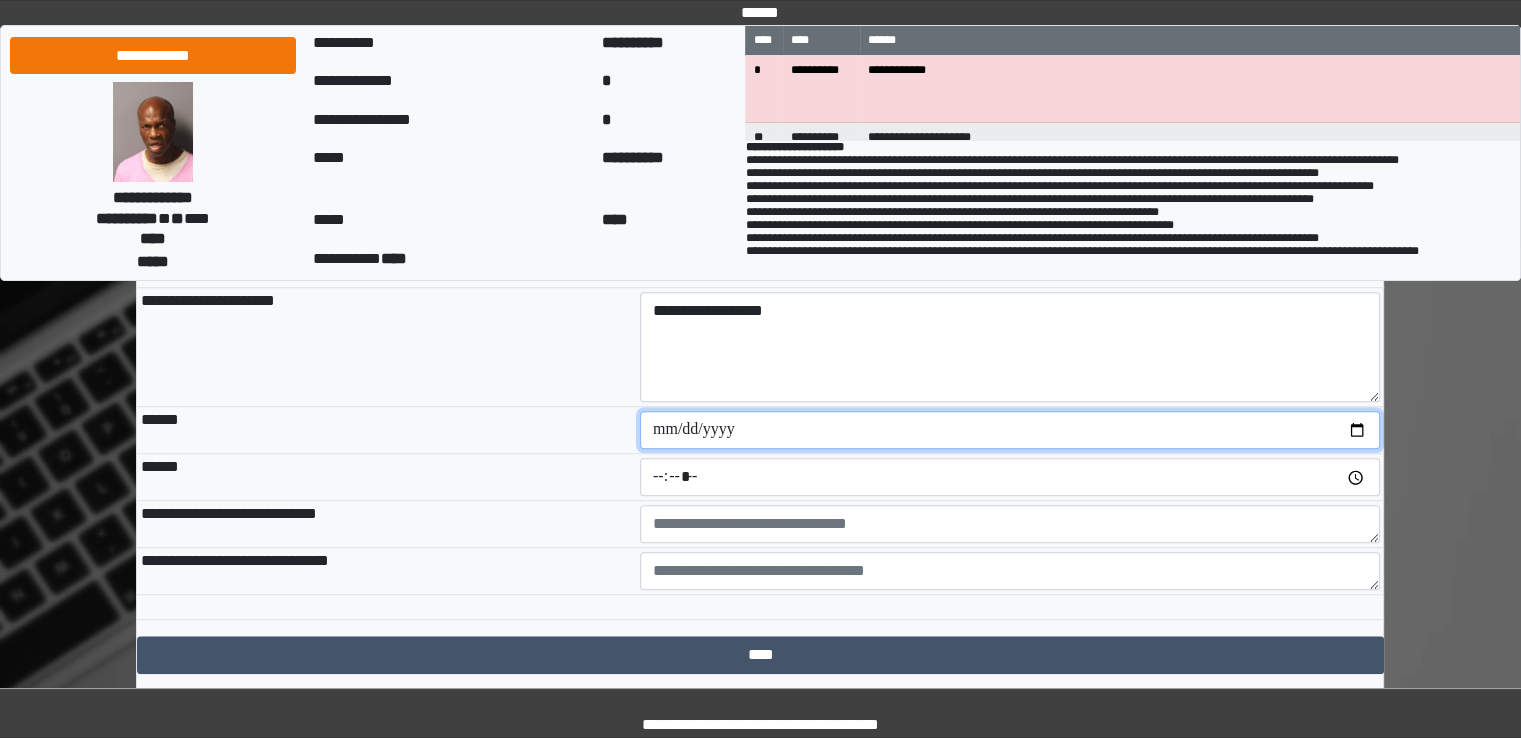 click at bounding box center (1010, 430) 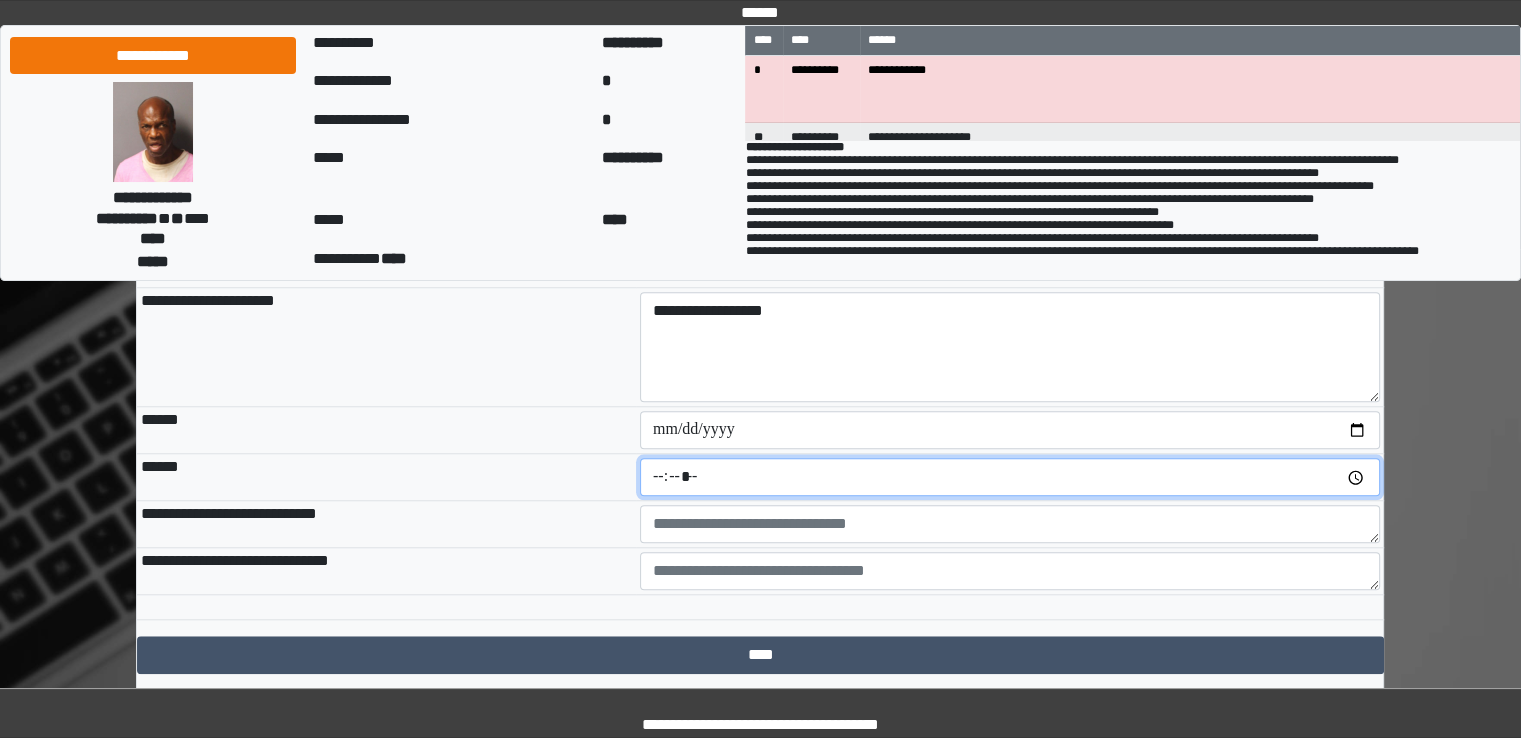click at bounding box center [1010, 477] 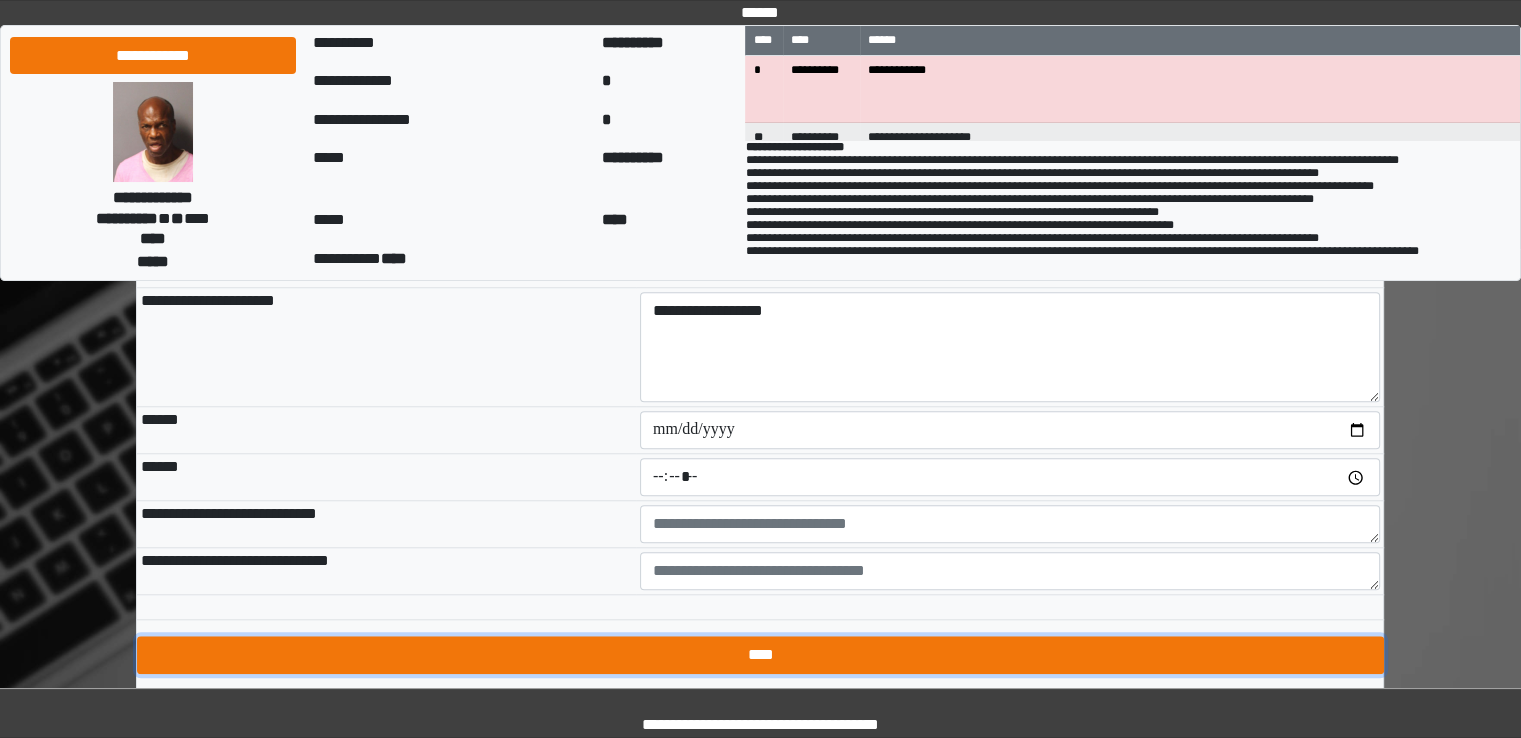 click on "****" at bounding box center [760, 655] 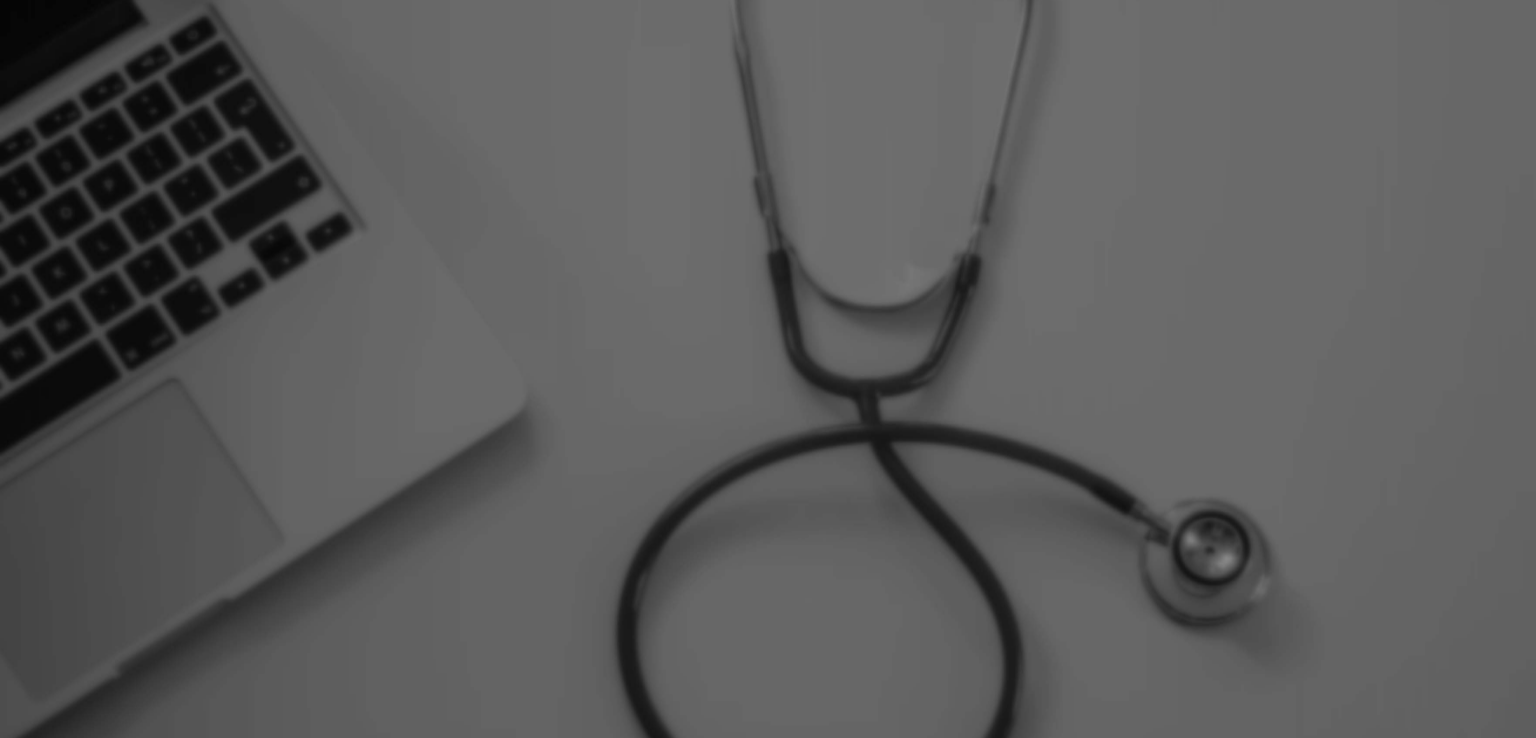 scroll, scrollTop: 0, scrollLeft: 0, axis: both 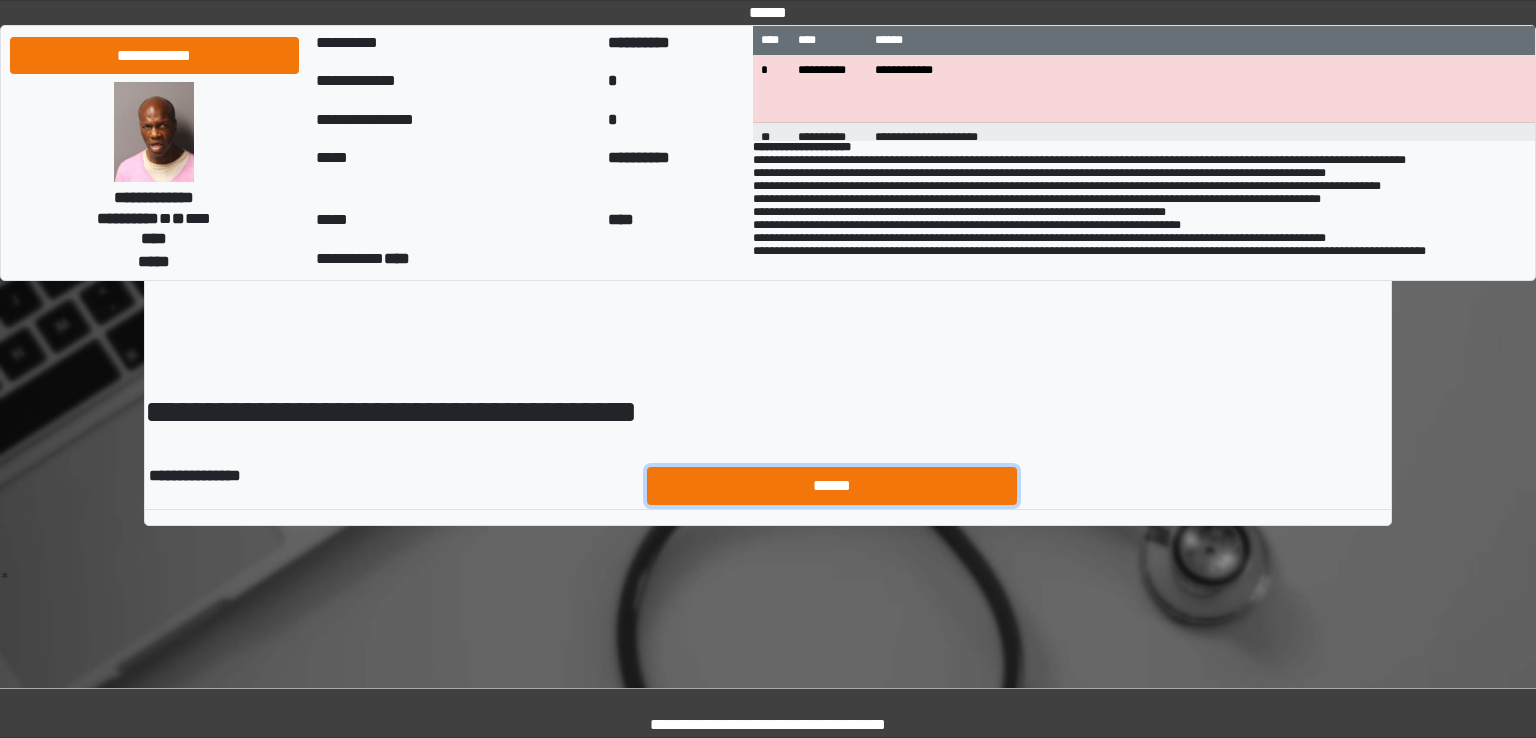 click on "******" at bounding box center [832, 486] 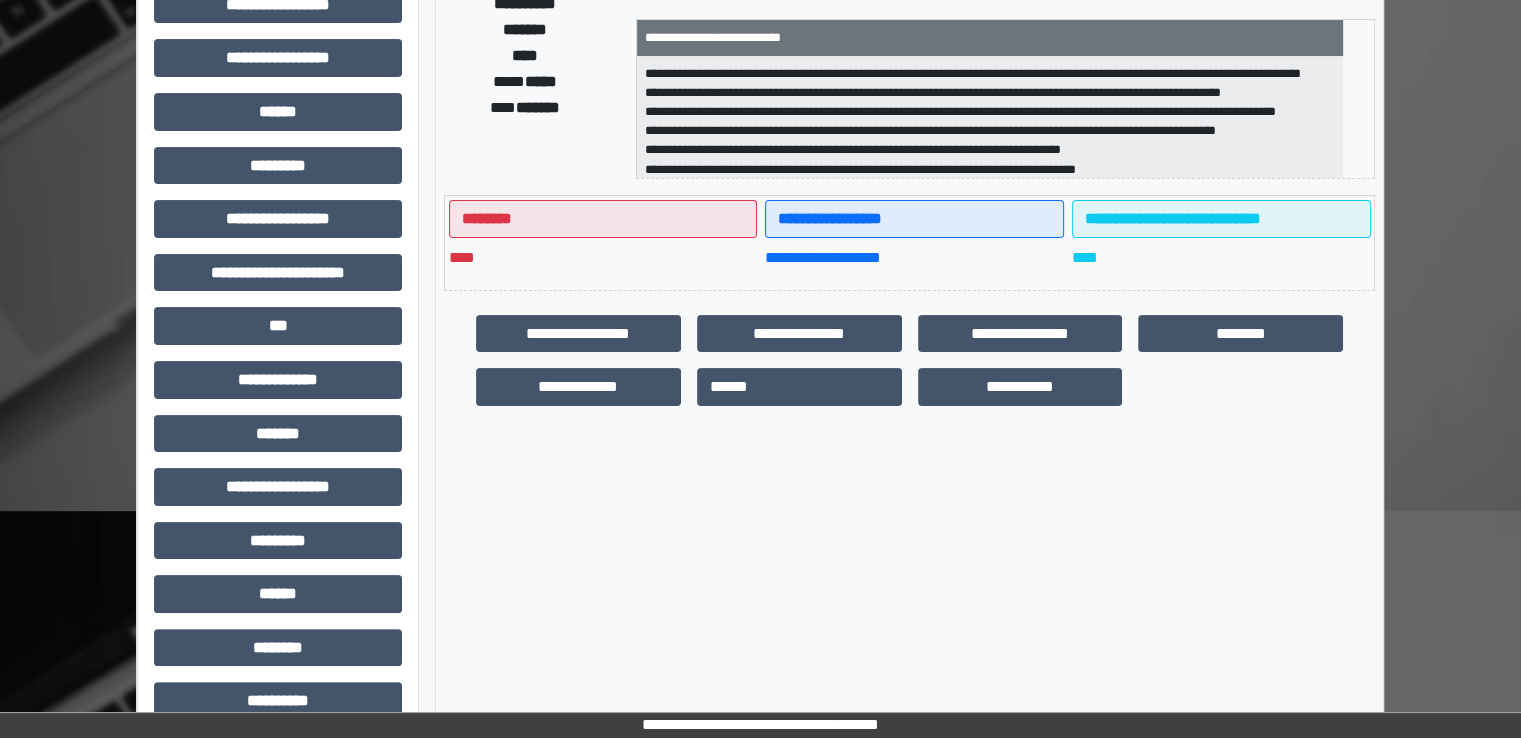 scroll, scrollTop: 428, scrollLeft: 0, axis: vertical 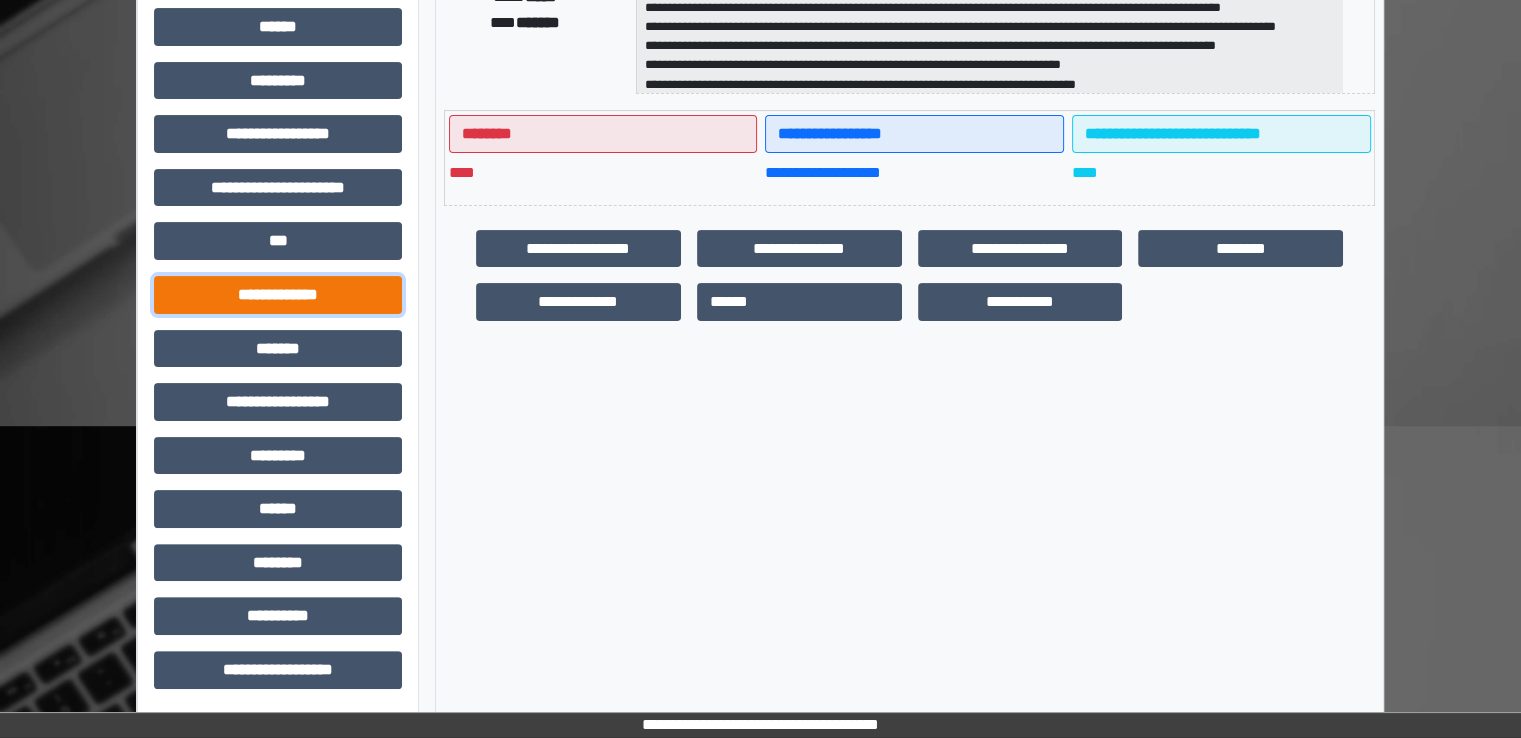 click on "**********" at bounding box center [278, 295] 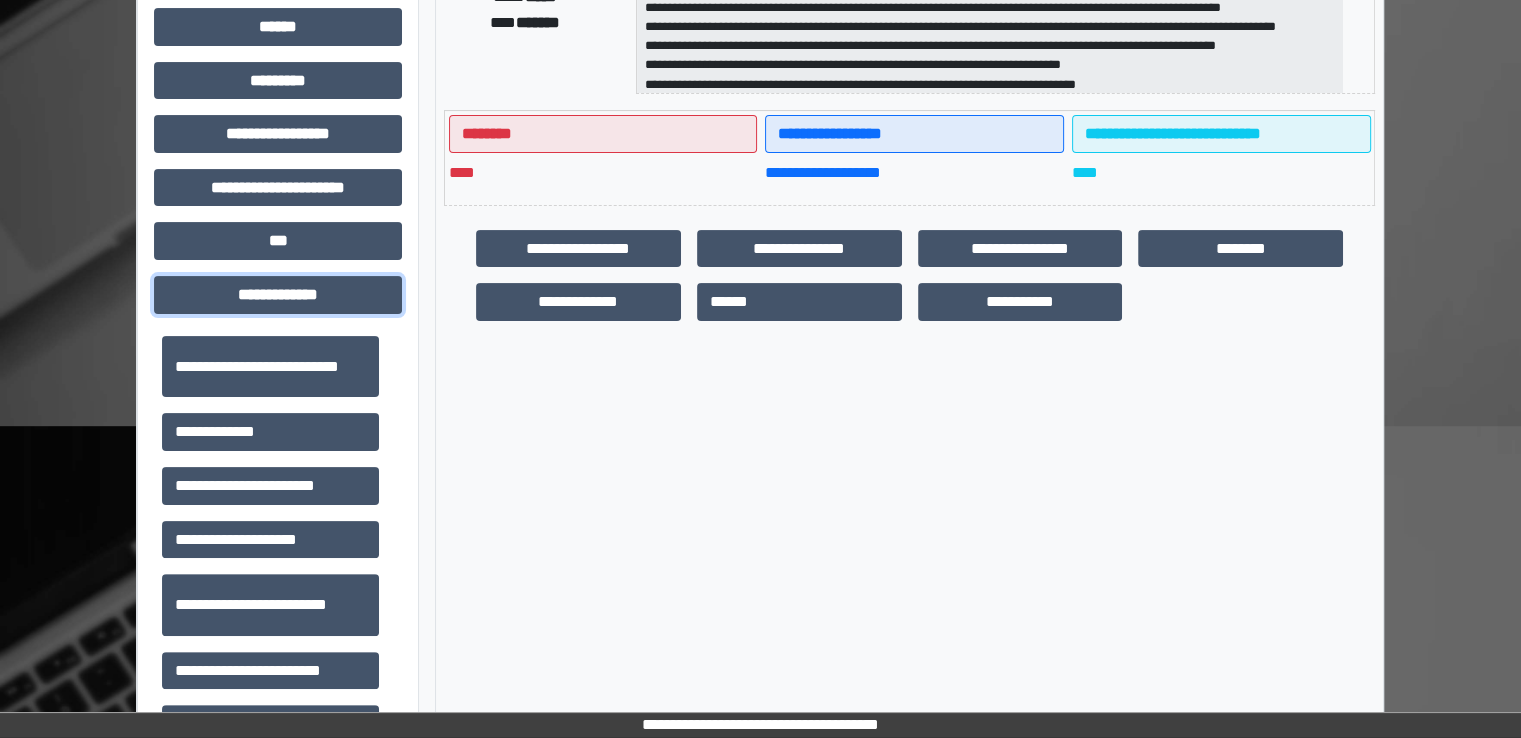 scroll, scrollTop: 500, scrollLeft: 0, axis: vertical 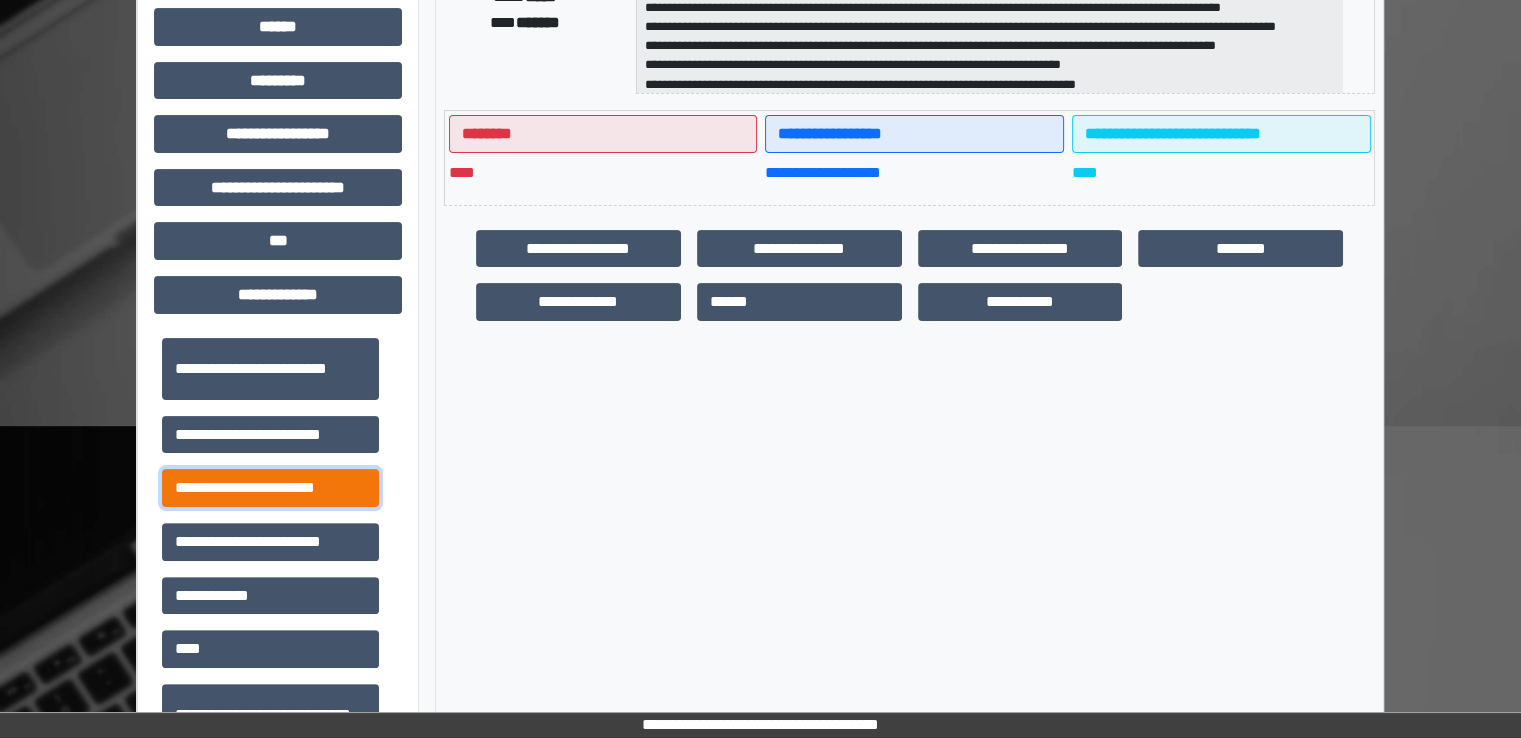 click on "**********" at bounding box center (270, 488) 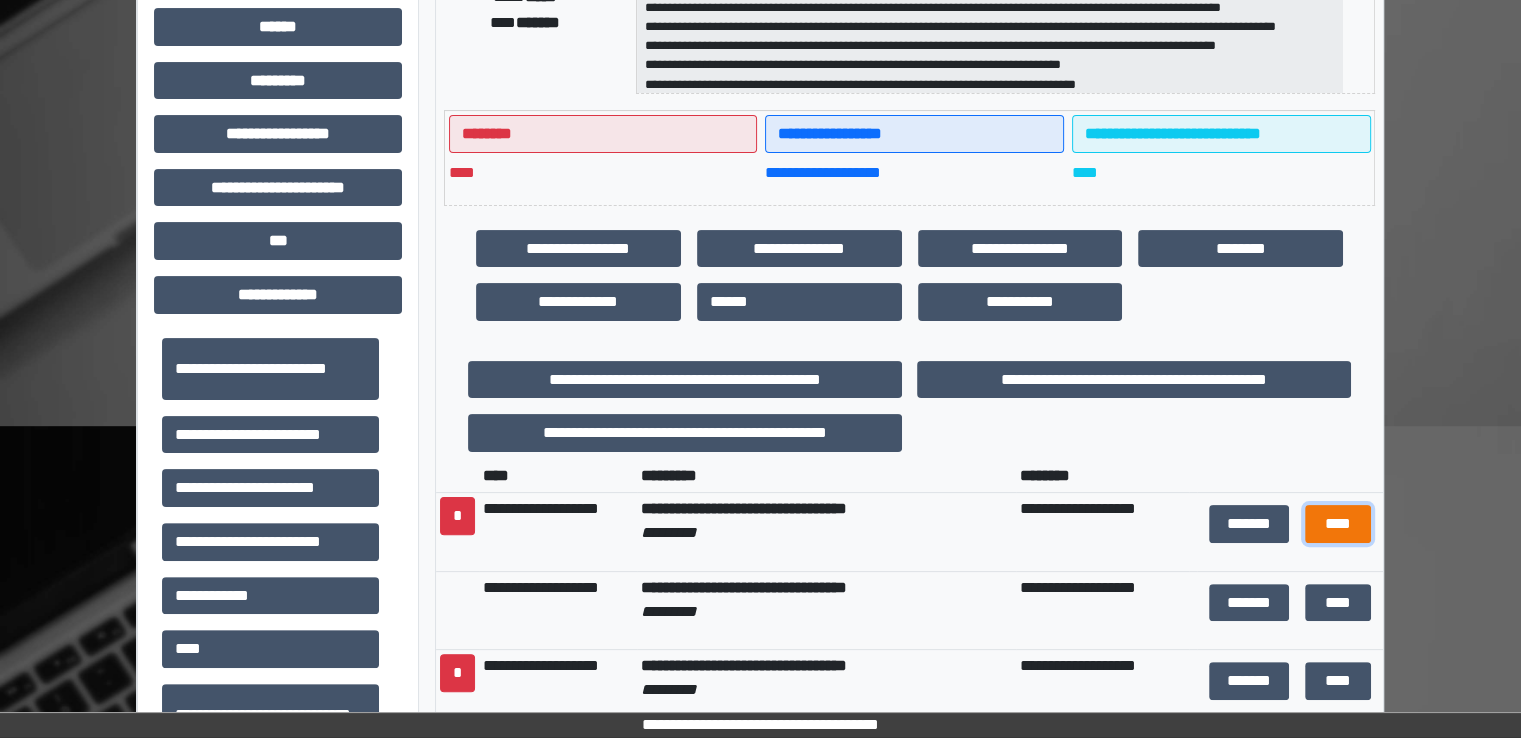 click on "****" at bounding box center (1338, 524) 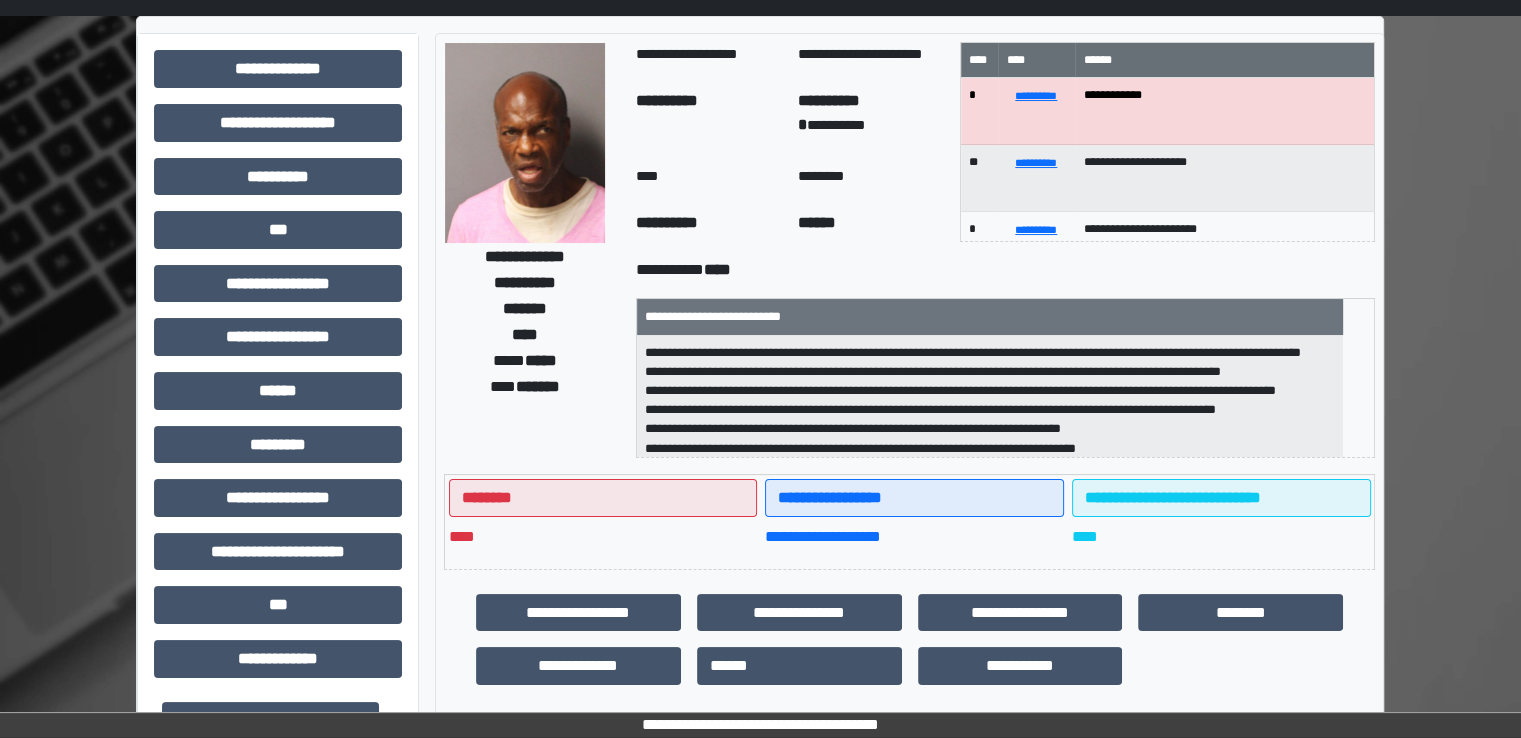 scroll, scrollTop: 0, scrollLeft: 0, axis: both 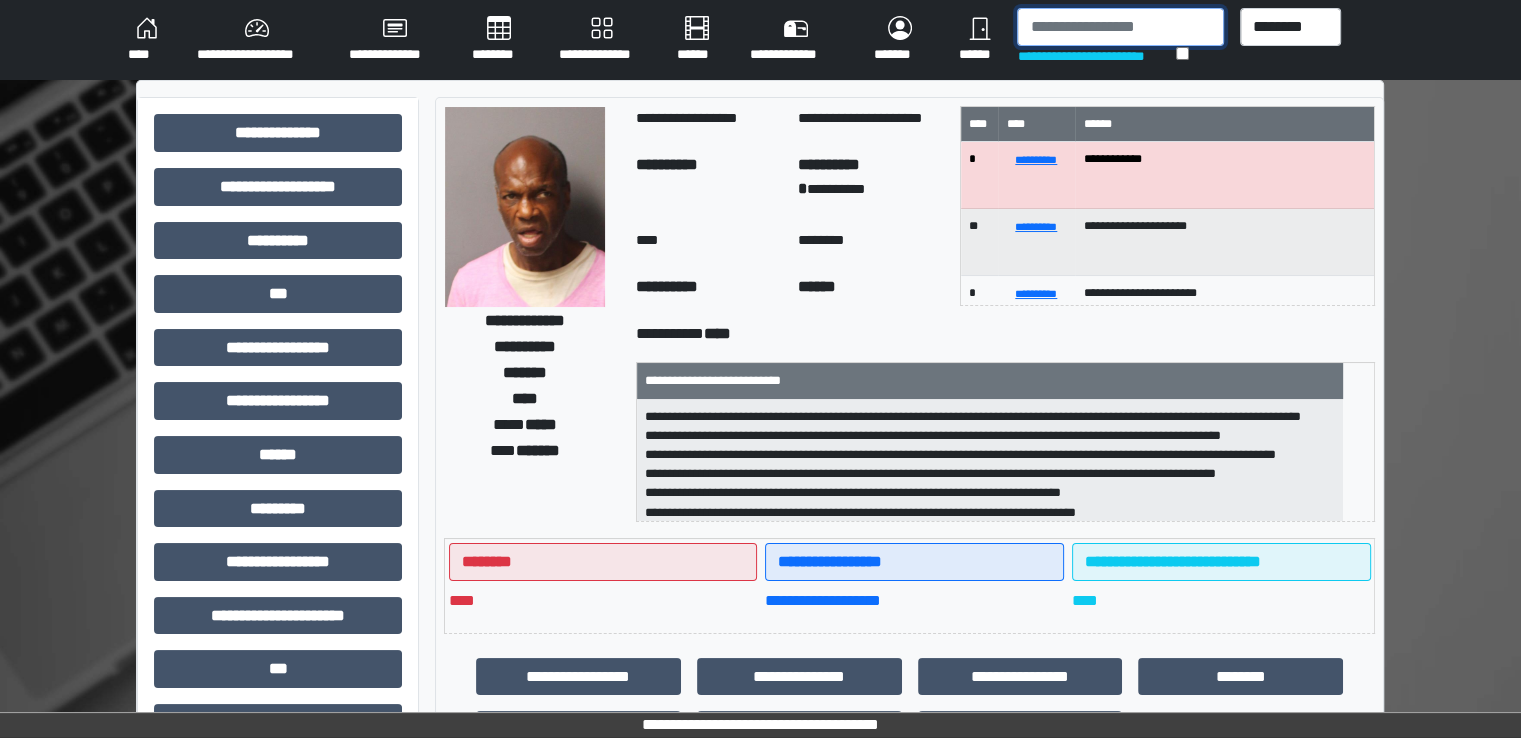 click at bounding box center (1120, 27) 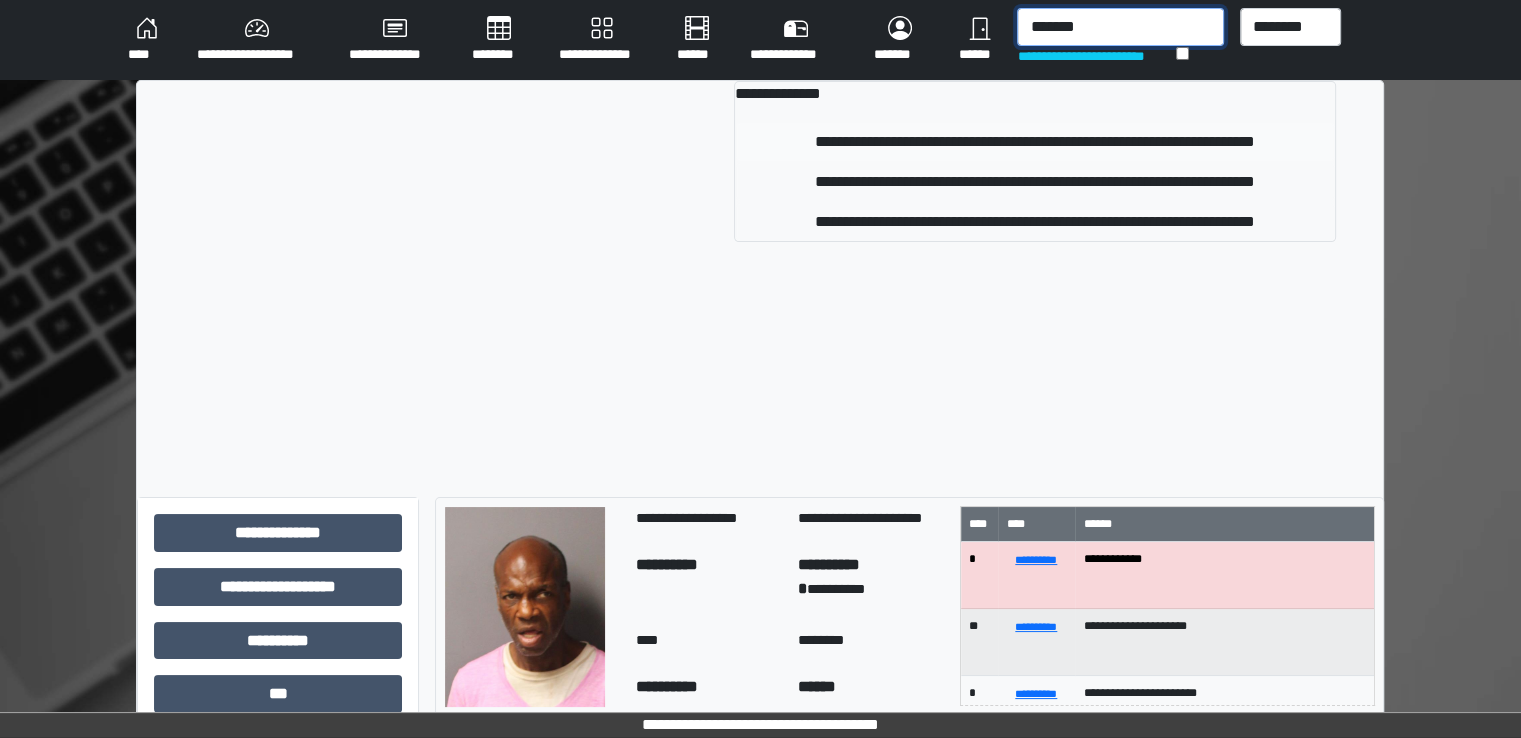 type on "*******" 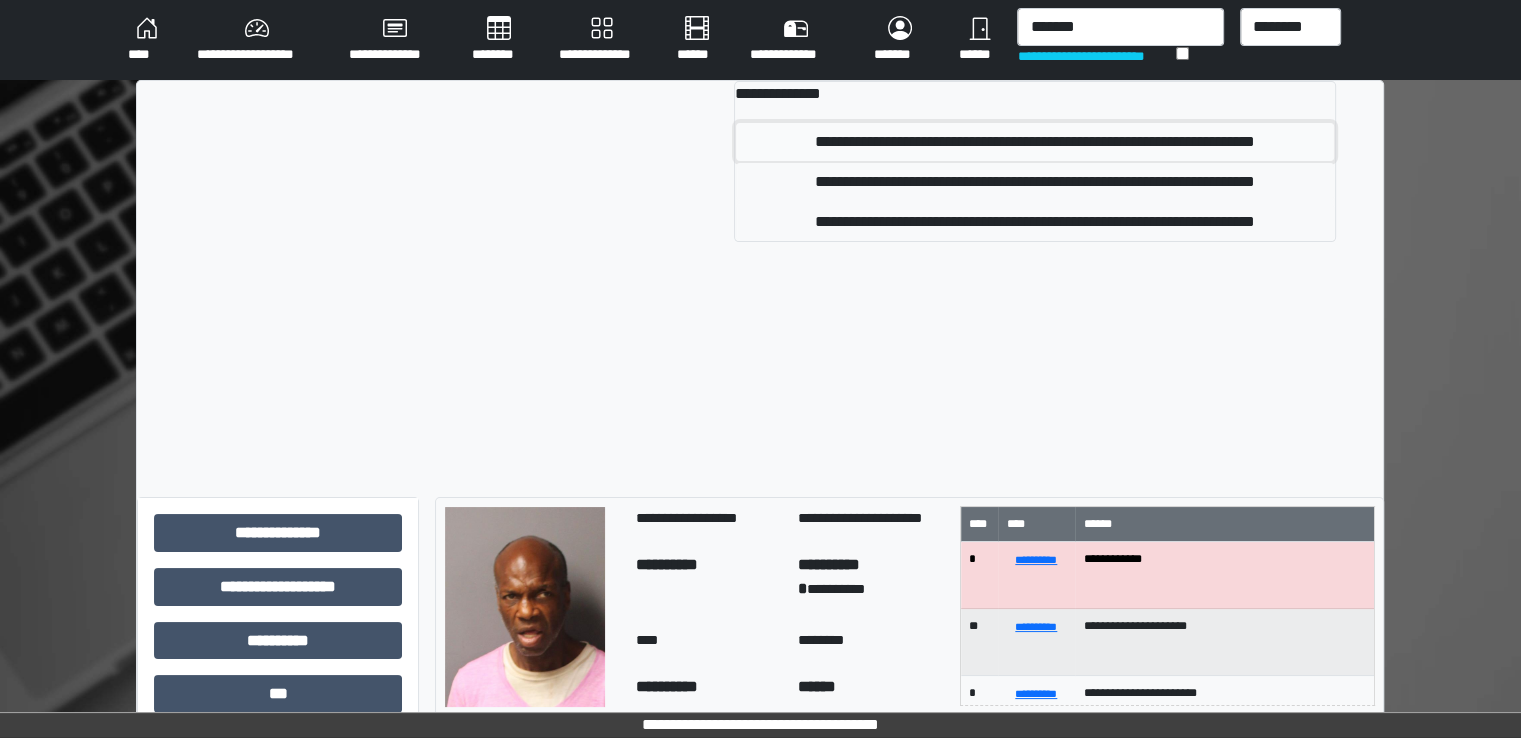 click on "**********" at bounding box center (1035, 142) 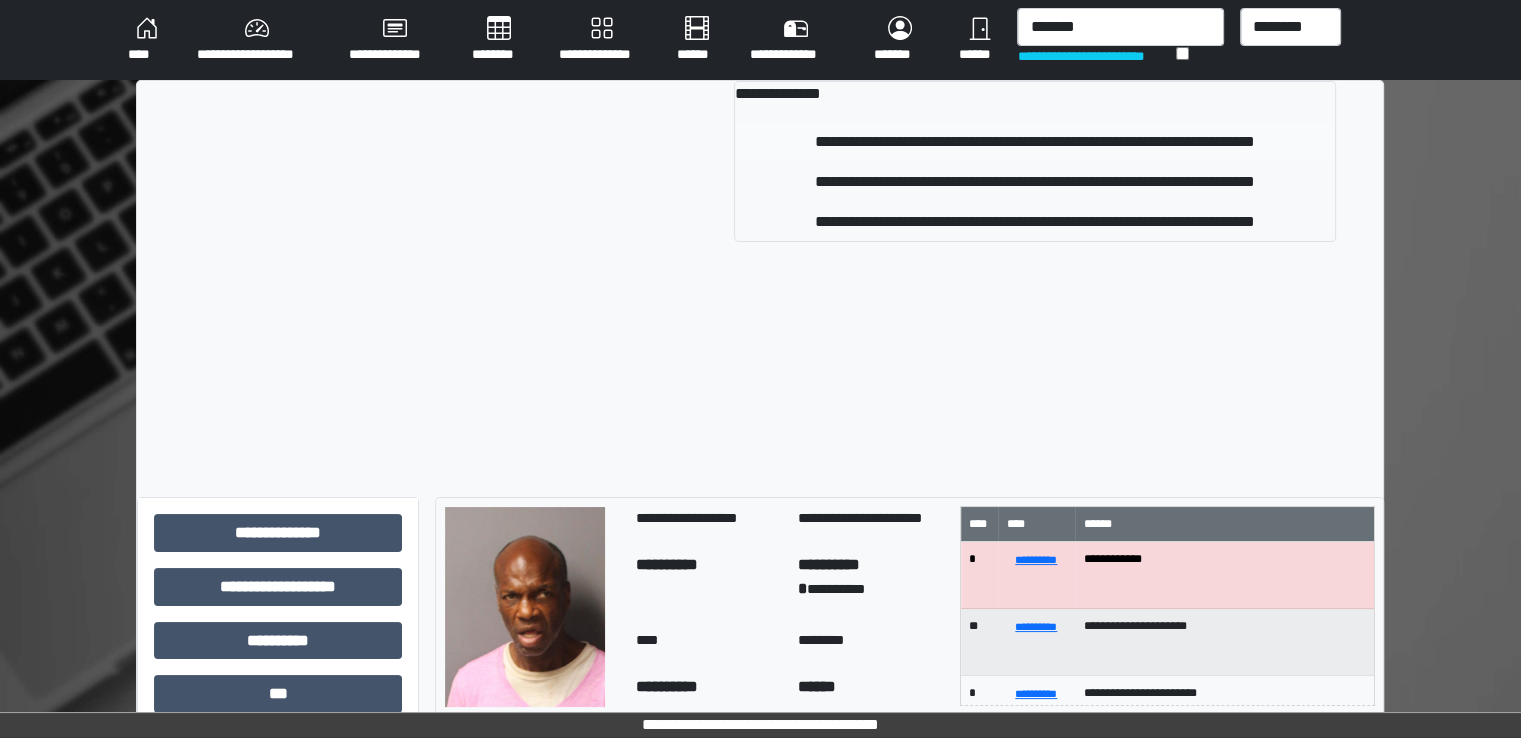 type 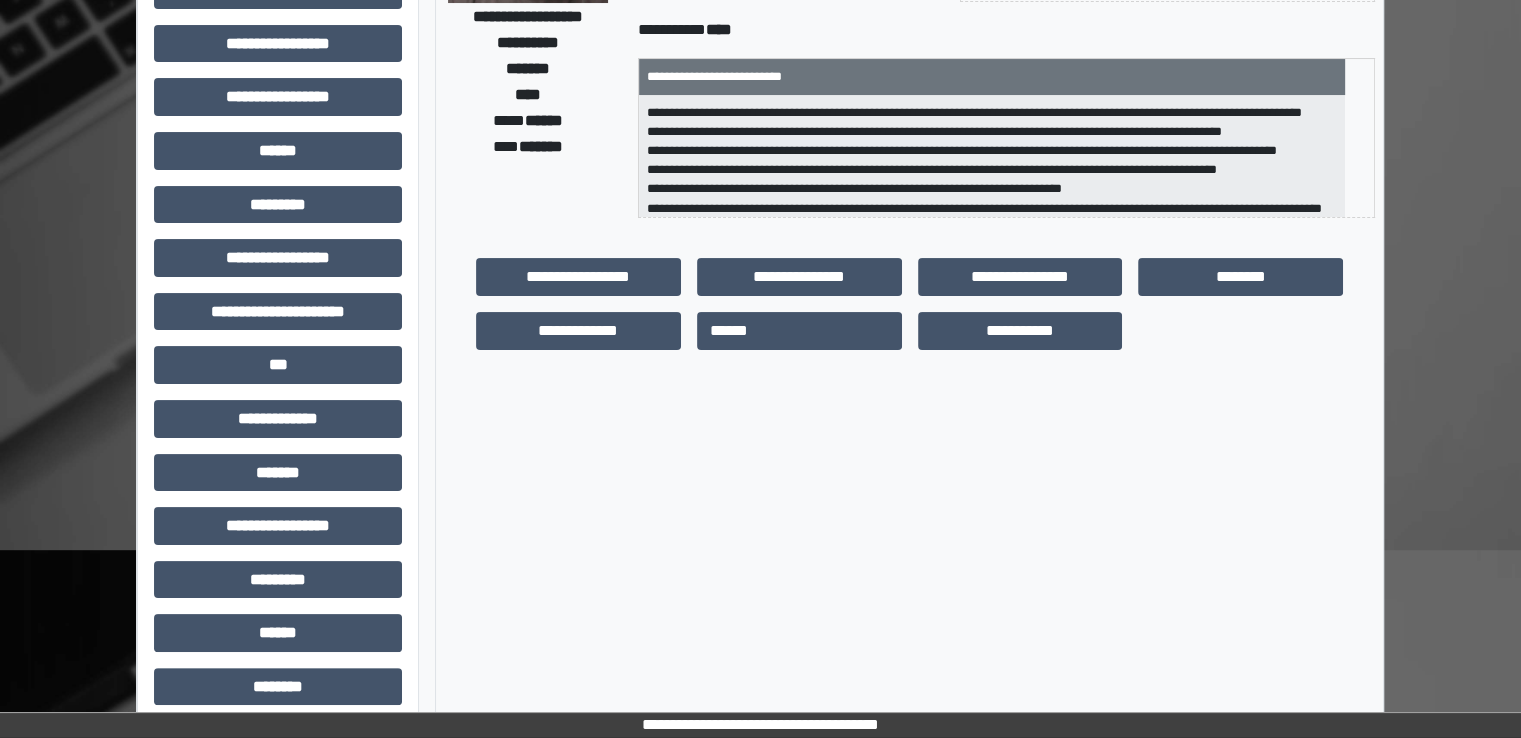 scroll, scrollTop: 428, scrollLeft: 0, axis: vertical 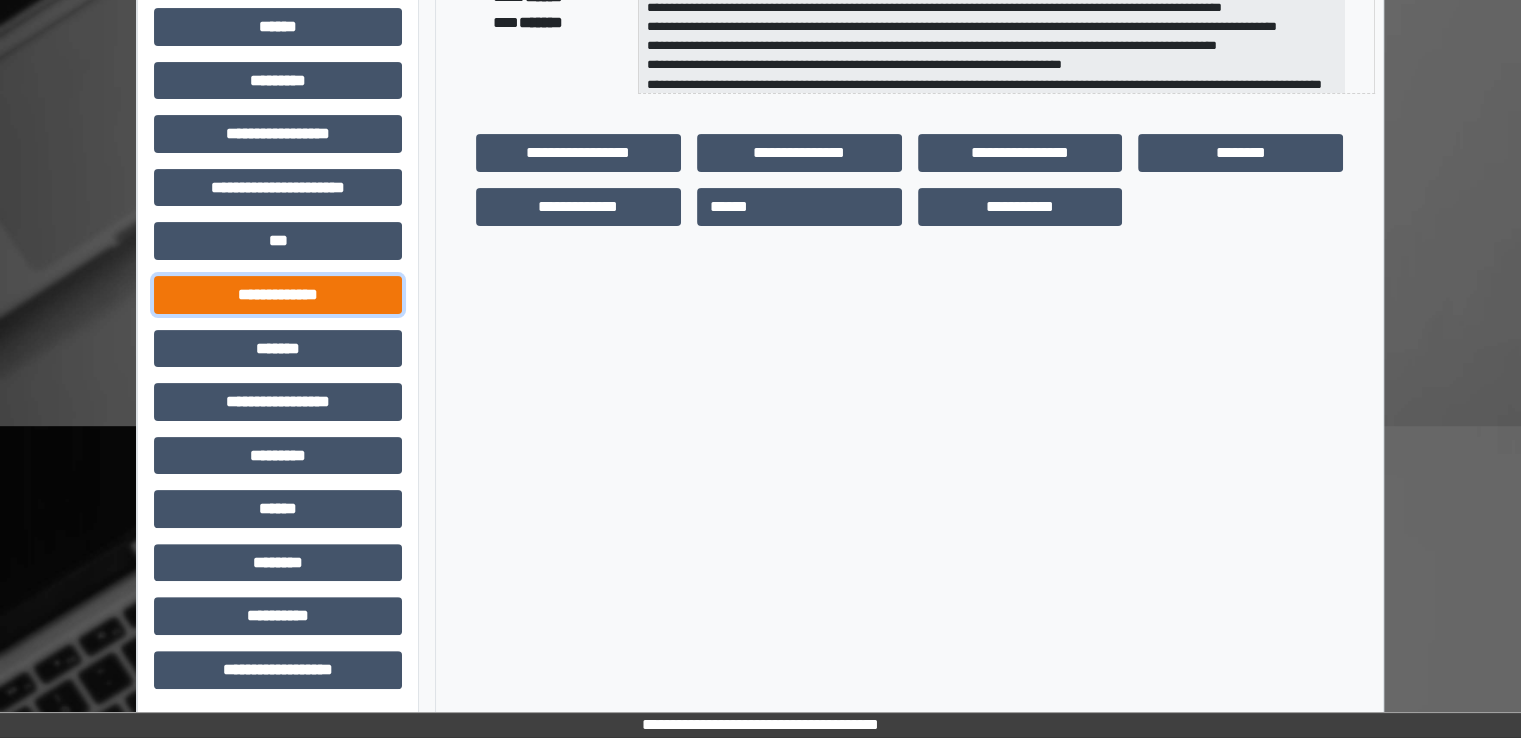 click on "**********" at bounding box center (278, 295) 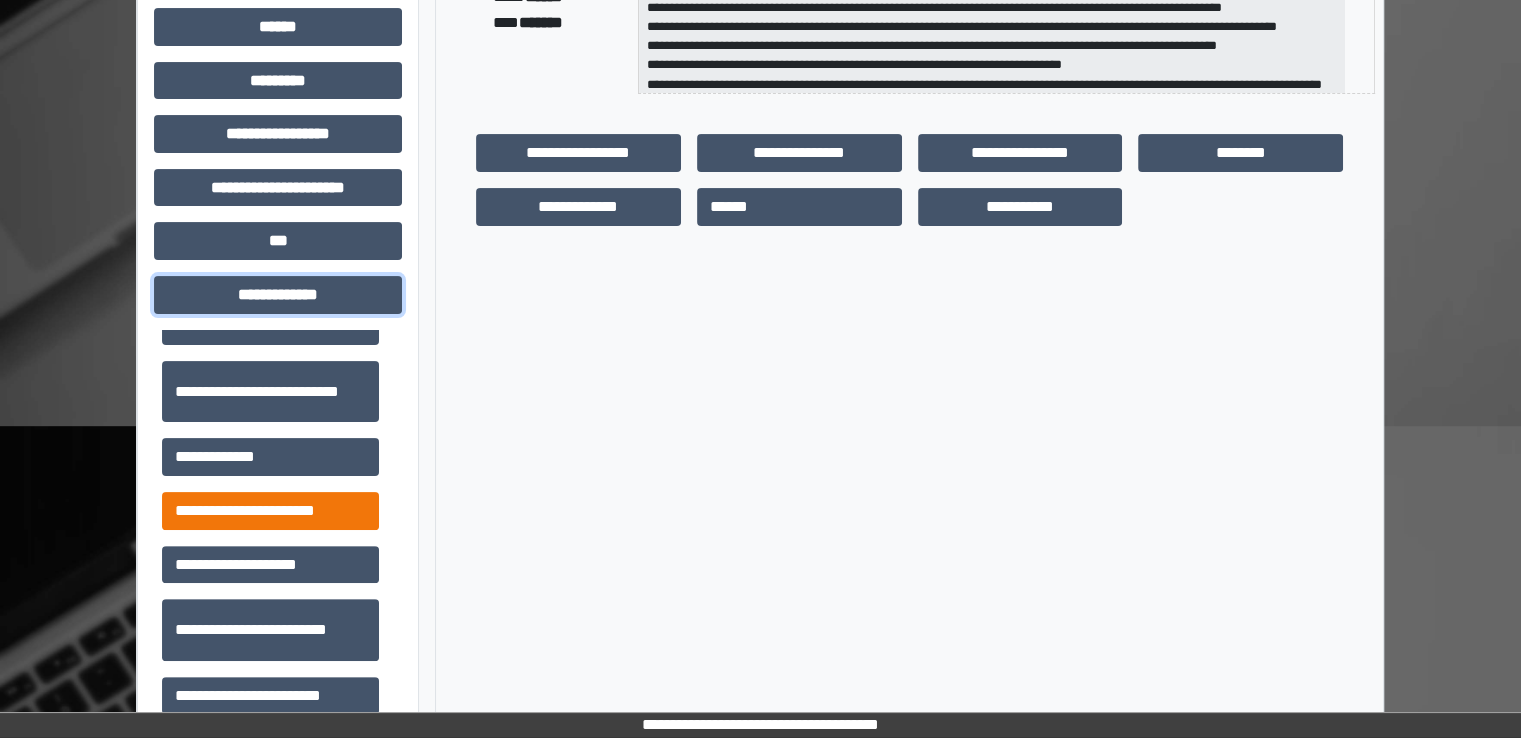 scroll, scrollTop: 400, scrollLeft: 0, axis: vertical 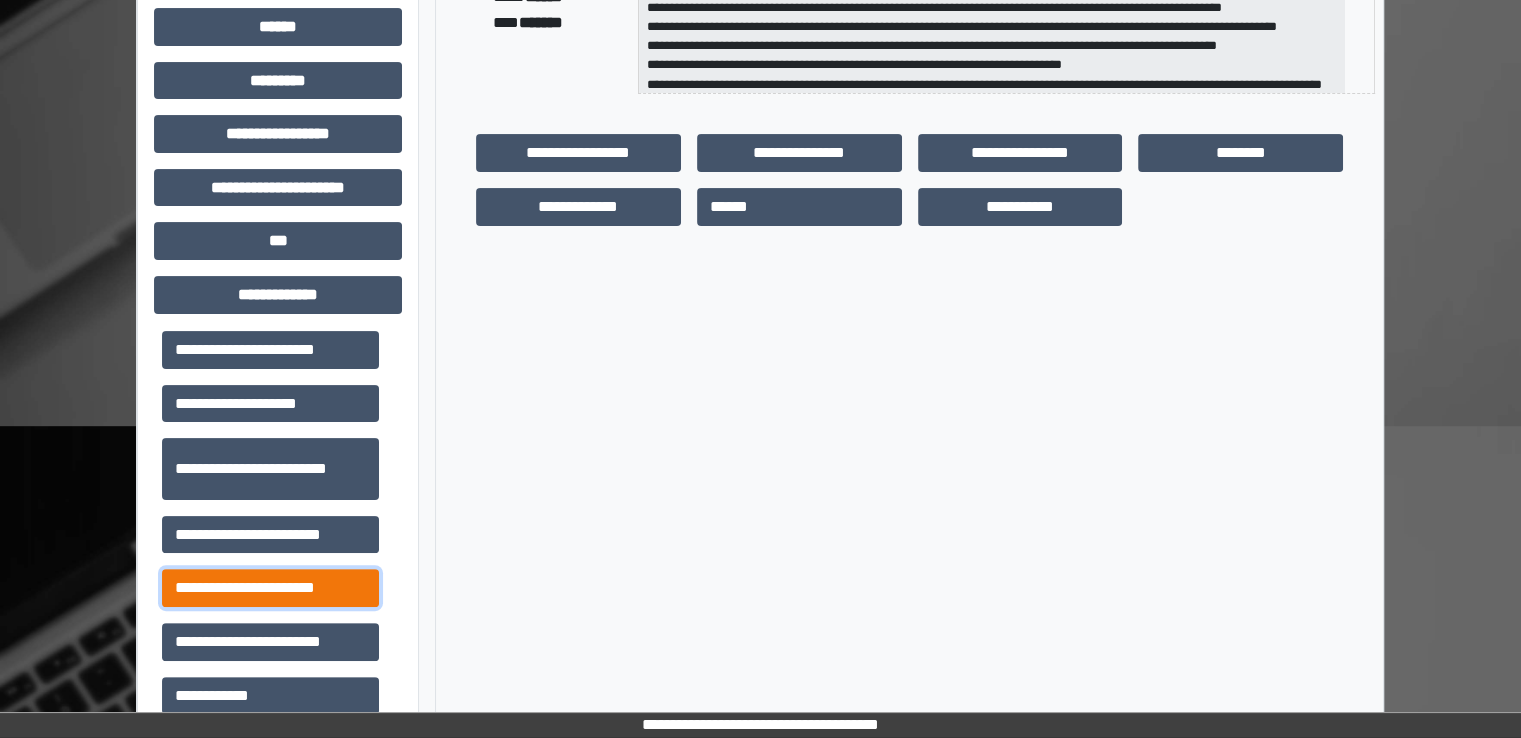 click on "**********" at bounding box center (270, 588) 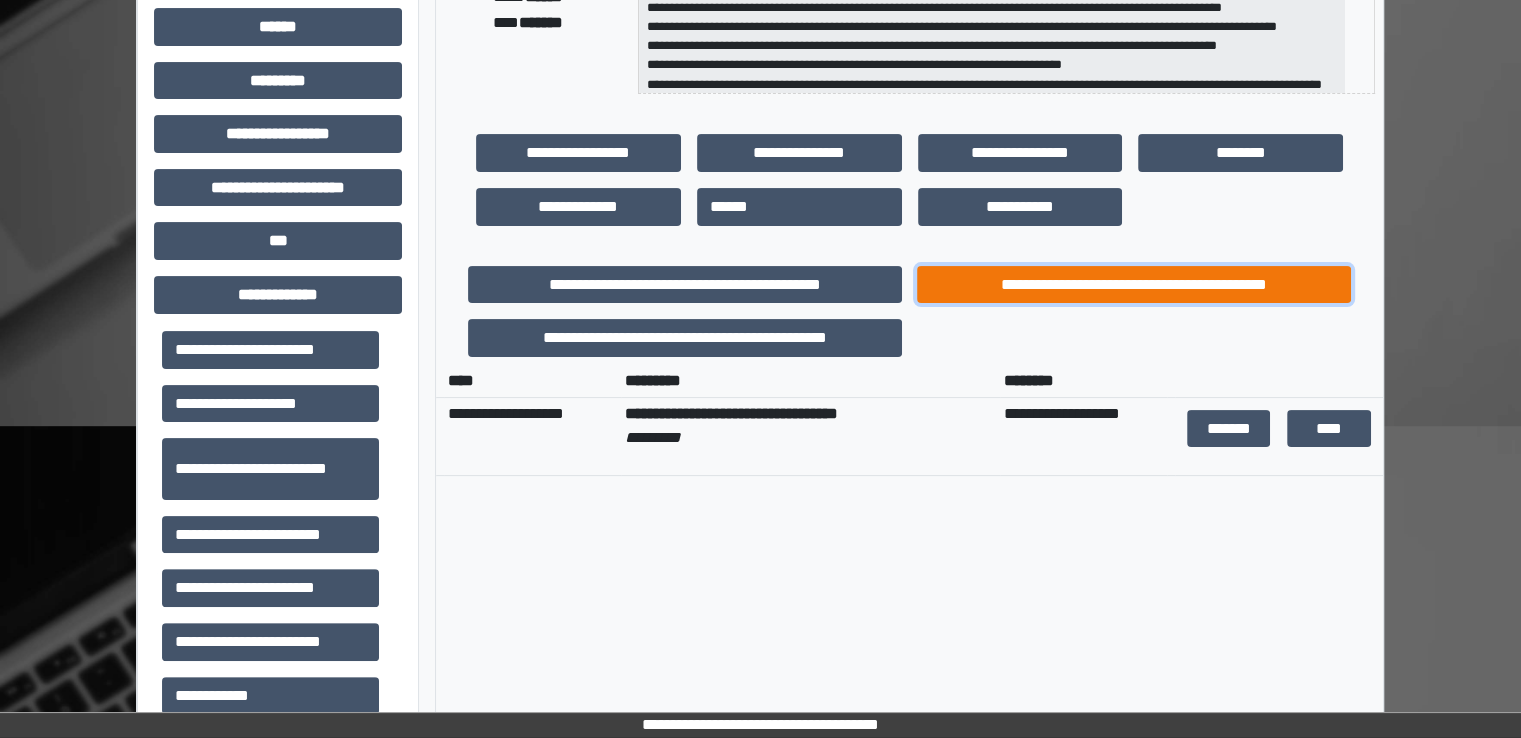 click on "**********" at bounding box center [1134, 285] 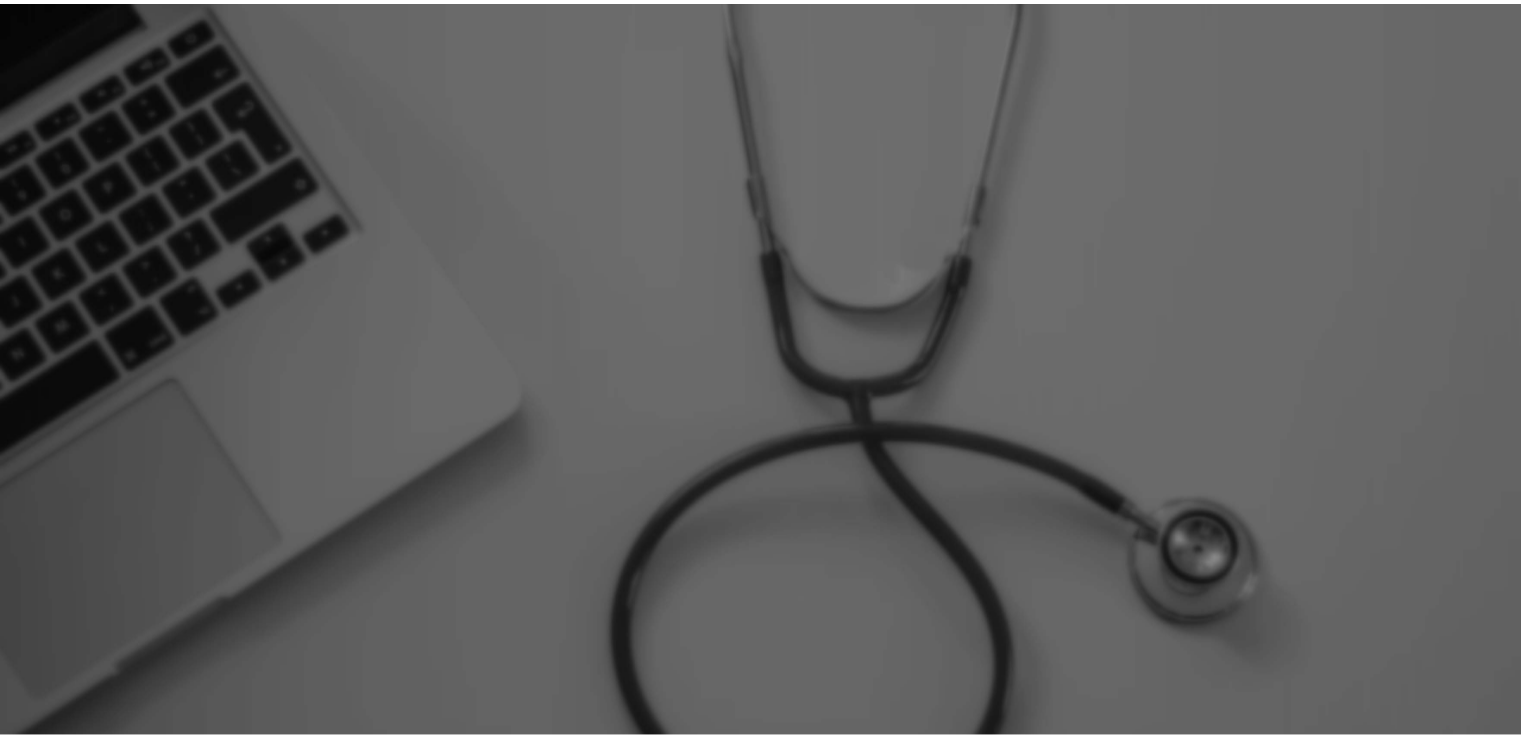 scroll, scrollTop: 0, scrollLeft: 0, axis: both 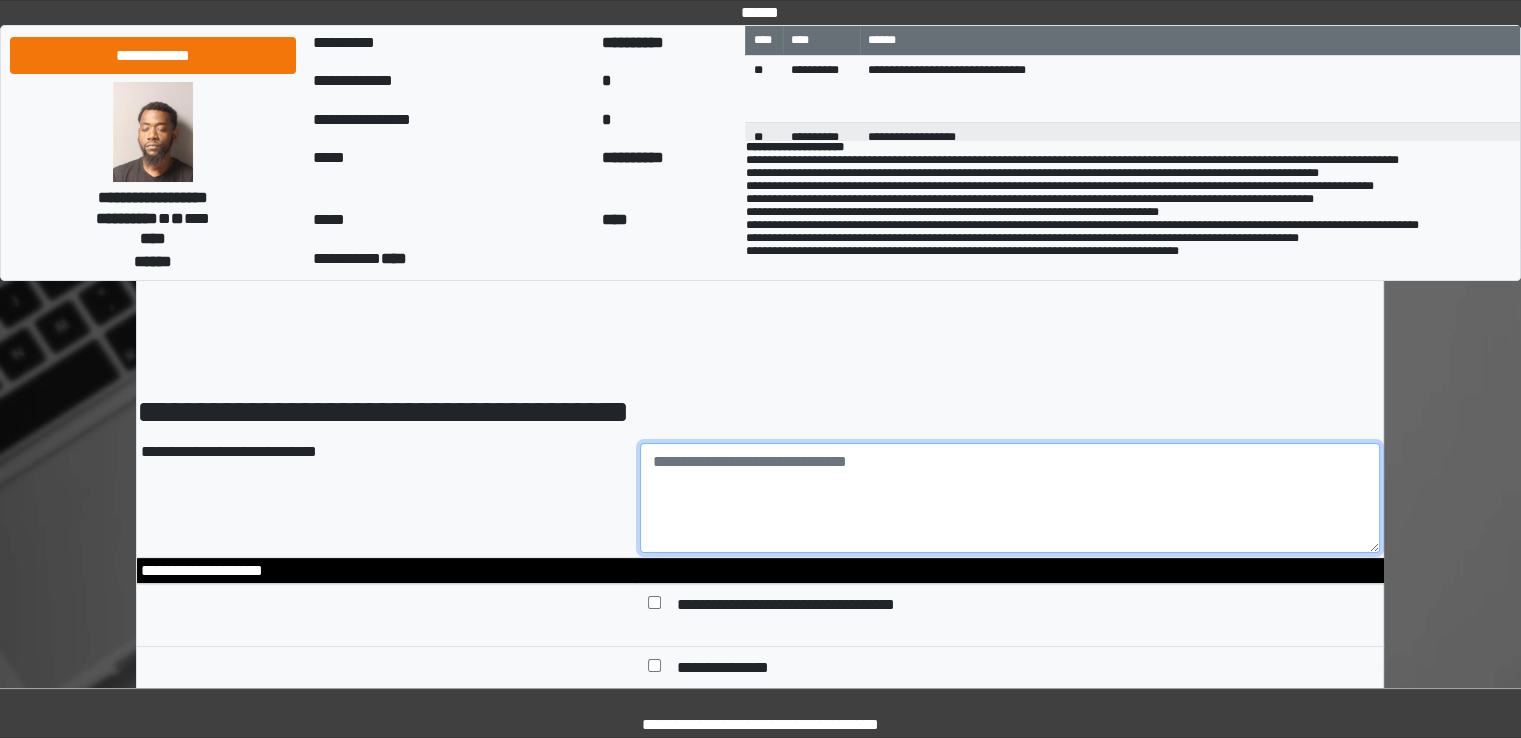 click at bounding box center (1010, 498) 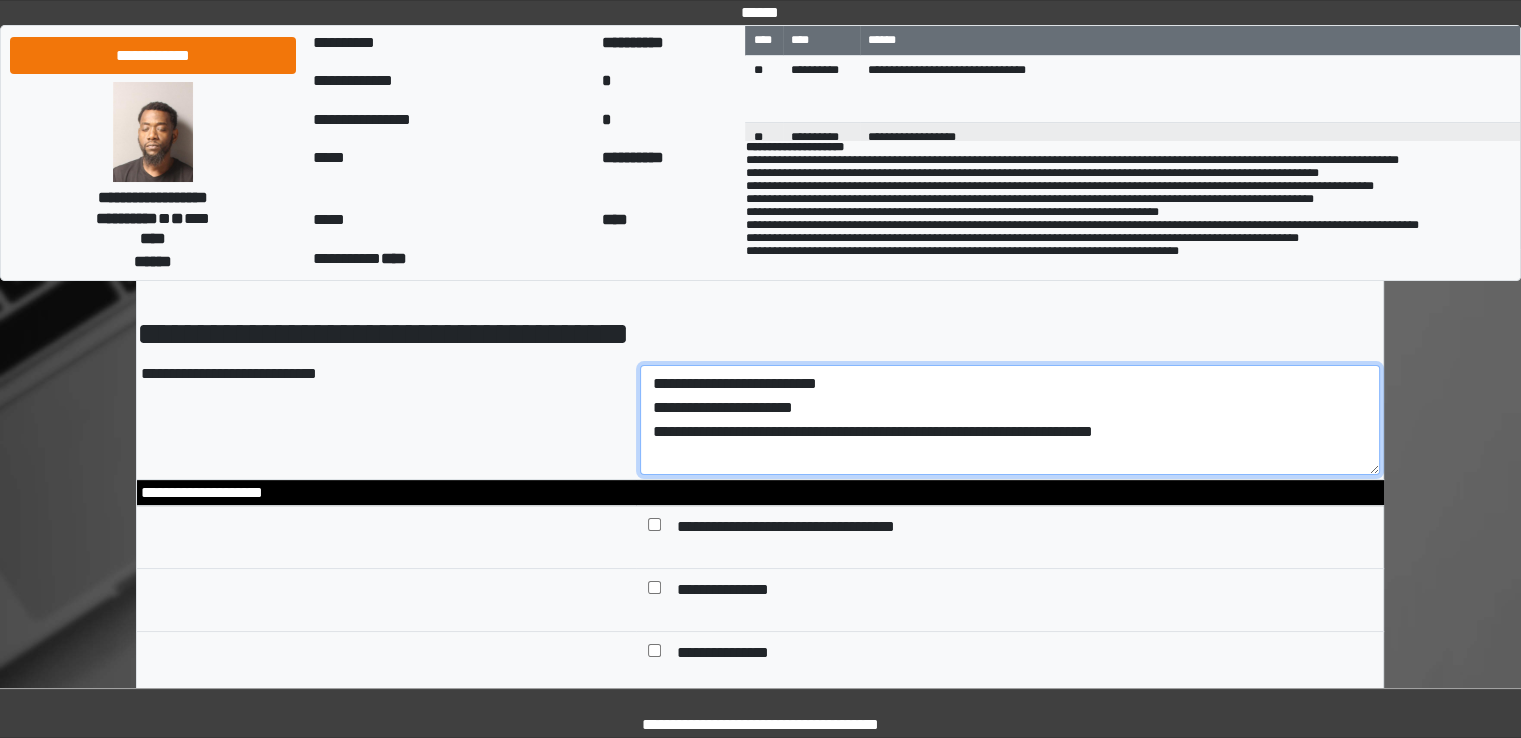 scroll, scrollTop: 200, scrollLeft: 0, axis: vertical 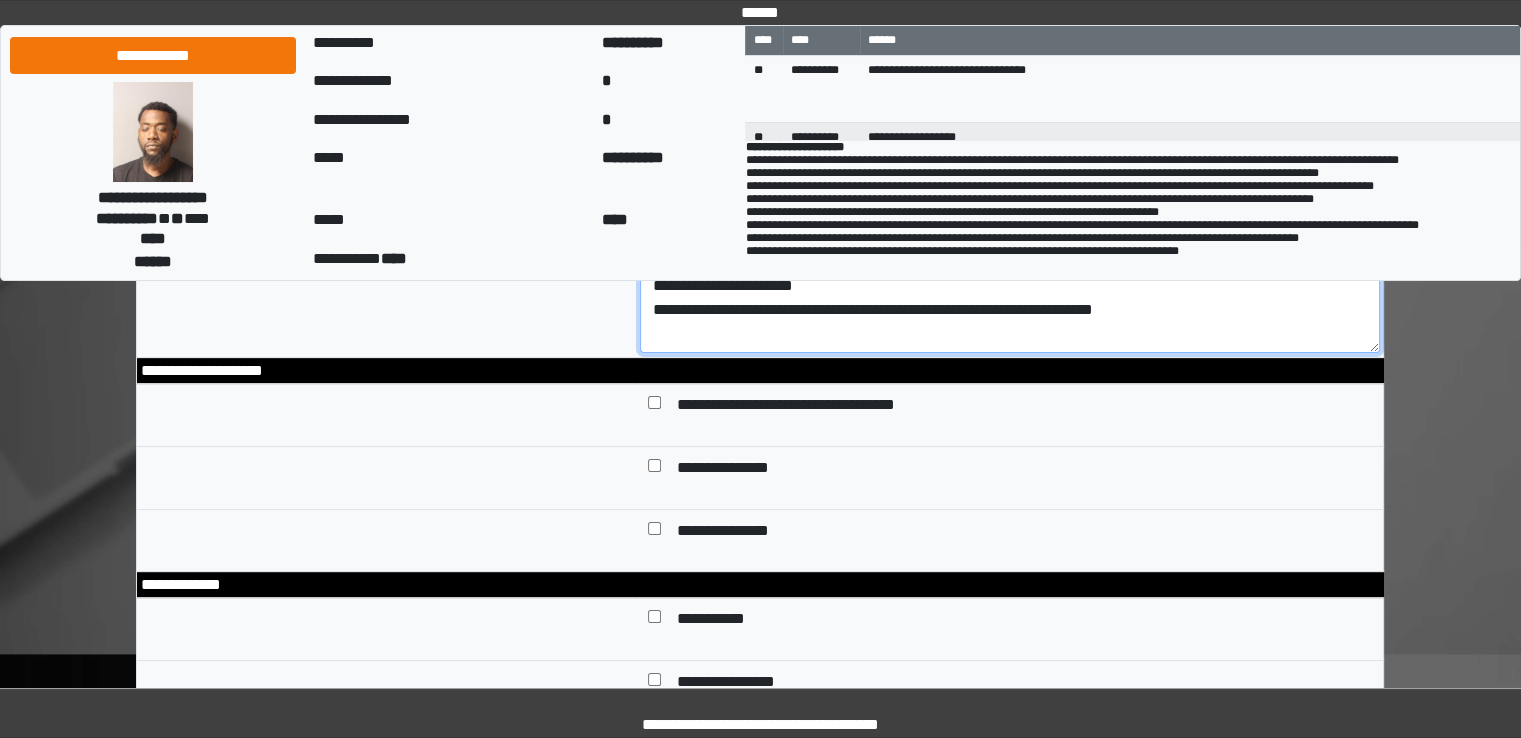type on "**********" 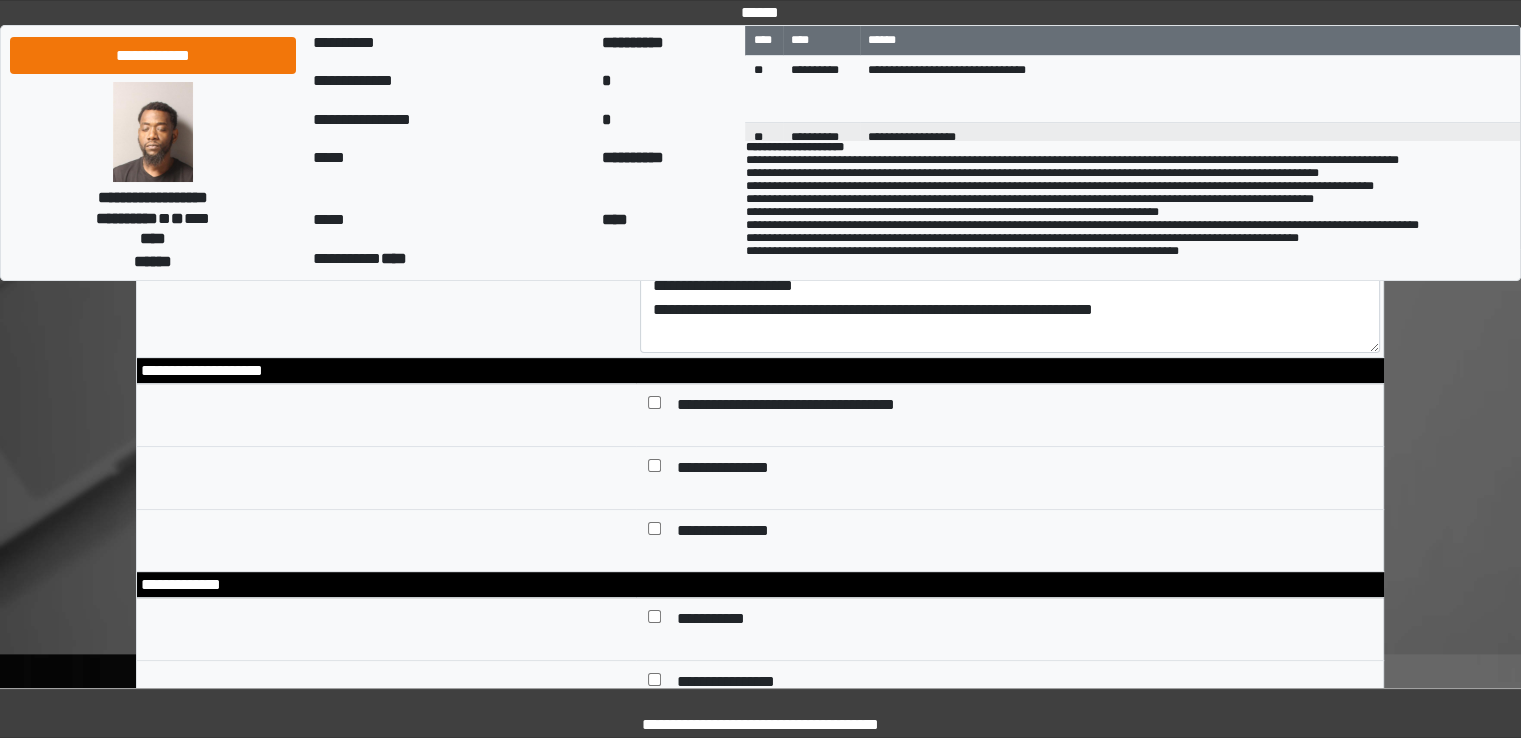 click on "**********" at bounding box center [739, 470] 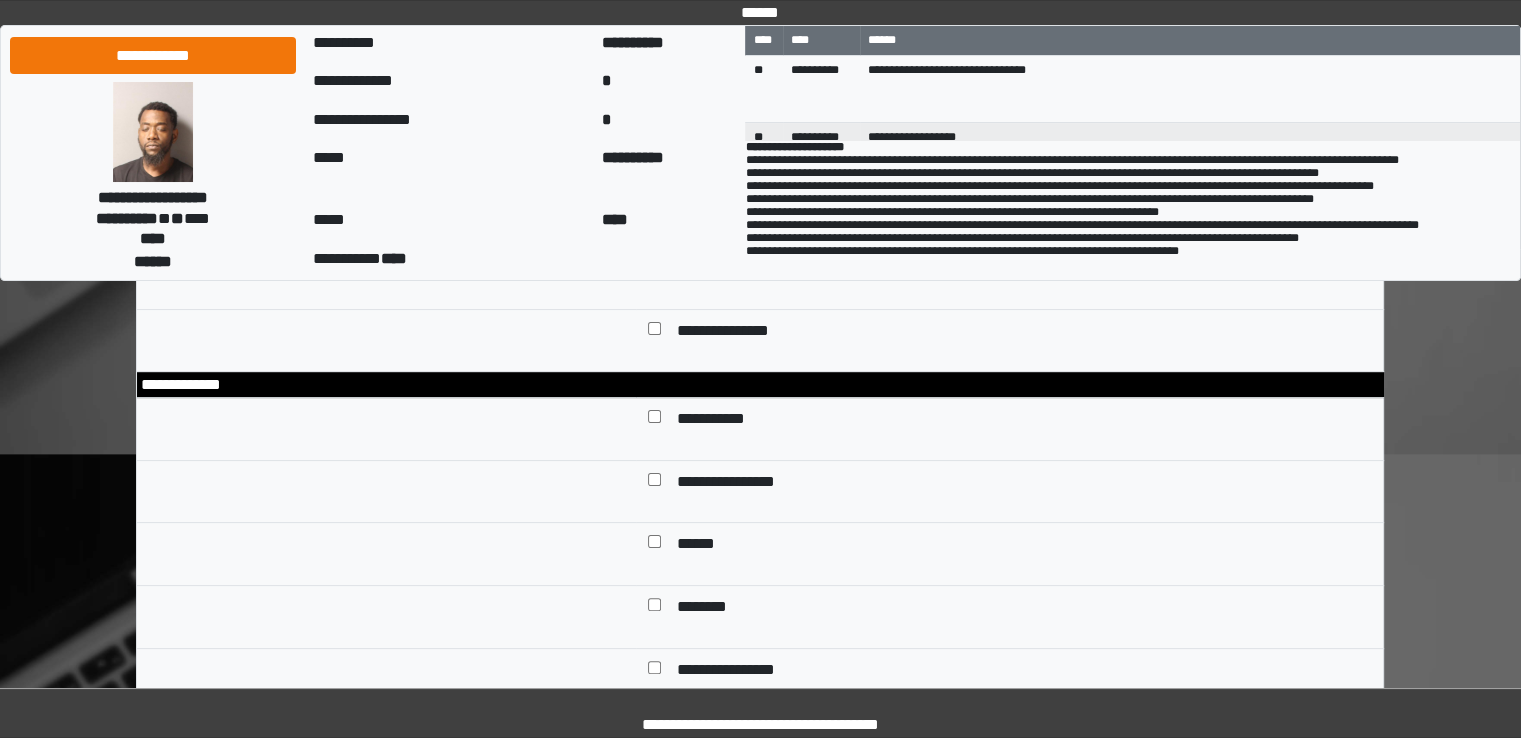 scroll, scrollTop: 500, scrollLeft: 0, axis: vertical 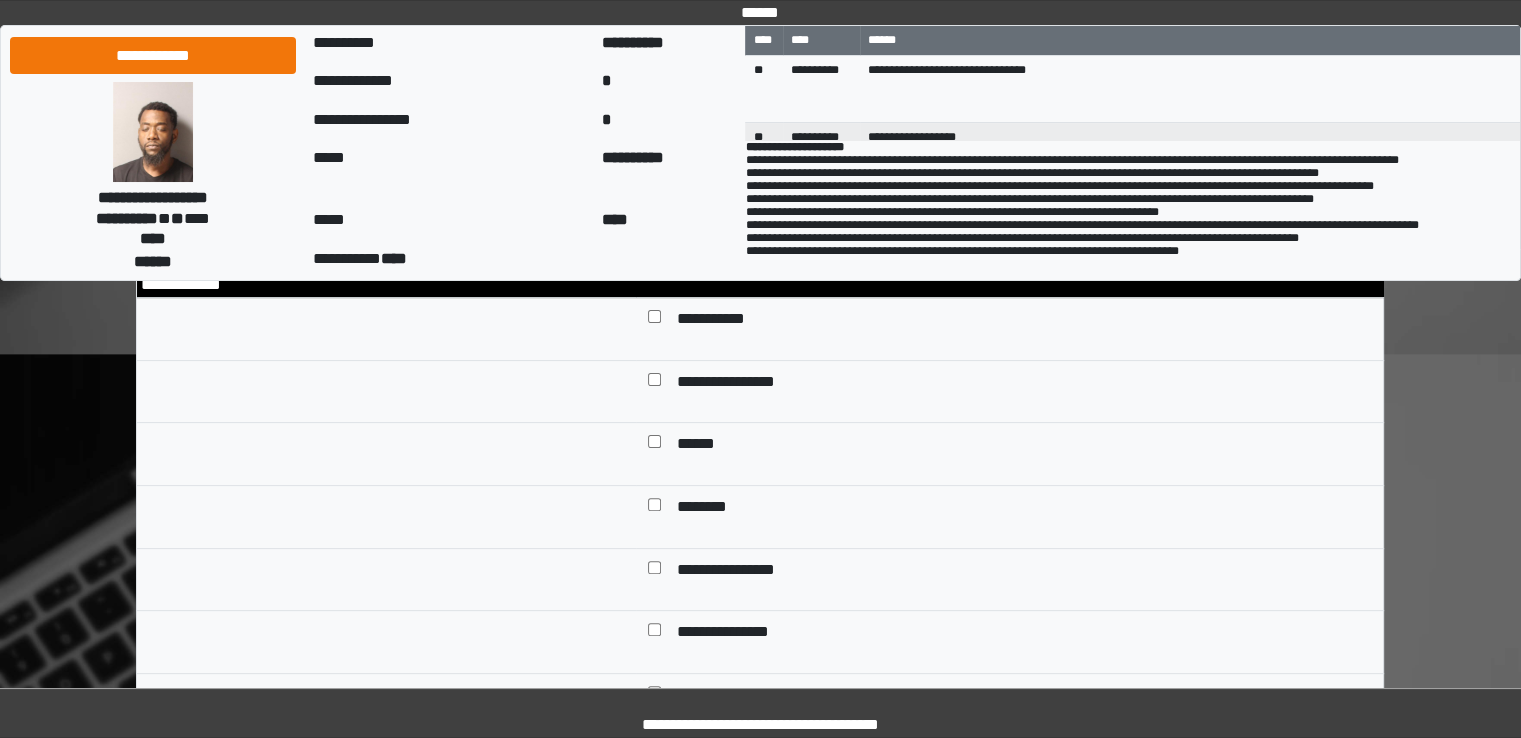 click on "******" at bounding box center [697, 446] 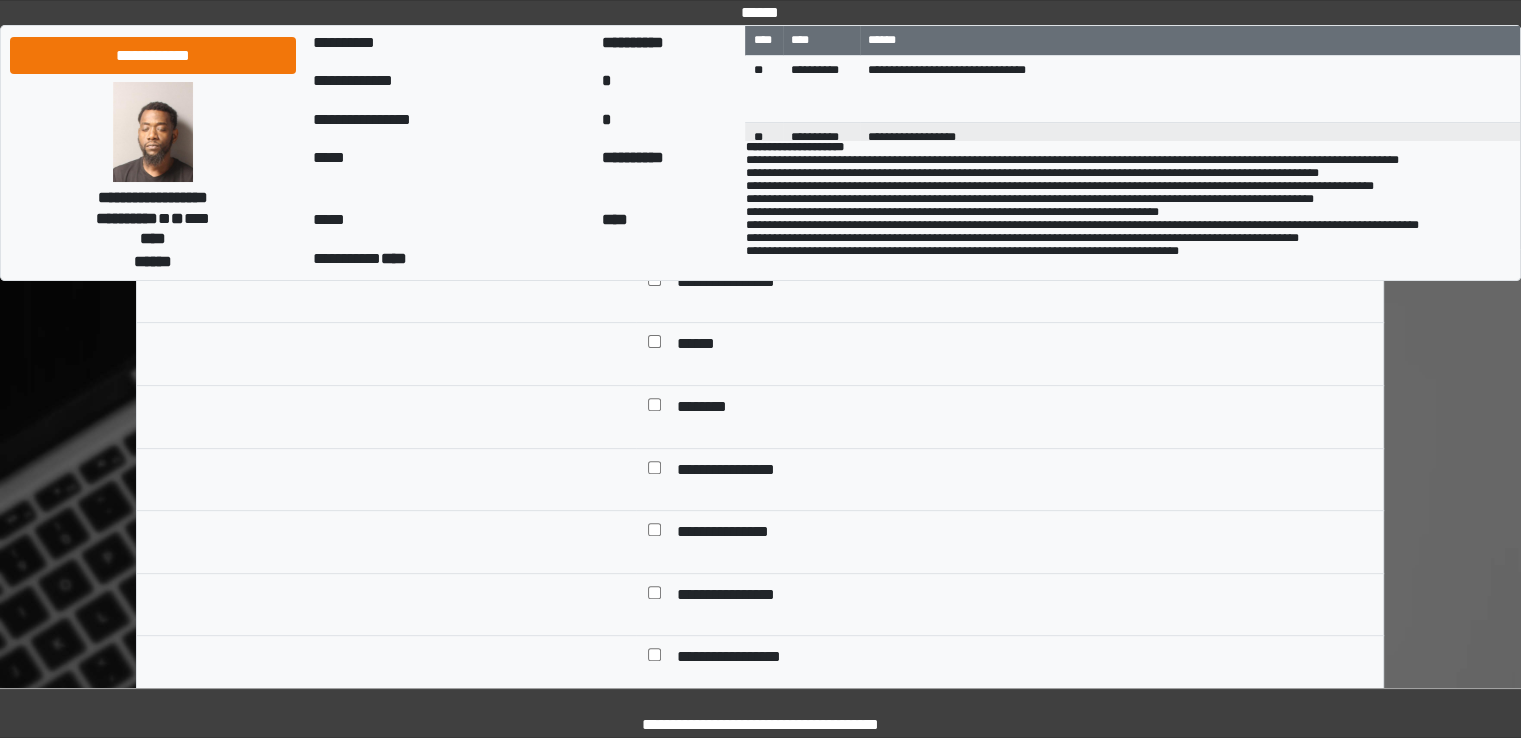 click on "**********" at bounding box center (736, 472) 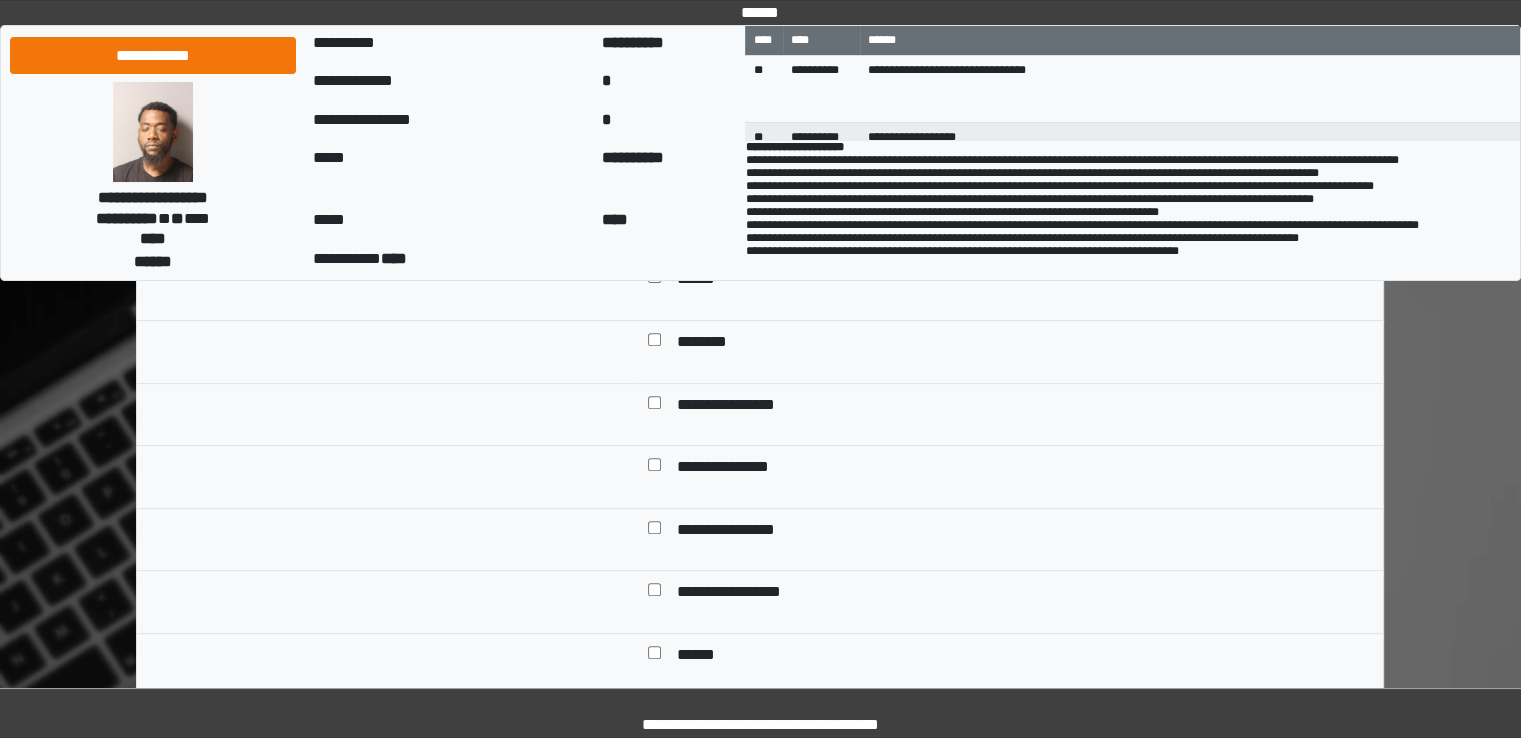 scroll, scrollTop: 700, scrollLeft: 0, axis: vertical 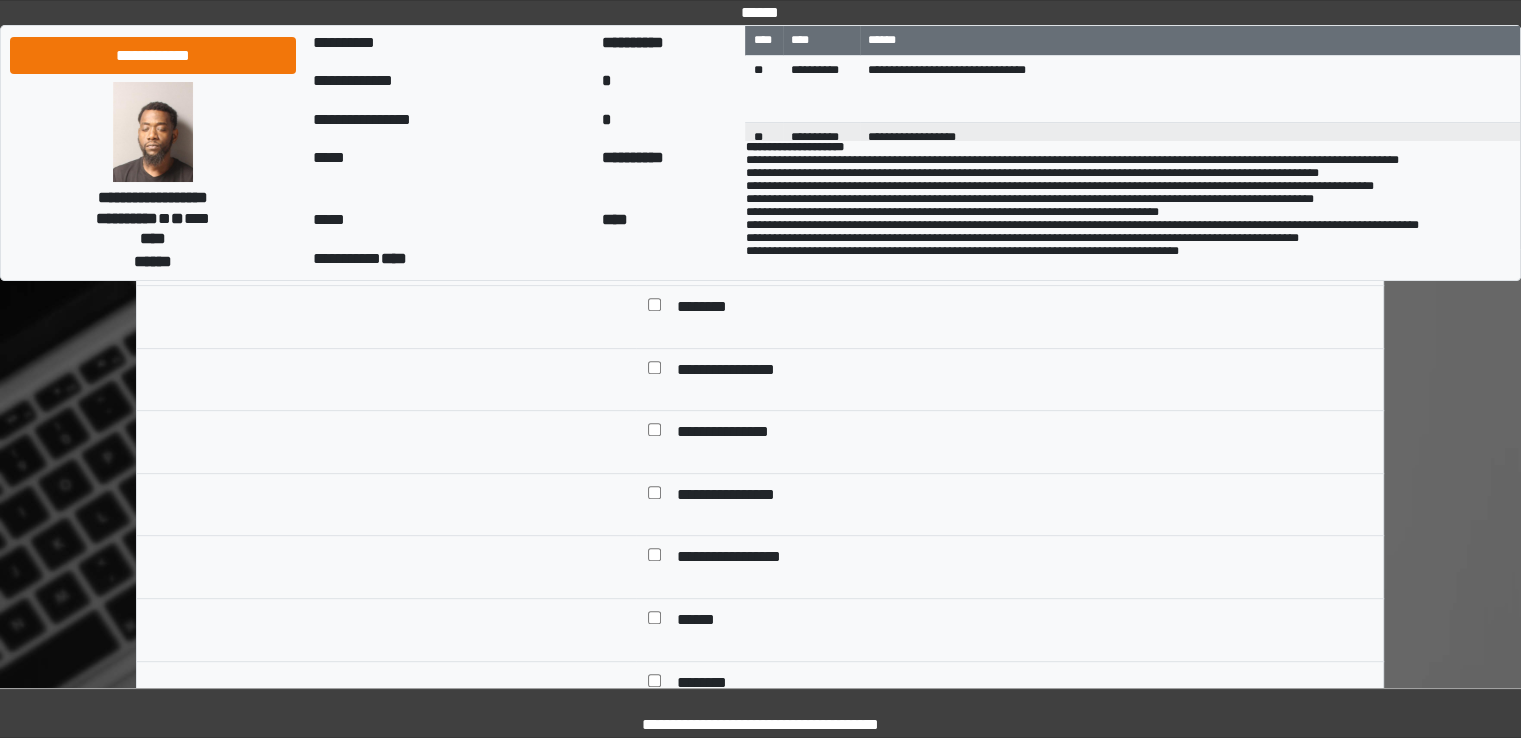 click on "**********" at bounding box center (740, 497) 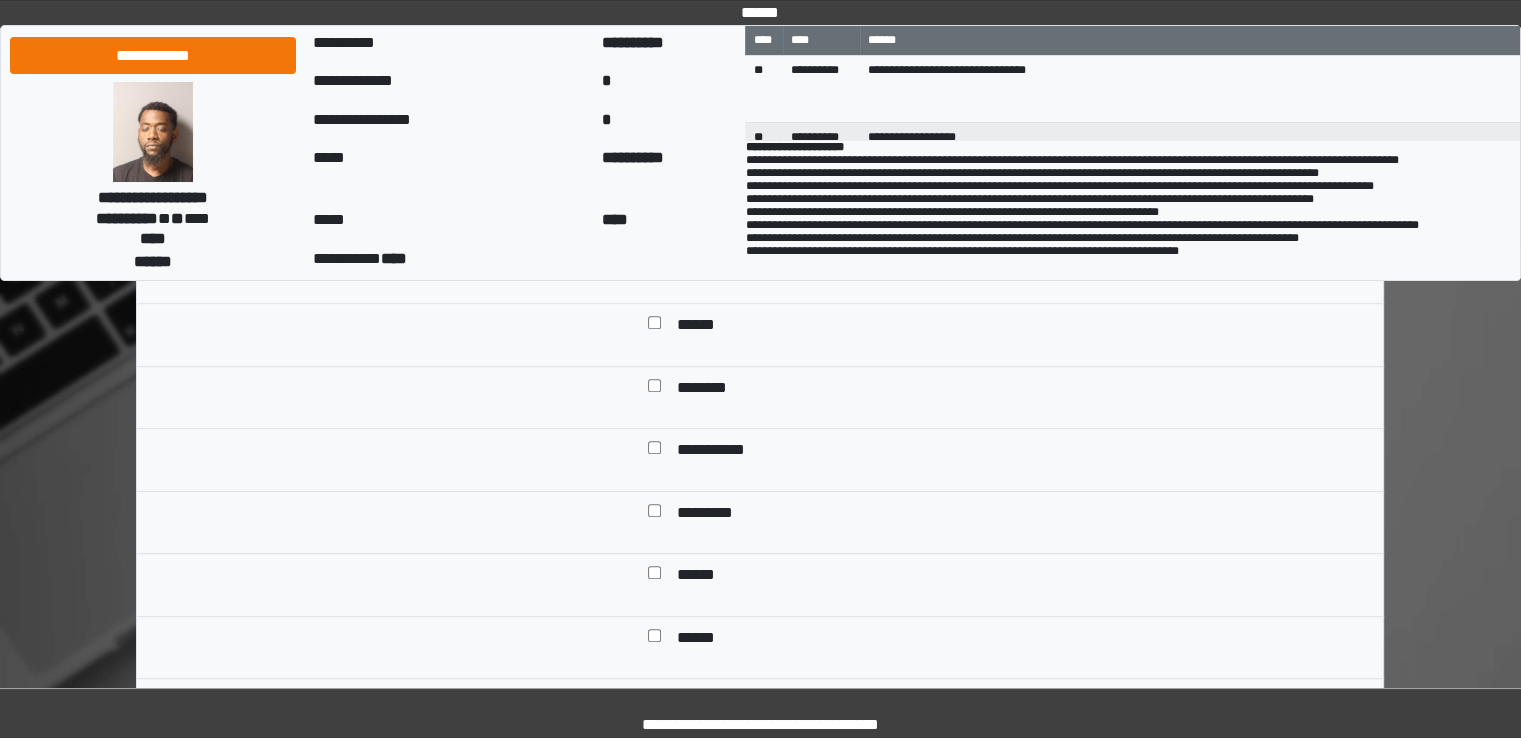 scroll, scrollTop: 1000, scrollLeft: 0, axis: vertical 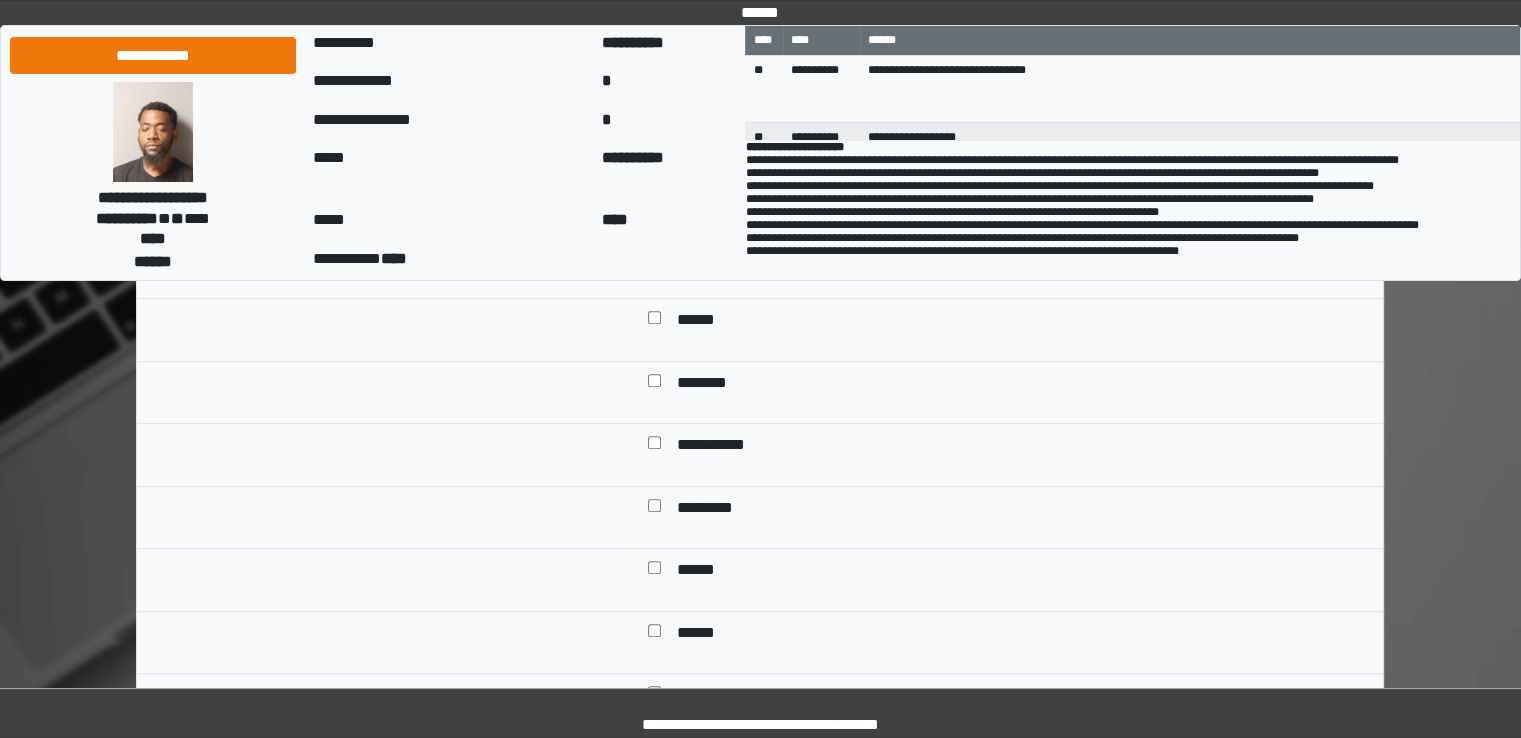 click on "********" at bounding box center (707, 385) 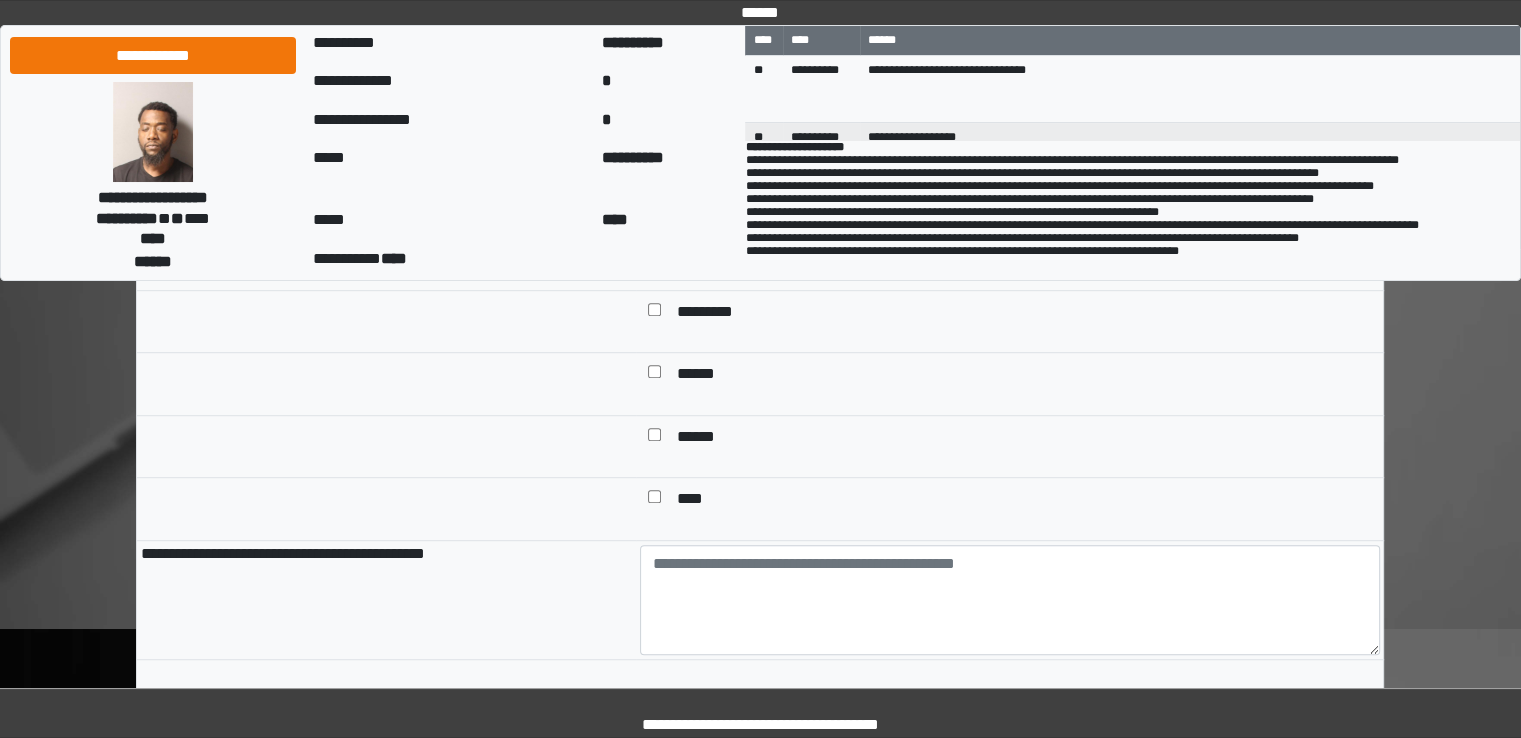 scroll, scrollTop: 1200, scrollLeft: 0, axis: vertical 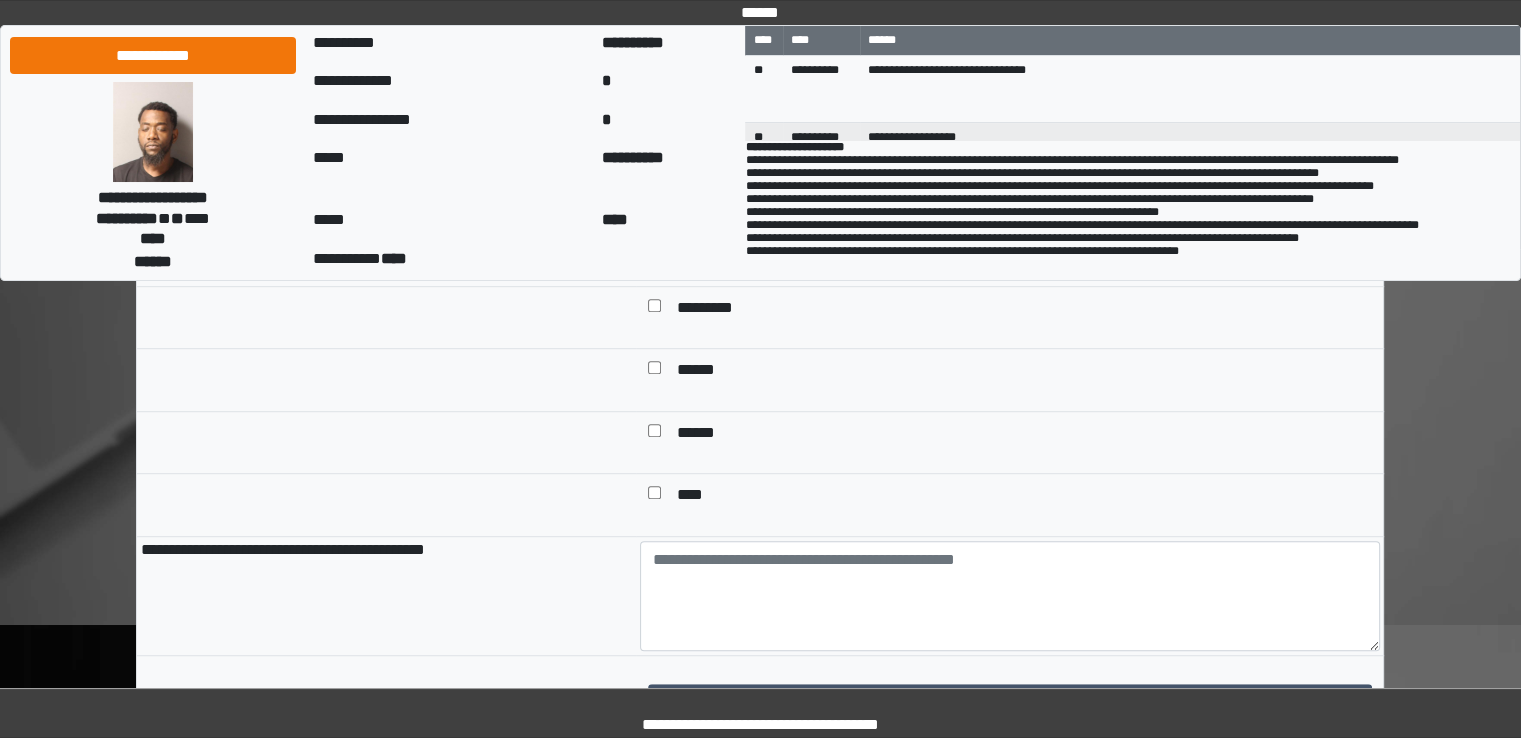 click on "****" at bounding box center (697, 497) 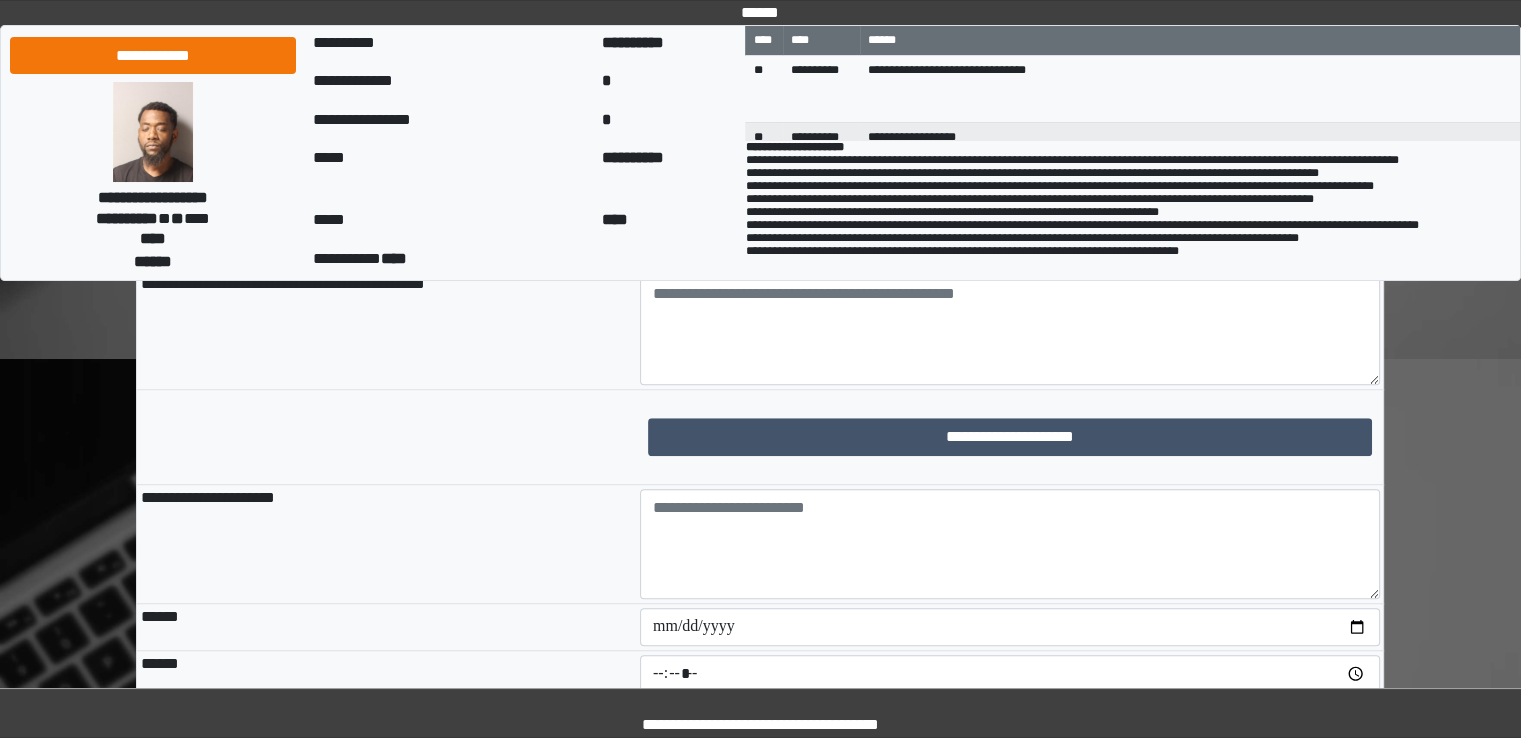 scroll, scrollTop: 1500, scrollLeft: 0, axis: vertical 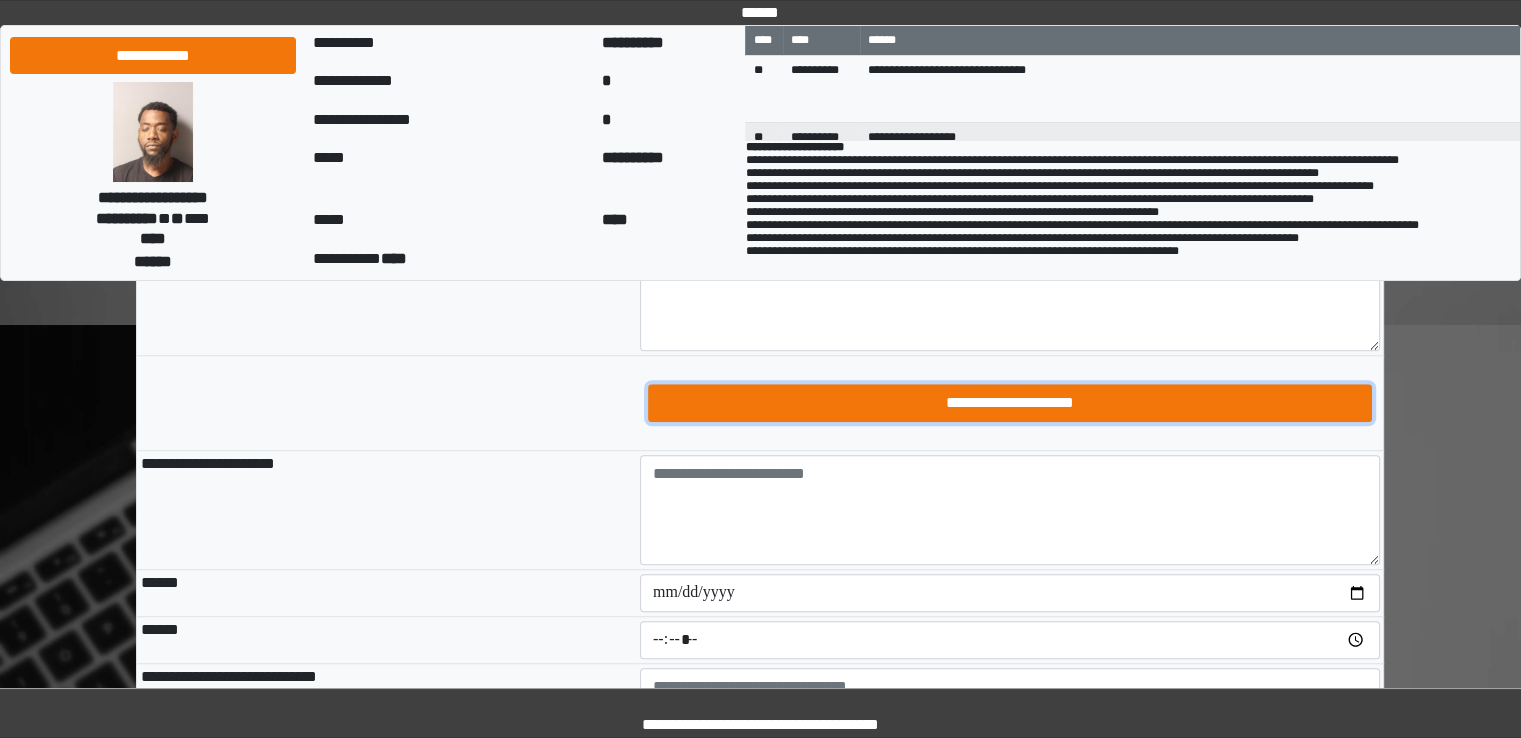click on "**********" at bounding box center [1010, 403] 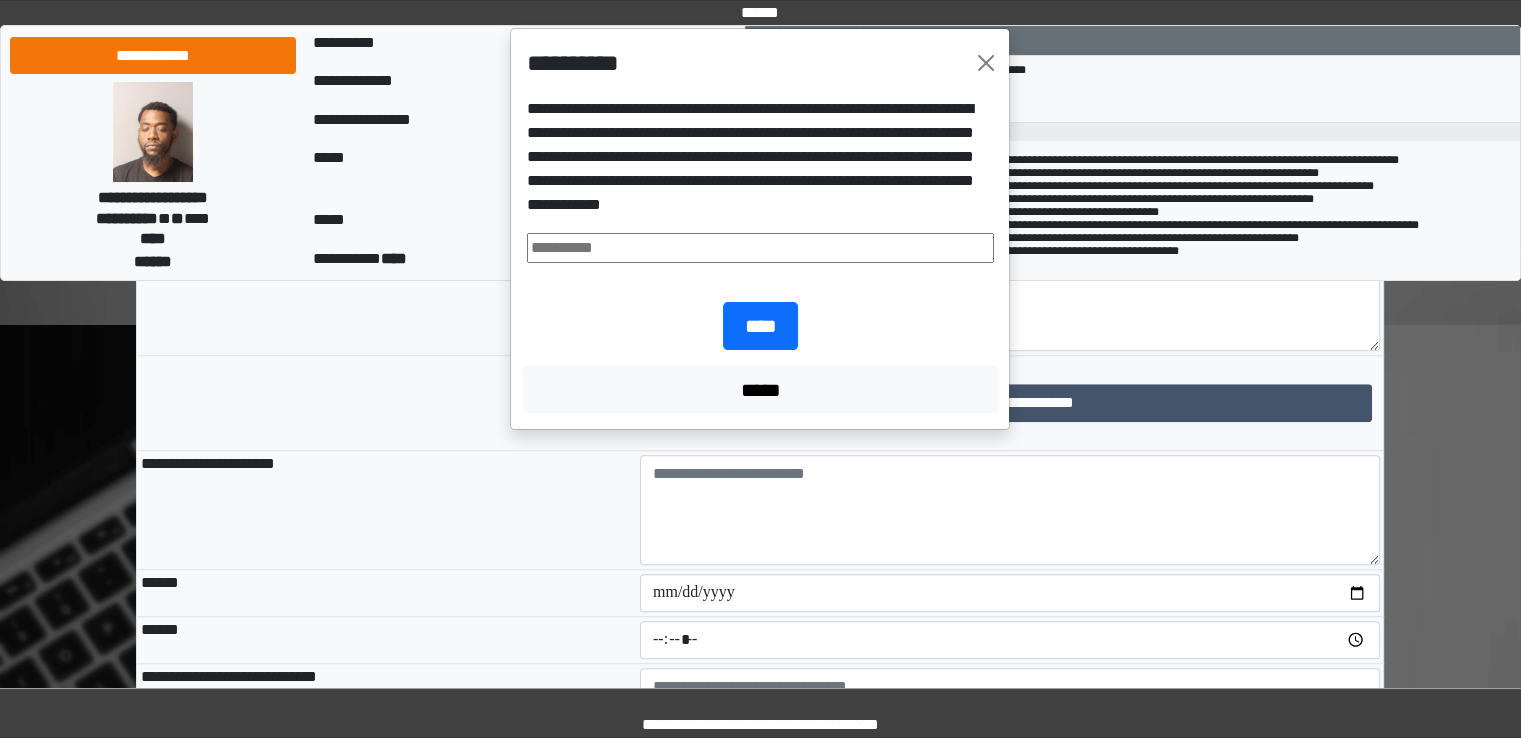 click at bounding box center (760, 248) 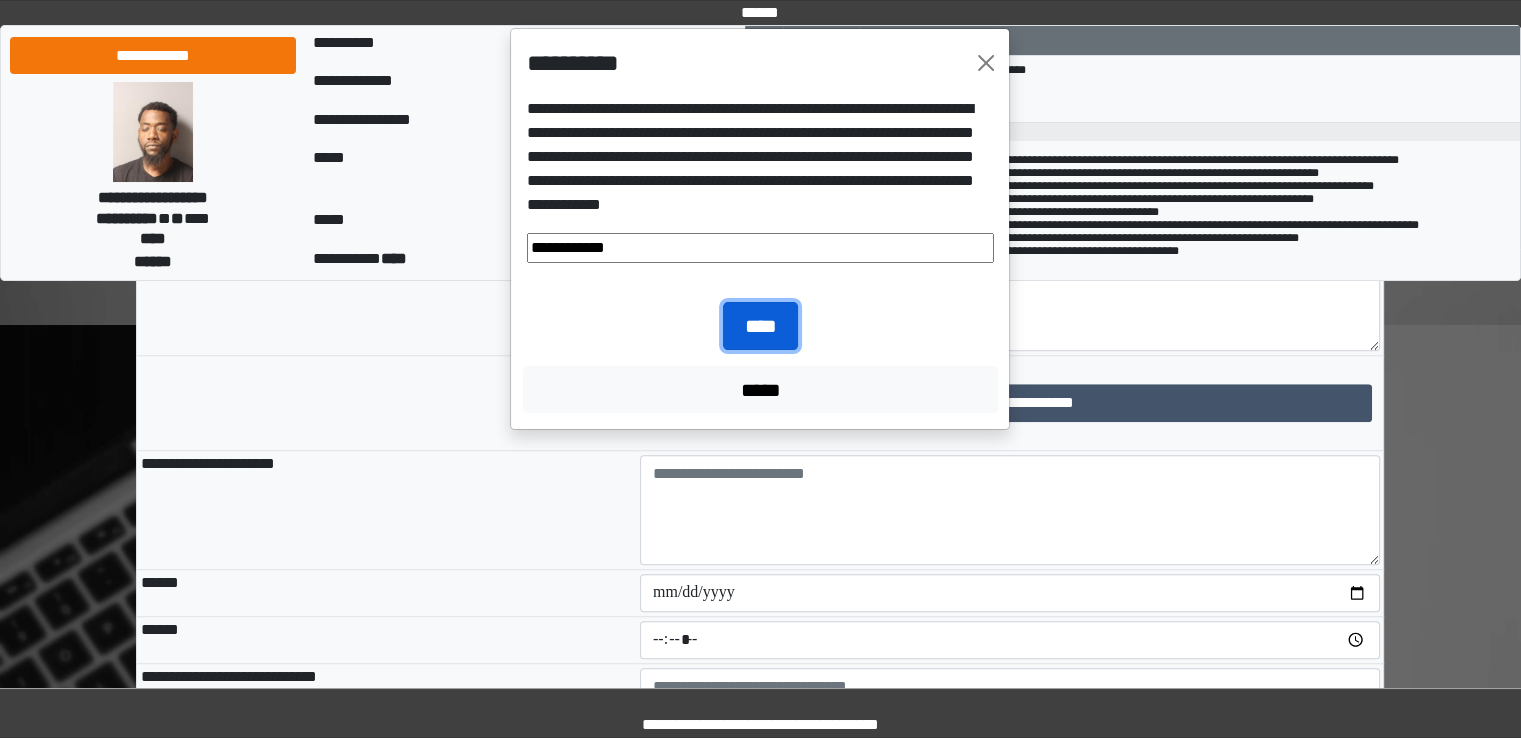 click on "****" at bounding box center [760, 326] 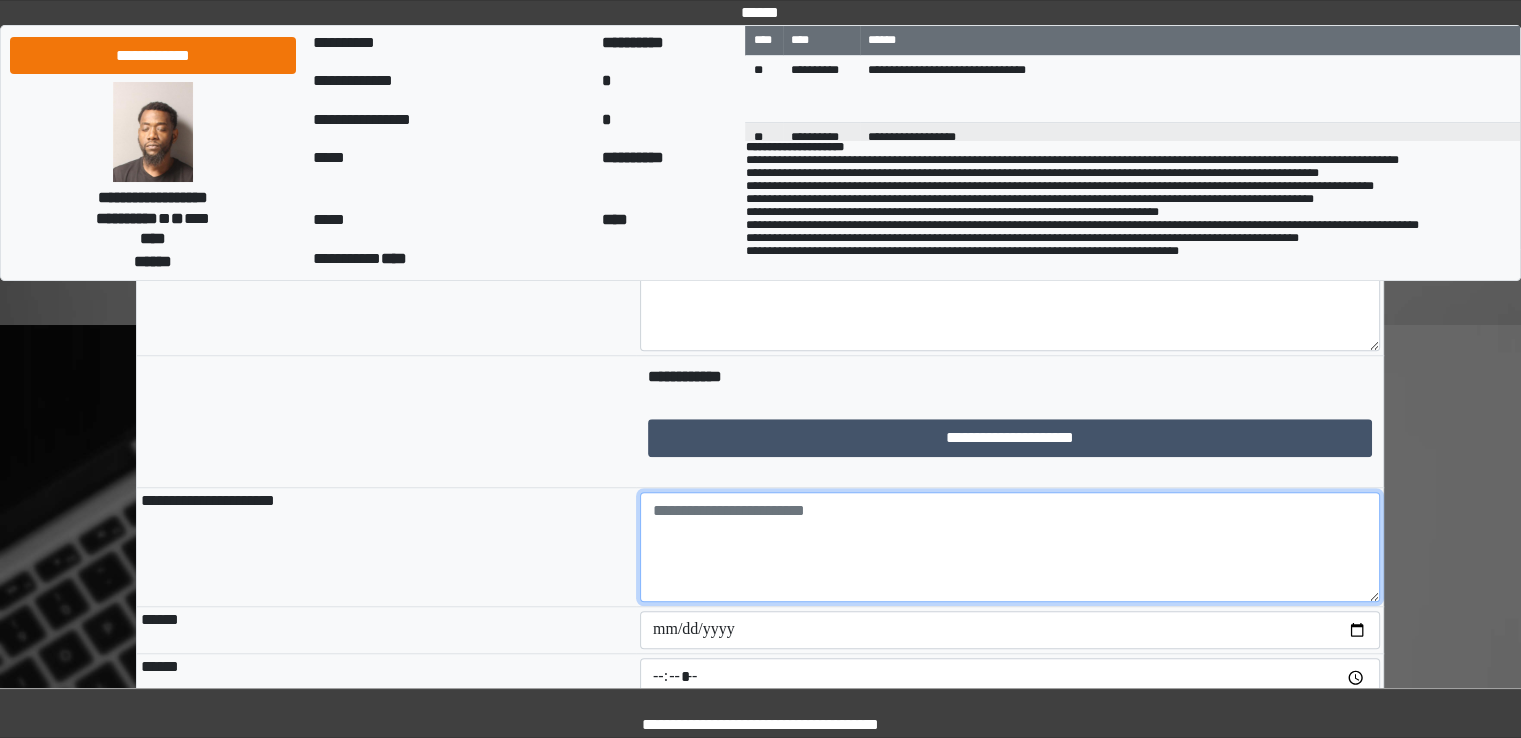 click at bounding box center [1010, 547] 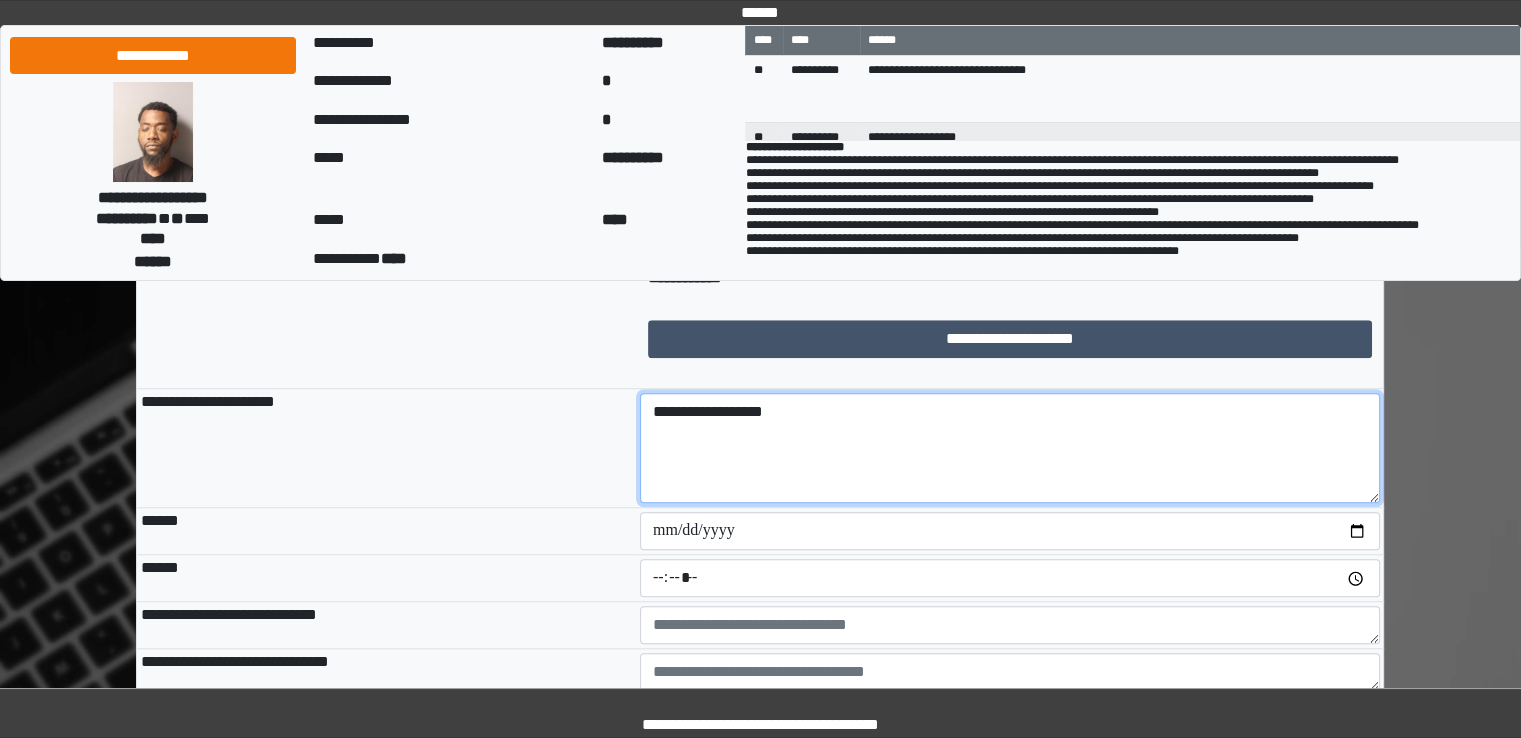 scroll, scrollTop: 1600, scrollLeft: 0, axis: vertical 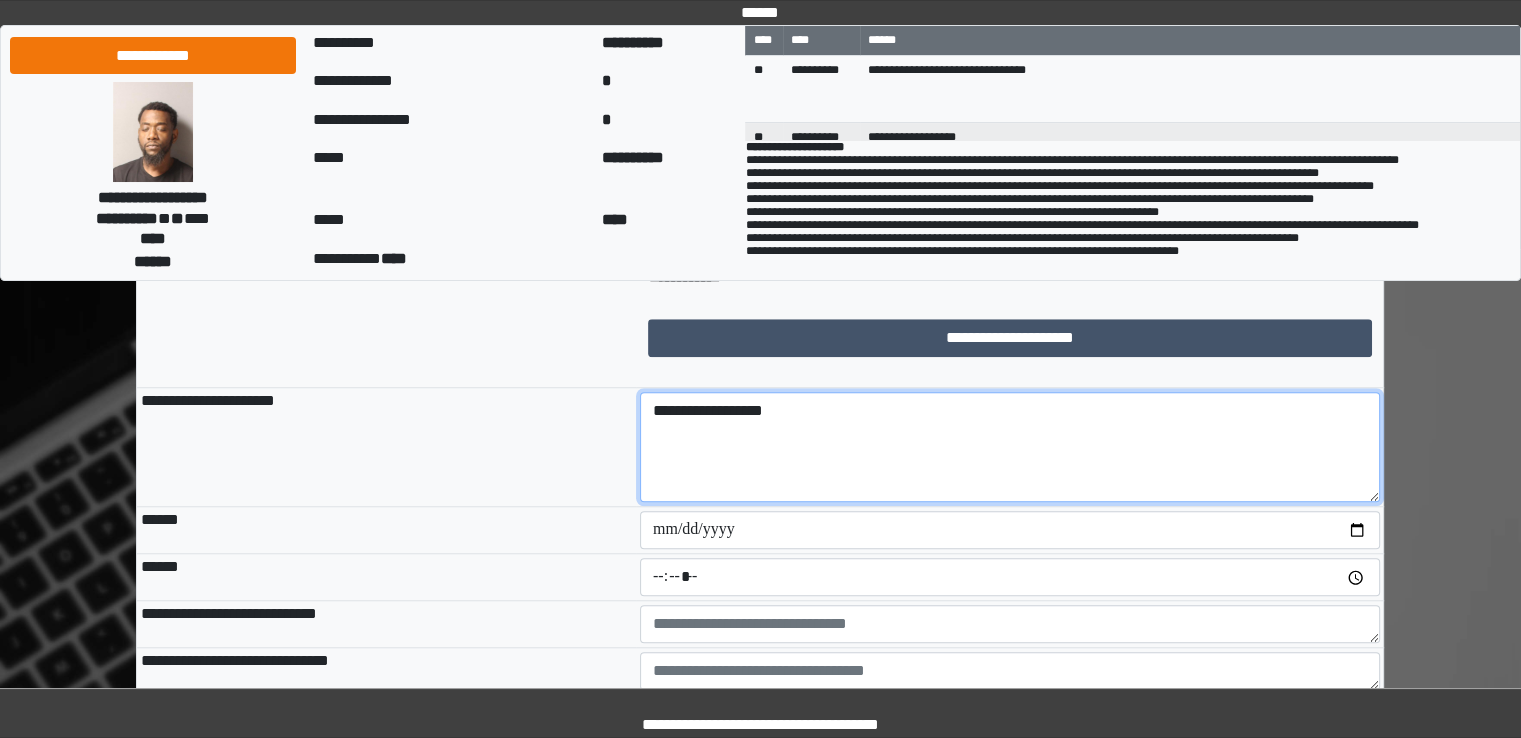 type on "**********" 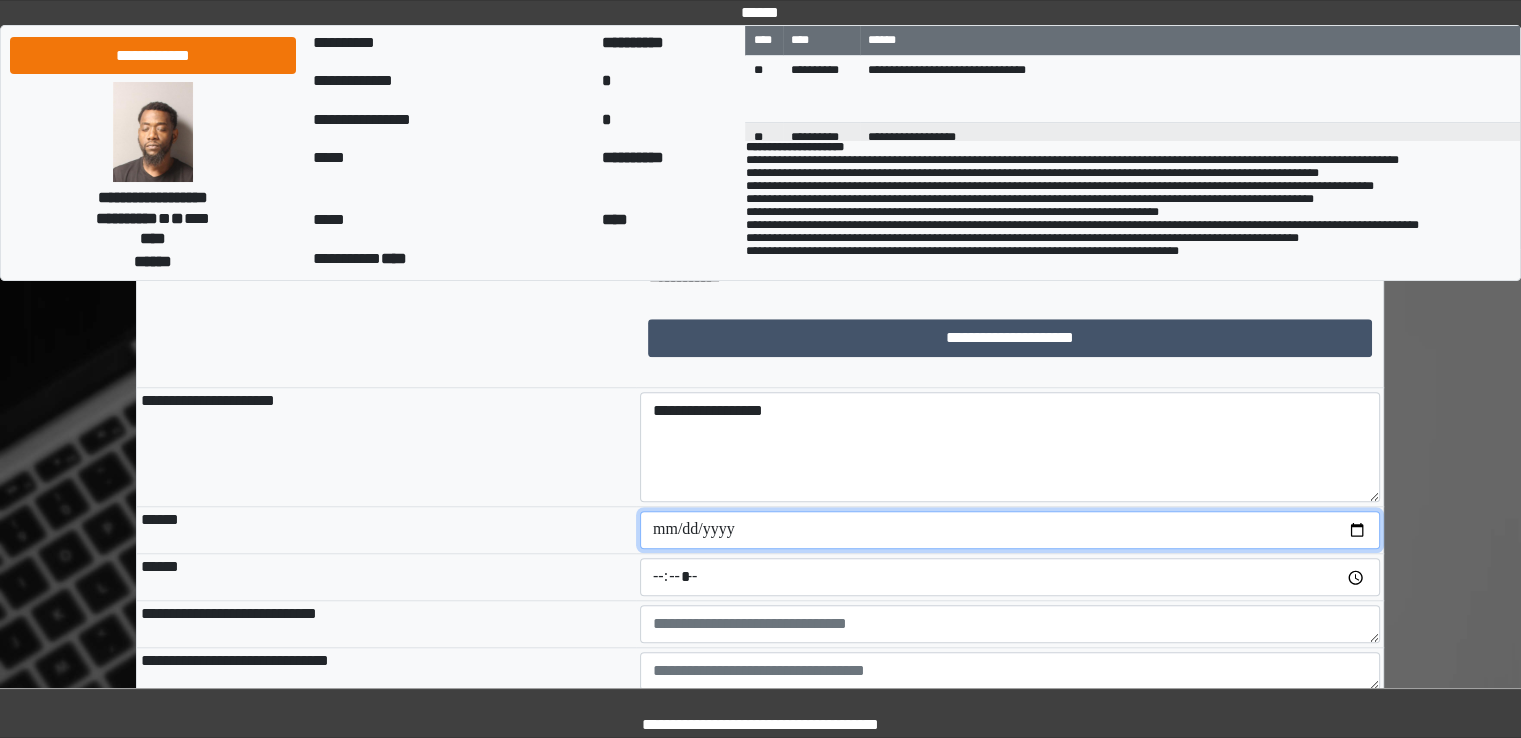 click at bounding box center (1010, 530) 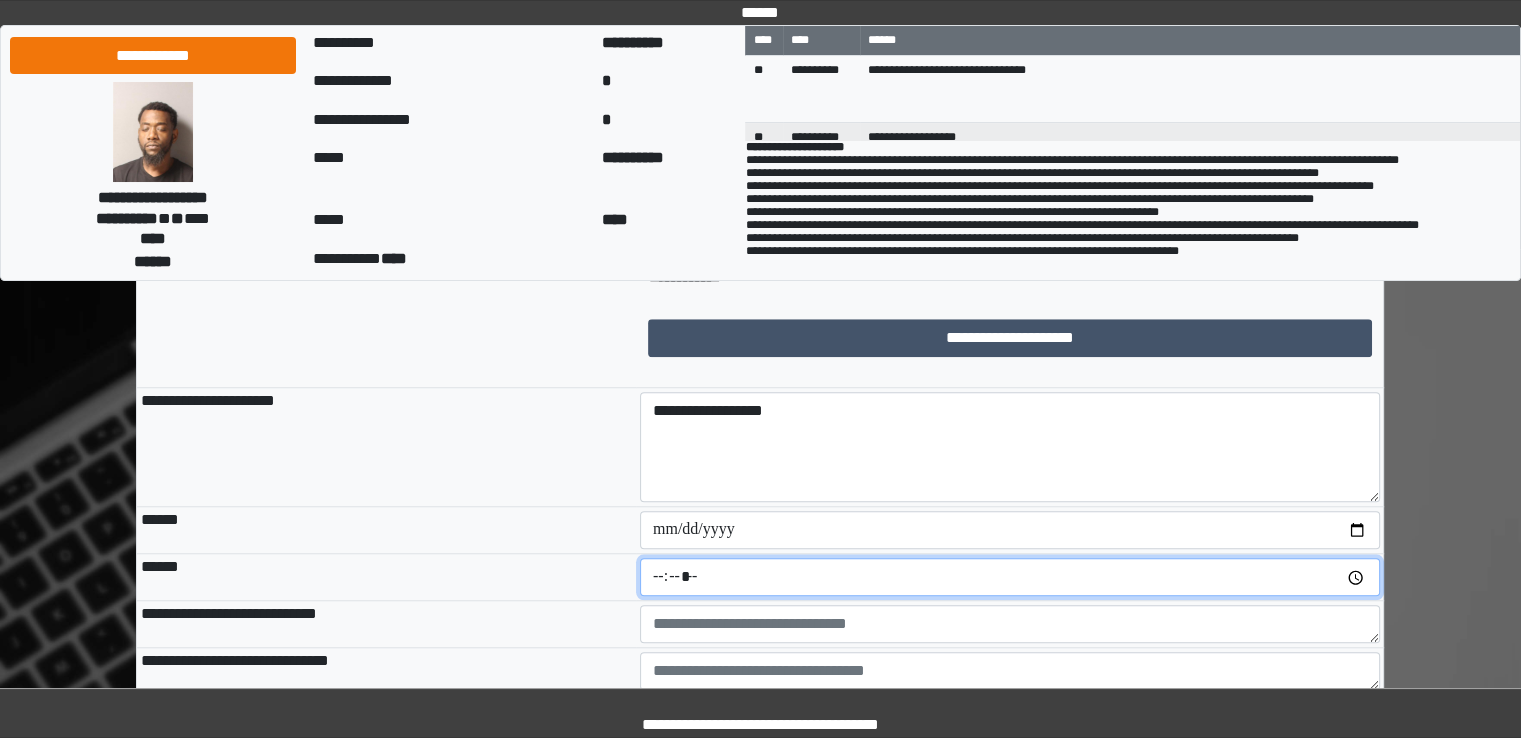 click at bounding box center [1010, 577] 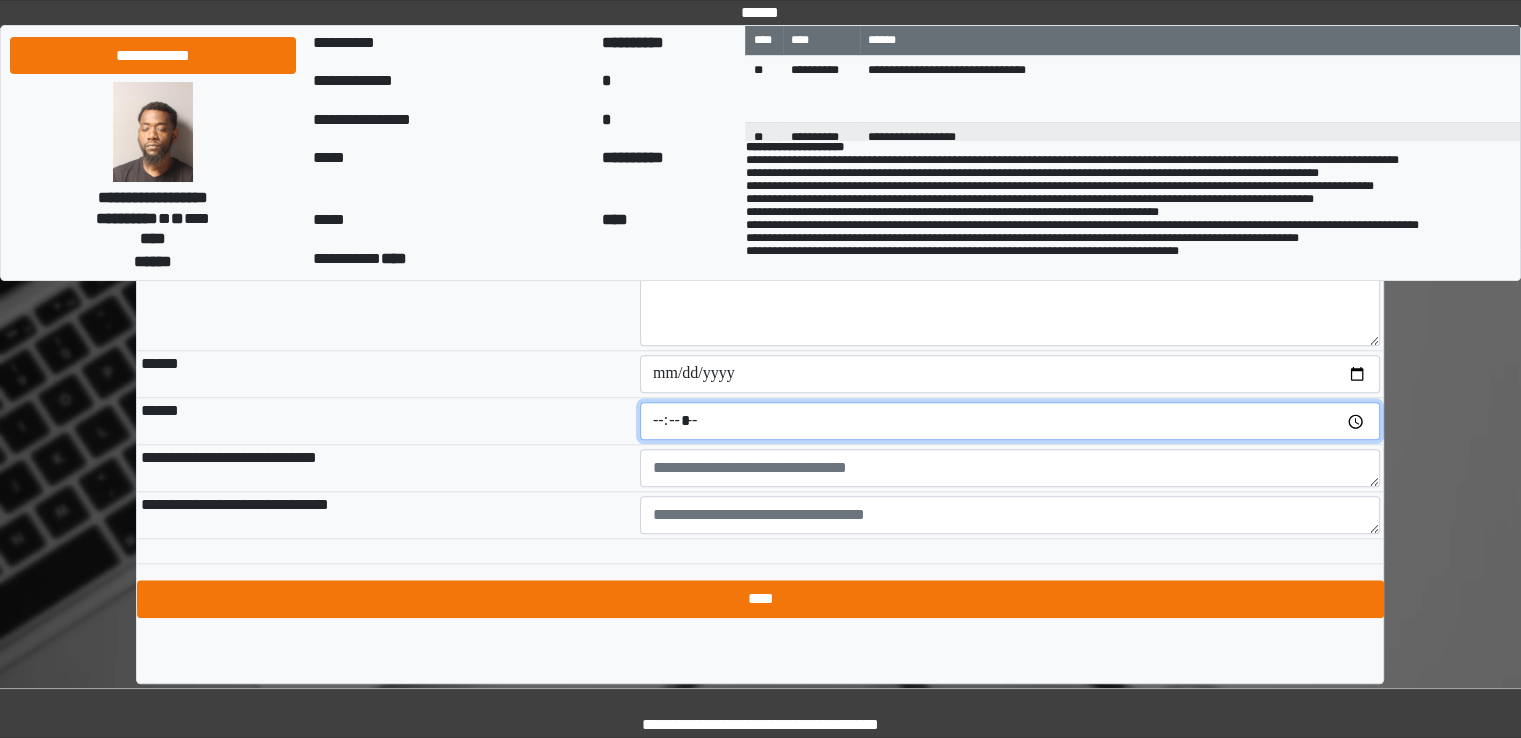 scroll, scrollTop: 1766, scrollLeft: 0, axis: vertical 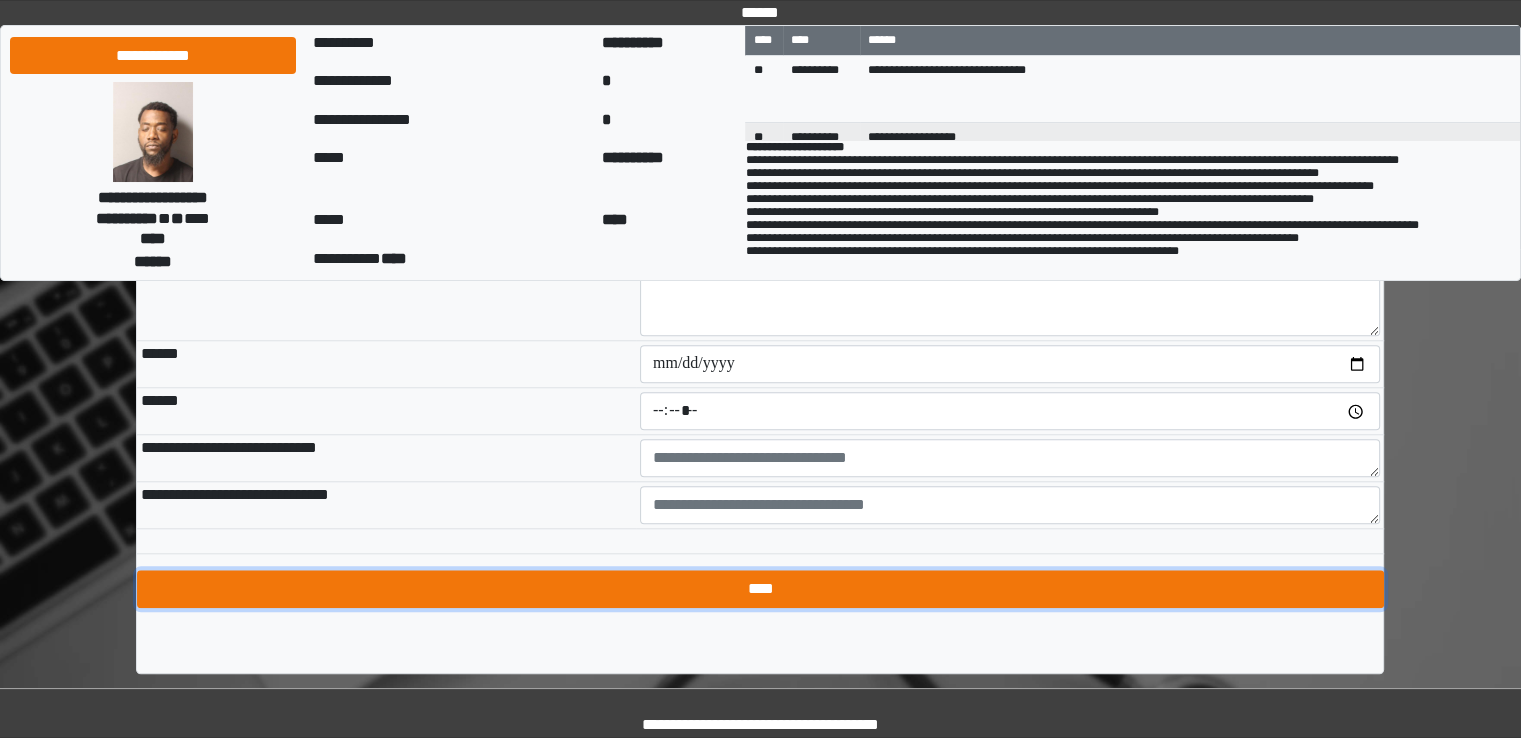 click on "****" at bounding box center [760, 589] 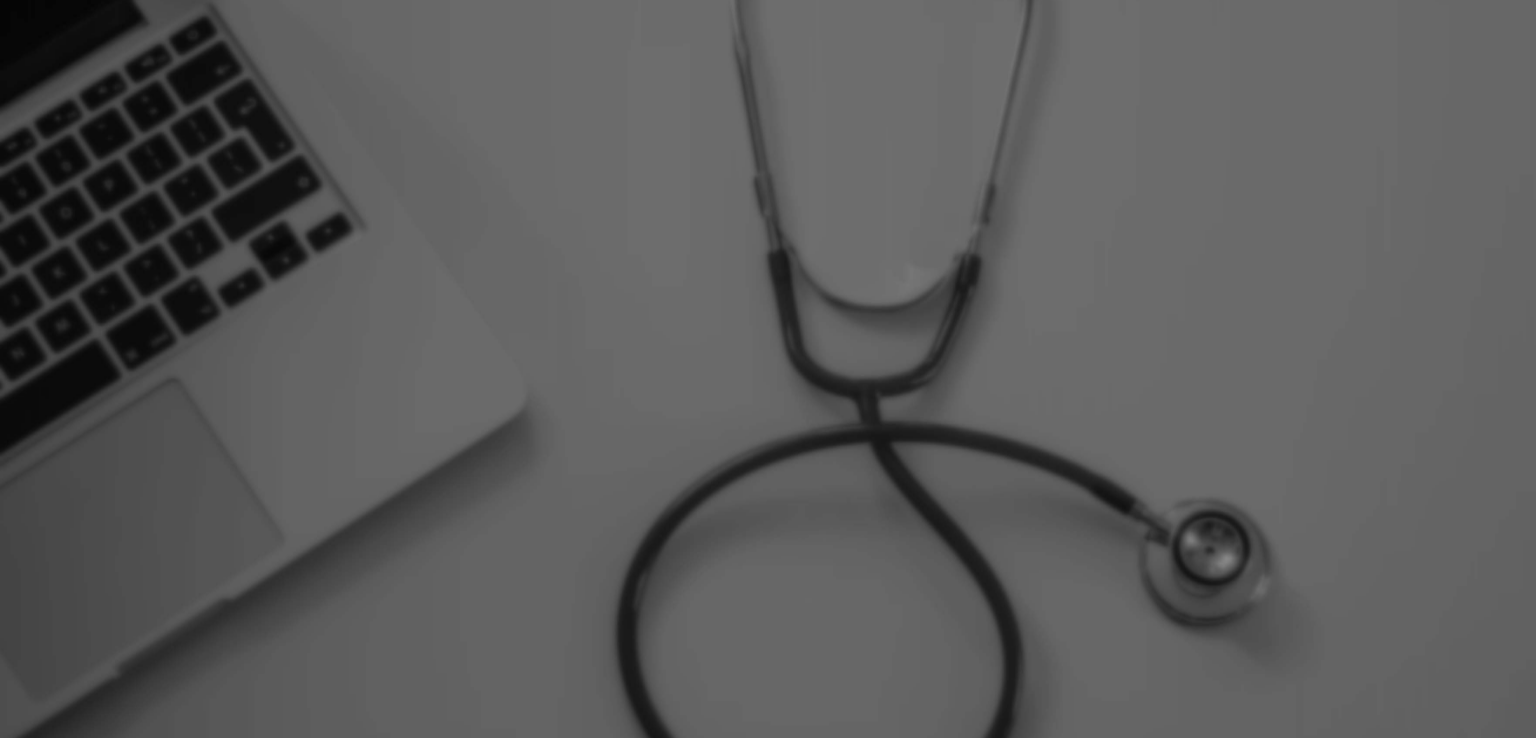 scroll, scrollTop: 0, scrollLeft: 0, axis: both 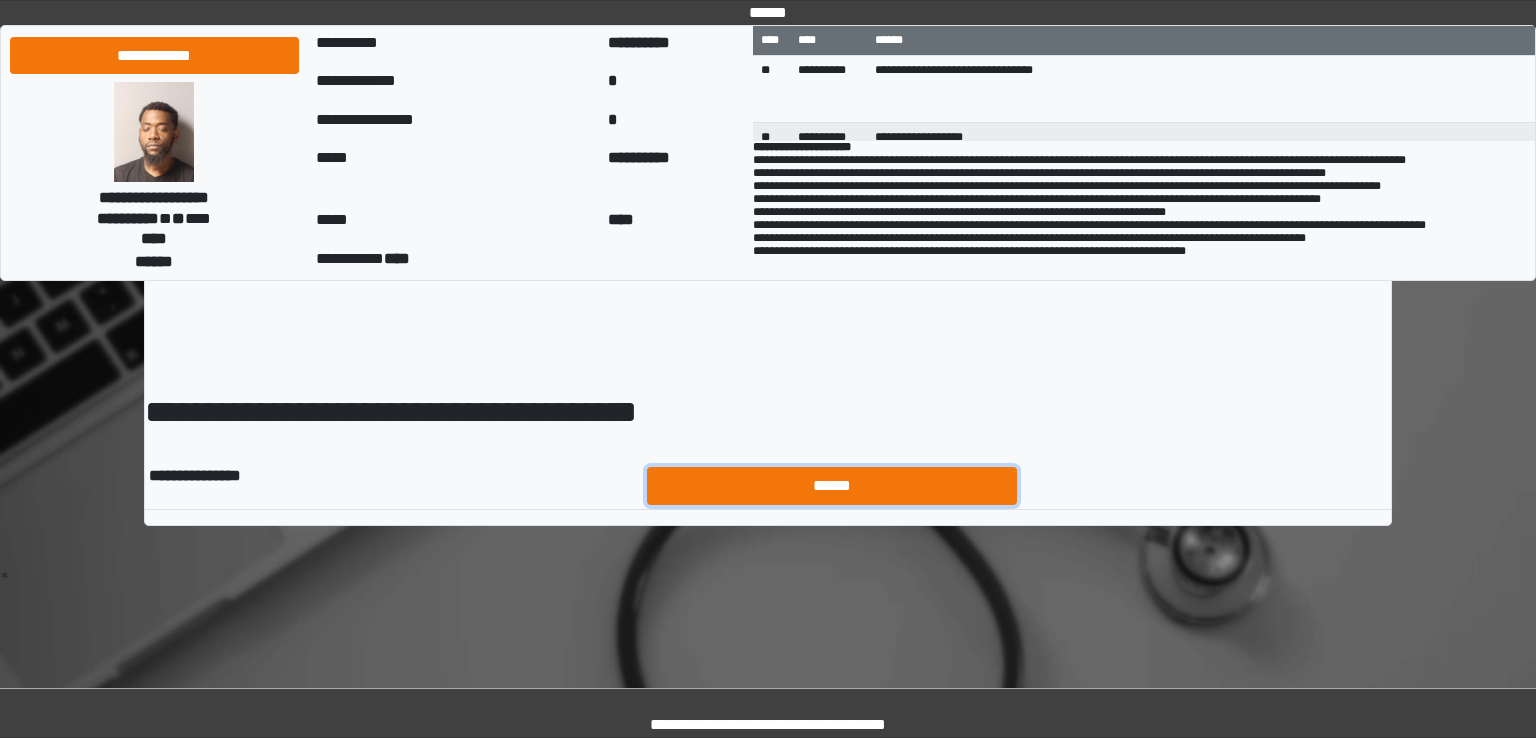 click on "******" at bounding box center (832, 486) 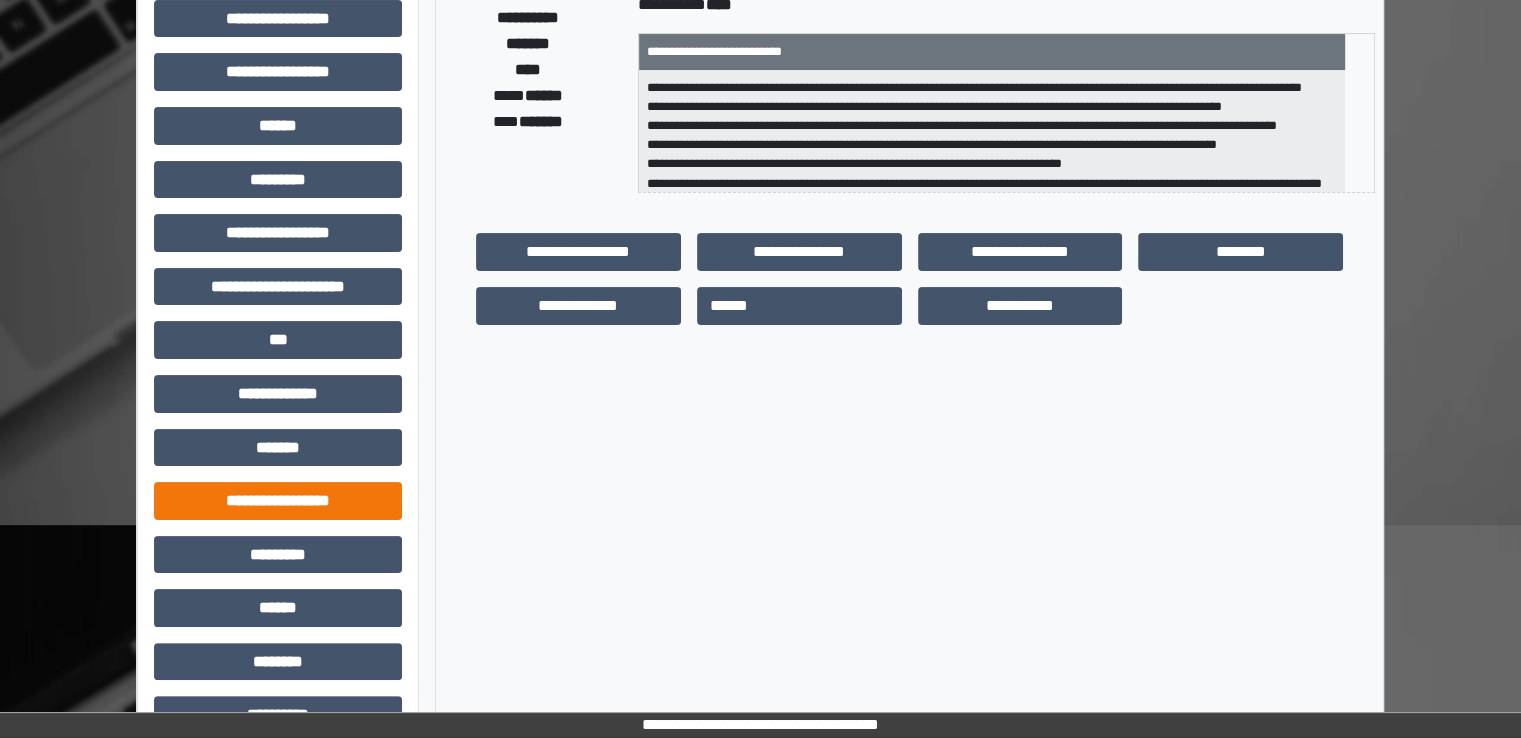scroll, scrollTop: 428, scrollLeft: 0, axis: vertical 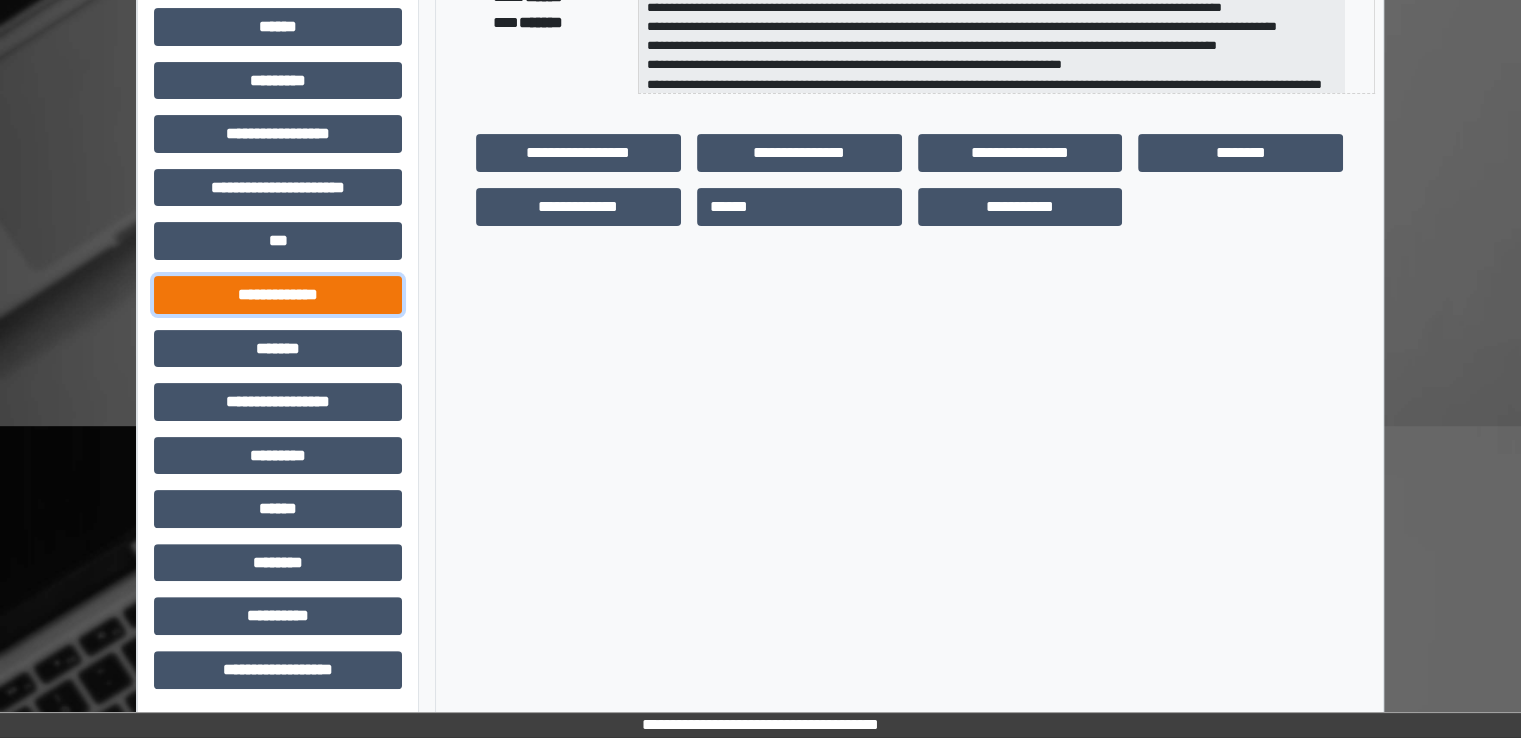 click on "**********" at bounding box center [278, 295] 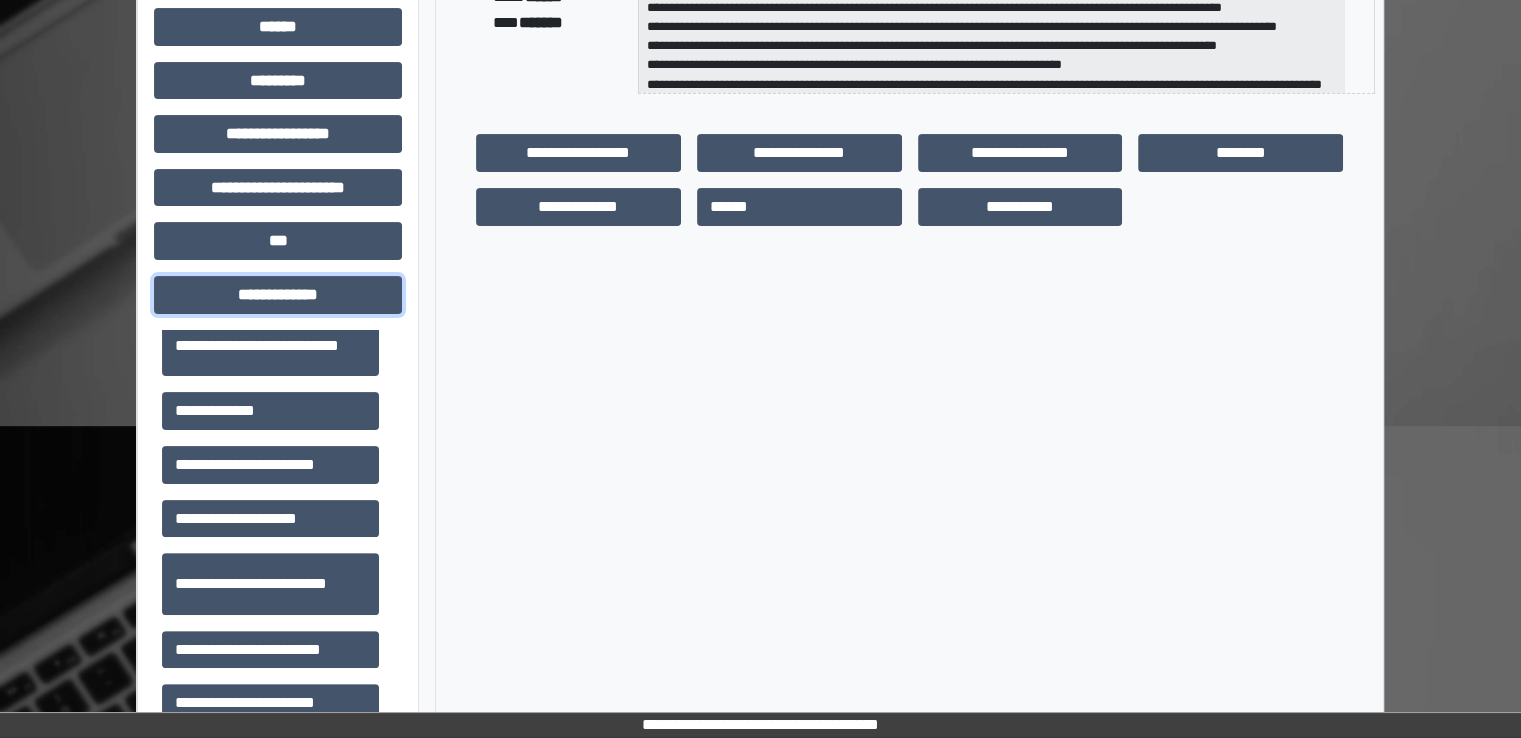 scroll, scrollTop: 500, scrollLeft: 0, axis: vertical 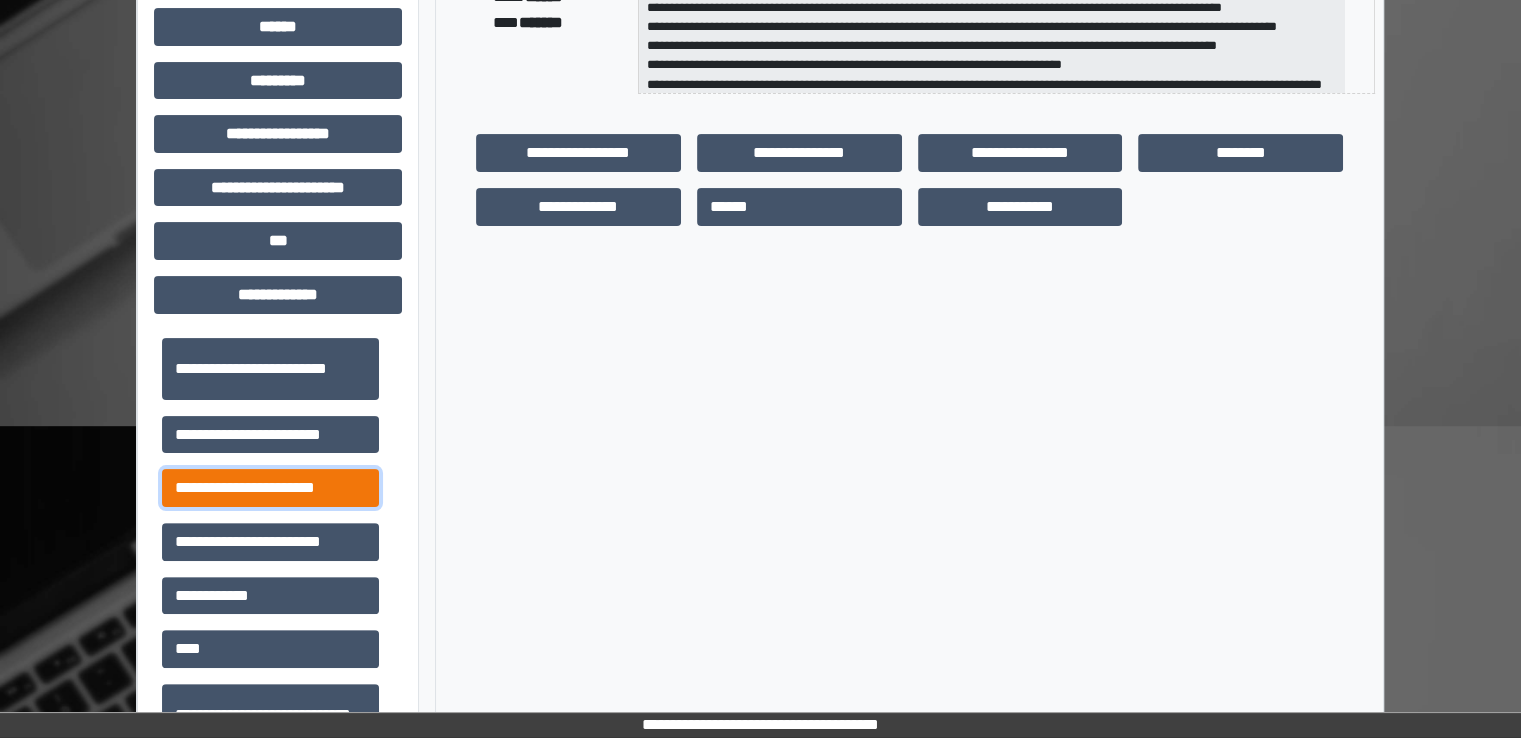 click on "**********" at bounding box center (270, 488) 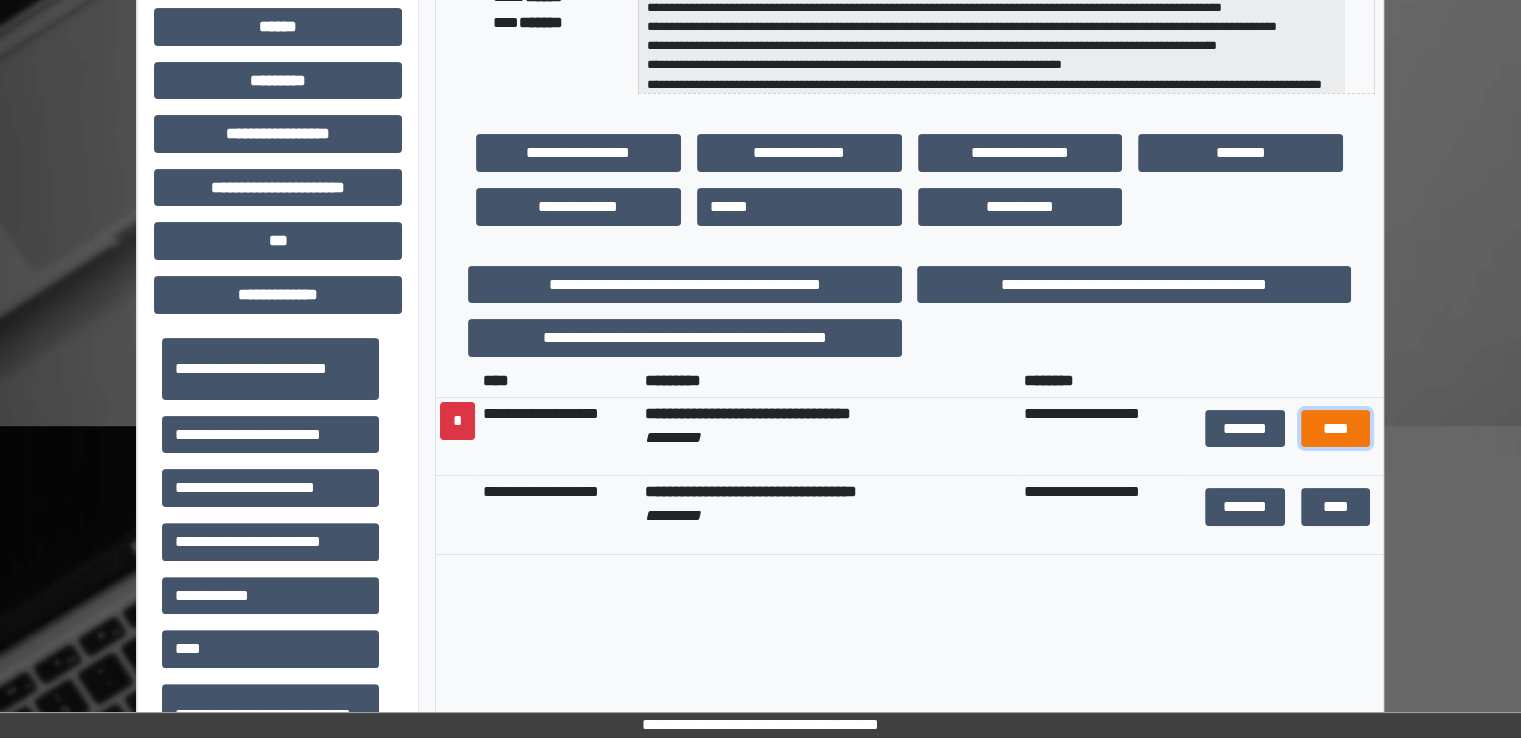 click on "****" at bounding box center (1335, 429) 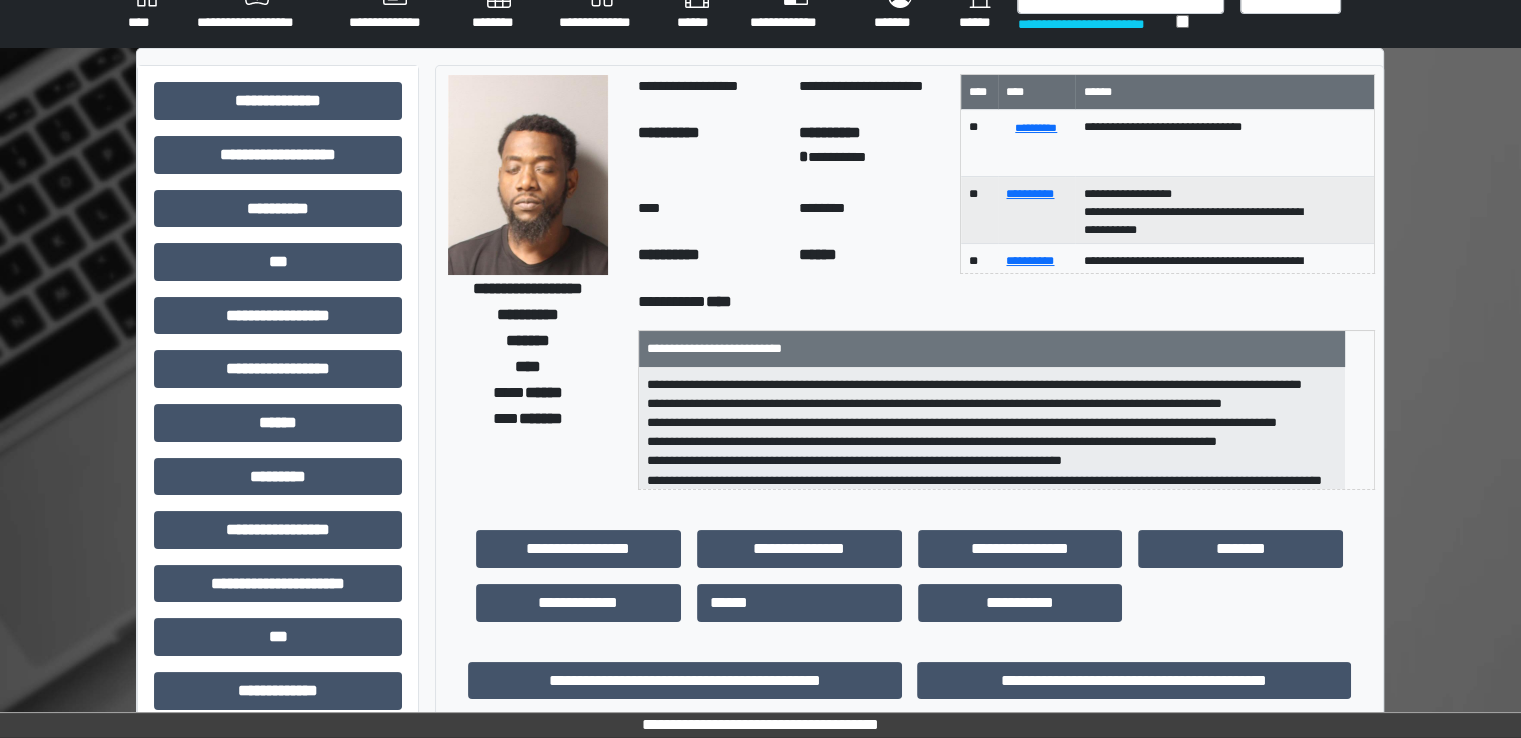 scroll, scrollTop: 0, scrollLeft: 0, axis: both 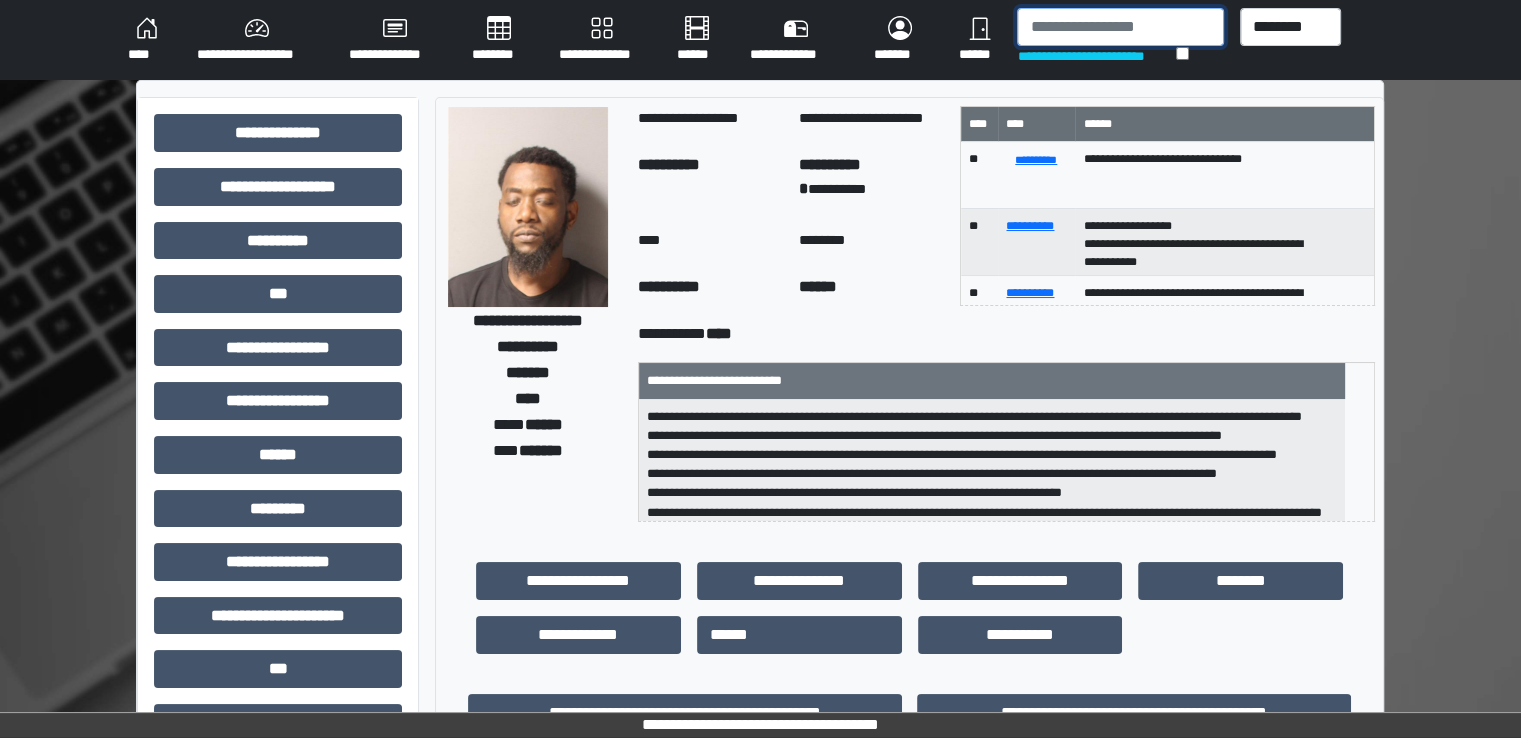 click at bounding box center [1120, 27] 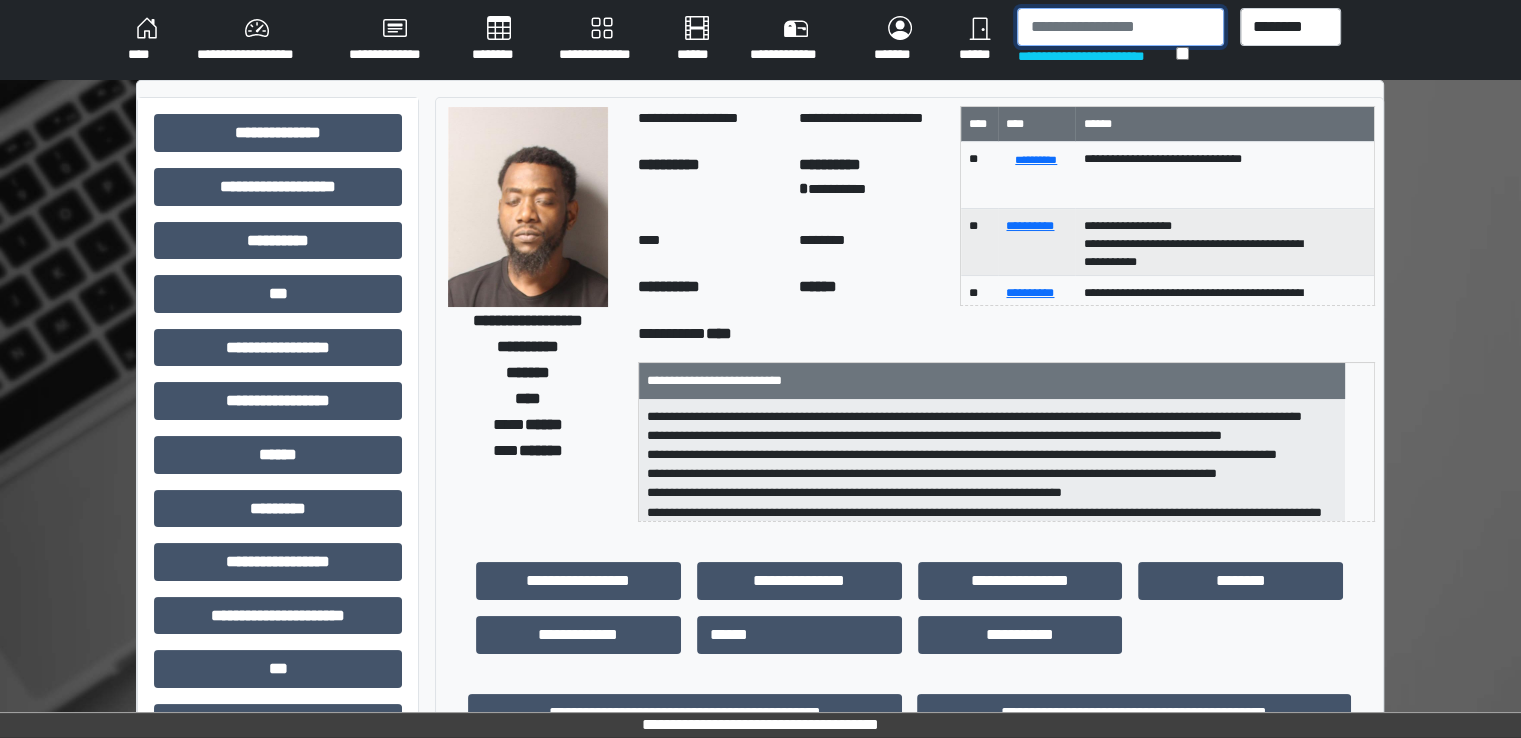 type on "*" 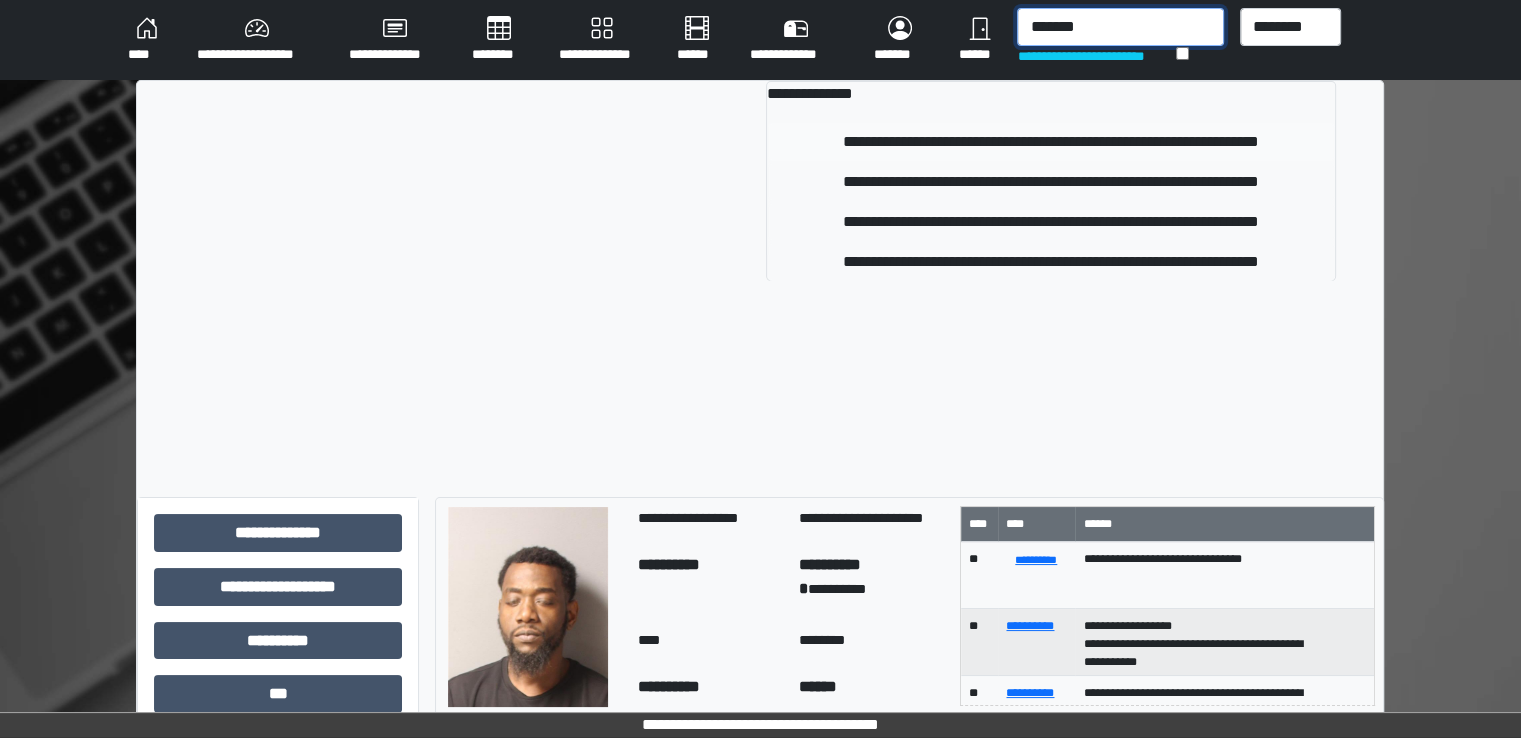 type on "*******" 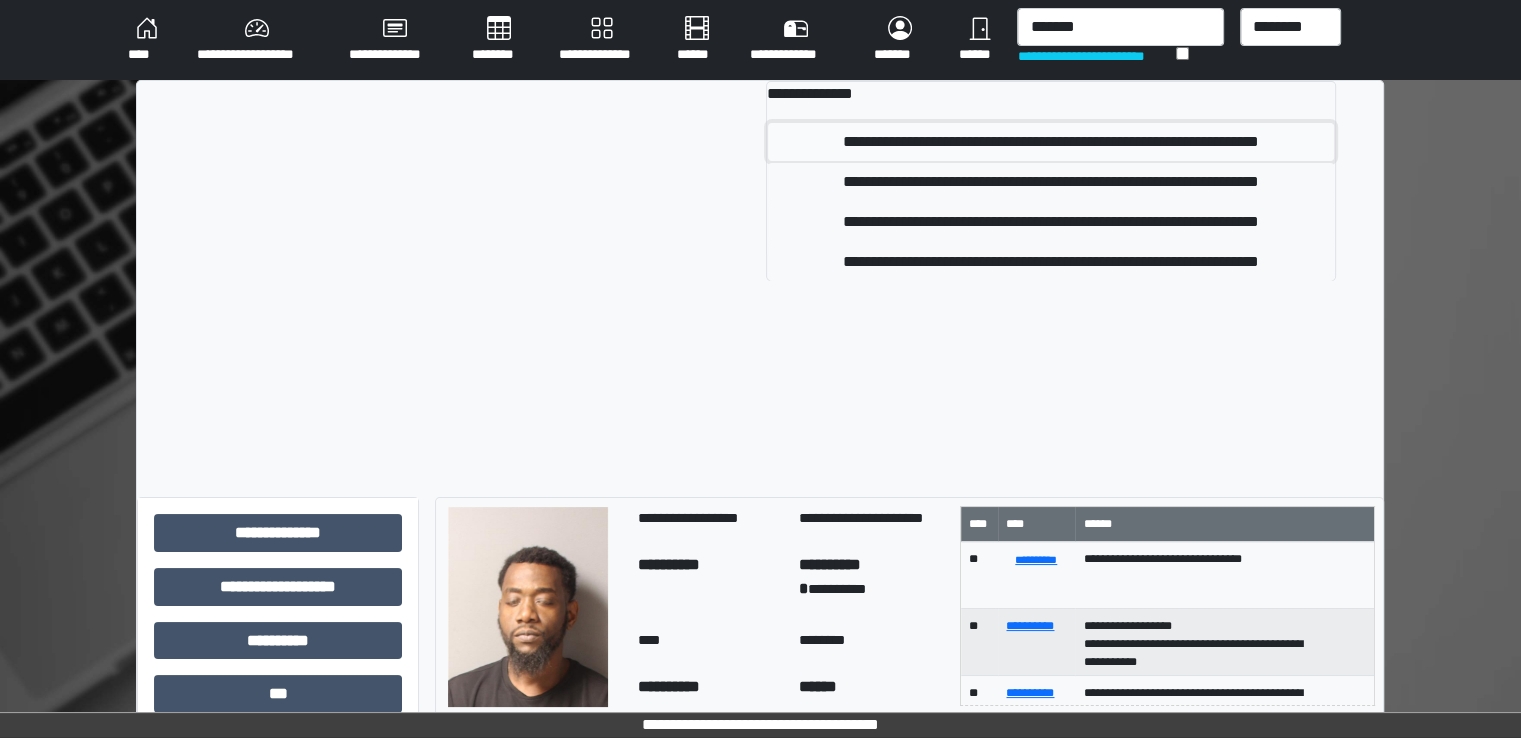 click on "**********" at bounding box center (1051, 142) 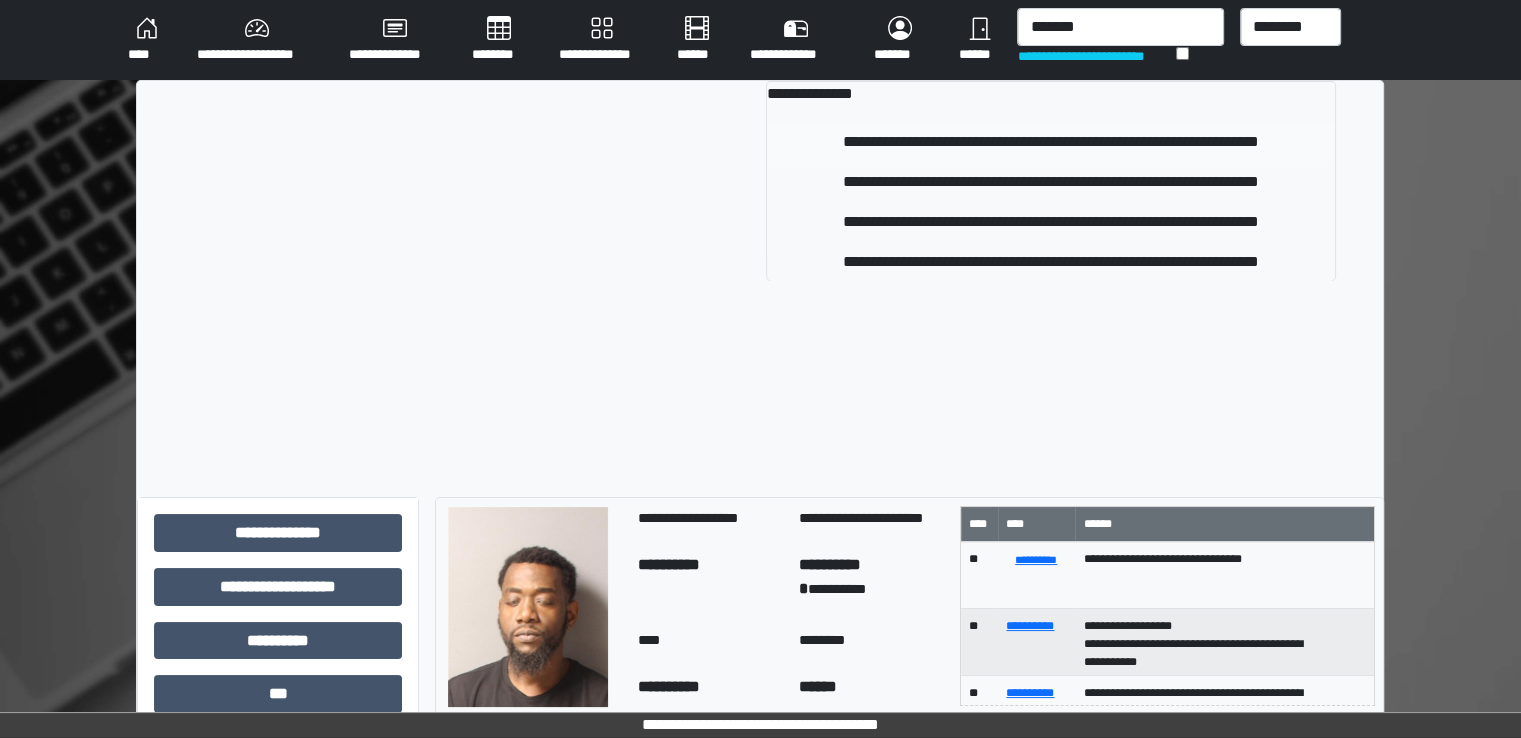 type 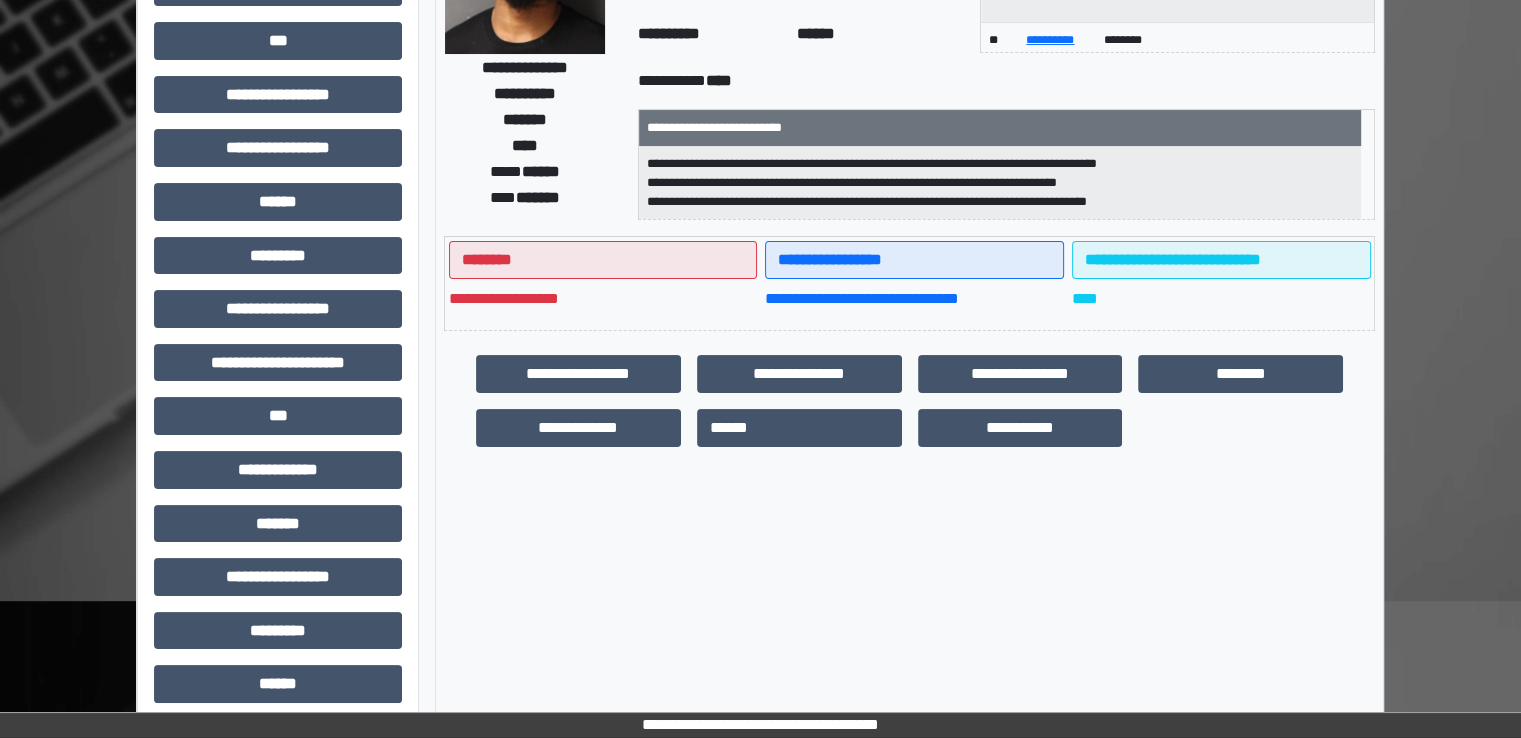 scroll, scrollTop: 428, scrollLeft: 0, axis: vertical 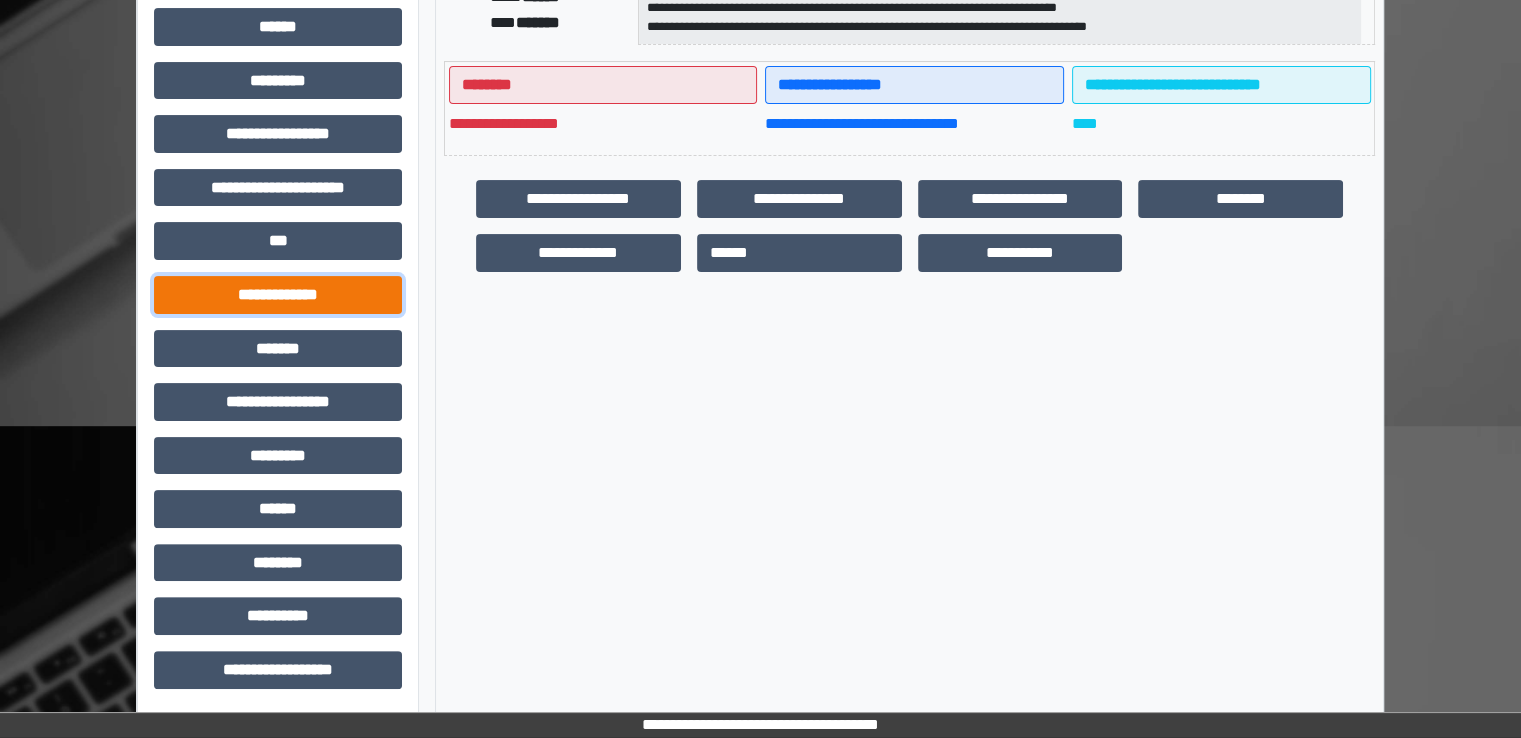 click on "**********" at bounding box center [278, 295] 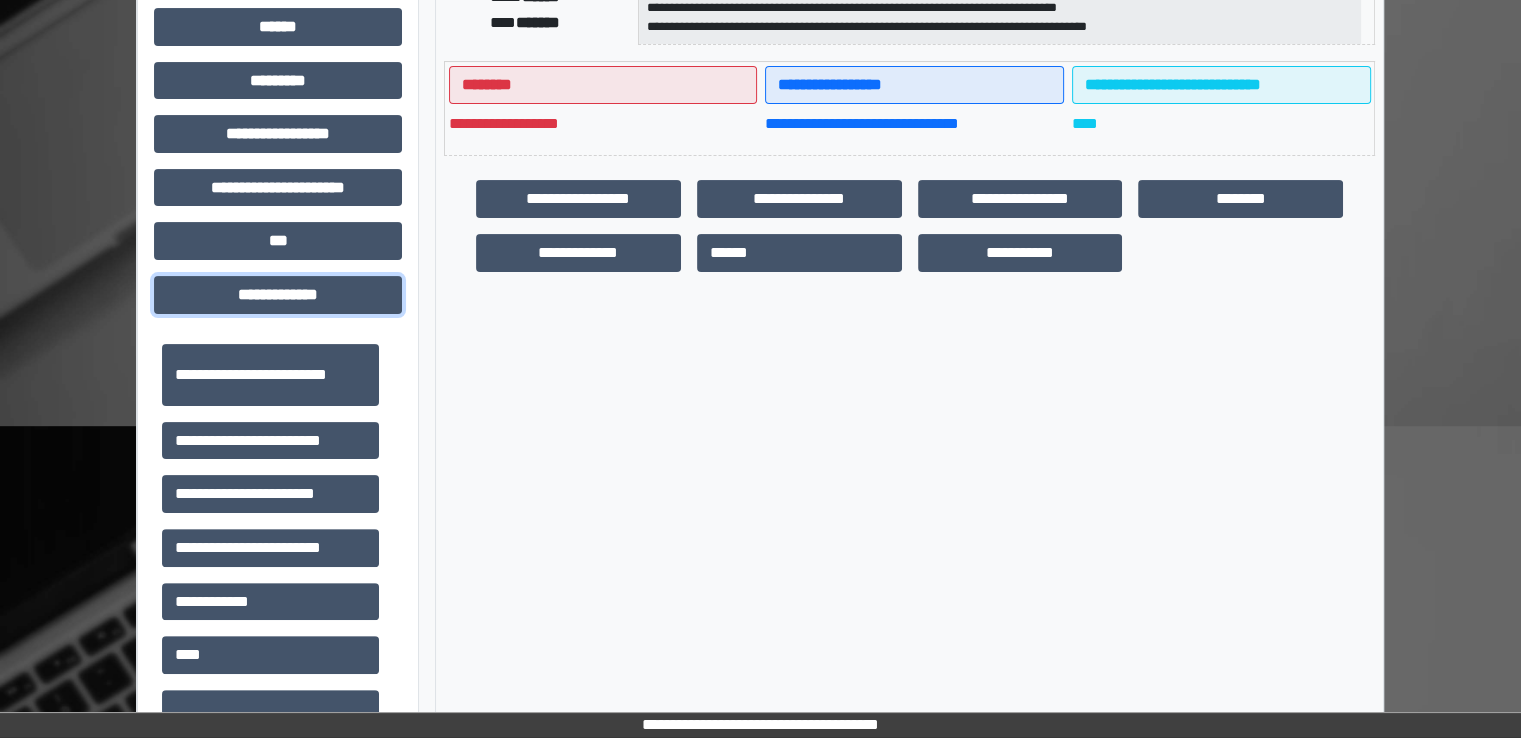 scroll, scrollTop: 500, scrollLeft: 0, axis: vertical 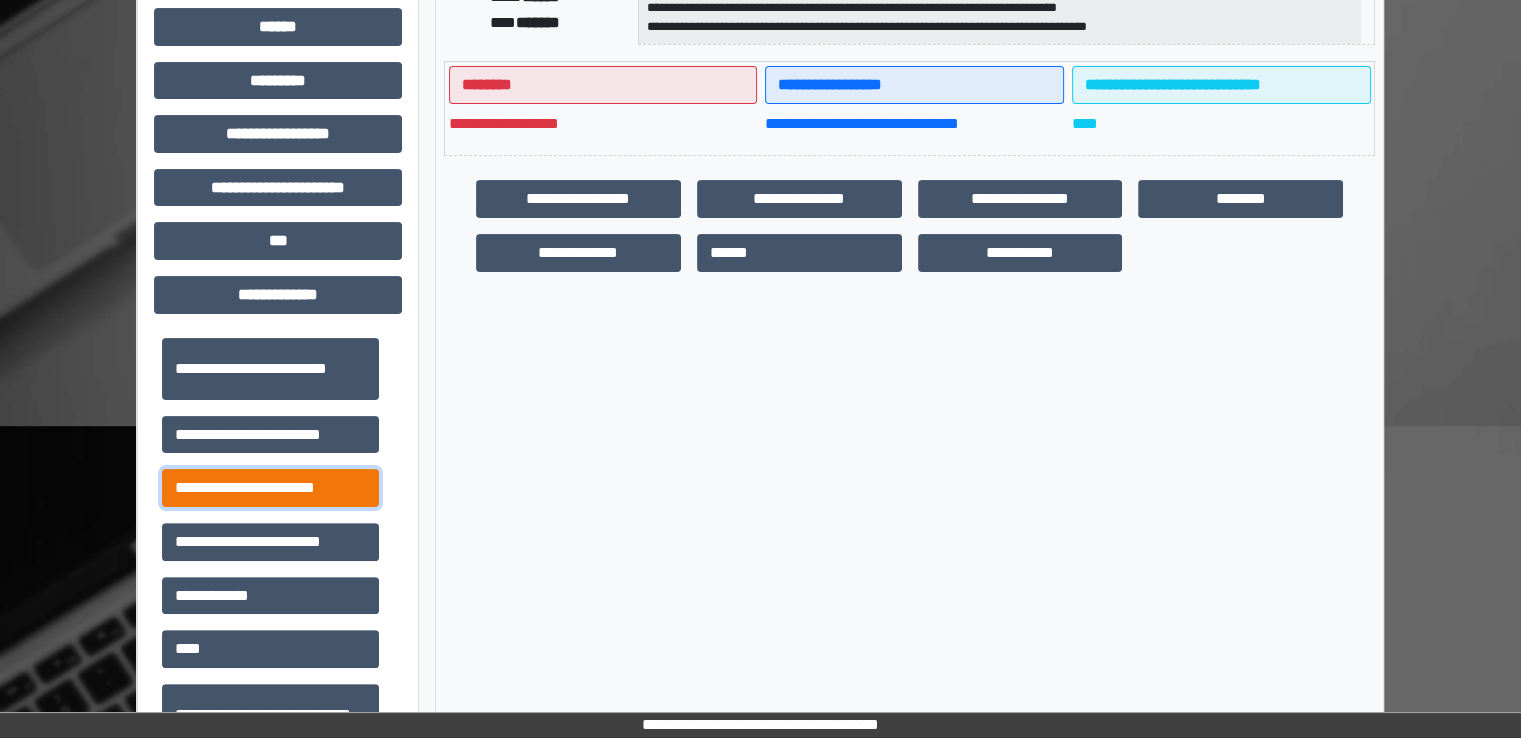 click on "**********" at bounding box center [270, 488] 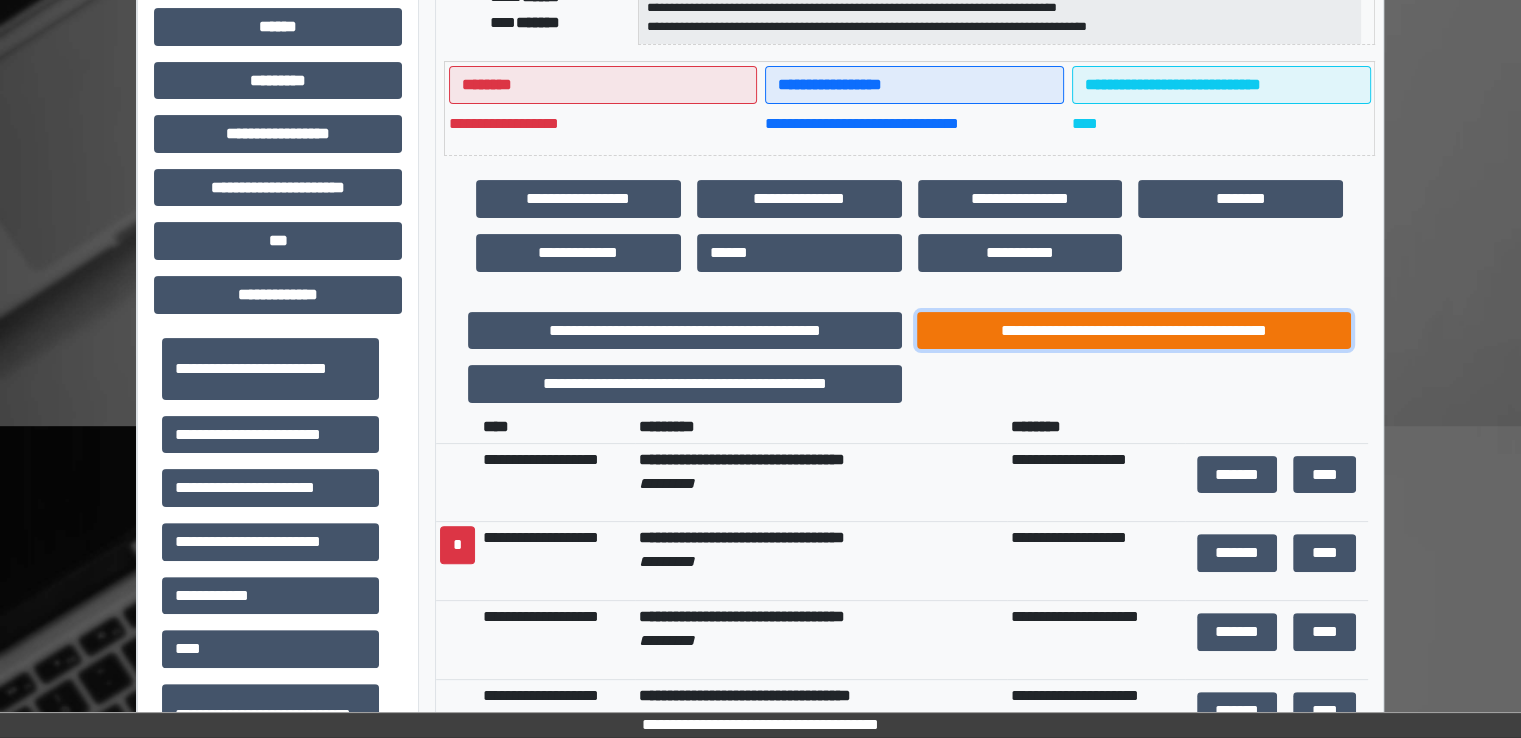 click on "**********" at bounding box center (1134, 331) 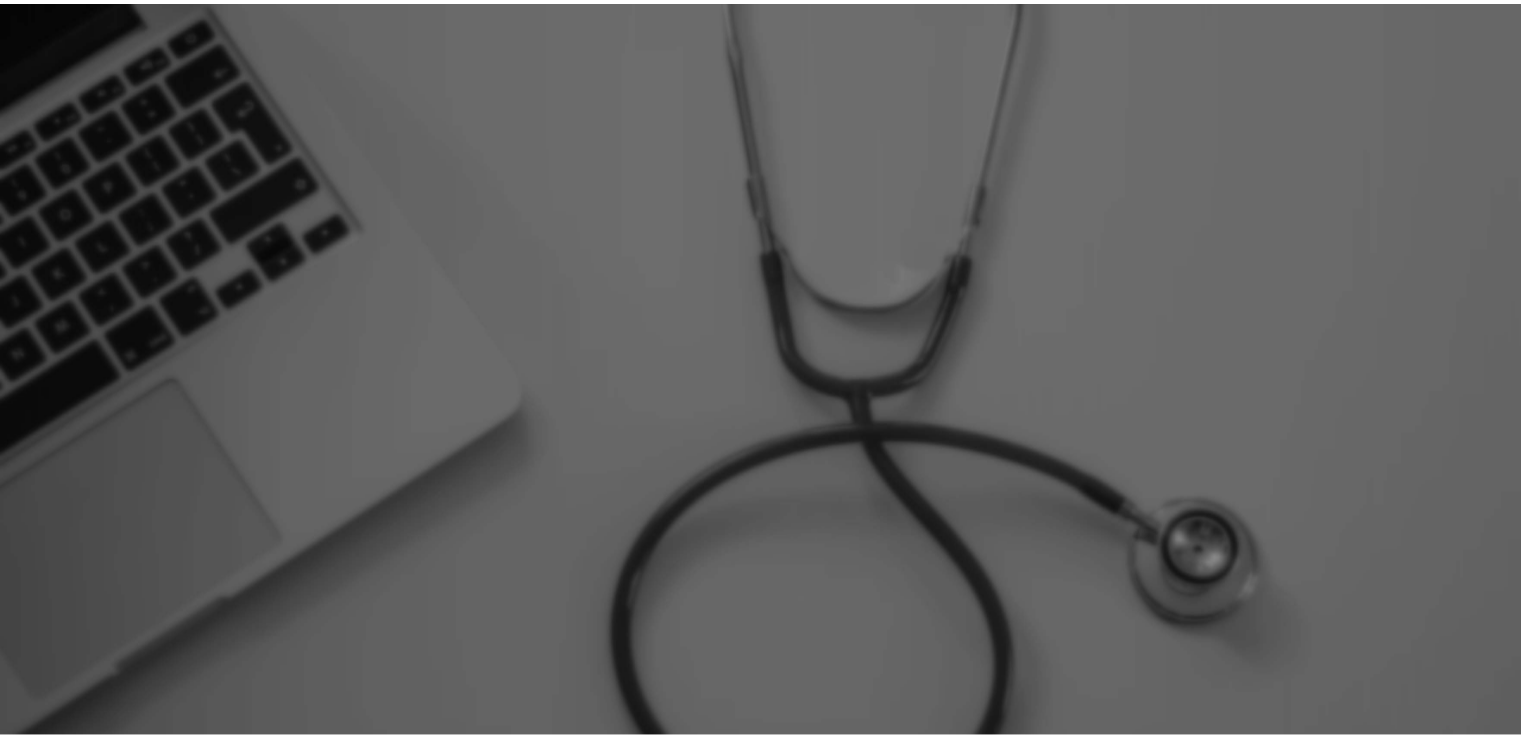 scroll, scrollTop: 0, scrollLeft: 0, axis: both 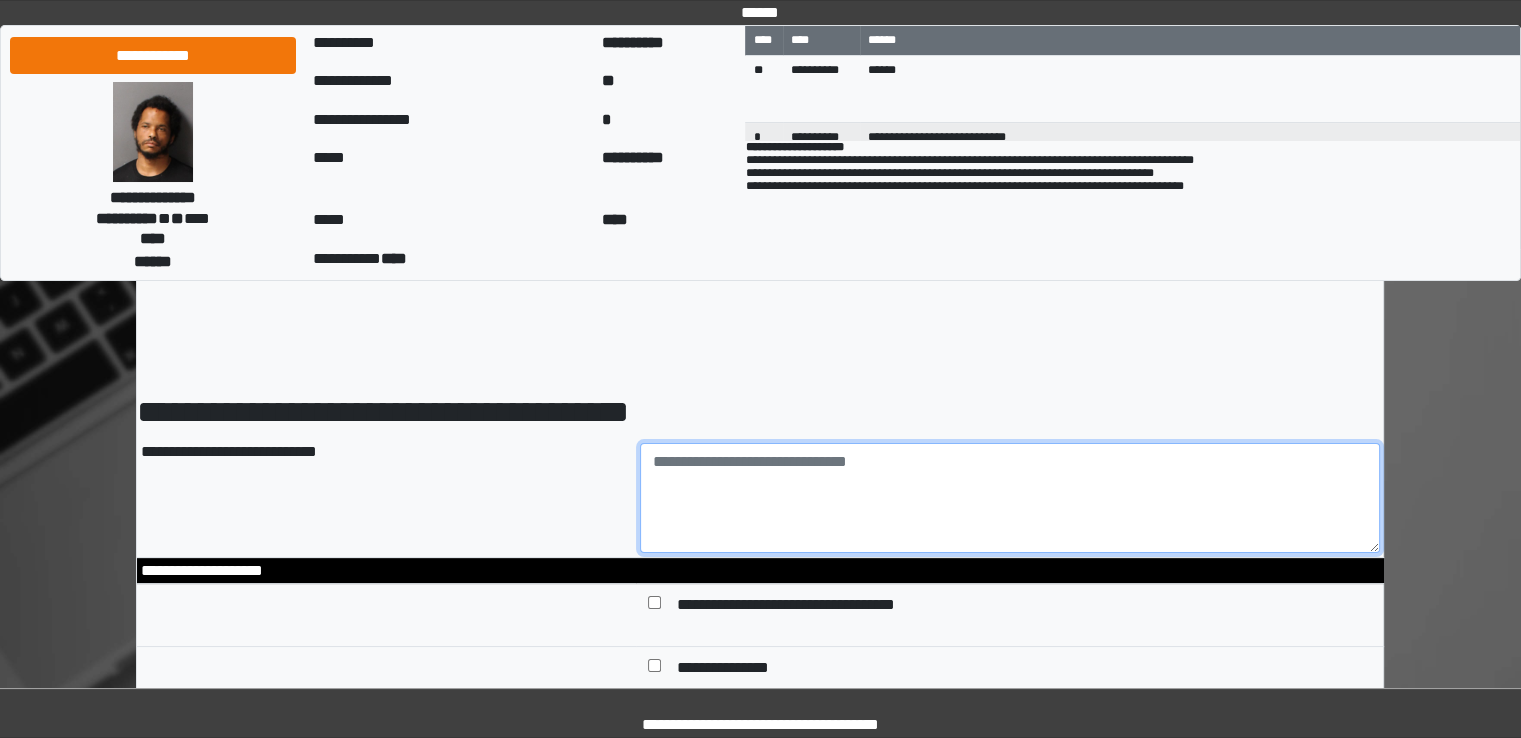 click at bounding box center (1010, 498) 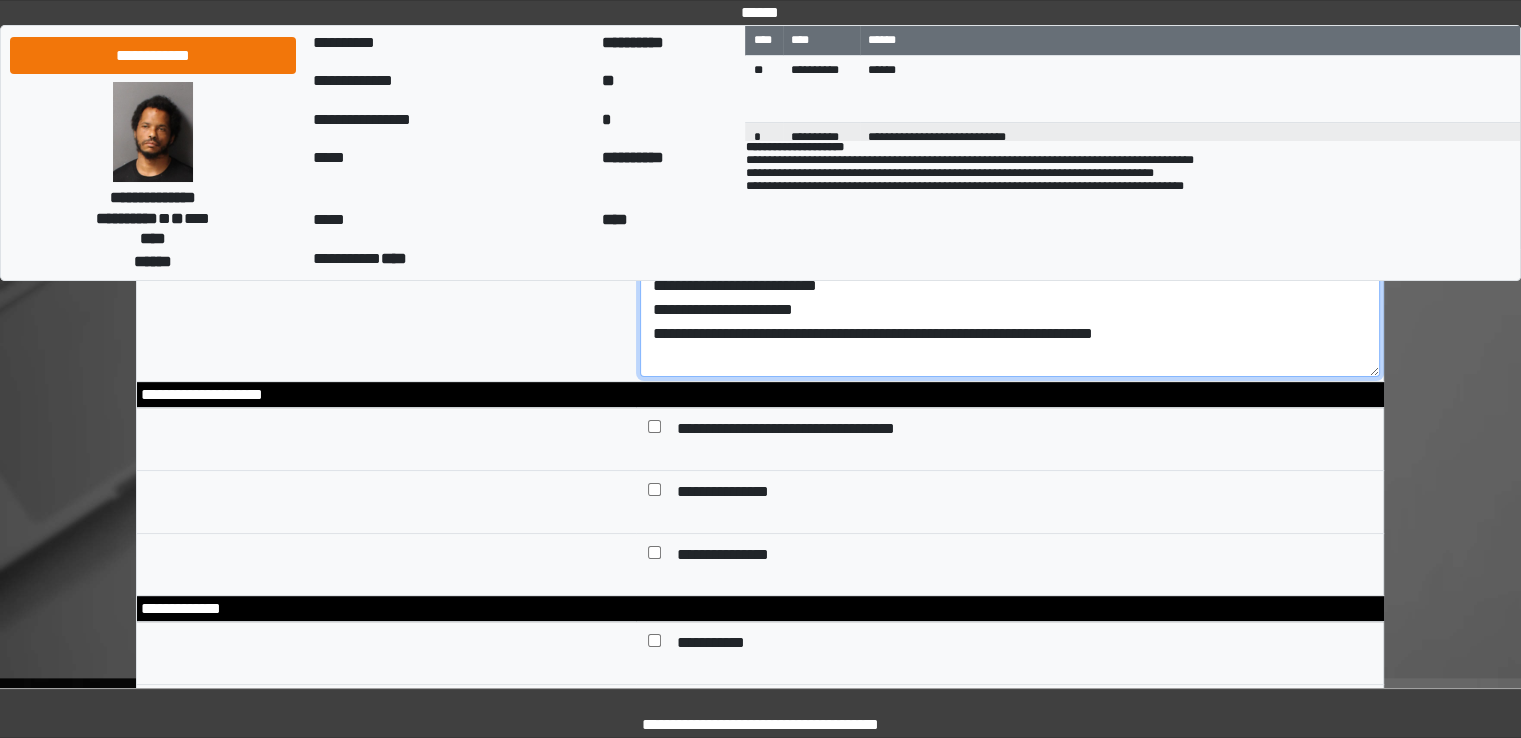 scroll, scrollTop: 200, scrollLeft: 0, axis: vertical 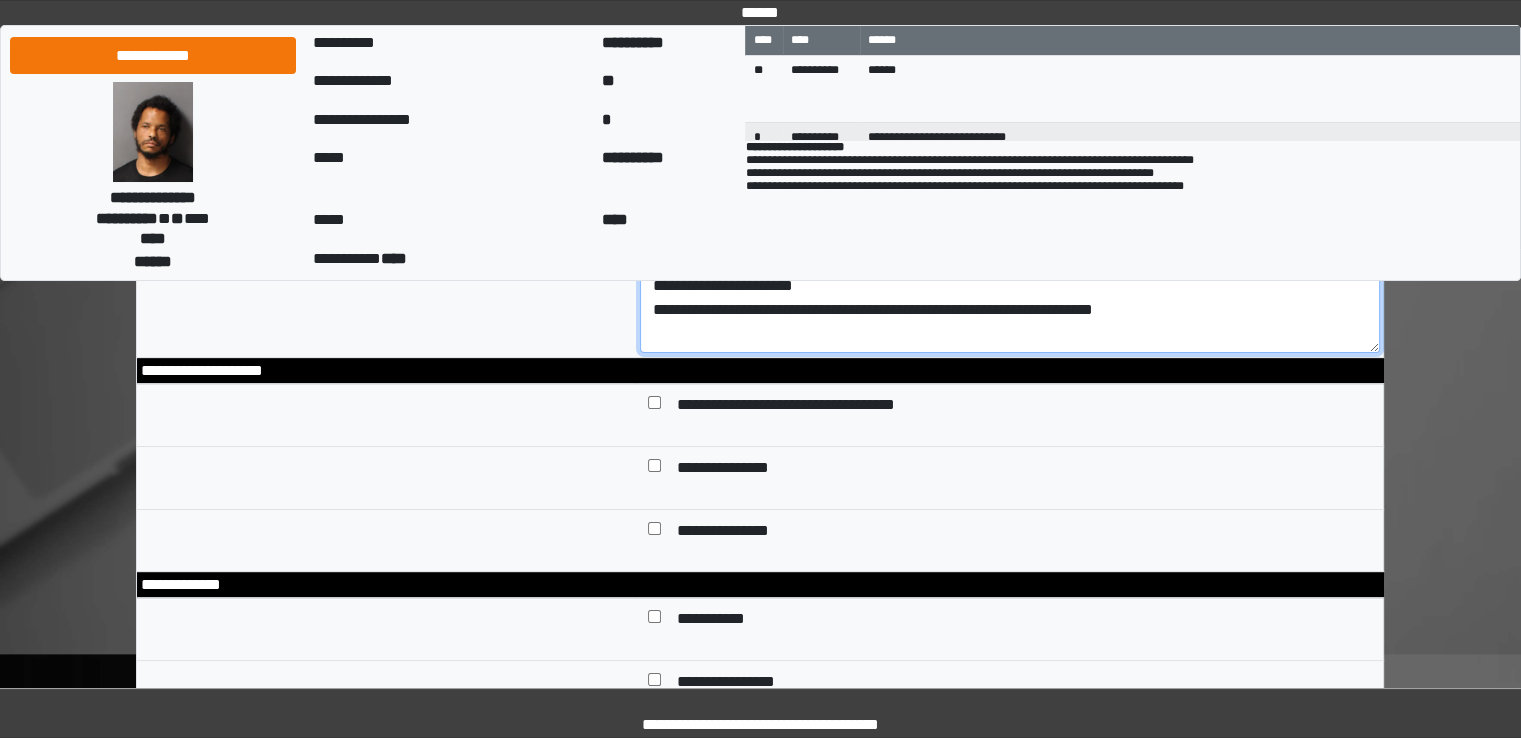 type on "**********" 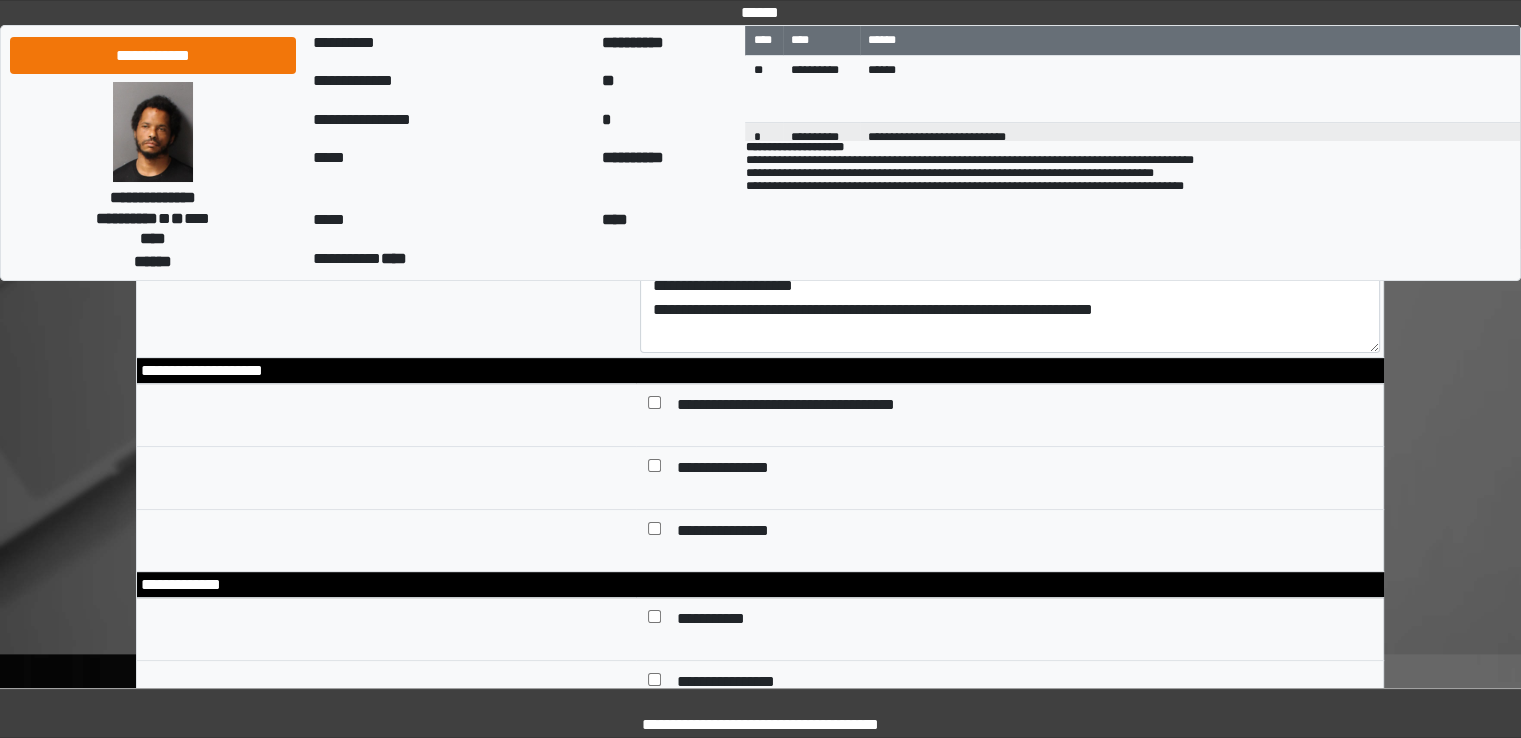 click on "**********" at bounding box center [739, 470] 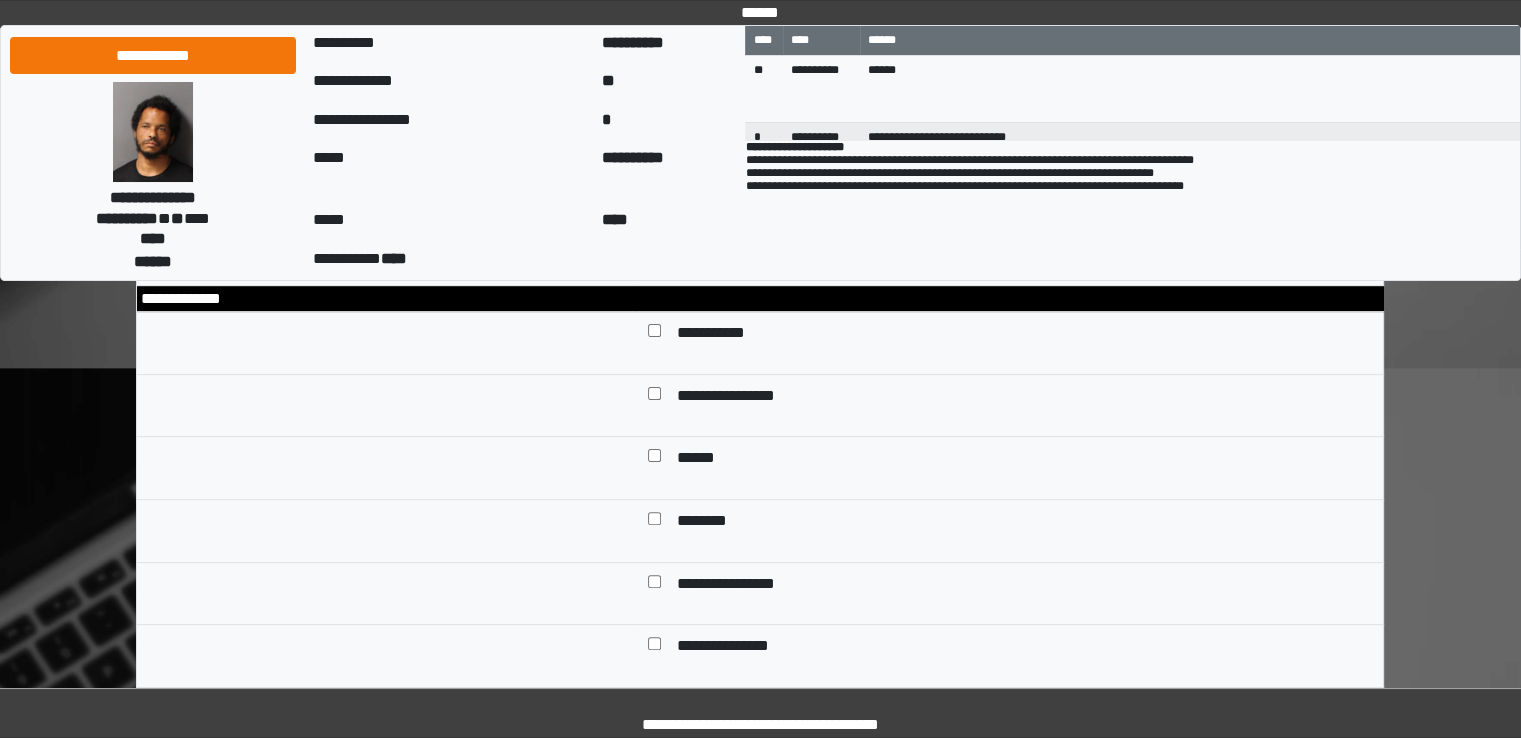scroll, scrollTop: 500, scrollLeft: 0, axis: vertical 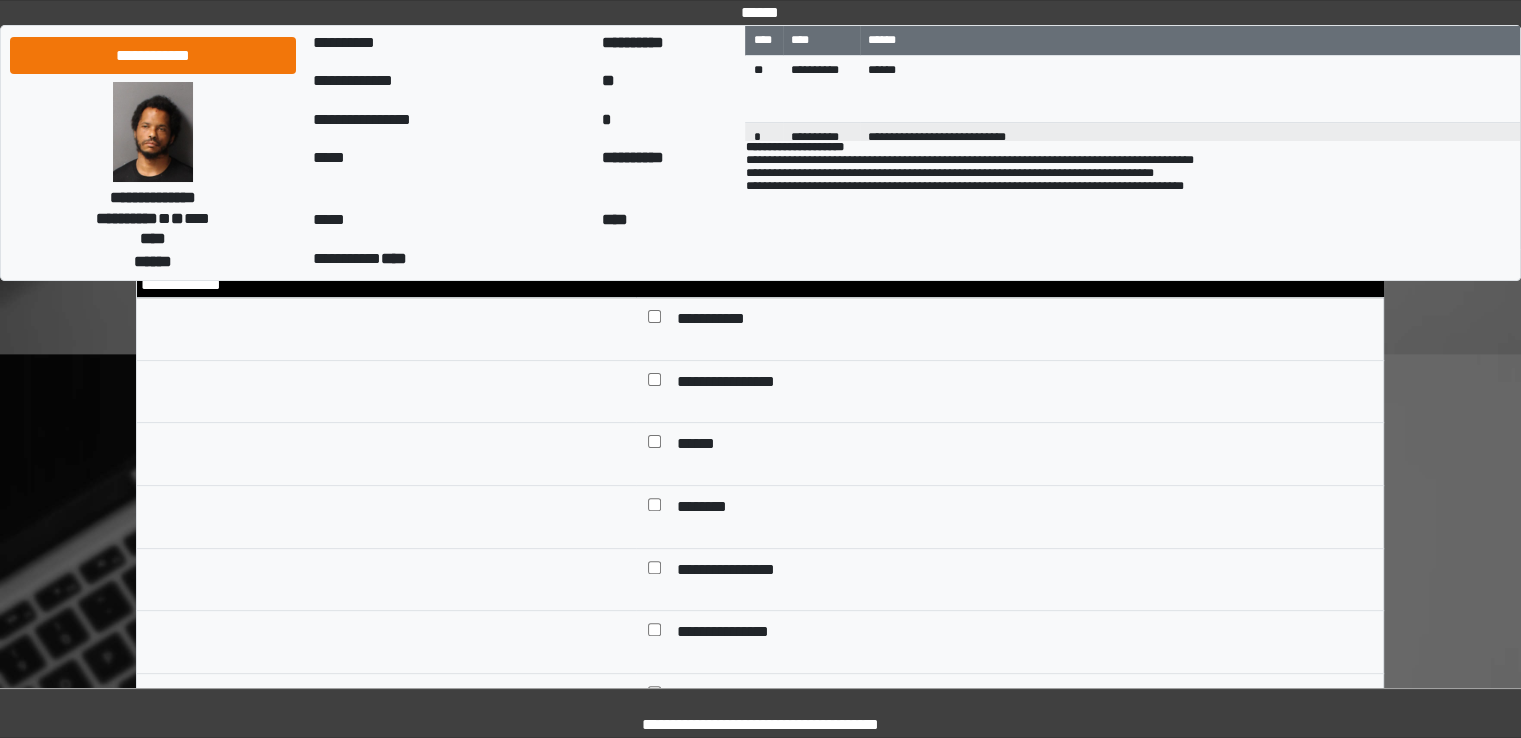 click on "******" at bounding box center [697, 446] 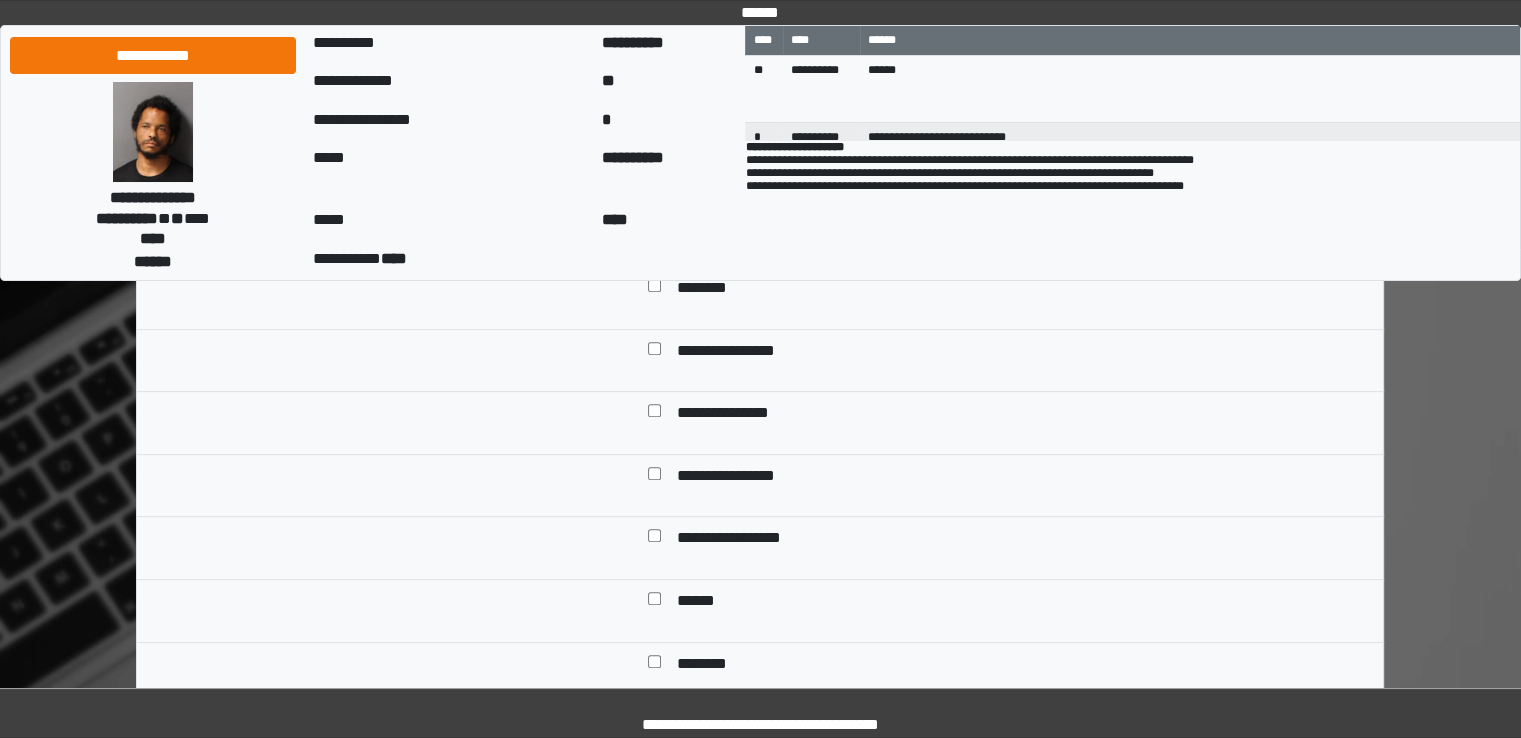 scroll, scrollTop: 800, scrollLeft: 0, axis: vertical 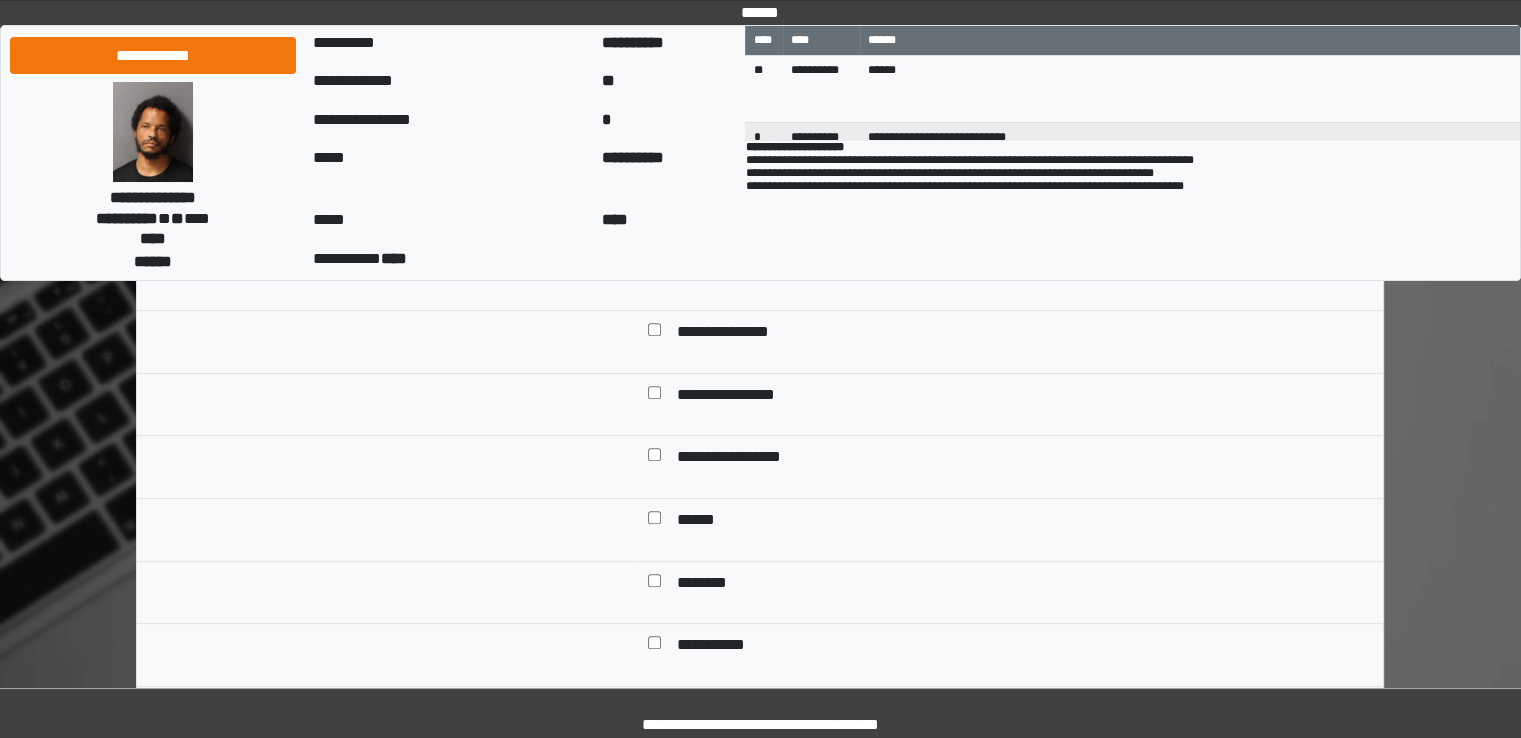 click on "**********" at bounding box center (1024, 397) 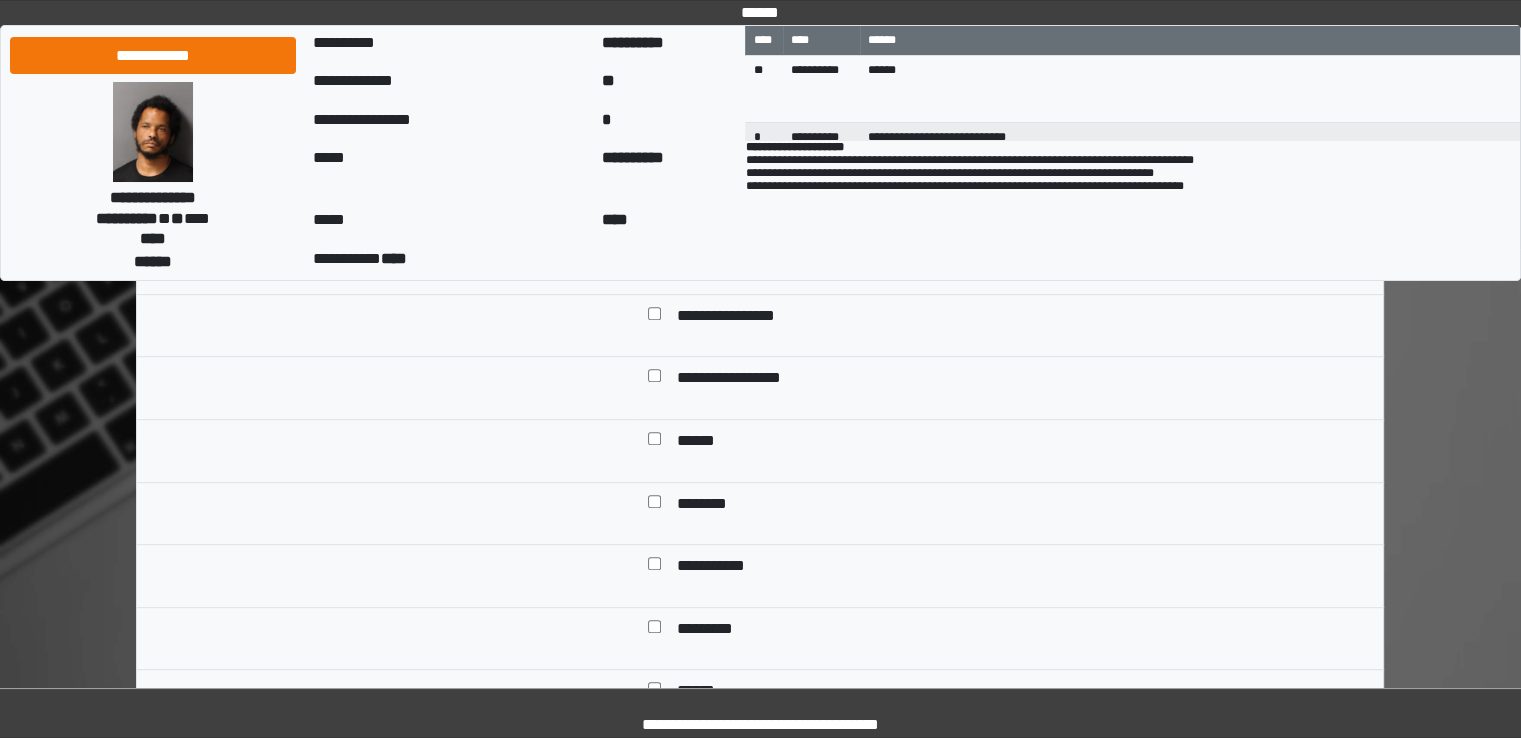 scroll, scrollTop: 1000, scrollLeft: 0, axis: vertical 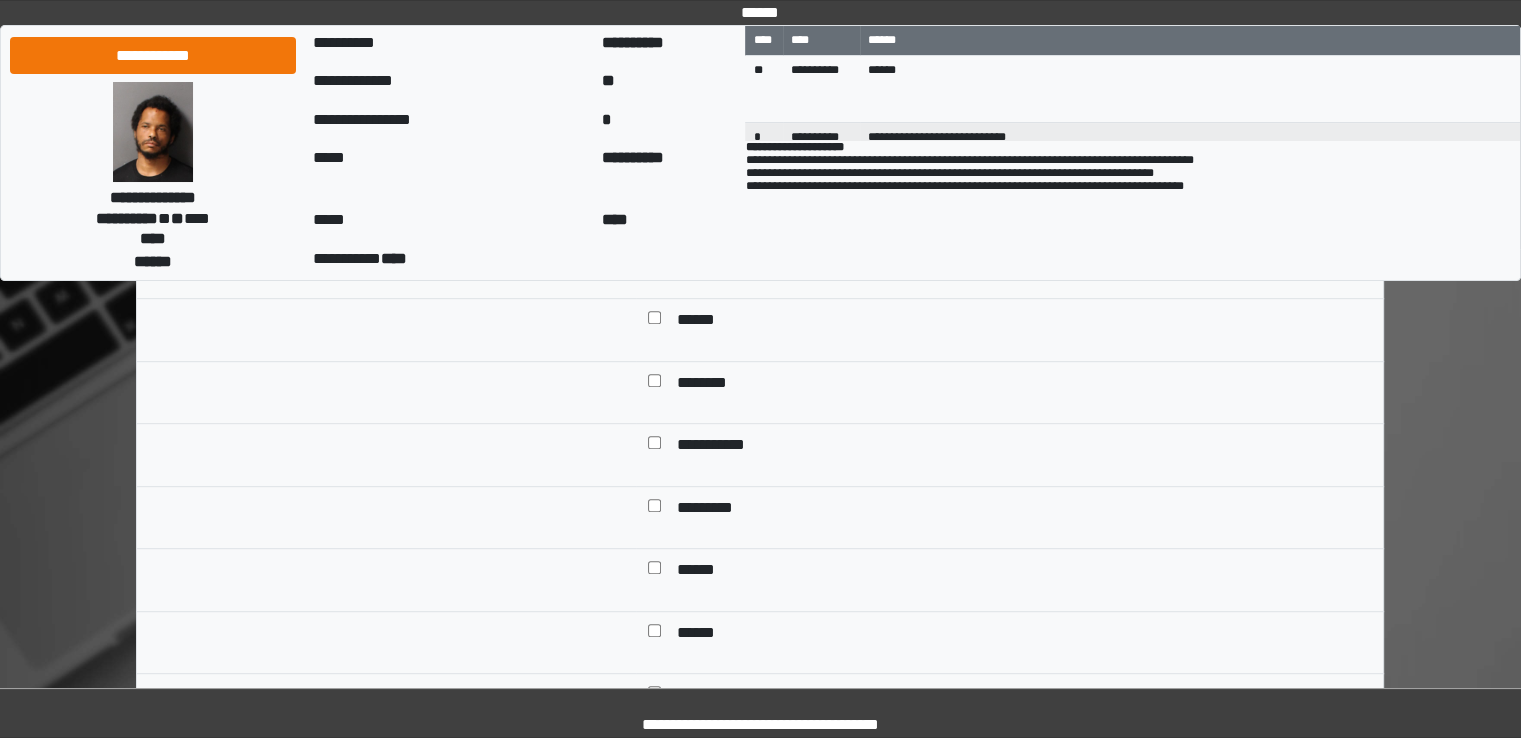 click on "********" at bounding box center [707, 385] 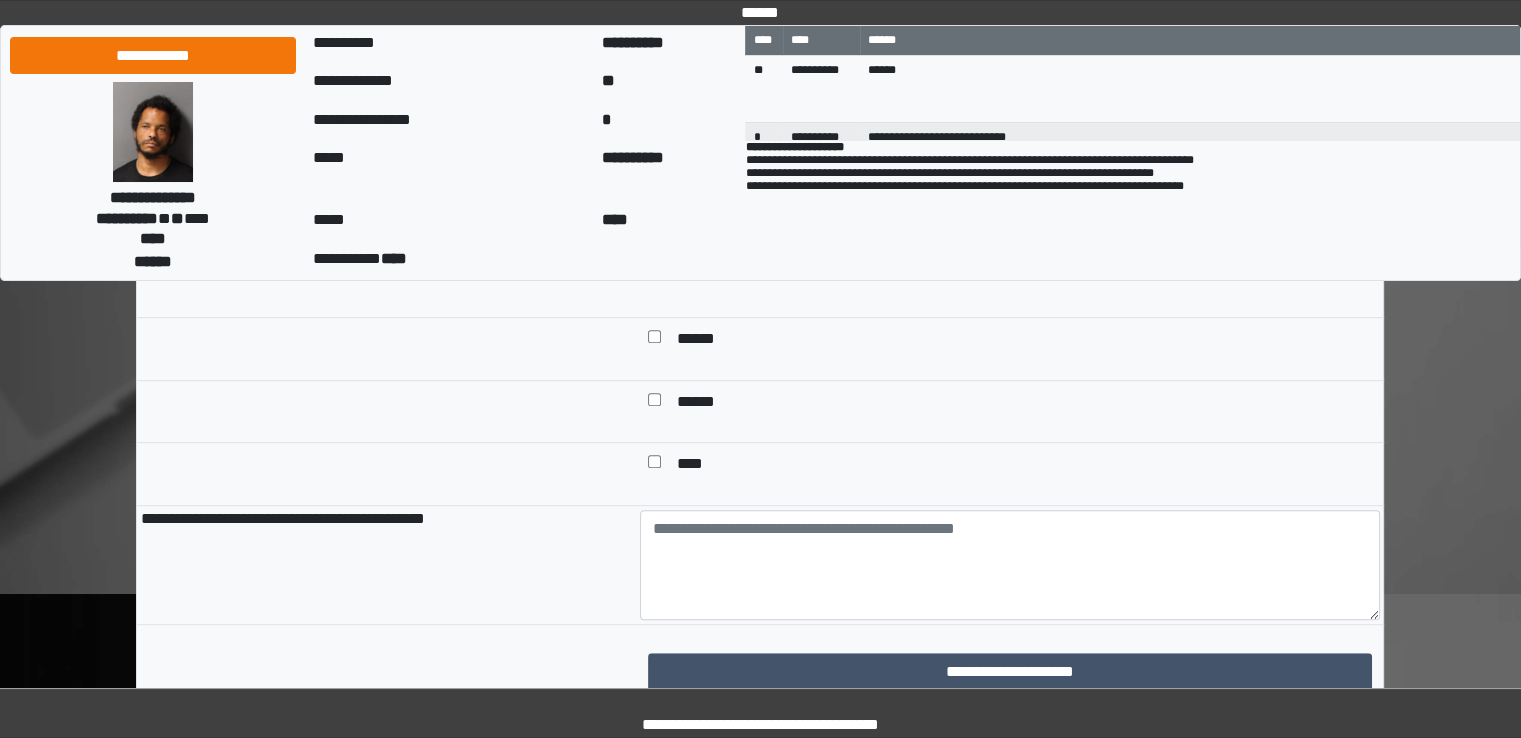 scroll, scrollTop: 1300, scrollLeft: 0, axis: vertical 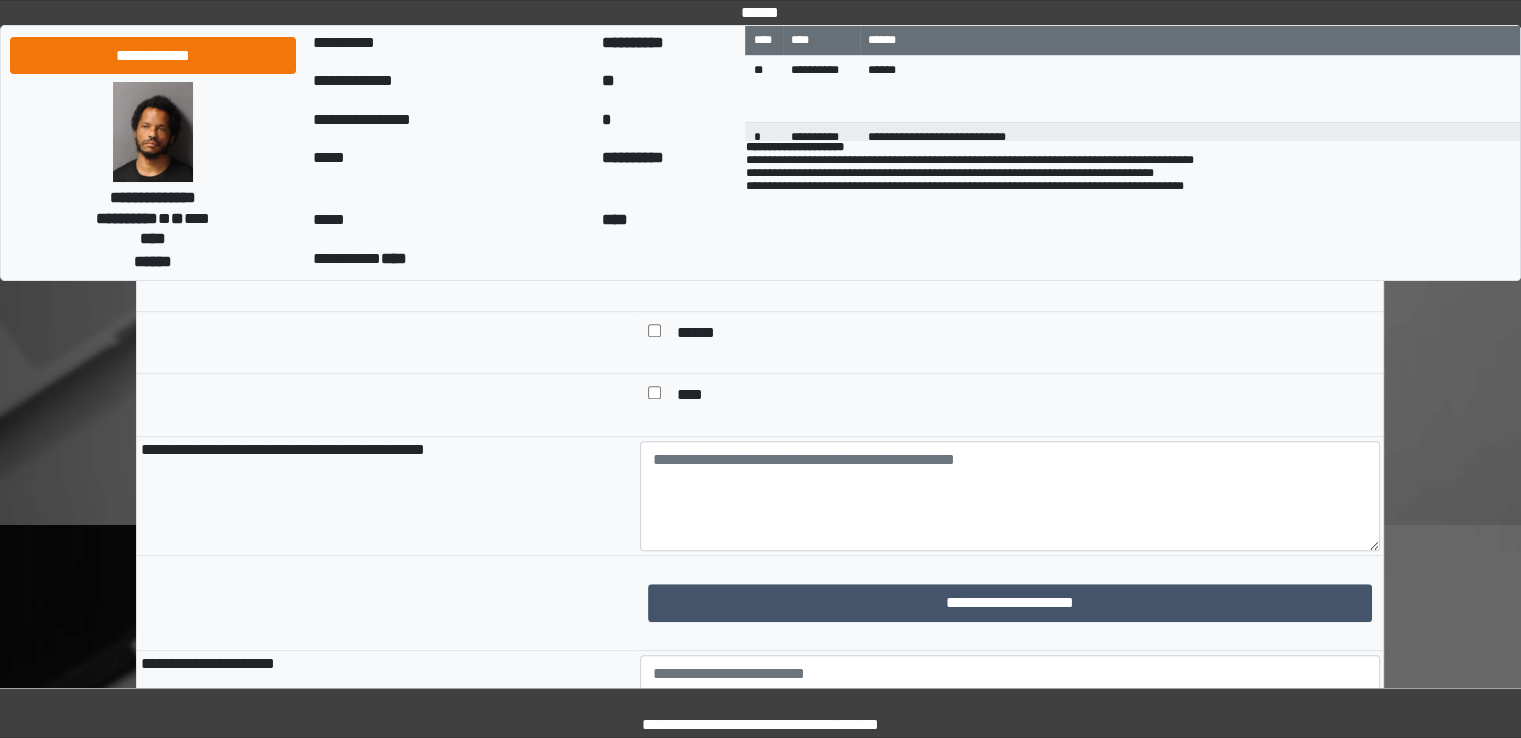 click on "****" at bounding box center [697, 397] 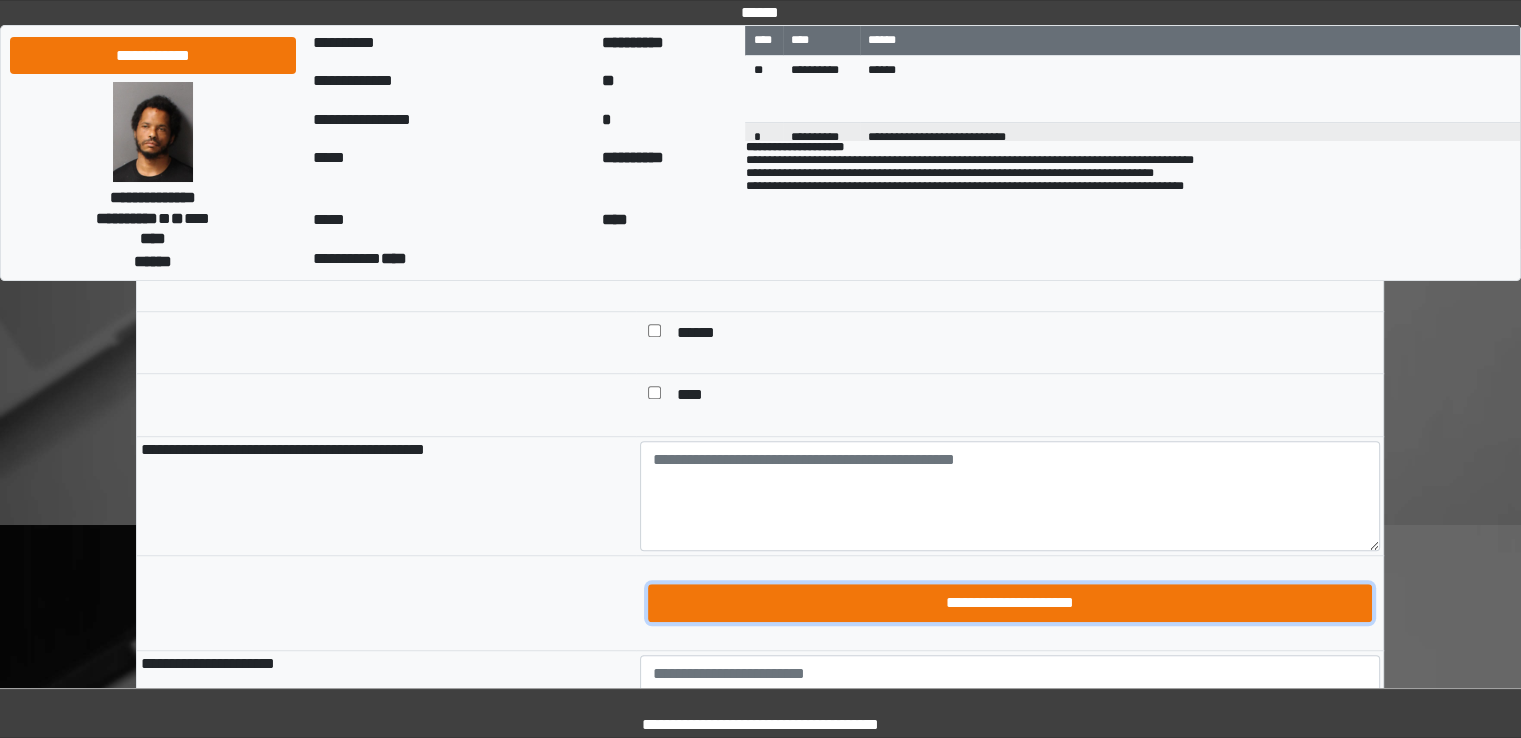 click on "**********" at bounding box center [1010, 603] 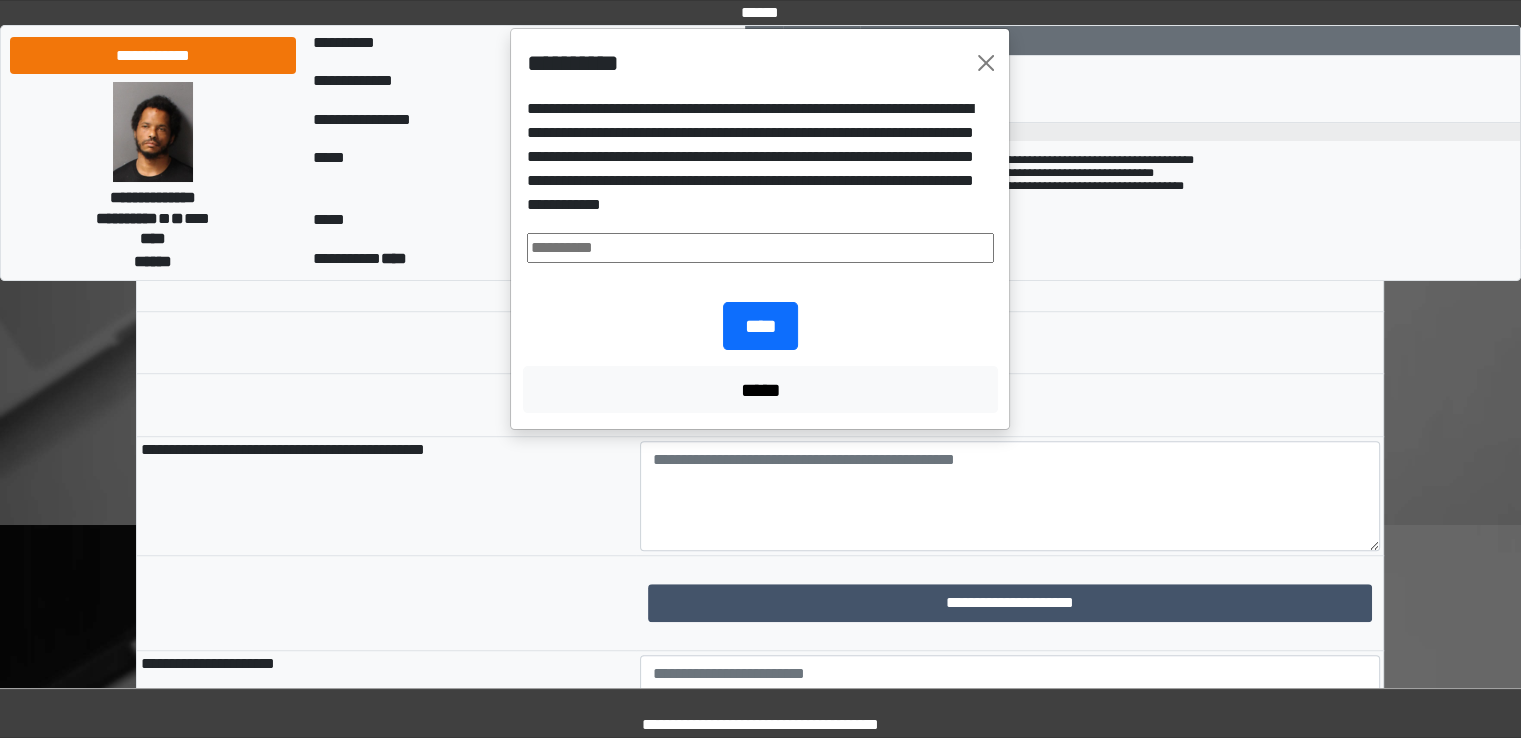 click at bounding box center (760, 248) 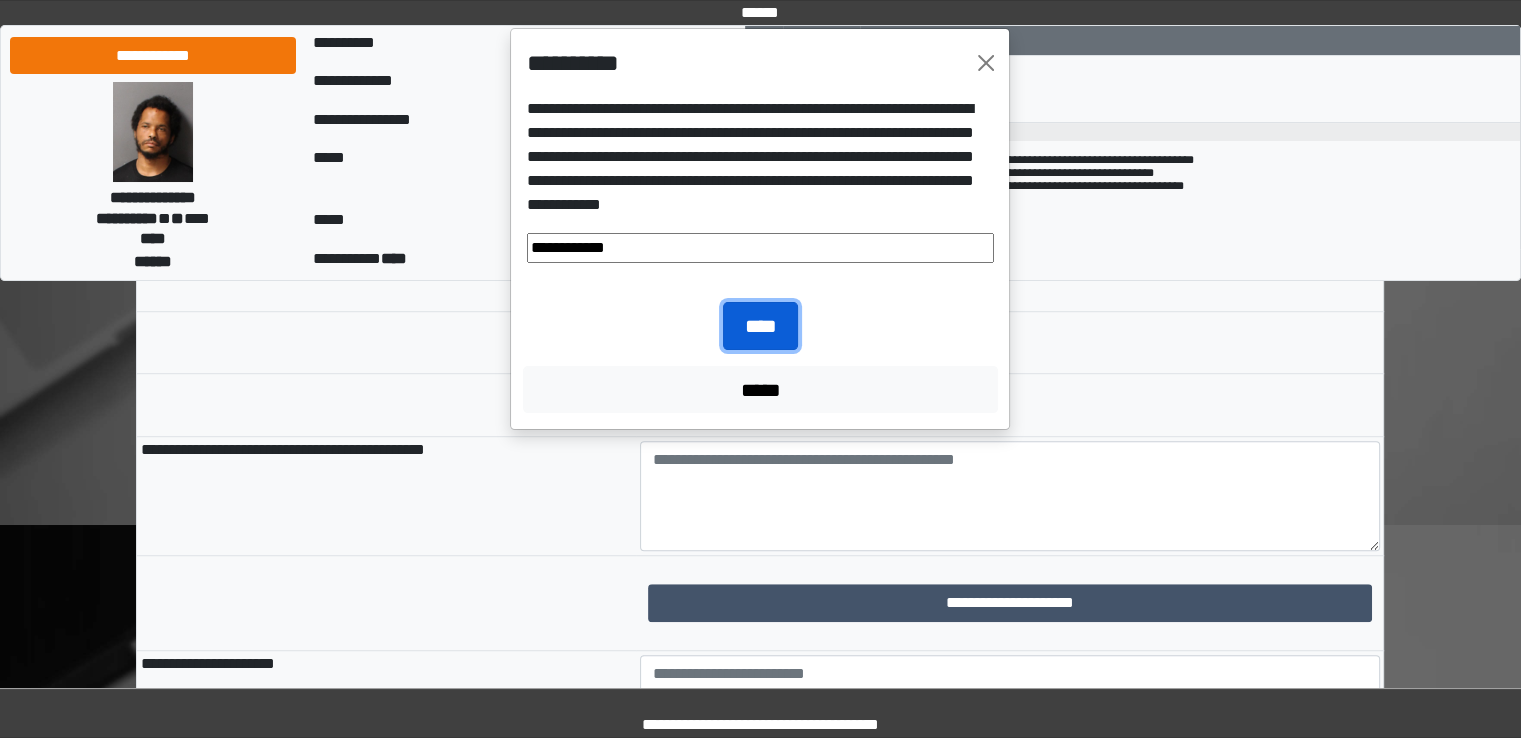 click on "****" at bounding box center [760, 326] 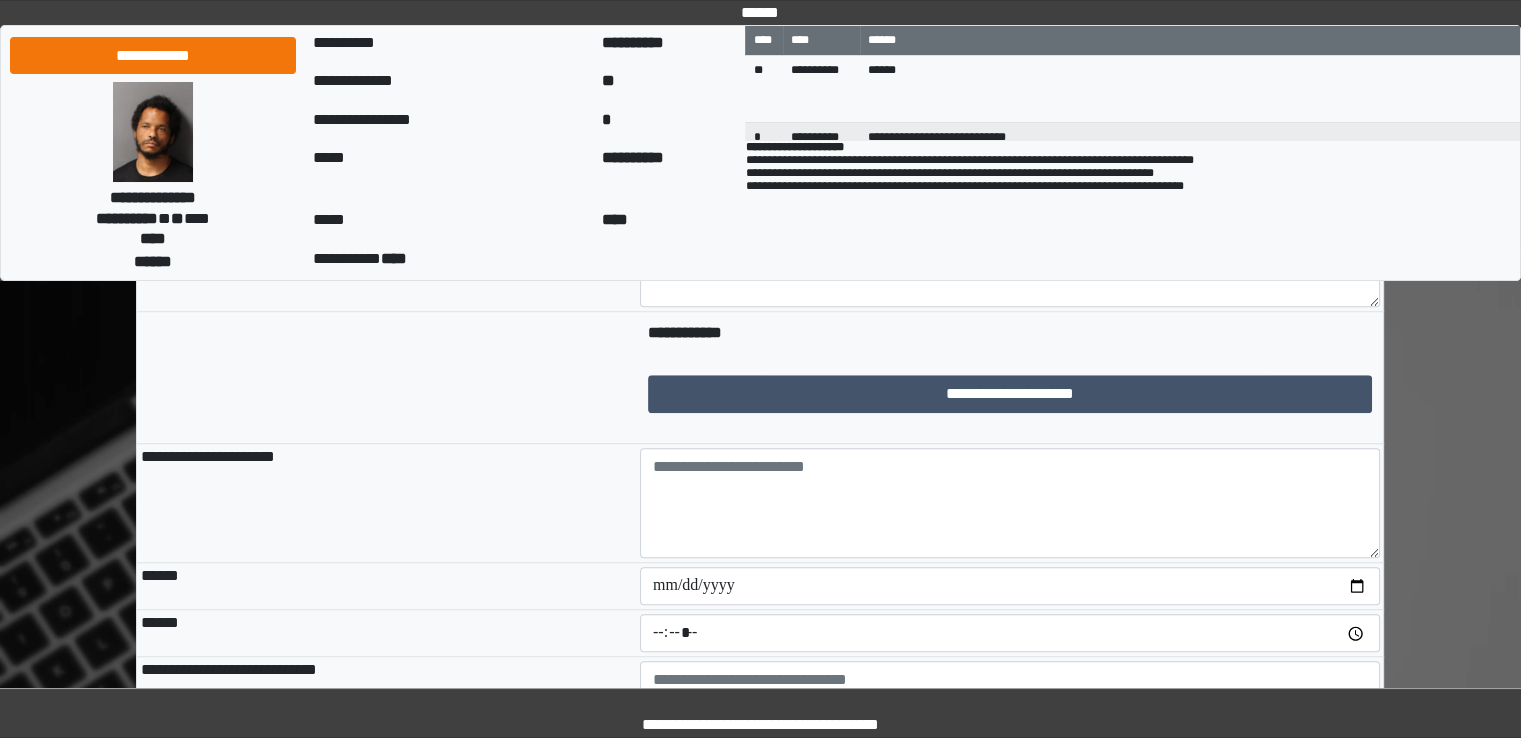 scroll, scrollTop: 1600, scrollLeft: 0, axis: vertical 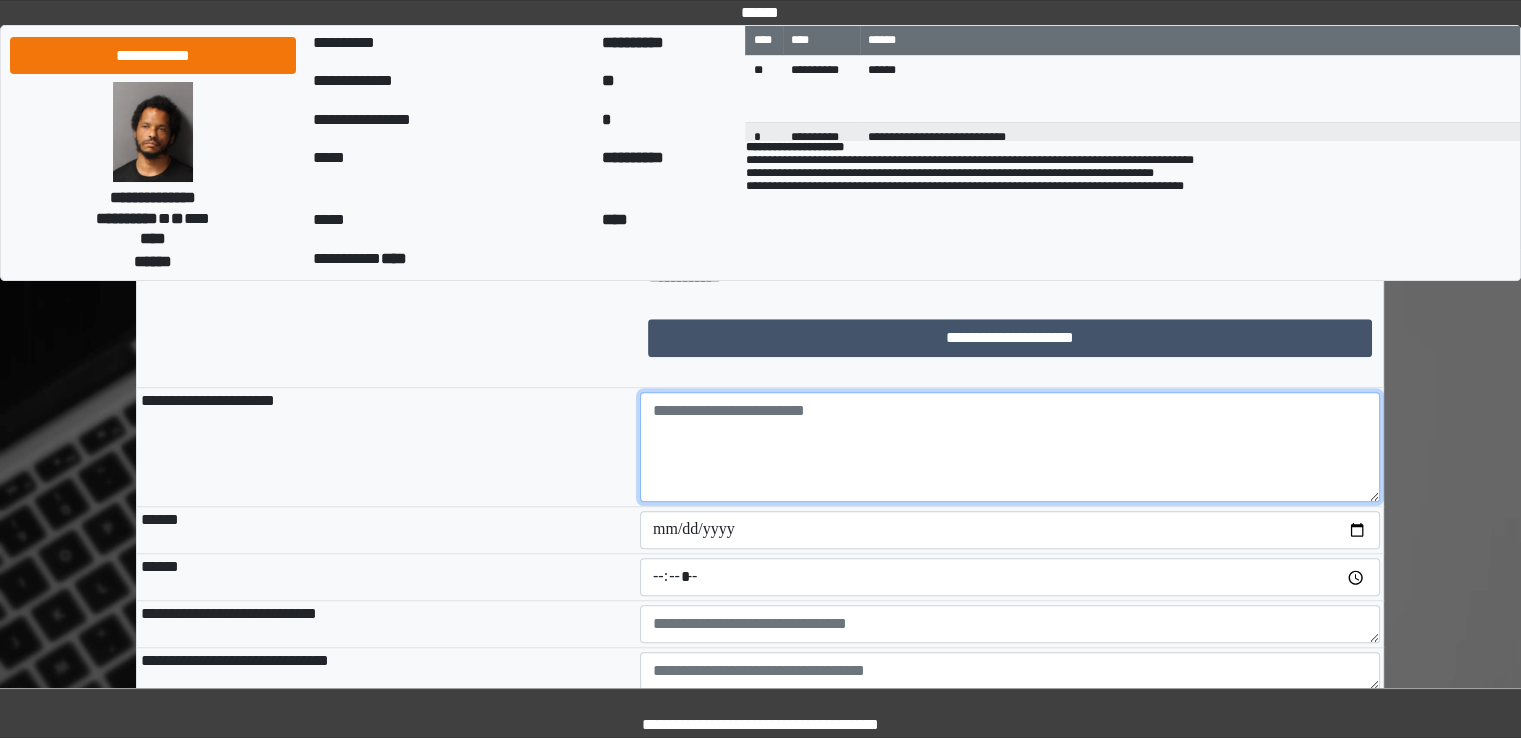 click at bounding box center (1010, 447) 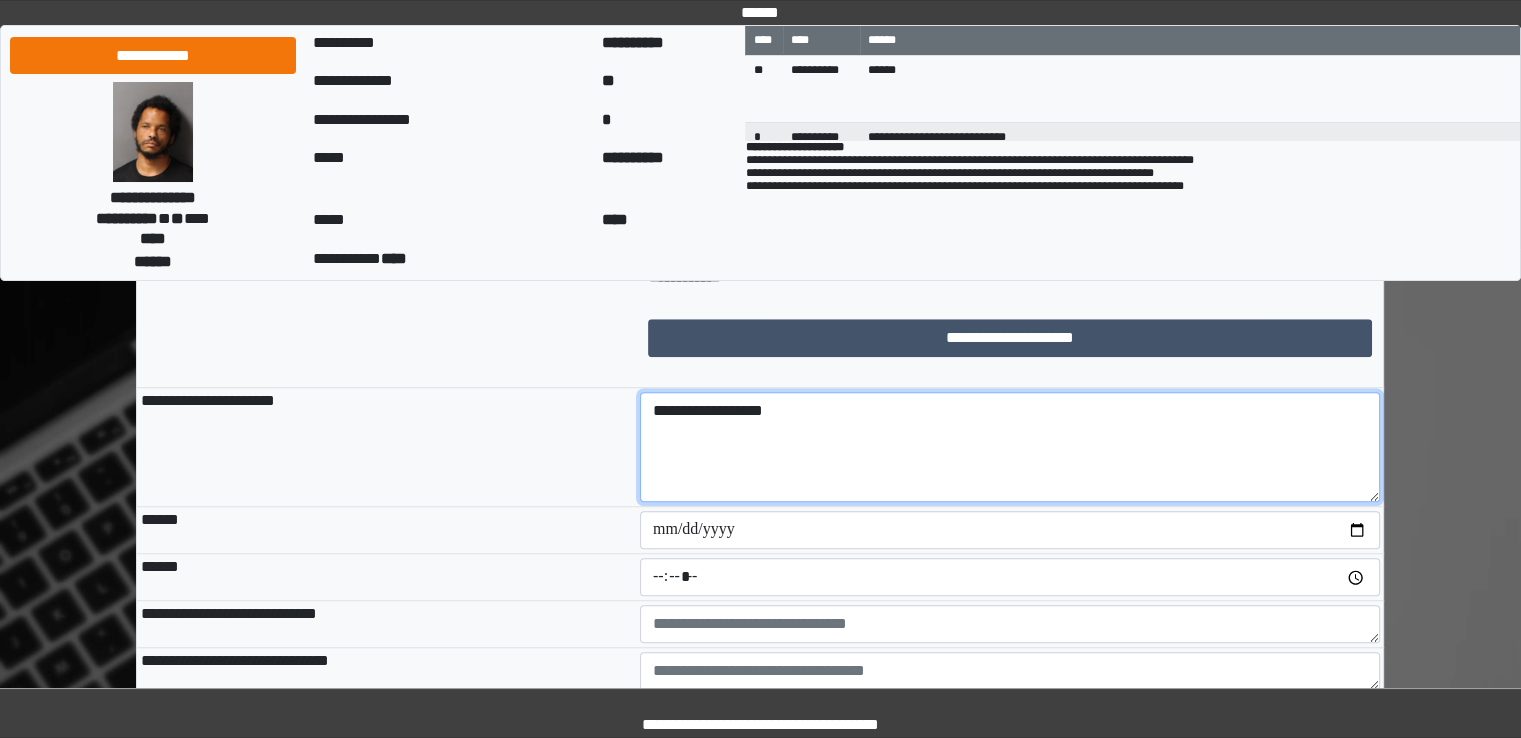 type on "**********" 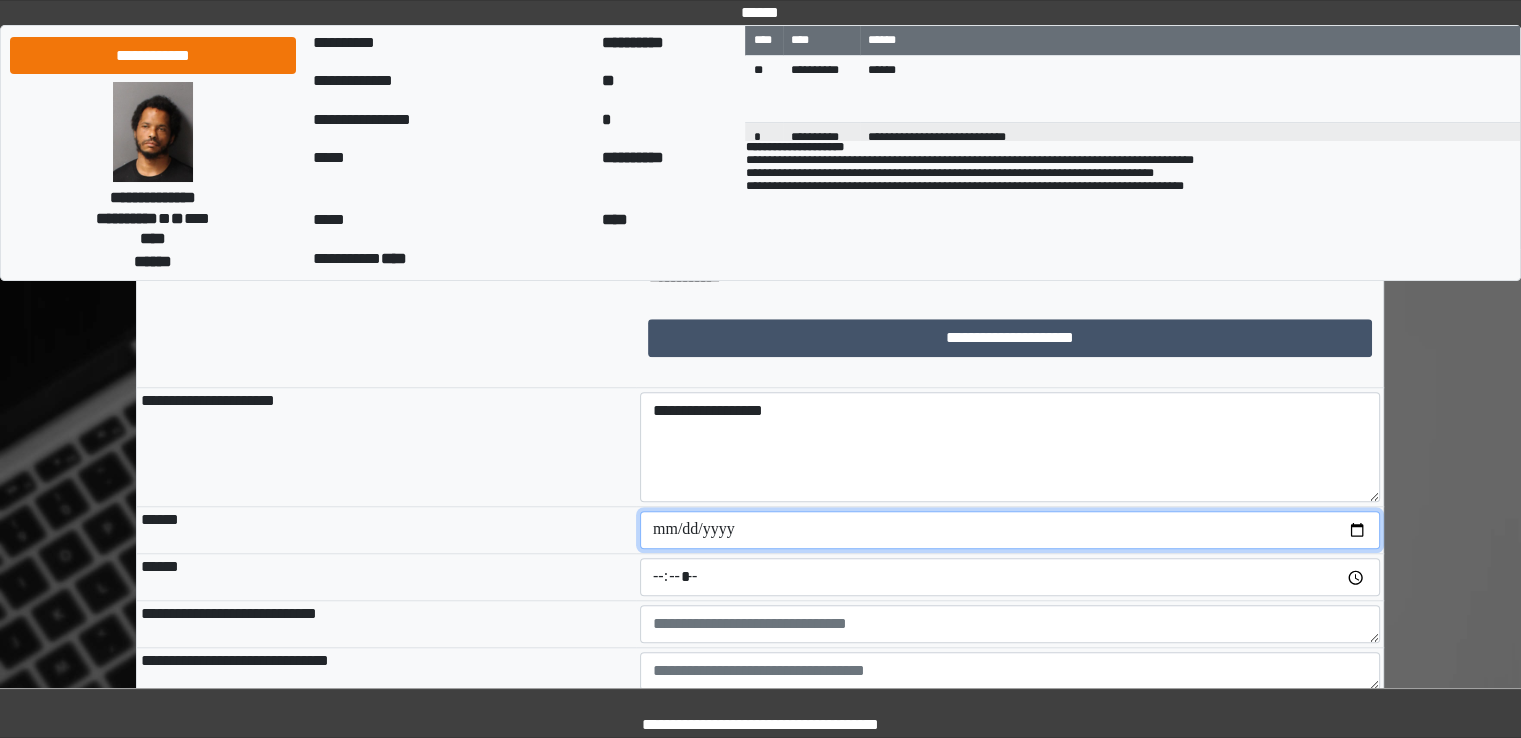 click at bounding box center (1010, 530) 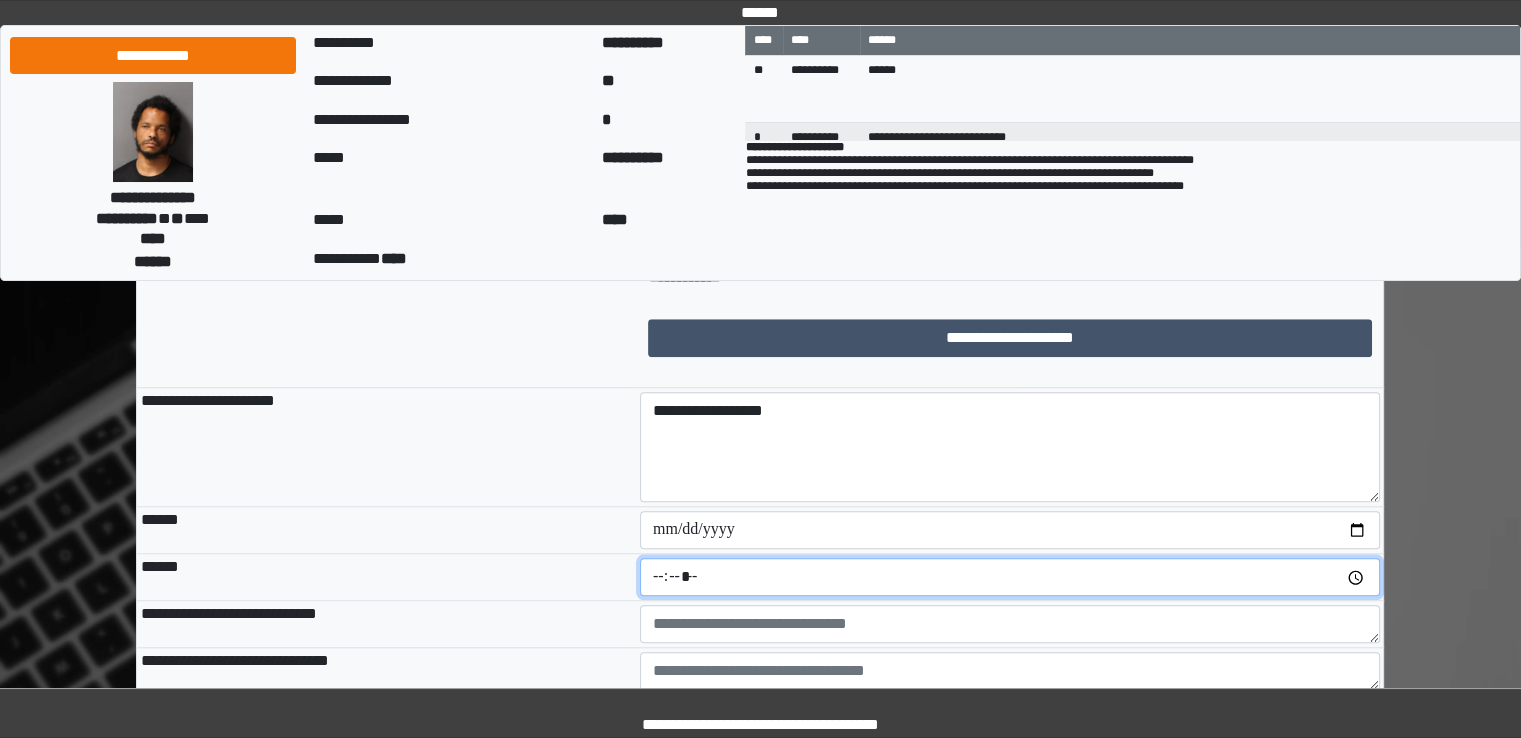 click at bounding box center [1010, 577] 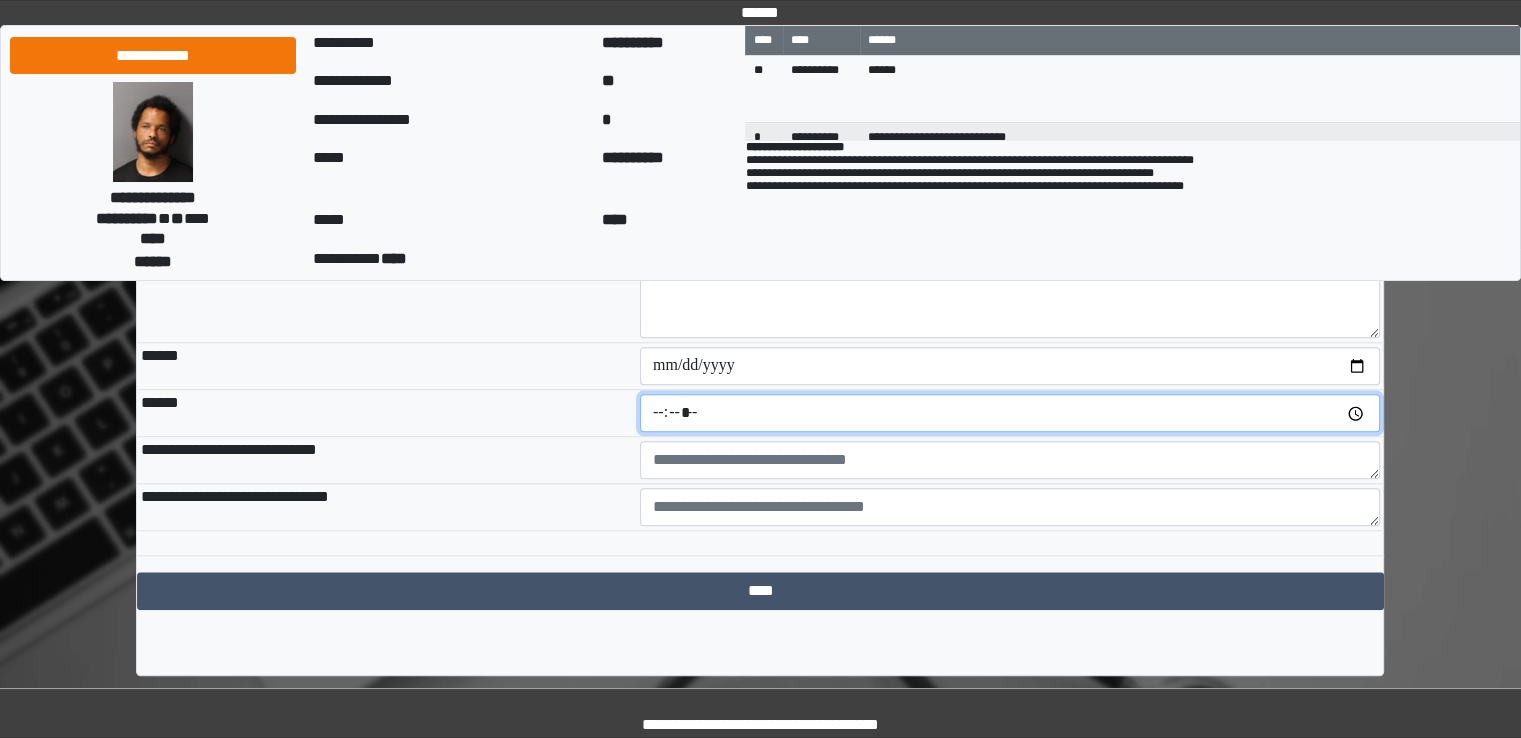 scroll, scrollTop: 1766, scrollLeft: 0, axis: vertical 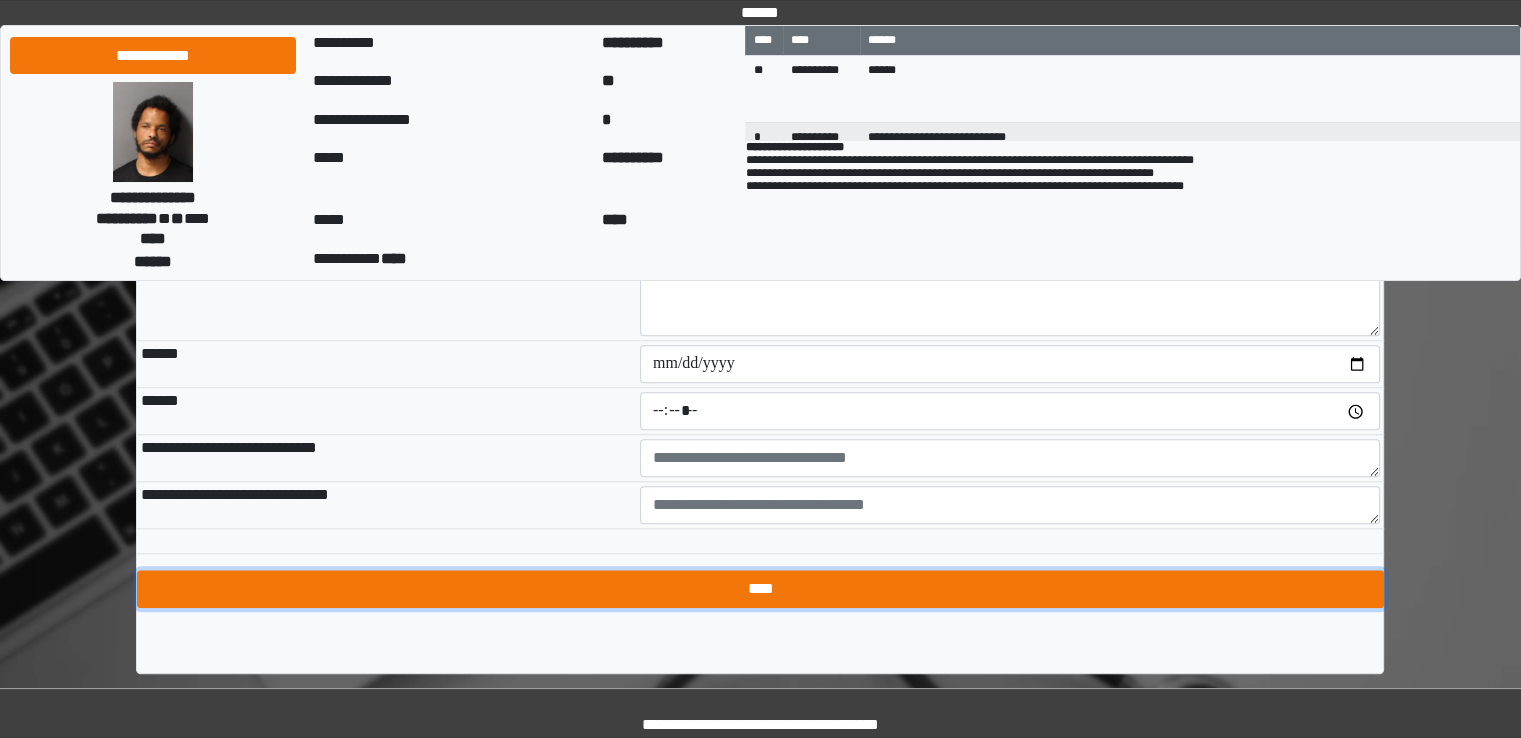 click on "****" at bounding box center [760, 589] 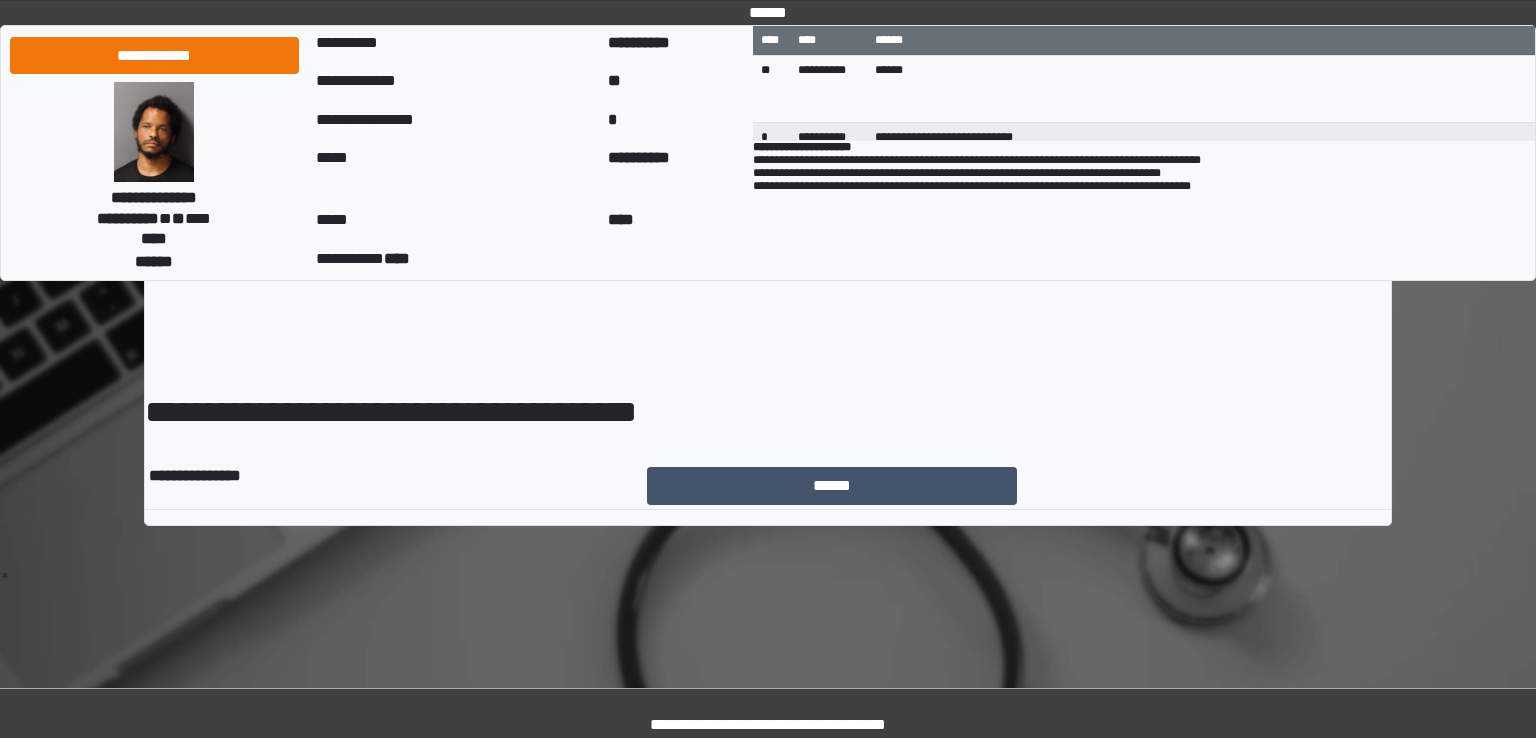 scroll, scrollTop: 0, scrollLeft: 0, axis: both 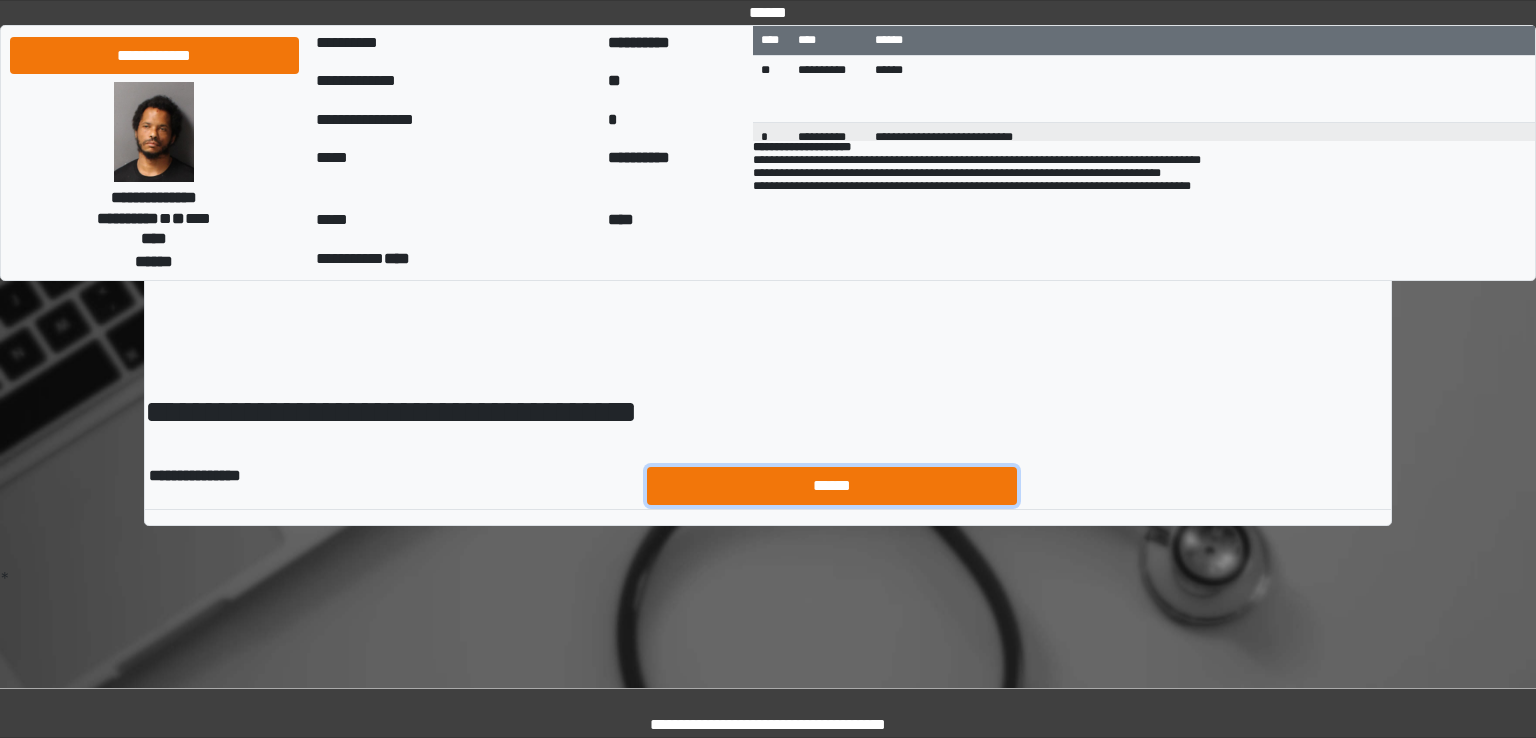 click on "******" at bounding box center [832, 486] 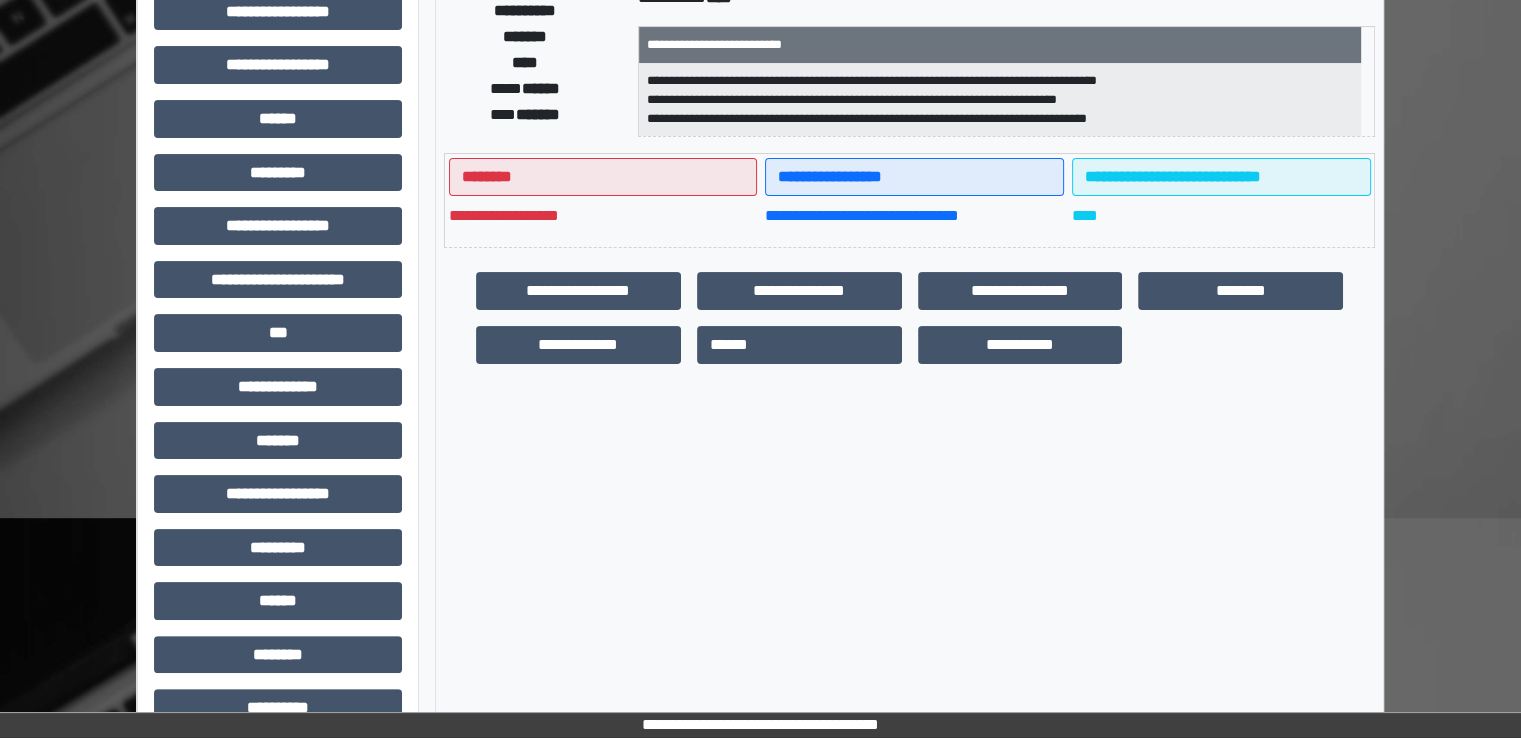 scroll, scrollTop: 428, scrollLeft: 0, axis: vertical 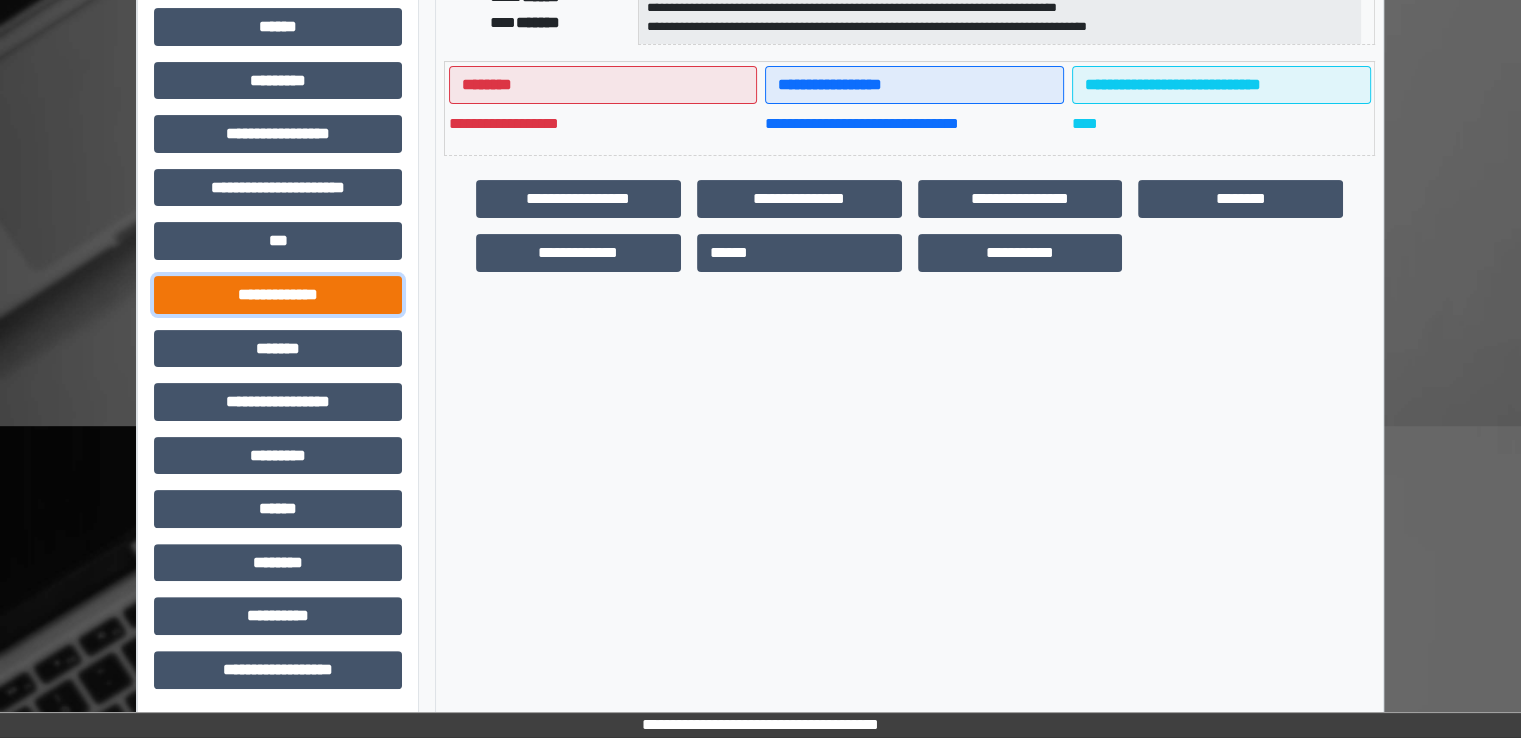 click on "**********" at bounding box center [278, 295] 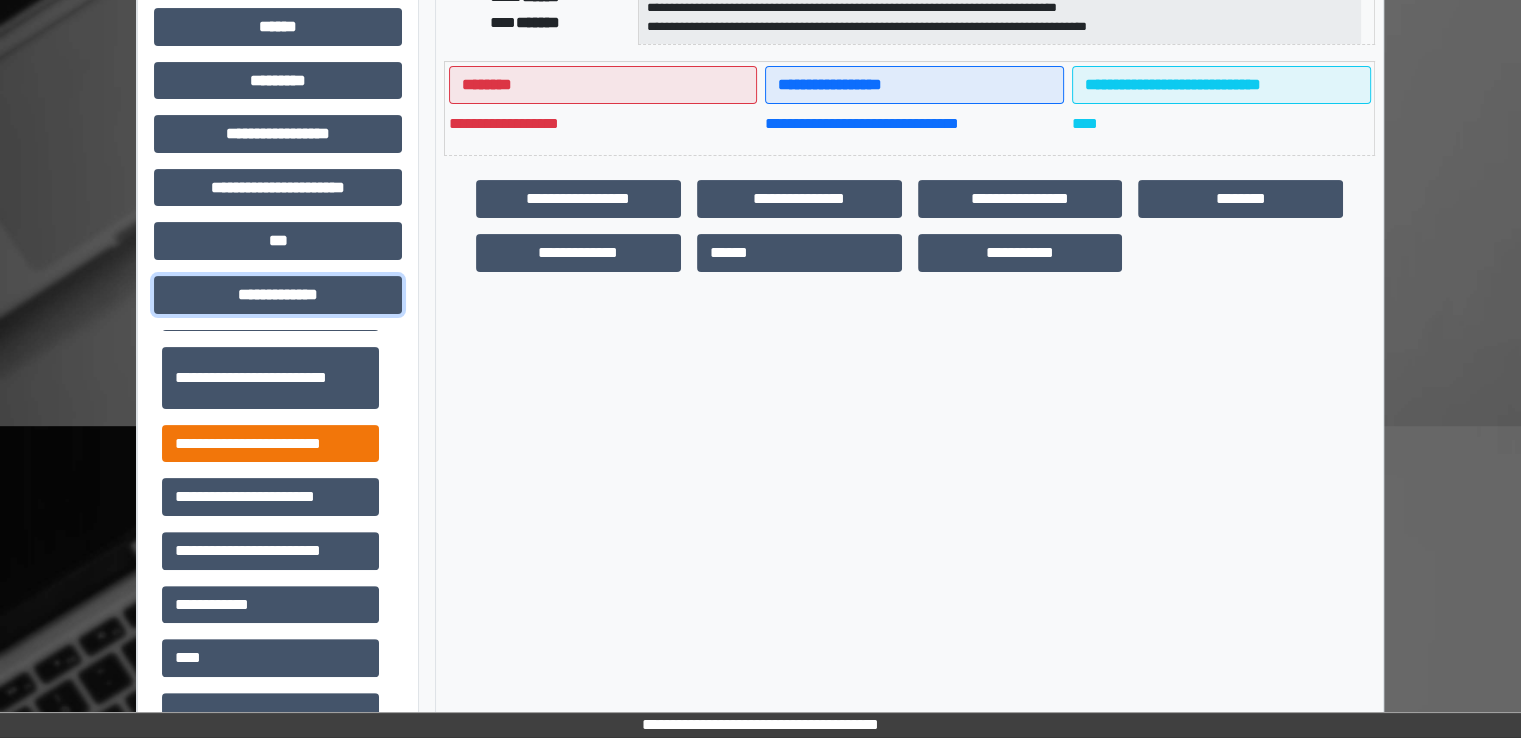 scroll, scrollTop: 500, scrollLeft: 0, axis: vertical 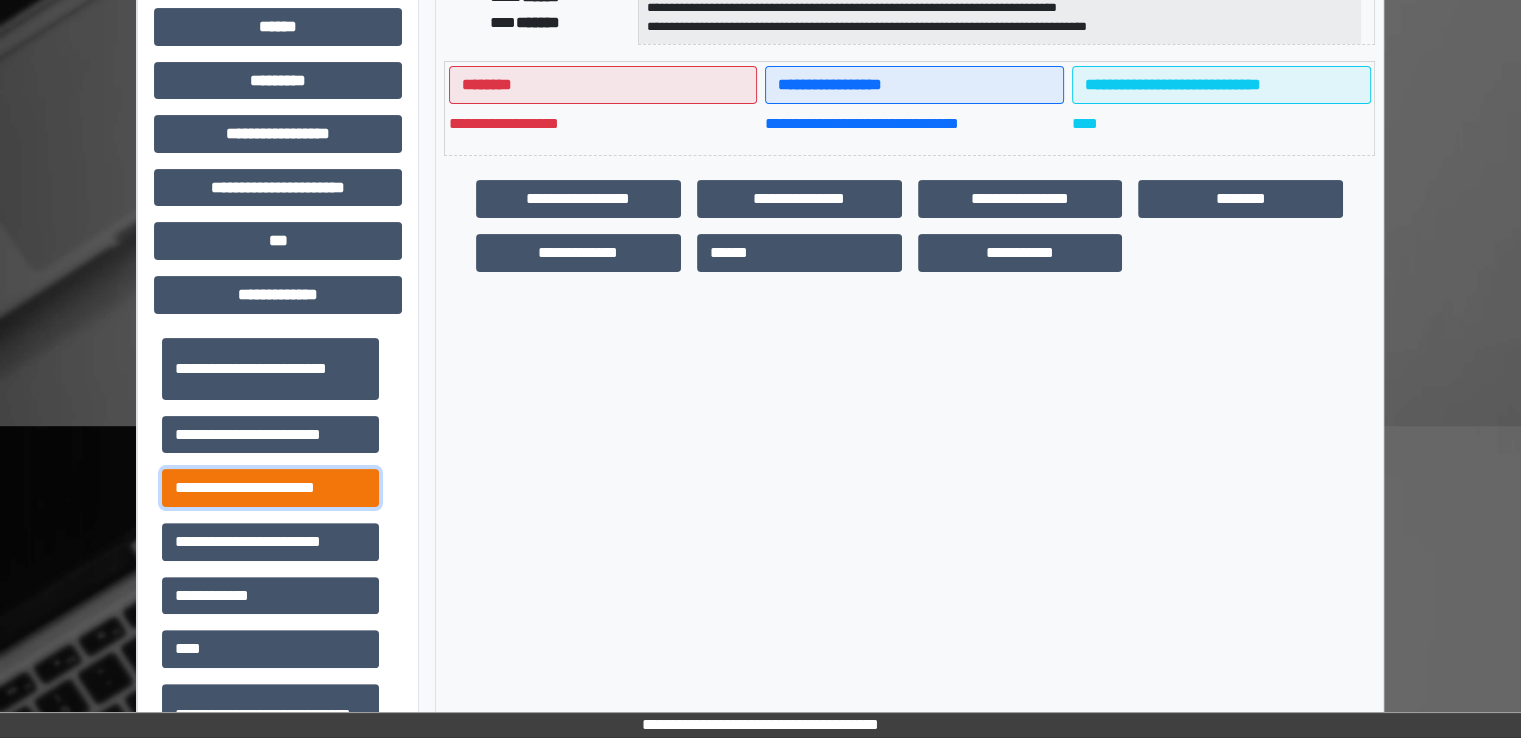 click on "**********" at bounding box center [270, 488] 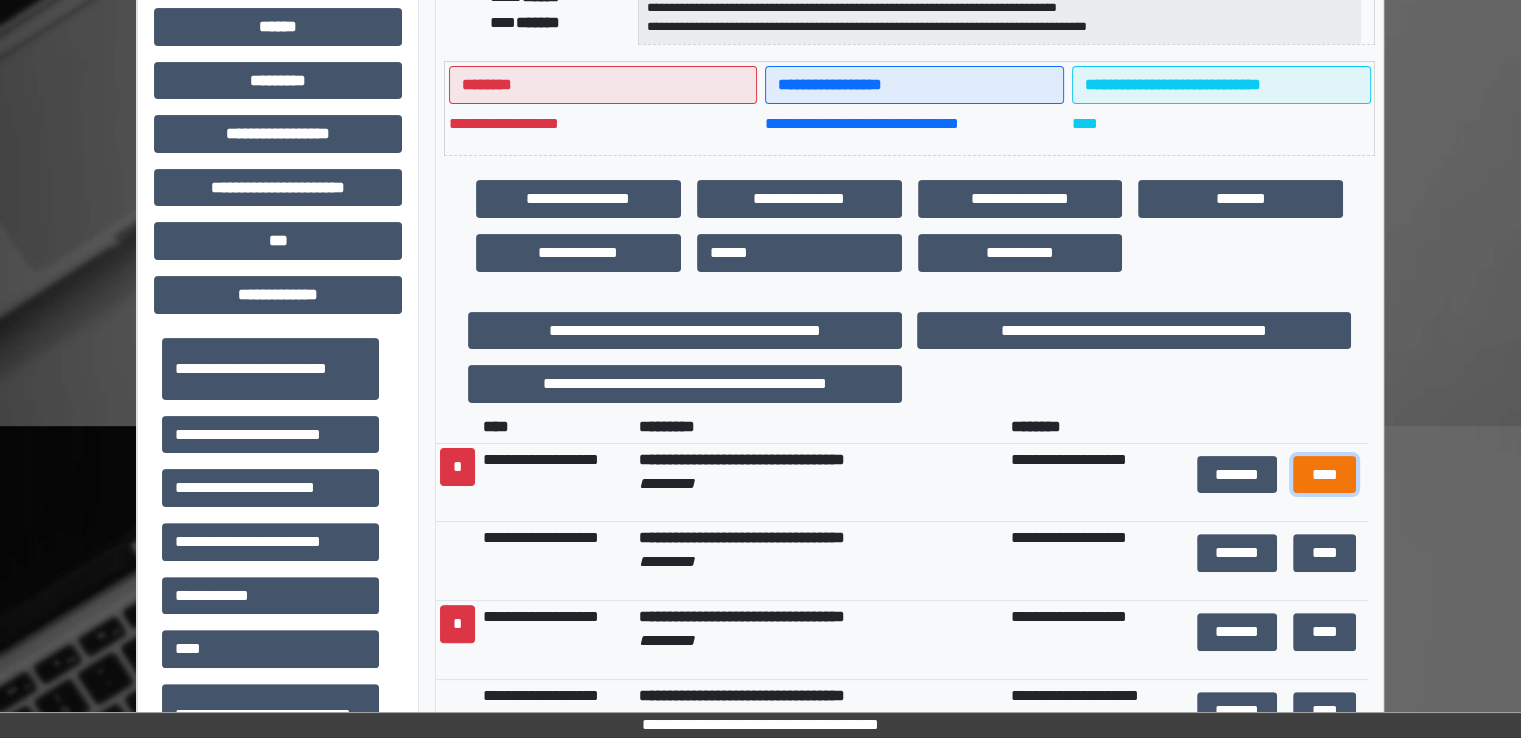 click on "****" at bounding box center [1324, 475] 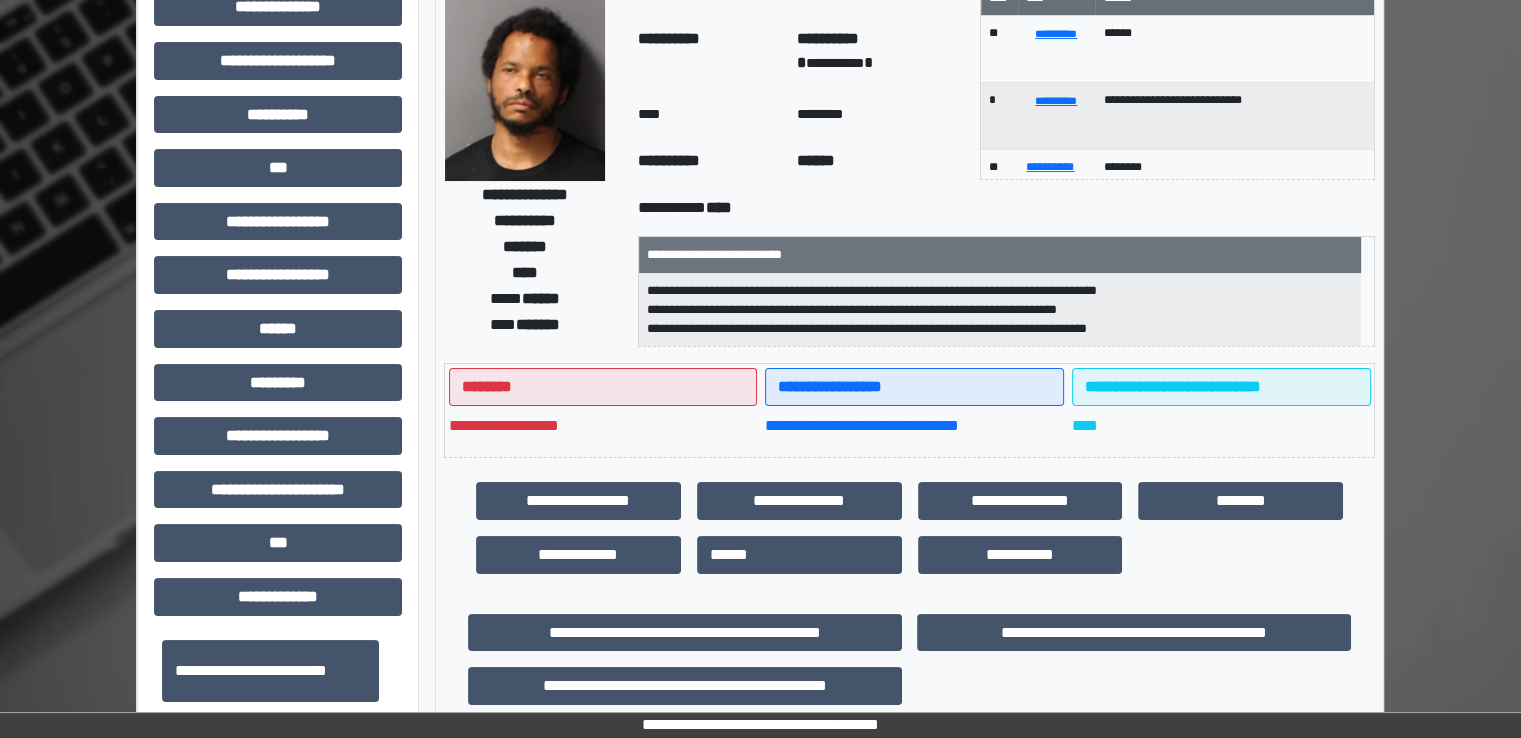 scroll, scrollTop: 0, scrollLeft: 0, axis: both 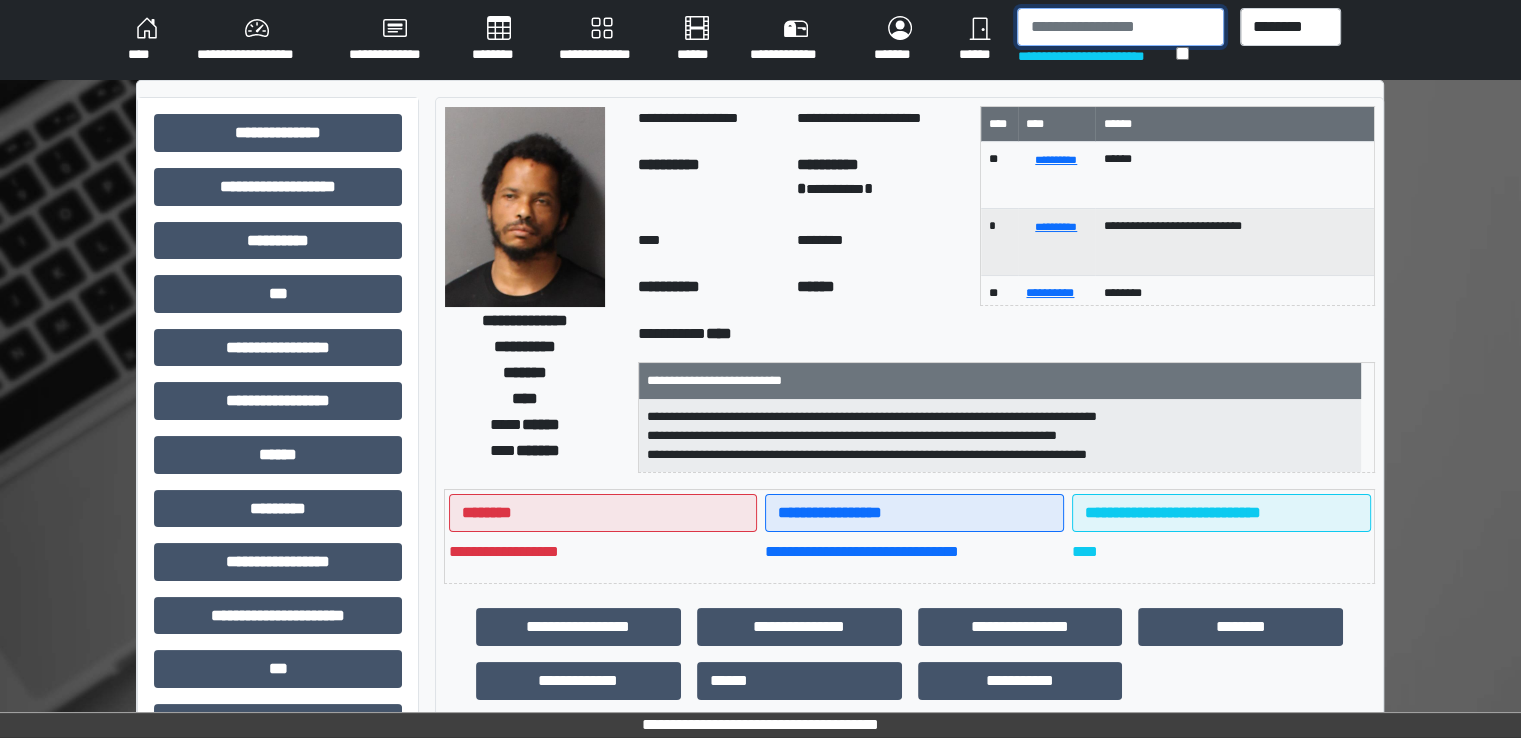 click at bounding box center [1120, 27] 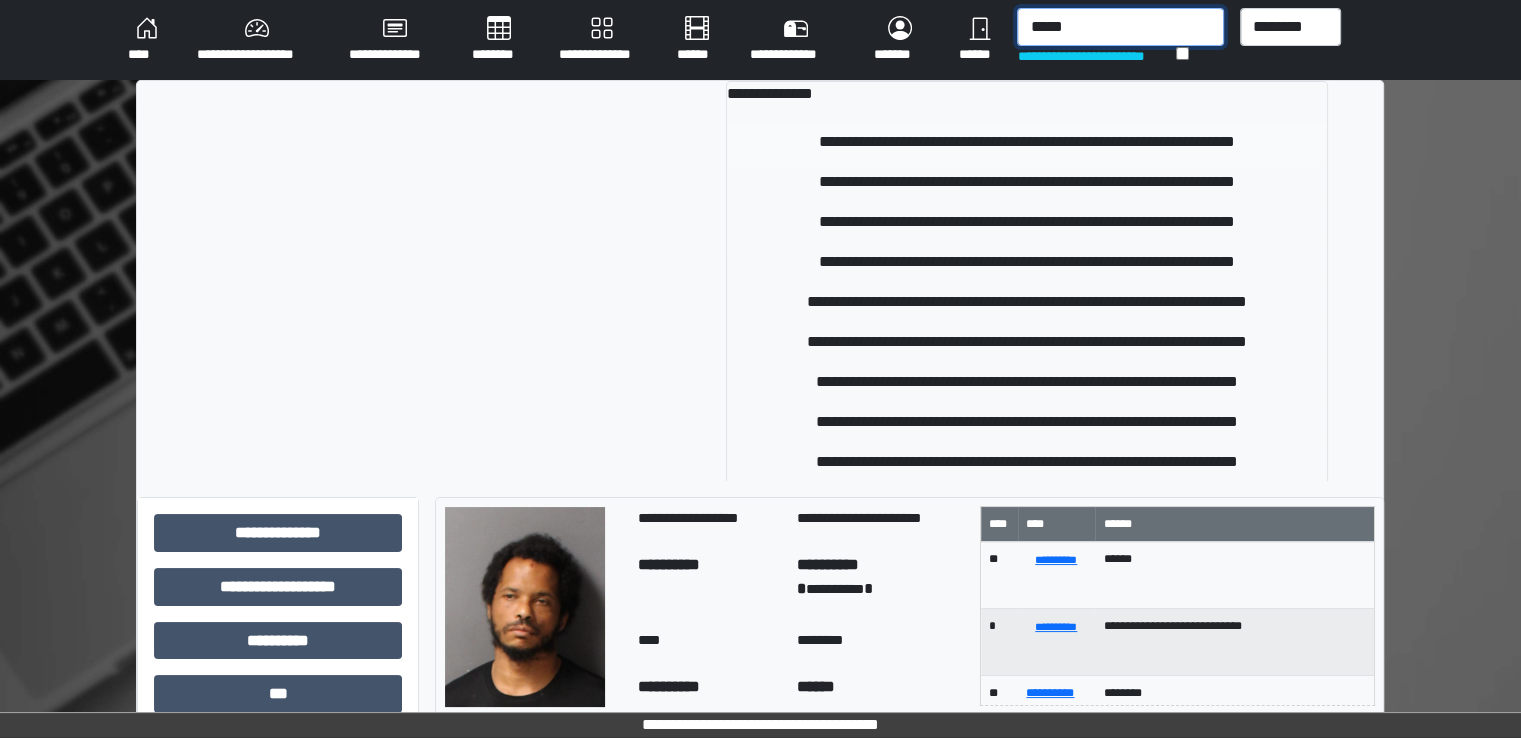 type on "*****" 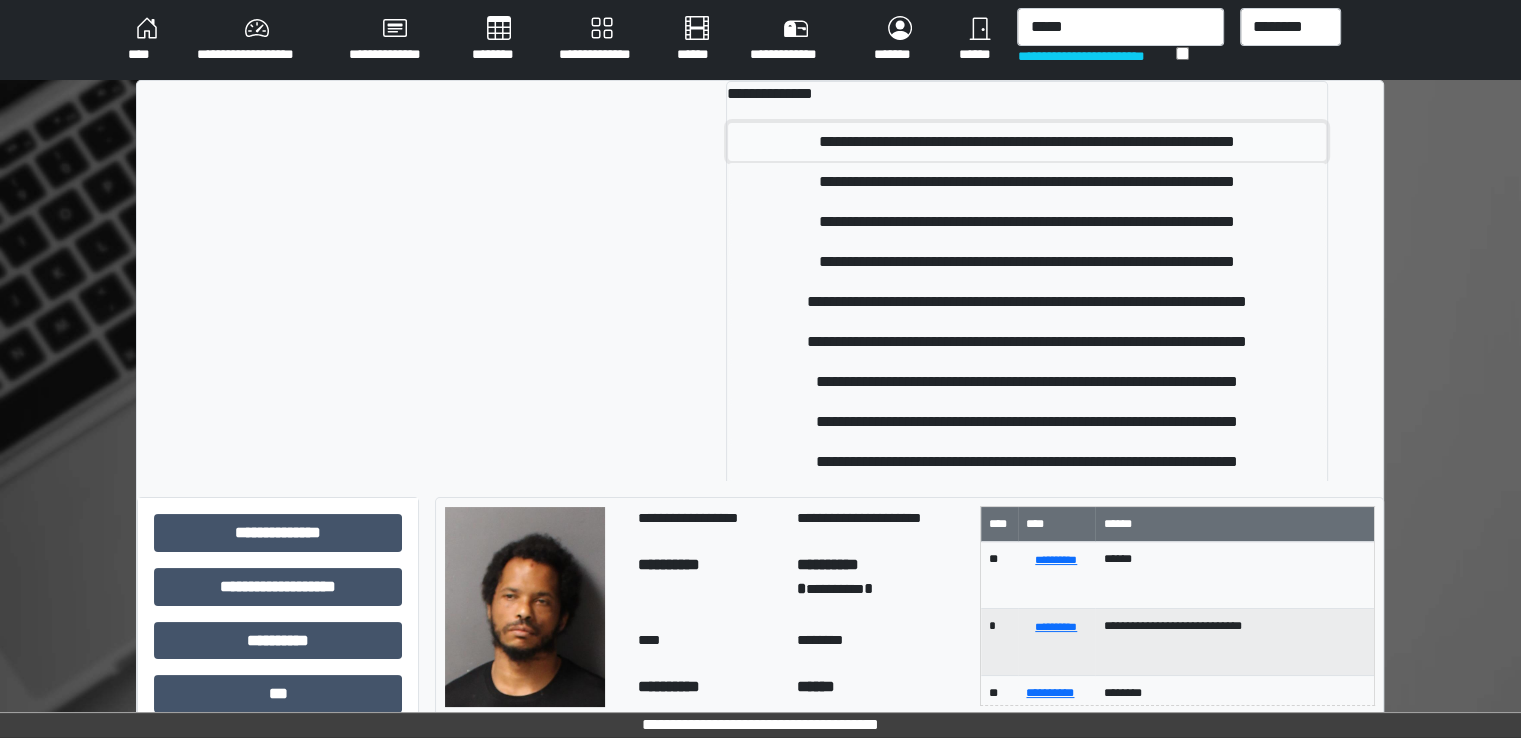 click on "**********" at bounding box center (1027, 142) 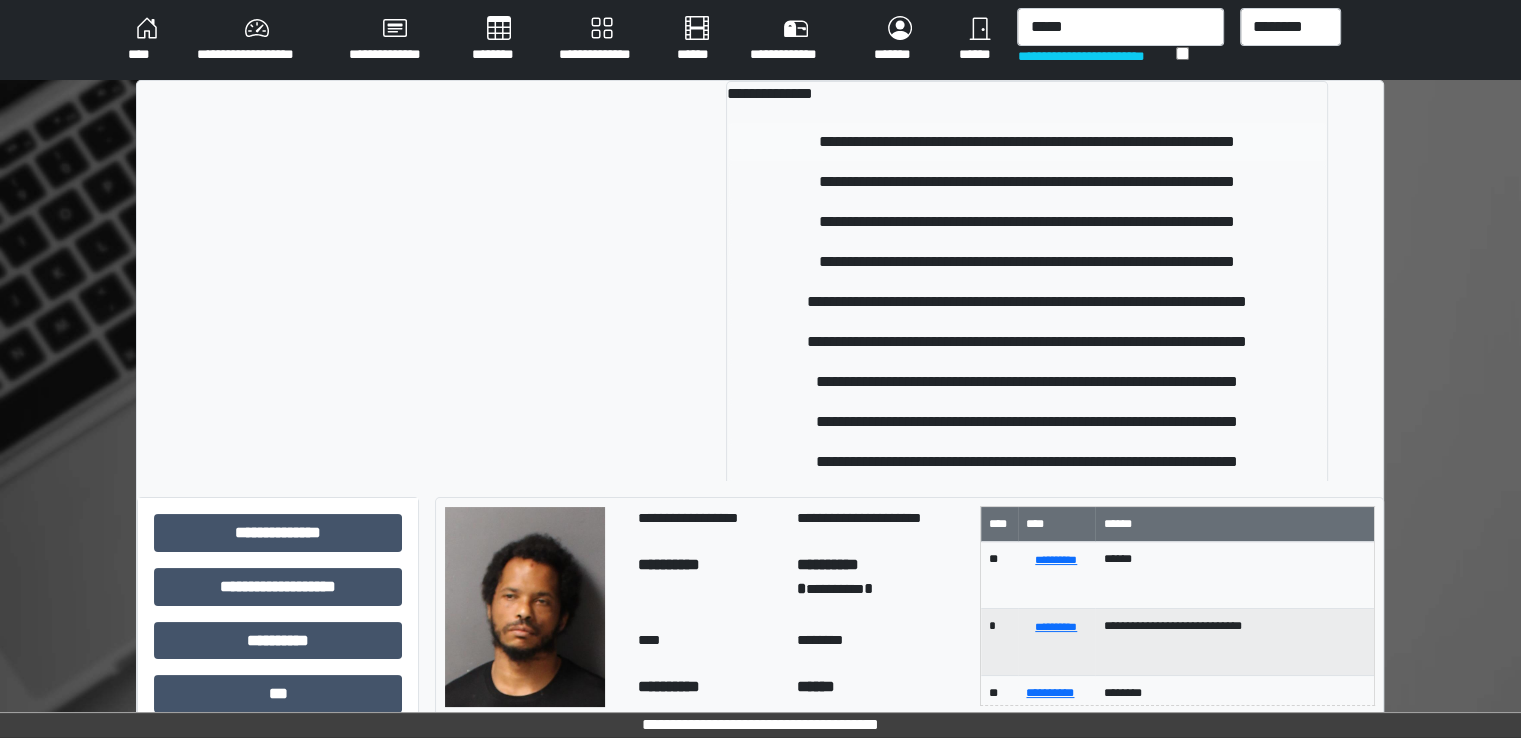 type 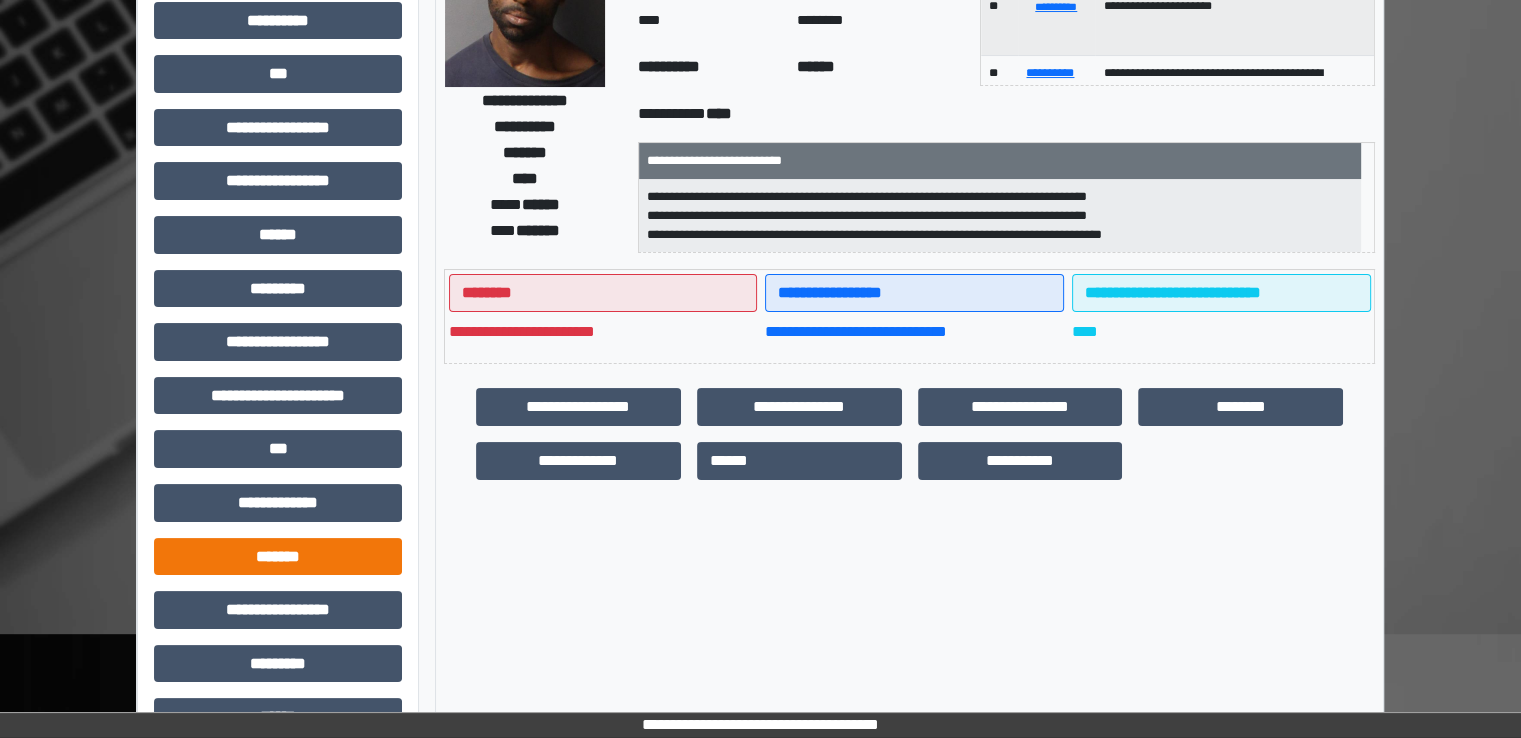 scroll, scrollTop: 428, scrollLeft: 0, axis: vertical 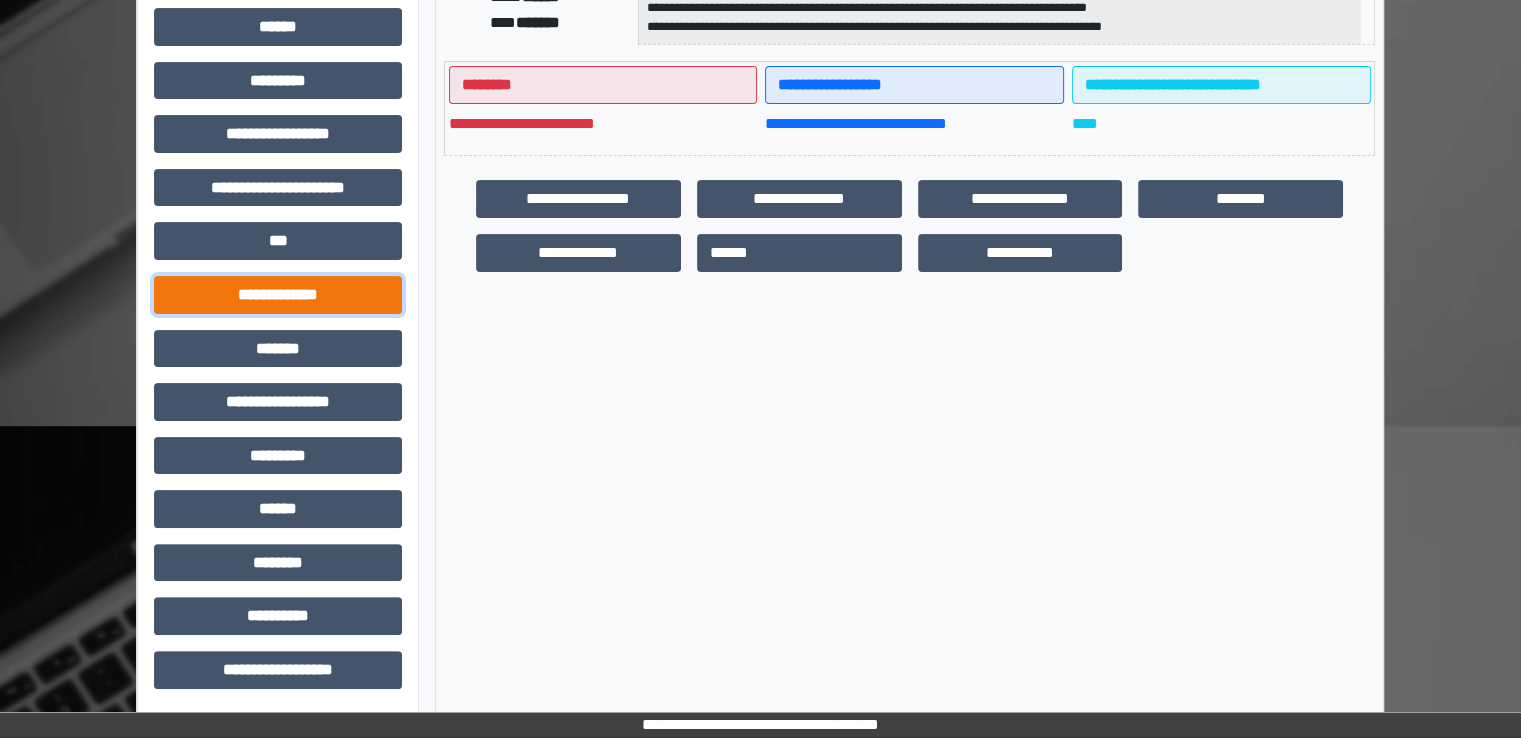 click on "**********" at bounding box center (278, 295) 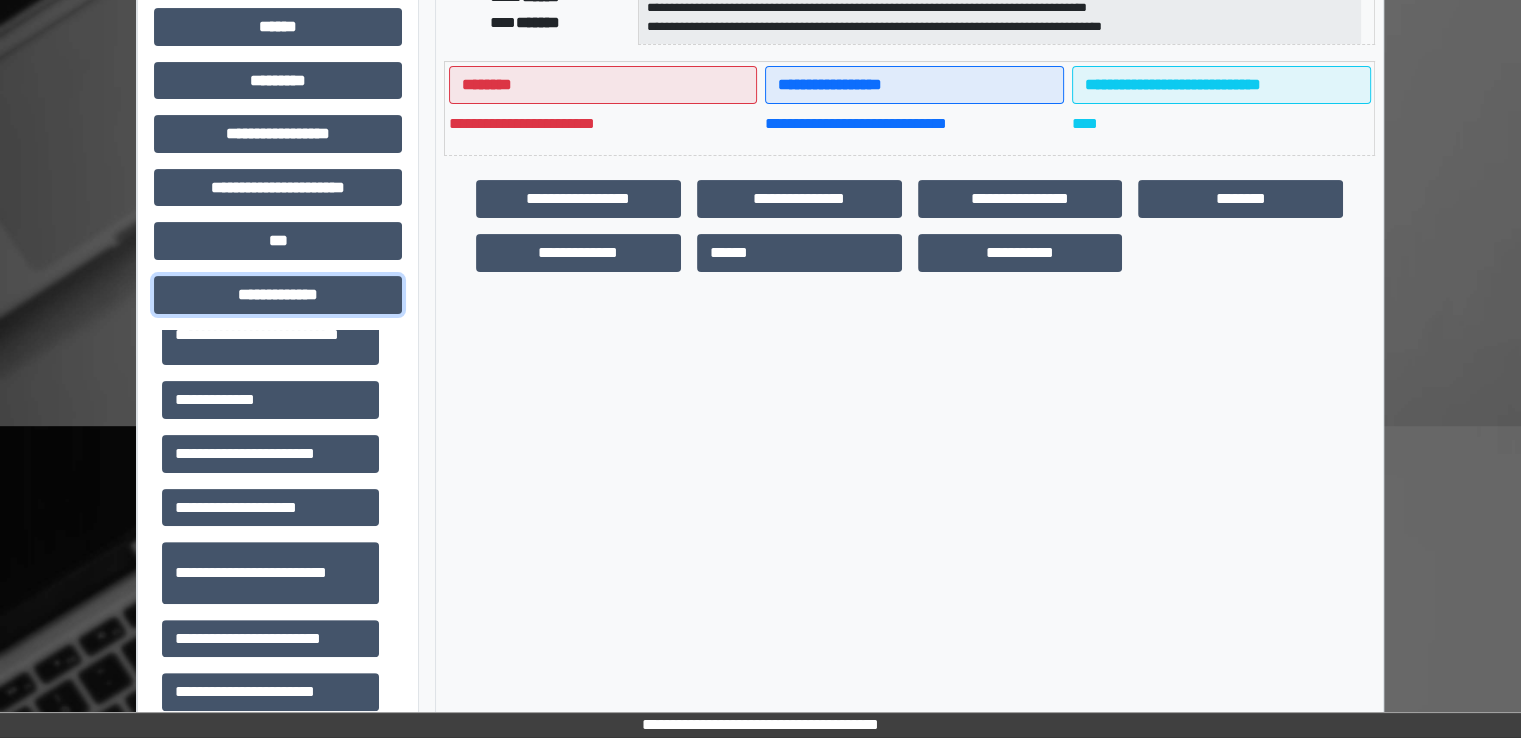 scroll, scrollTop: 600, scrollLeft: 0, axis: vertical 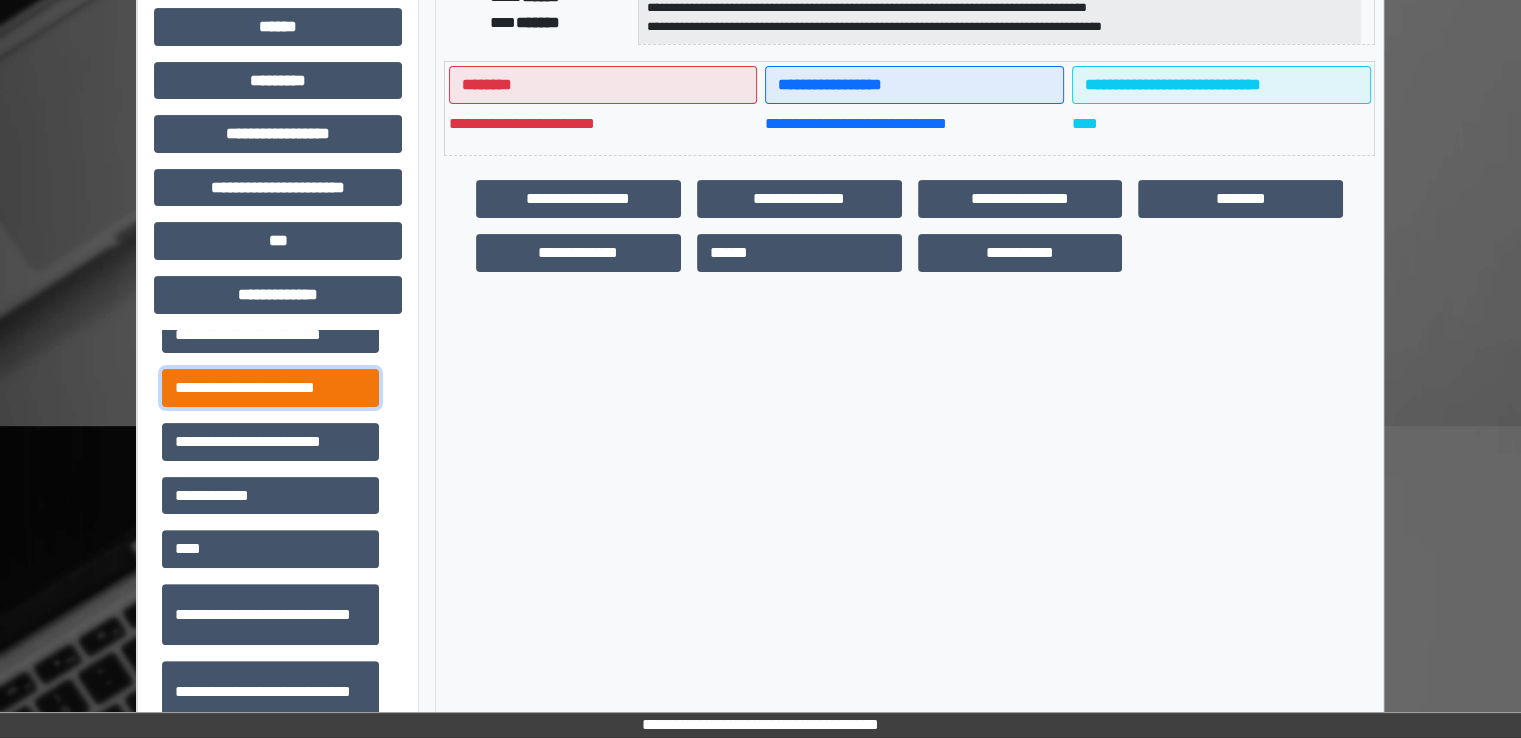 click on "**********" at bounding box center (270, 388) 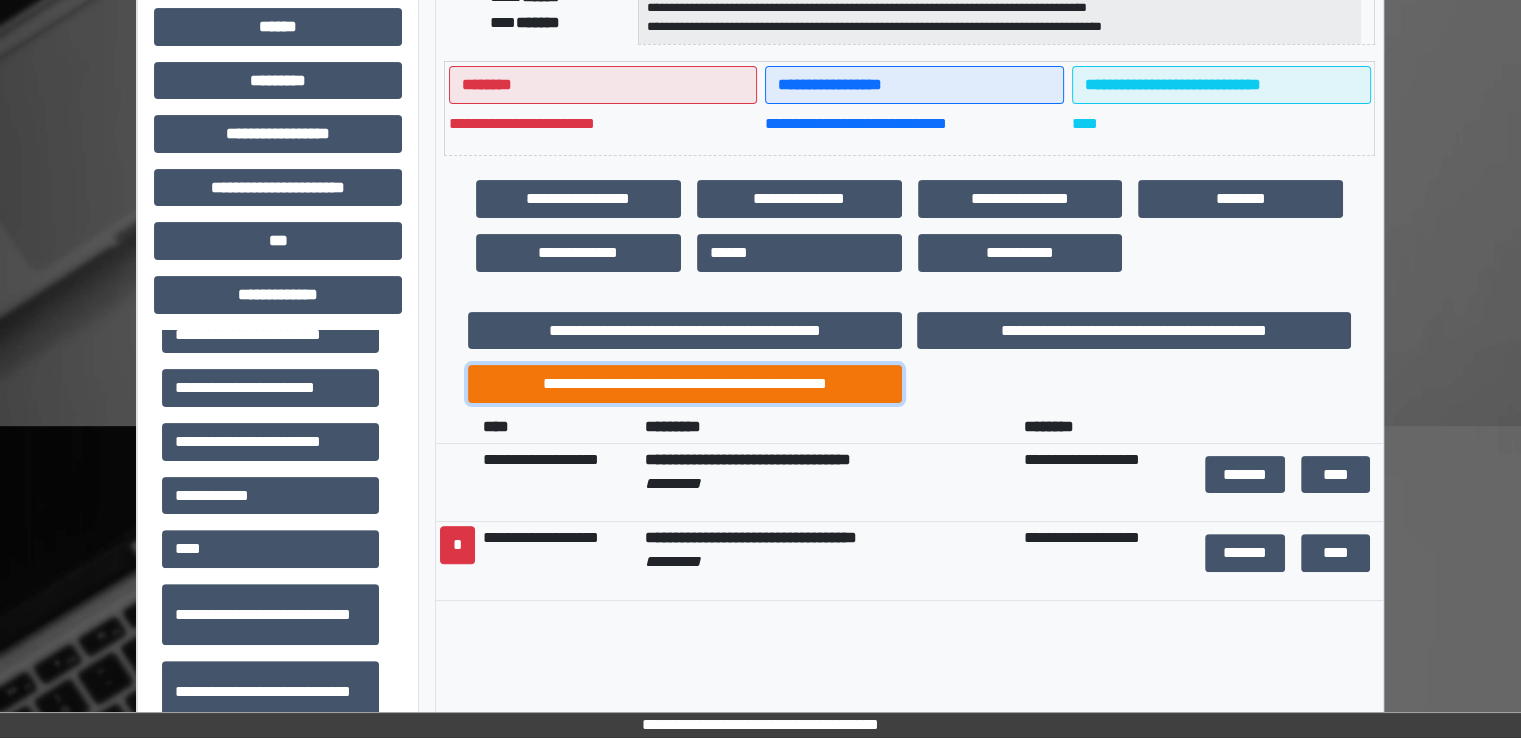 click on "**********" at bounding box center [685, 384] 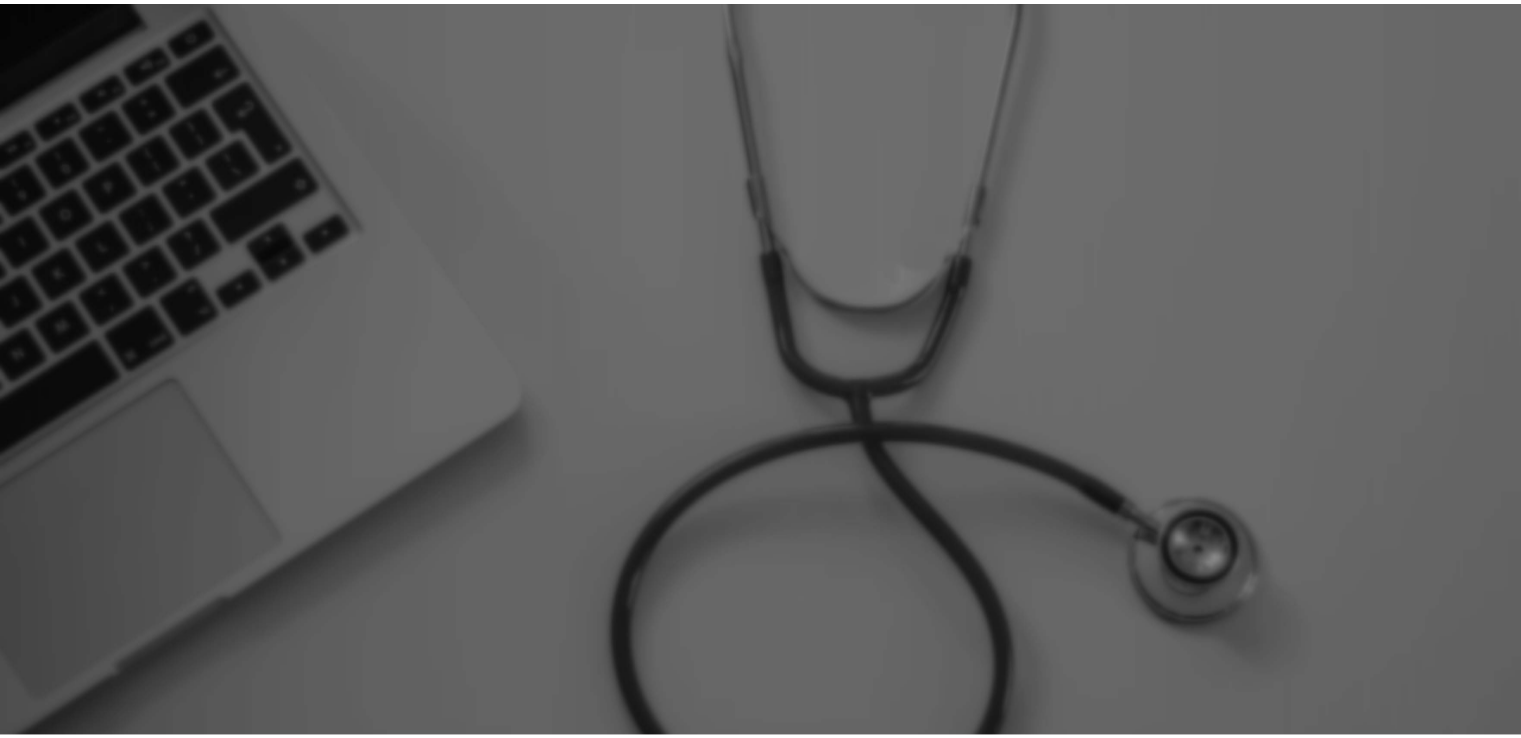 scroll, scrollTop: 0, scrollLeft: 0, axis: both 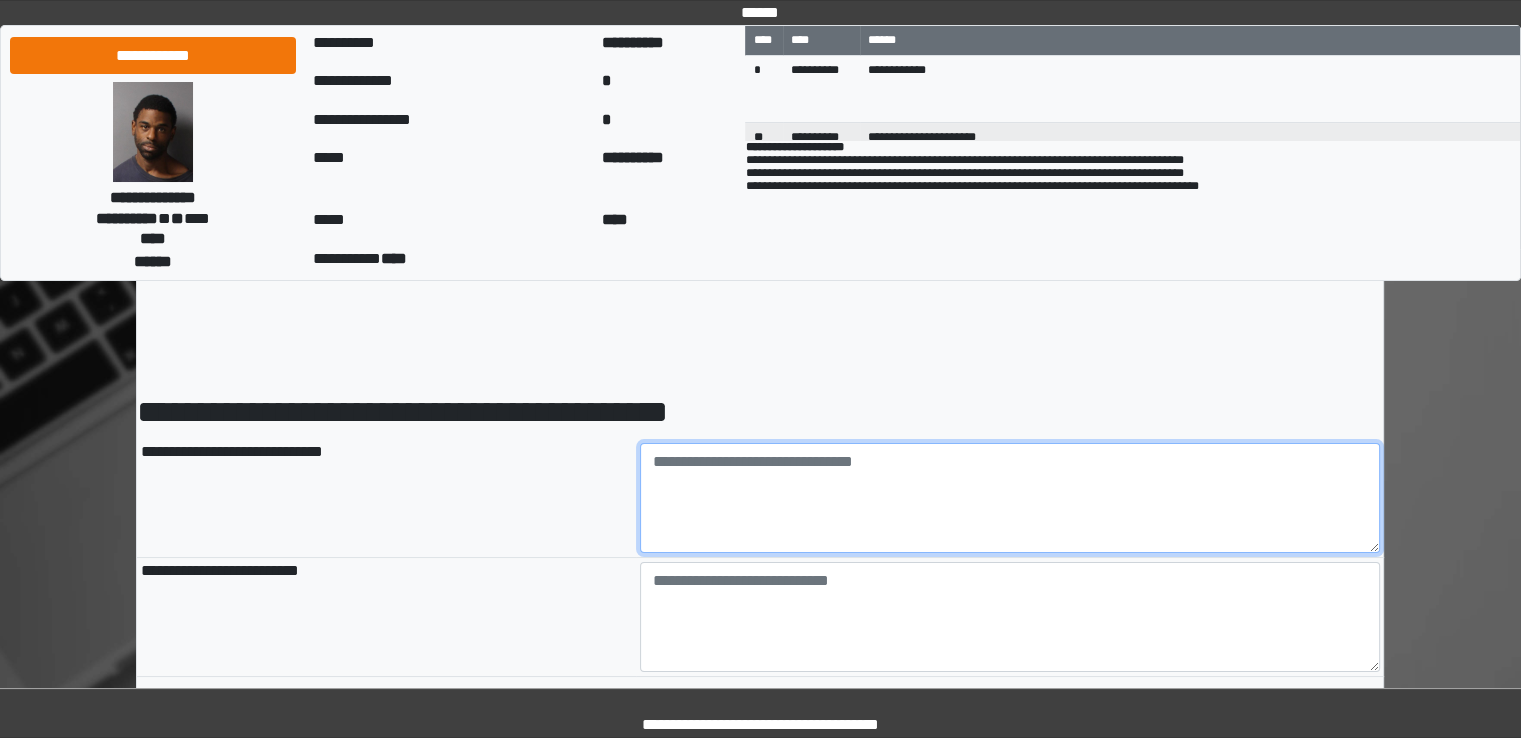 click at bounding box center (1010, 498) 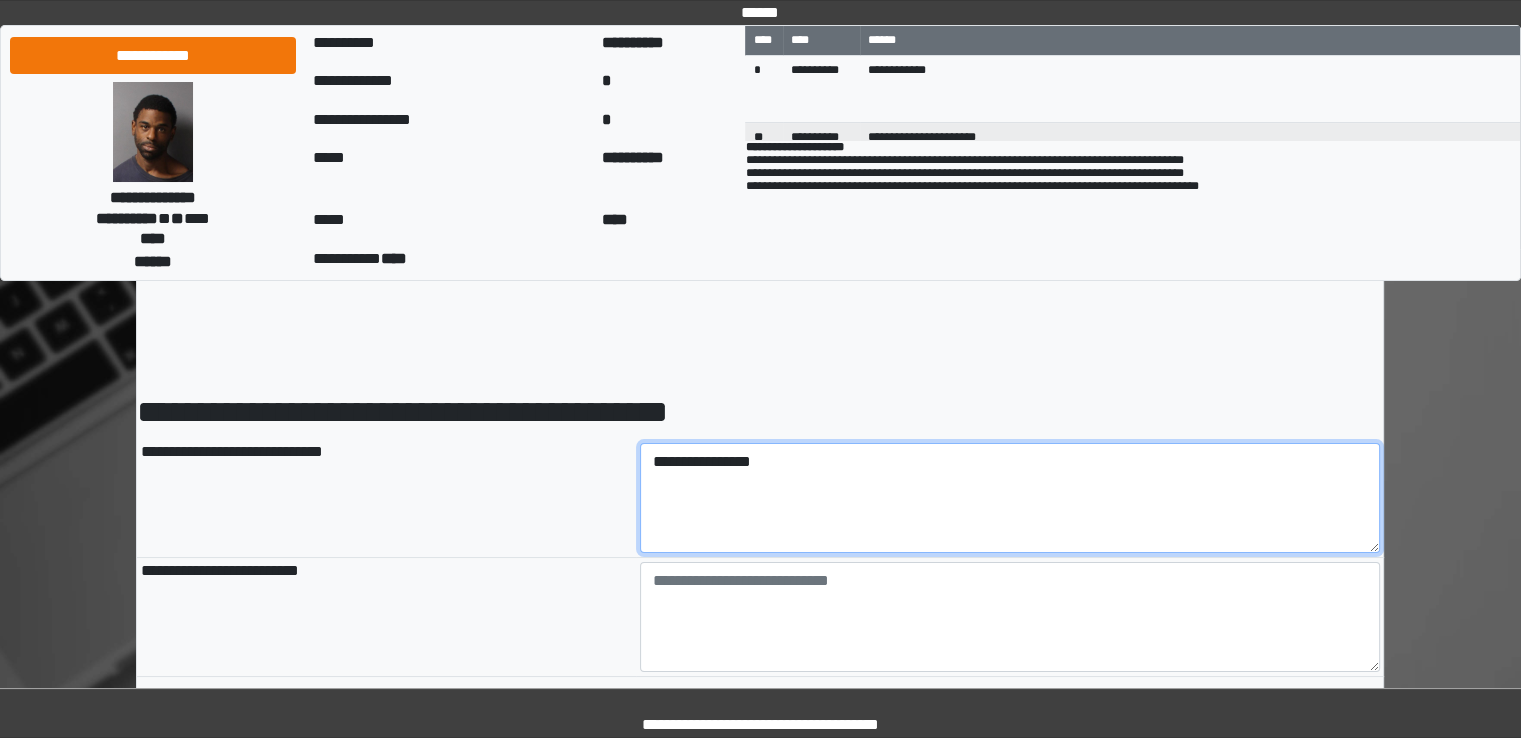 type on "**********" 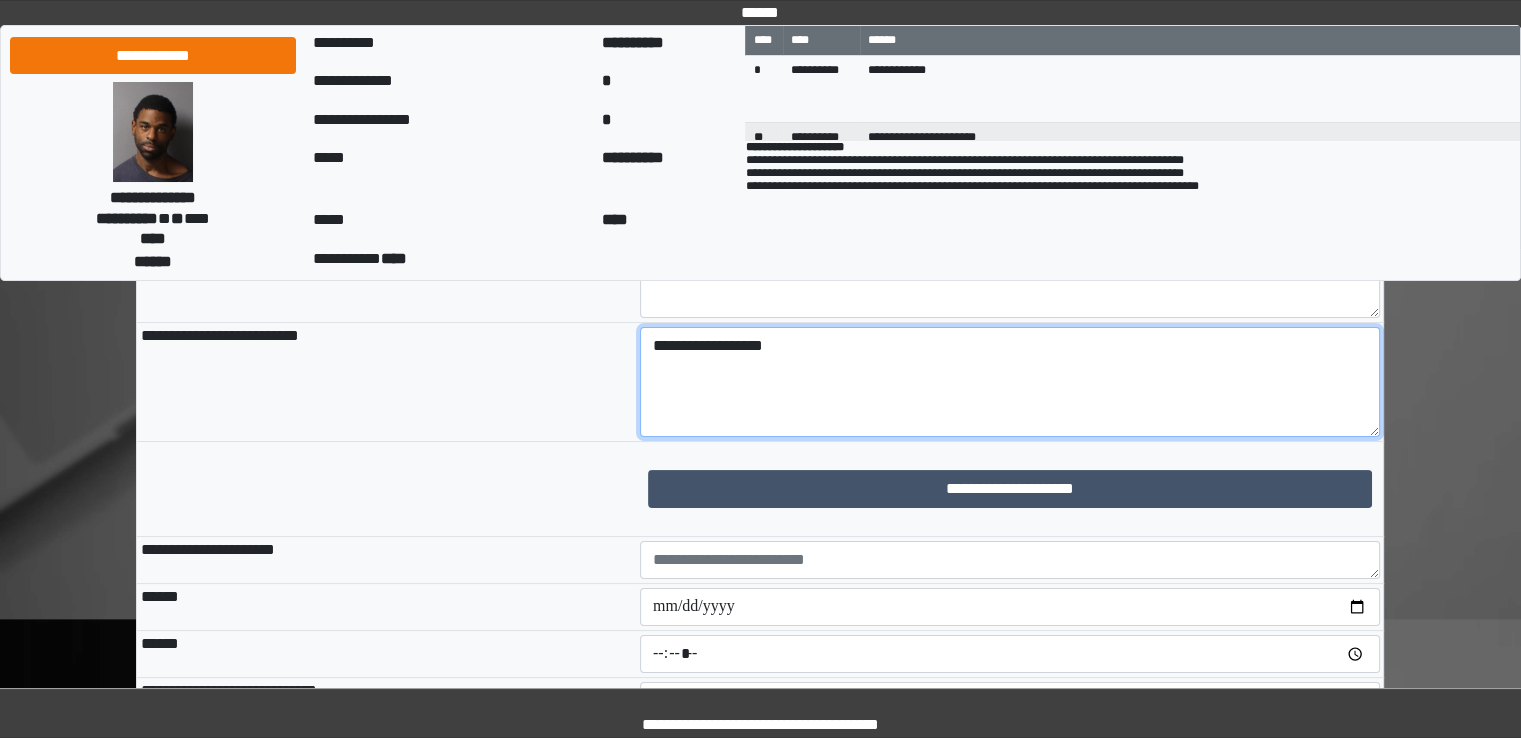 scroll, scrollTop: 300, scrollLeft: 0, axis: vertical 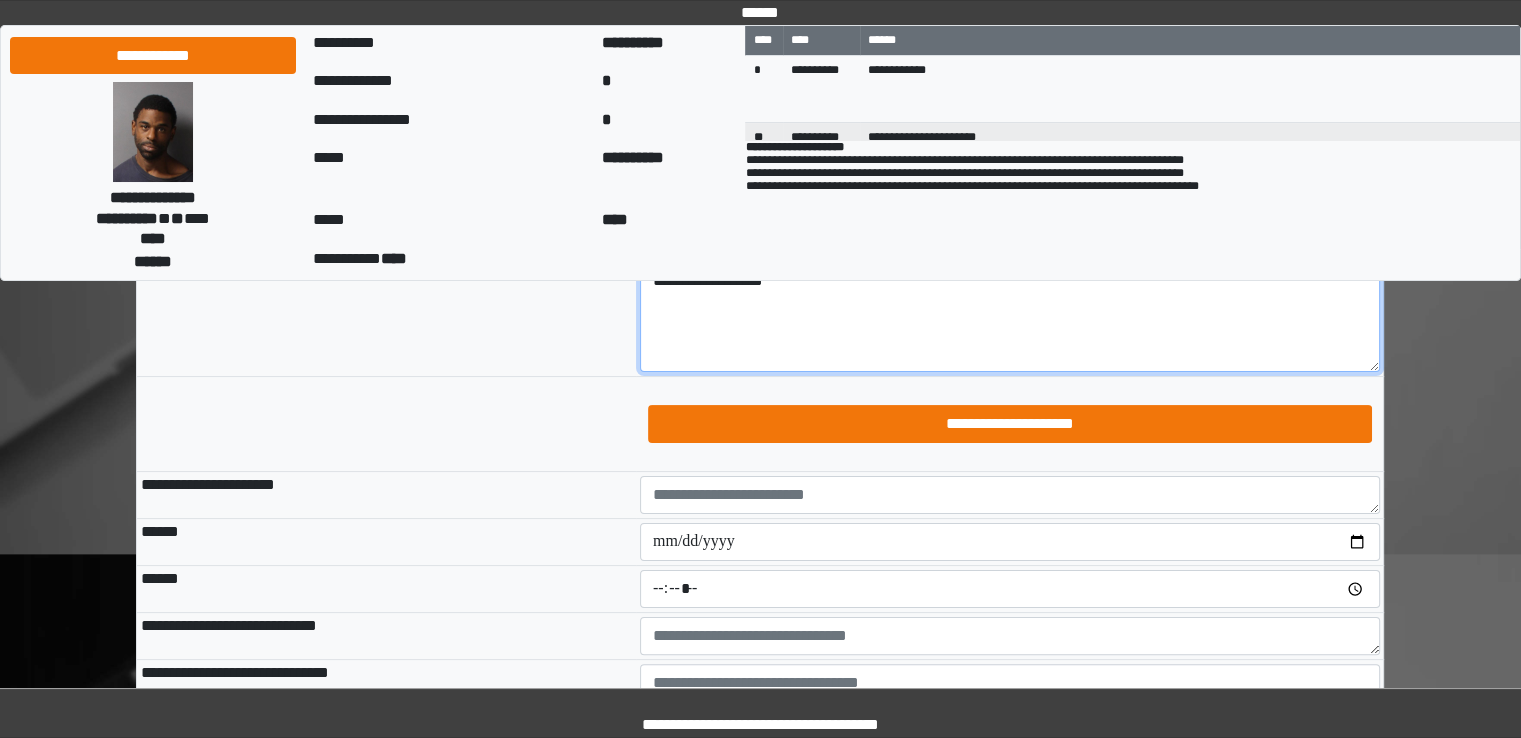 type on "**********" 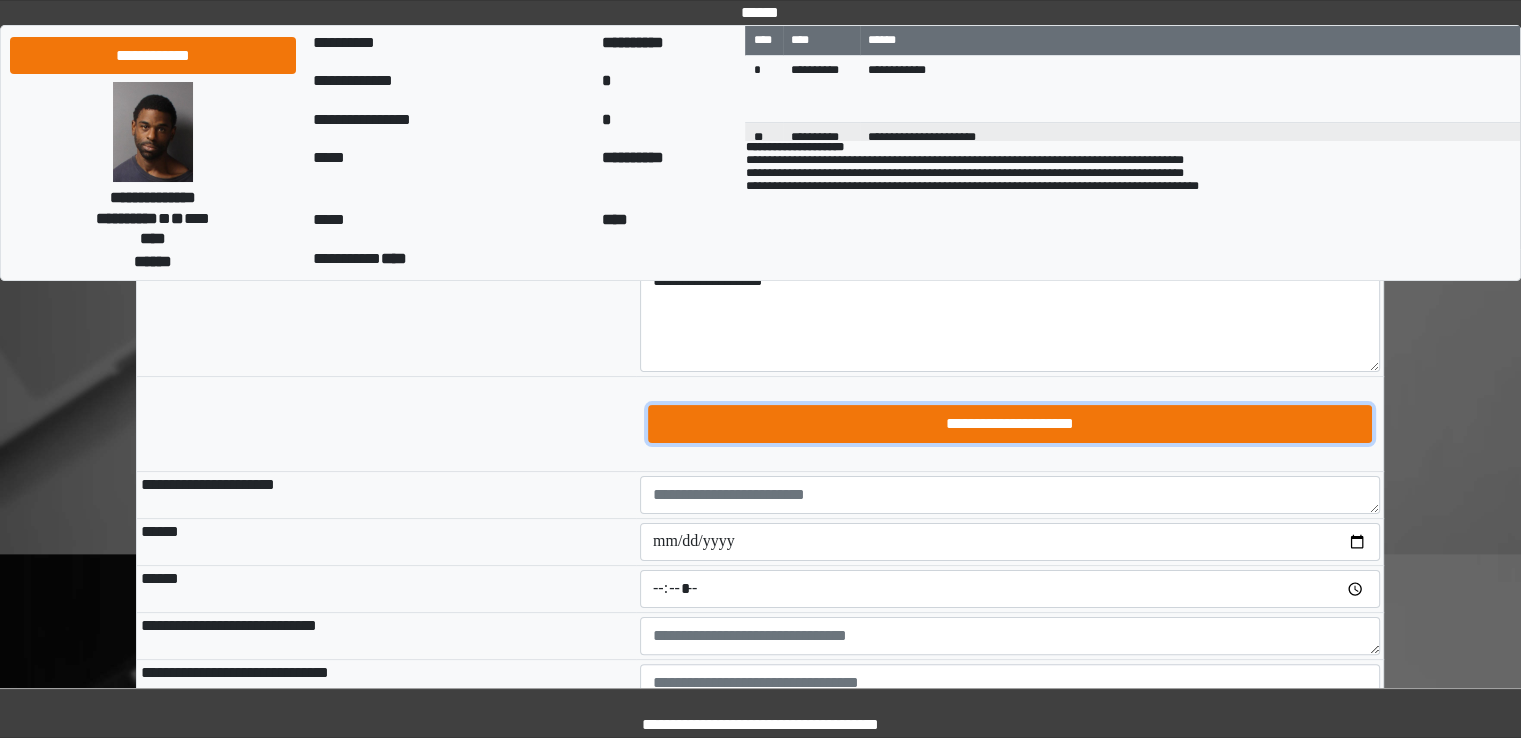 click on "**********" at bounding box center [1010, 424] 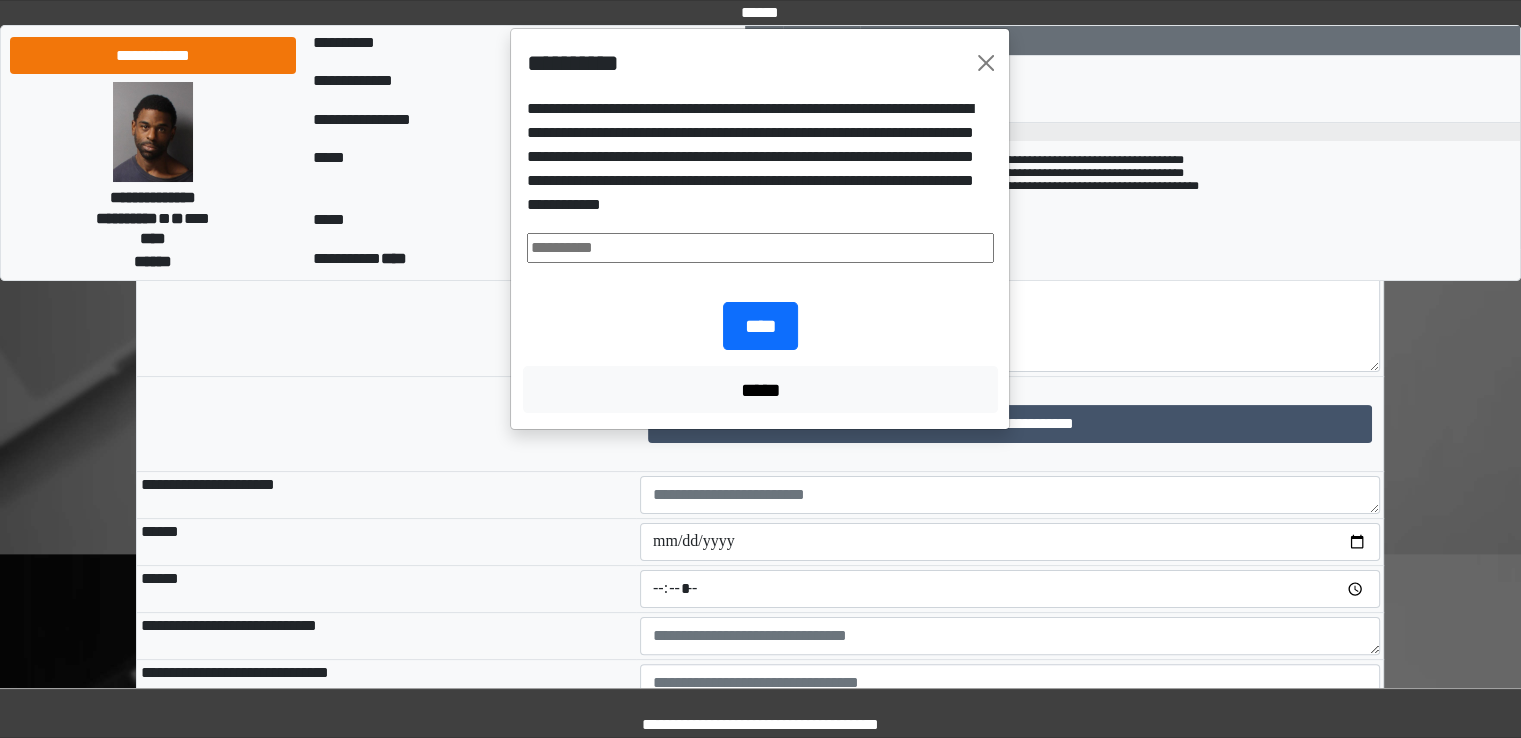 click at bounding box center (760, 248) 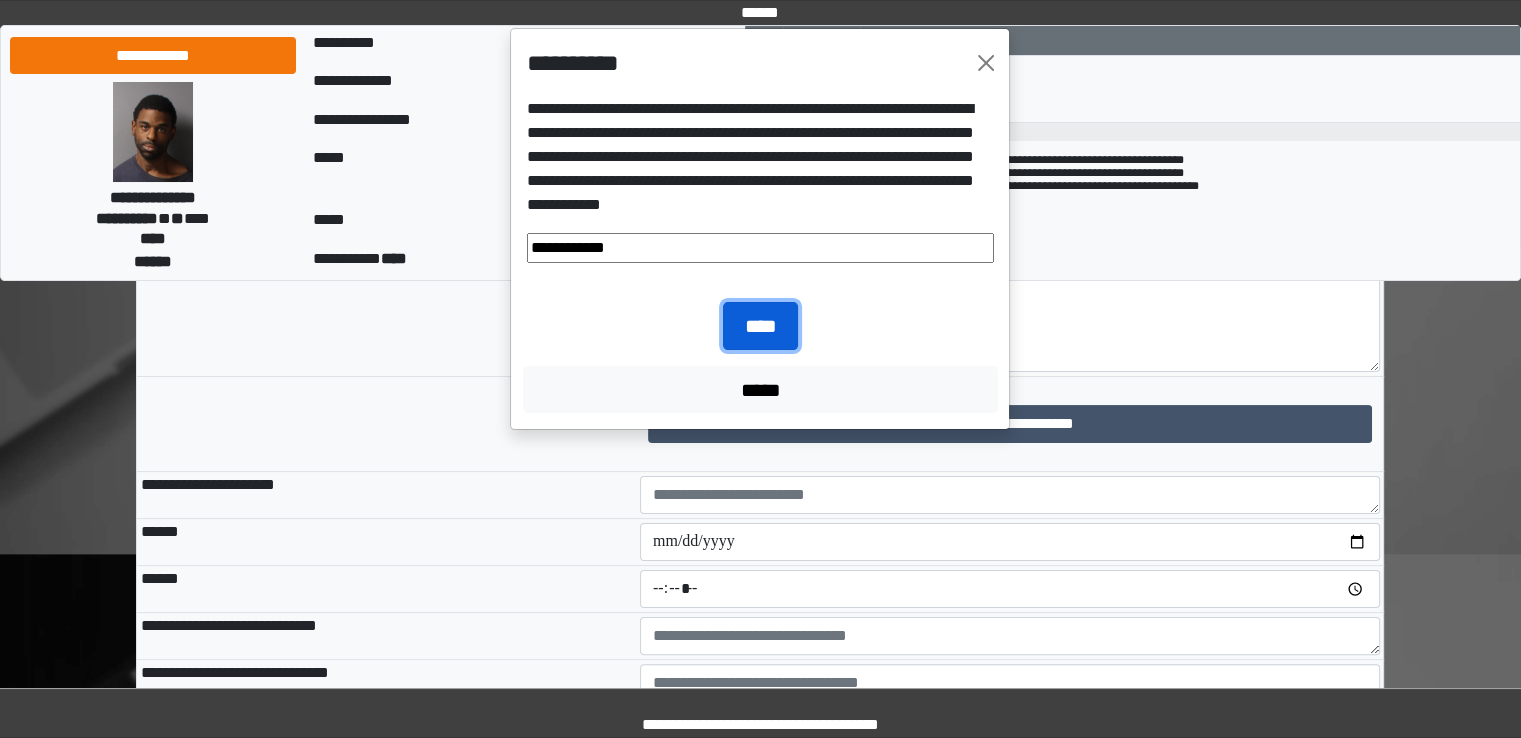 click on "****" at bounding box center (760, 326) 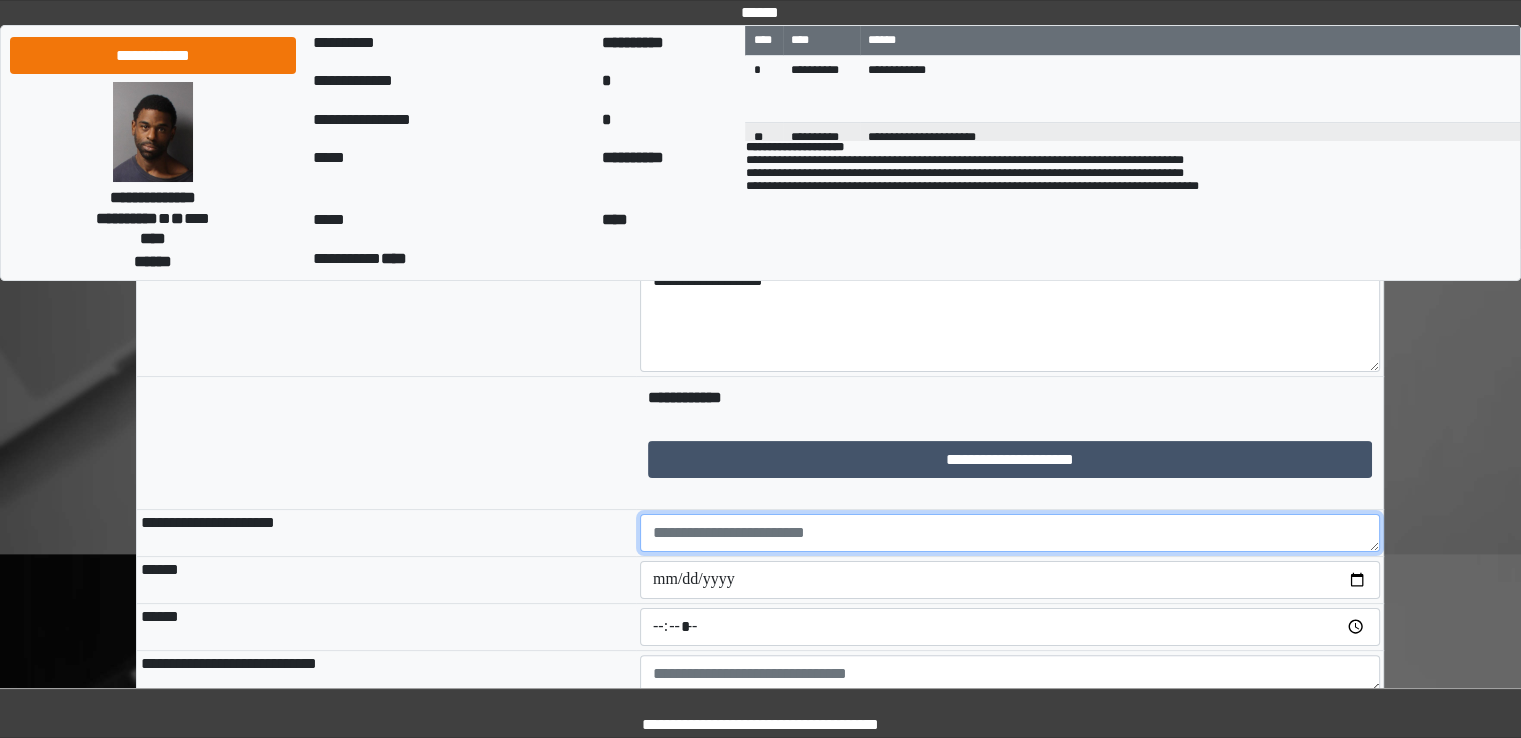 click at bounding box center (1010, 533) 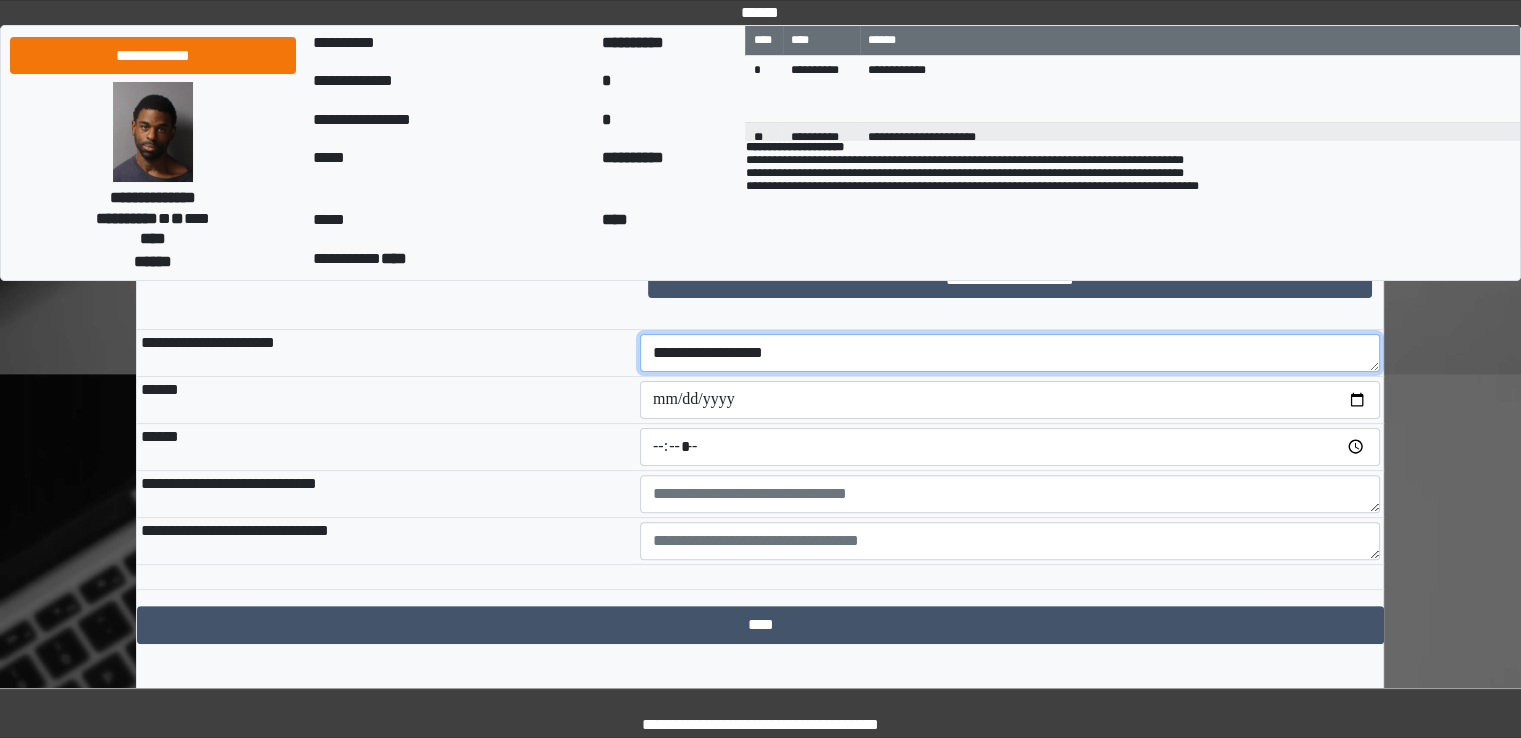 scroll, scrollTop: 500, scrollLeft: 0, axis: vertical 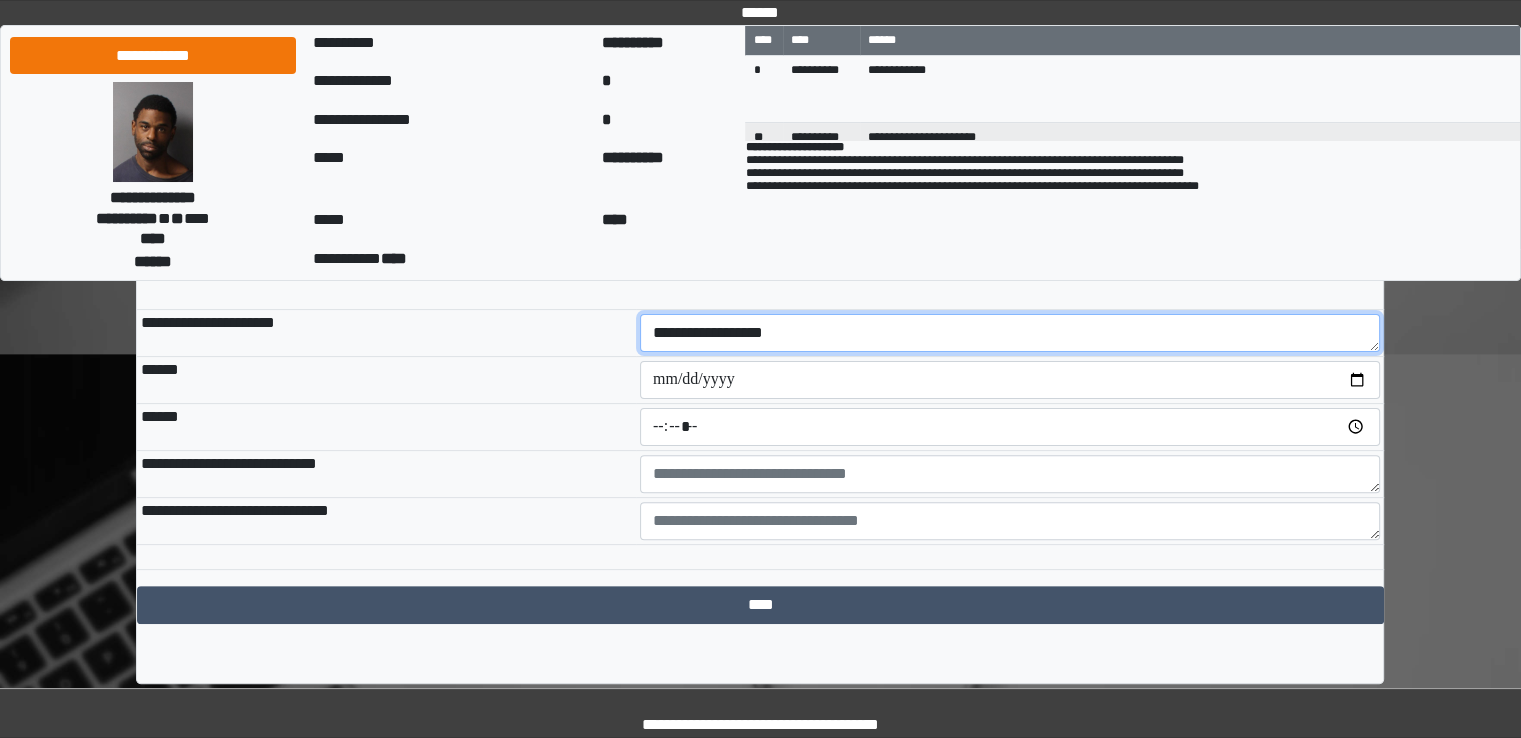 type on "**********" 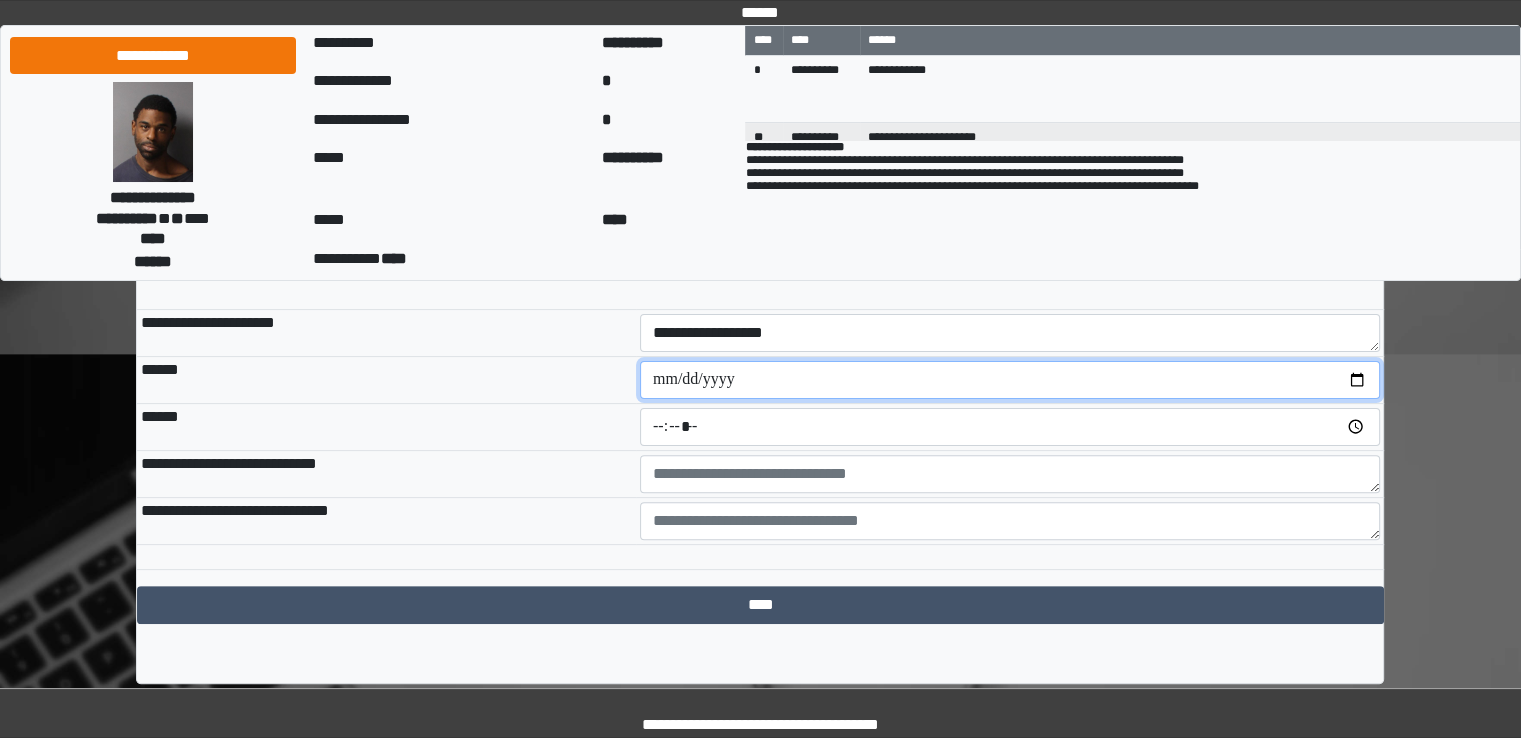 click at bounding box center [1010, 380] 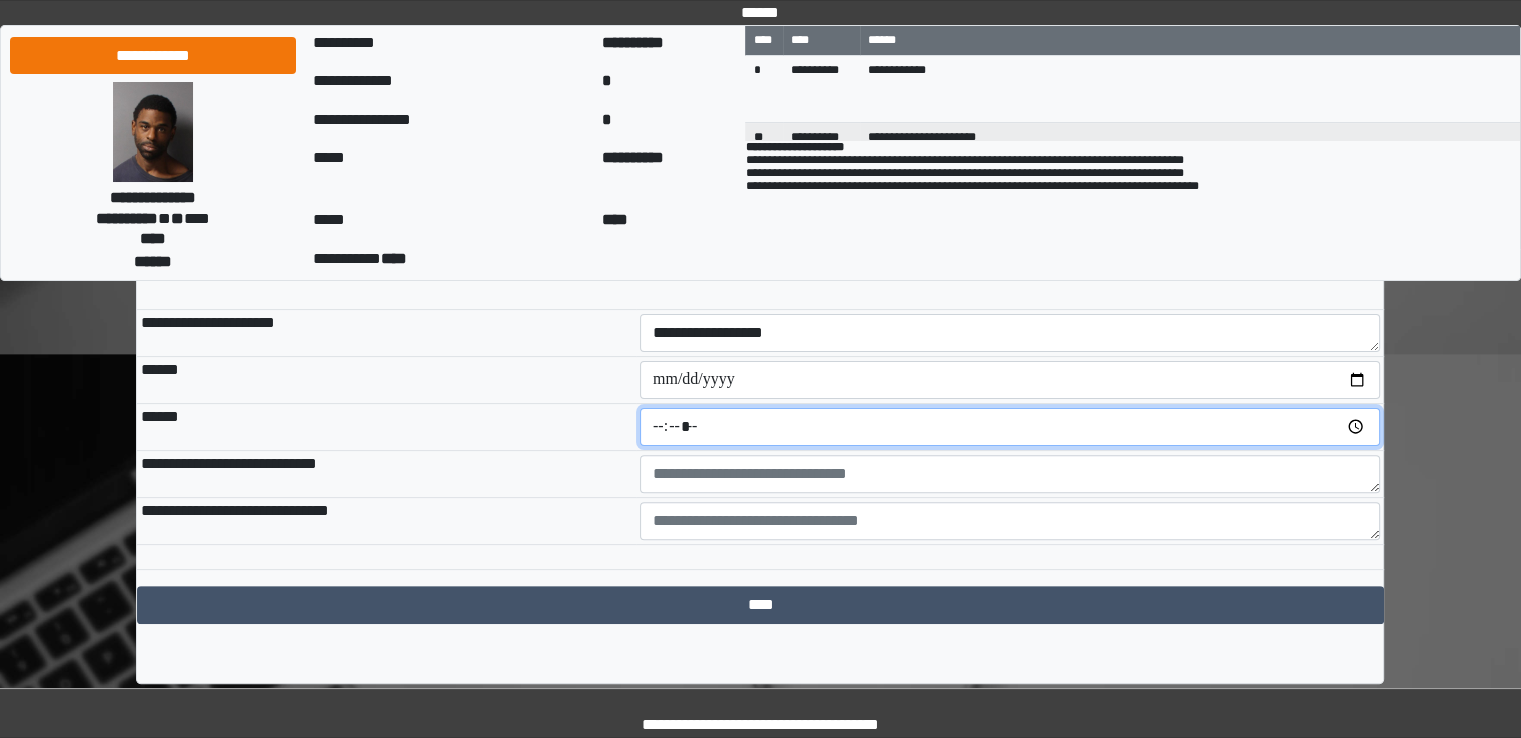 click at bounding box center [1010, 427] 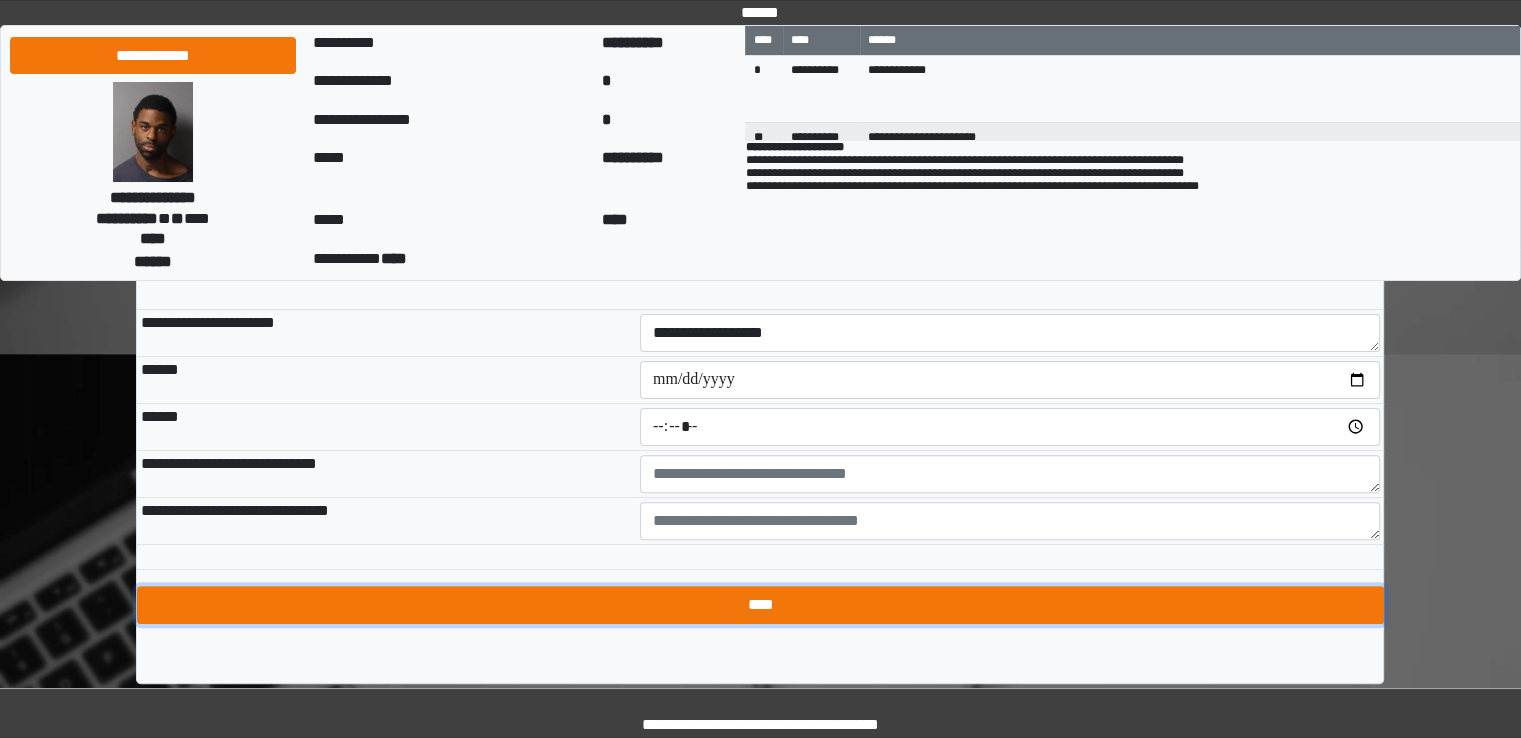 click on "****" at bounding box center (760, 605) 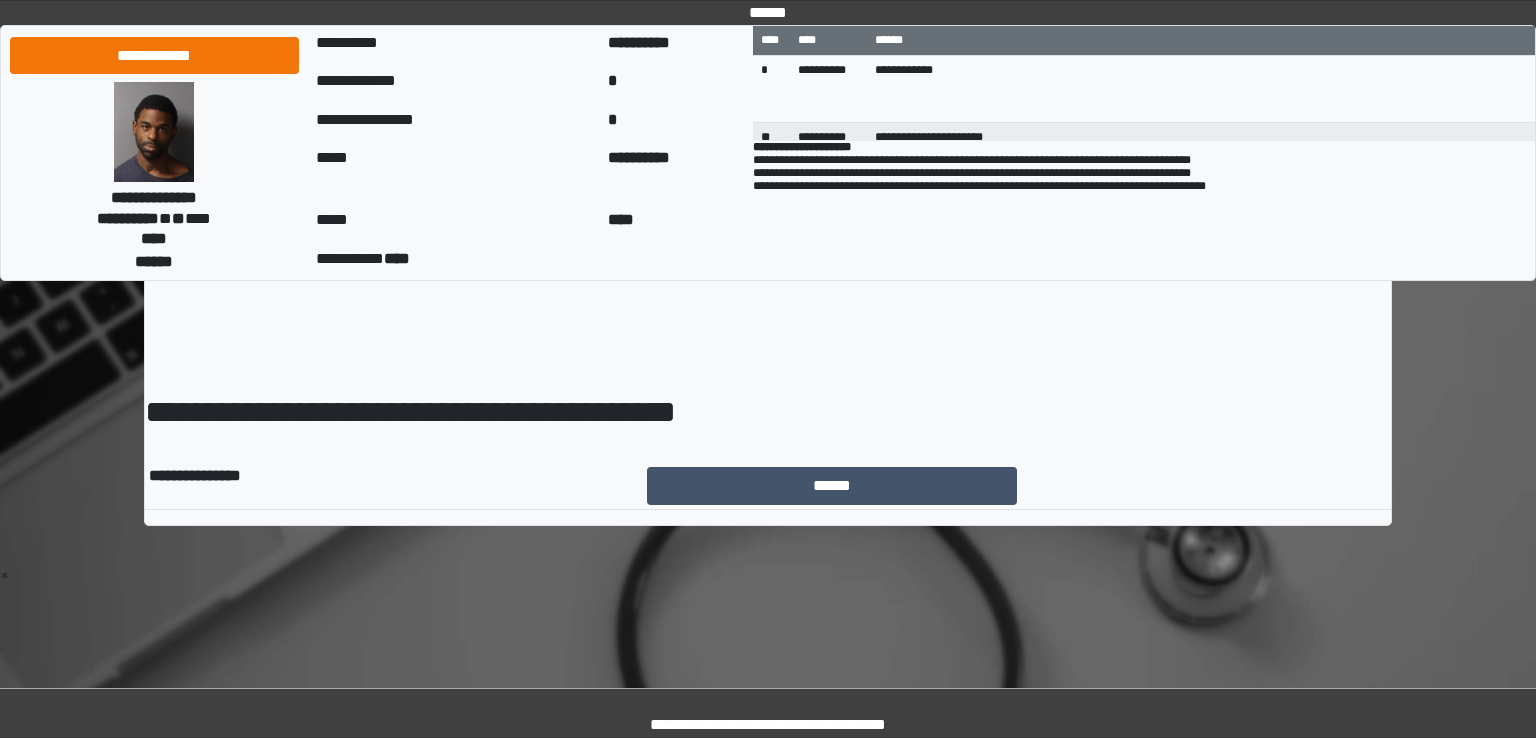 scroll, scrollTop: 0, scrollLeft: 0, axis: both 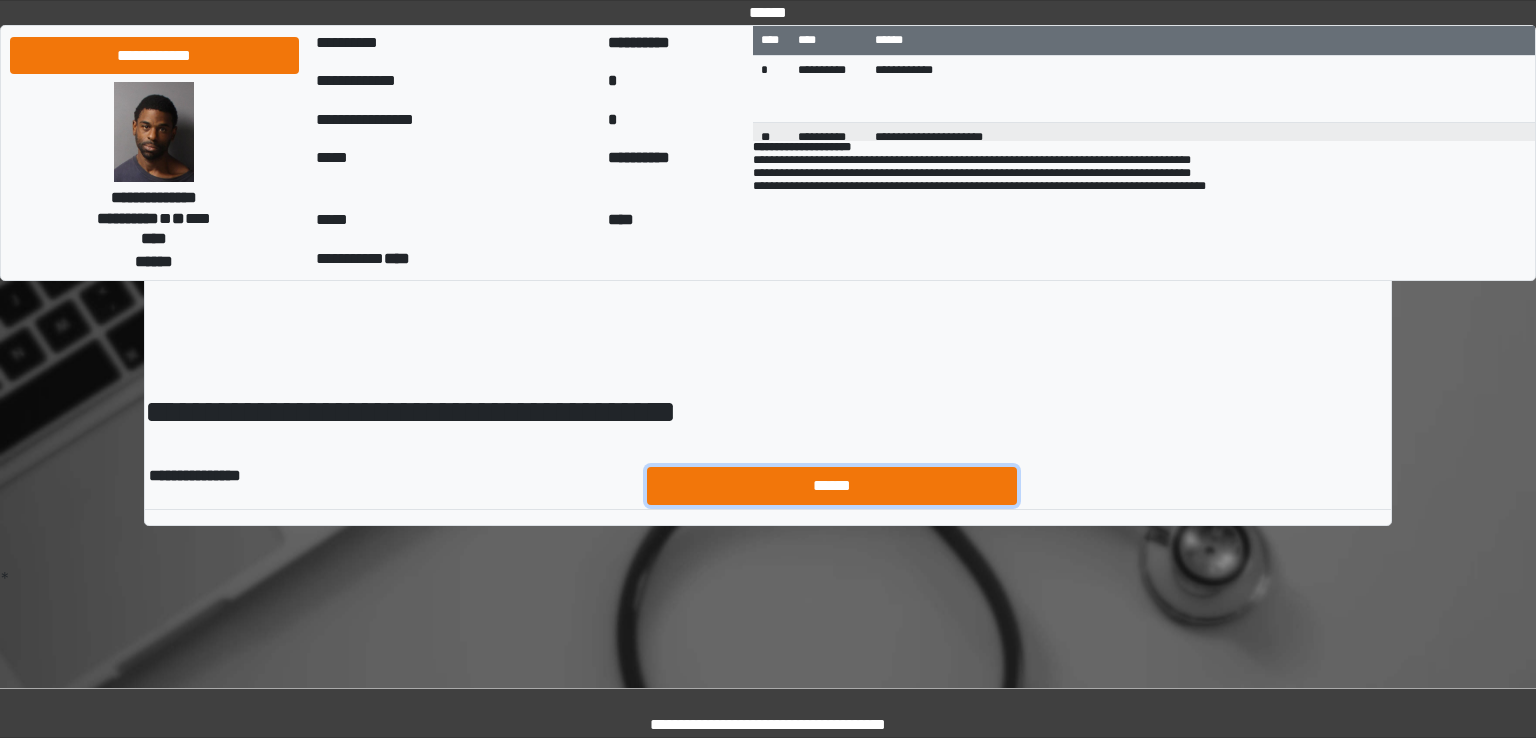 click on "******" at bounding box center [832, 486] 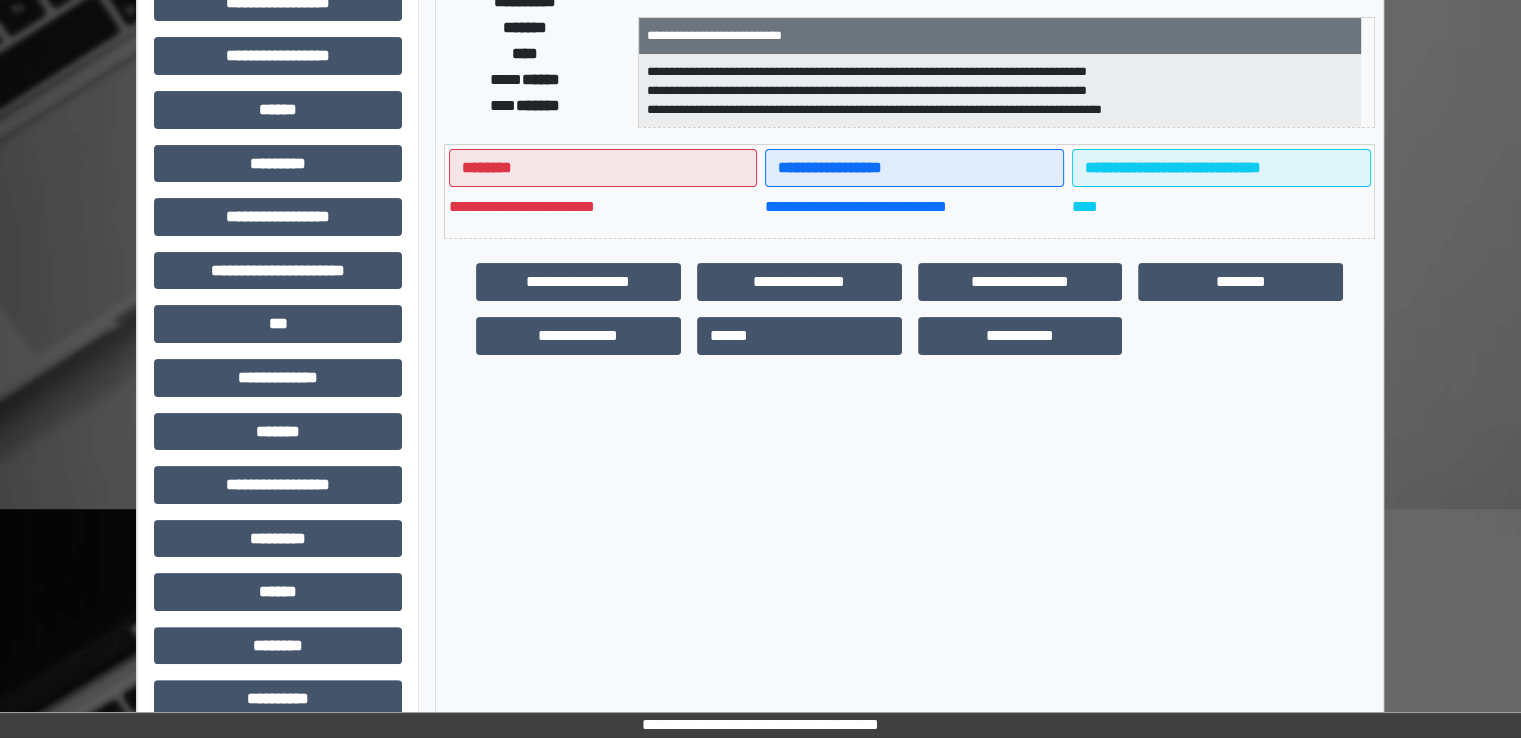 scroll, scrollTop: 428, scrollLeft: 0, axis: vertical 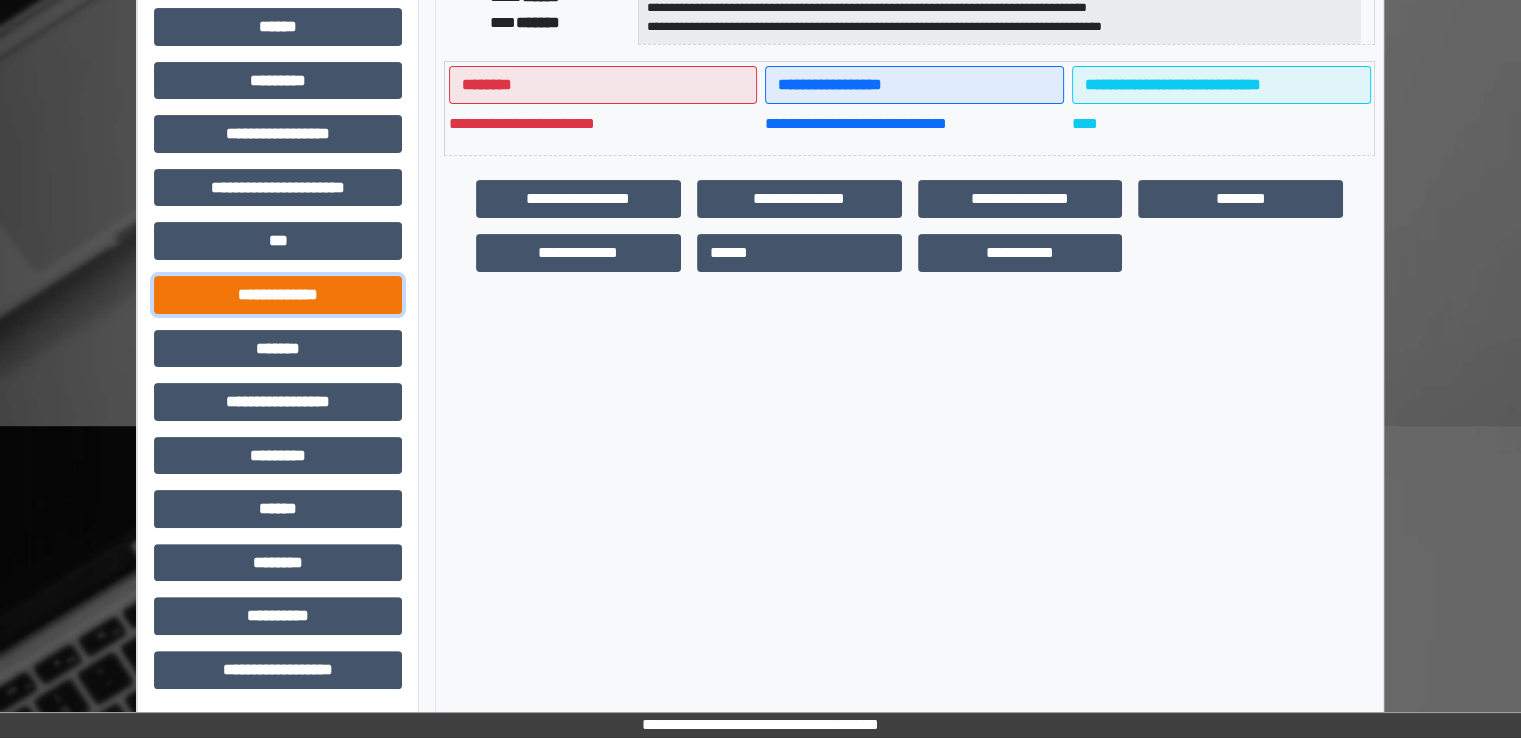 click on "**********" at bounding box center [278, 295] 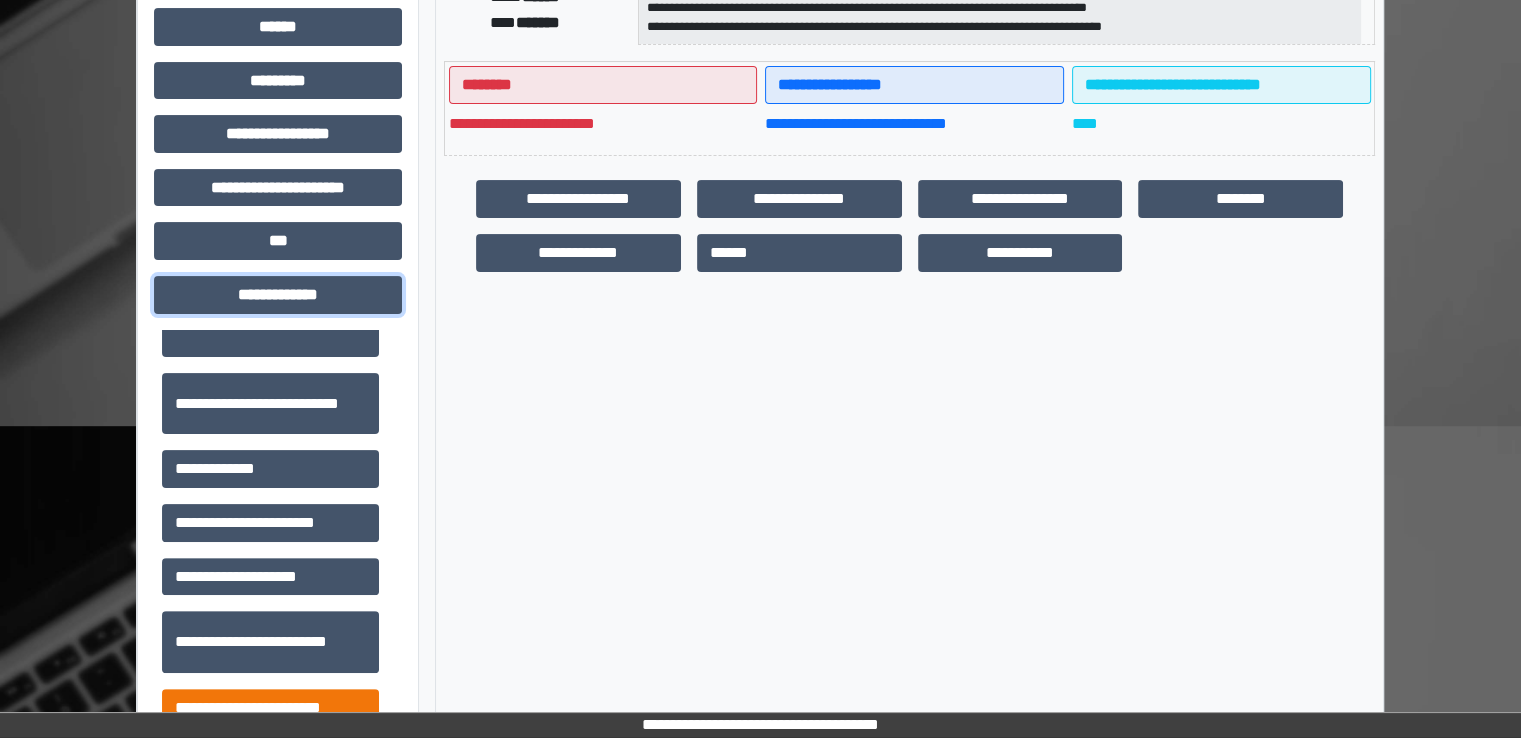 scroll, scrollTop: 500, scrollLeft: 0, axis: vertical 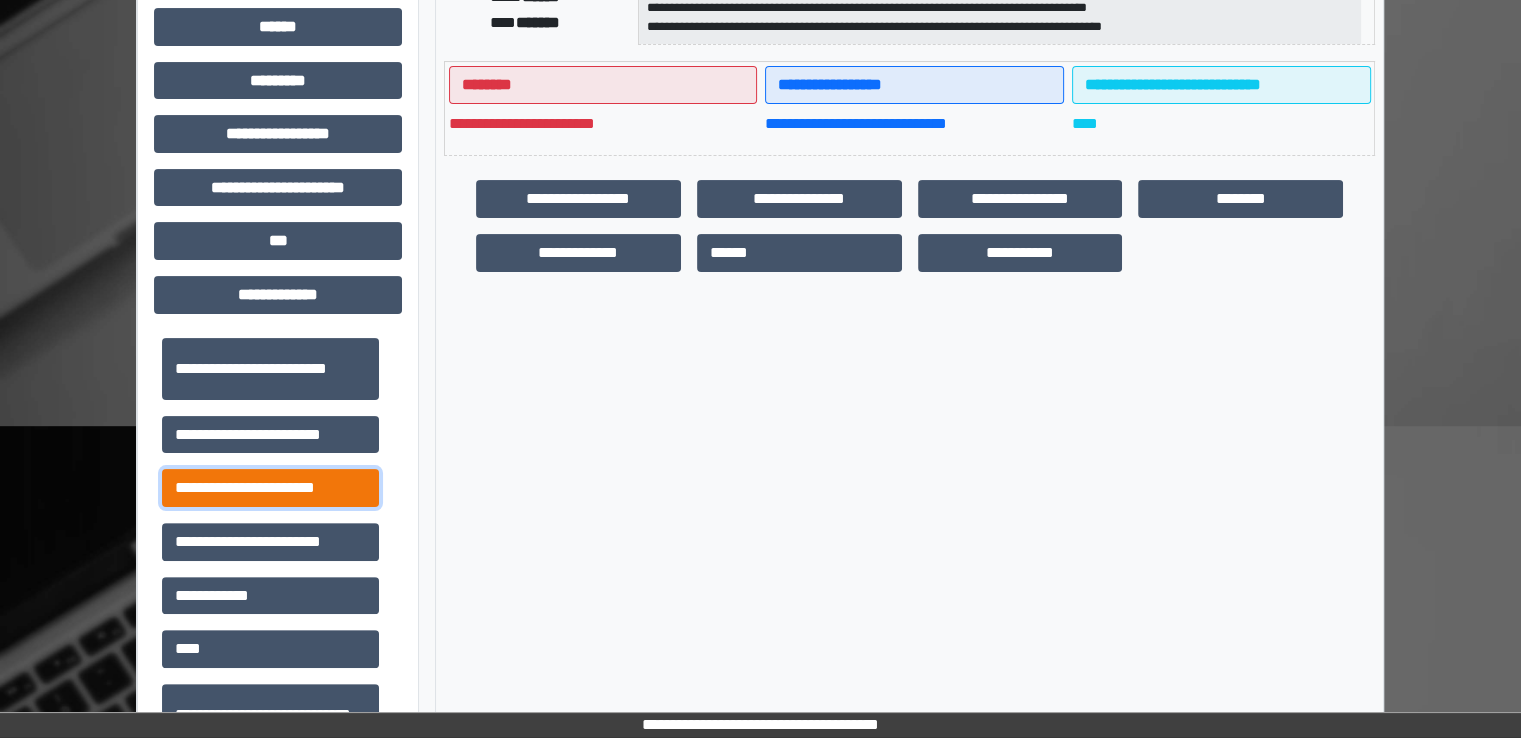 click on "**********" at bounding box center [270, 488] 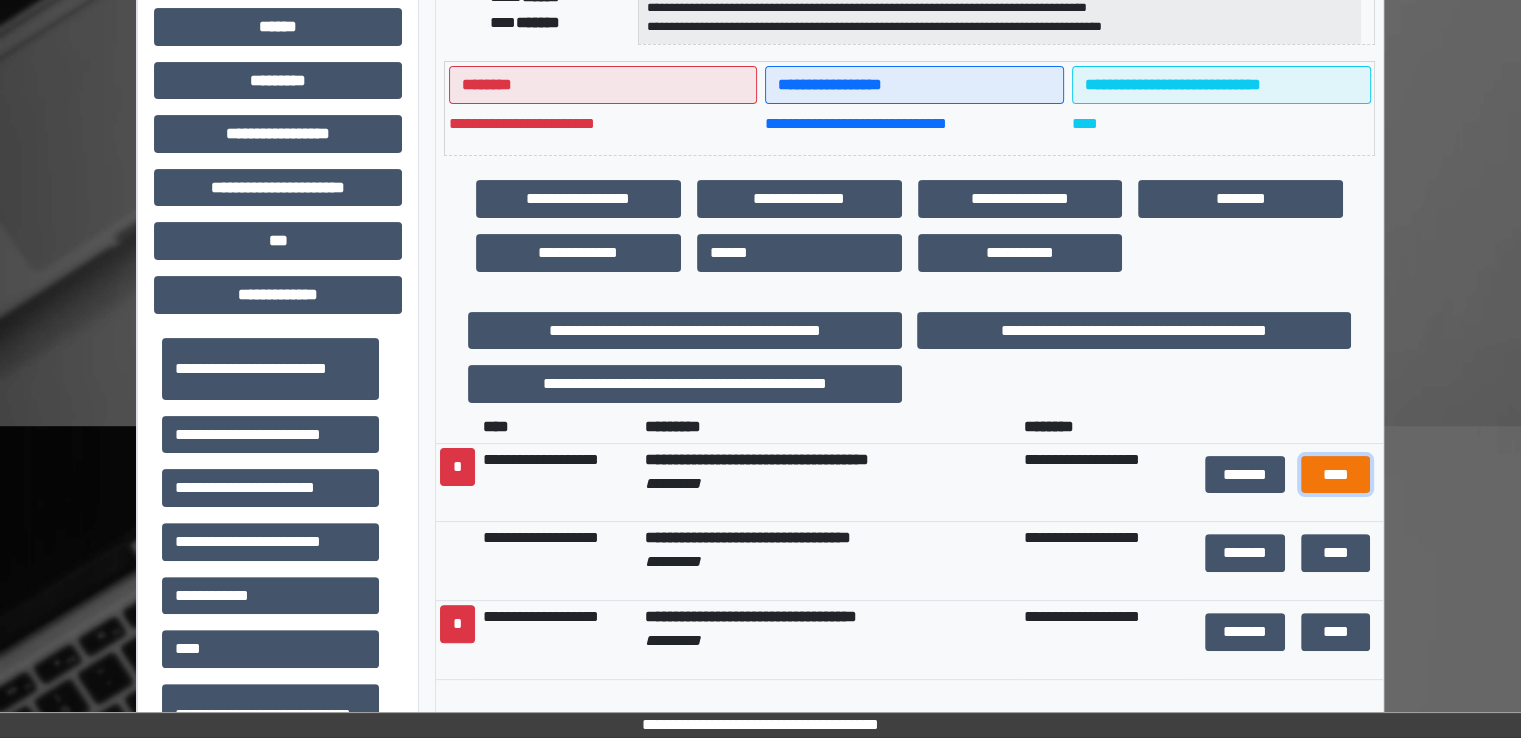 click on "****" at bounding box center [1335, 475] 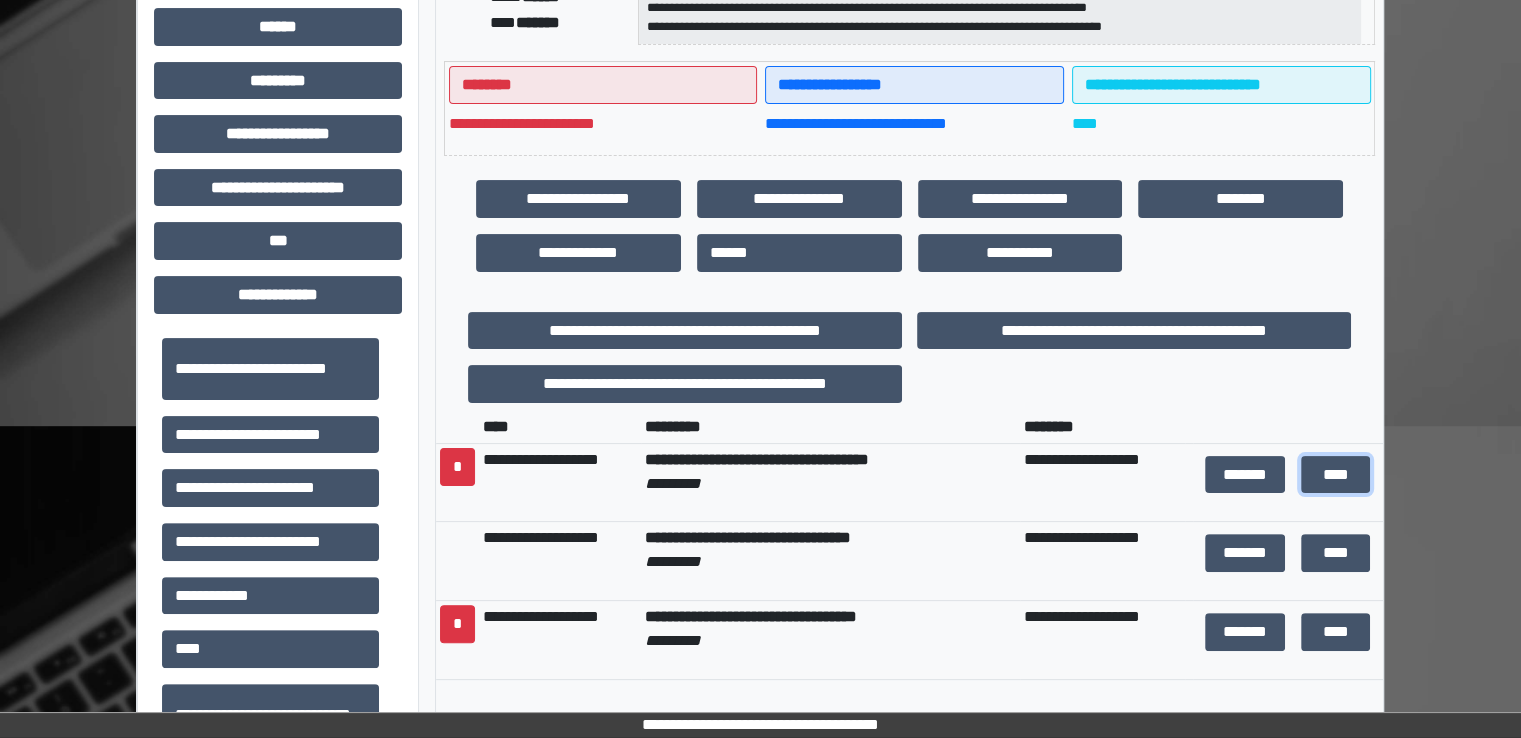 scroll, scrollTop: 0, scrollLeft: 0, axis: both 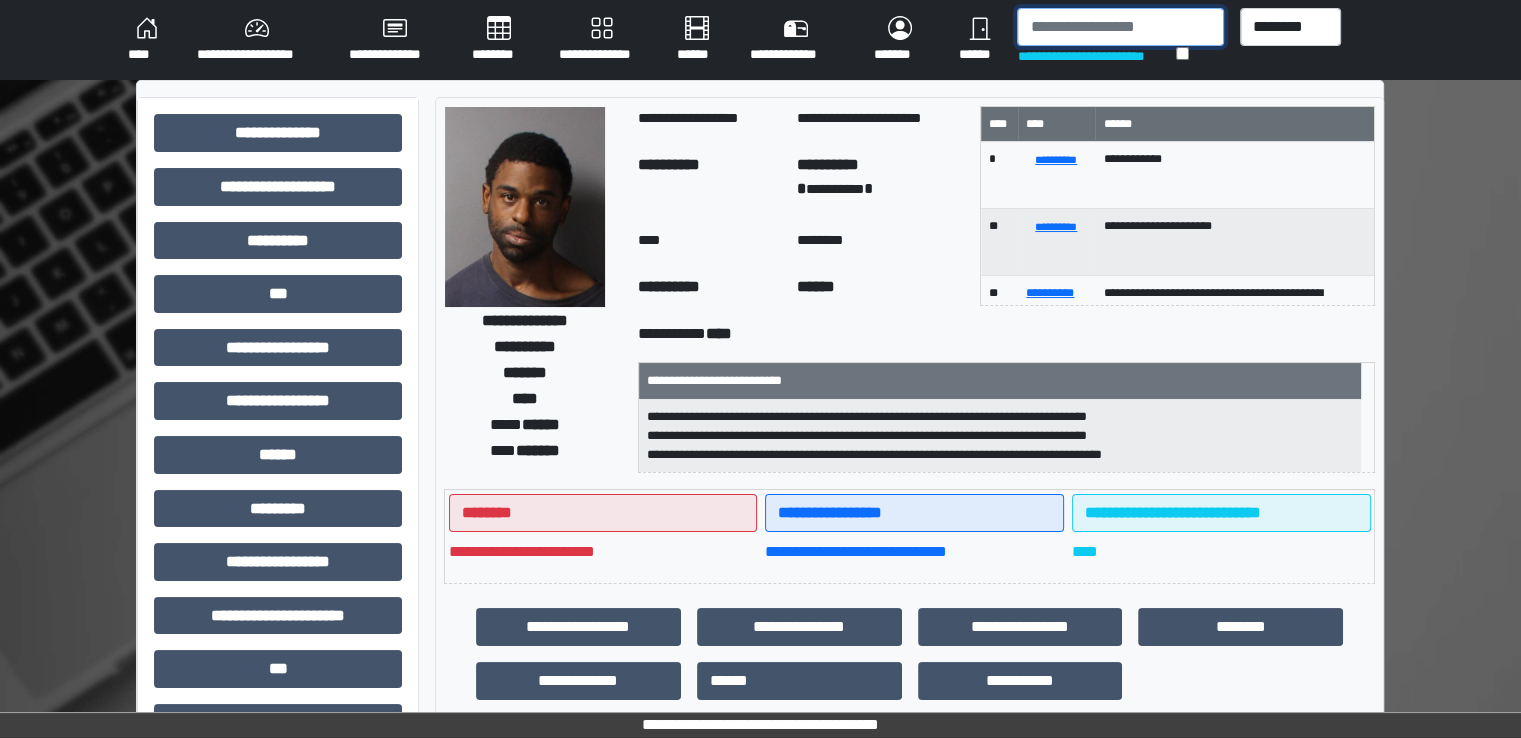 click at bounding box center (1120, 27) 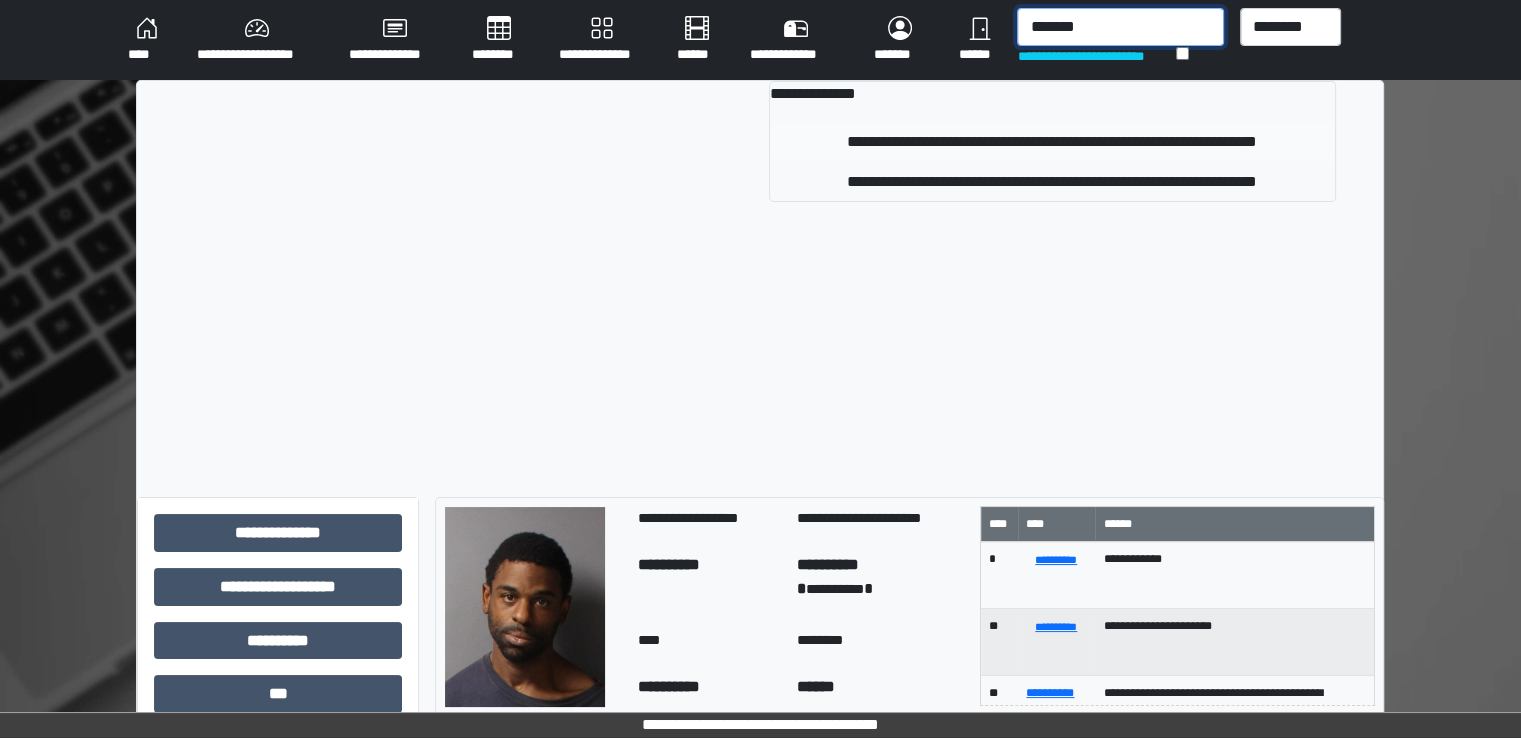 type on "*******" 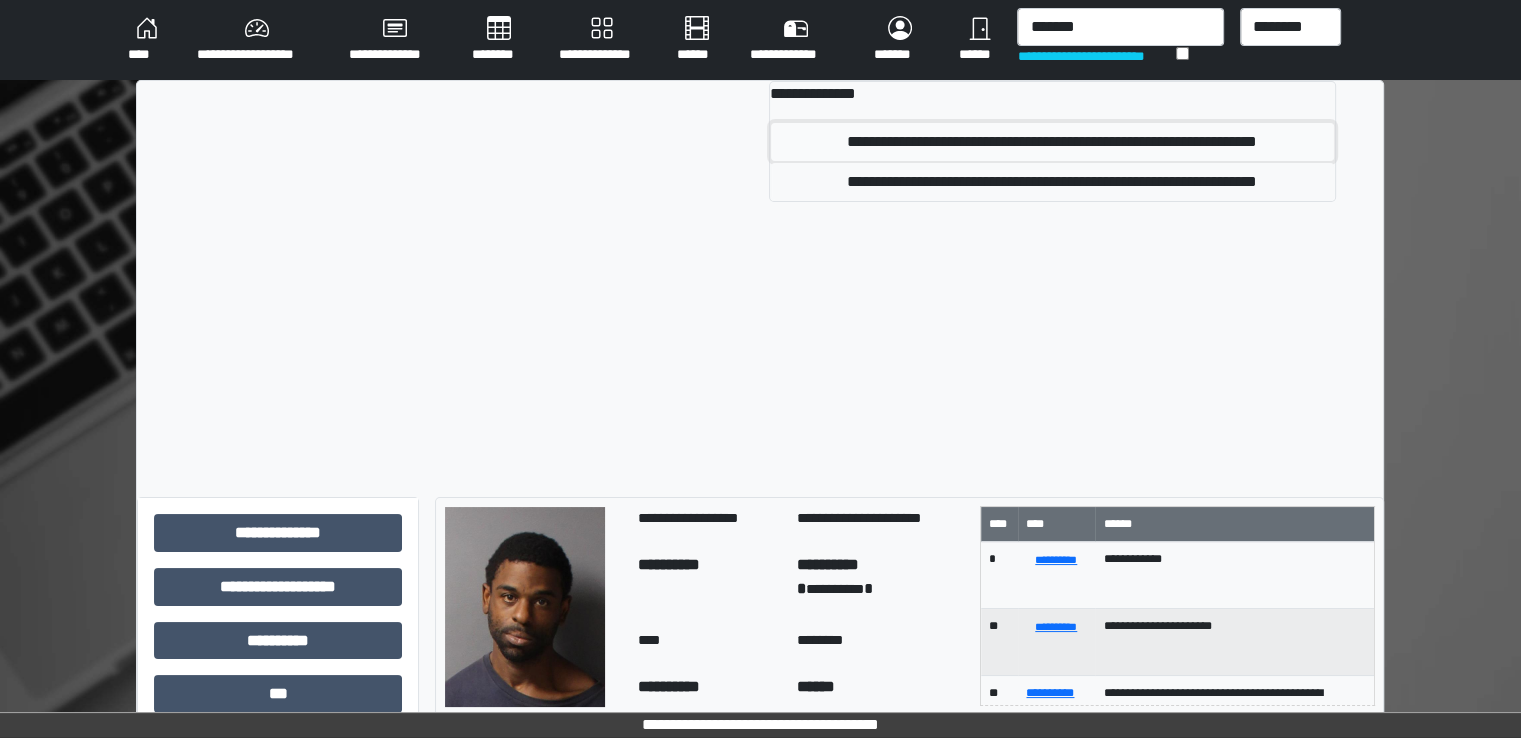 click on "**********" at bounding box center [1052, 142] 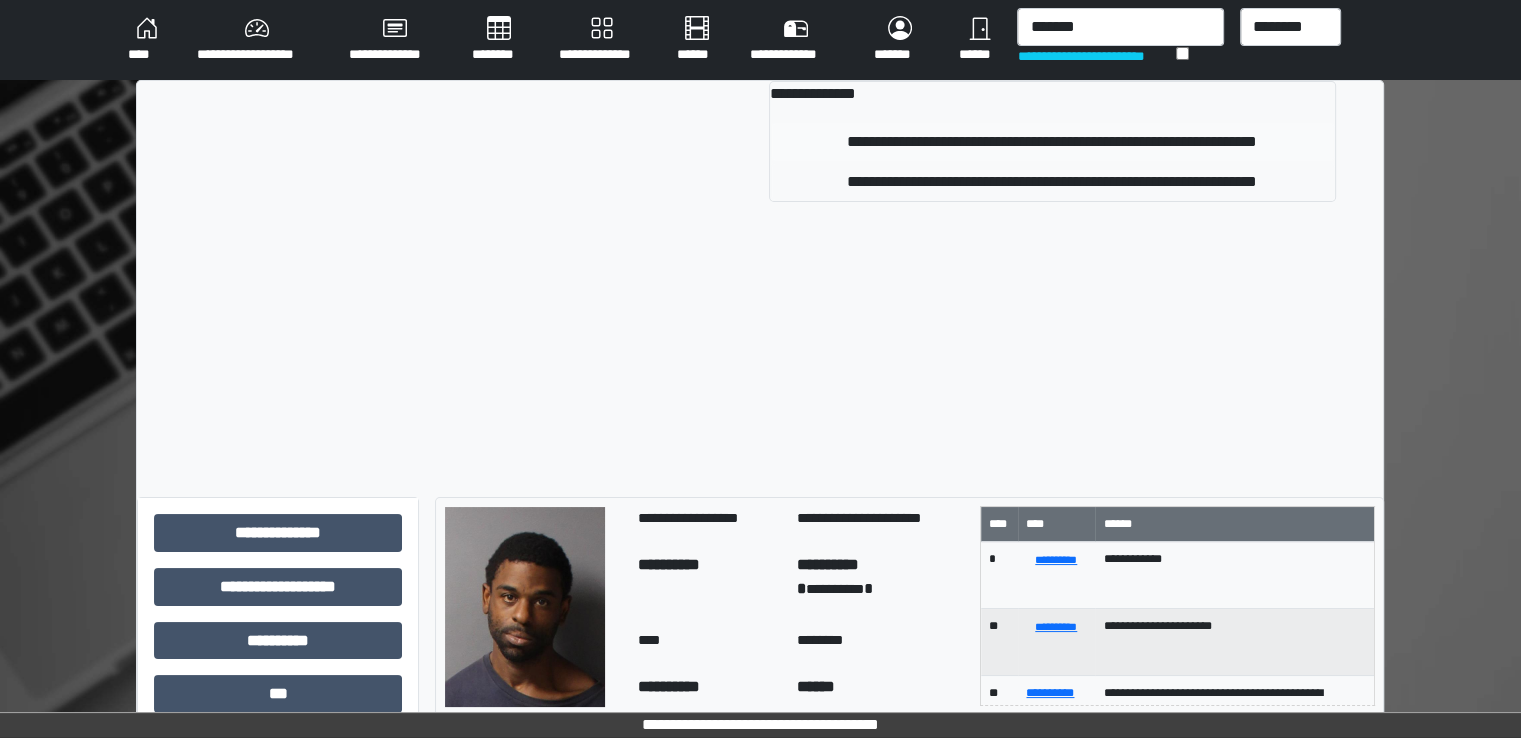 type 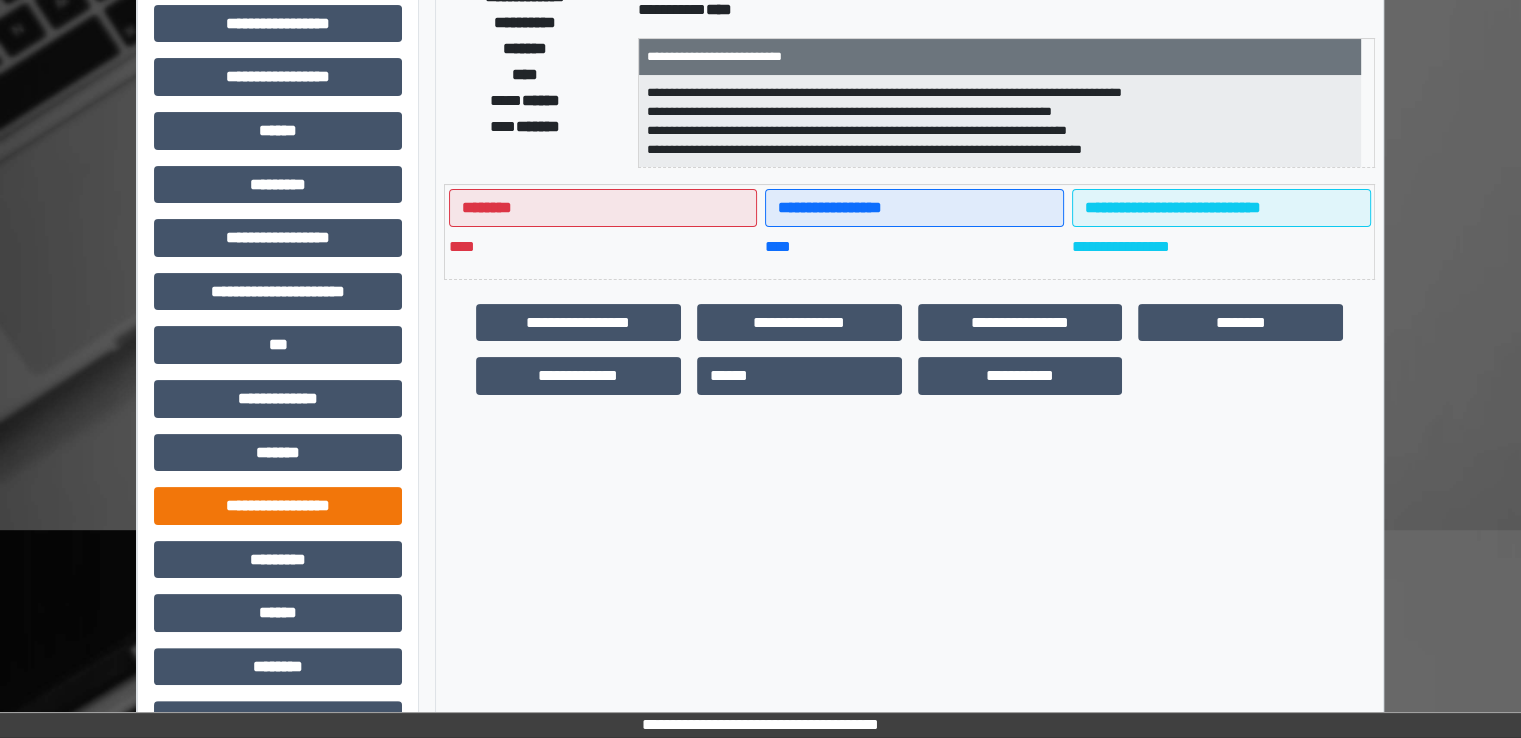 scroll, scrollTop: 428, scrollLeft: 0, axis: vertical 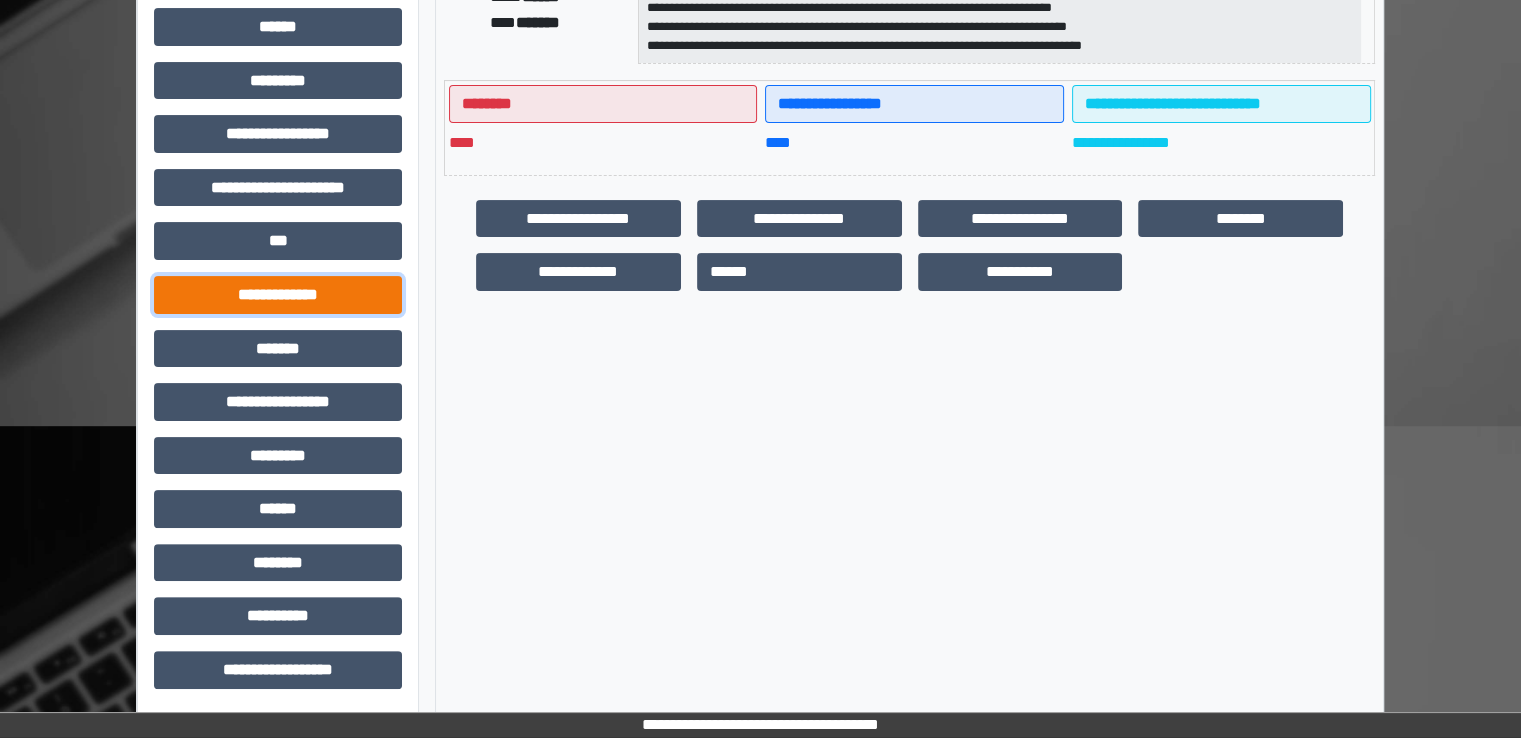 click on "**********" at bounding box center (278, 295) 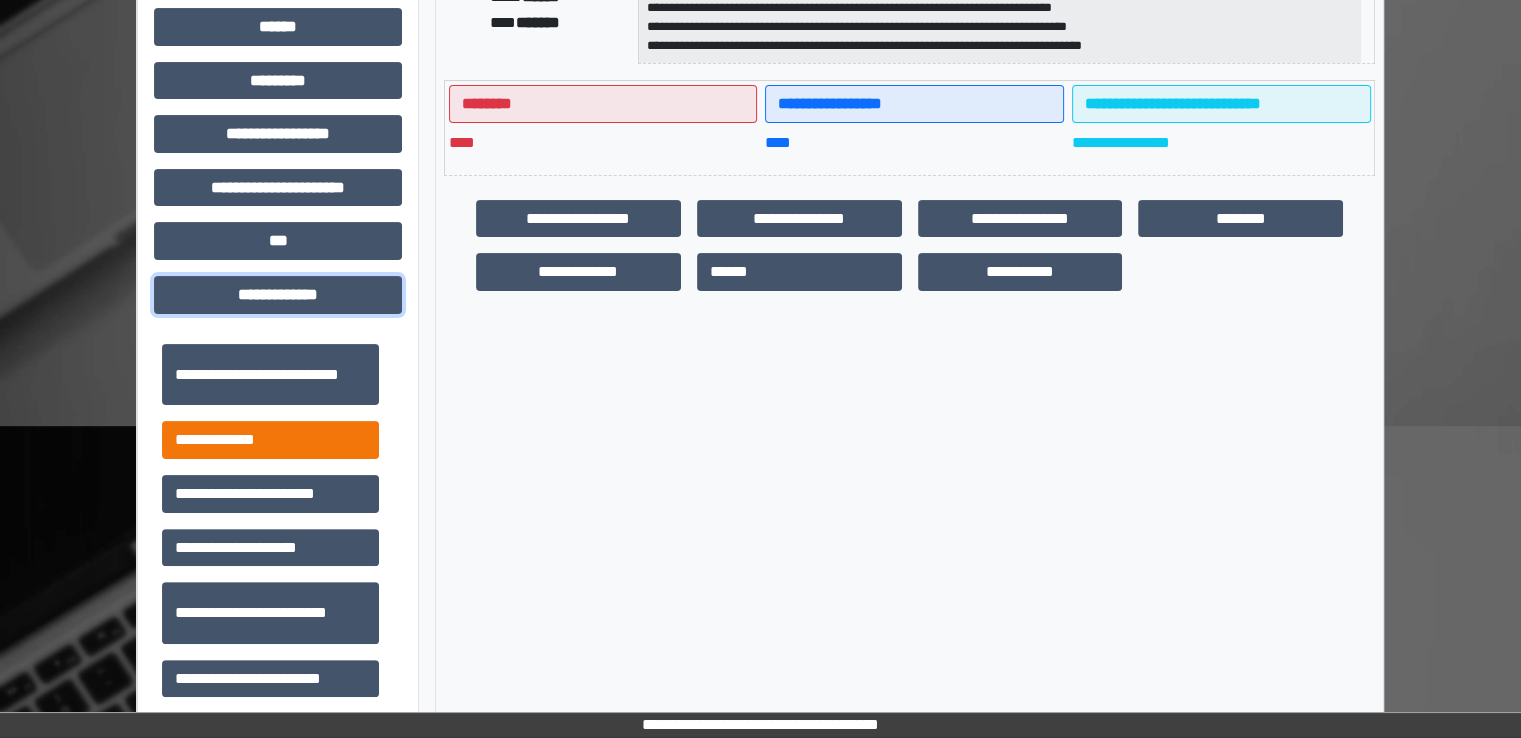 scroll, scrollTop: 600, scrollLeft: 0, axis: vertical 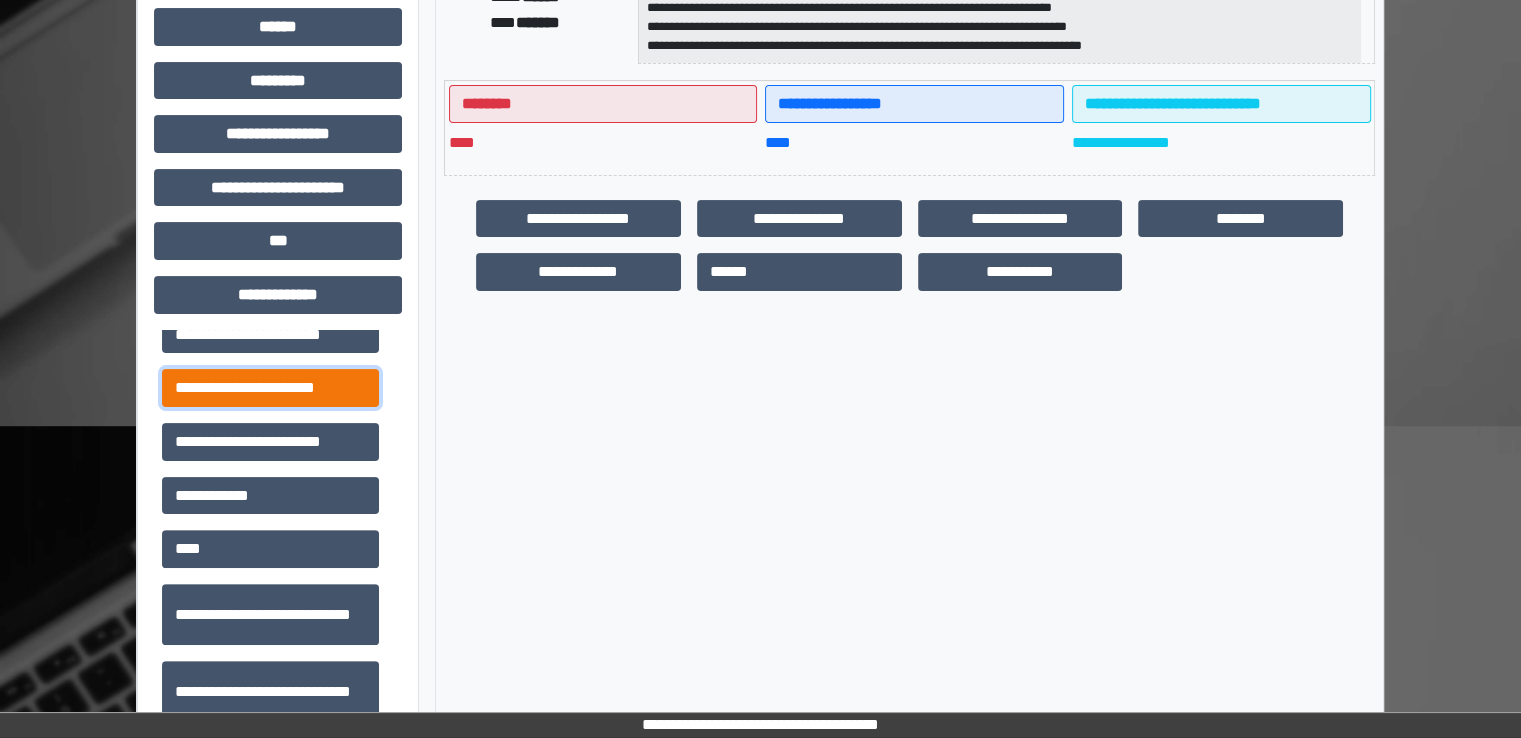 click on "**********" at bounding box center (270, 388) 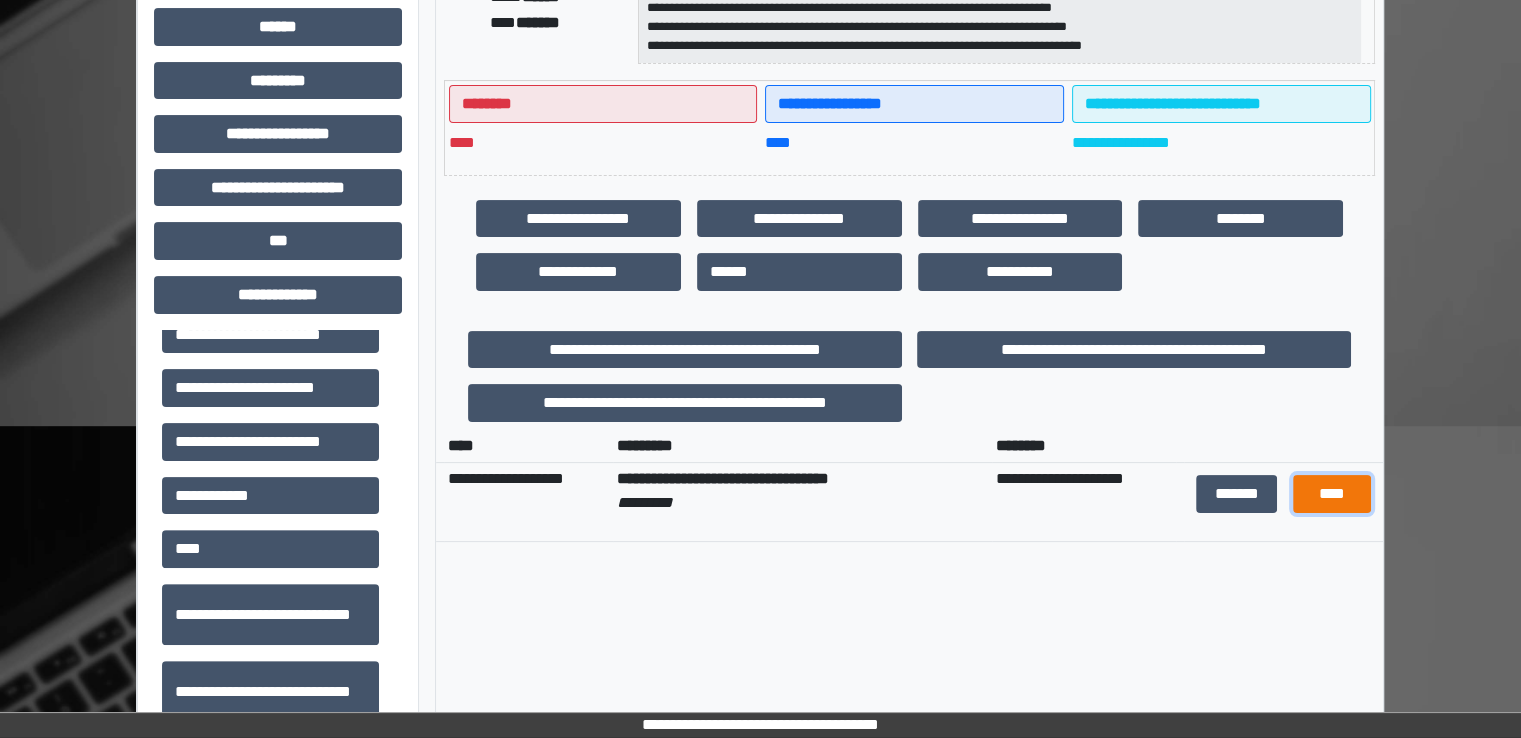 click on "****" at bounding box center (1332, 494) 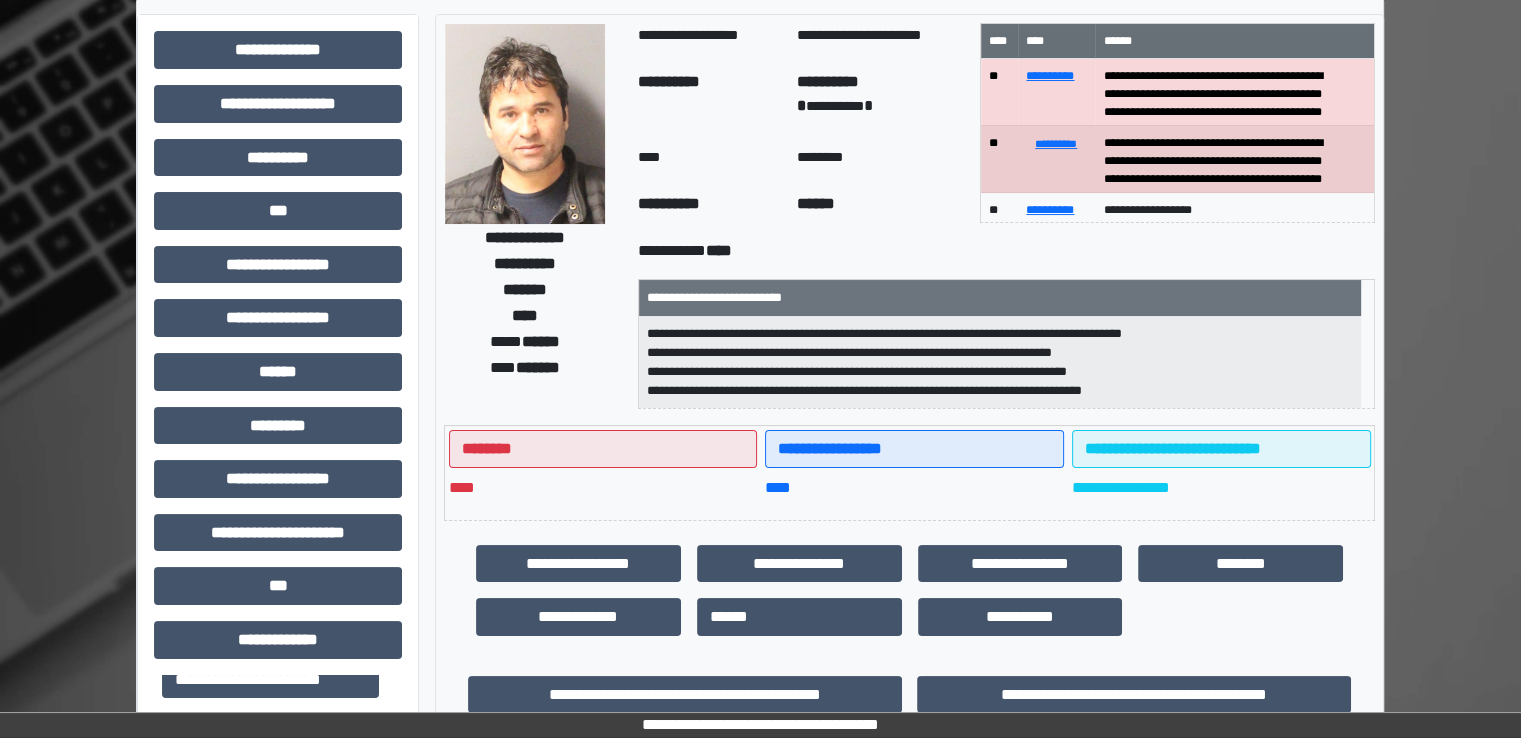 scroll, scrollTop: 0, scrollLeft: 0, axis: both 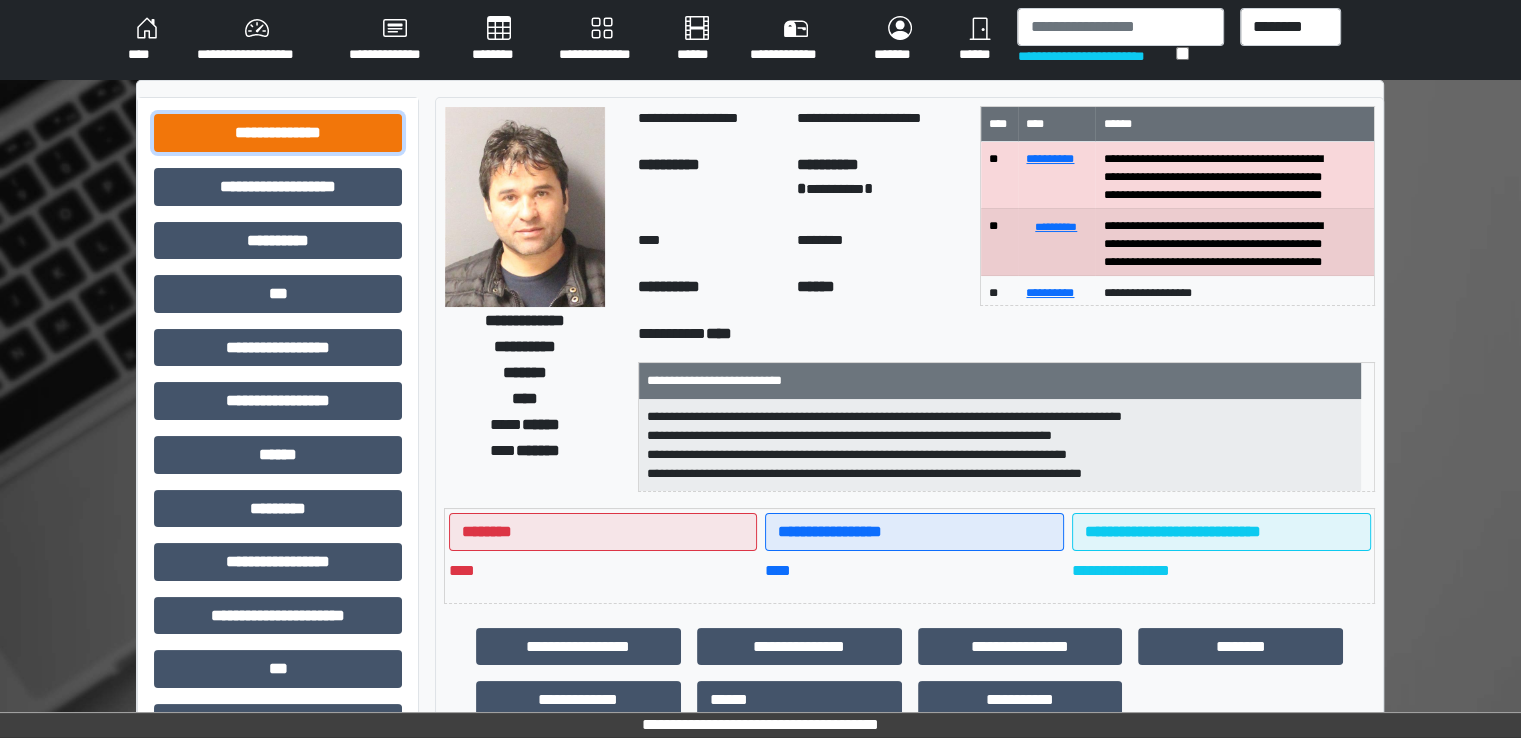 click on "**********" at bounding box center [278, 133] 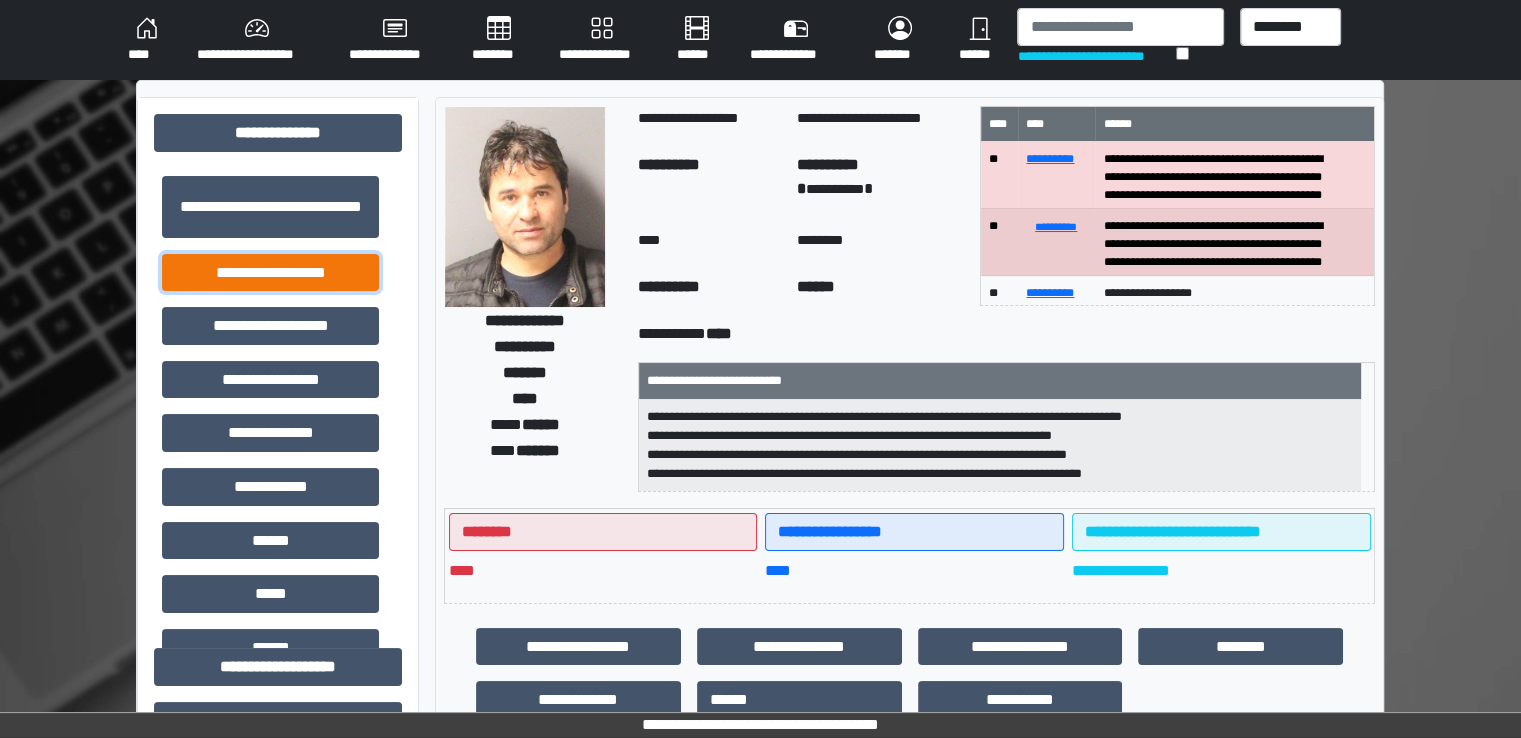 click on "**********" at bounding box center (270, 273) 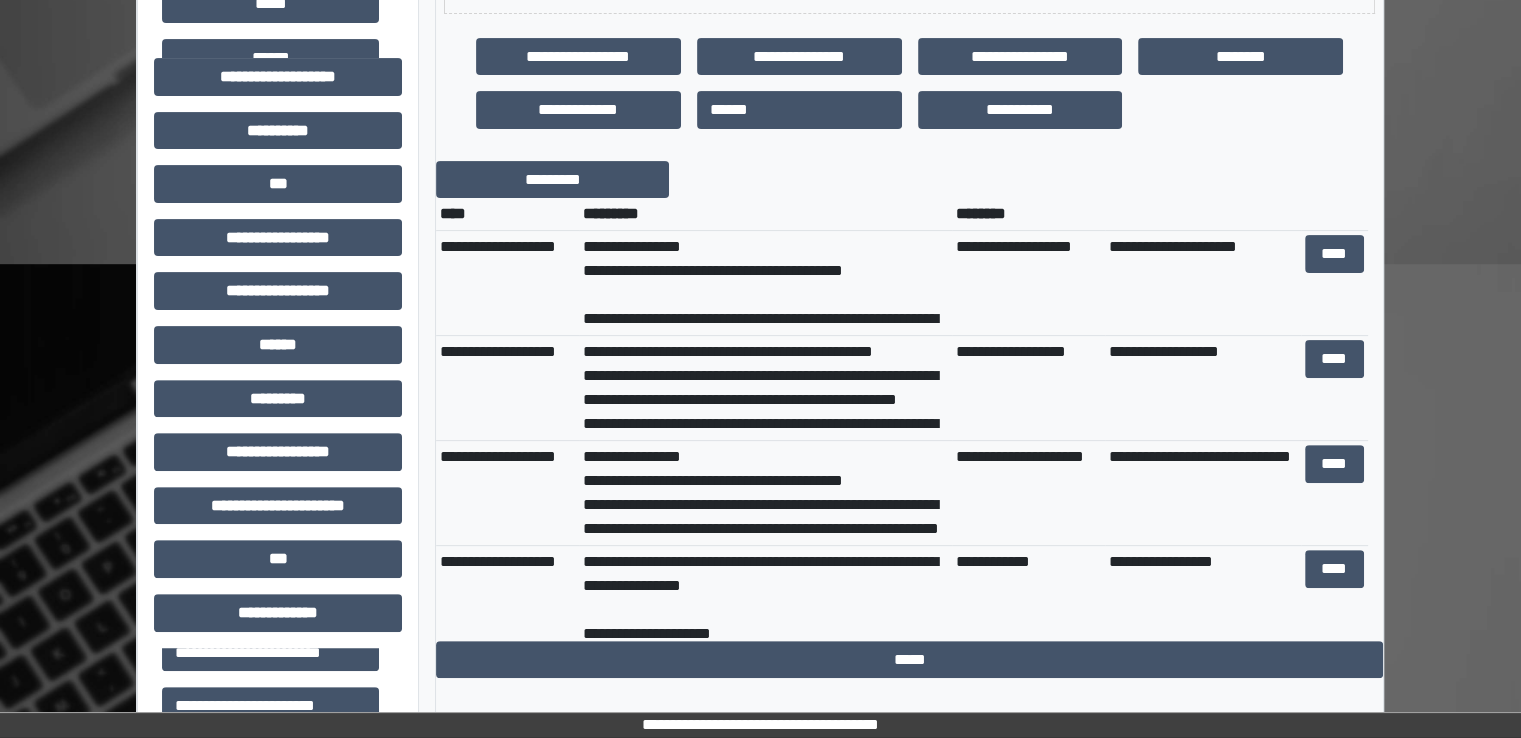 scroll, scrollTop: 600, scrollLeft: 0, axis: vertical 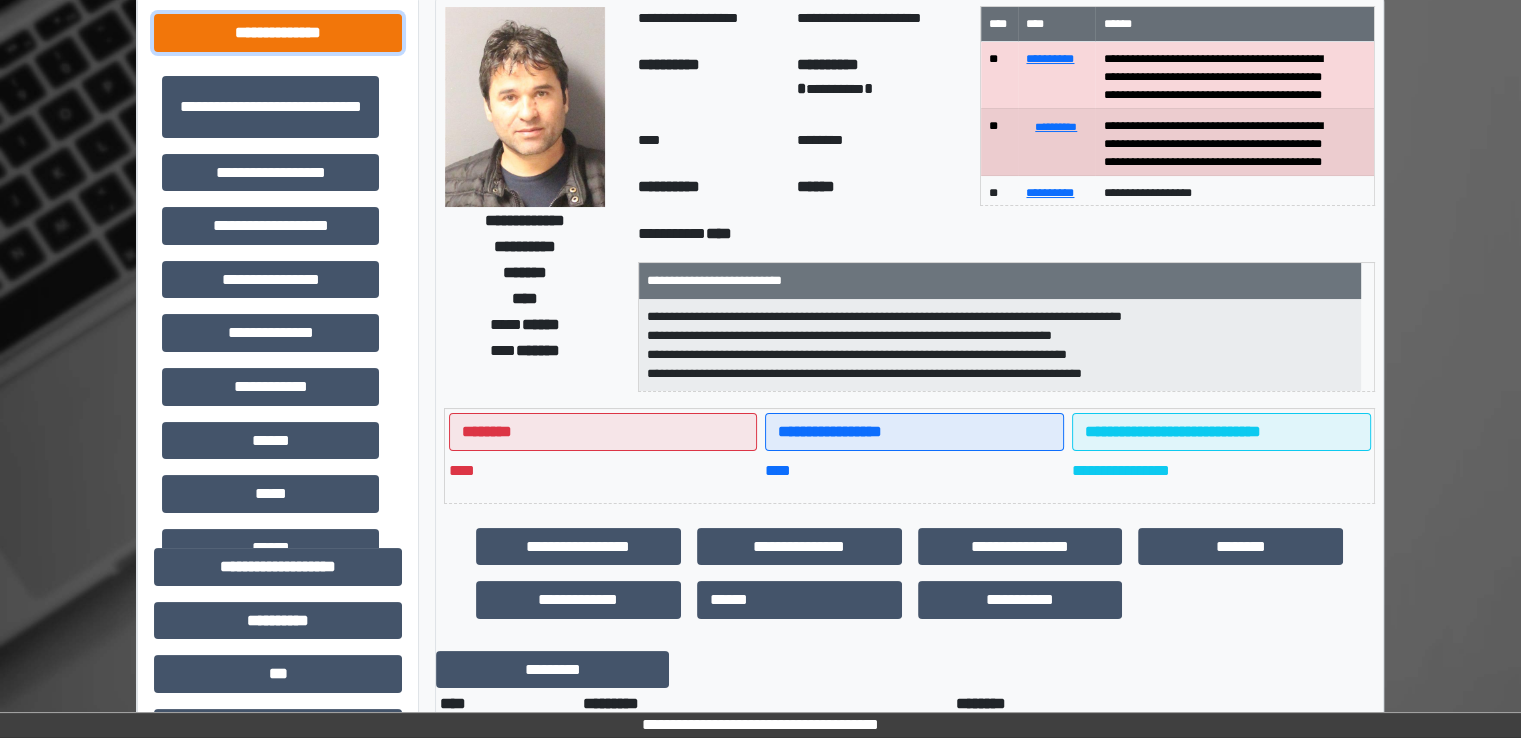 click on "**********" at bounding box center [278, 33] 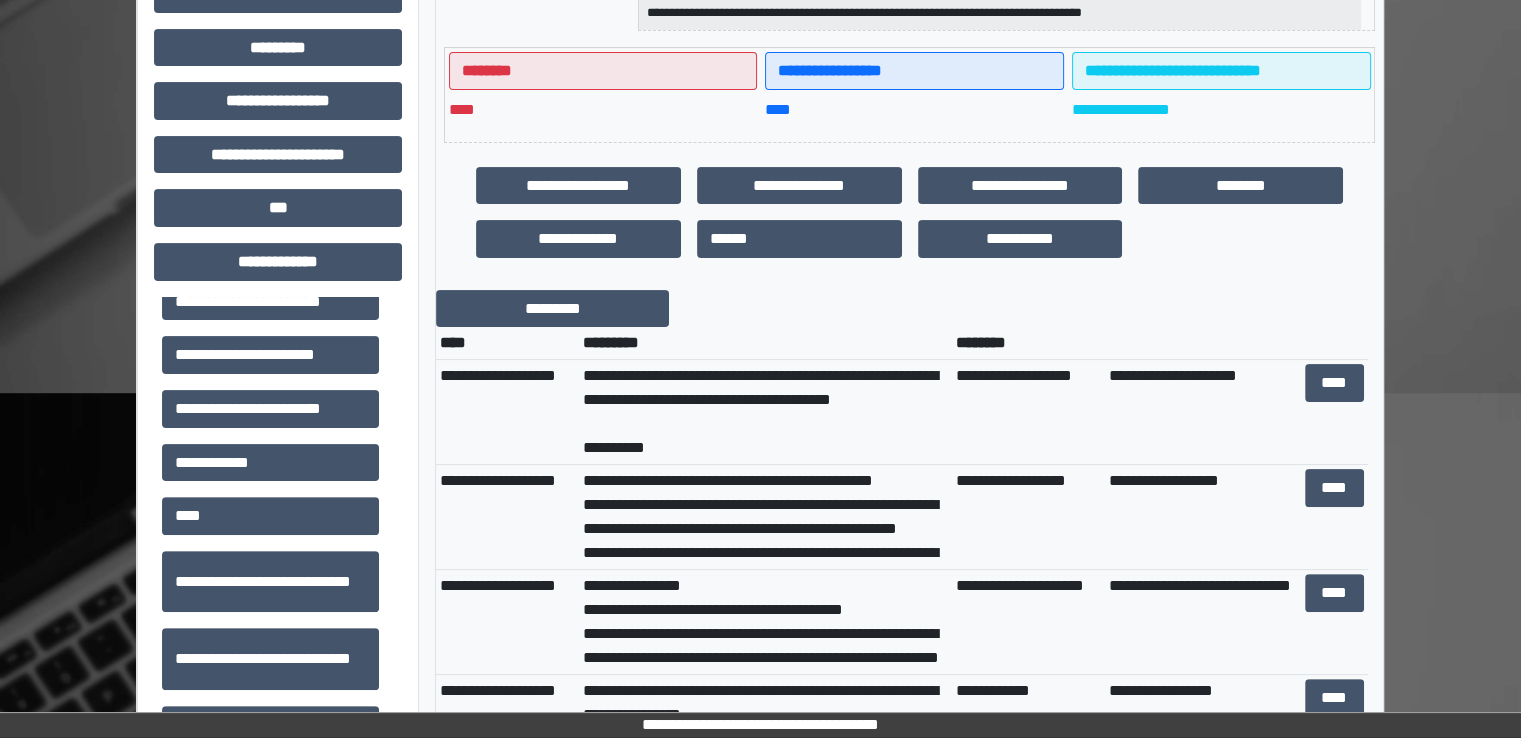 scroll, scrollTop: 500, scrollLeft: 0, axis: vertical 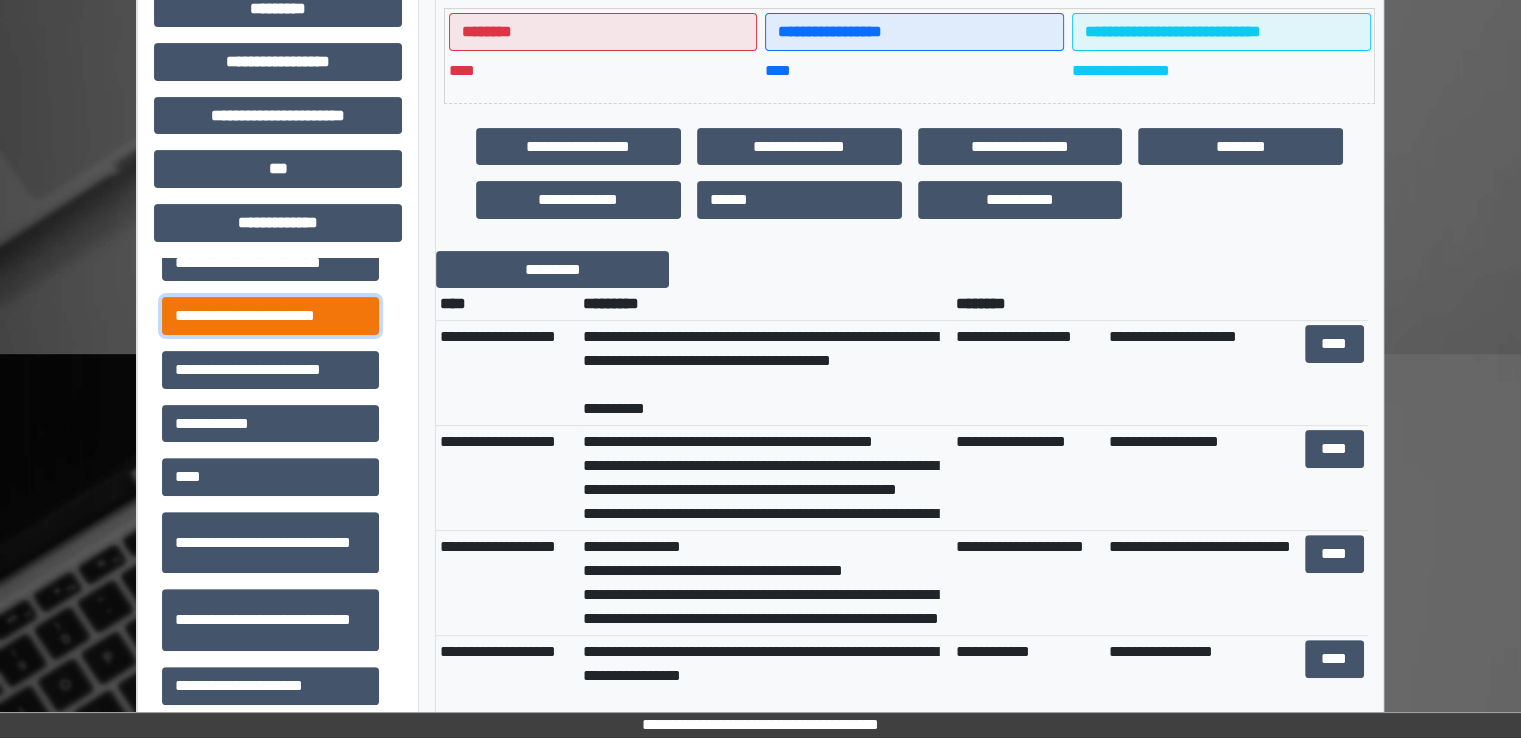 click on "**********" at bounding box center [270, 316] 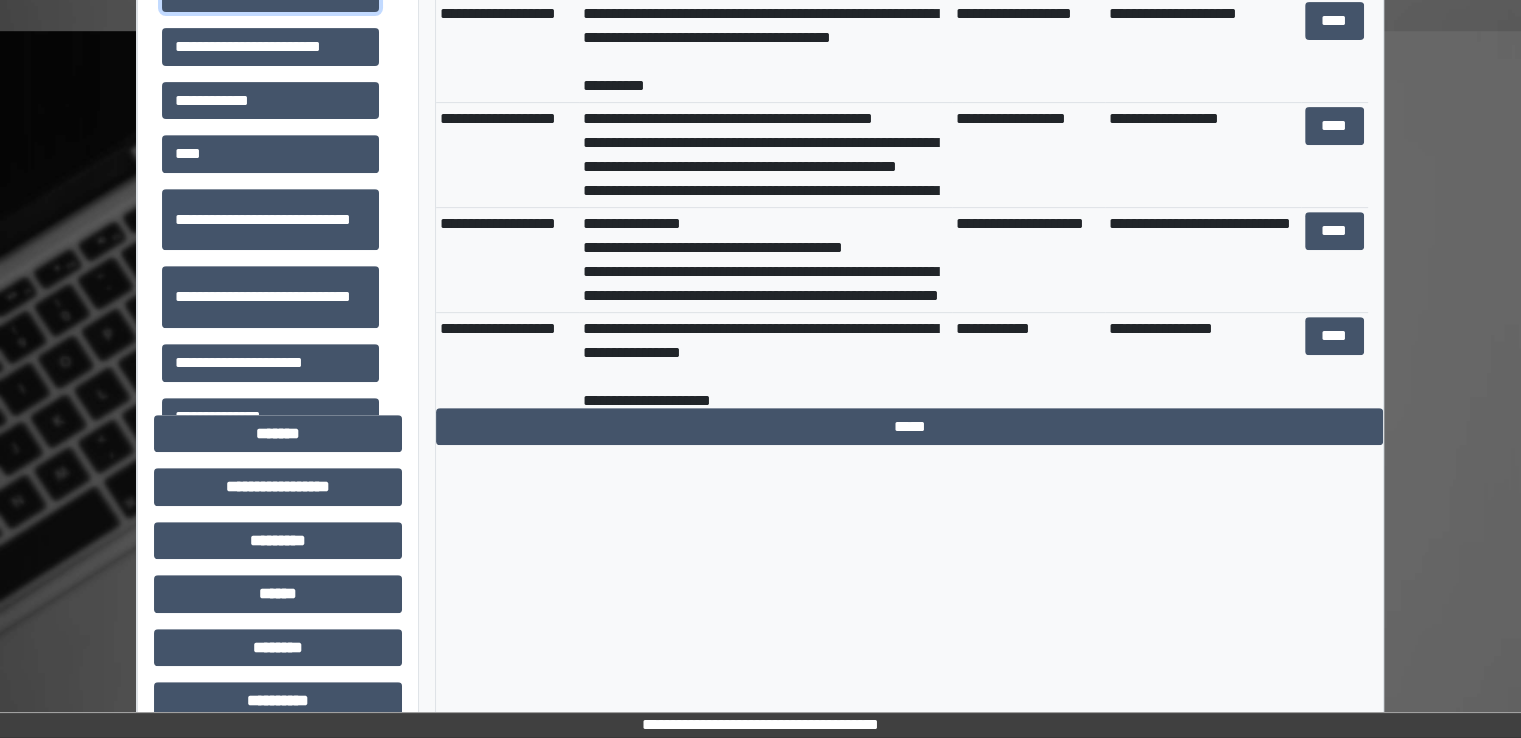 scroll, scrollTop: 908, scrollLeft: 0, axis: vertical 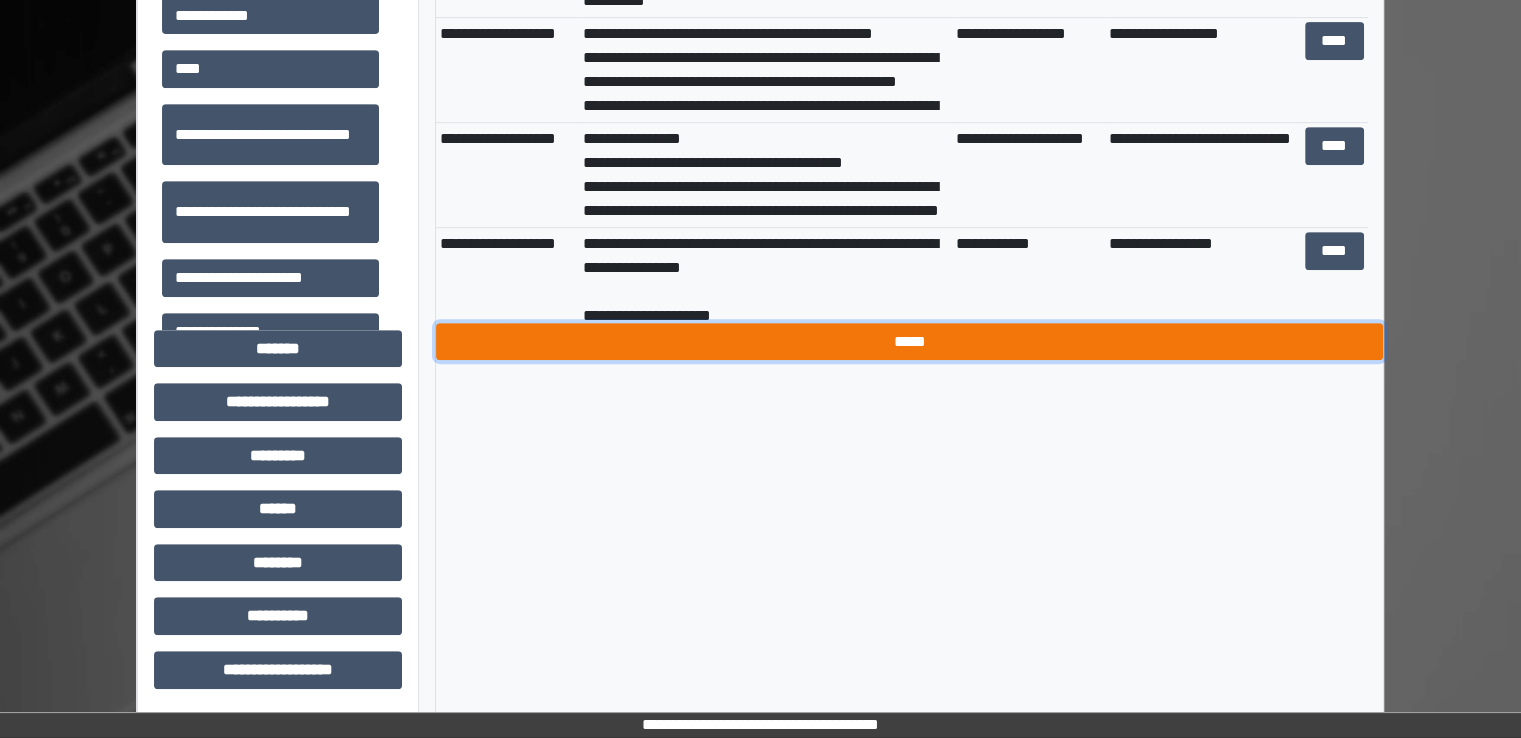 click on "*****" at bounding box center [909, 342] 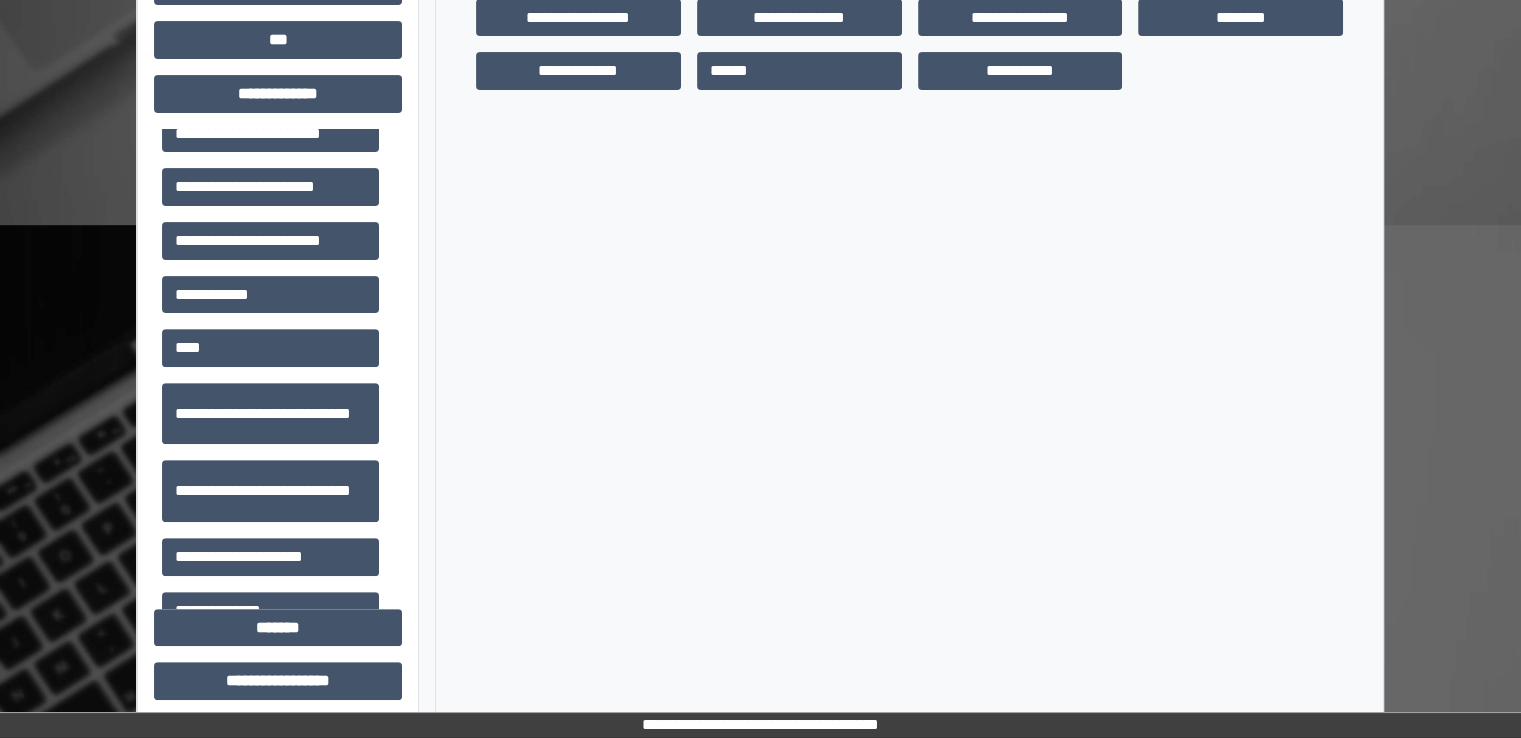 scroll, scrollTop: 508, scrollLeft: 0, axis: vertical 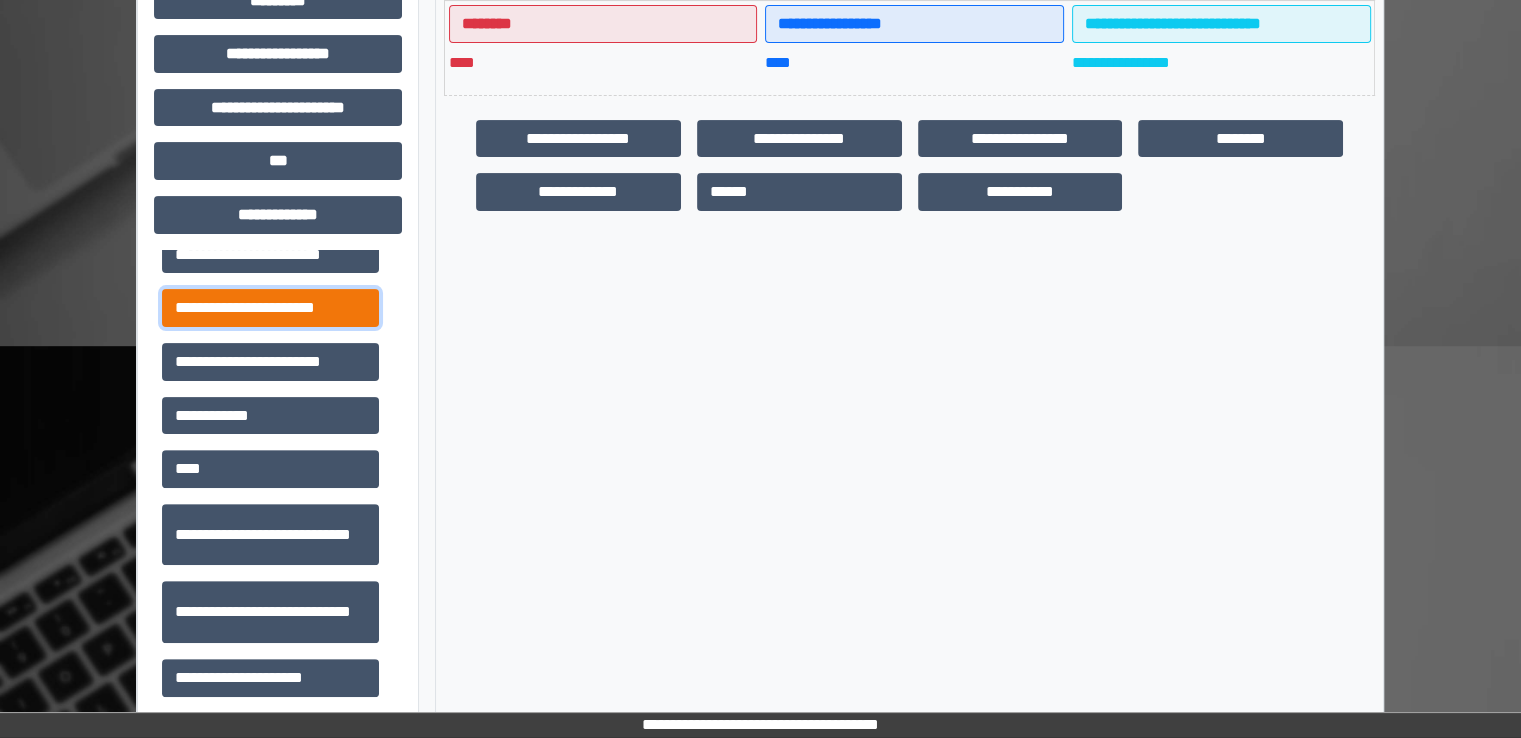 click on "**********" at bounding box center [270, 308] 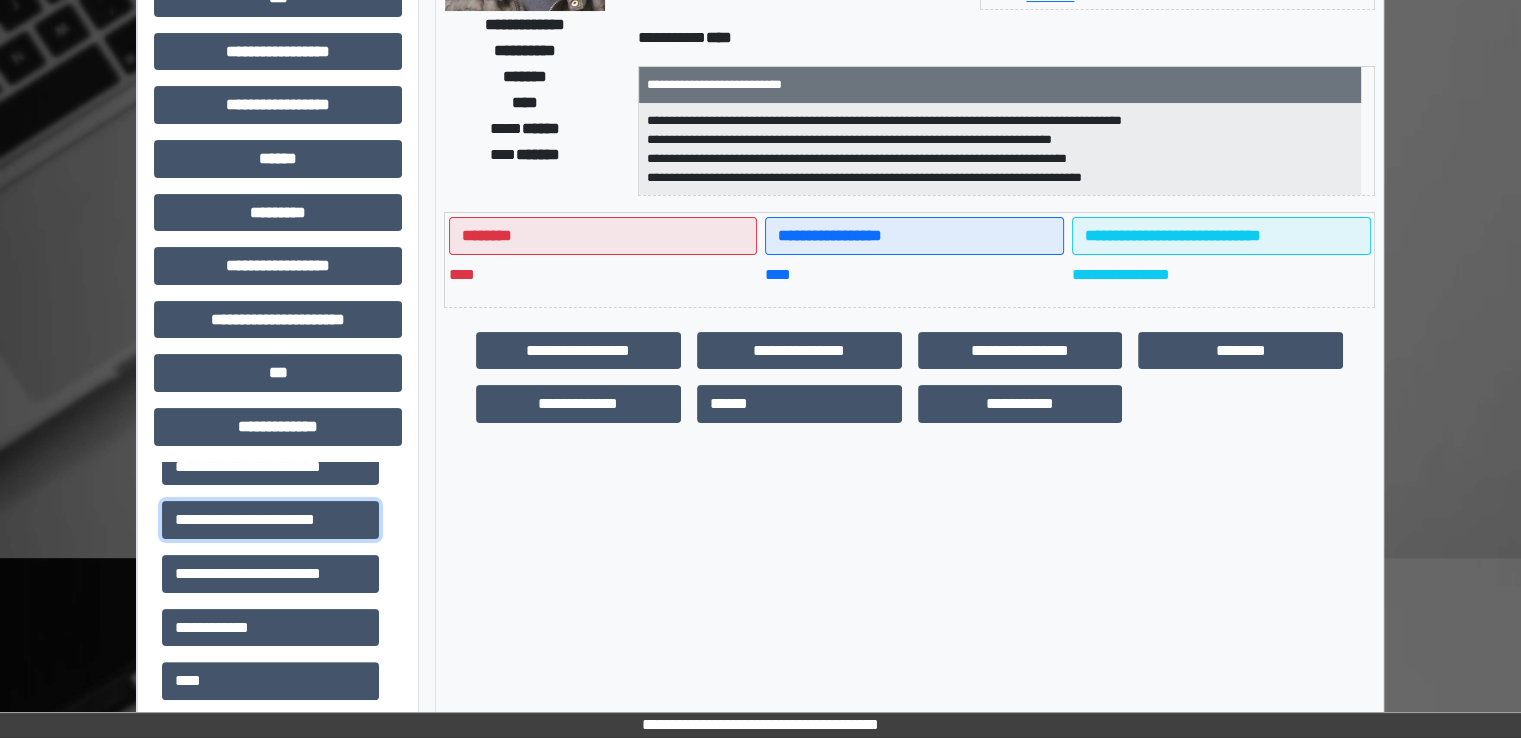 scroll, scrollTop: 8, scrollLeft: 0, axis: vertical 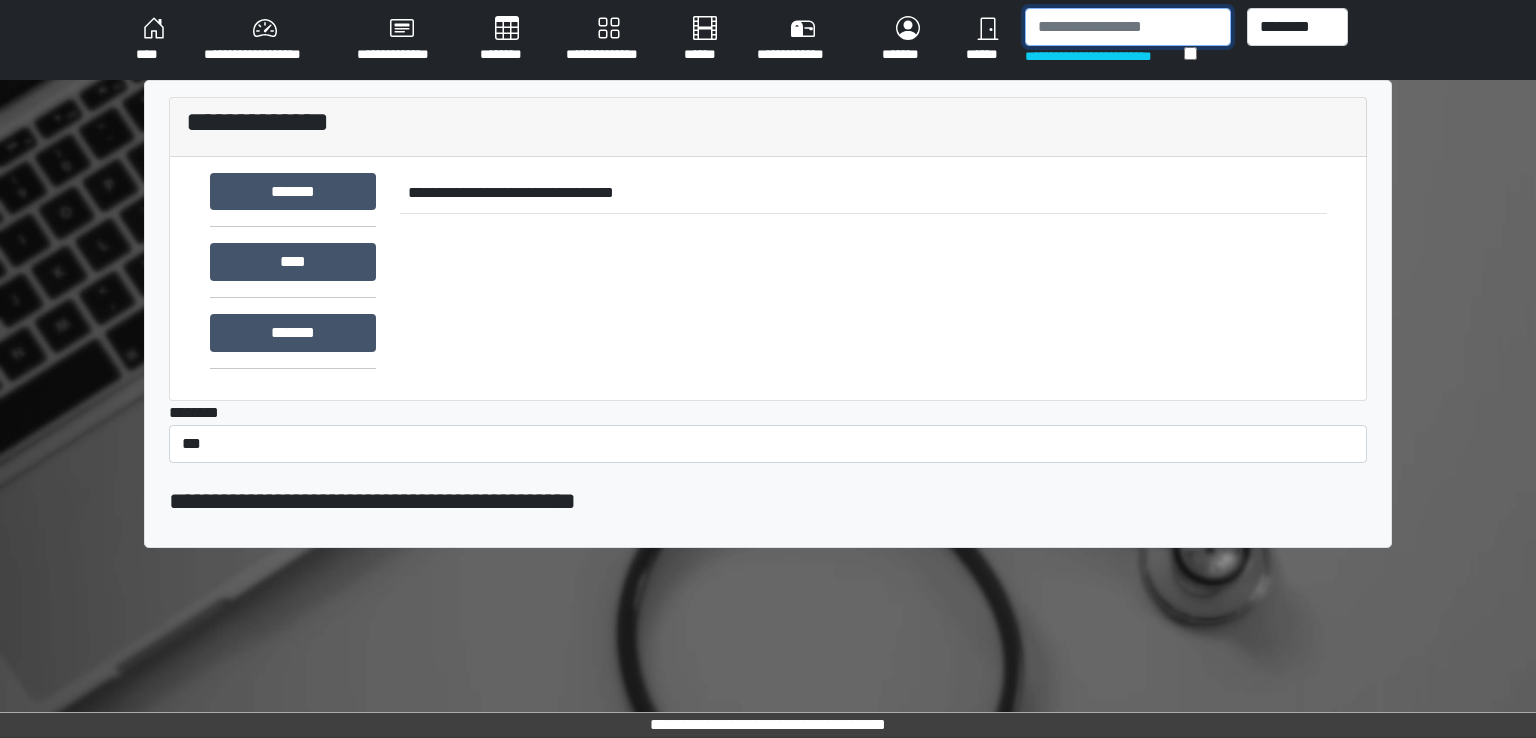 click at bounding box center (1128, 27) 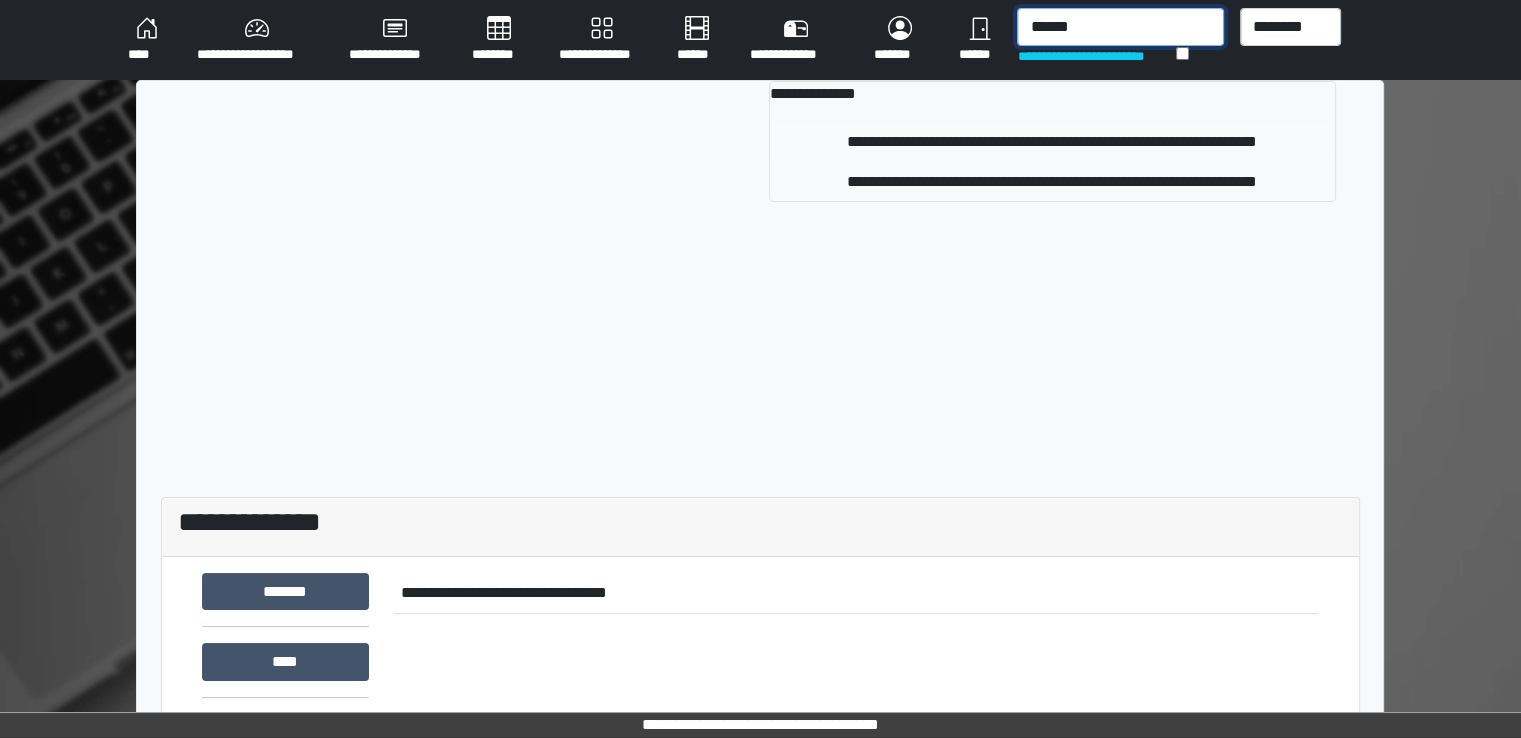 type on "******" 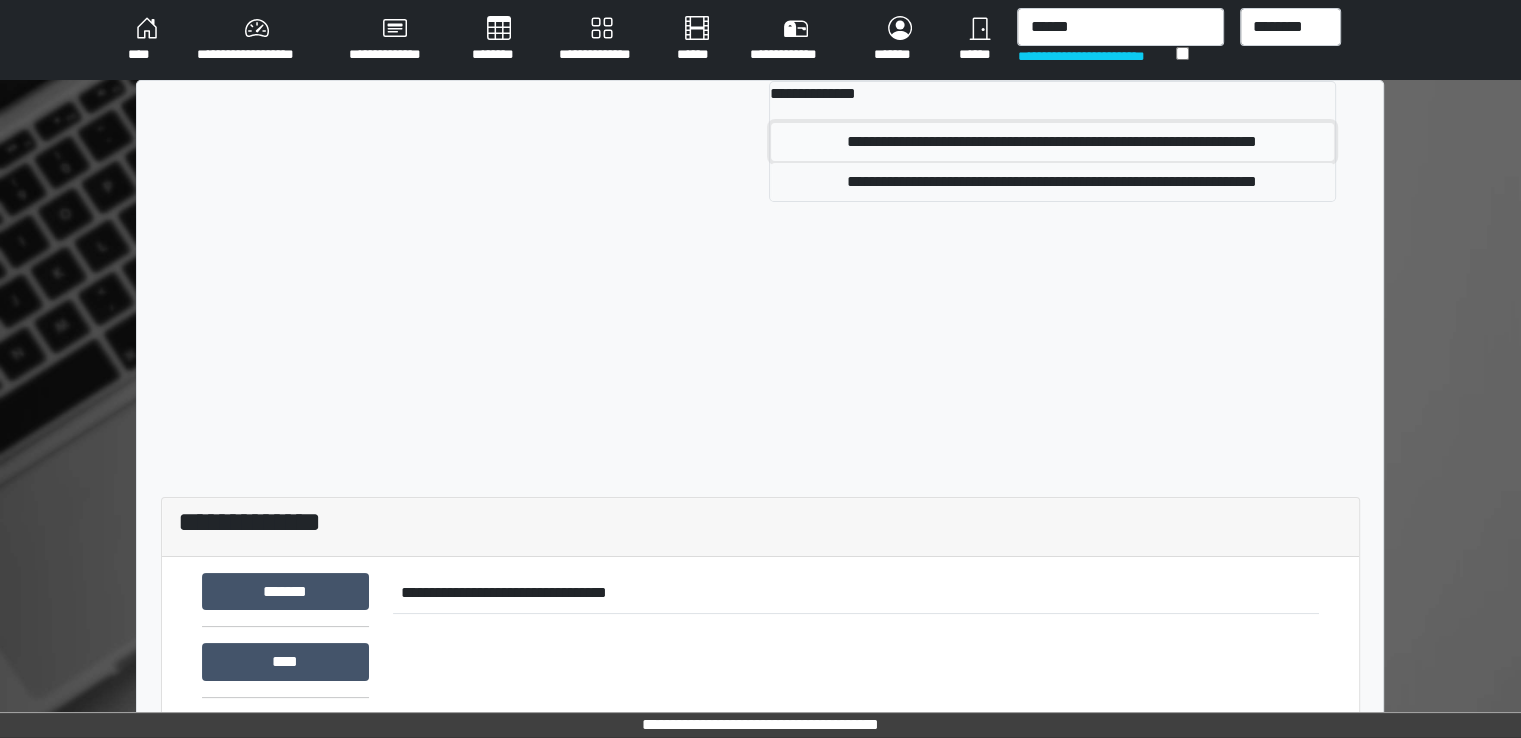 click on "**********" at bounding box center [1052, 142] 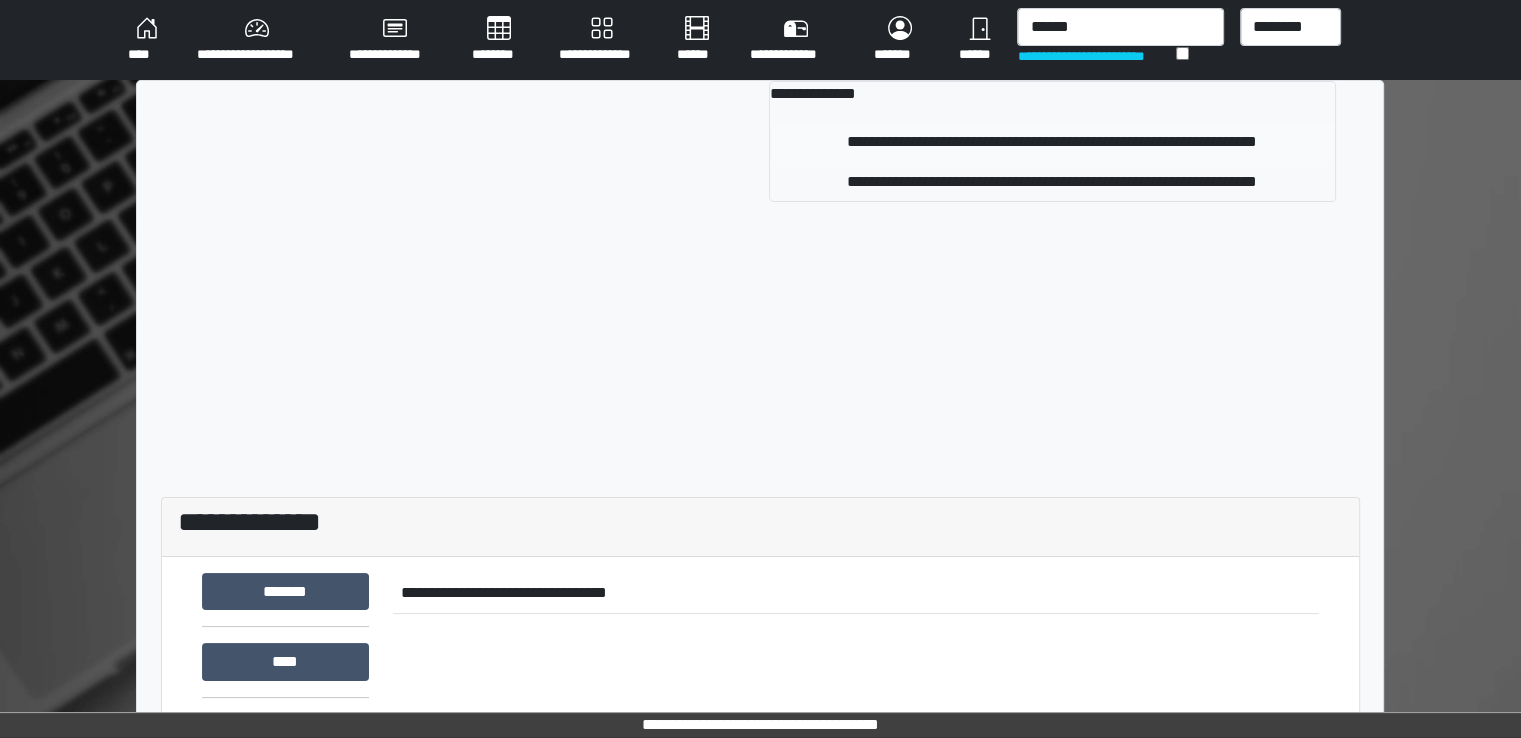 type 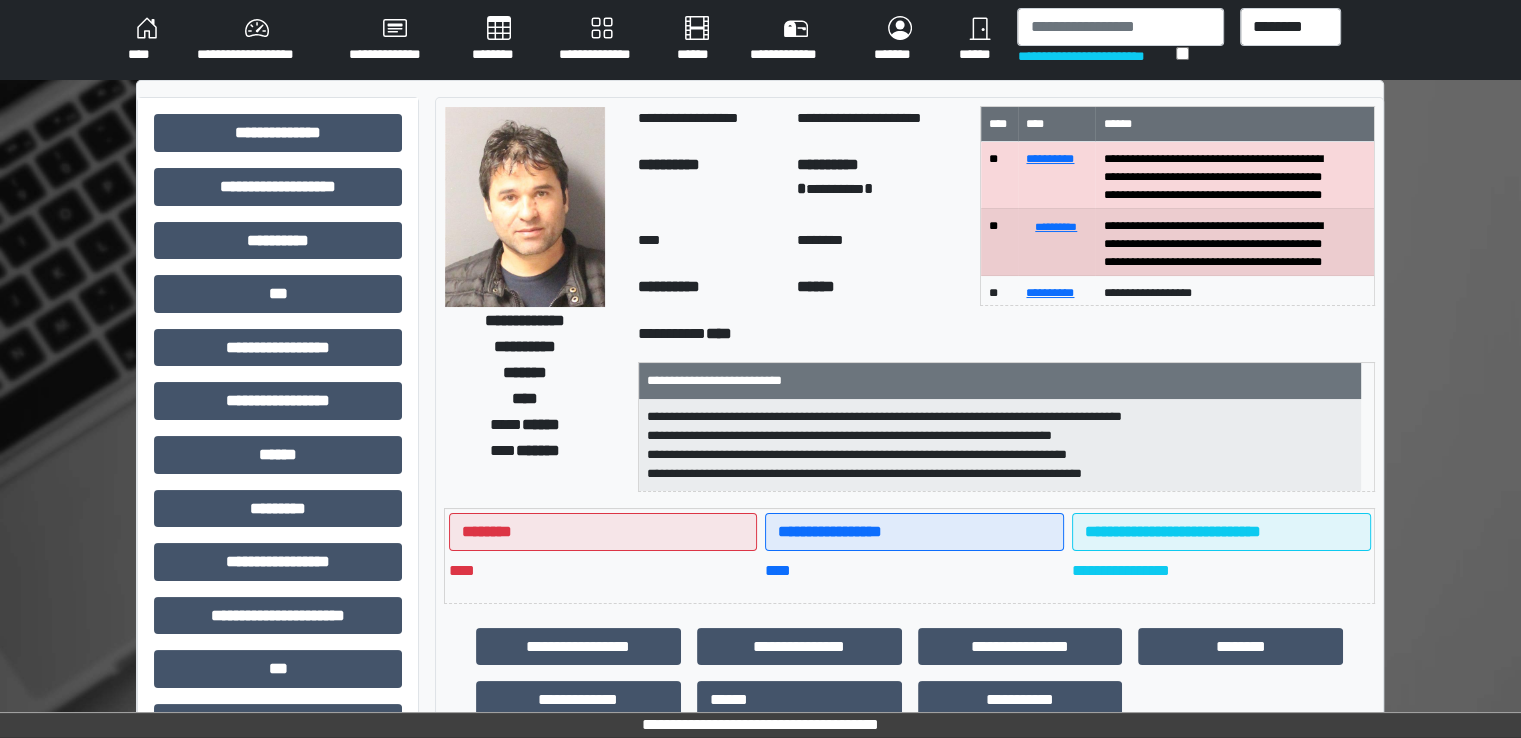 drag, startPoint x: 869, startPoint y: 209, endPoint x: 796, endPoint y: 242, distance: 80.11242 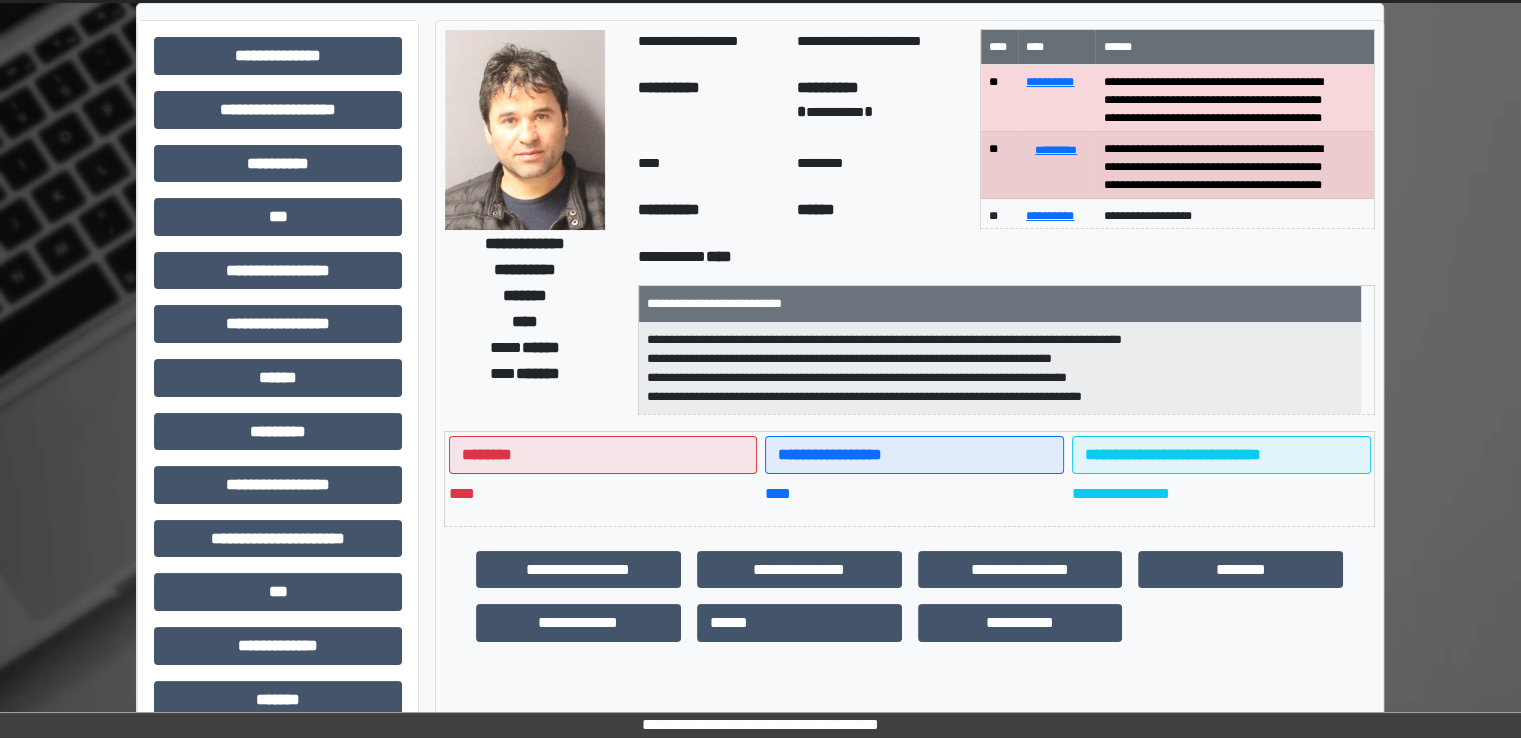 scroll, scrollTop: 428, scrollLeft: 0, axis: vertical 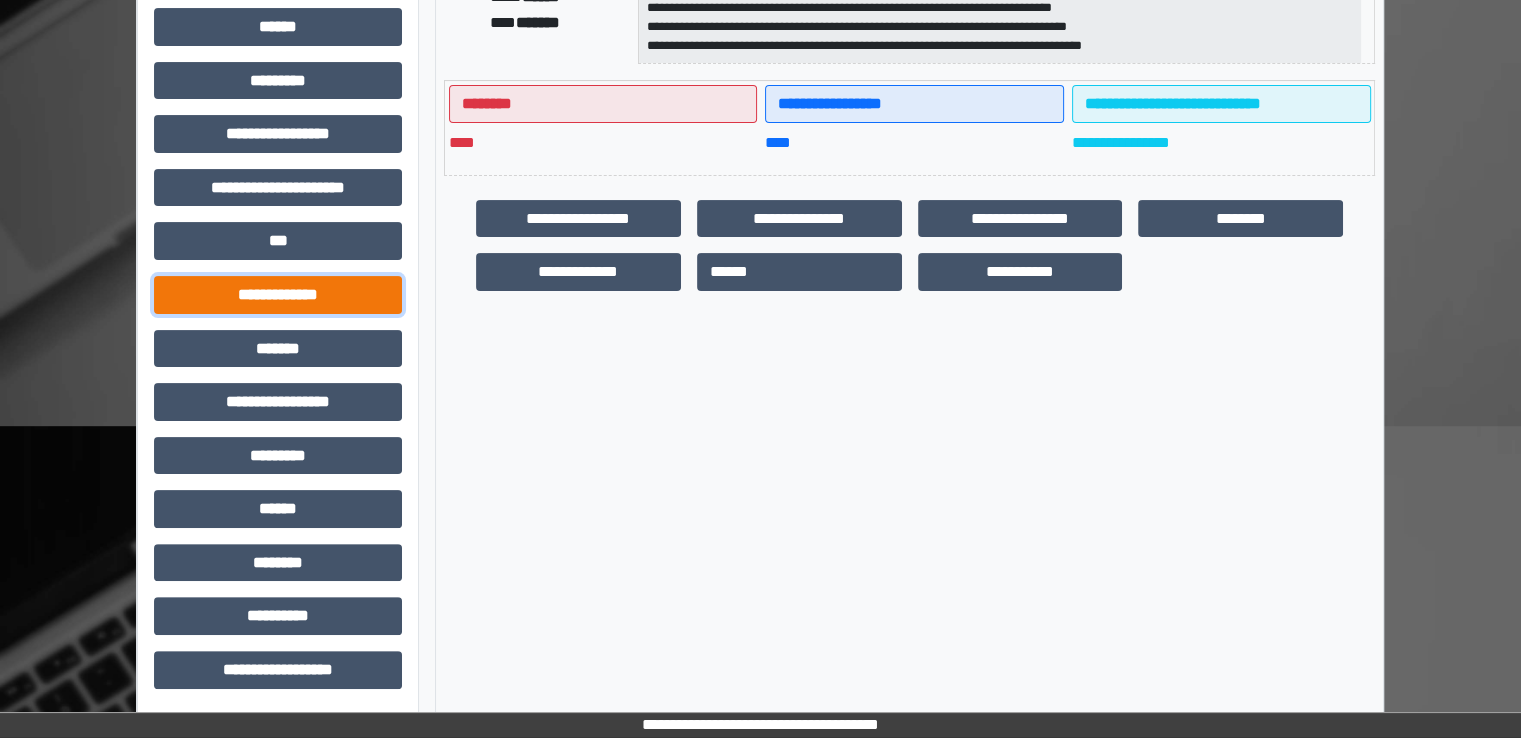 click on "**********" at bounding box center [278, 295] 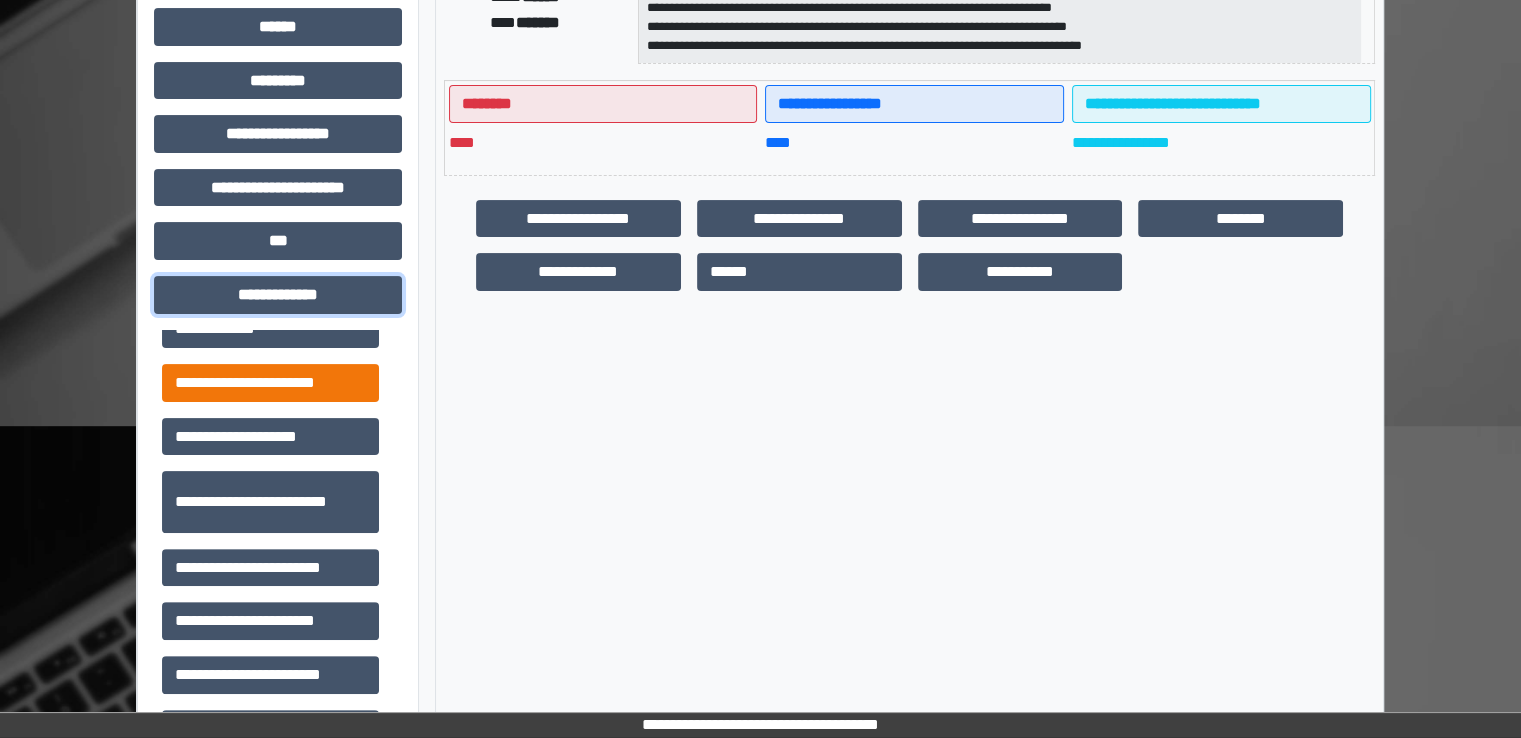 scroll, scrollTop: 500, scrollLeft: 0, axis: vertical 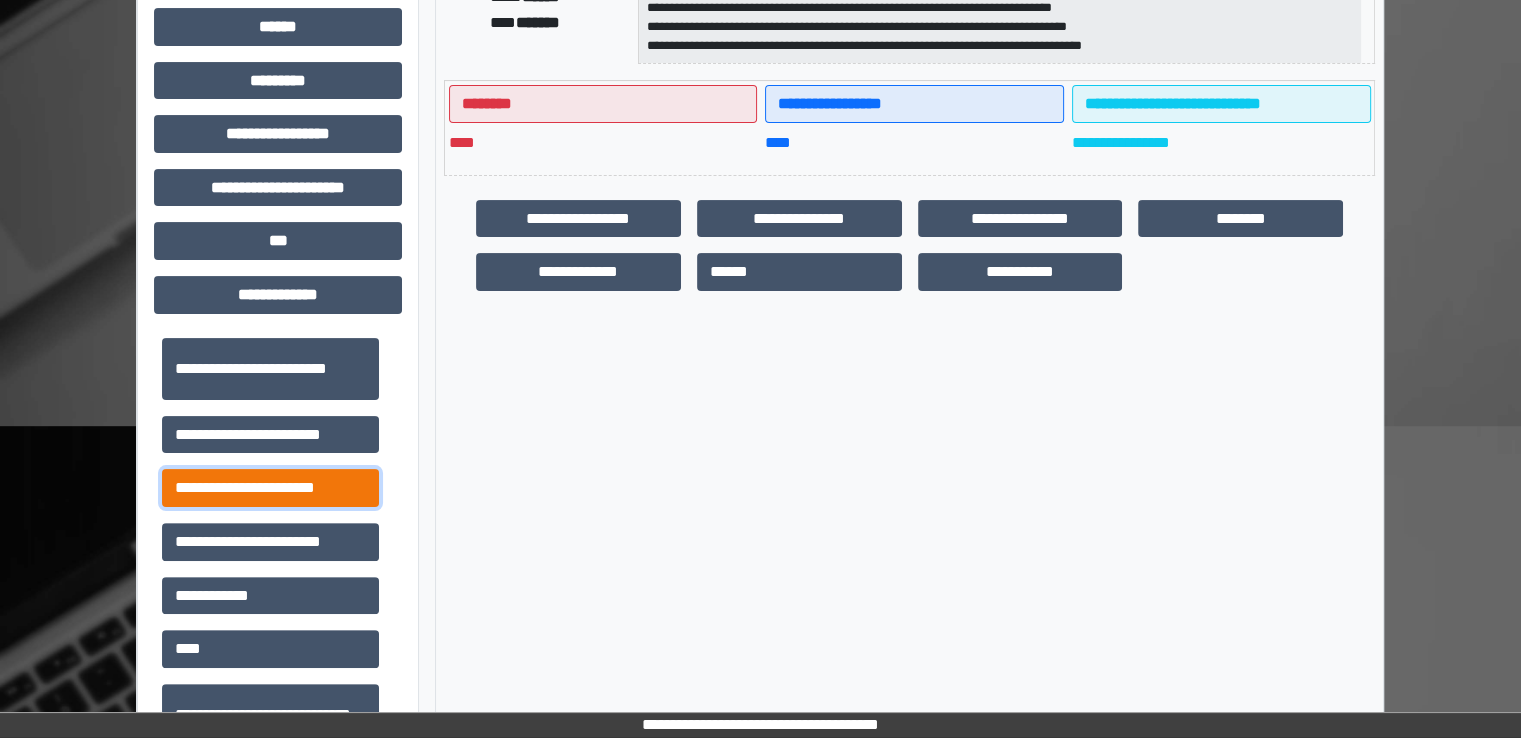 click on "**********" at bounding box center [270, 488] 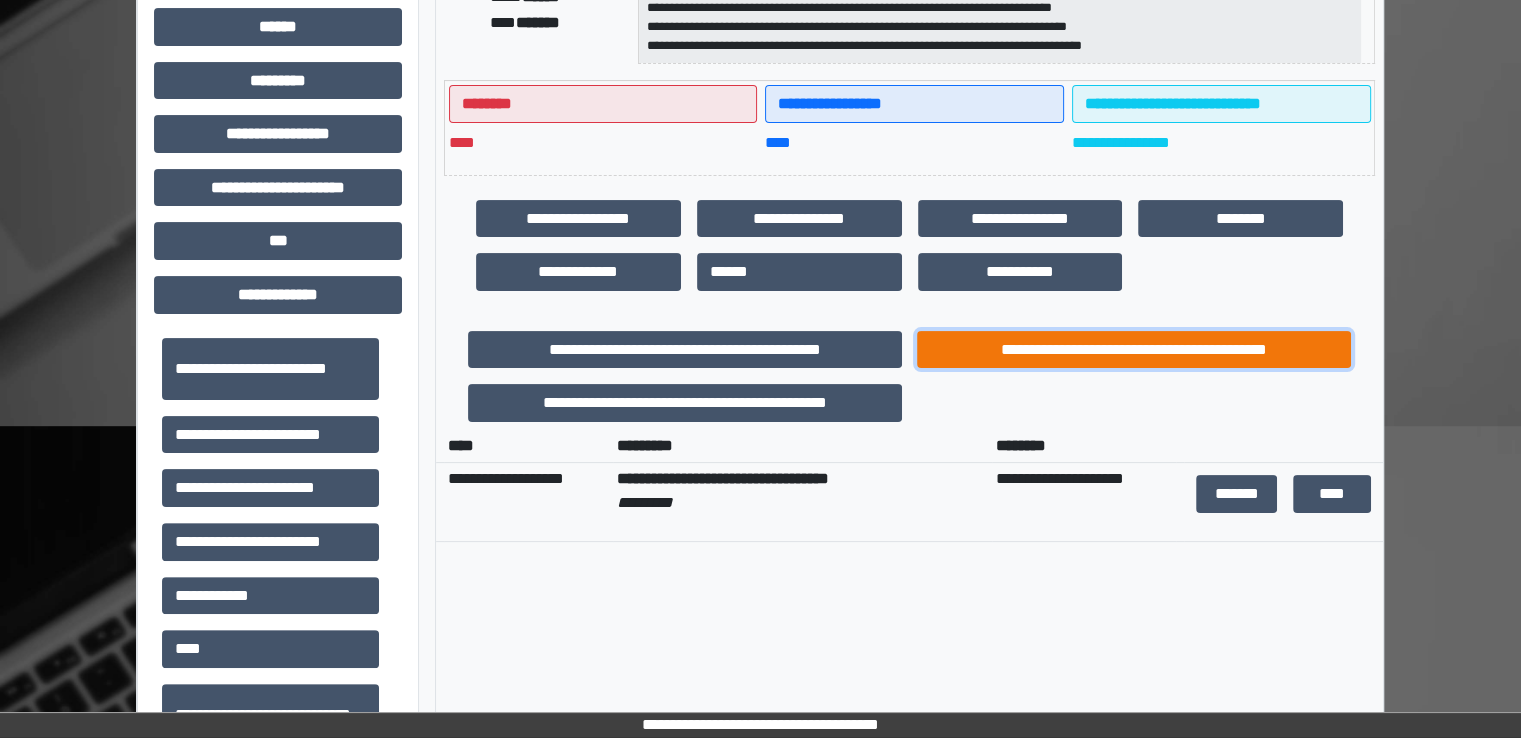 click on "**********" at bounding box center (1134, 350) 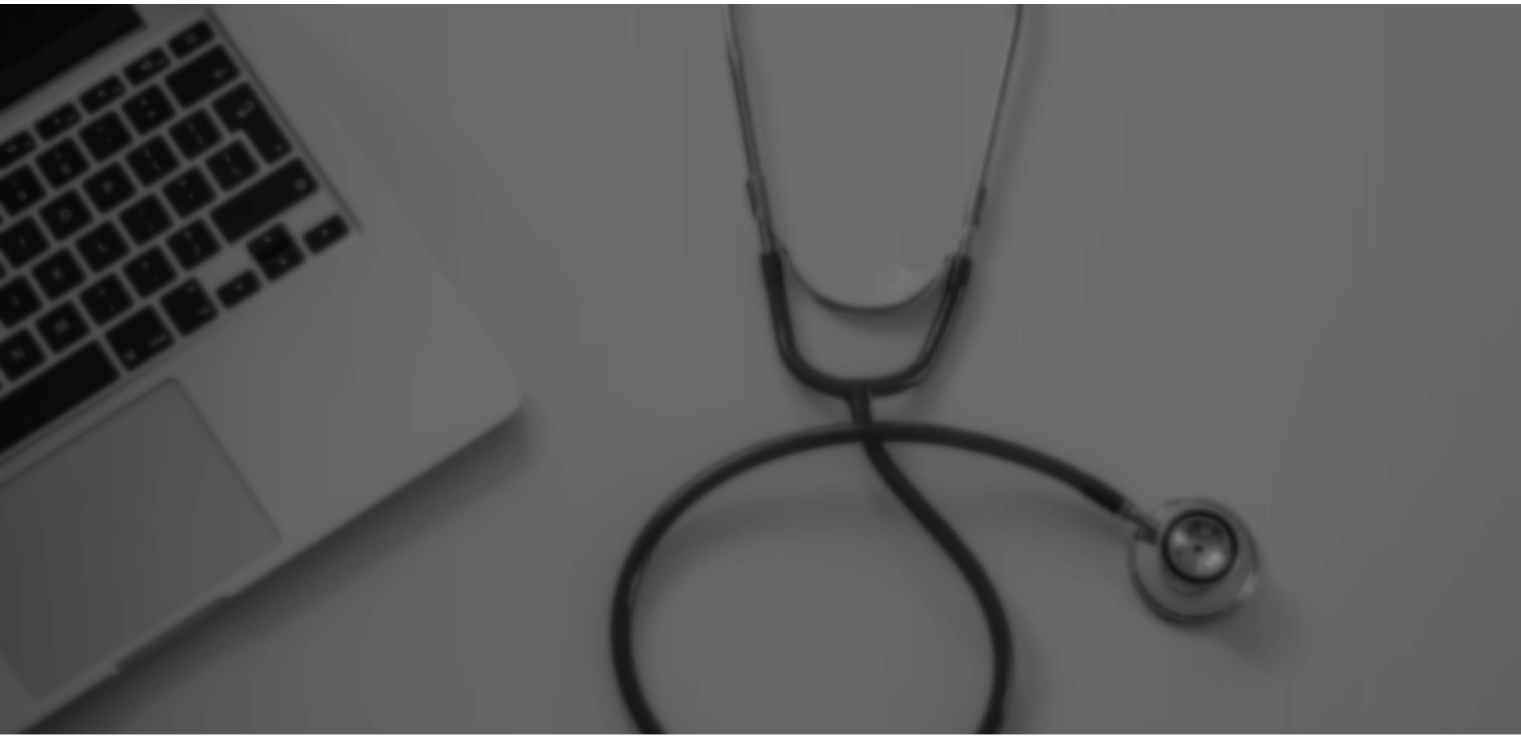 scroll, scrollTop: 0, scrollLeft: 0, axis: both 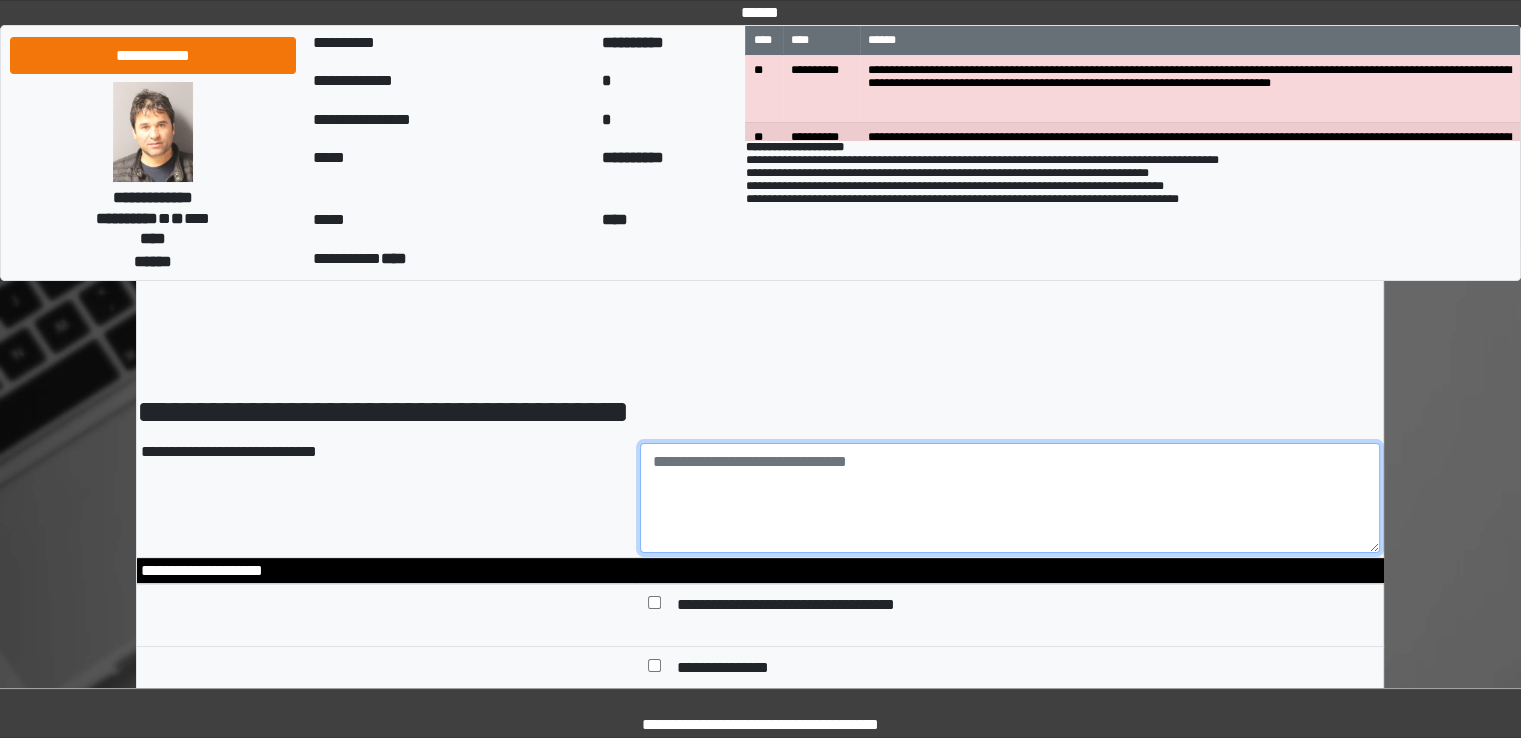 click at bounding box center (1010, 498) 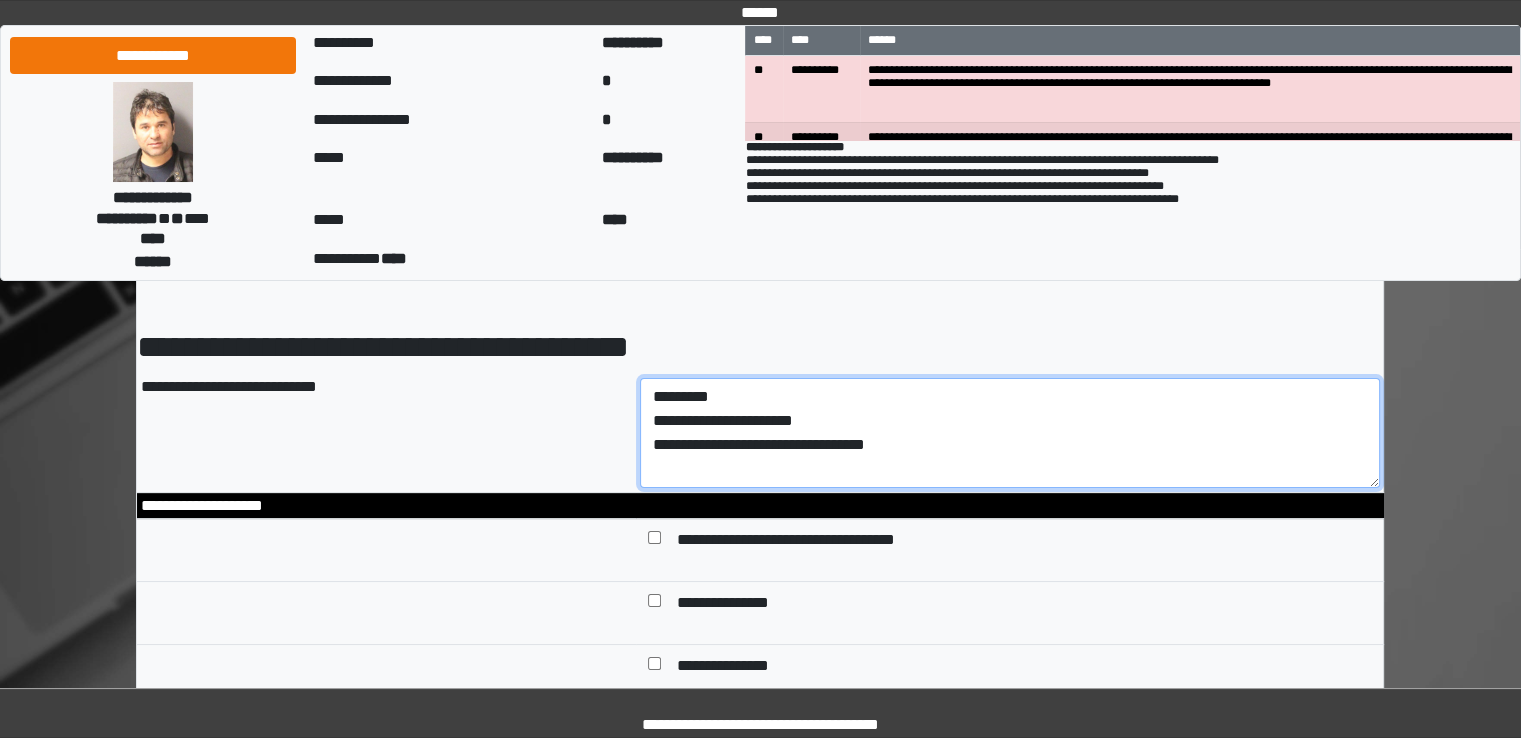 scroll, scrollTop: 100, scrollLeft: 0, axis: vertical 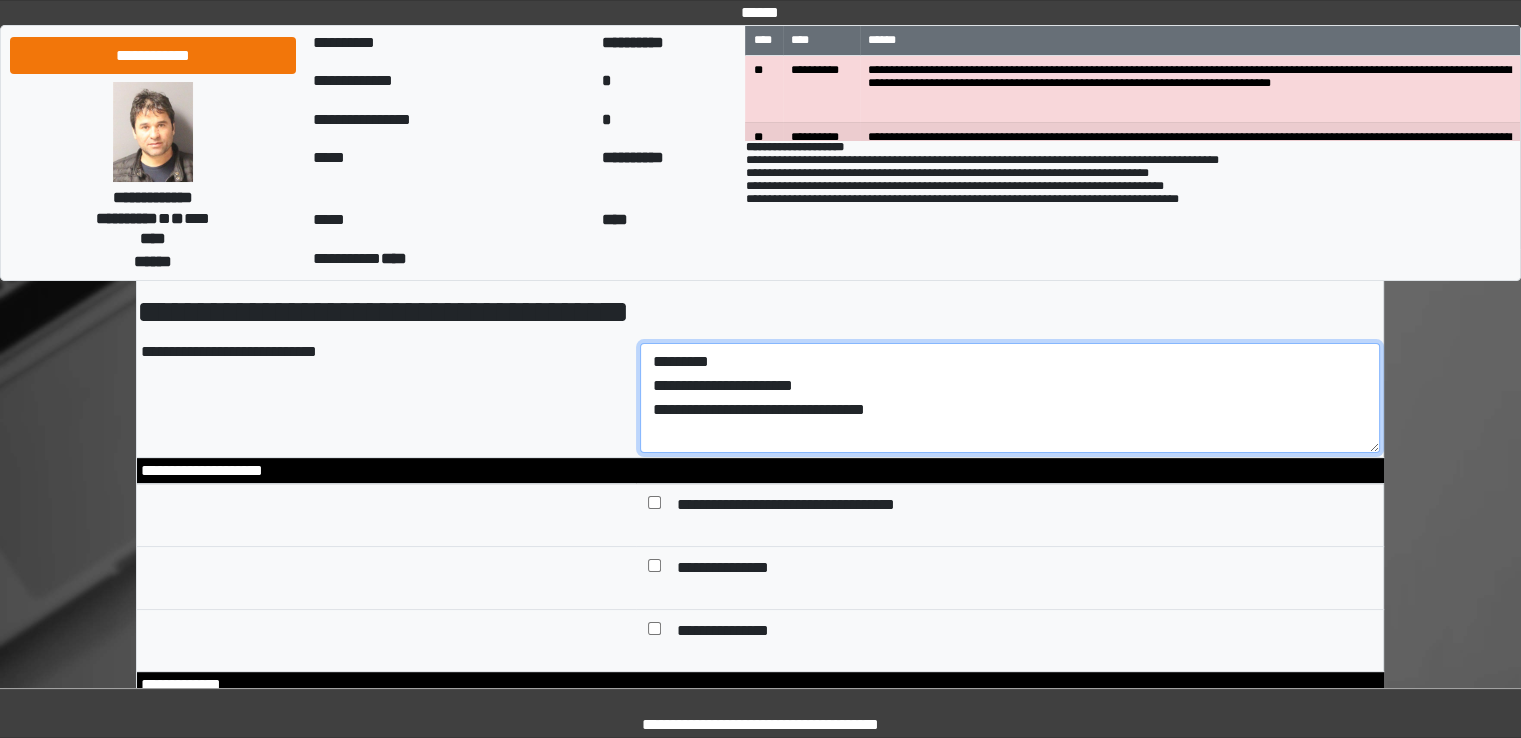 type on "**********" 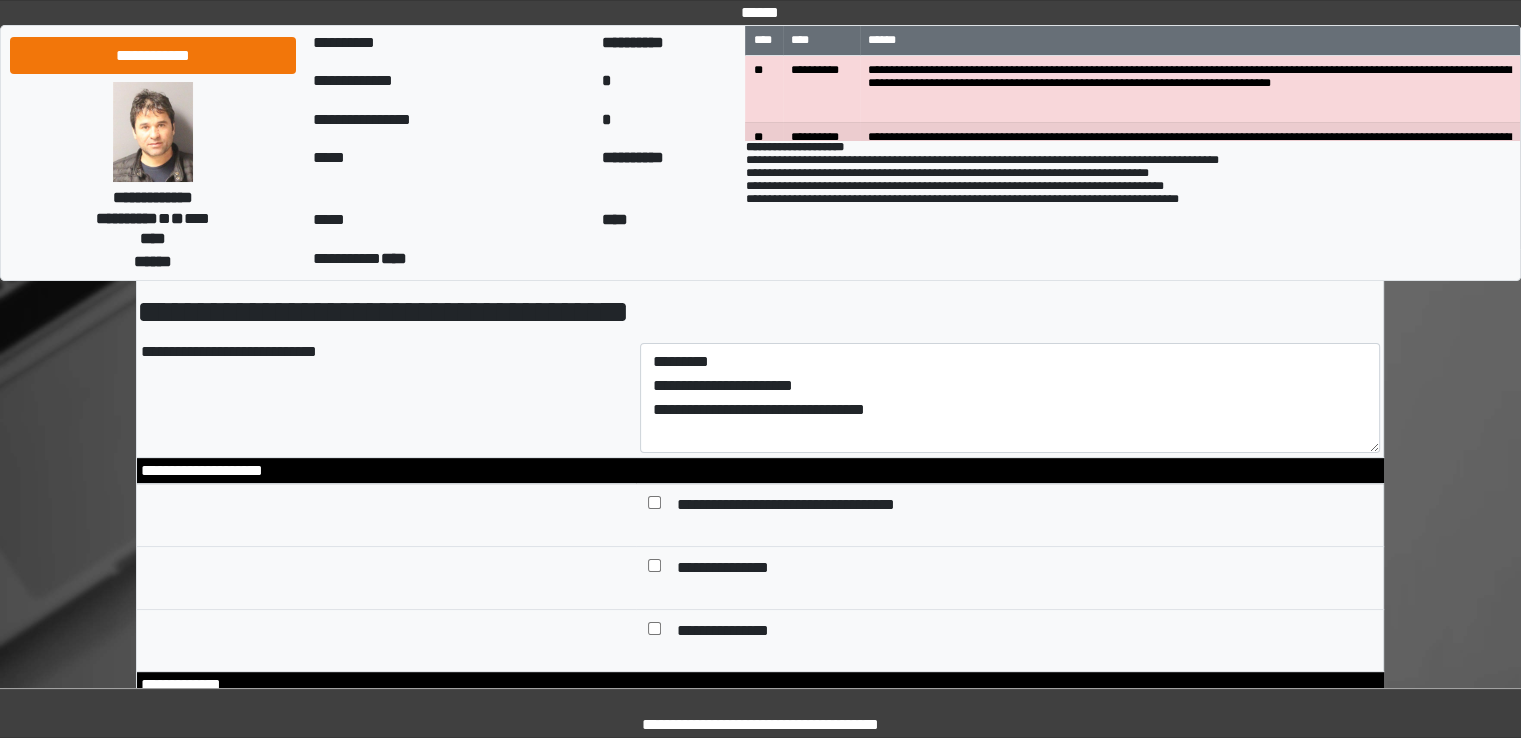click on "**********" at bounding box center [739, 570] 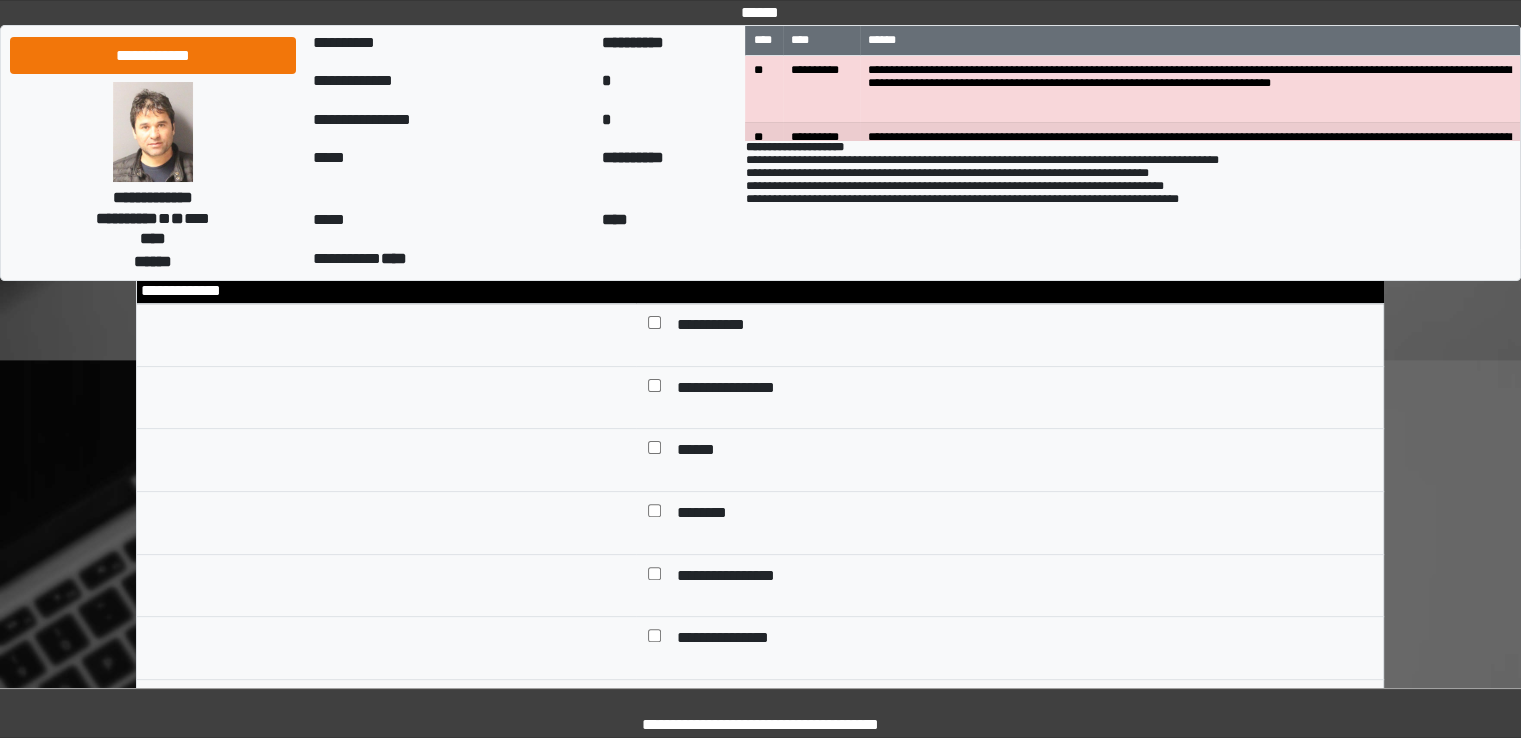 scroll, scrollTop: 500, scrollLeft: 0, axis: vertical 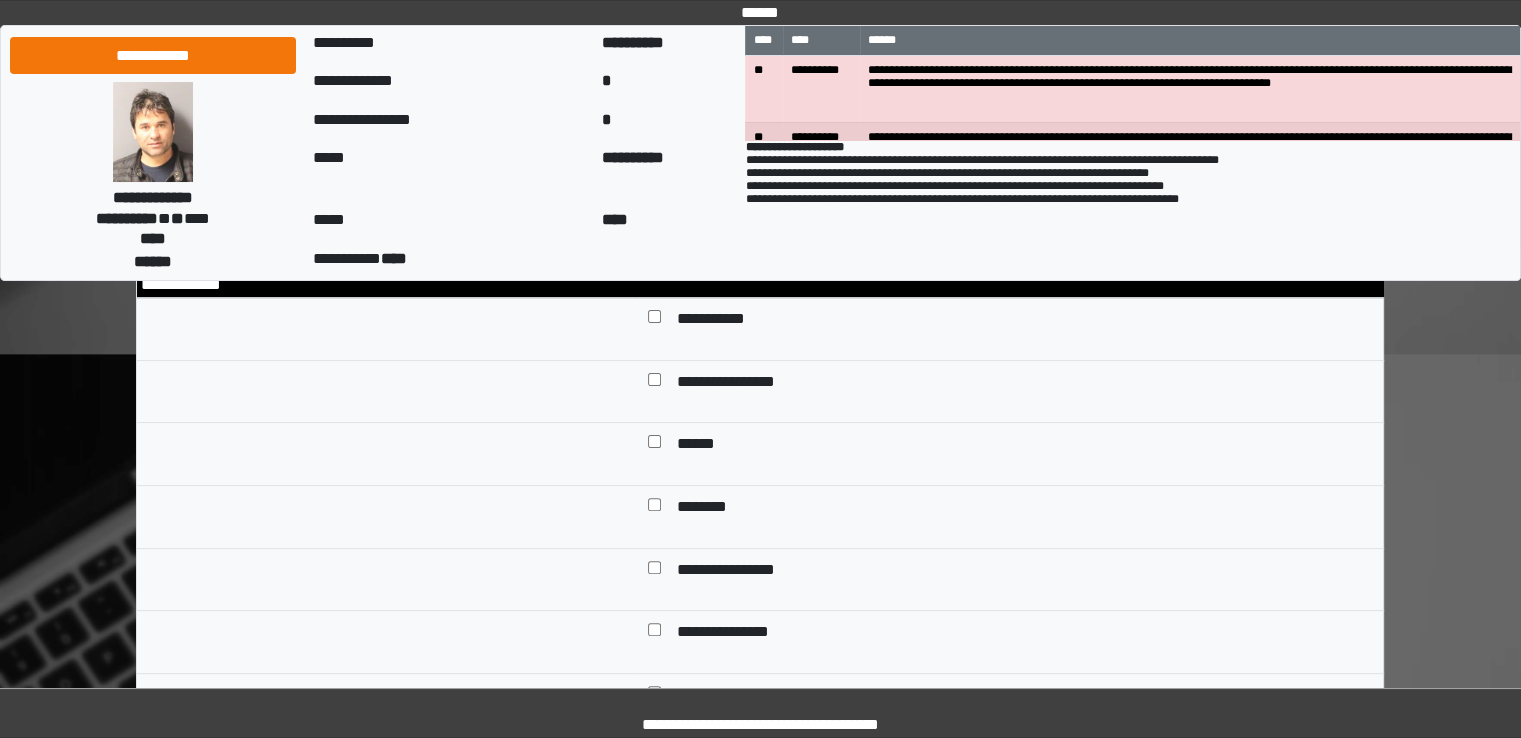 click on "******" at bounding box center (697, 446) 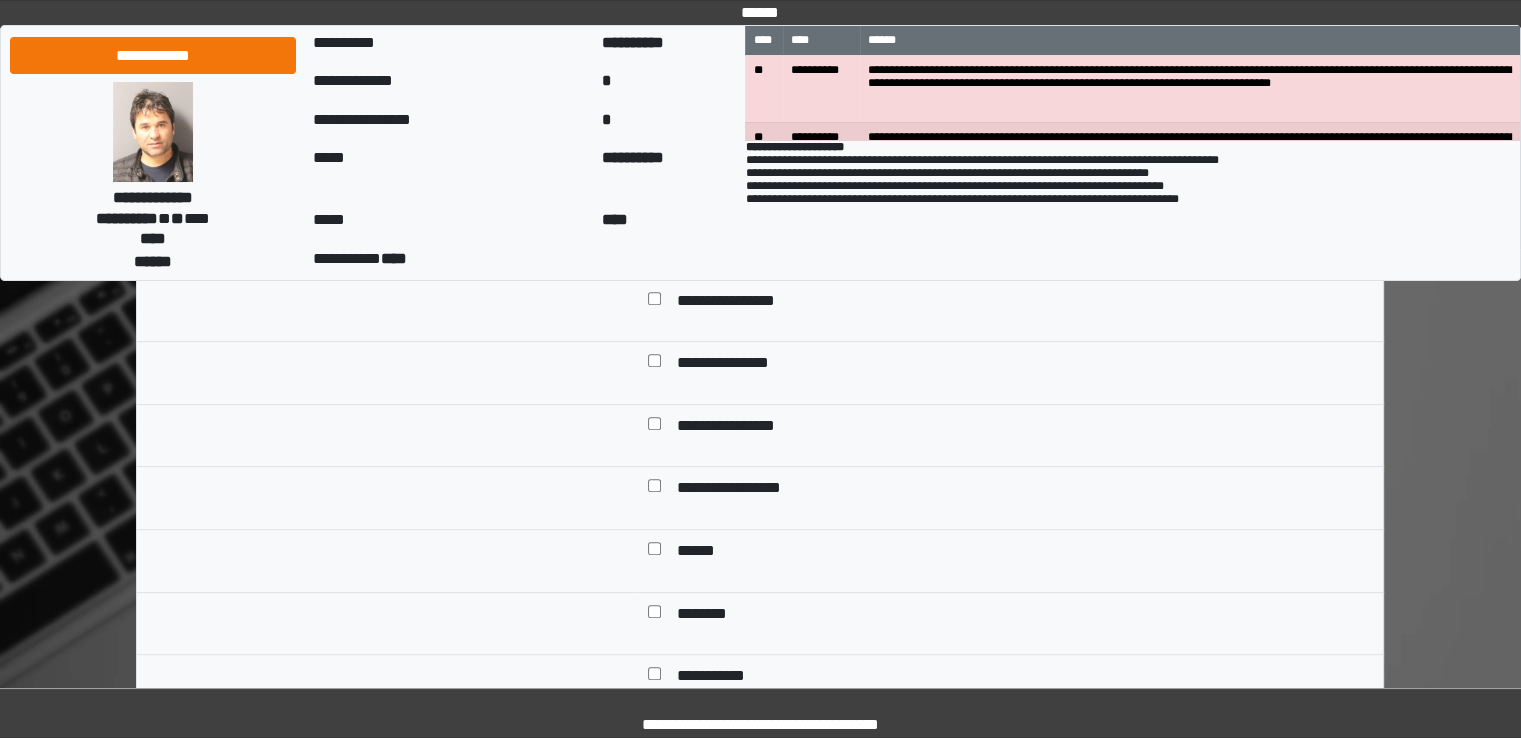 scroll, scrollTop: 800, scrollLeft: 0, axis: vertical 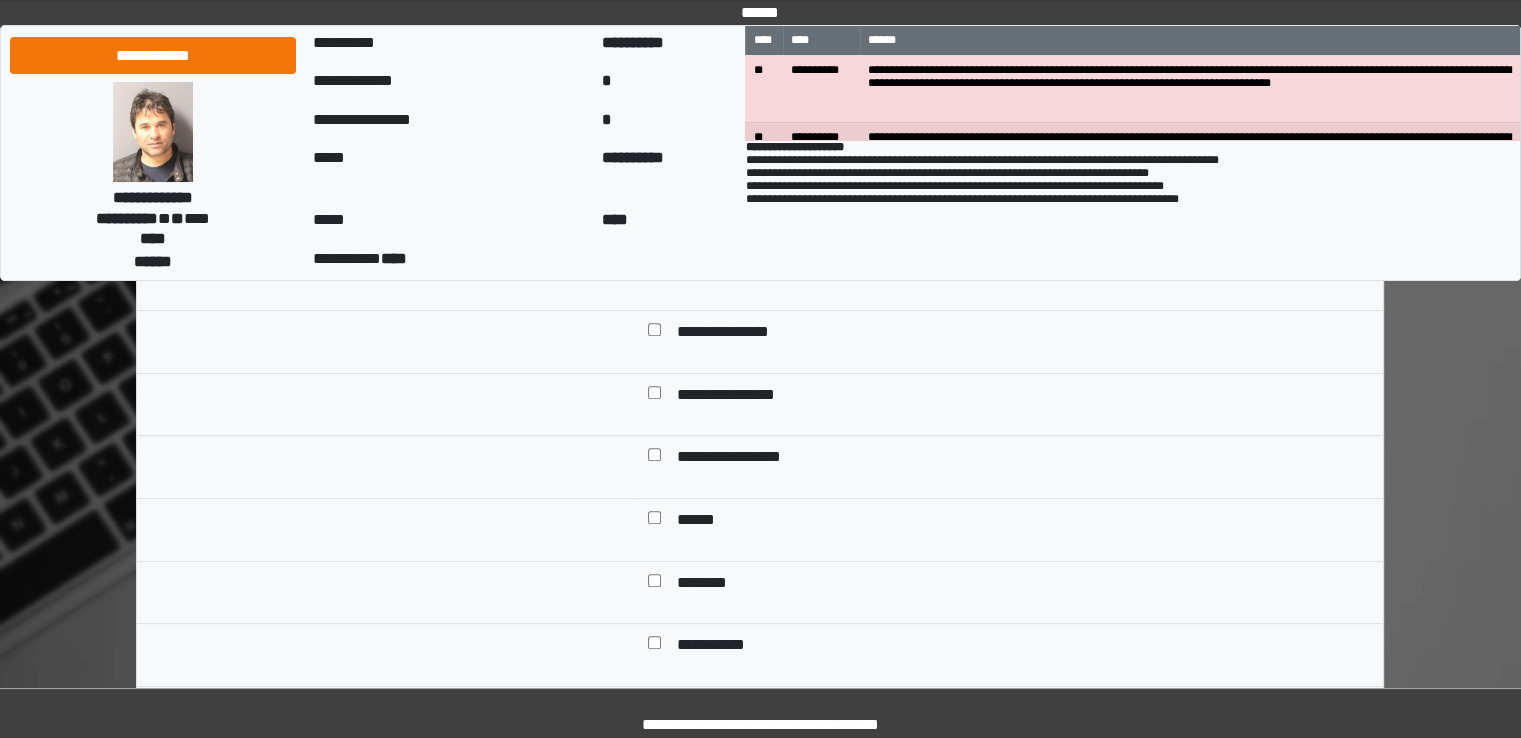 drag, startPoint x: 776, startPoint y: 469, endPoint x: 689, endPoint y: 530, distance: 106.25441 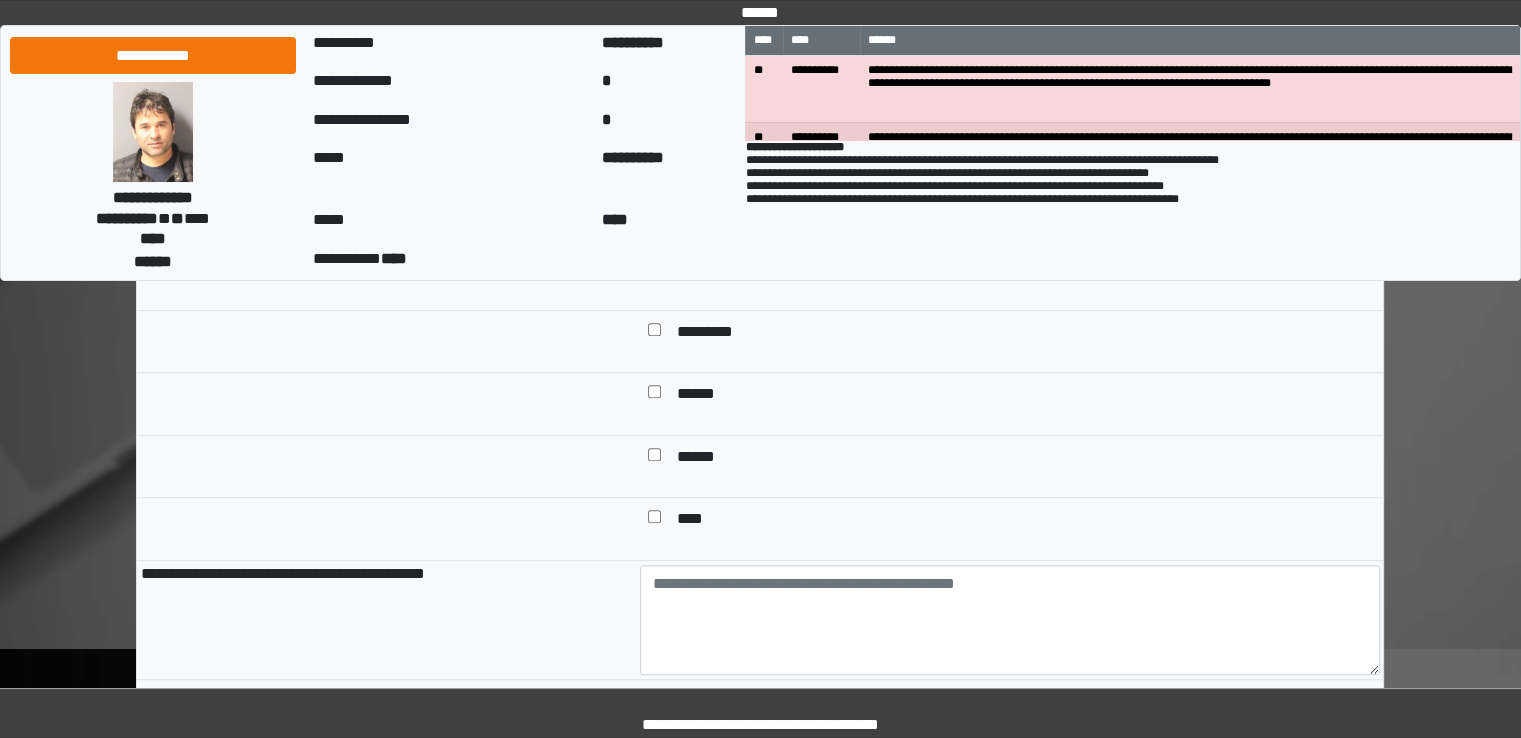 scroll, scrollTop: 1200, scrollLeft: 0, axis: vertical 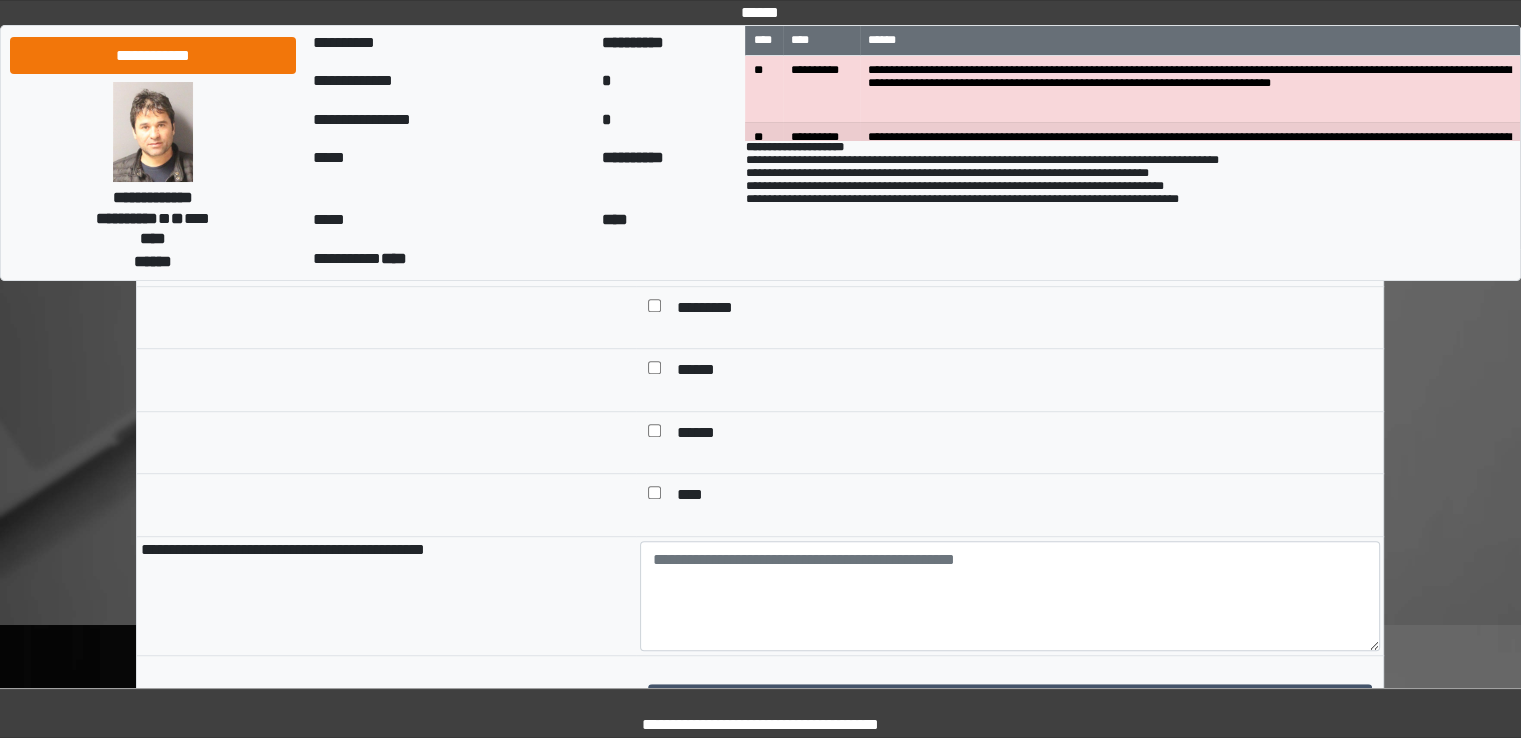 click on "*********" at bounding box center [715, 310] 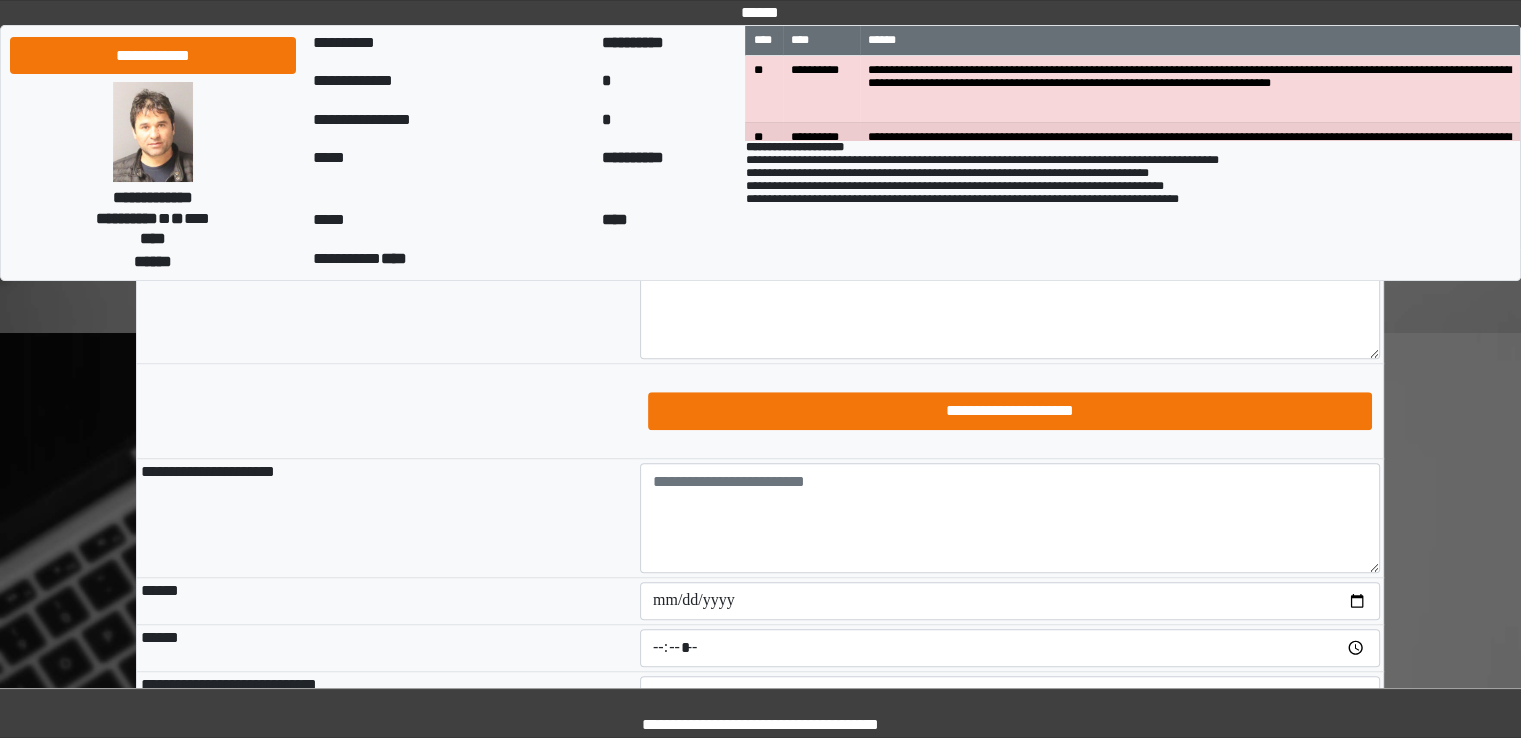 scroll, scrollTop: 1500, scrollLeft: 0, axis: vertical 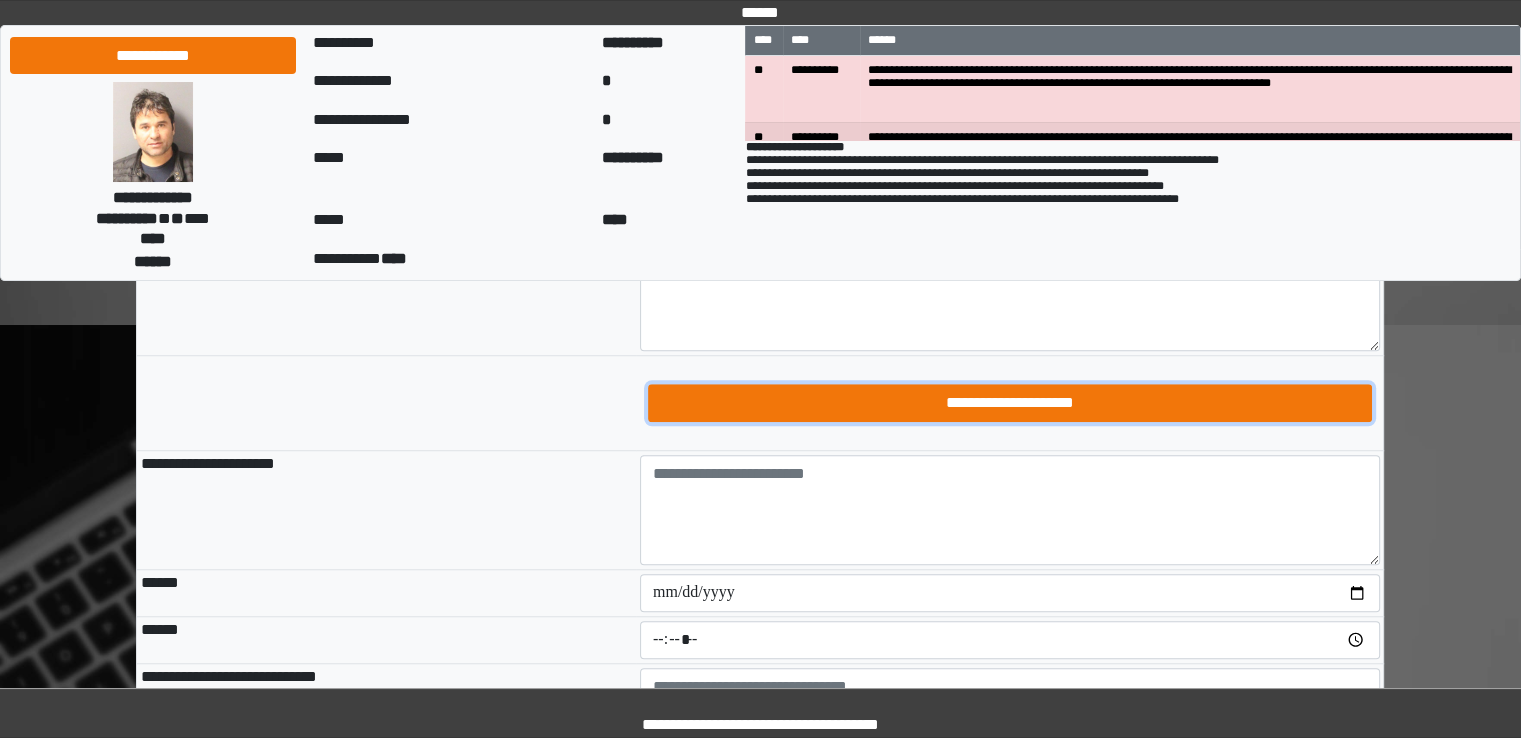click on "**********" at bounding box center (1010, 403) 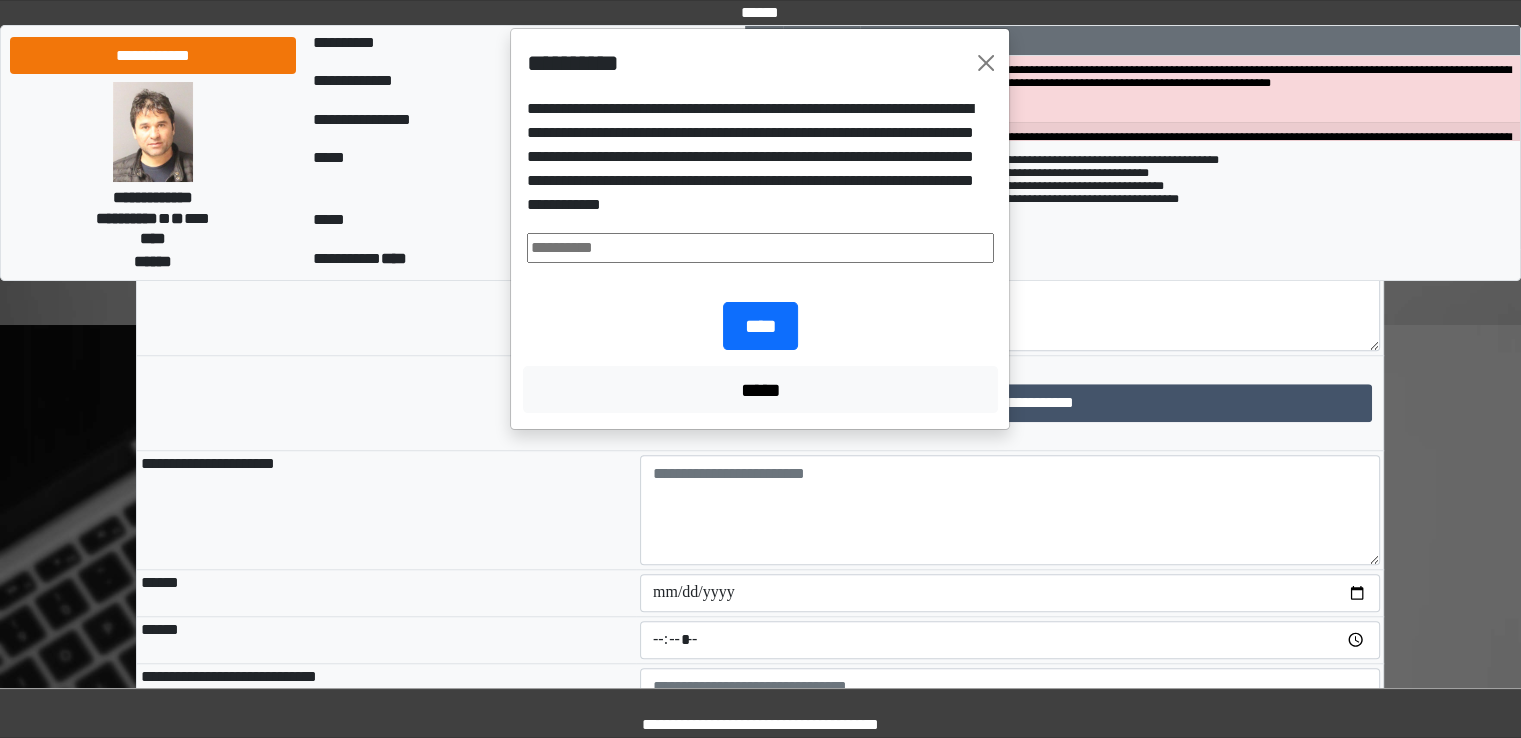 click at bounding box center (760, 248) 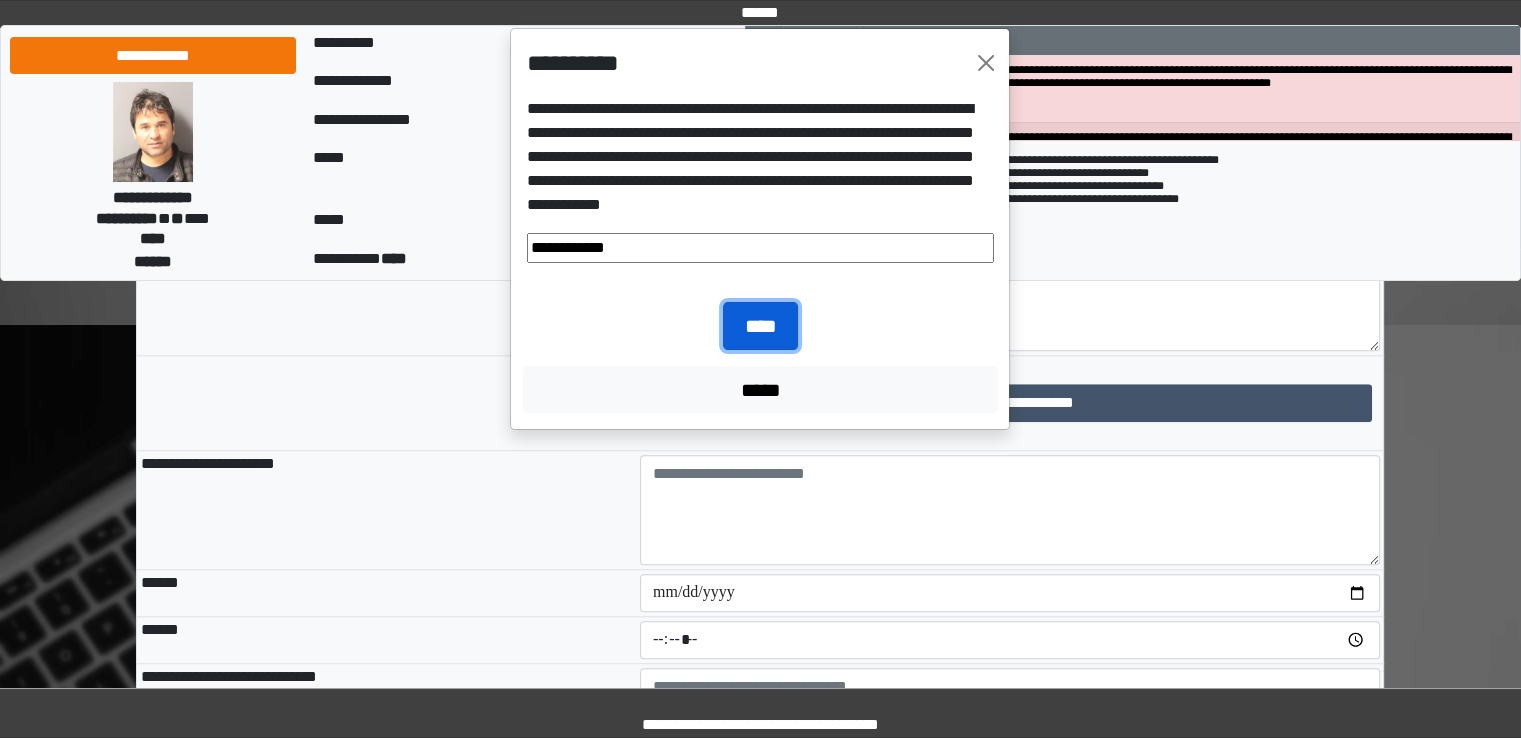 click on "****" at bounding box center [760, 326] 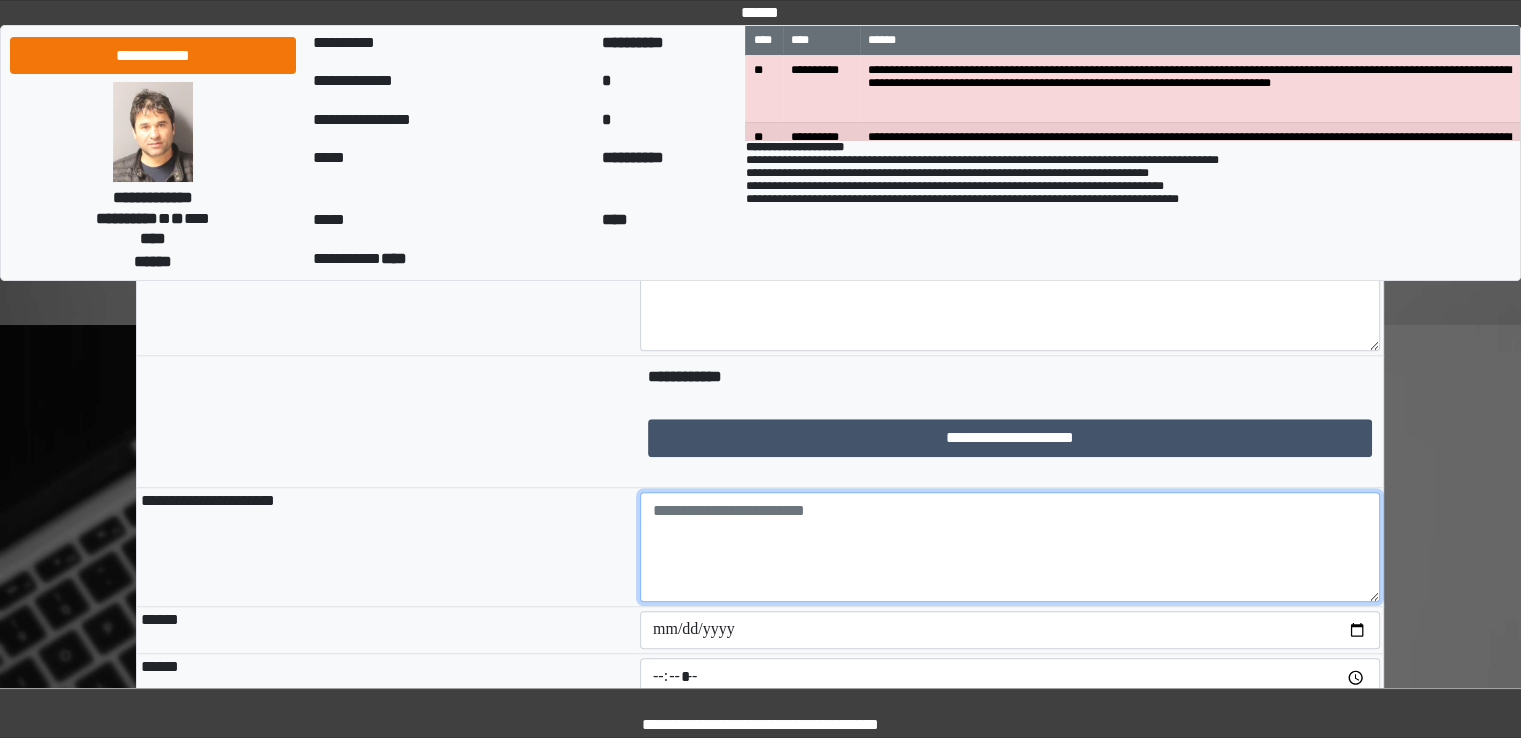 click at bounding box center (1010, 547) 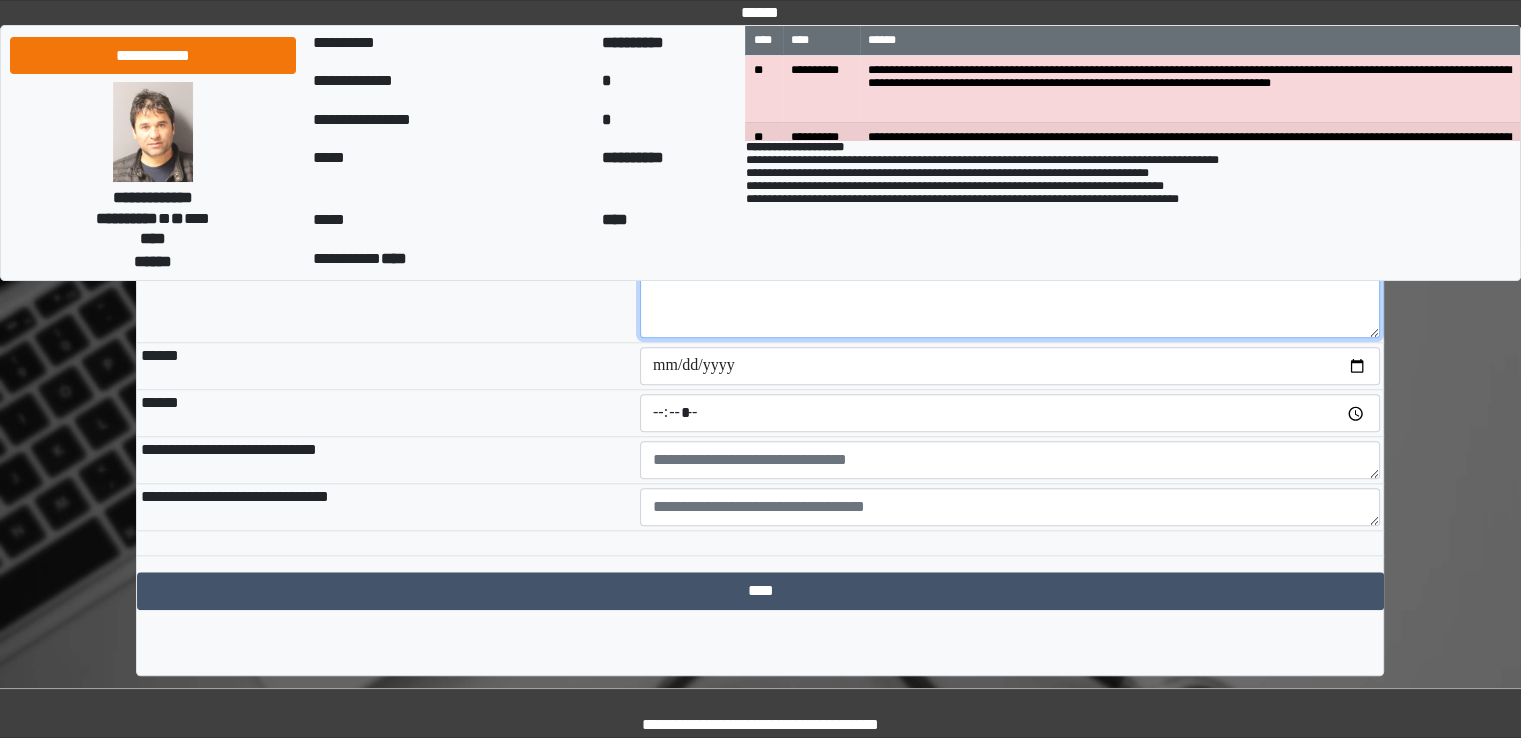 scroll, scrollTop: 1766, scrollLeft: 0, axis: vertical 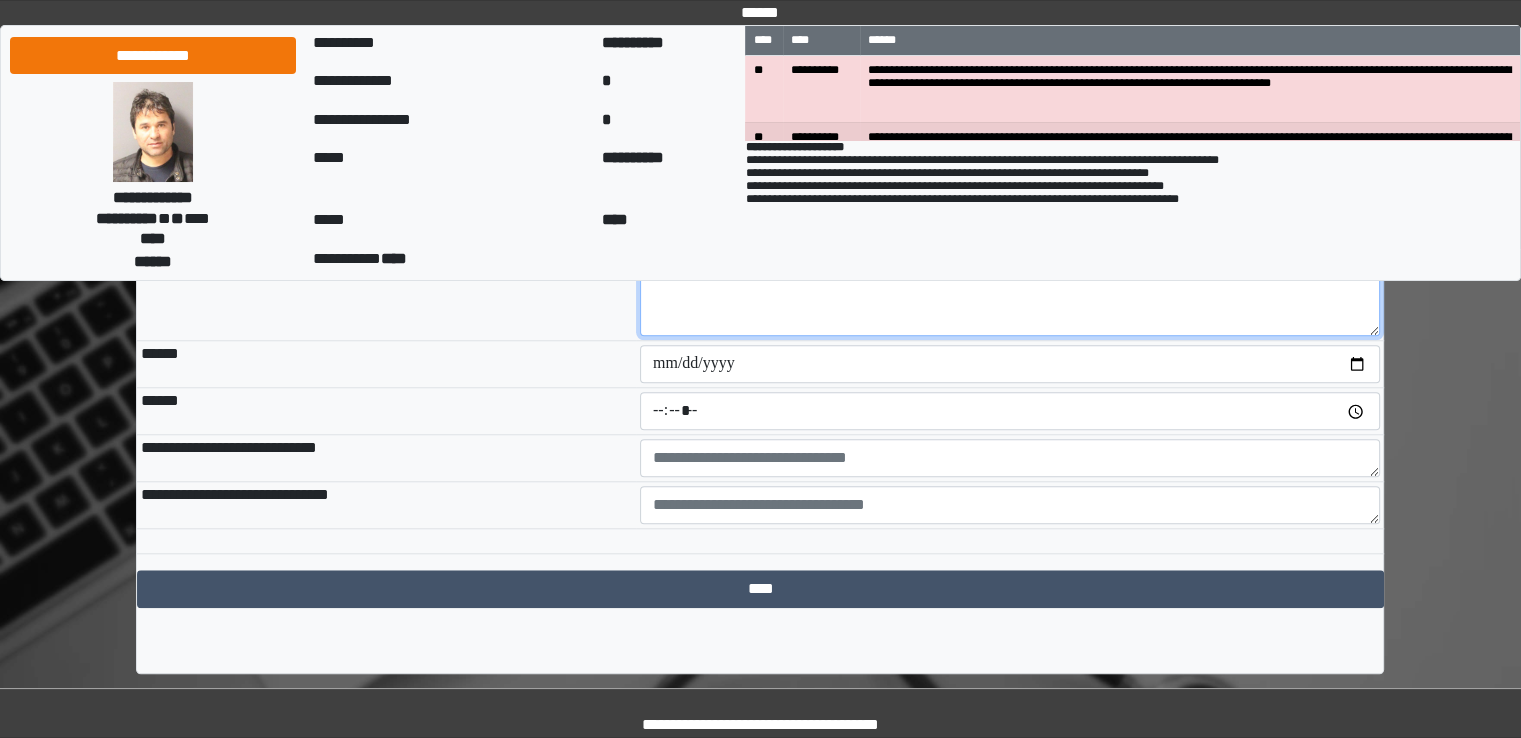 type on "**********" 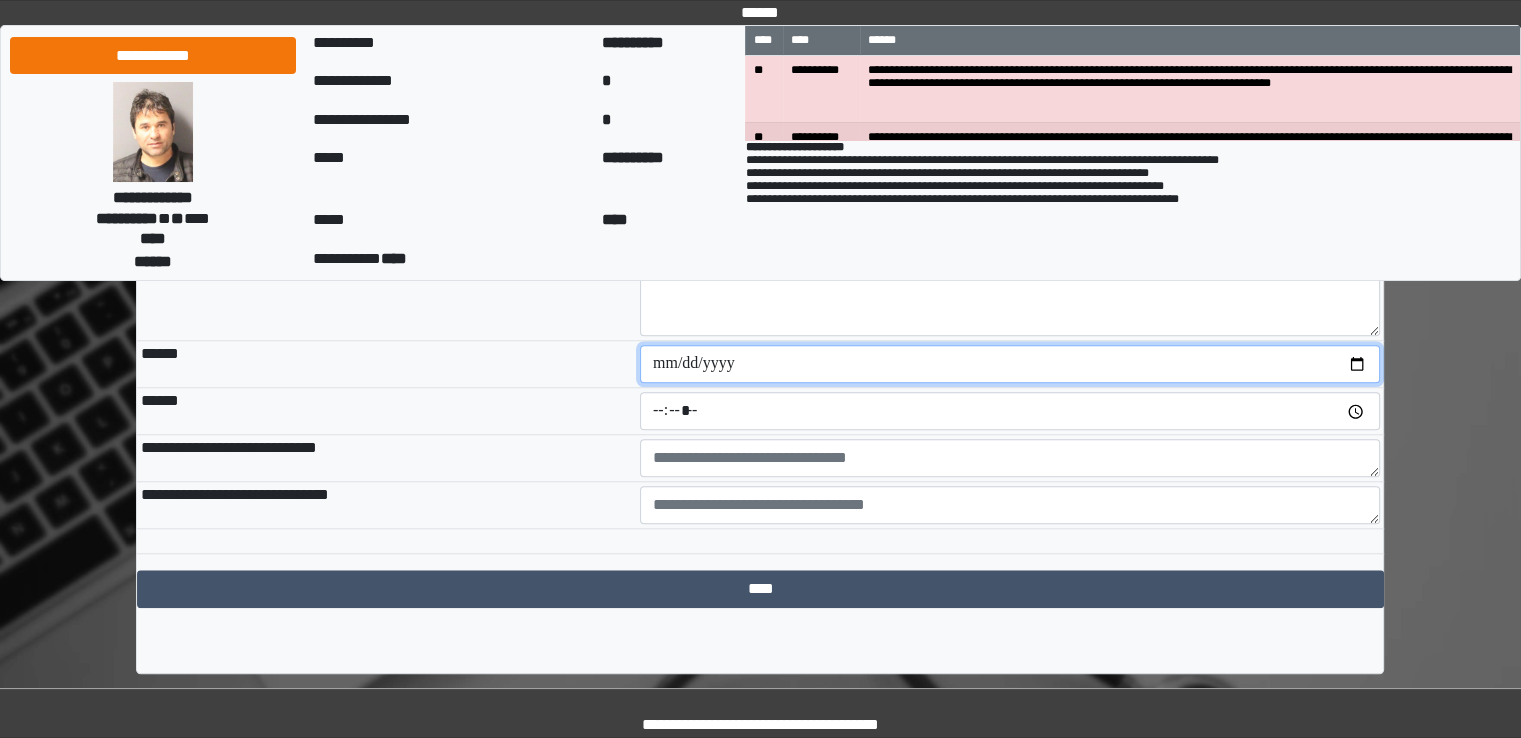 click at bounding box center [1010, 364] 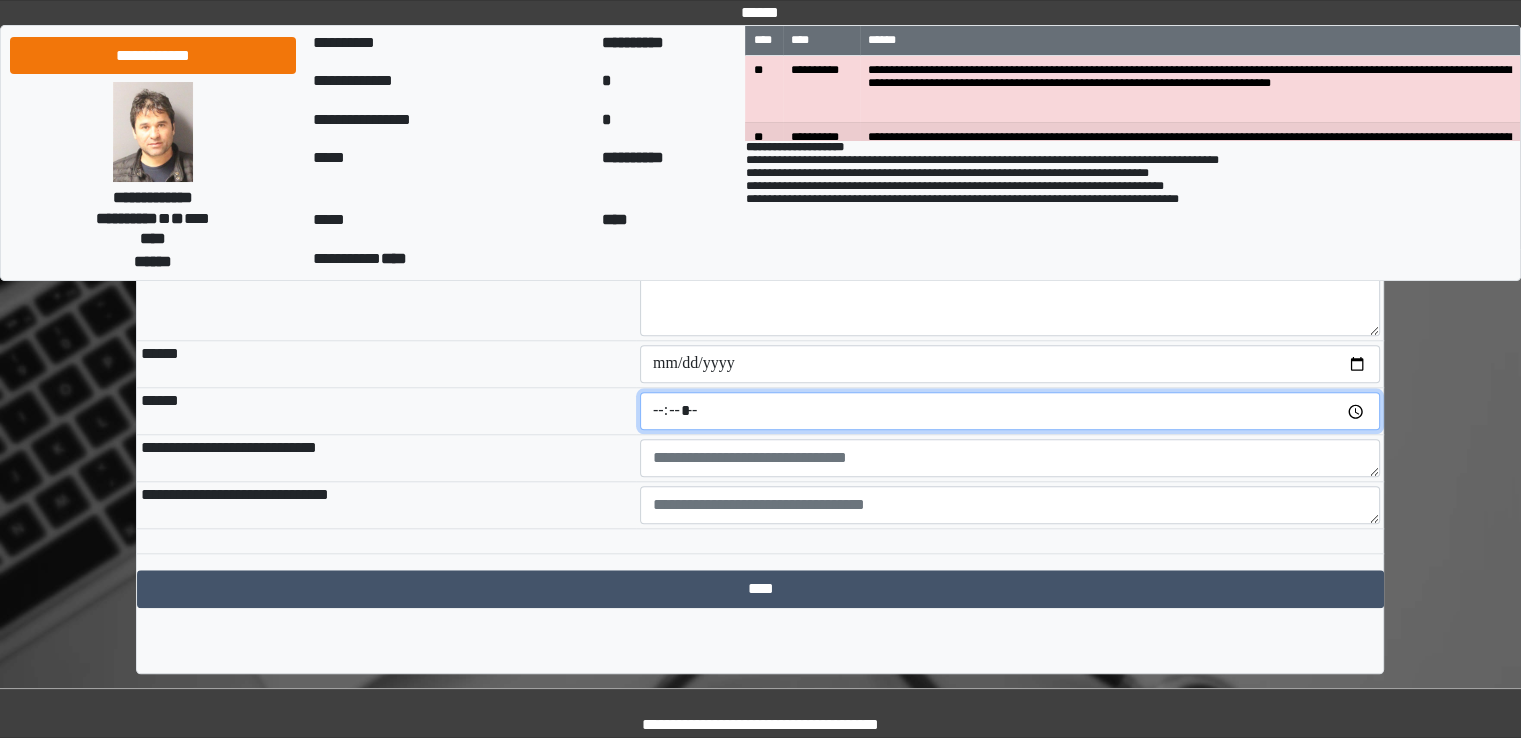 click at bounding box center (1010, 411) 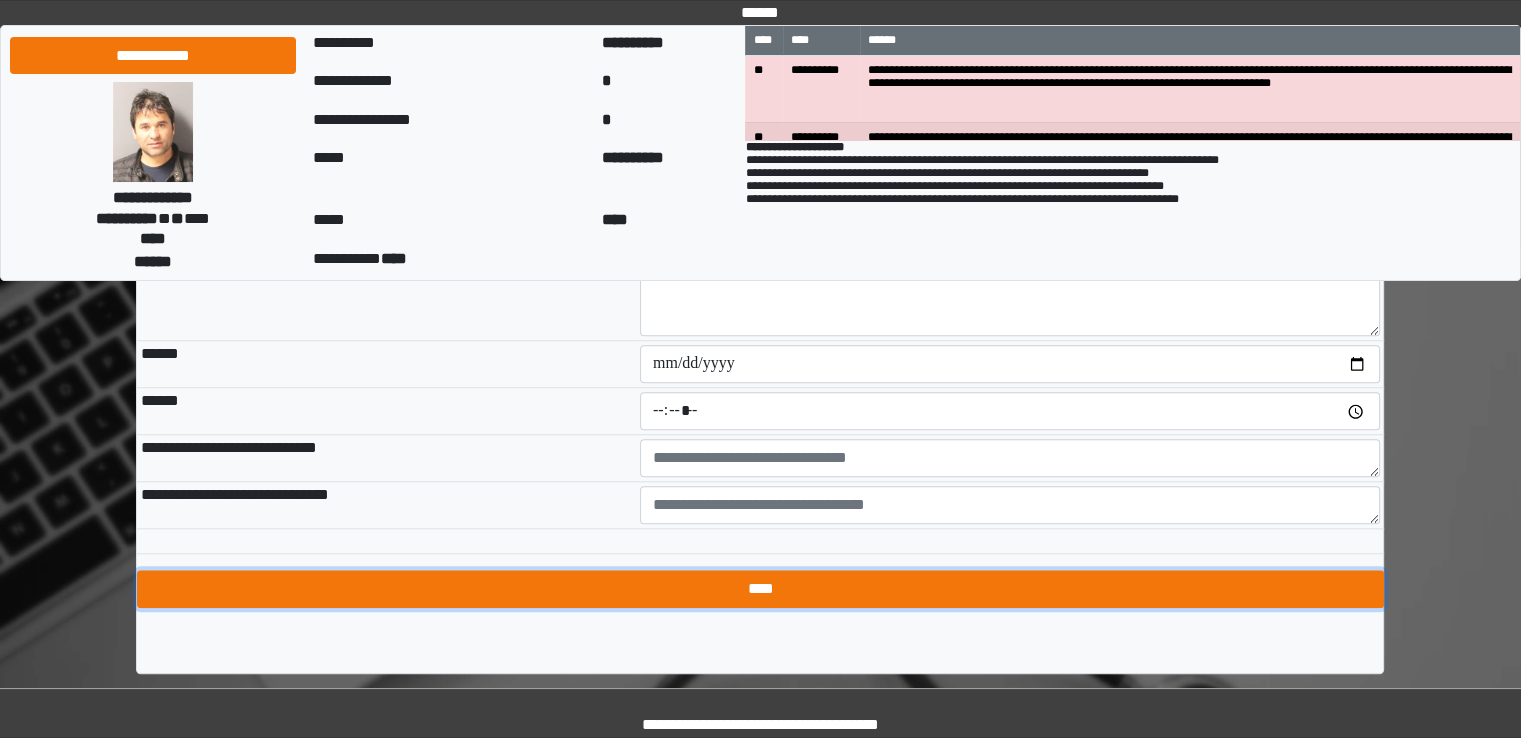 click on "****" at bounding box center [760, 589] 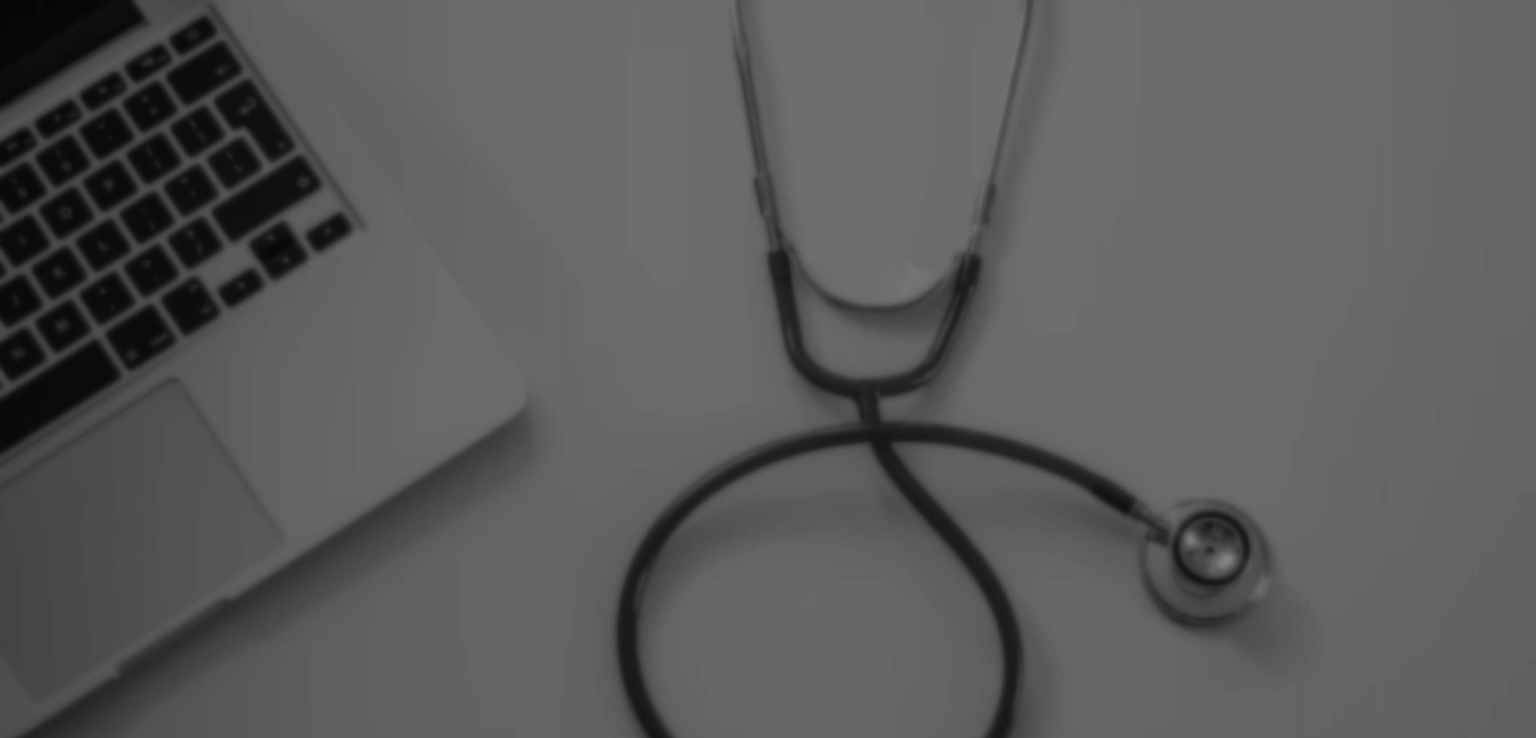 scroll, scrollTop: 0, scrollLeft: 0, axis: both 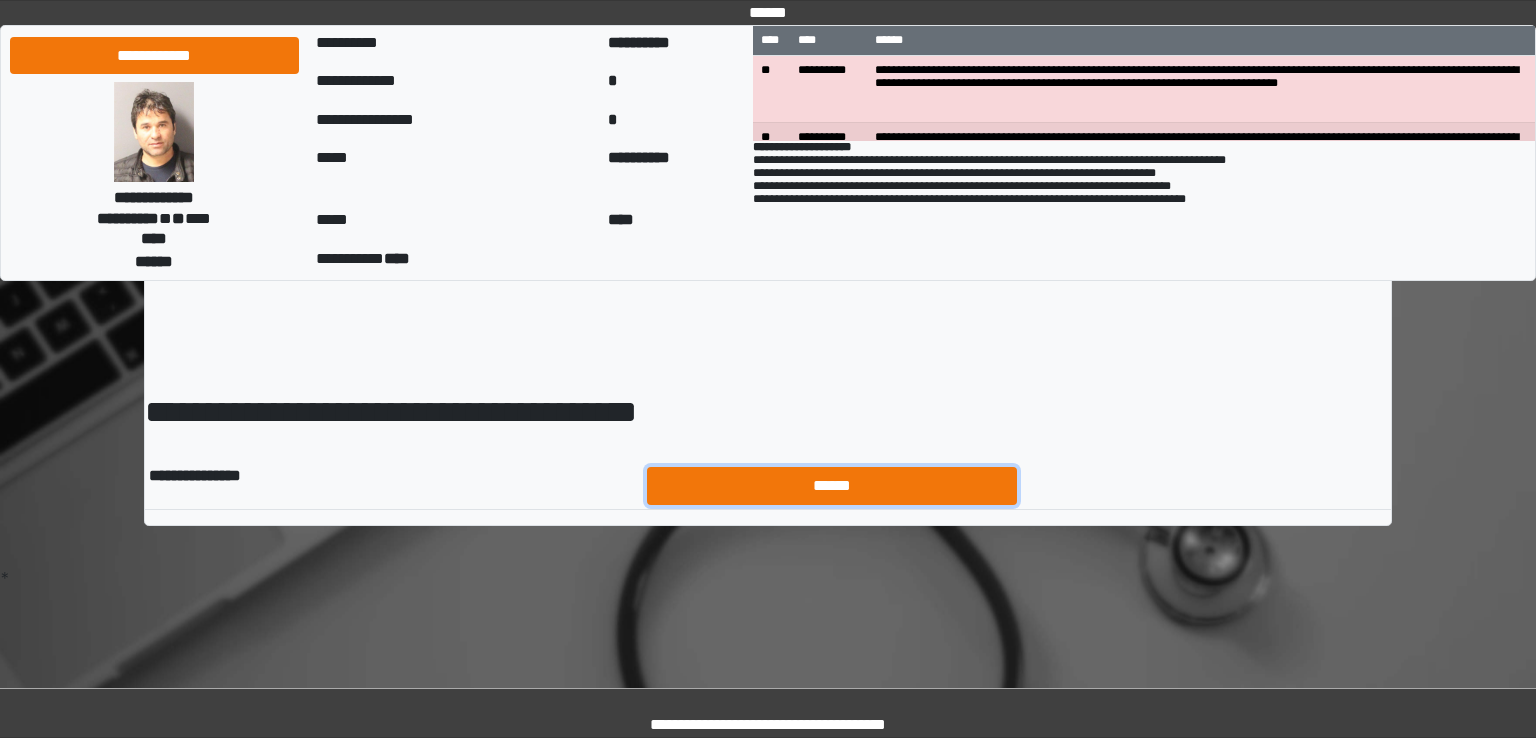 click on "******" at bounding box center [832, 486] 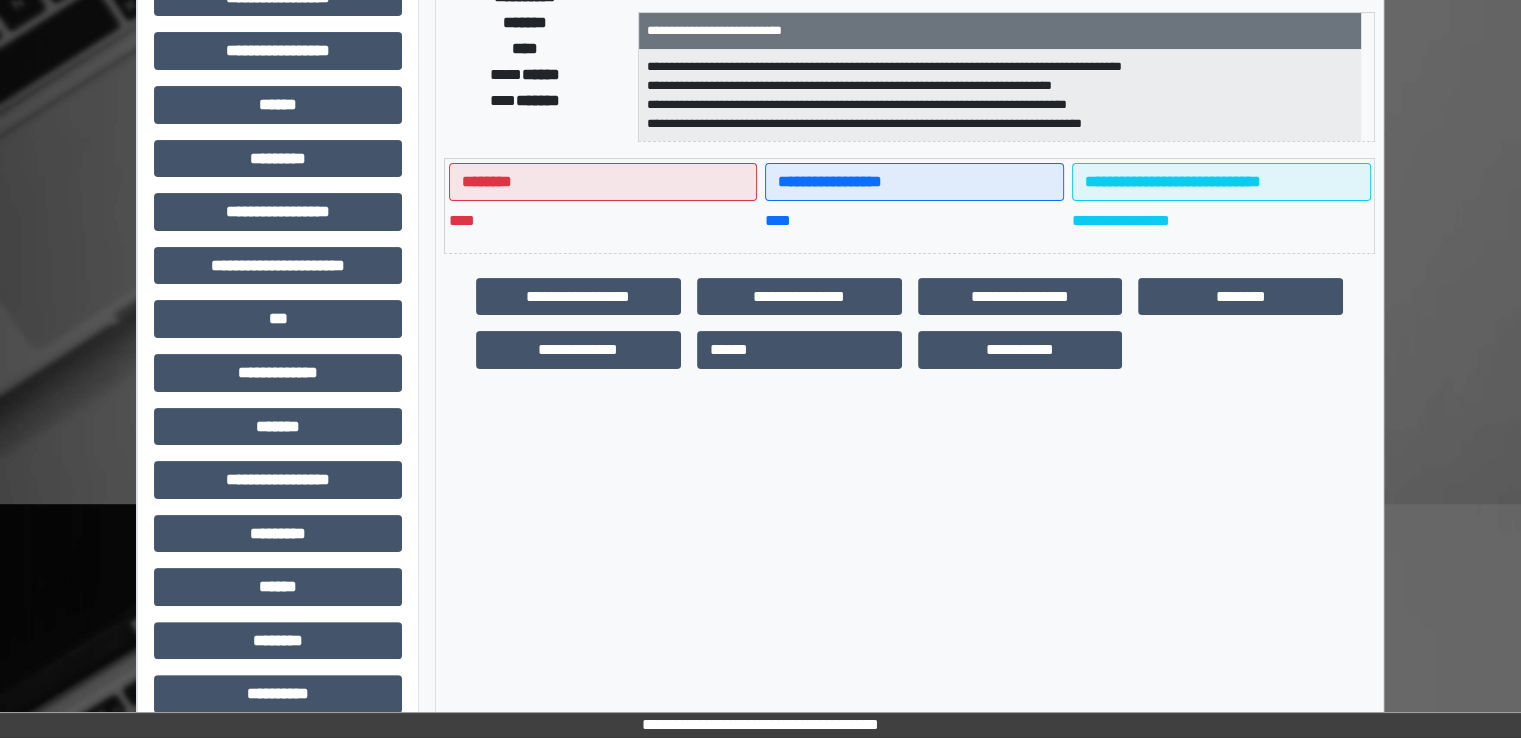 scroll, scrollTop: 428, scrollLeft: 0, axis: vertical 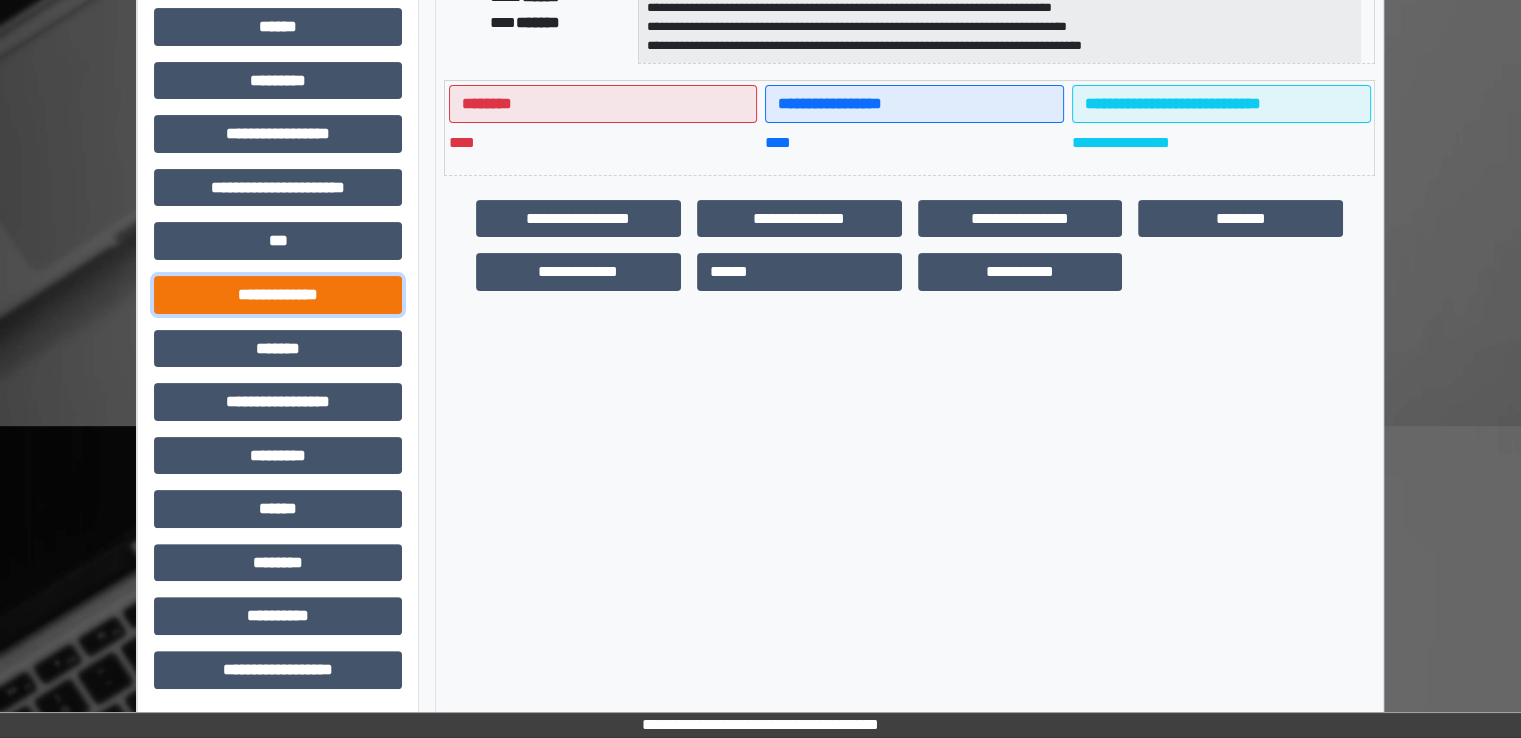 click on "**********" at bounding box center [278, 295] 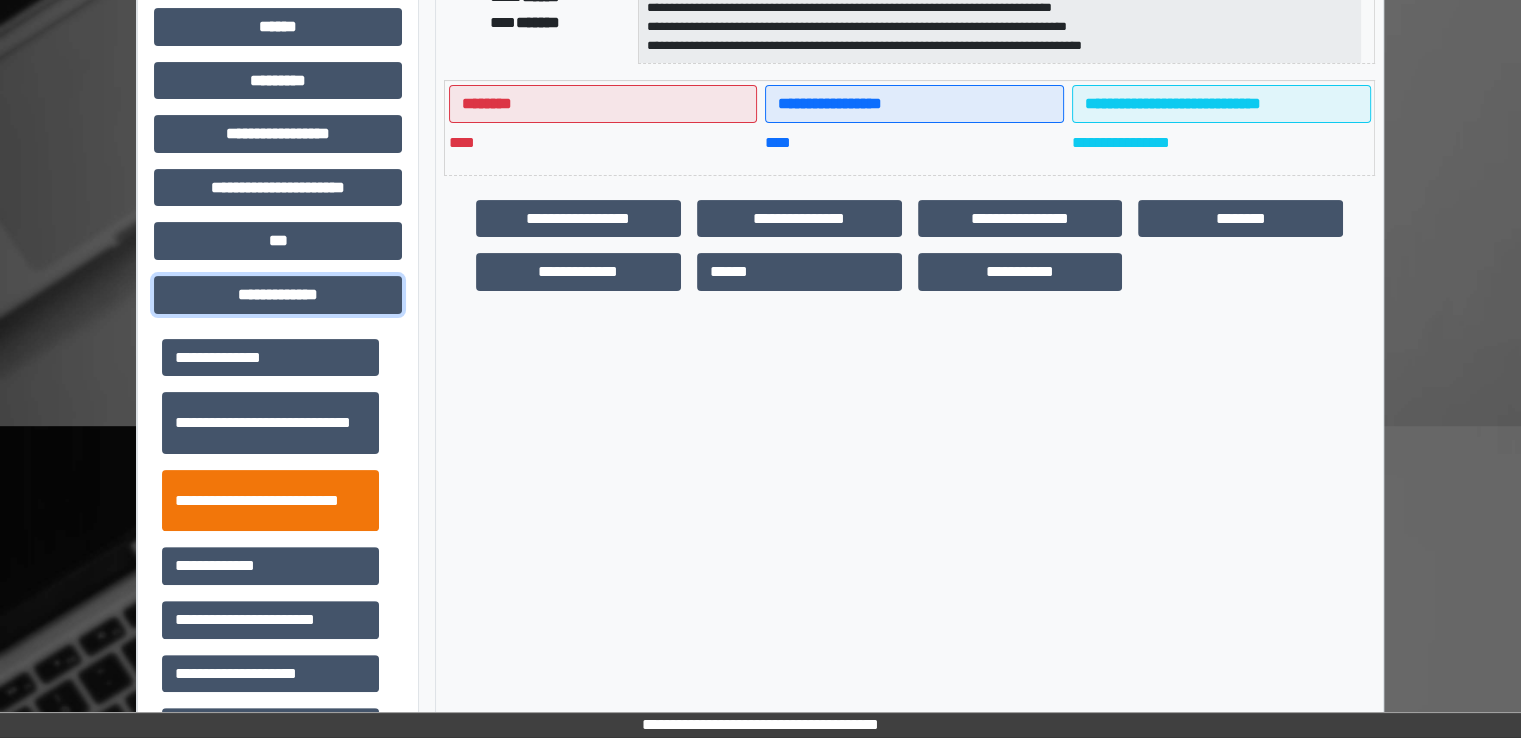 scroll, scrollTop: 400, scrollLeft: 0, axis: vertical 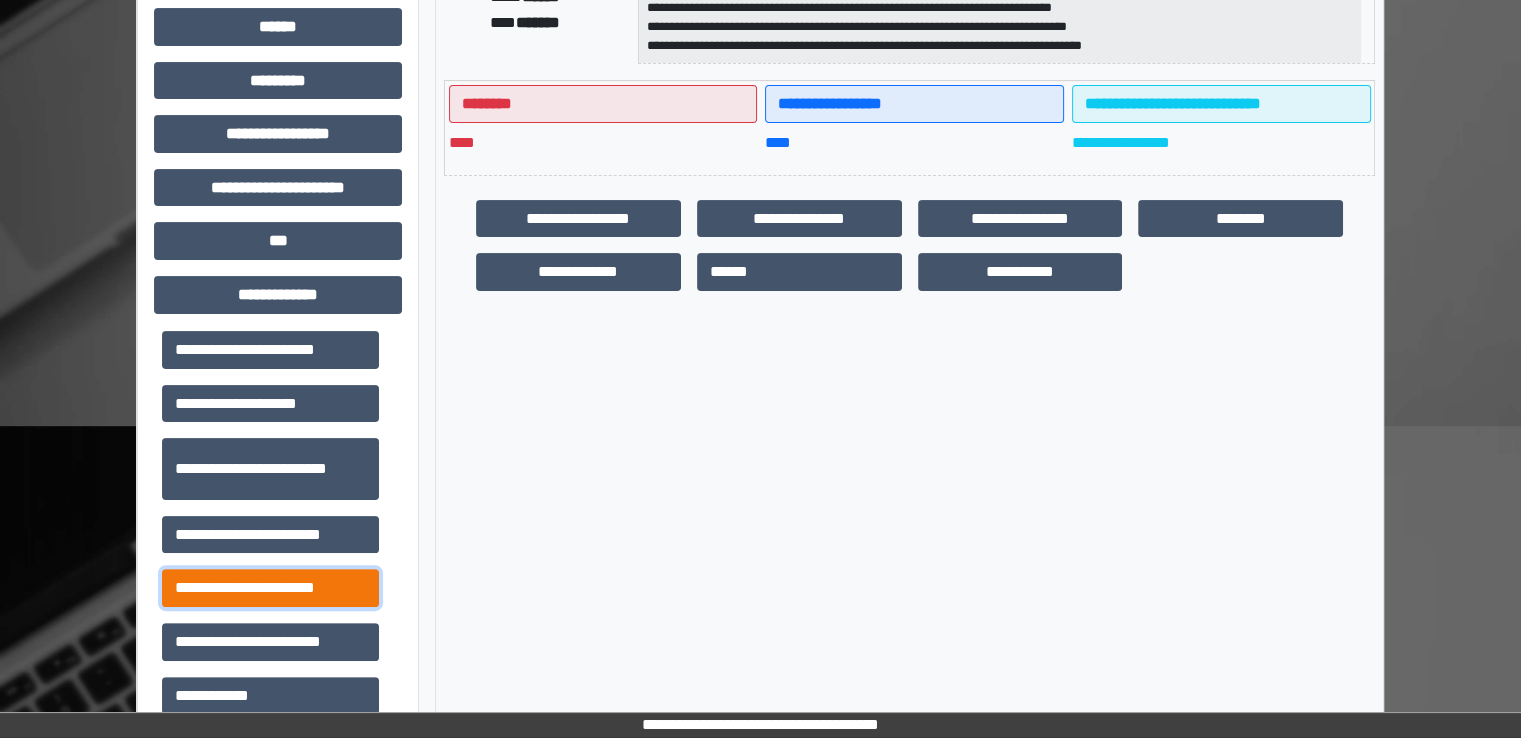 click on "**********" at bounding box center [270, 588] 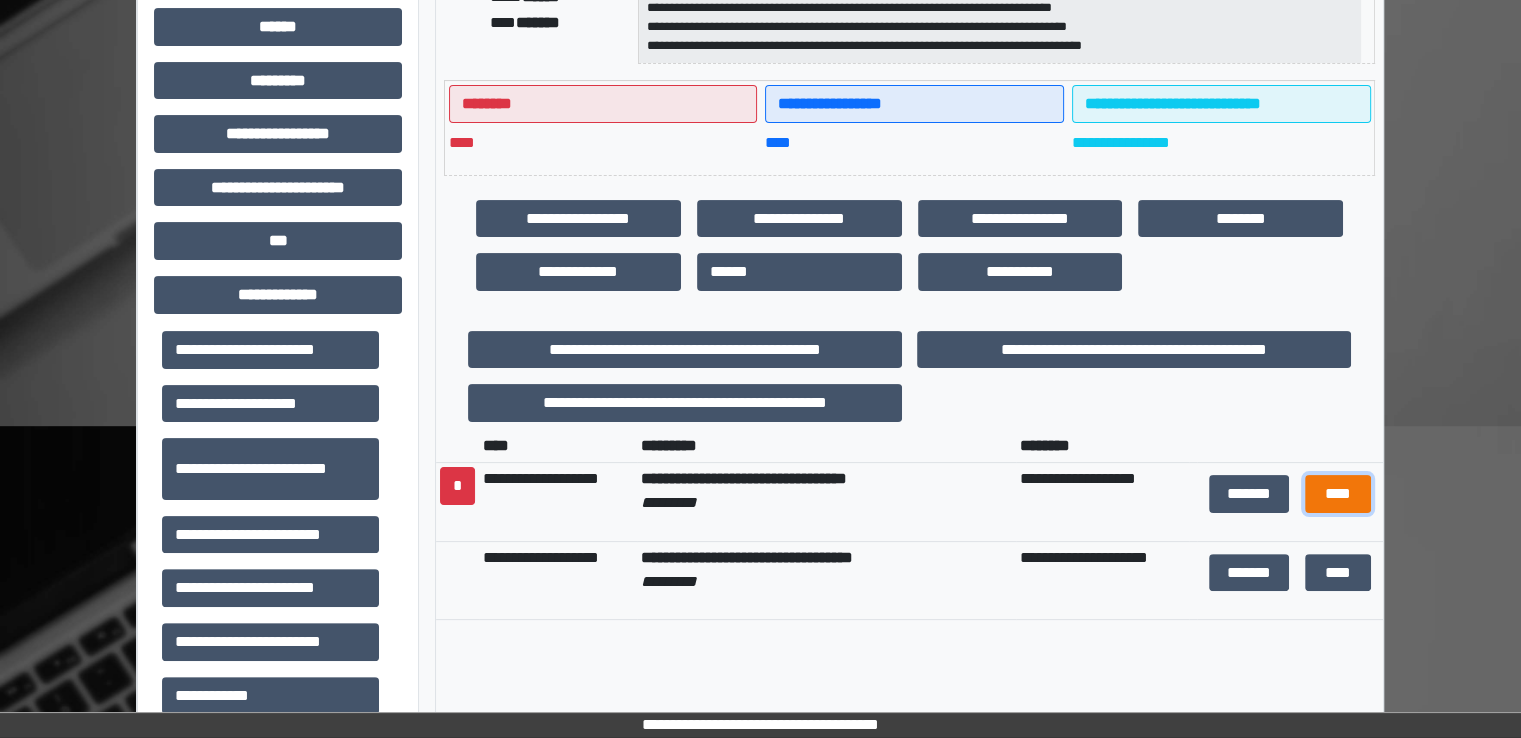 click on "****" at bounding box center (1338, 494) 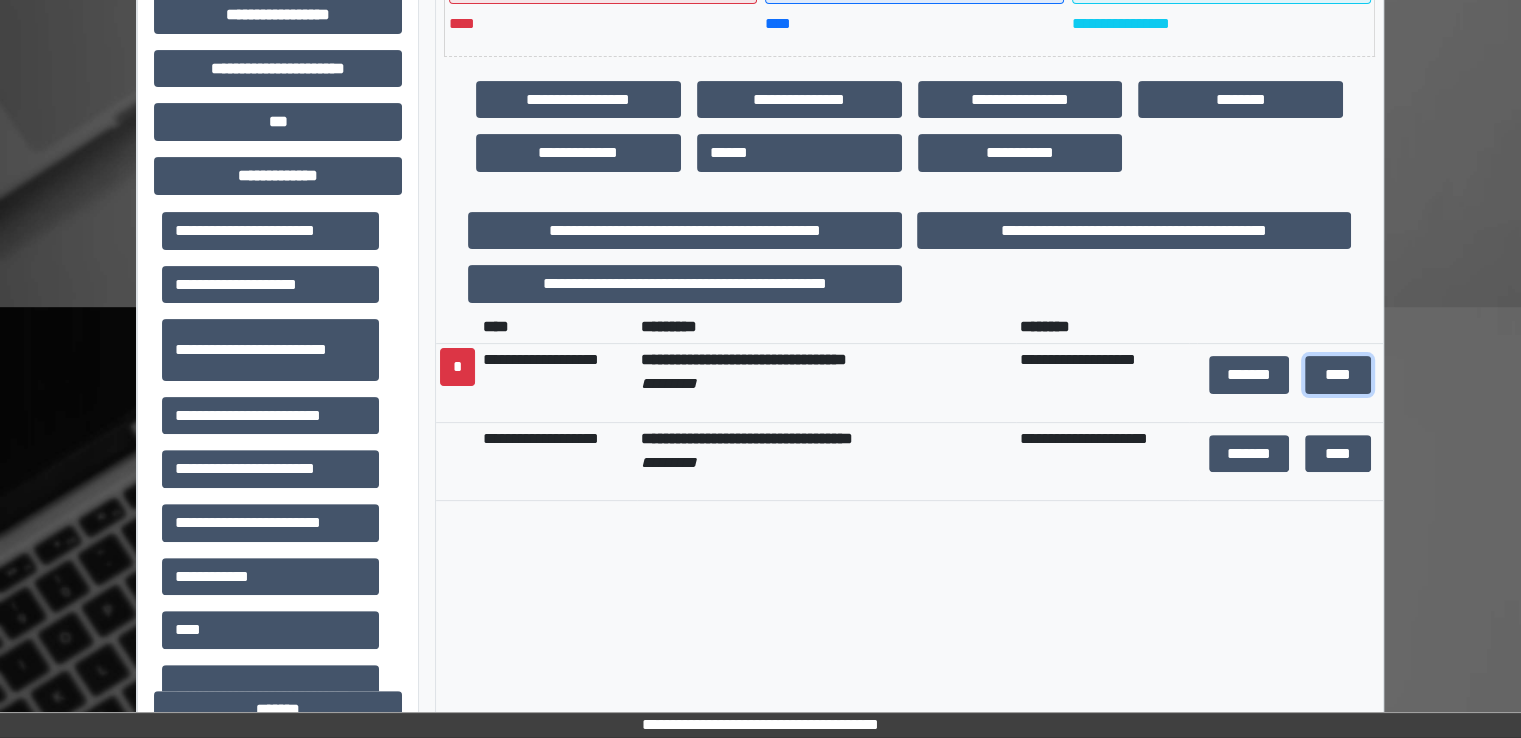 scroll, scrollTop: 828, scrollLeft: 0, axis: vertical 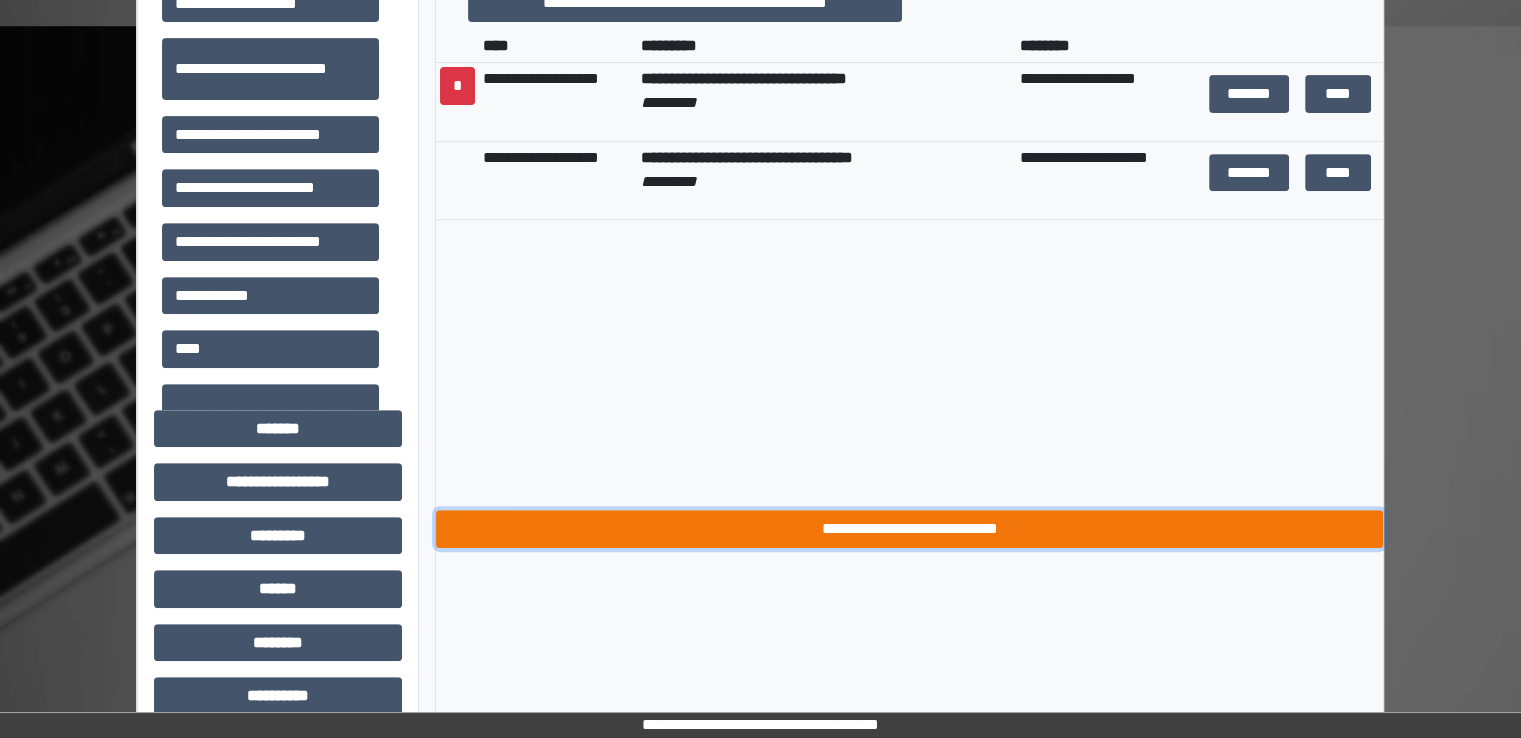 click on "**********" at bounding box center [909, 529] 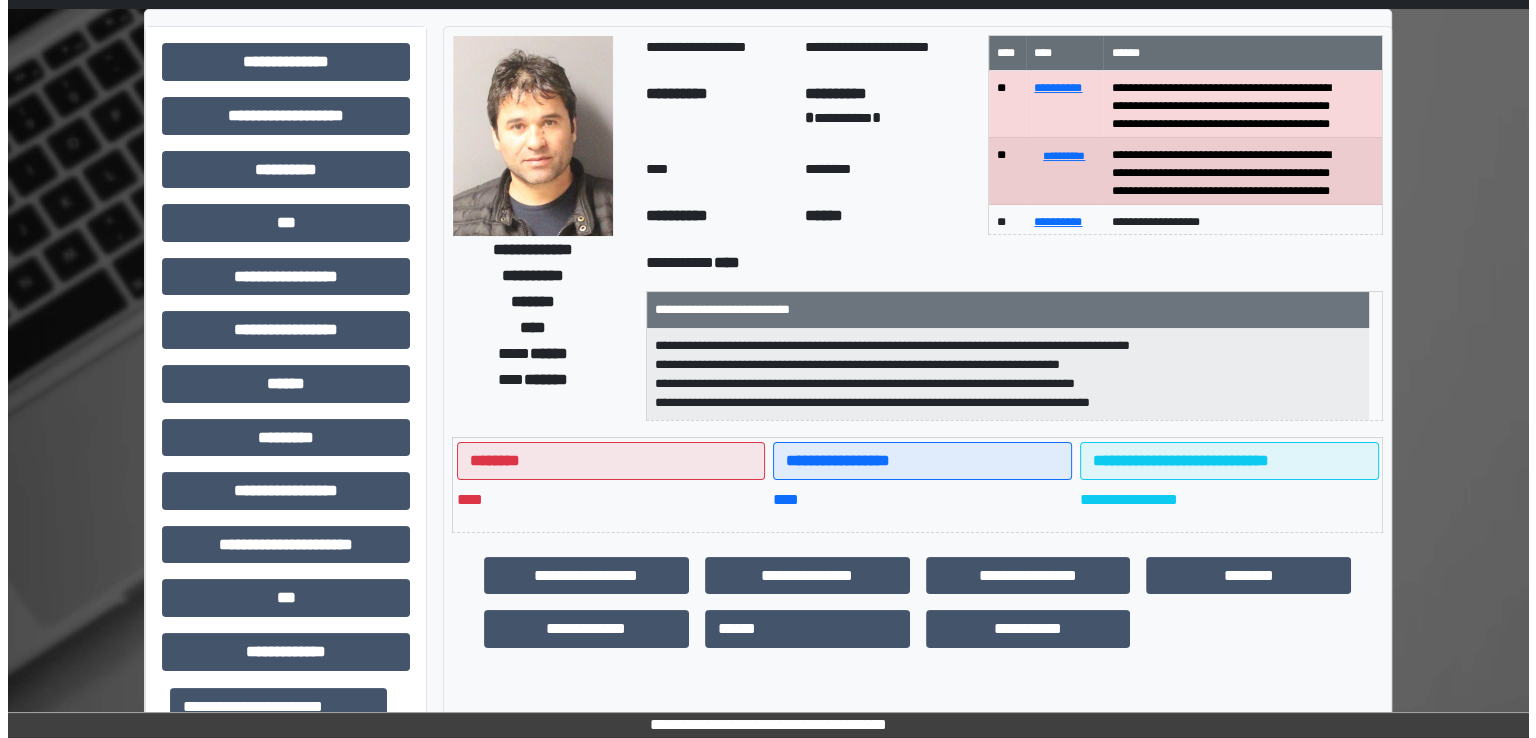 scroll, scrollTop: 0, scrollLeft: 0, axis: both 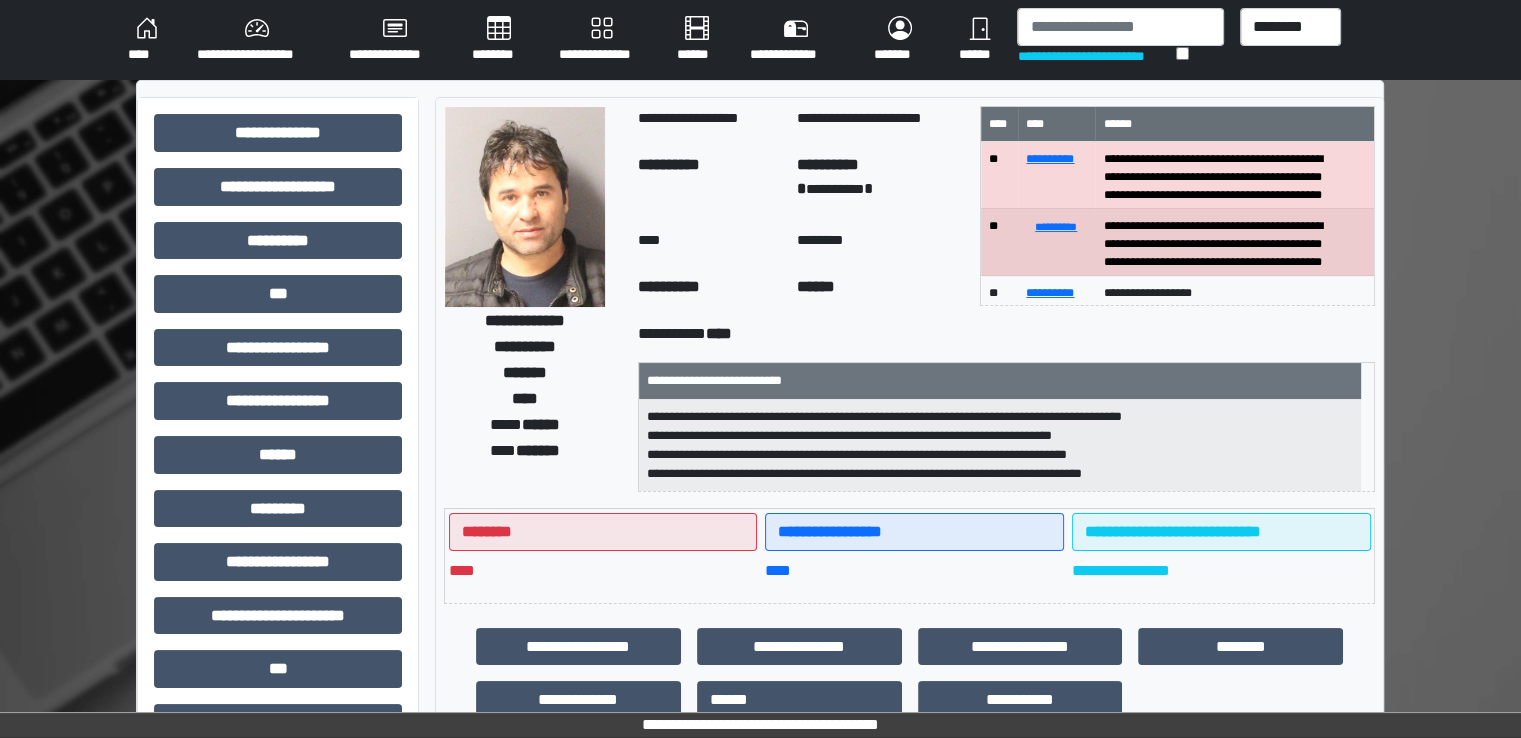 click on "********" at bounding box center (499, 40) 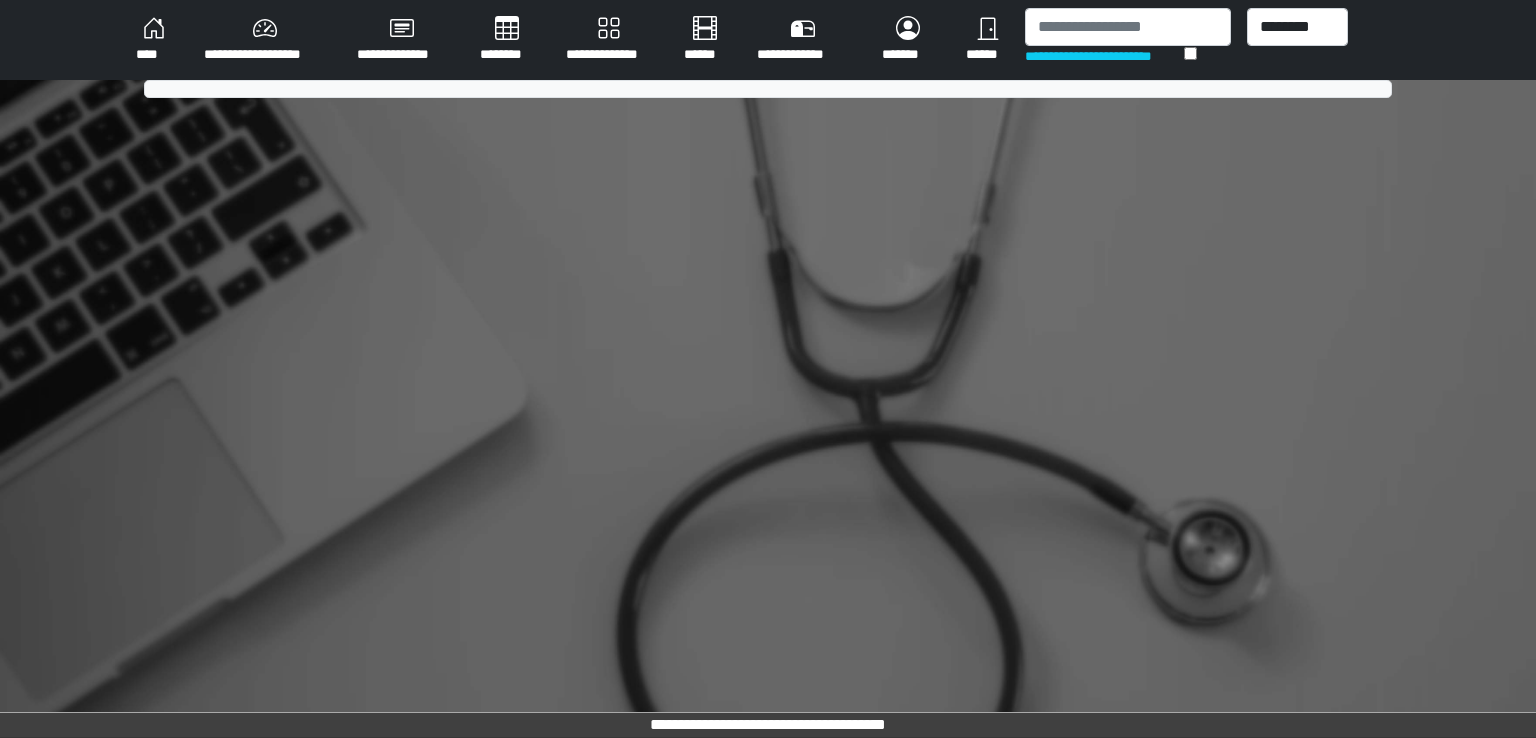 click on "****" at bounding box center (154, 40) 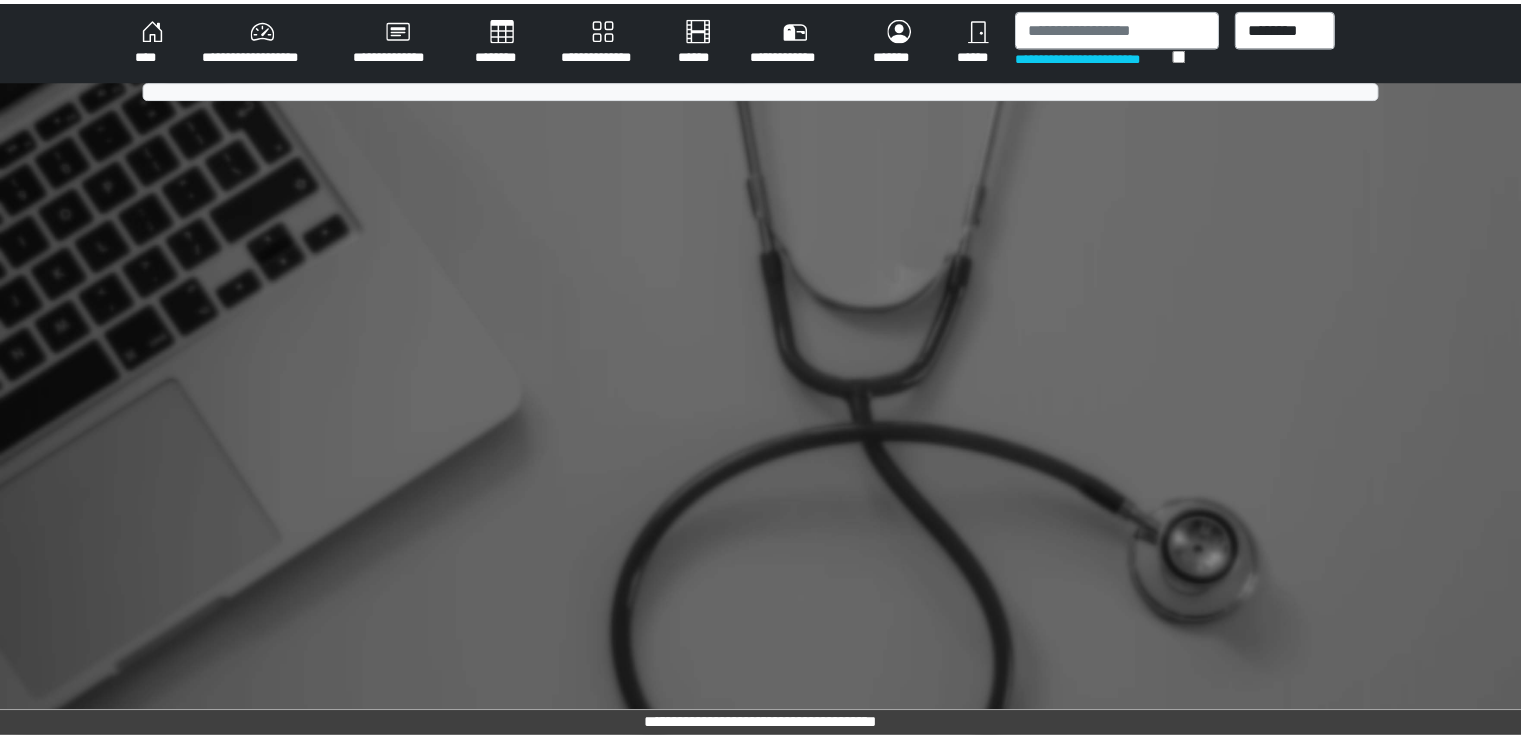 scroll, scrollTop: 0, scrollLeft: 0, axis: both 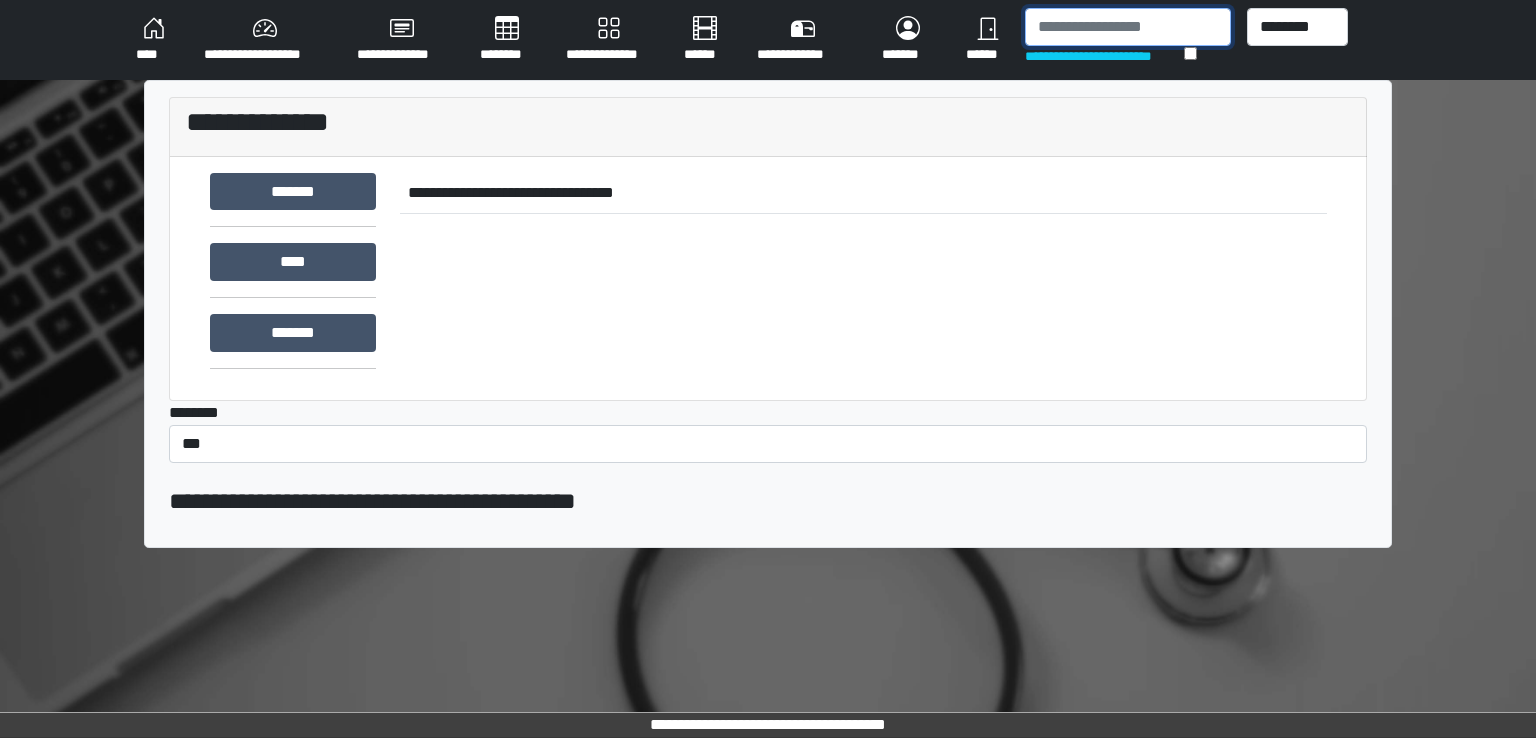 click at bounding box center (1128, 27) 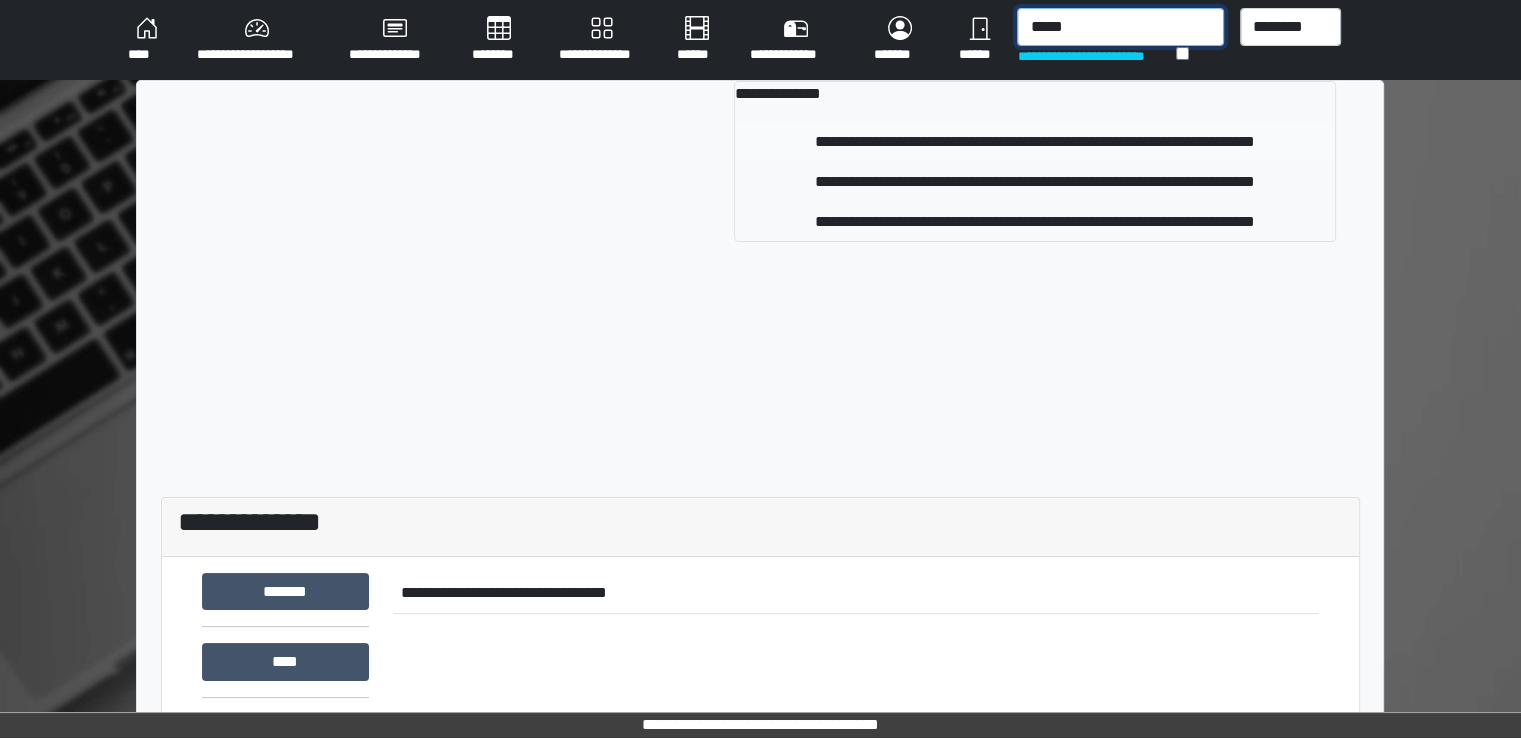 type on "*****" 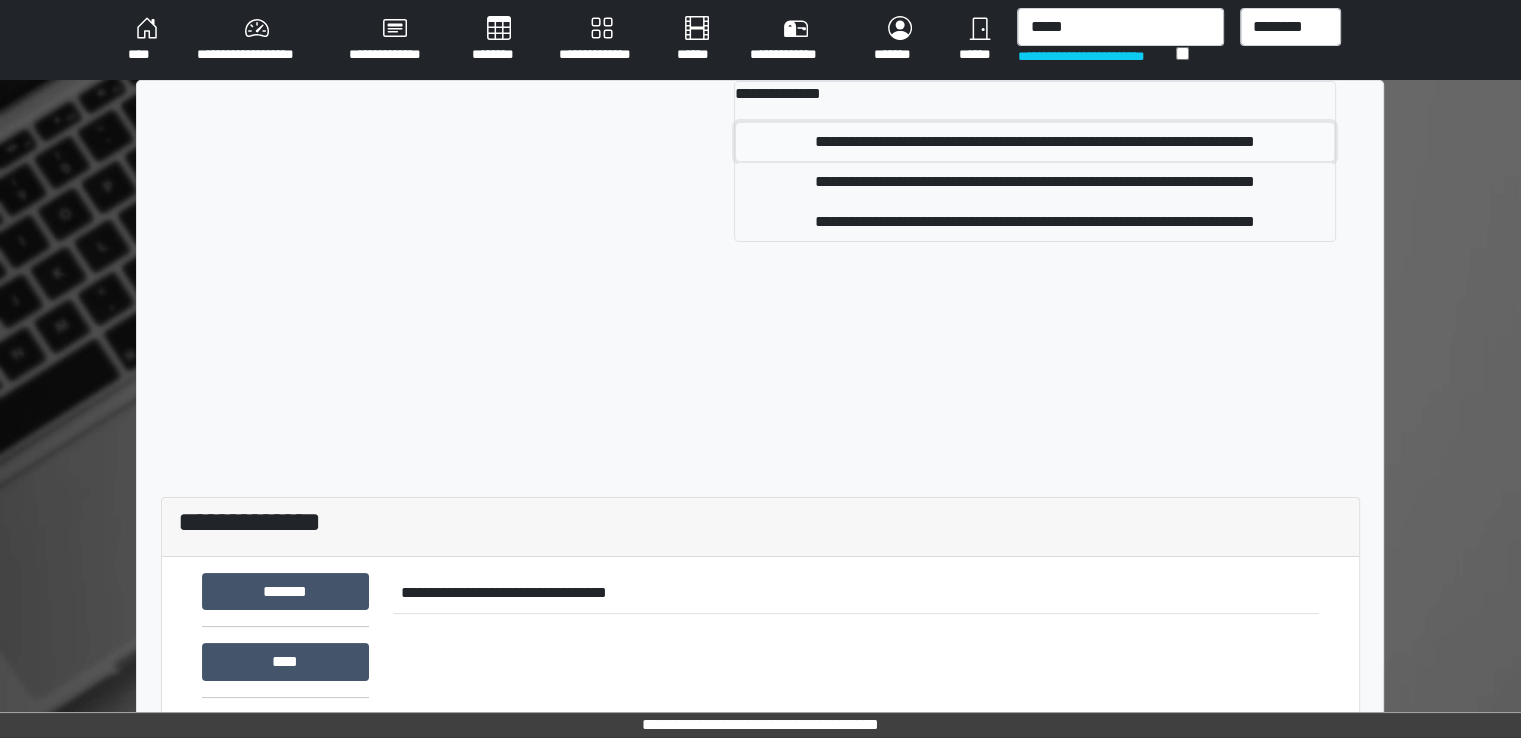 click on "**********" at bounding box center [1035, 142] 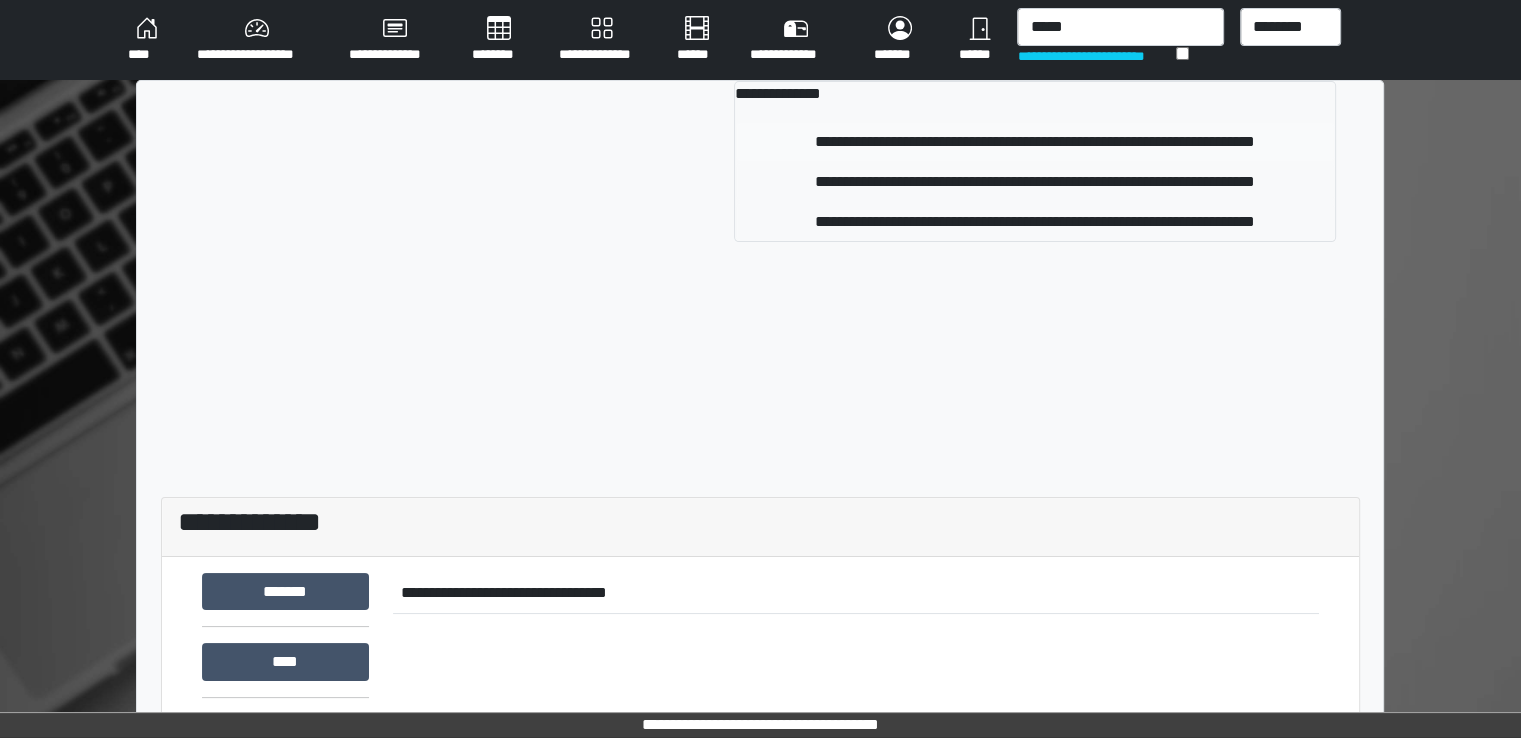 type 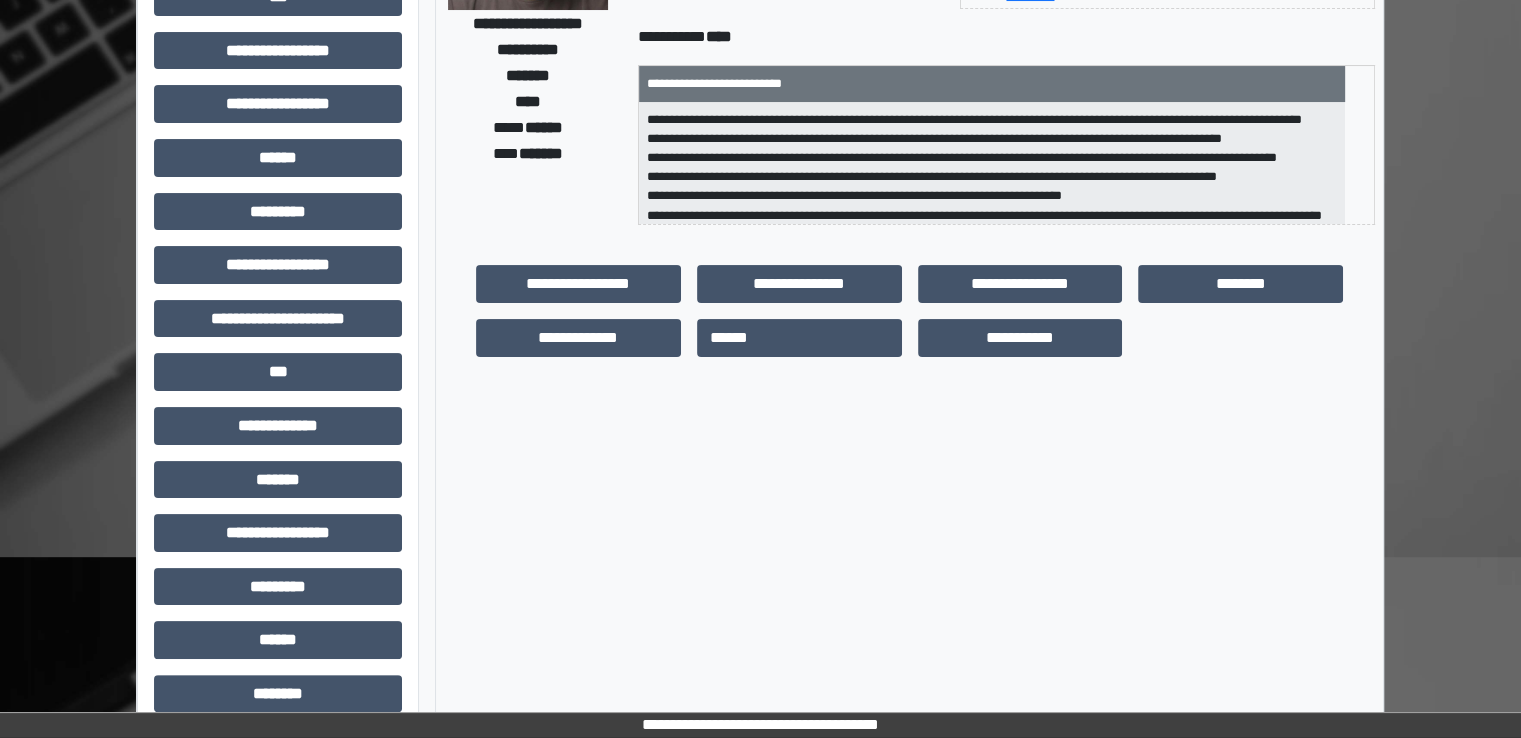 scroll, scrollTop: 428, scrollLeft: 0, axis: vertical 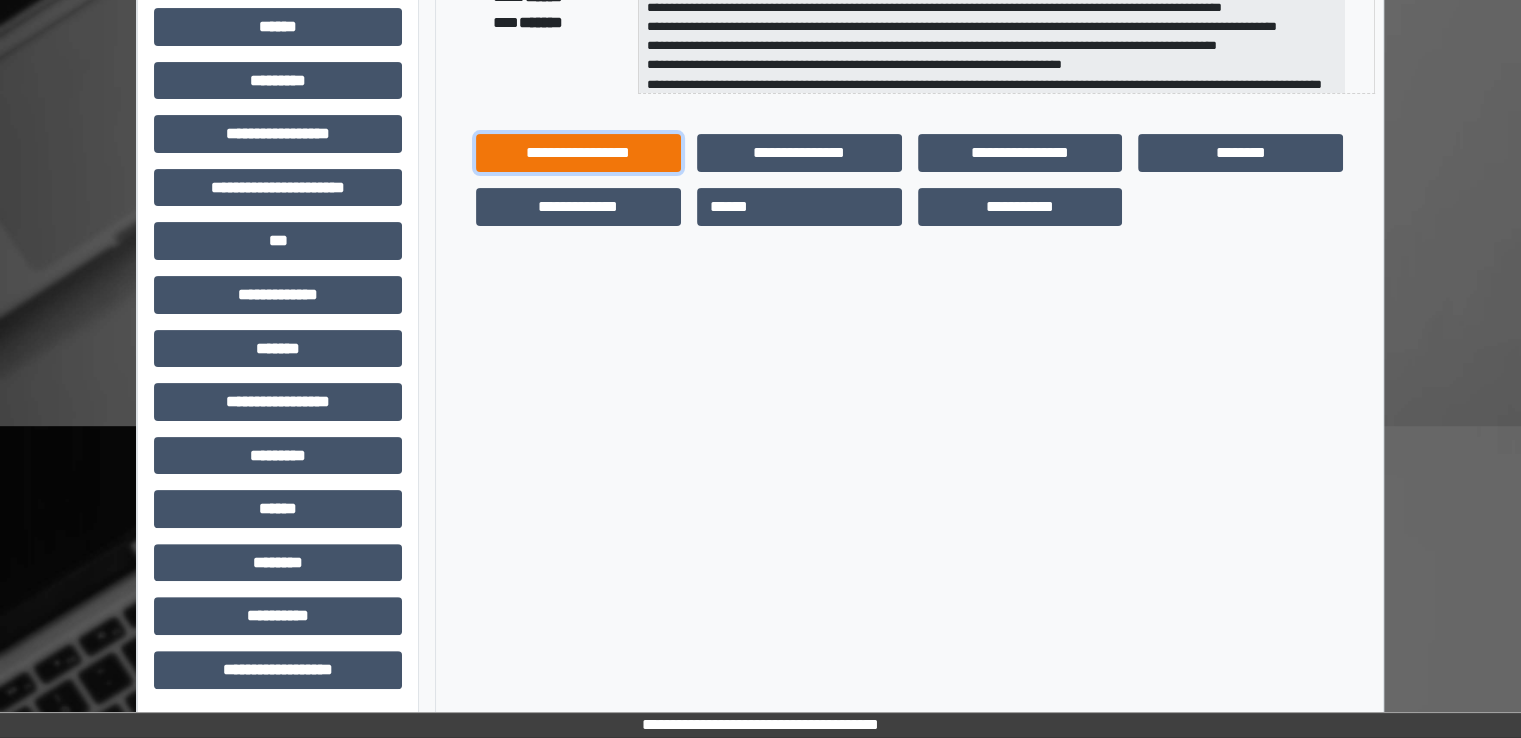 click on "**********" at bounding box center [578, 153] 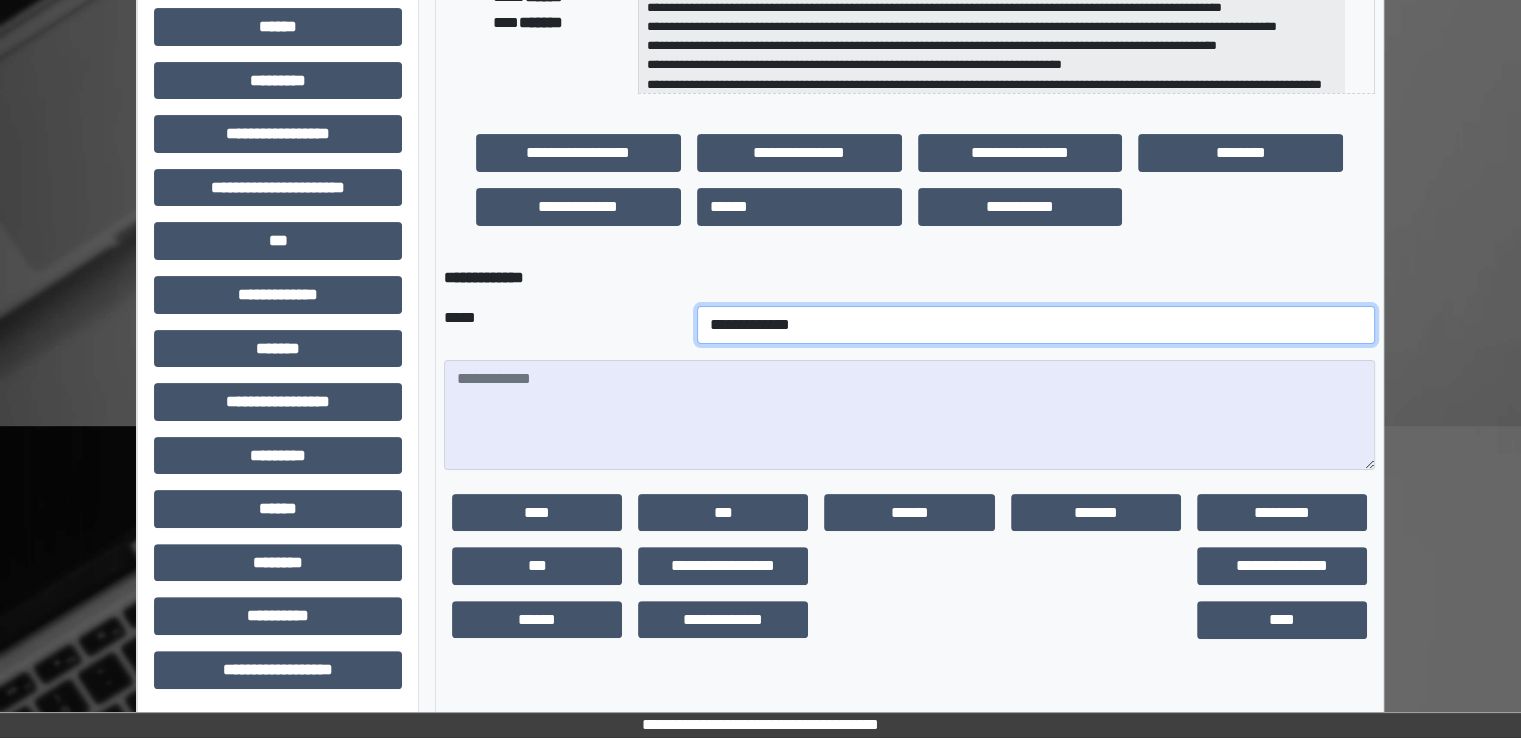 click on "**********" at bounding box center (1036, 325) 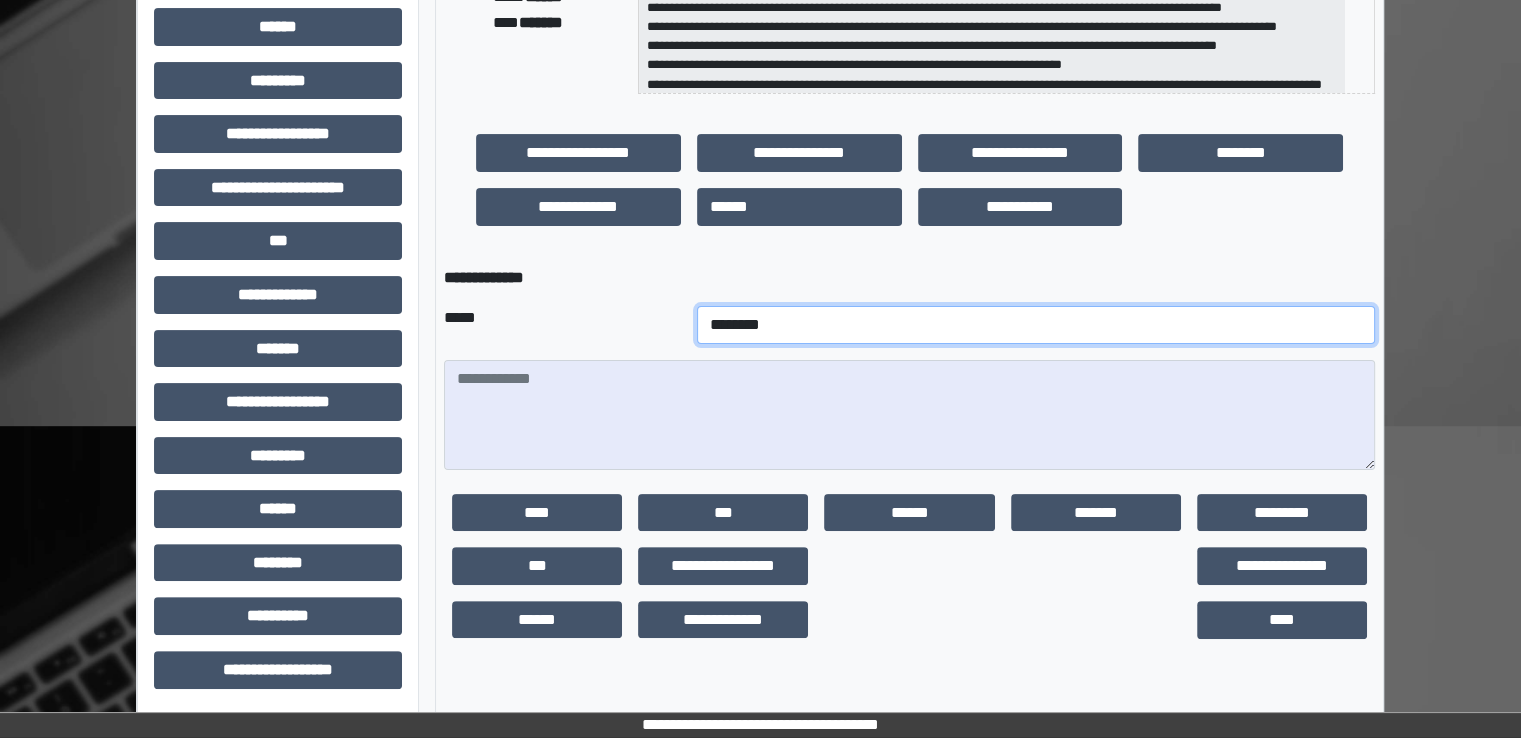 click on "**********" at bounding box center (1036, 325) 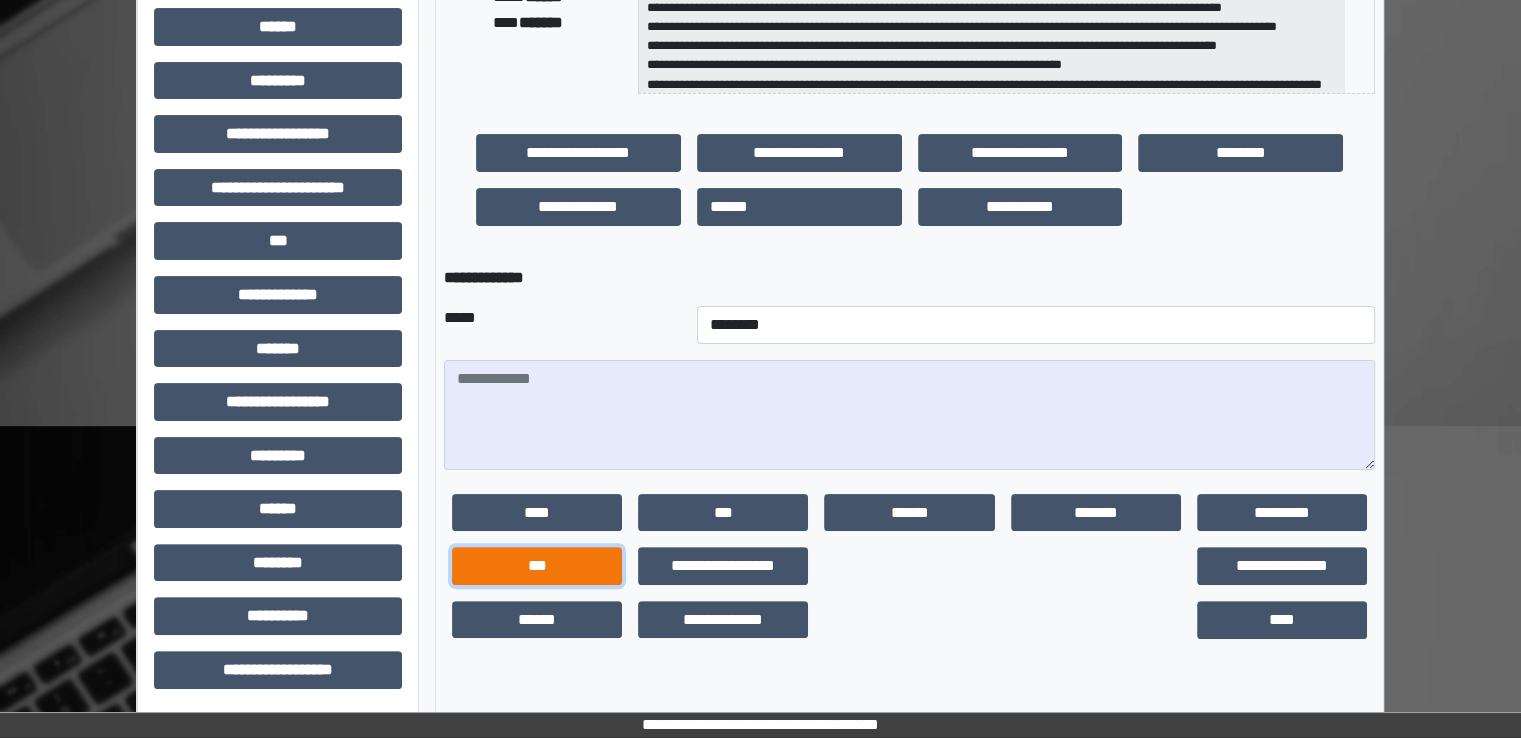 click on "***" at bounding box center [537, 566] 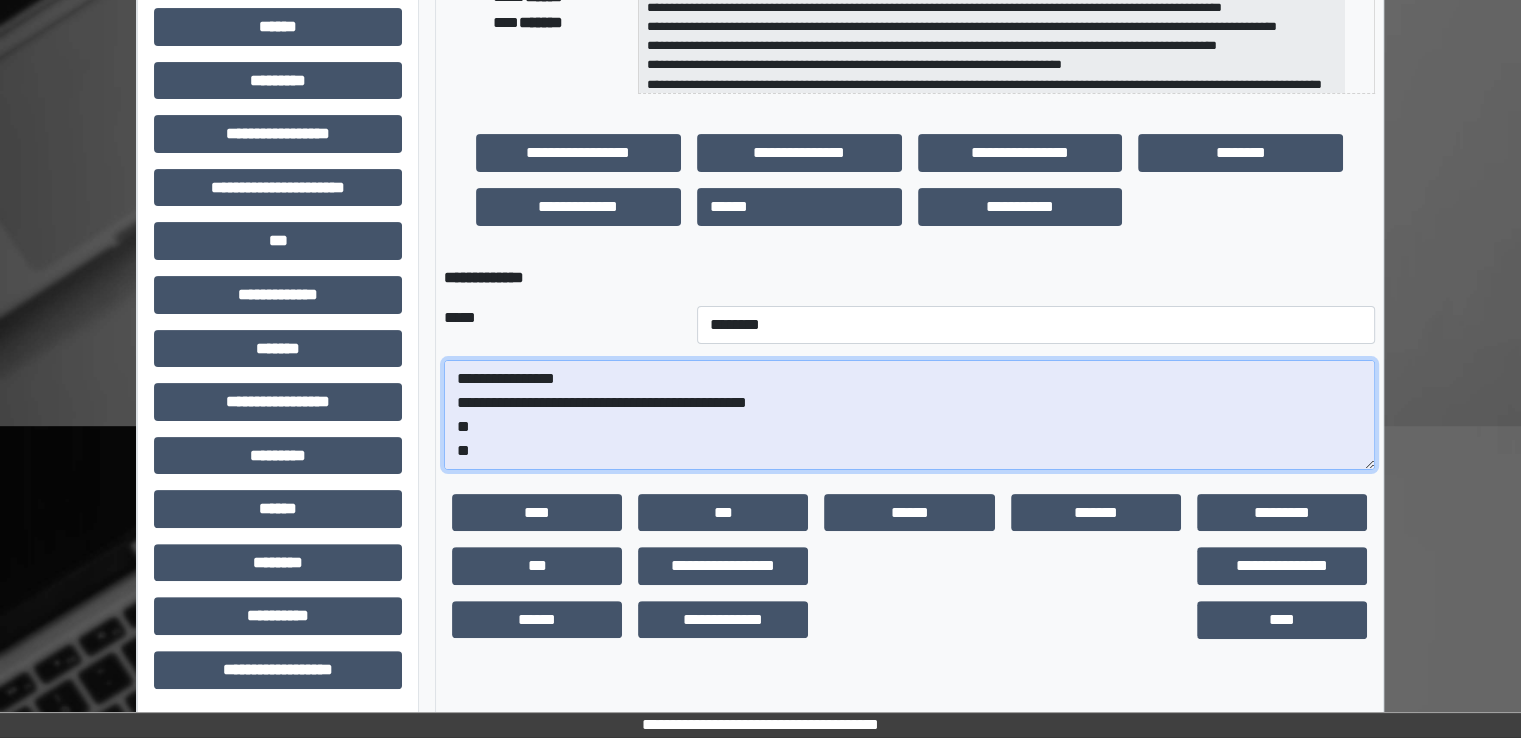 click on "**********" at bounding box center [909, 415] 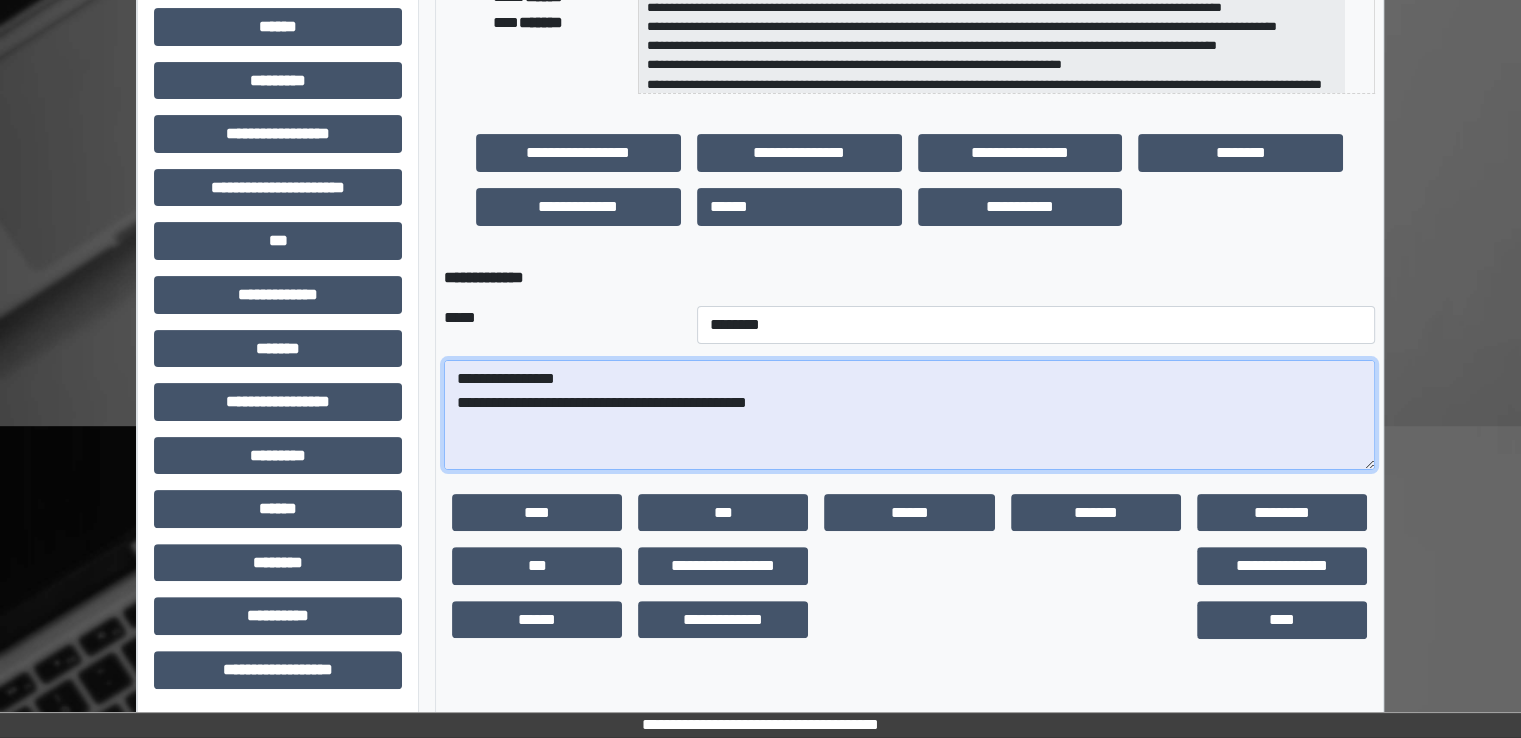 paste on "**********" 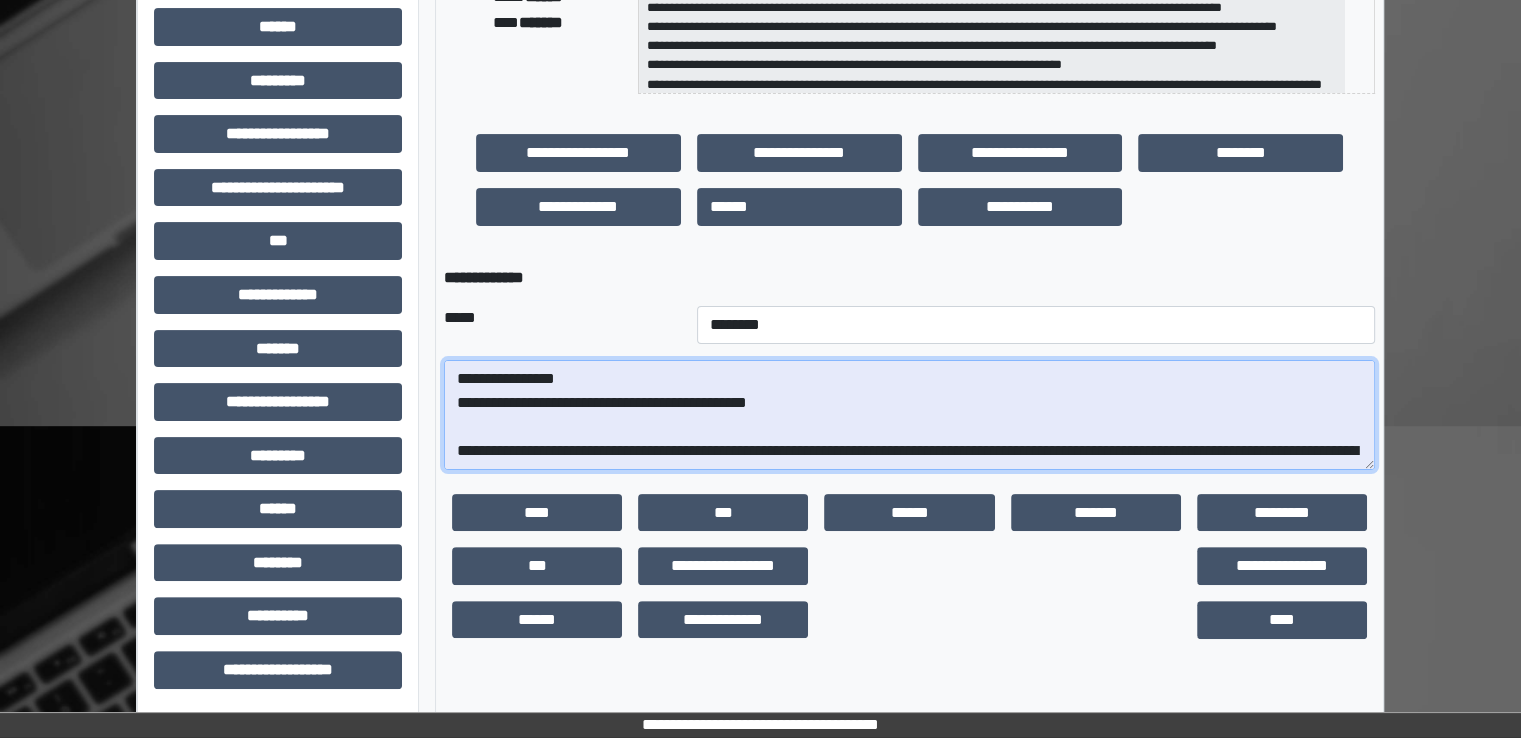 scroll, scrollTop: 424, scrollLeft: 0, axis: vertical 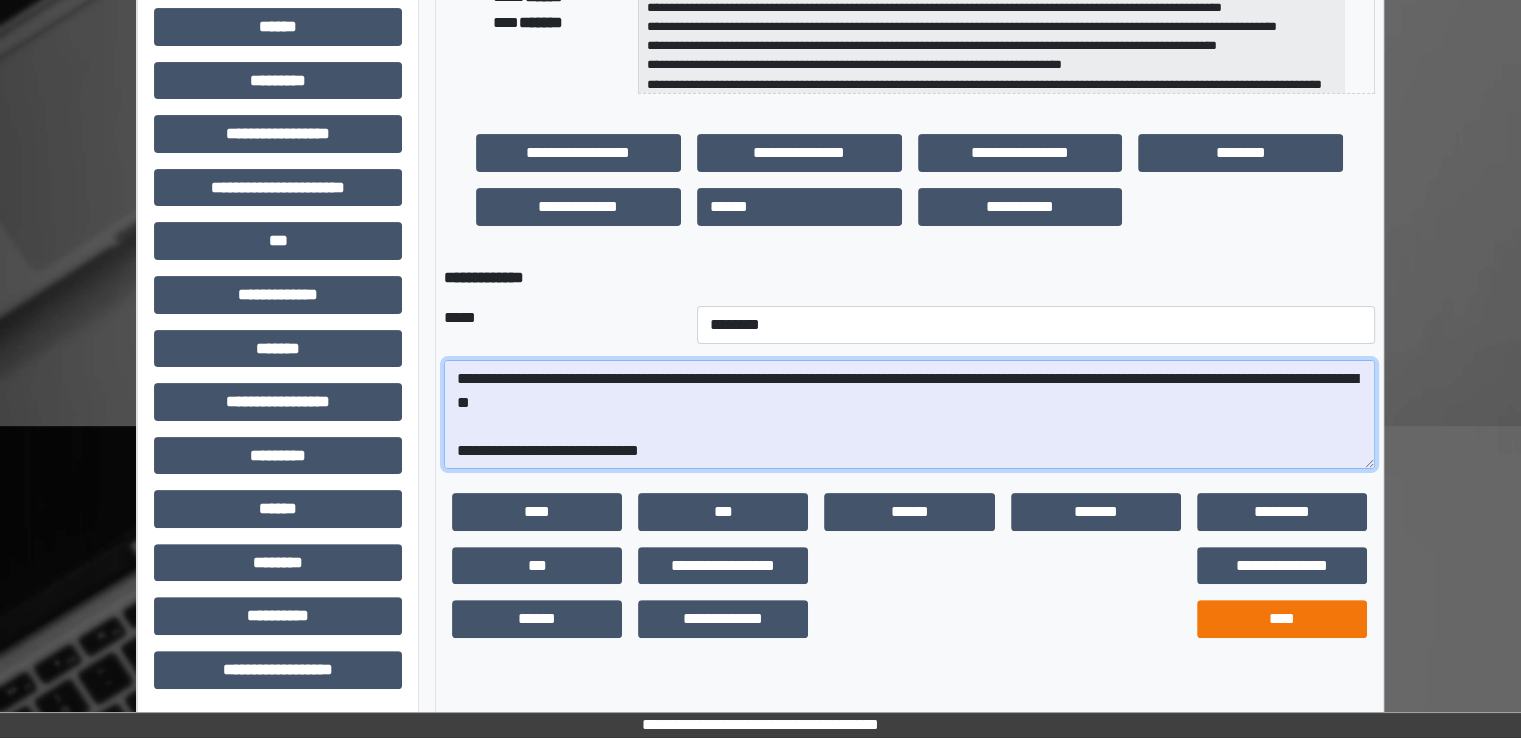 type on "**********" 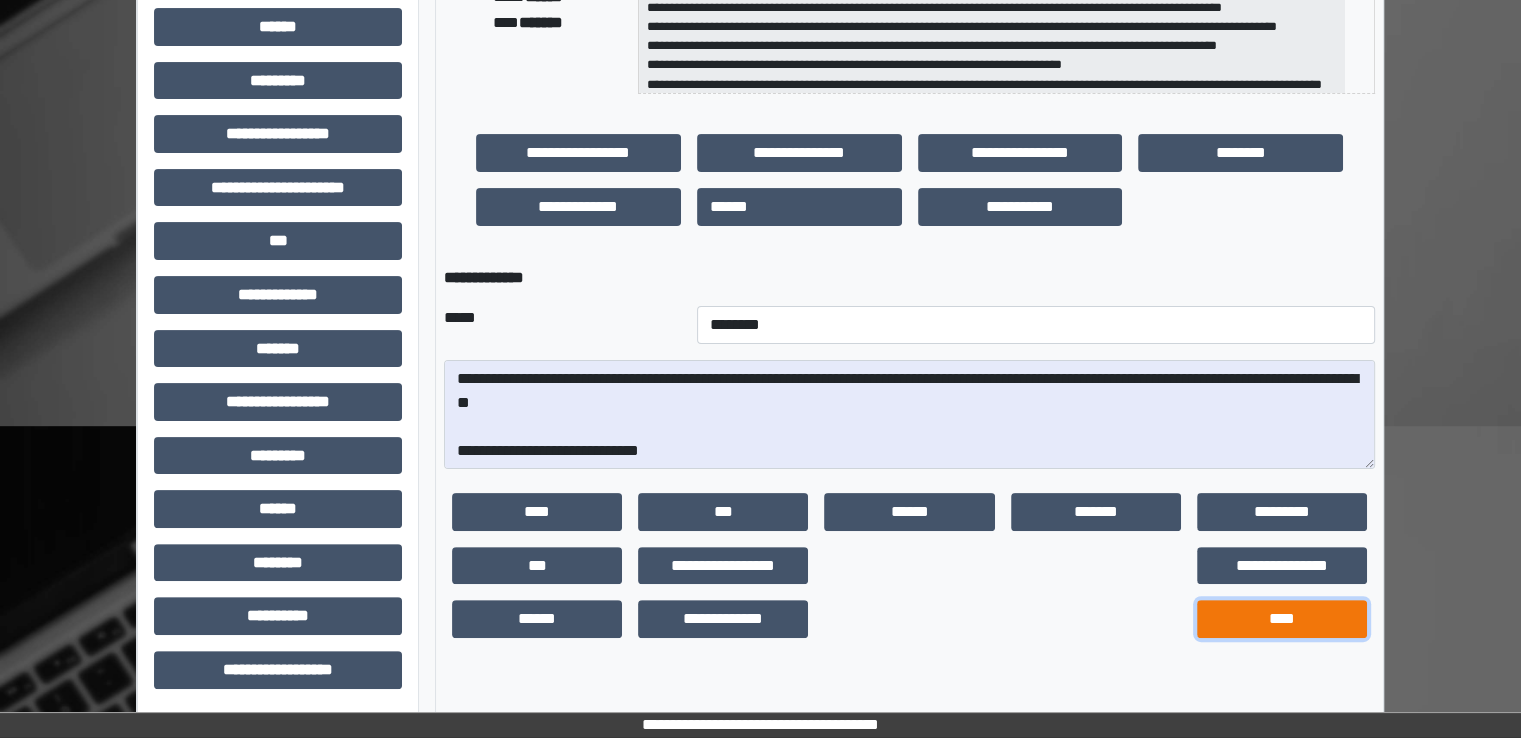 click on "****" at bounding box center (1282, 619) 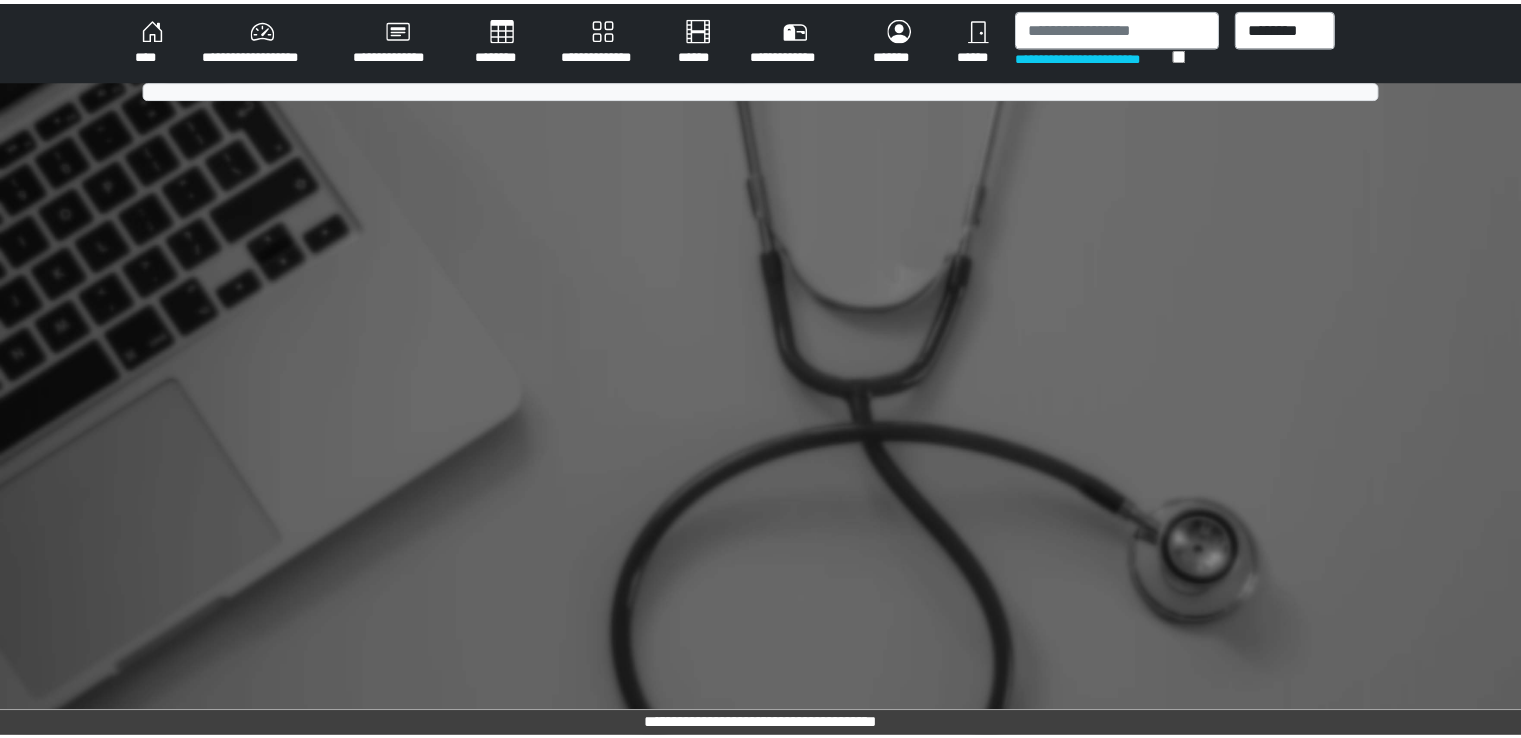 scroll, scrollTop: 0, scrollLeft: 0, axis: both 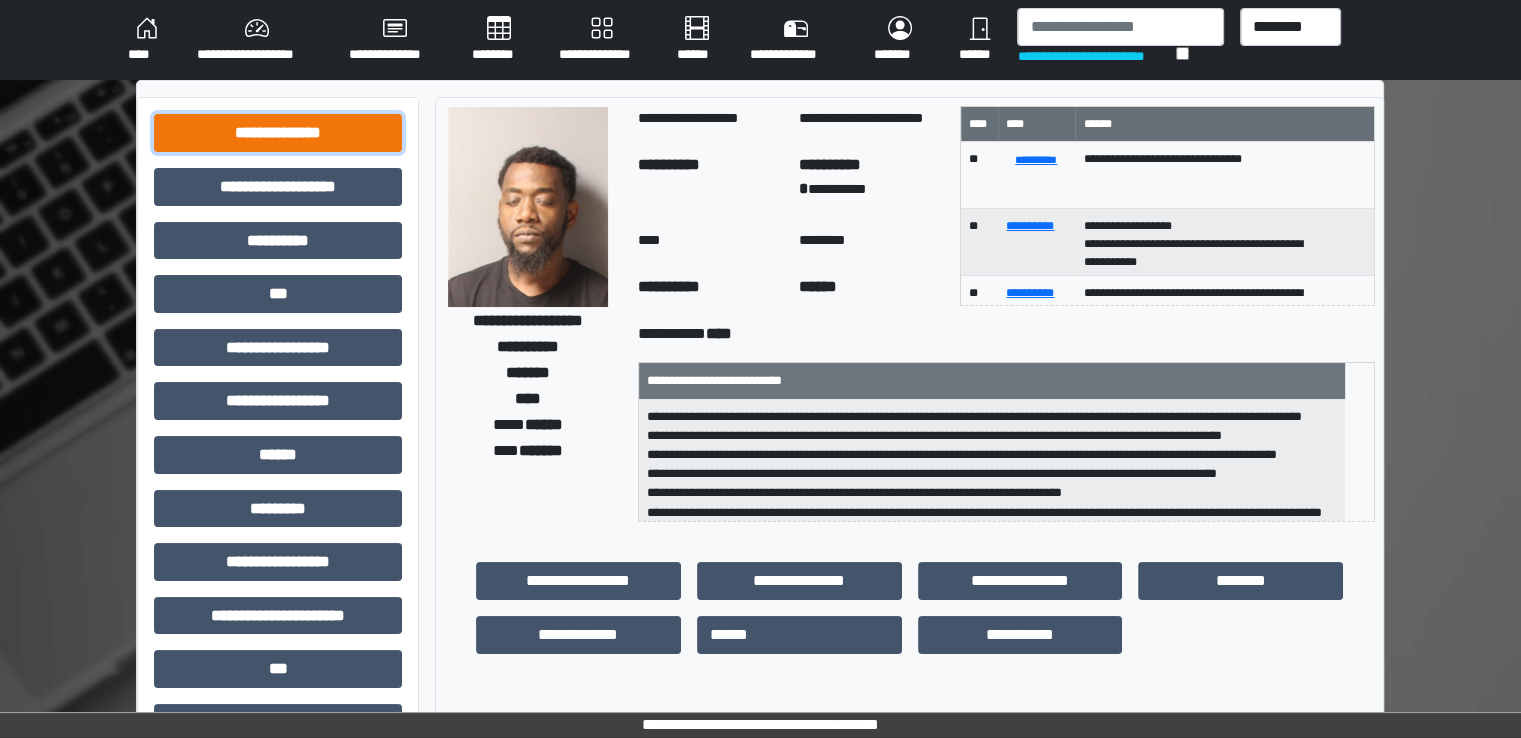 click on "**********" at bounding box center [278, 133] 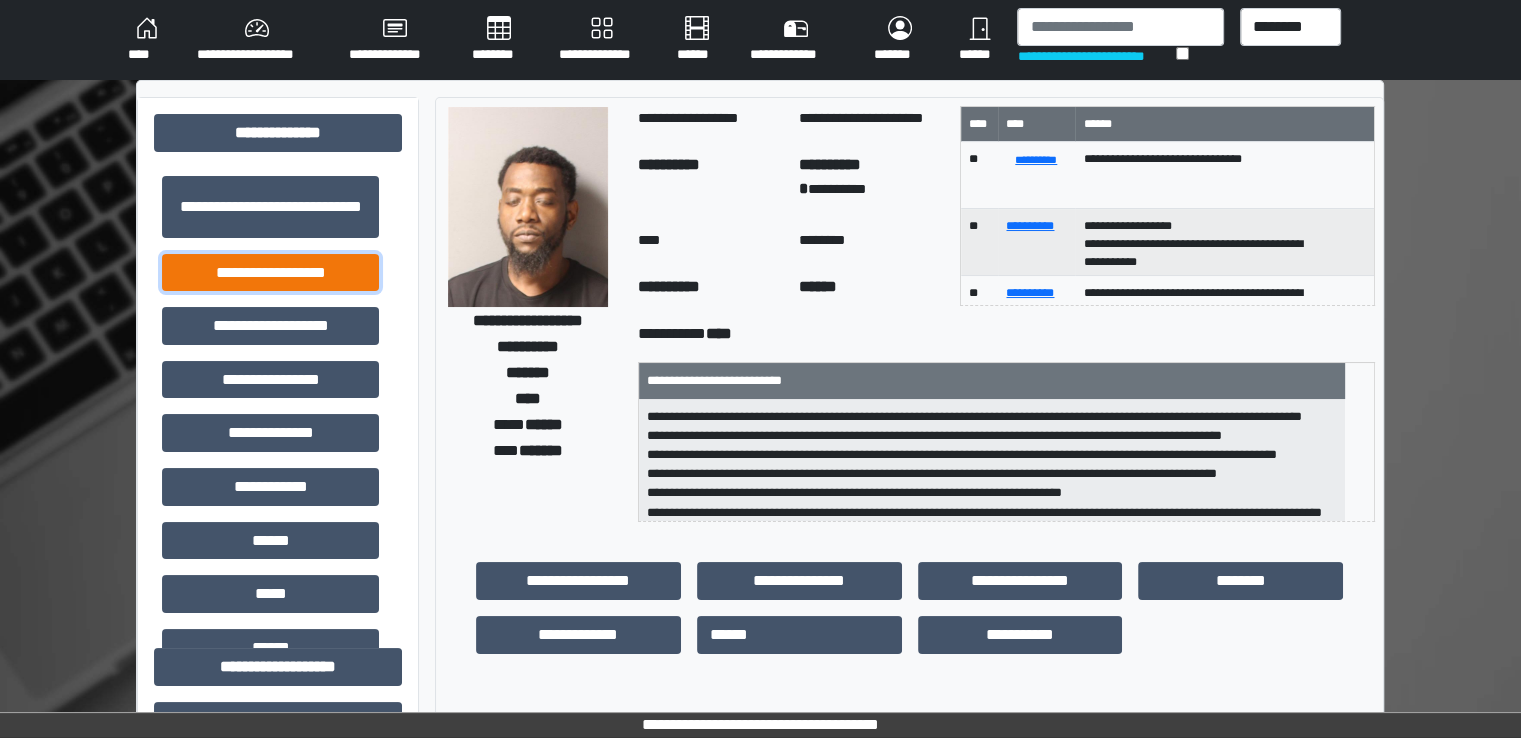 click on "**********" at bounding box center [270, 273] 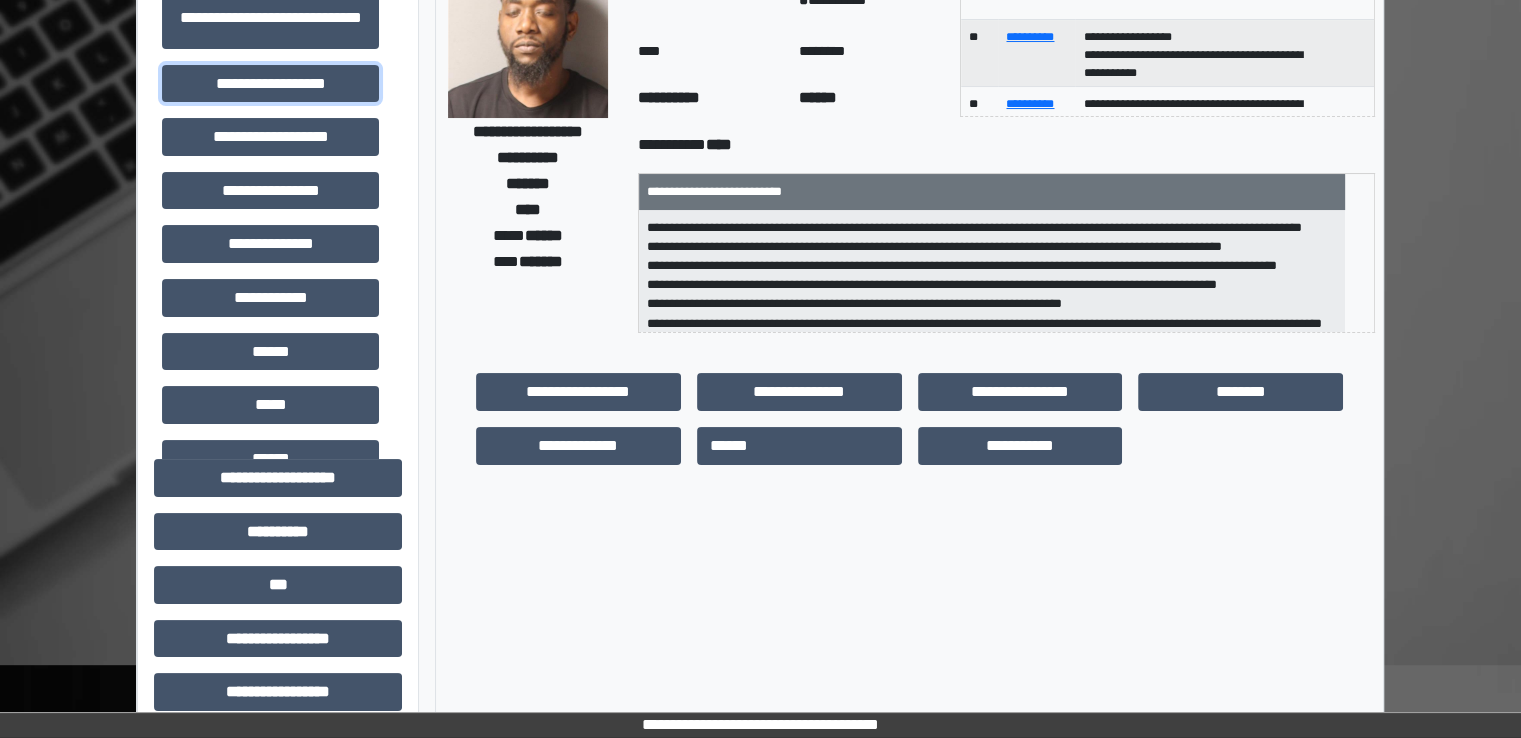 scroll, scrollTop: 200, scrollLeft: 0, axis: vertical 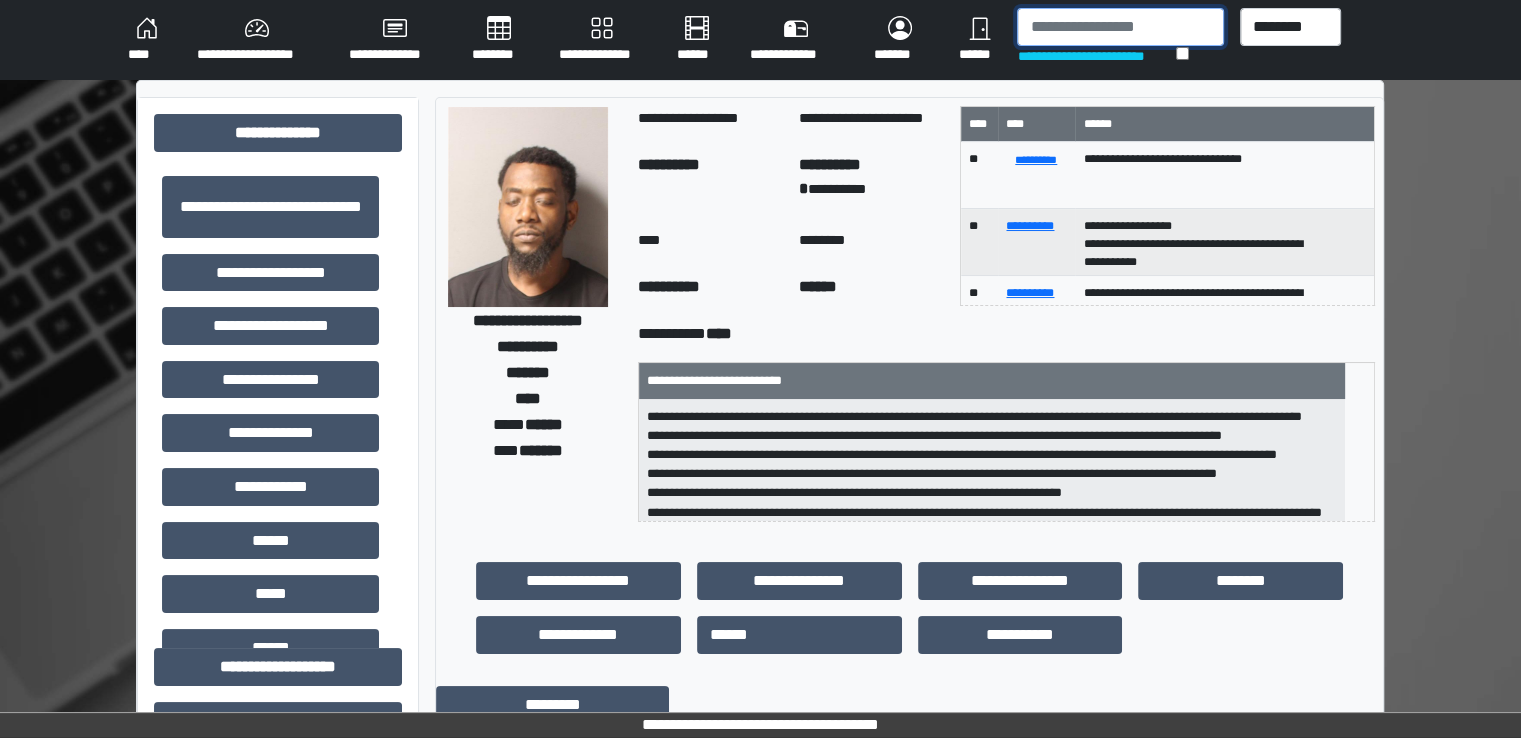 click at bounding box center [1120, 27] 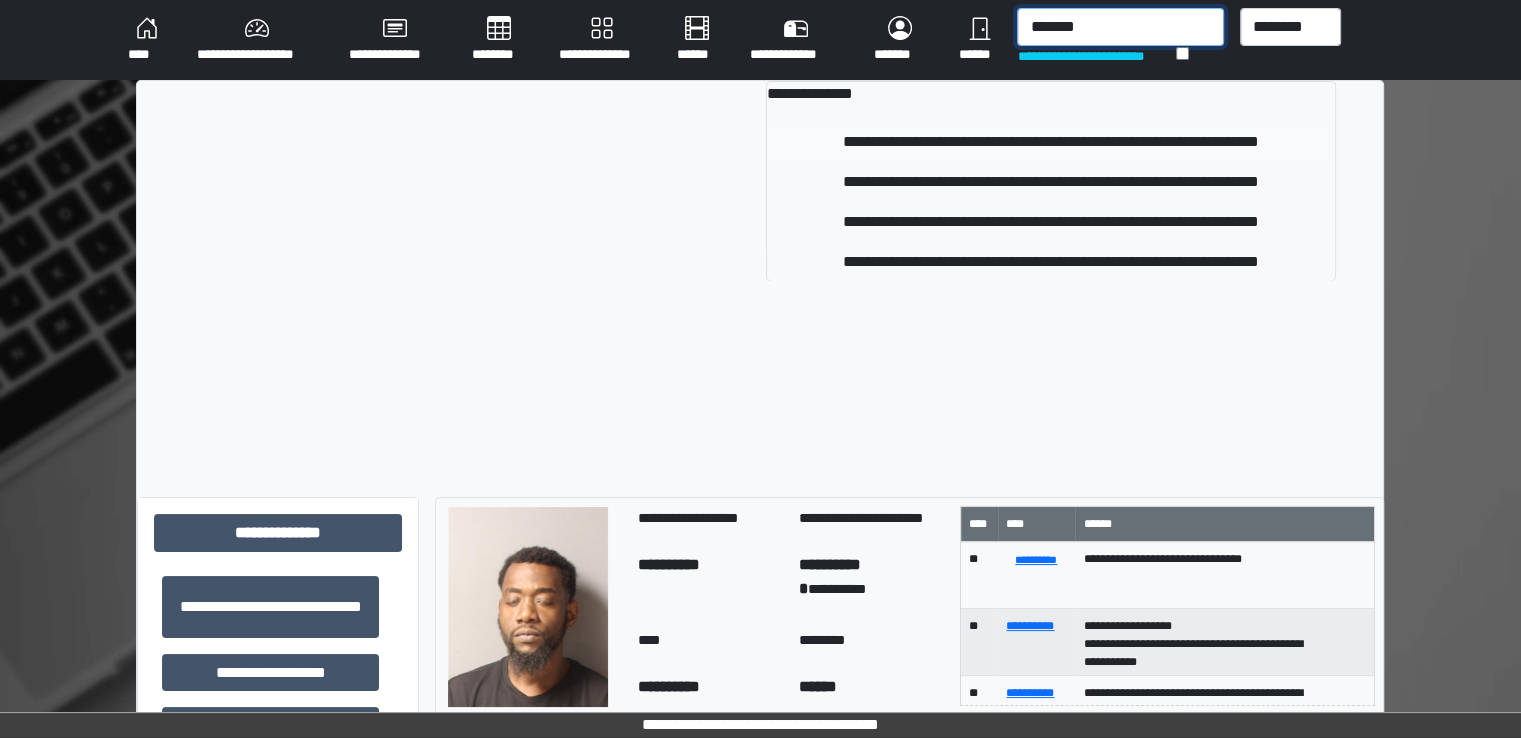type on "*******" 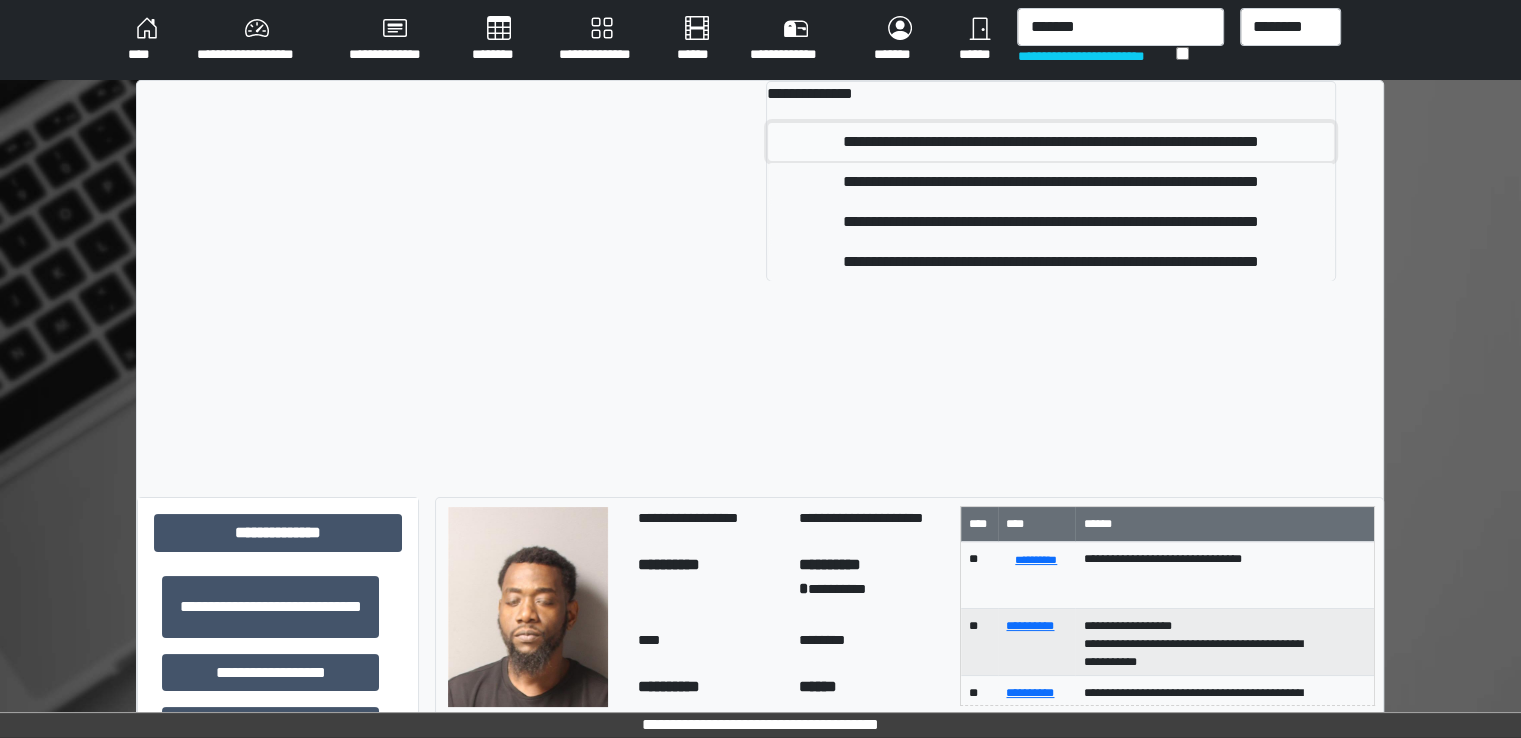 click on "**********" at bounding box center [1051, 142] 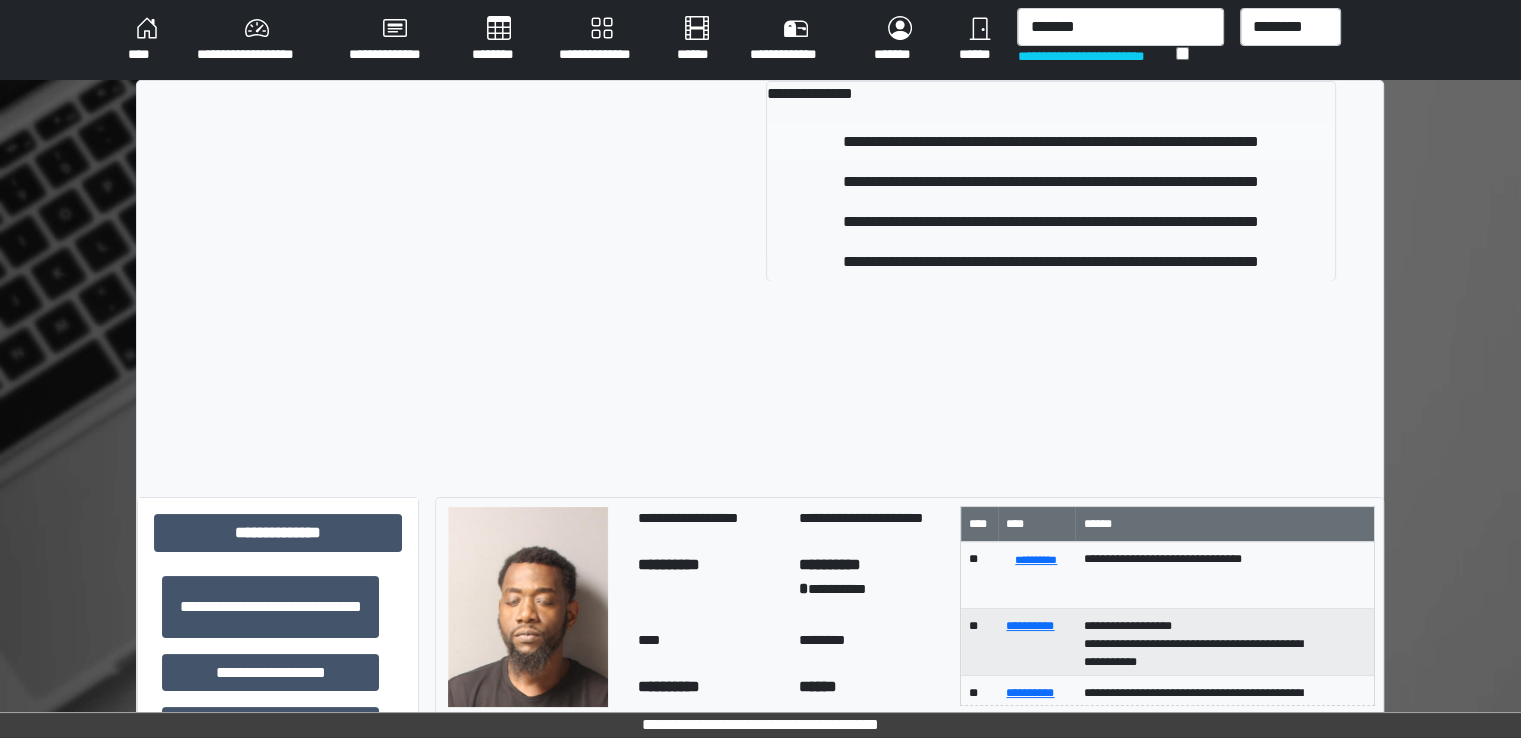 type 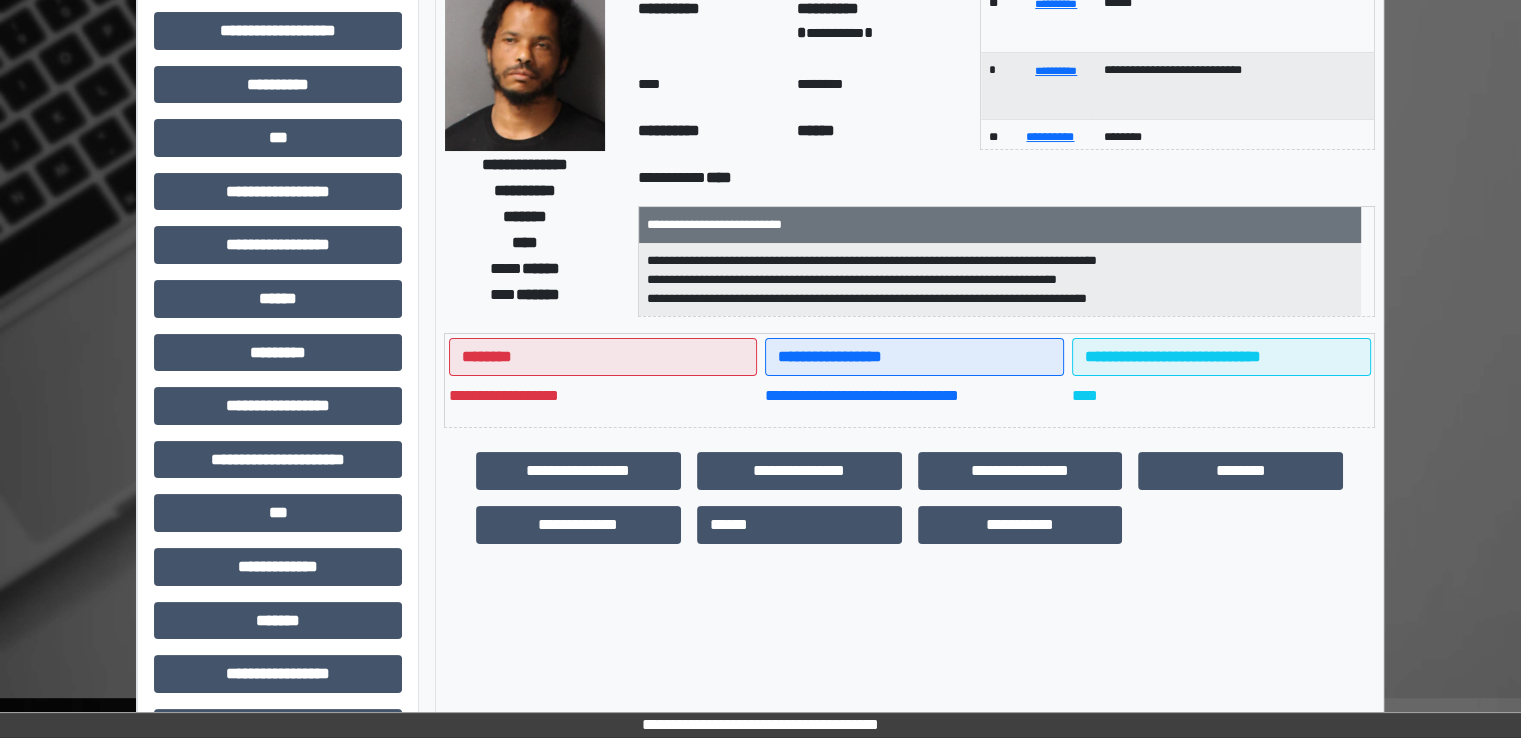 scroll, scrollTop: 428, scrollLeft: 0, axis: vertical 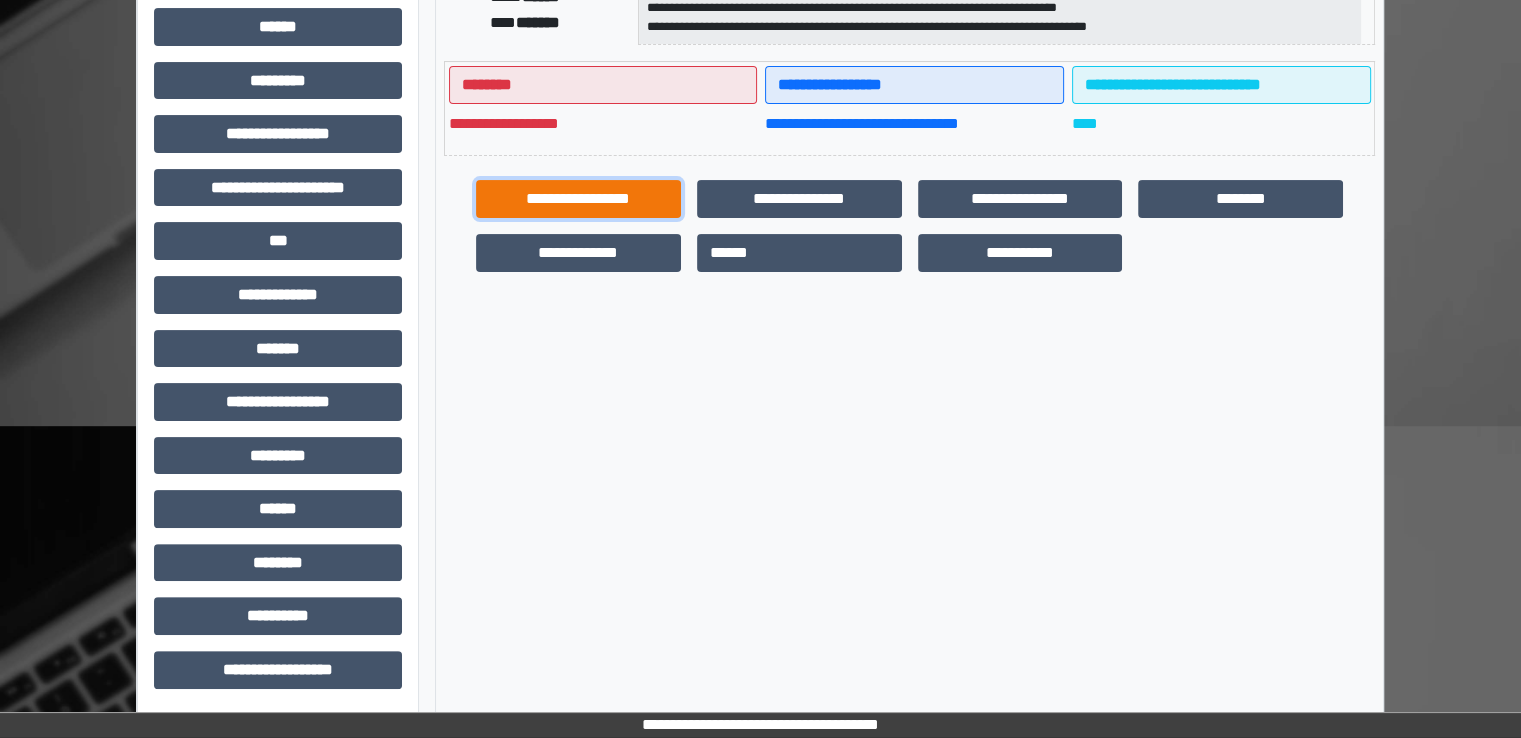 click on "**********" at bounding box center (578, 199) 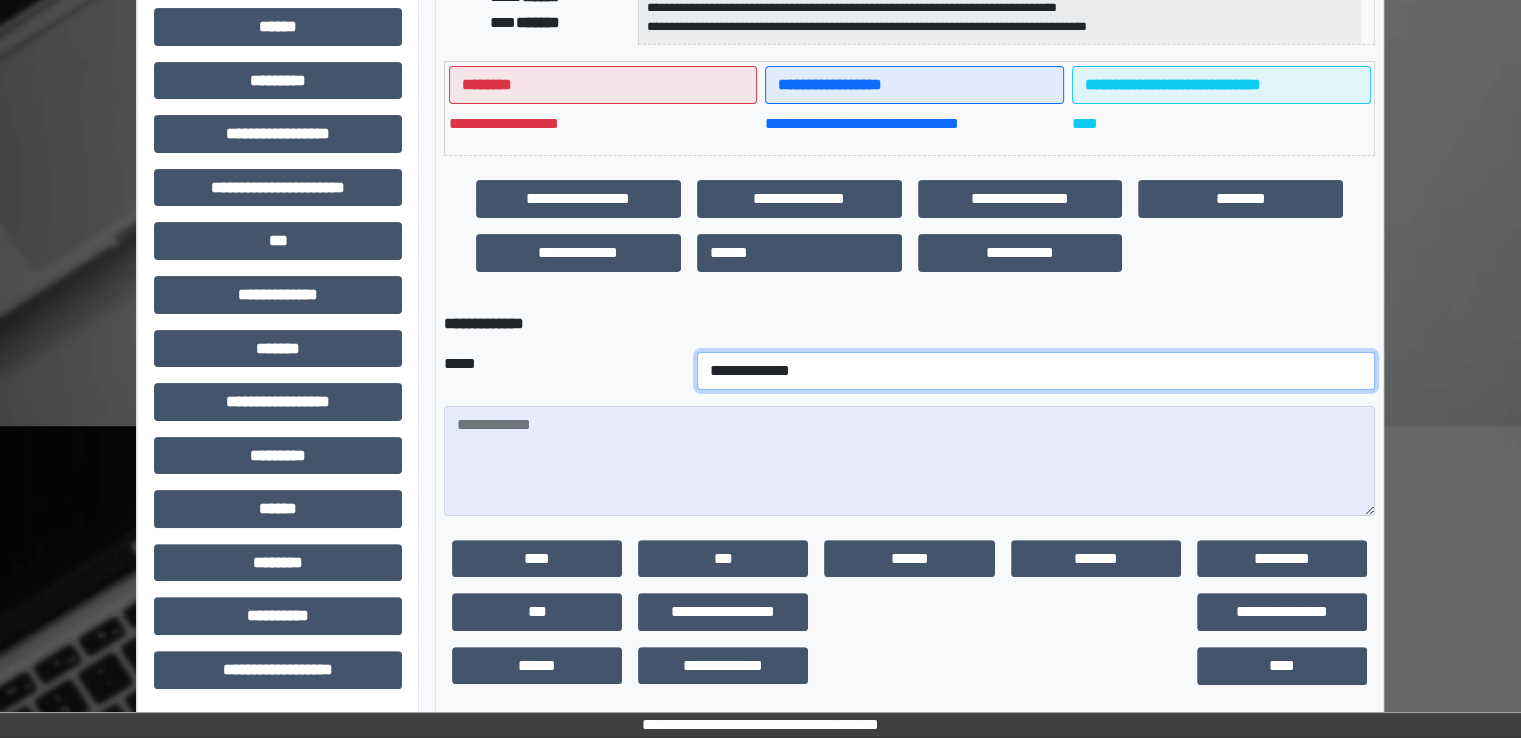 click on "**********" at bounding box center (1036, 371) 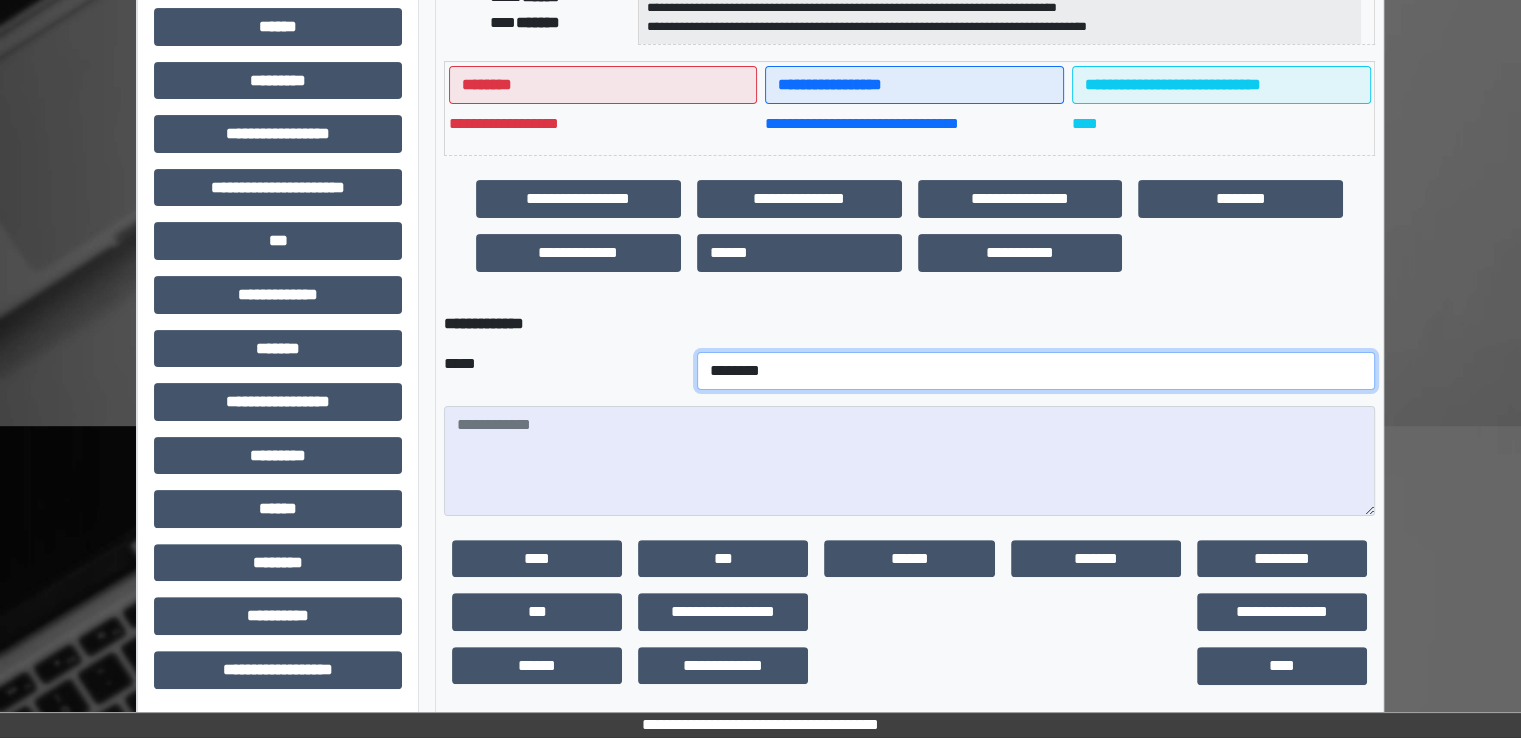 click on "**********" at bounding box center (1036, 371) 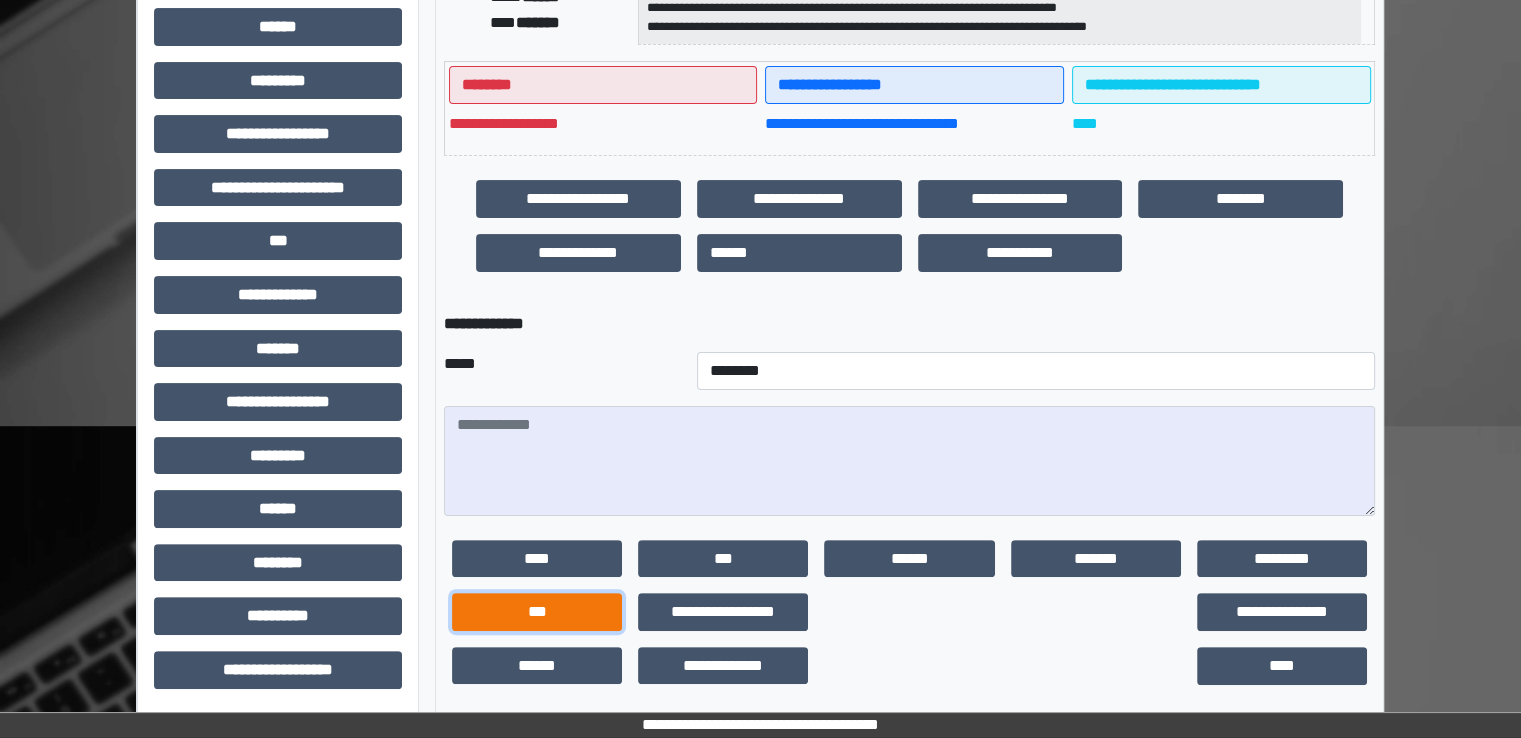 click on "***" at bounding box center (537, 612) 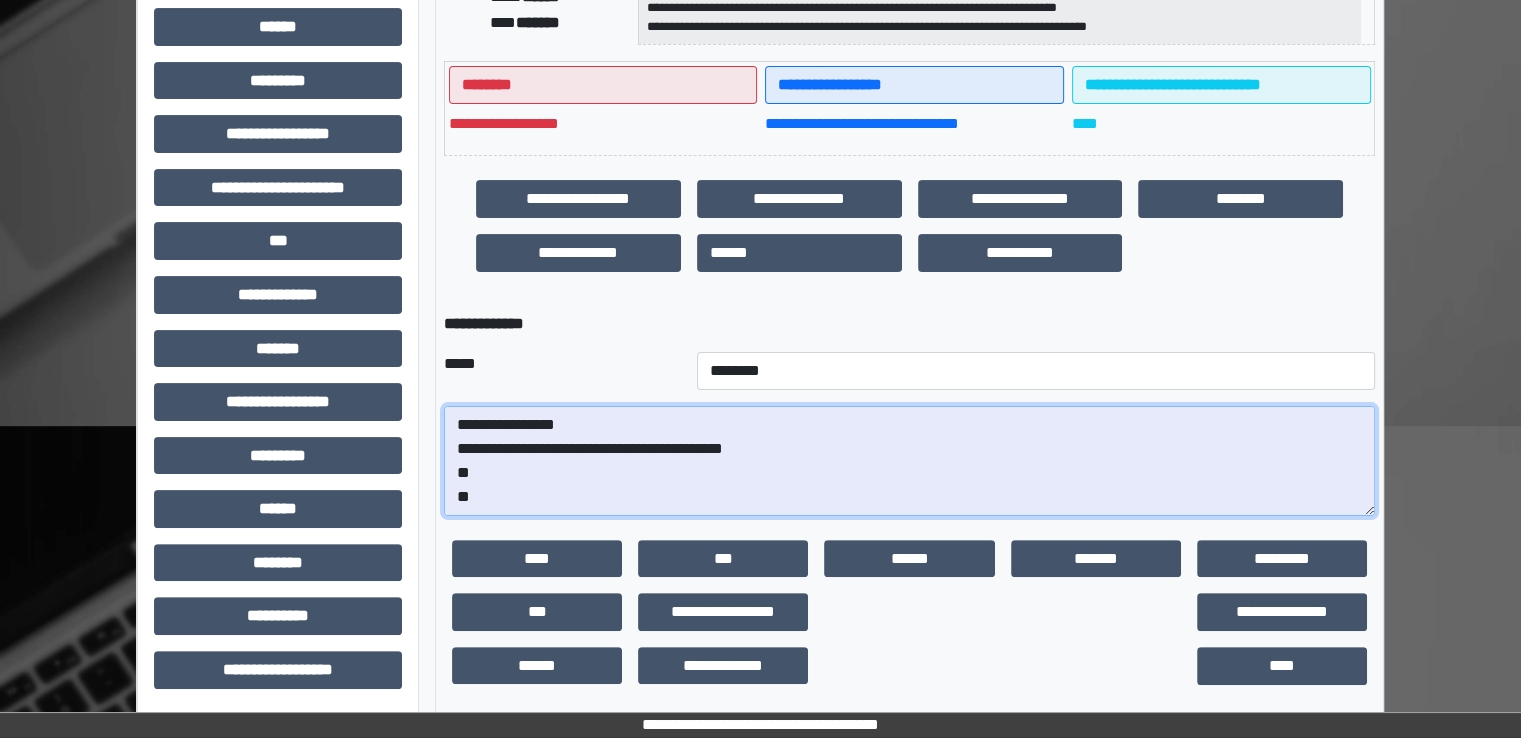 click on "**********" at bounding box center [909, 461] 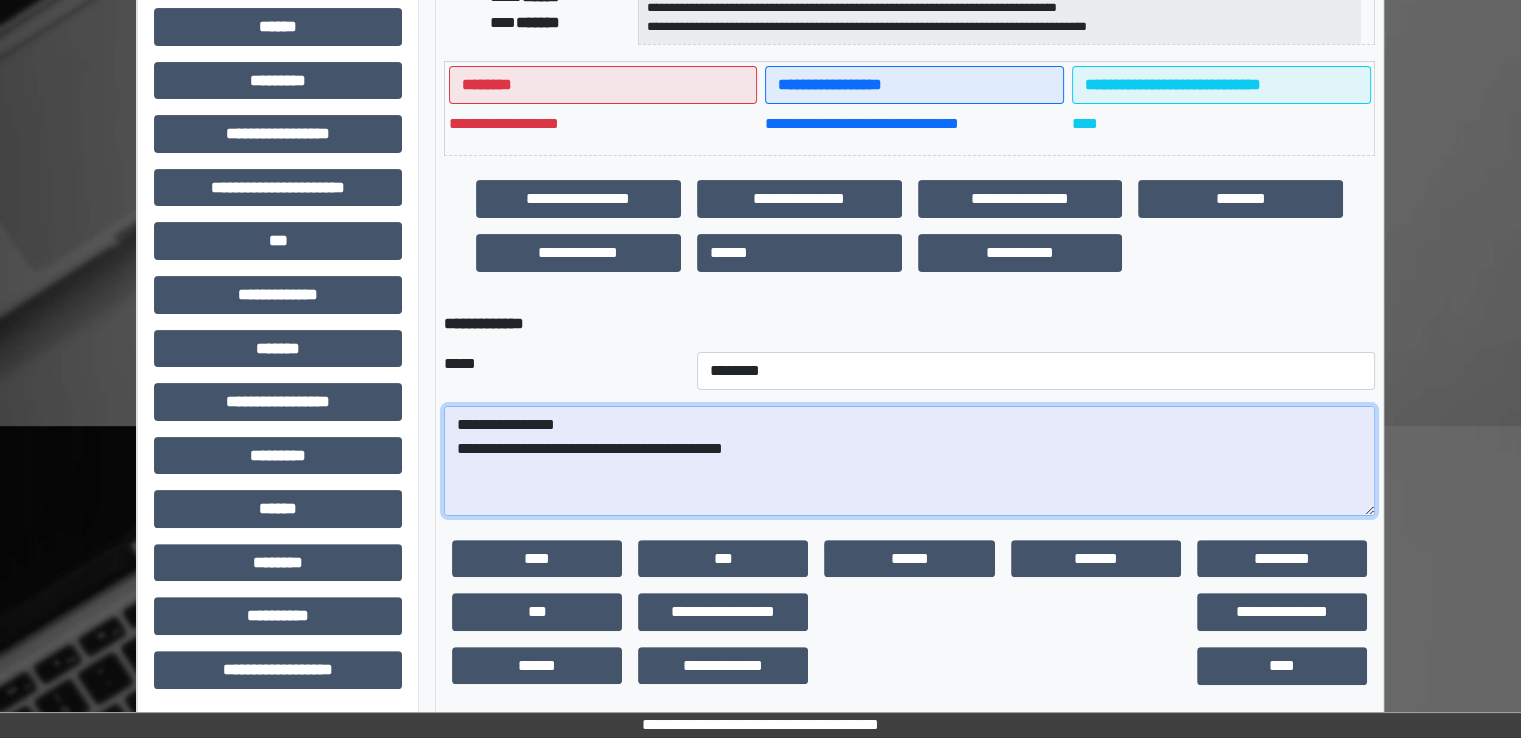 paste on "**********" 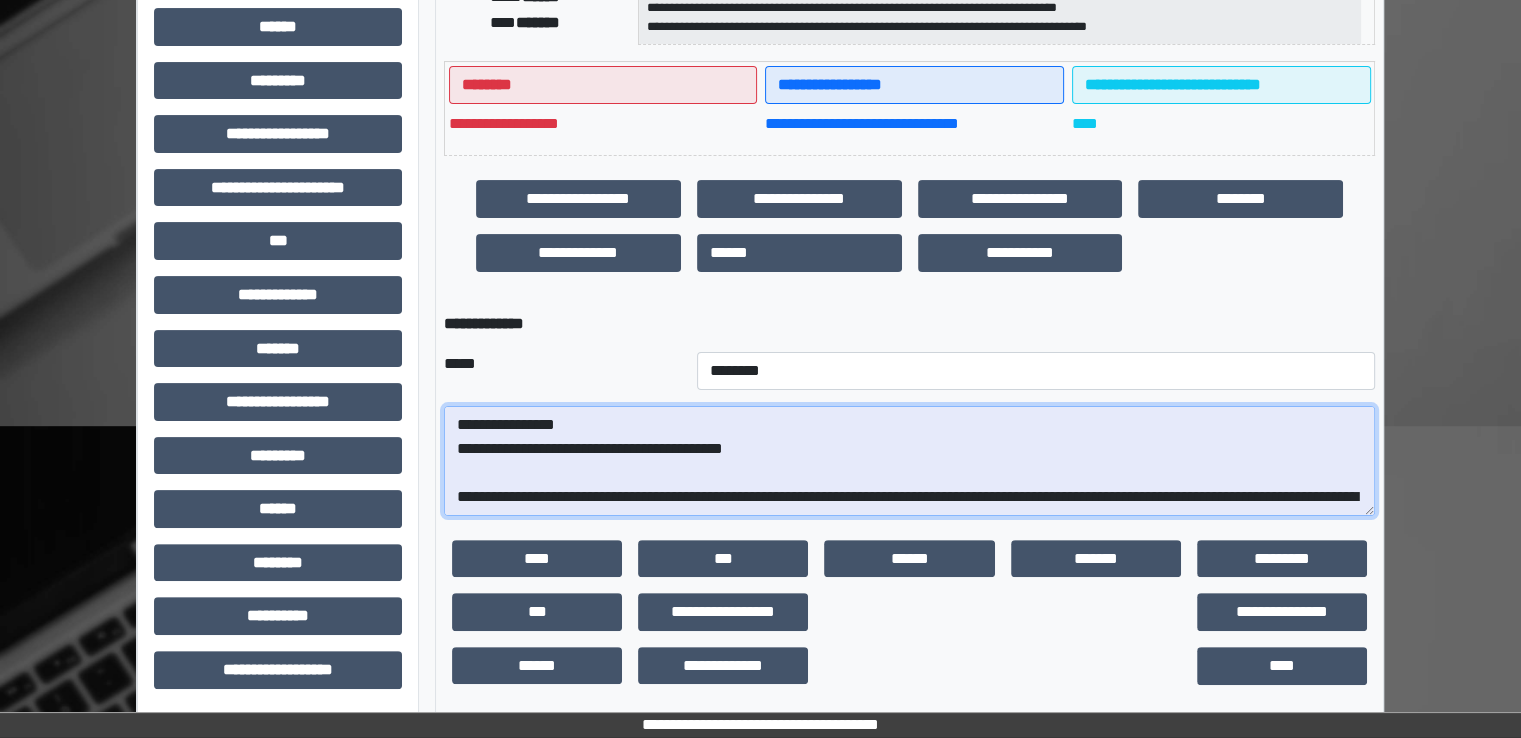 scroll, scrollTop: 352, scrollLeft: 0, axis: vertical 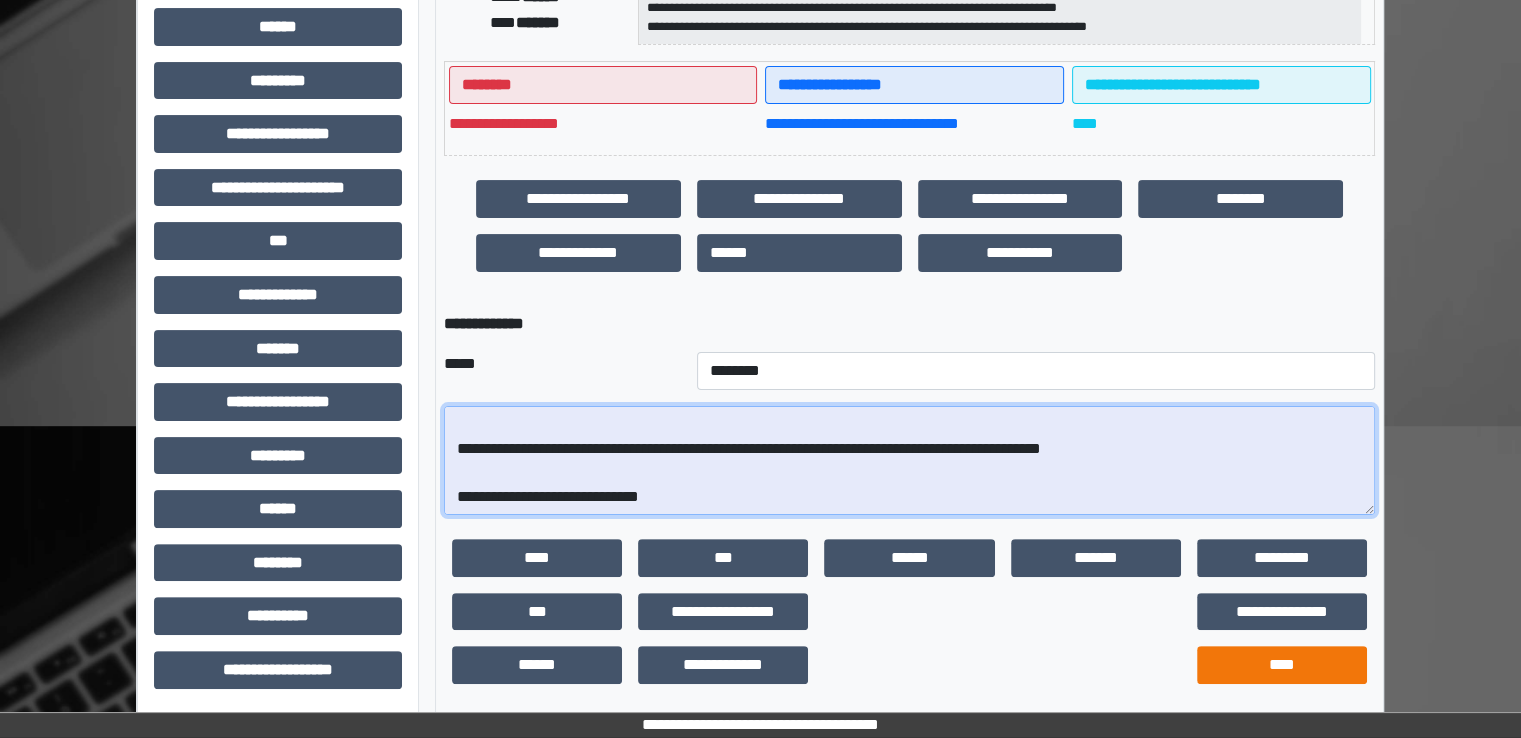 type on "**********" 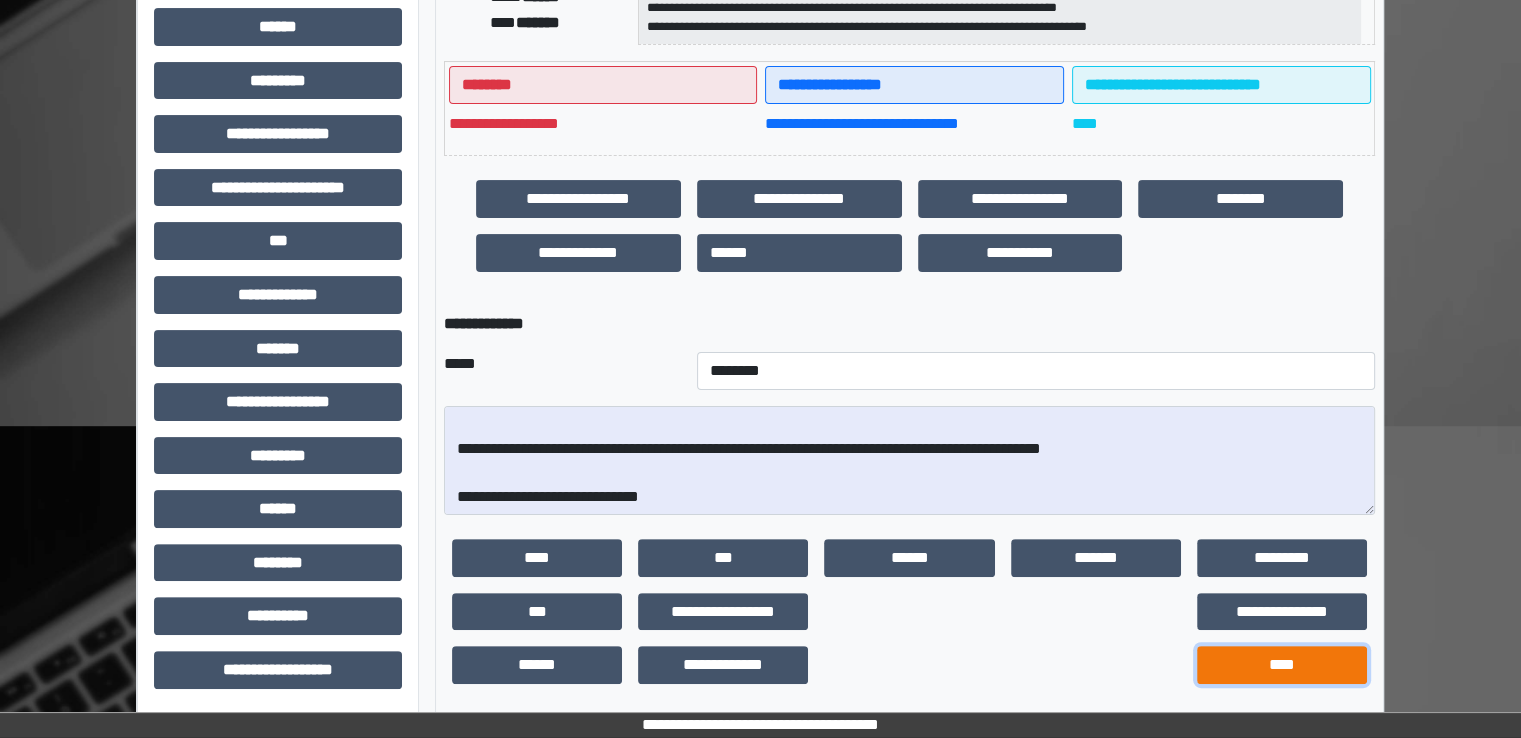 click on "****" at bounding box center [1282, 665] 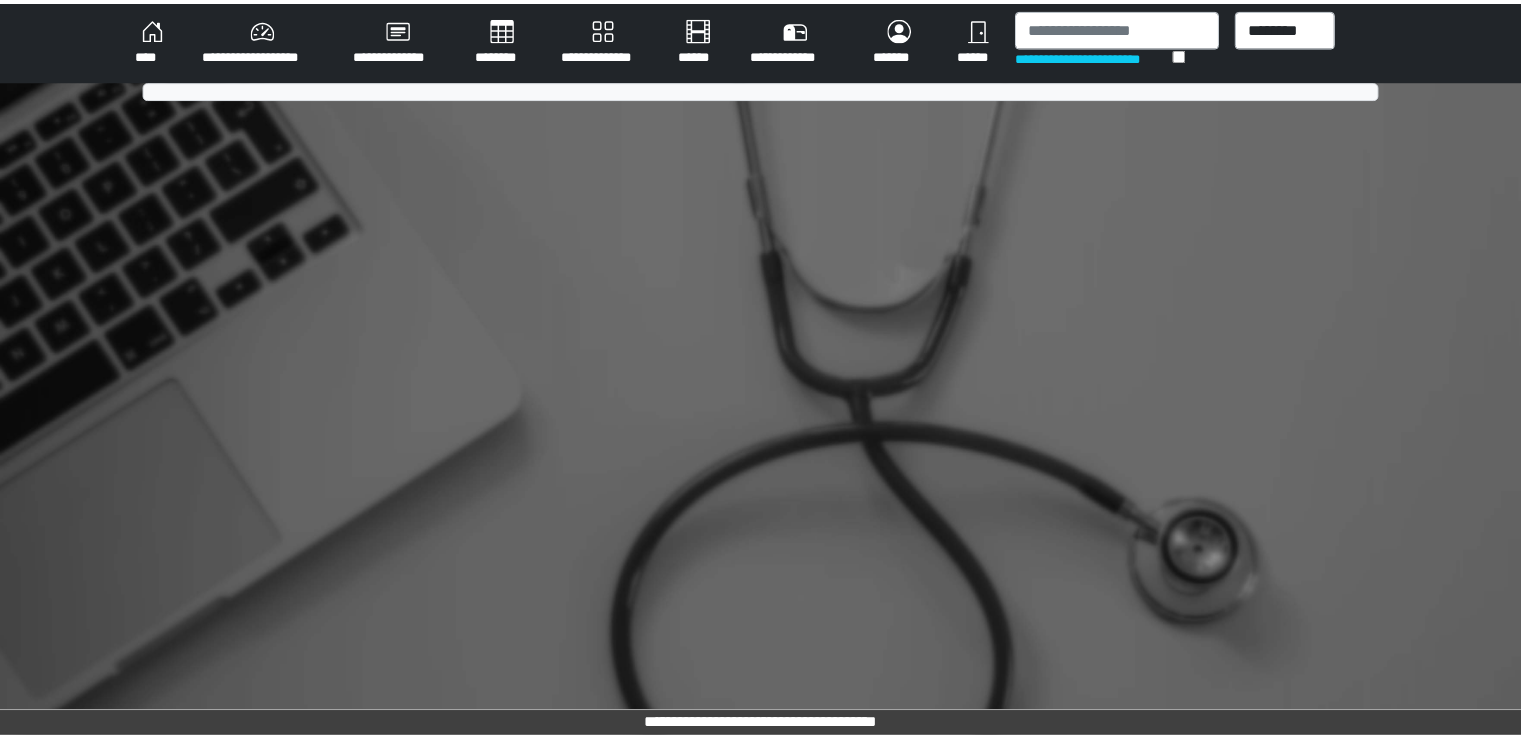 scroll, scrollTop: 0, scrollLeft: 0, axis: both 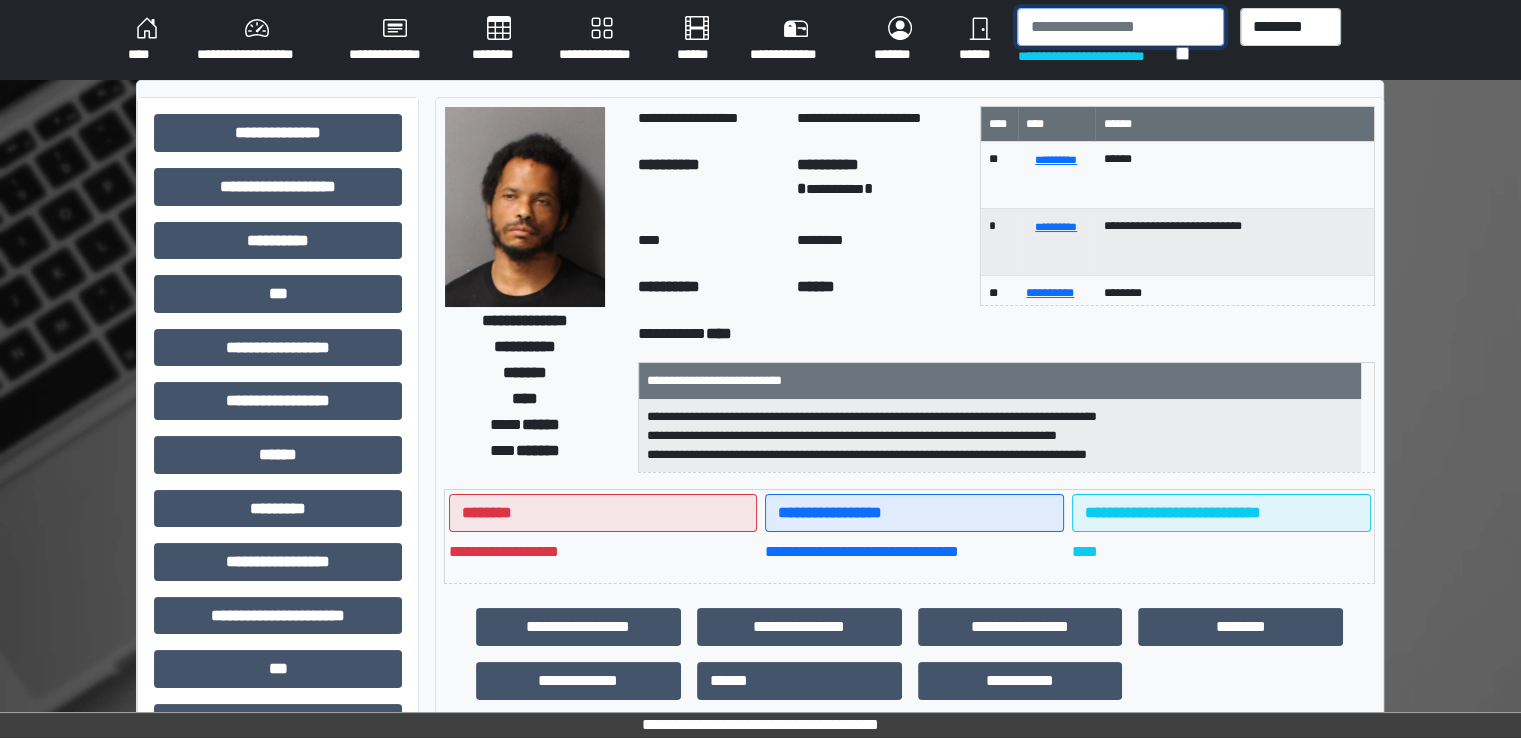 click at bounding box center (1120, 27) 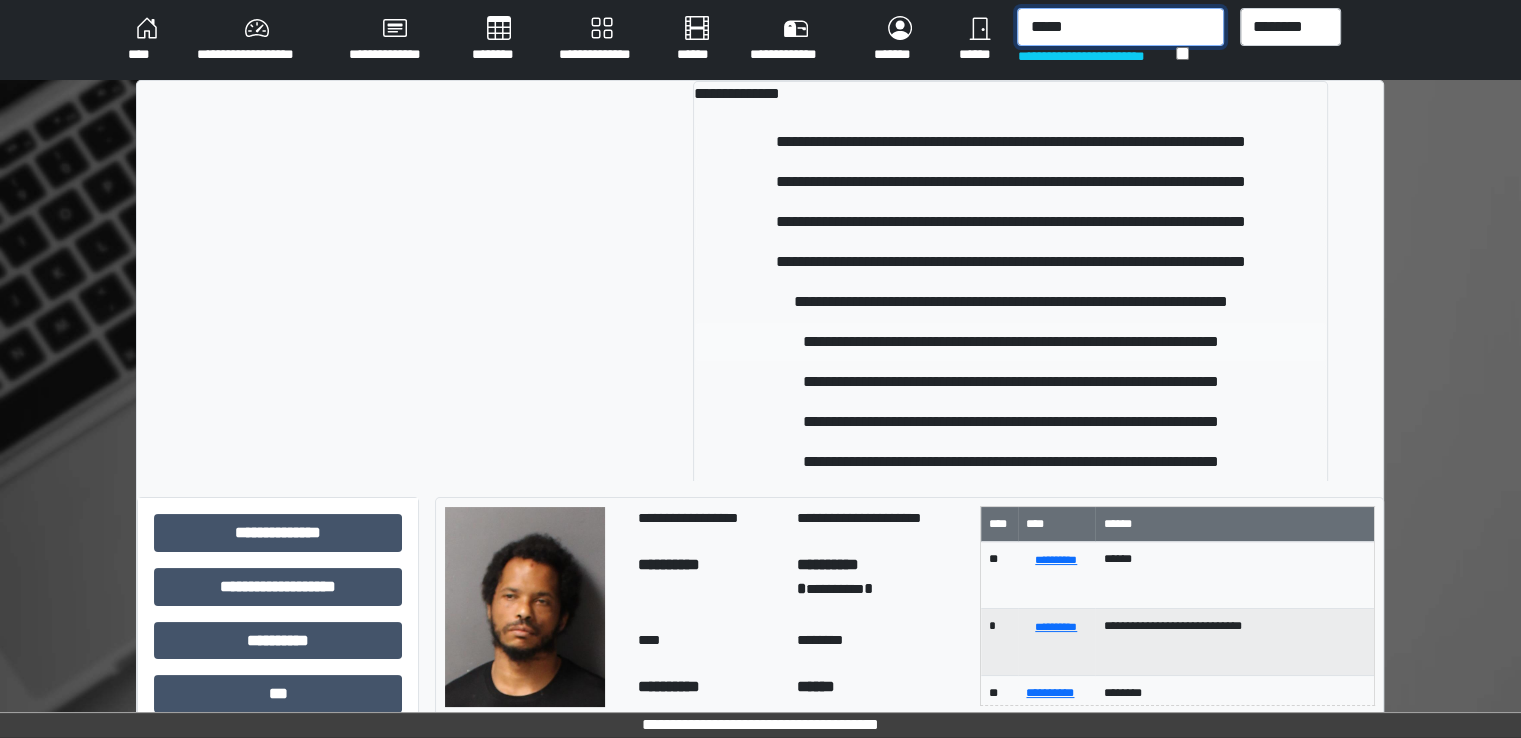 type on "*****" 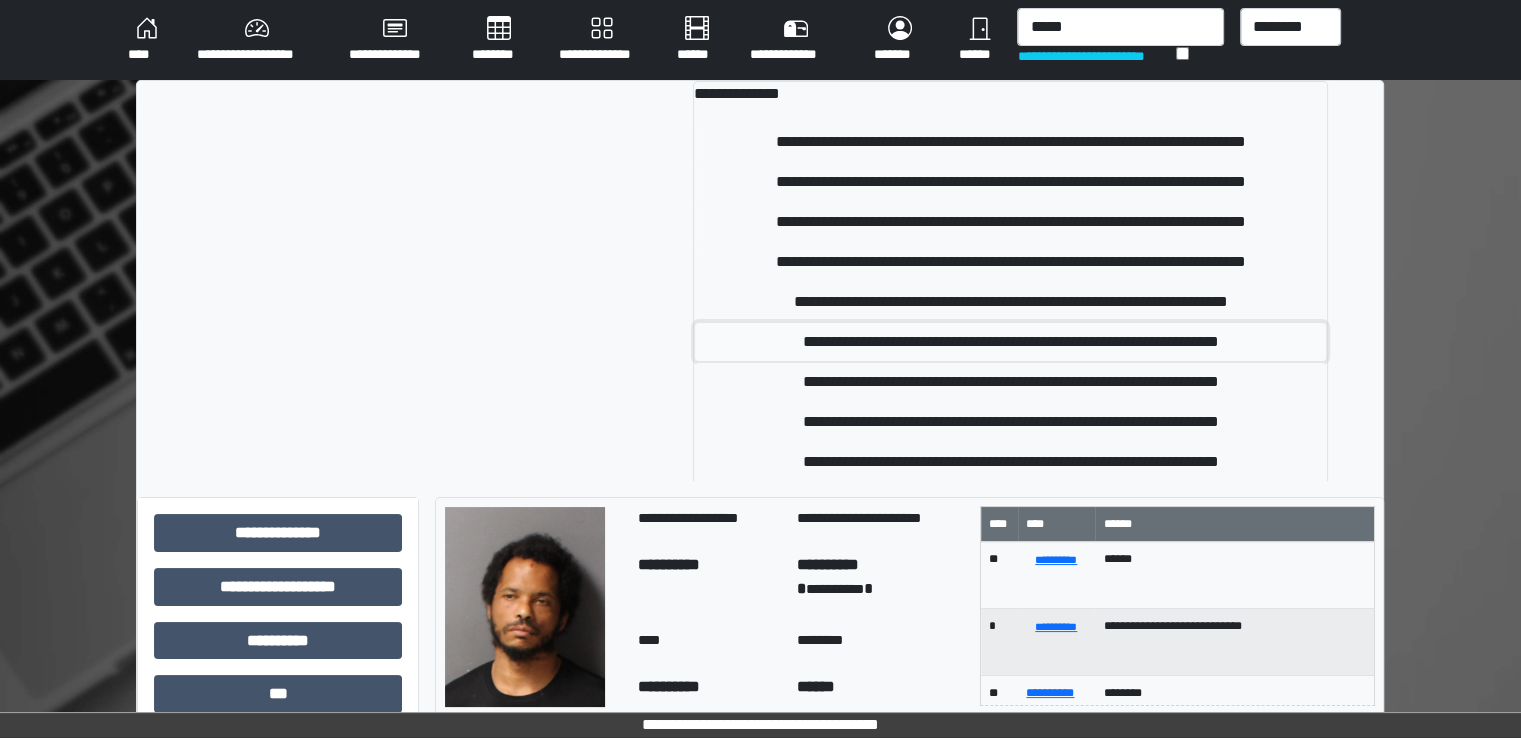 click on "**********" at bounding box center [1010, 342] 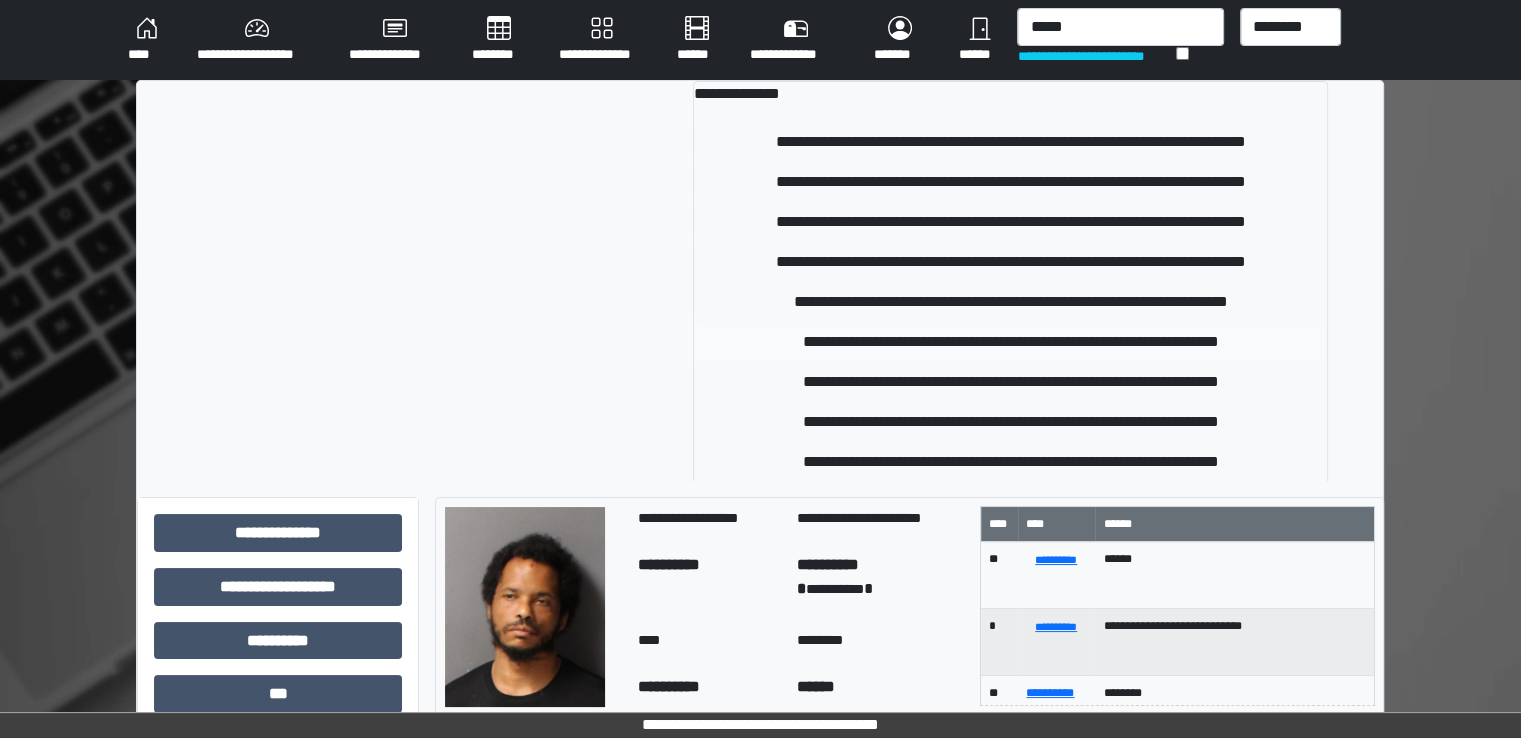 type 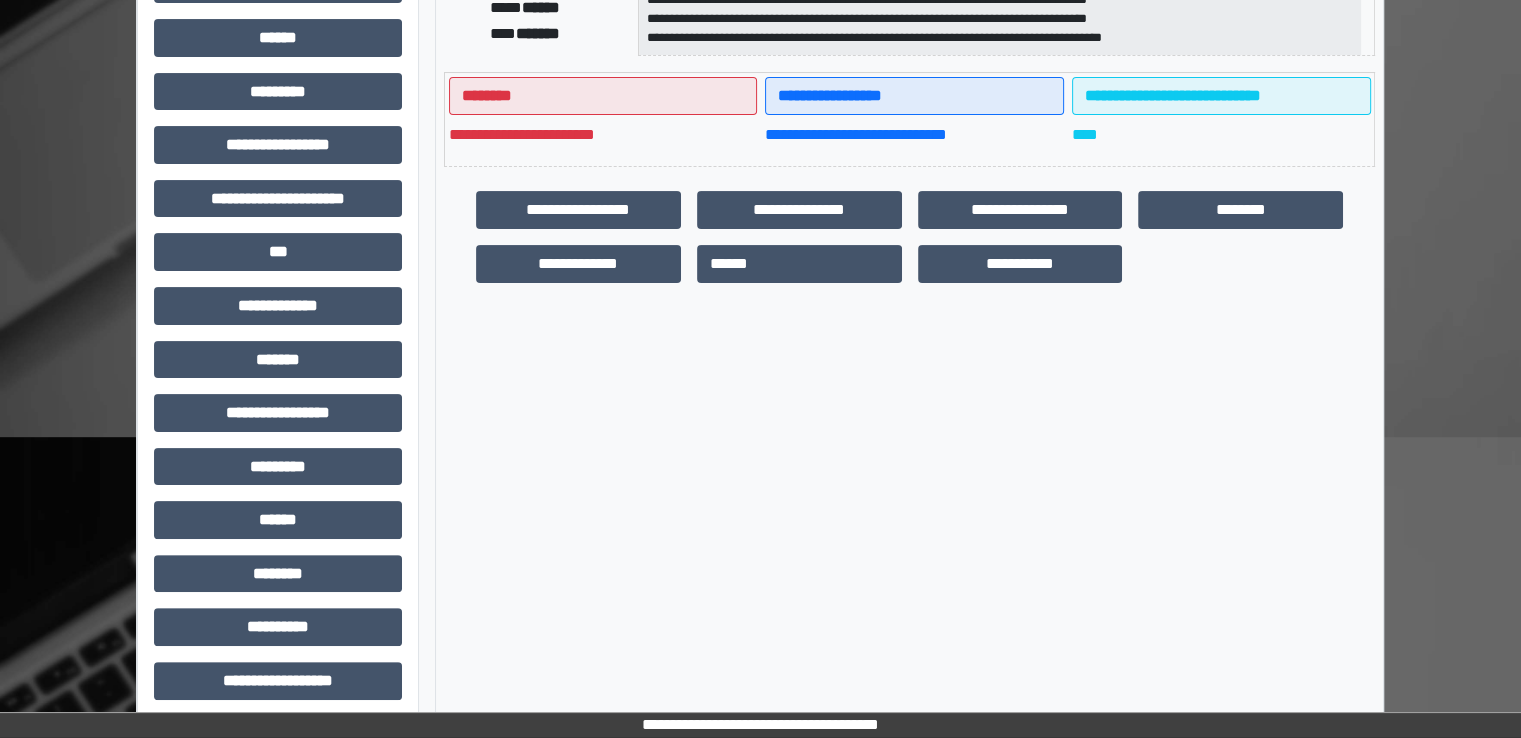 scroll, scrollTop: 428, scrollLeft: 0, axis: vertical 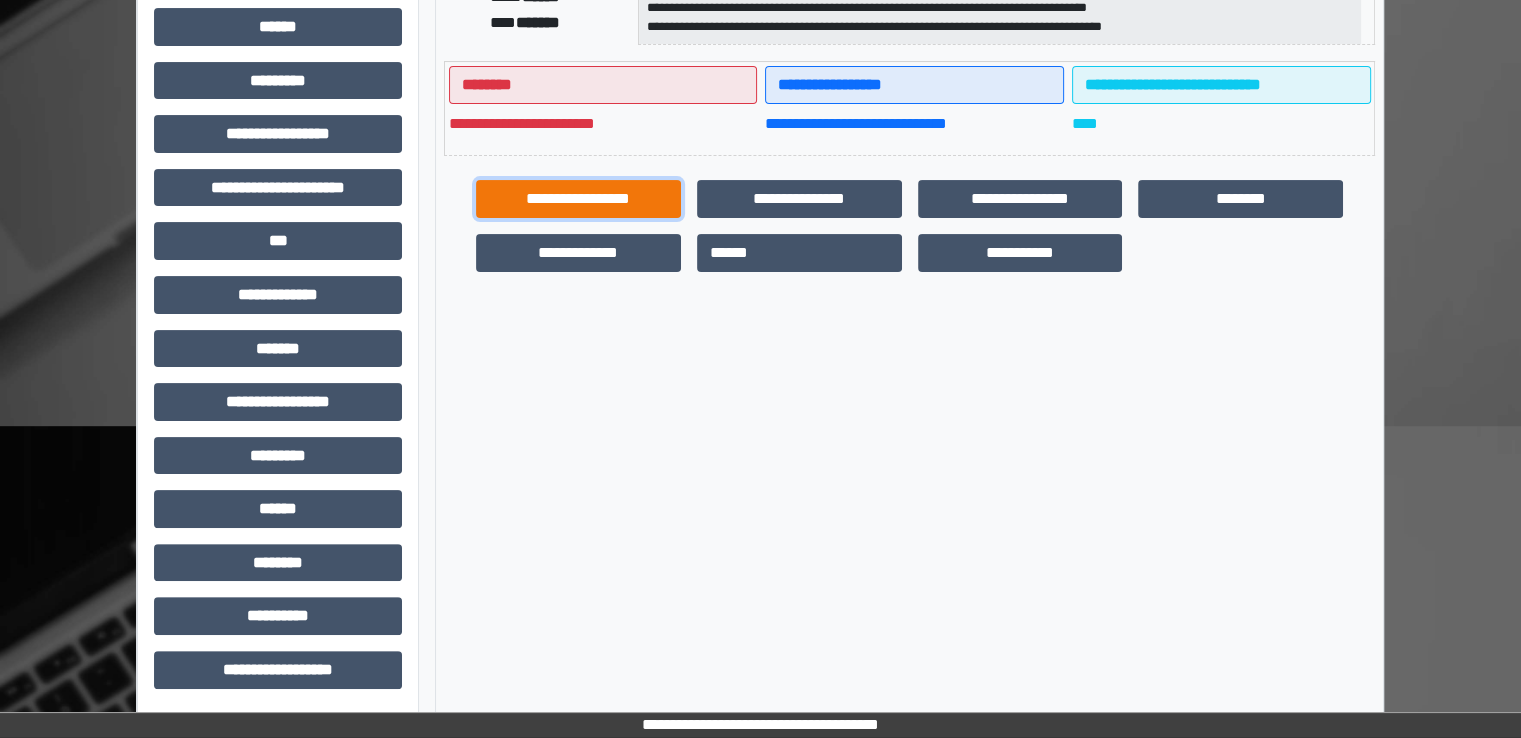 click on "**********" at bounding box center (578, 199) 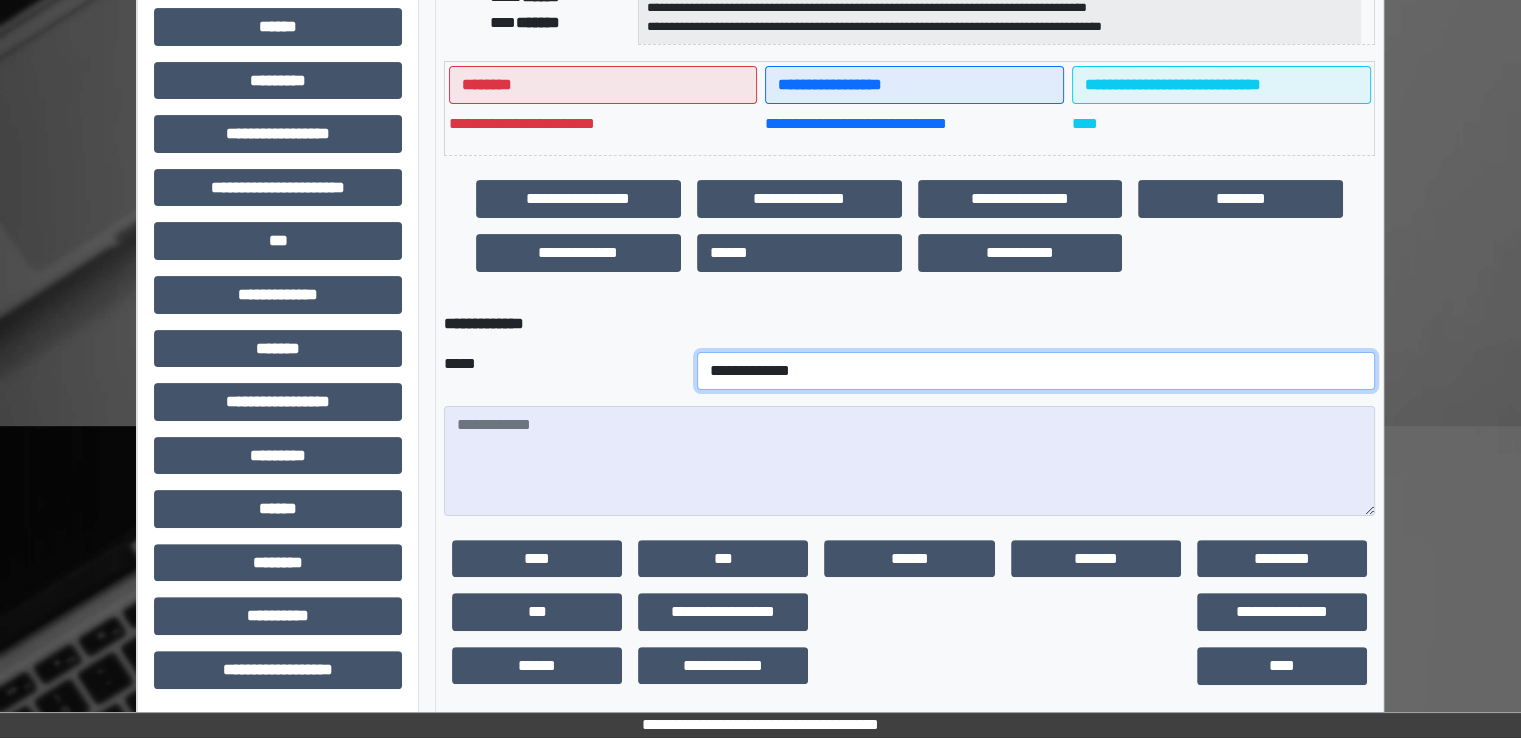 click on "**********" at bounding box center [1036, 371] 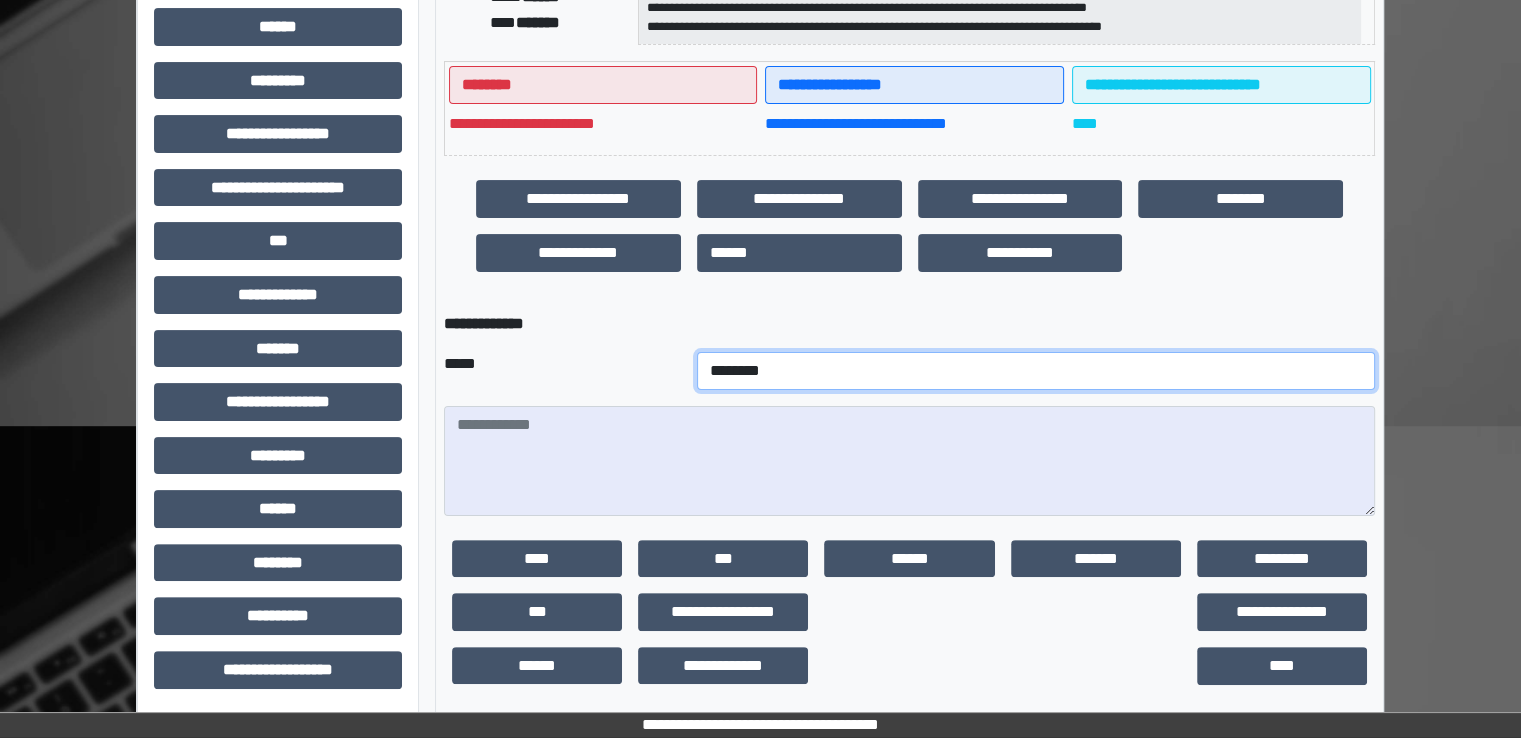 click on "**********" at bounding box center (1036, 371) 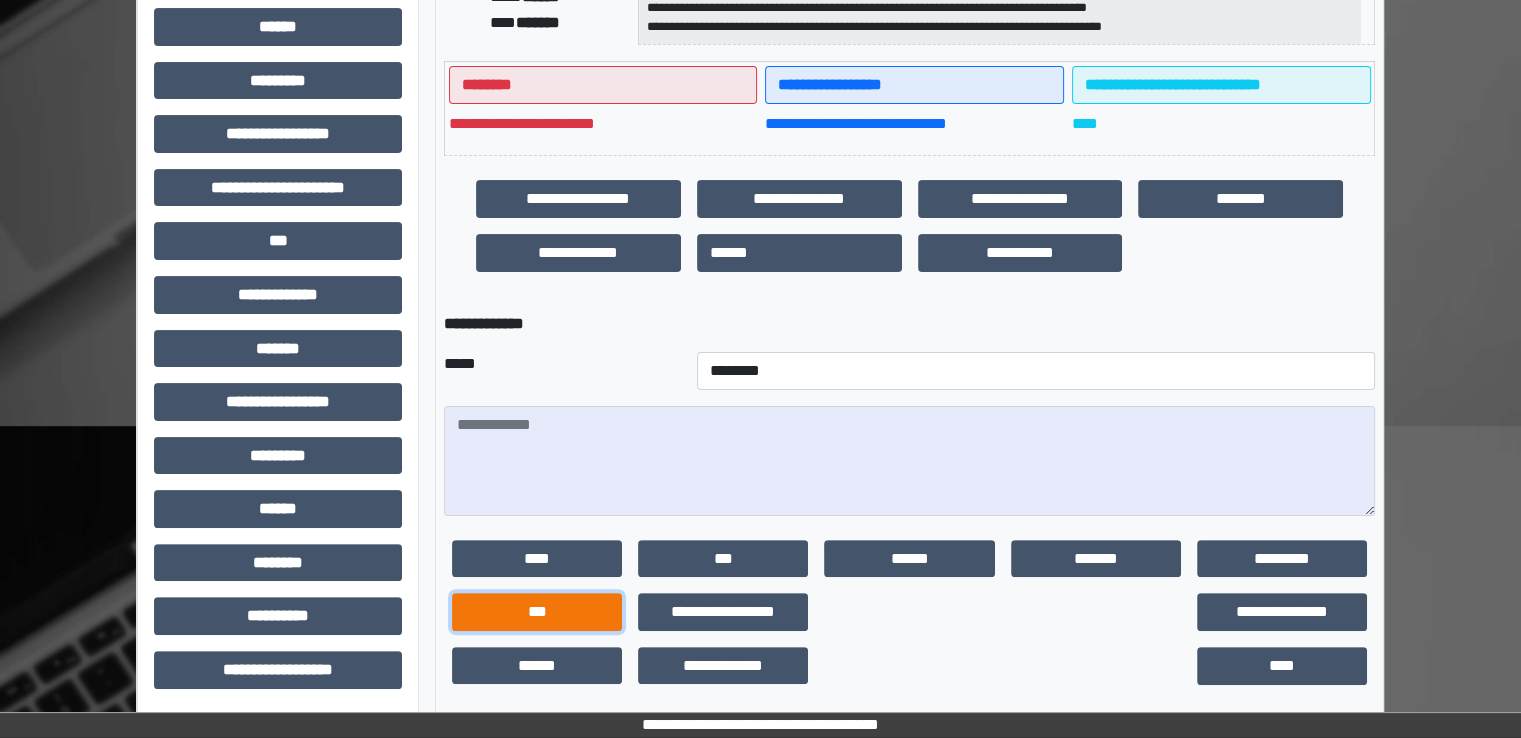 click on "***" at bounding box center (537, 612) 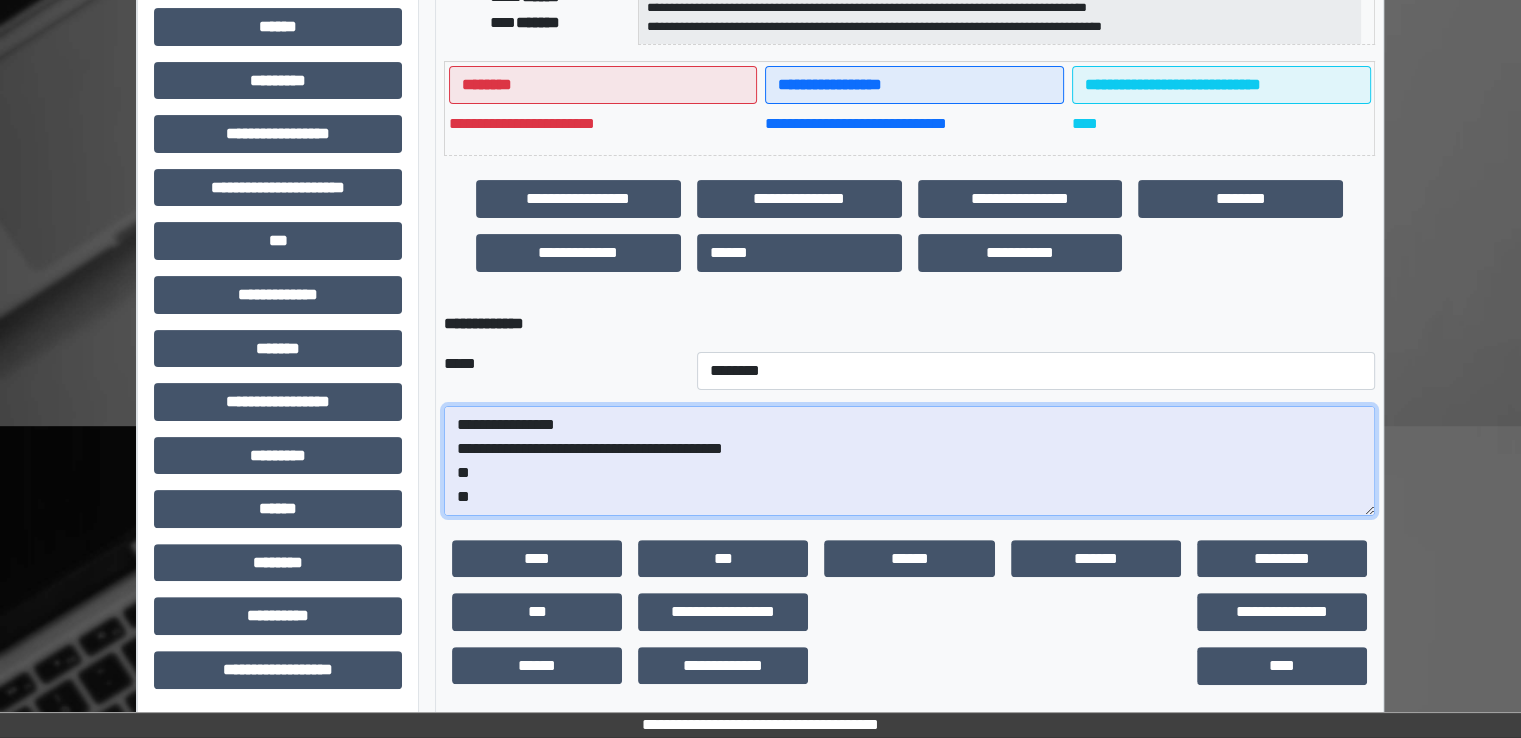 click on "**********" at bounding box center (909, 461) 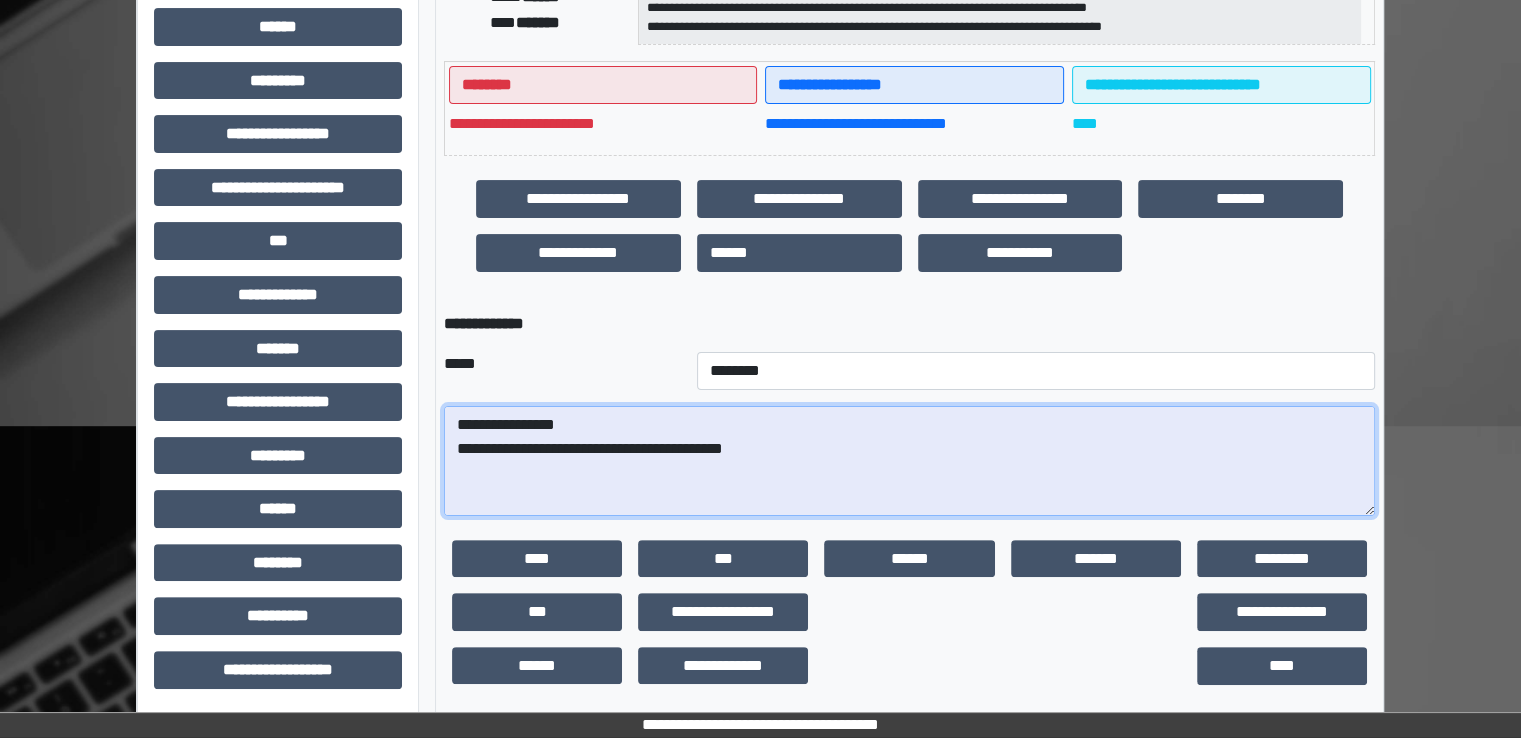 paste on "**********" 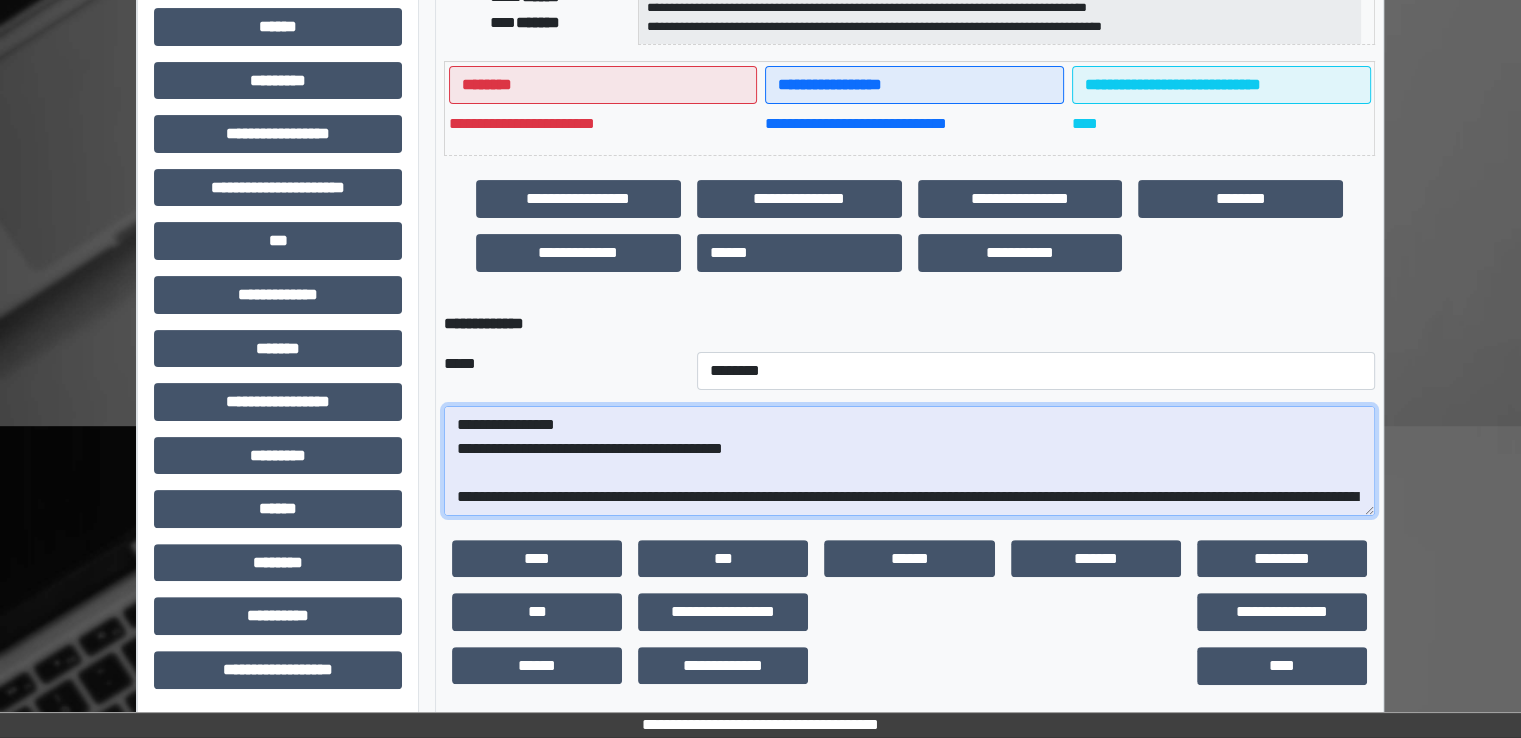 scroll, scrollTop: 424, scrollLeft: 0, axis: vertical 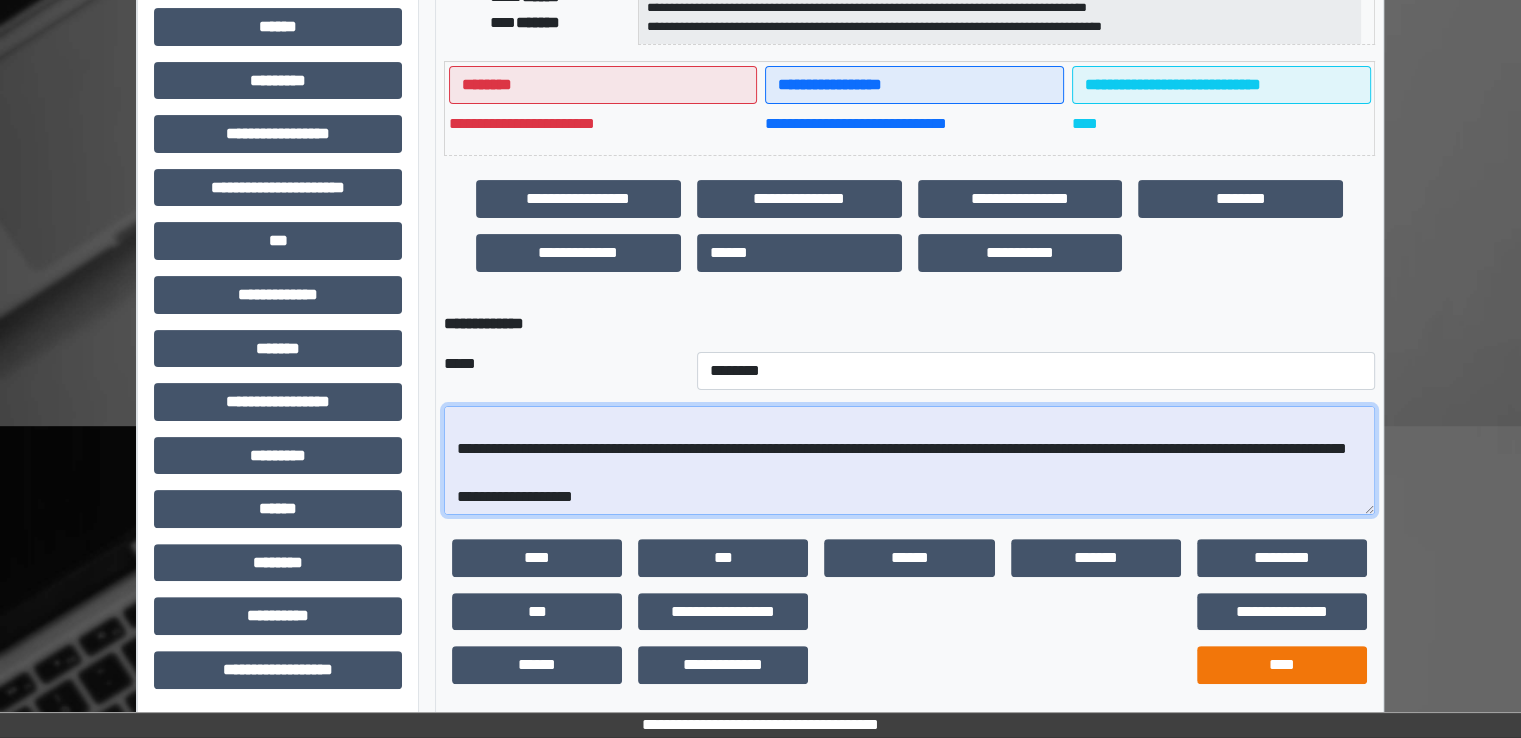type on "**********" 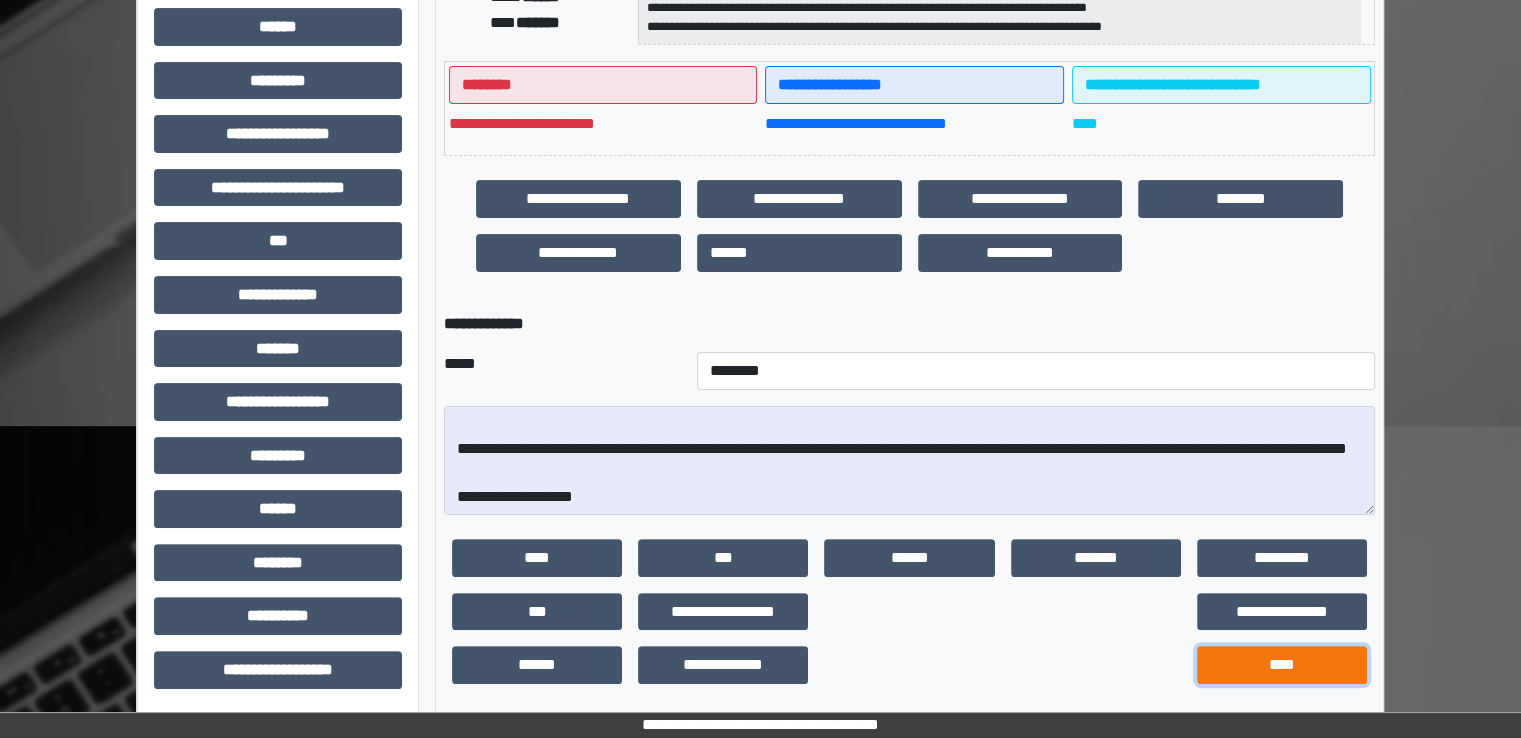 click on "****" at bounding box center (1282, 665) 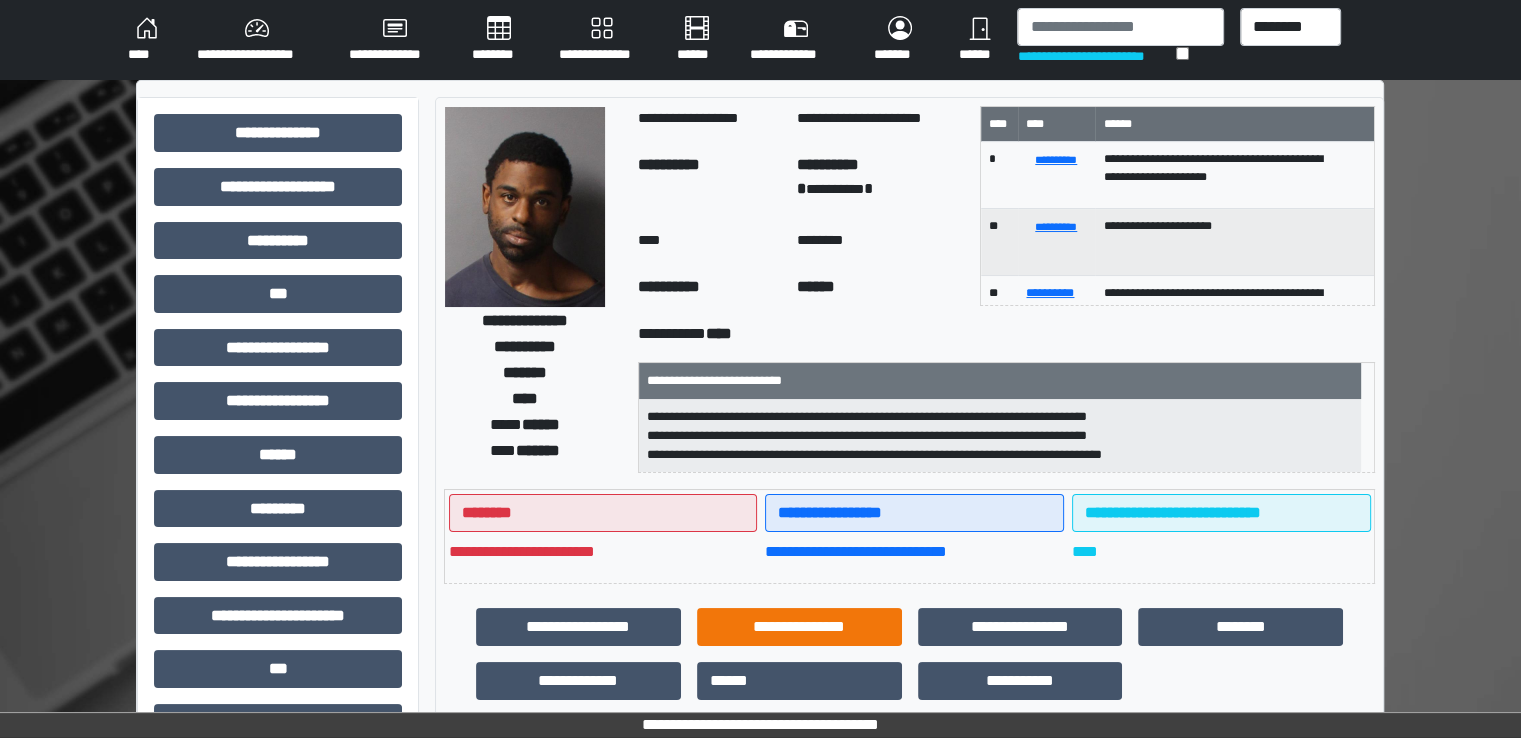 scroll, scrollTop: 428, scrollLeft: 0, axis: vertical 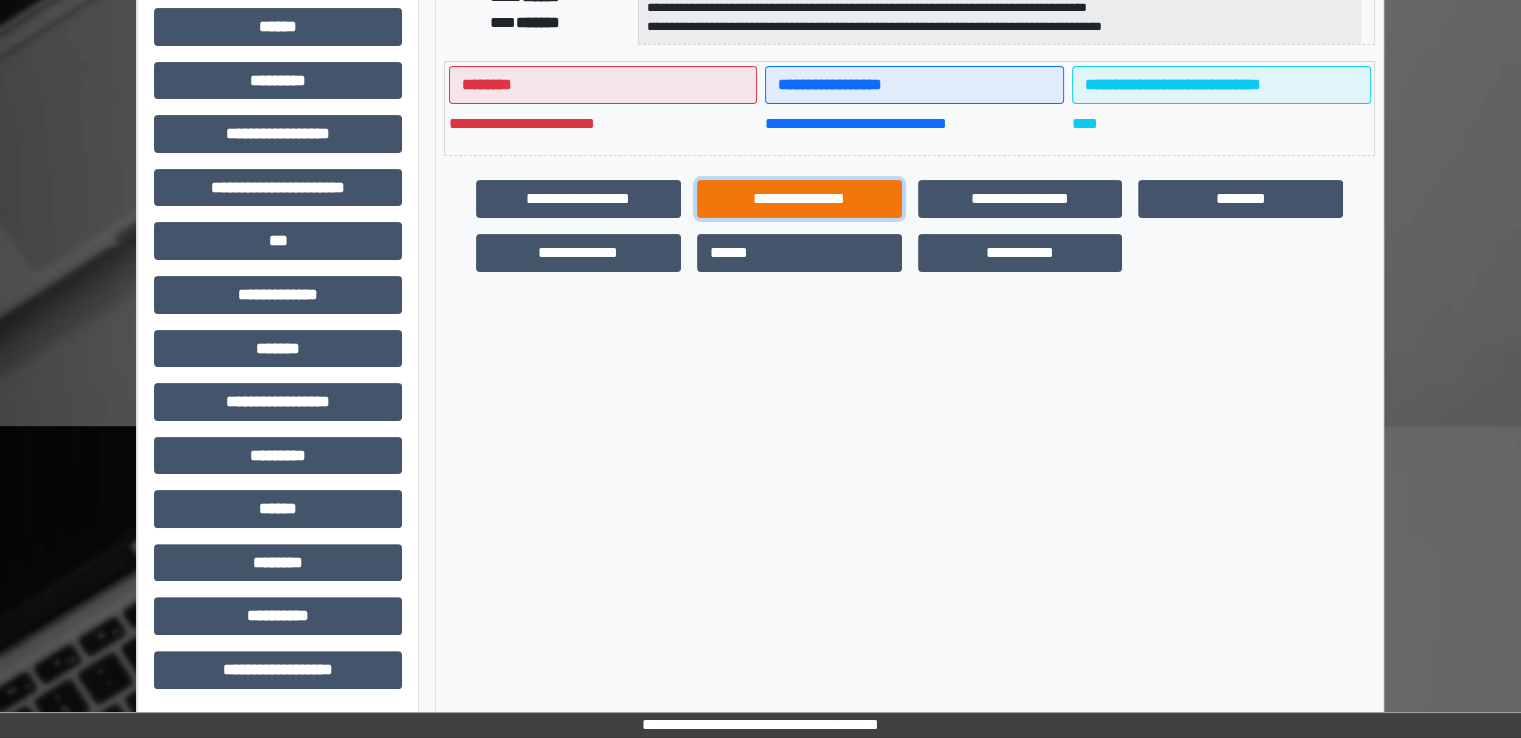 click on "**********" at bounding box center [799, 199] 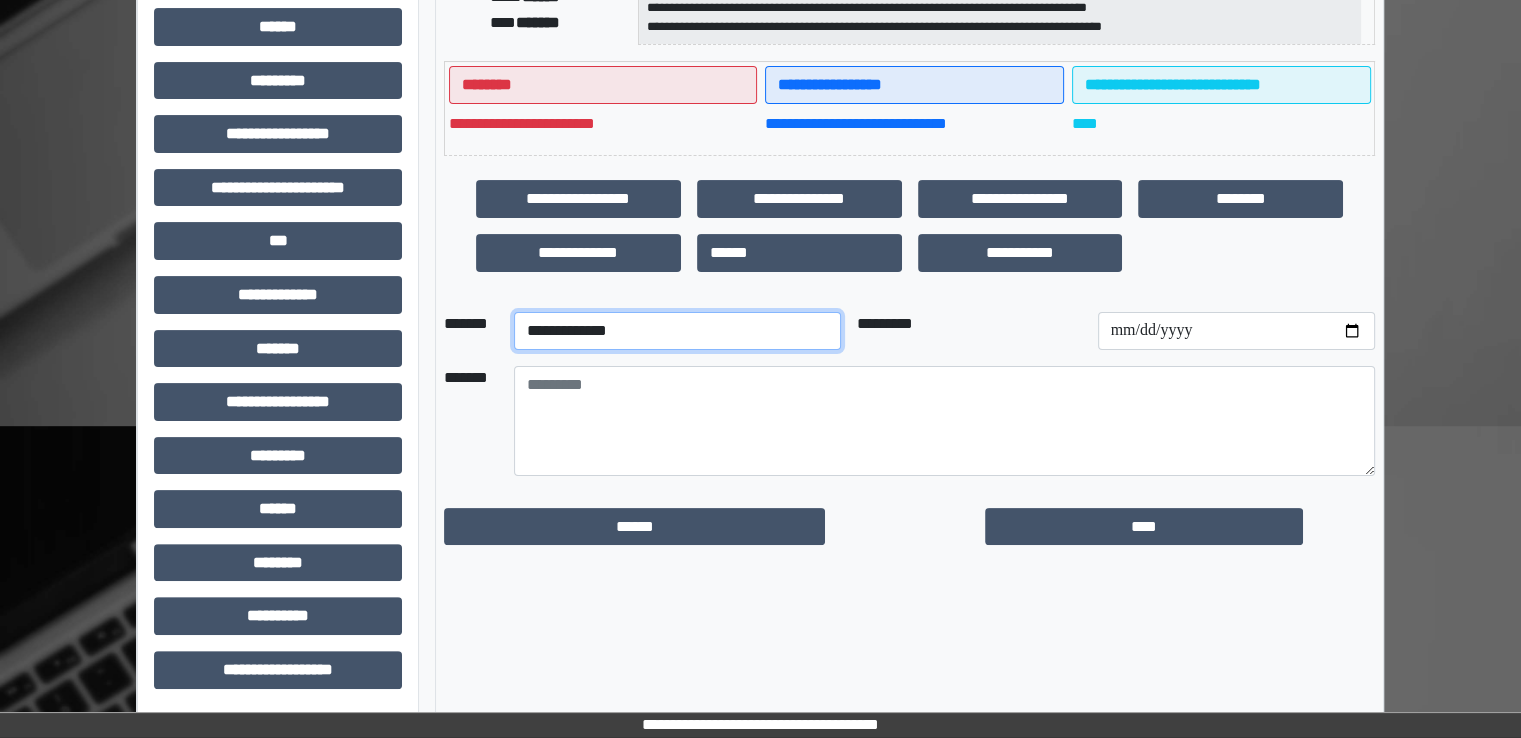 click on "**********" at bounding box center (677, 331) 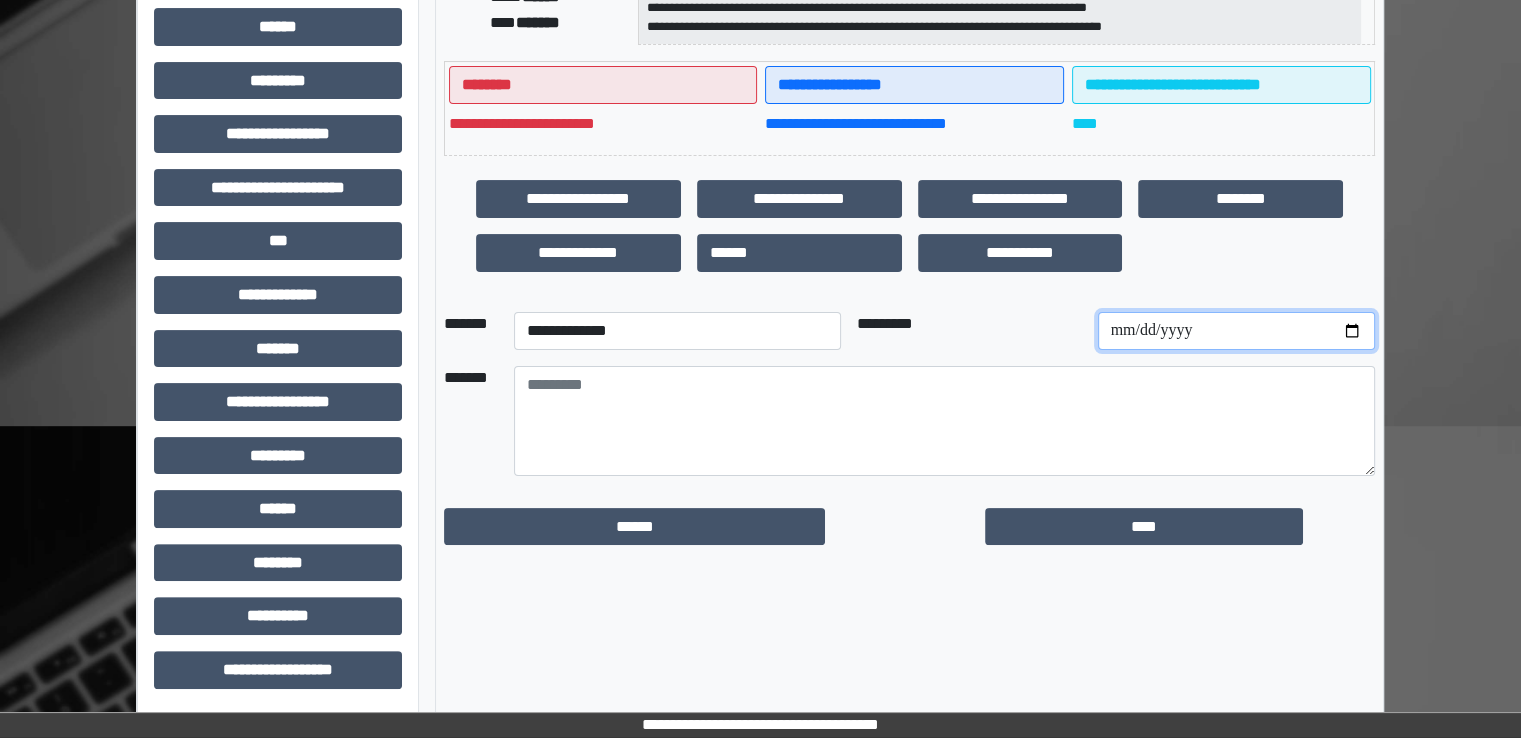 click at bounding box center (1236, 331) 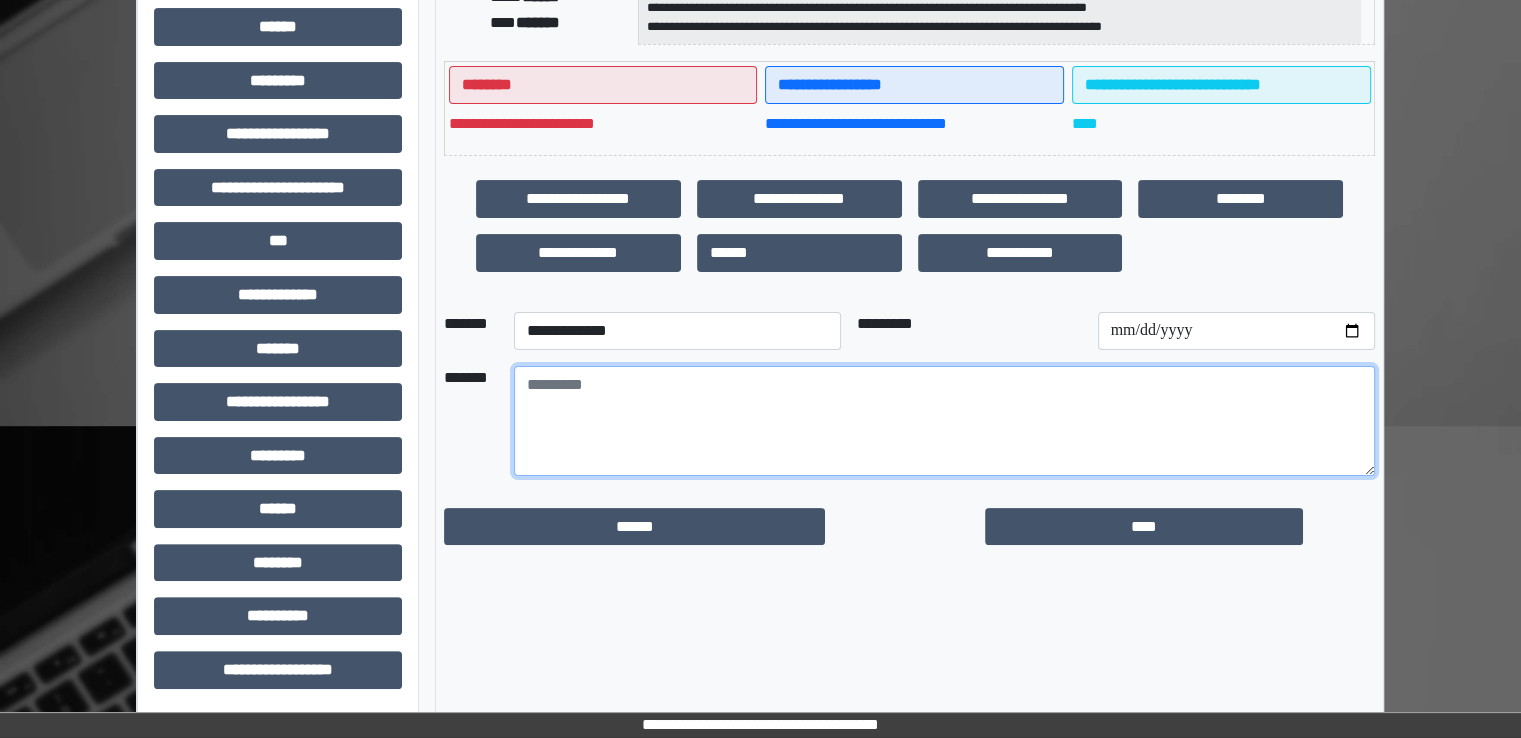 click at bounding box center (944, 421) 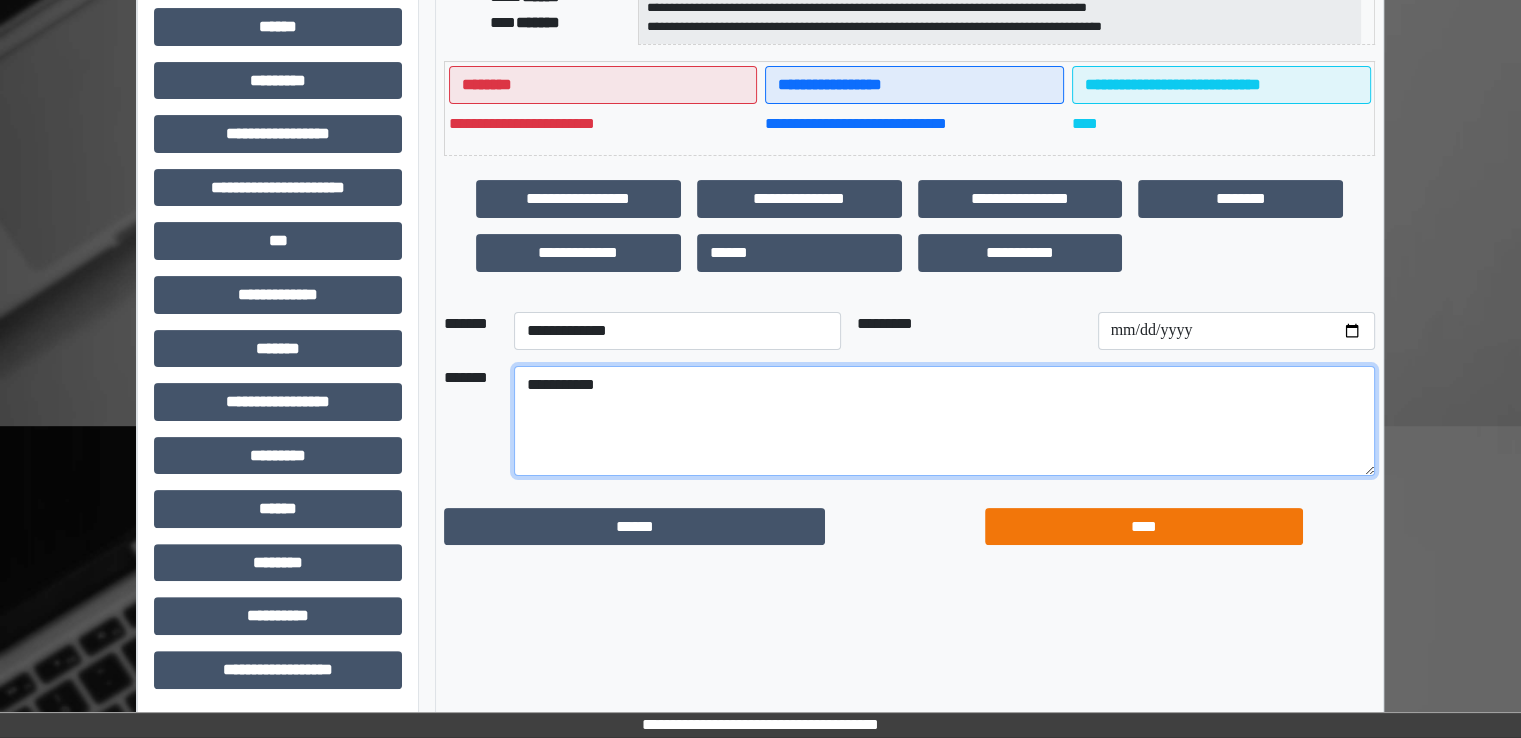 type on "**********" 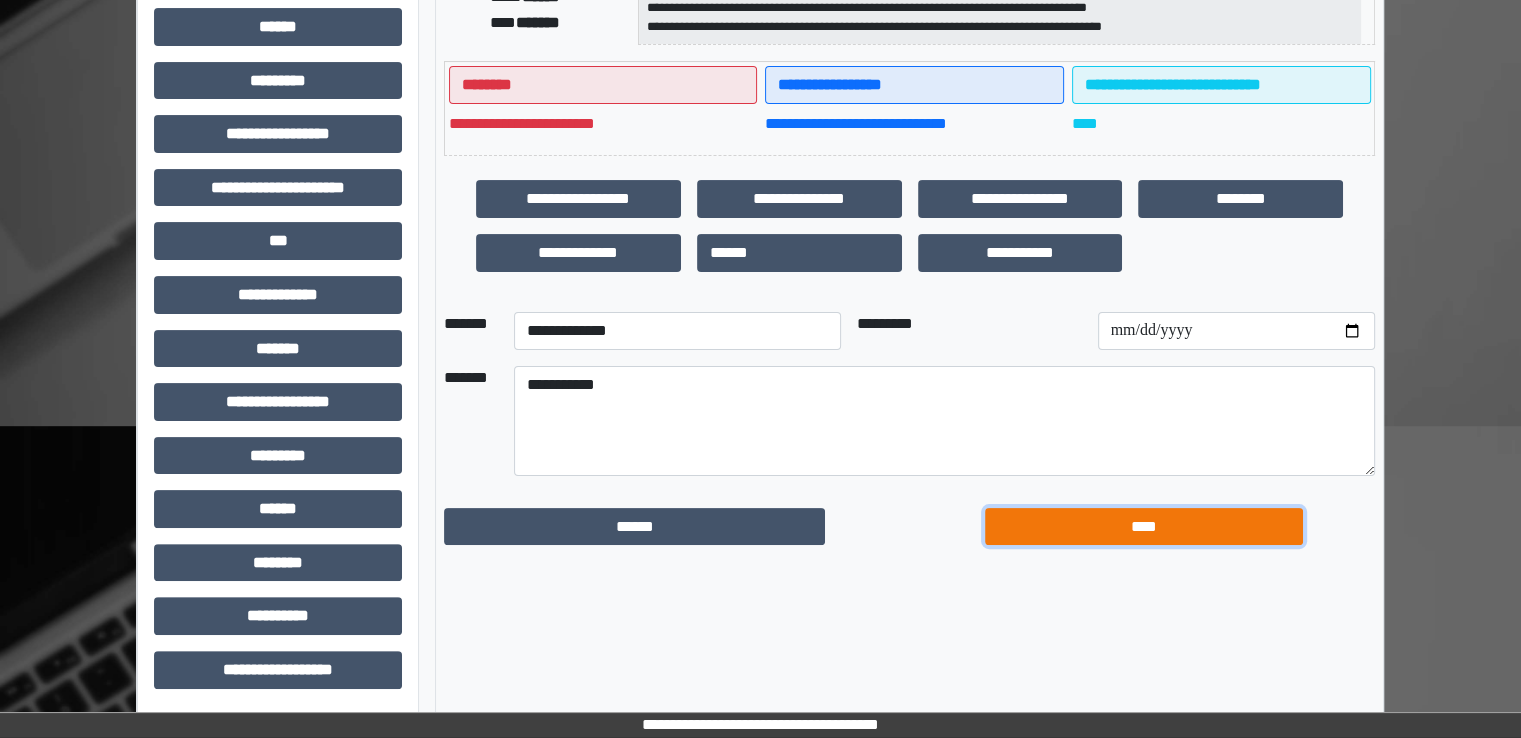 click on "****" at bounding box center (1144, 527) 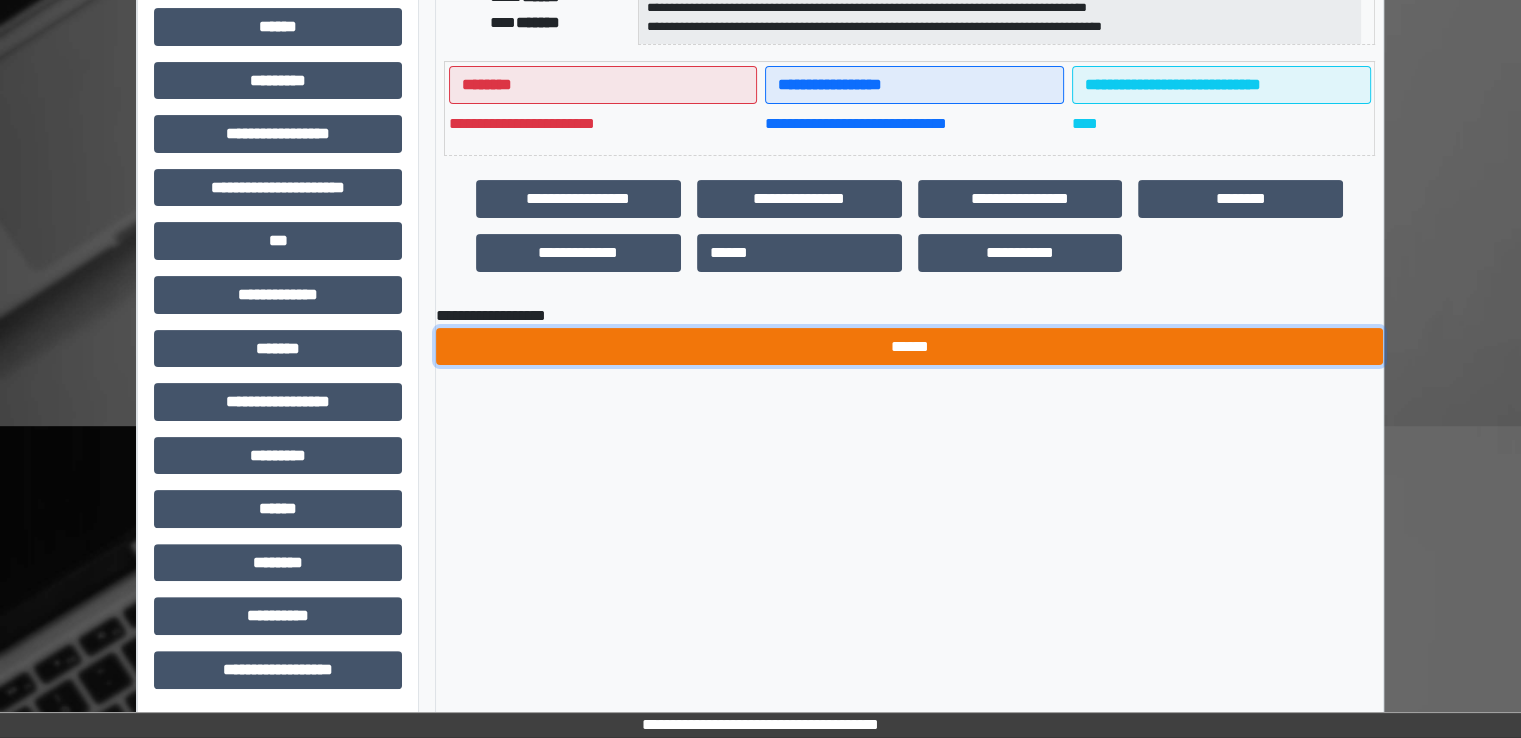 click on "******" at bounding box center [909, 347] 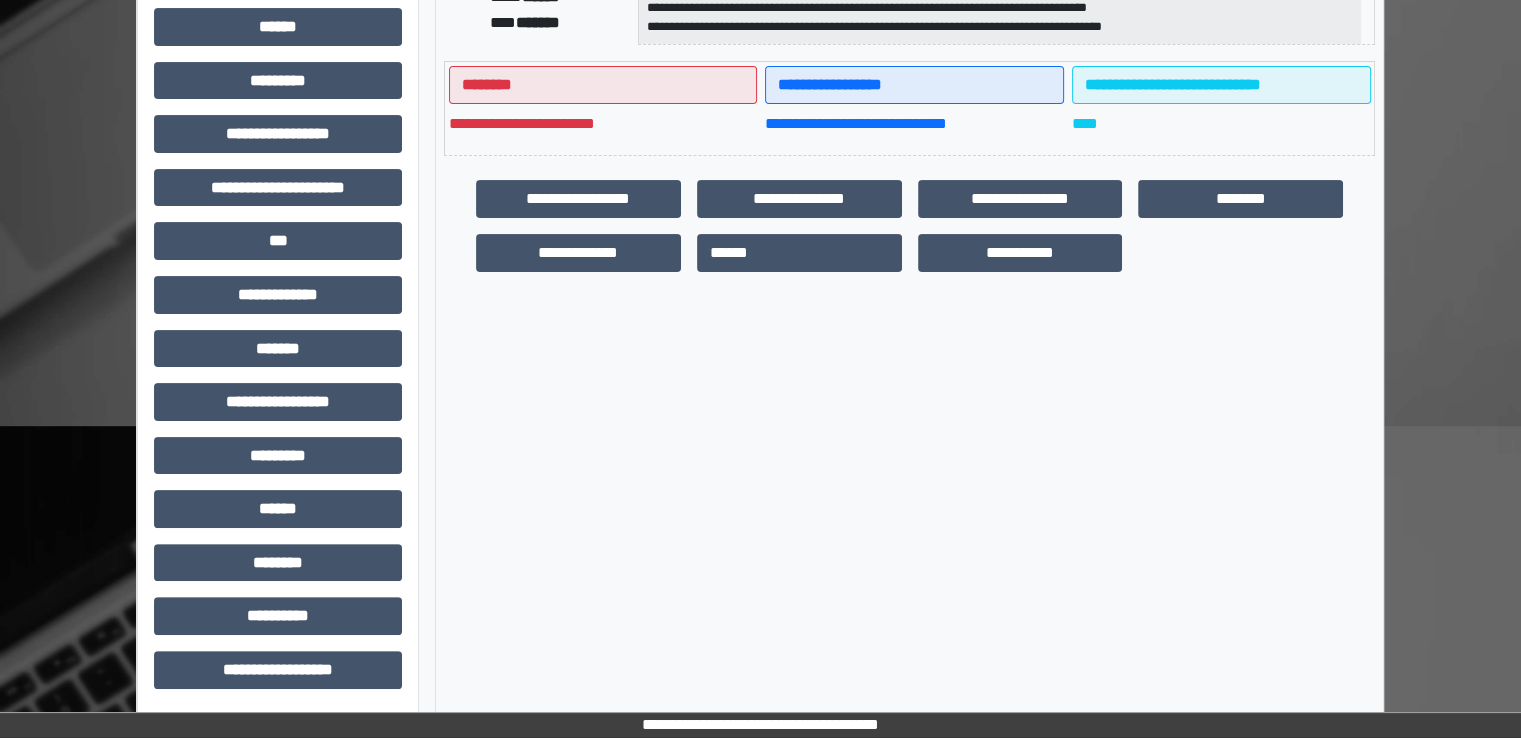 scroll, scrollTop: 0, scrollLeft: 0, axis: both 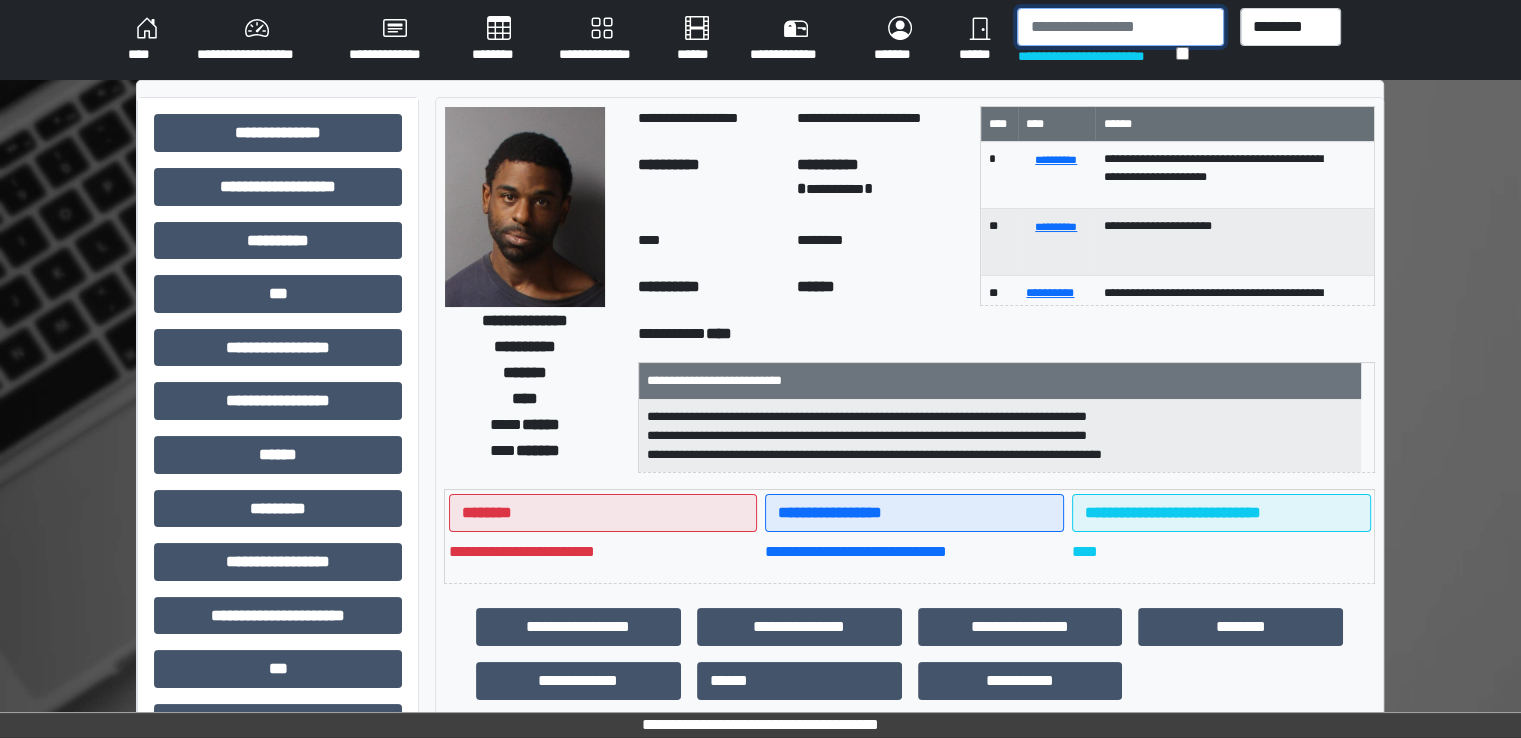 click at bounding box center [1120, 27] 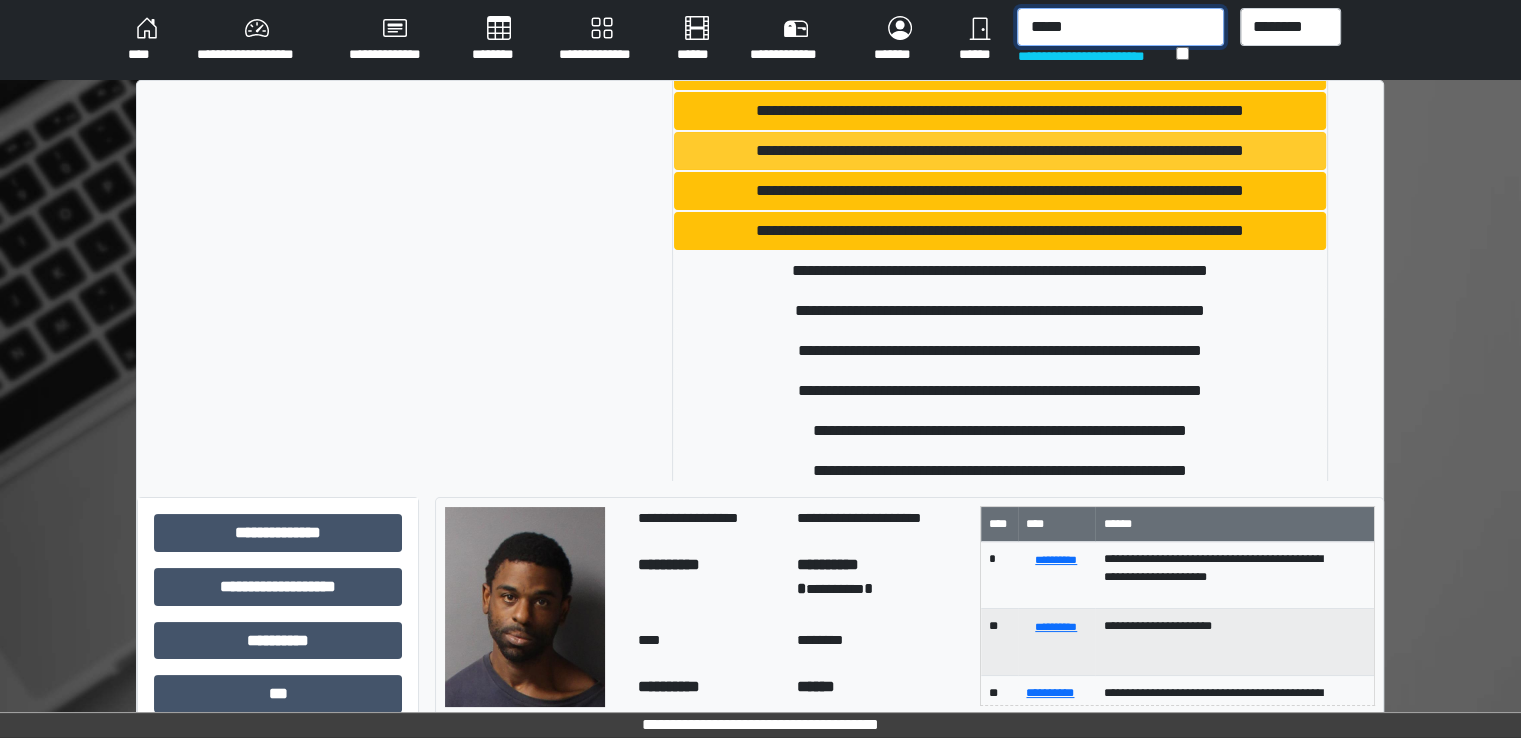 scroll, scrollTop: 200, scrollLeft: 0, axis: vertical 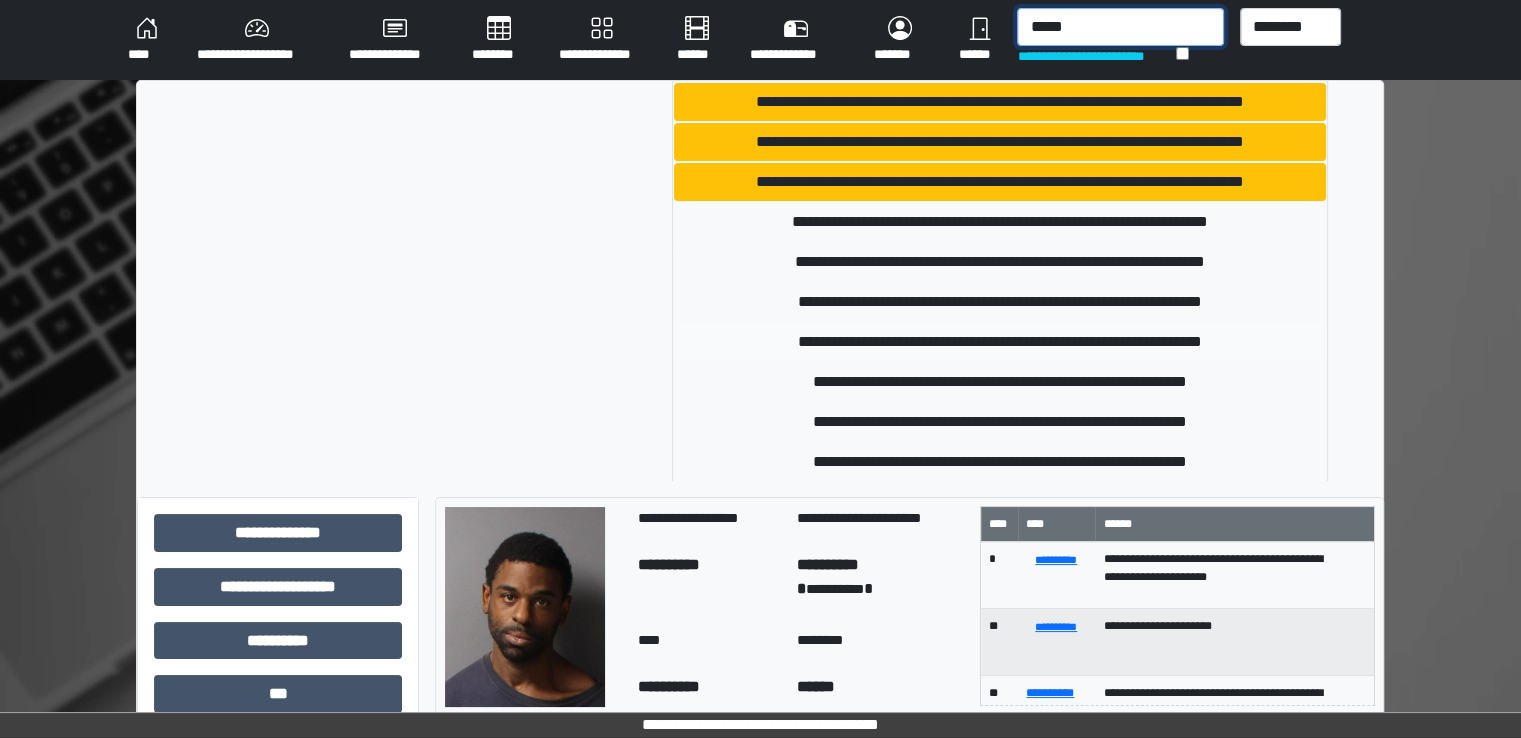 type on "*****" 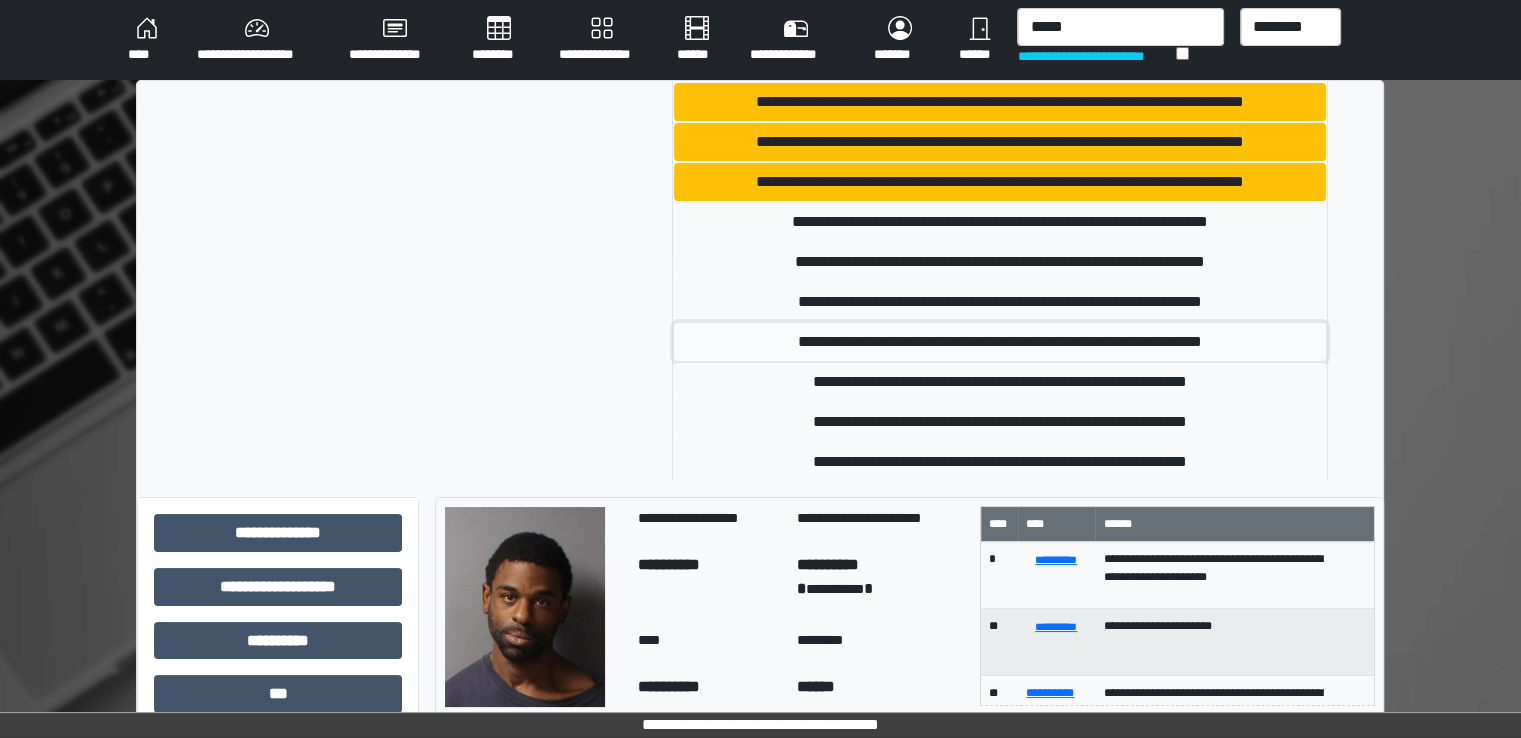click on "**********" at bounding box center [1000, 342] 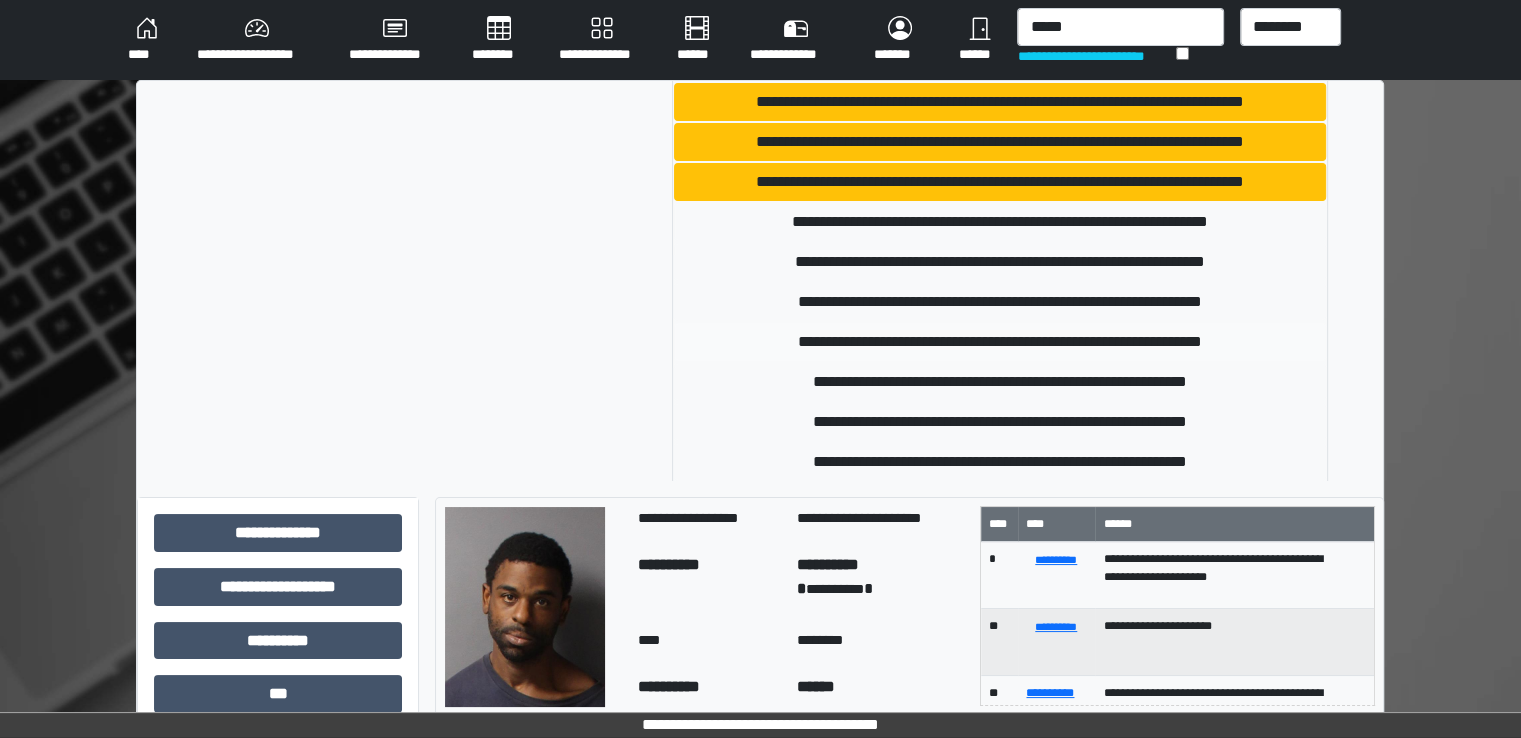 type 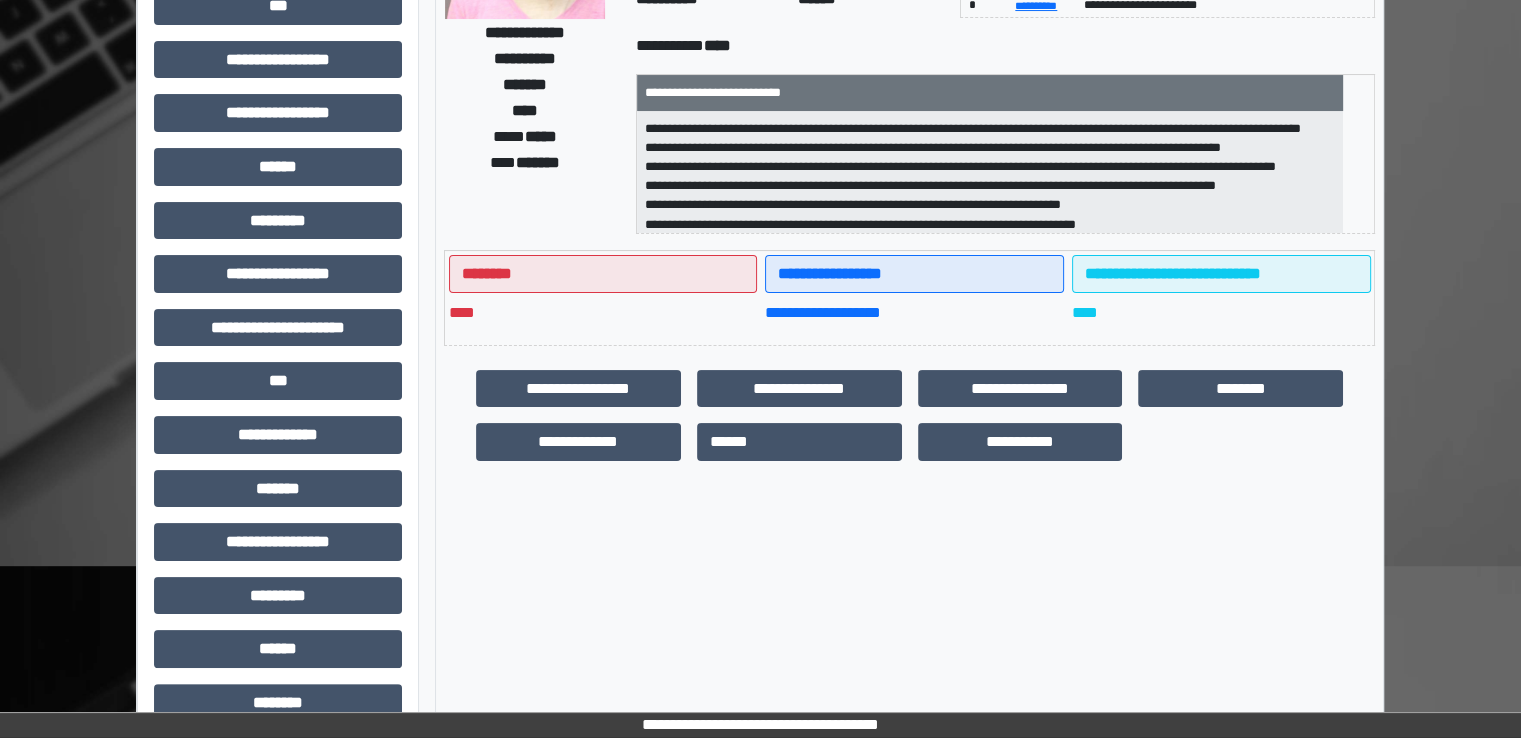 scroll, scrollTop: 428, scrollLeft: 0, axis: vertical 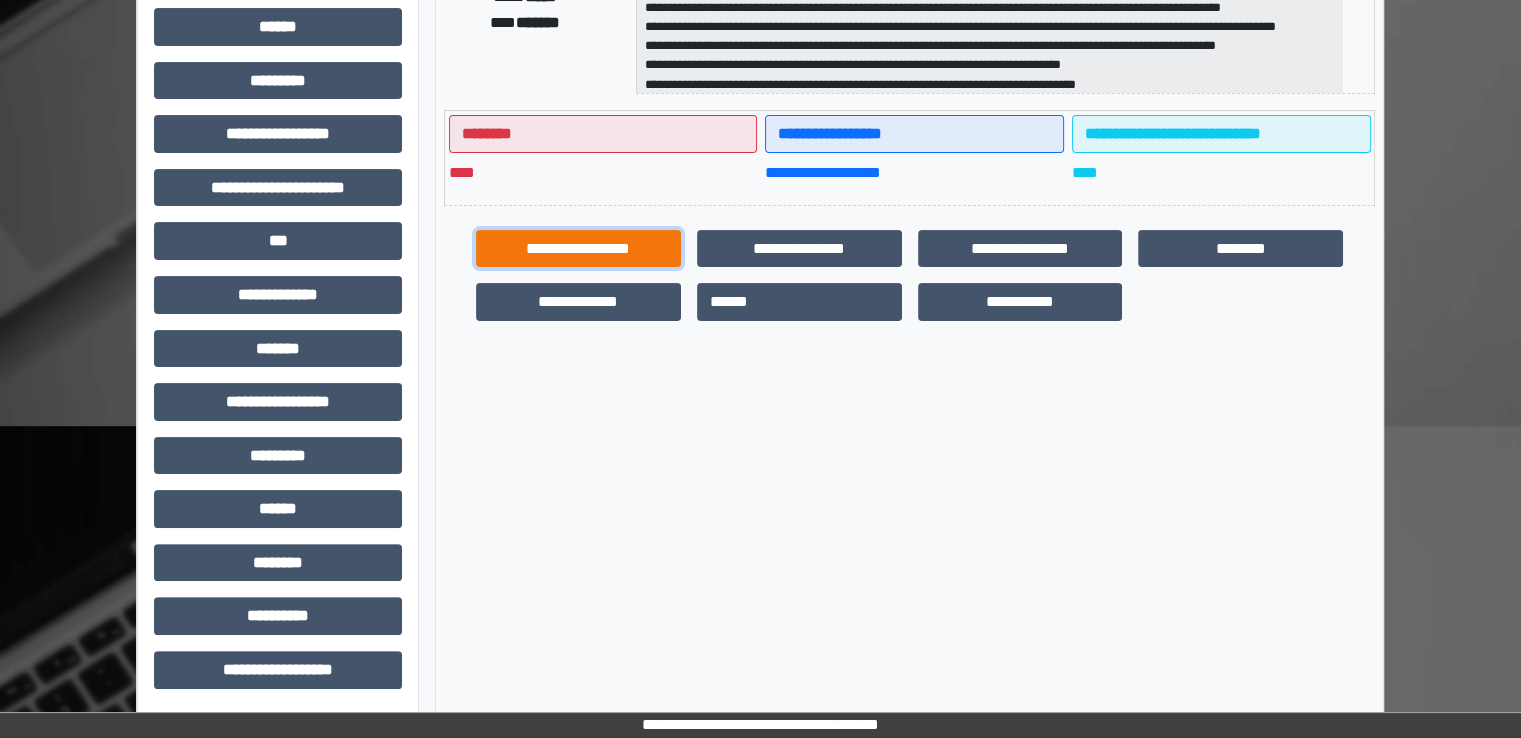 click on "**********" at bounding box center (578, 249) 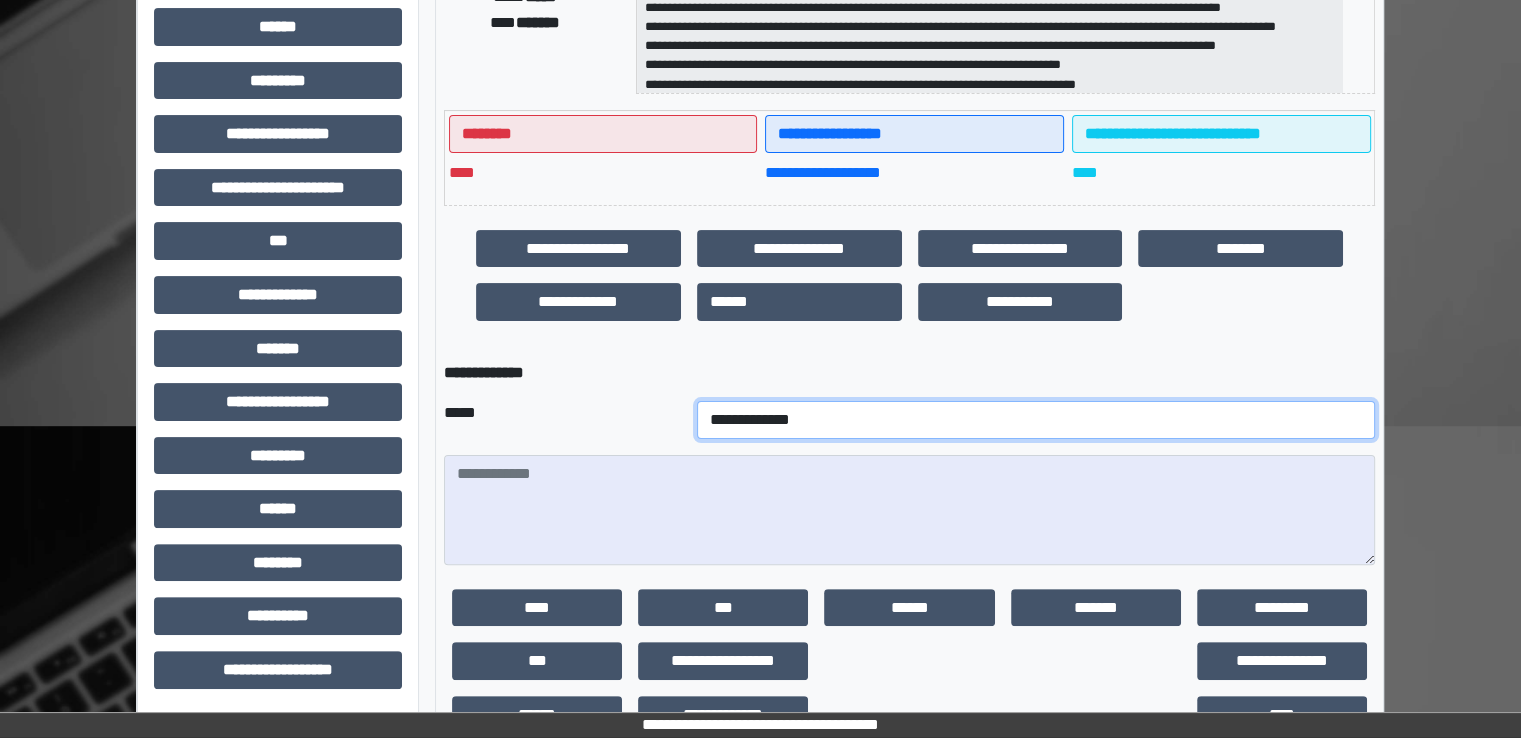 drag, startPoint x: 665, startPoint y: 424, endPoint x: 664, endPoint y: 401, distance: 23.021729 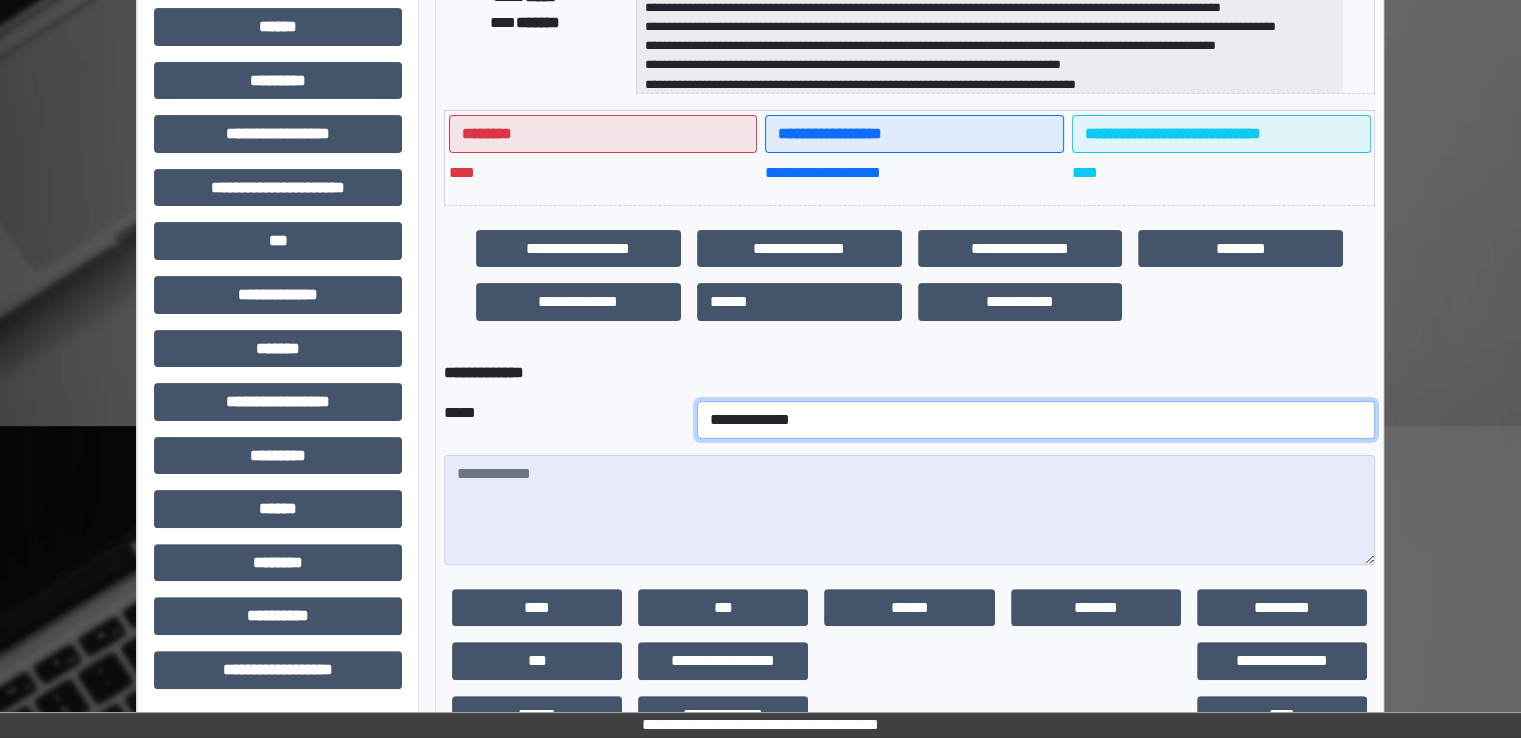 select on "**" 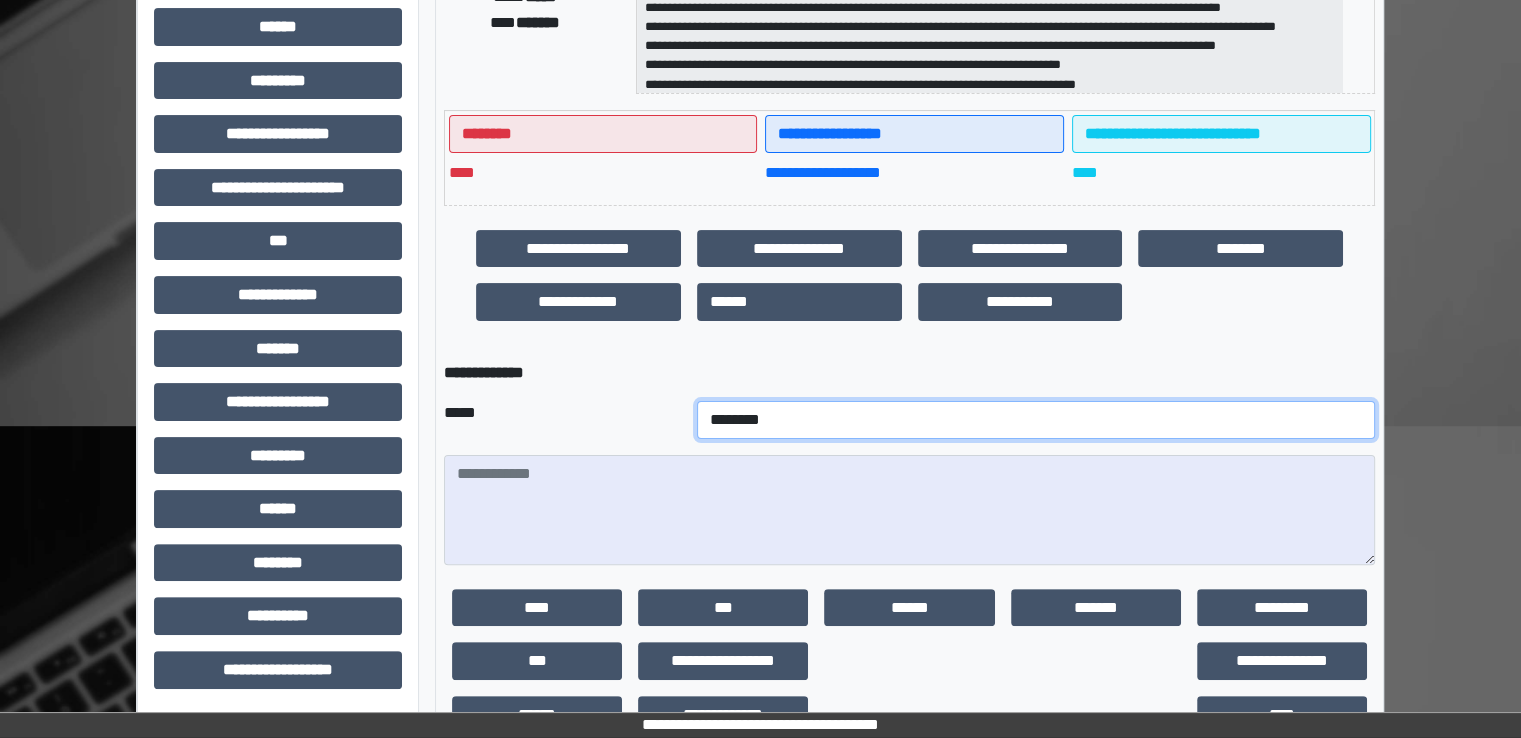 click on "**********" at bounding box center (1036, 420) 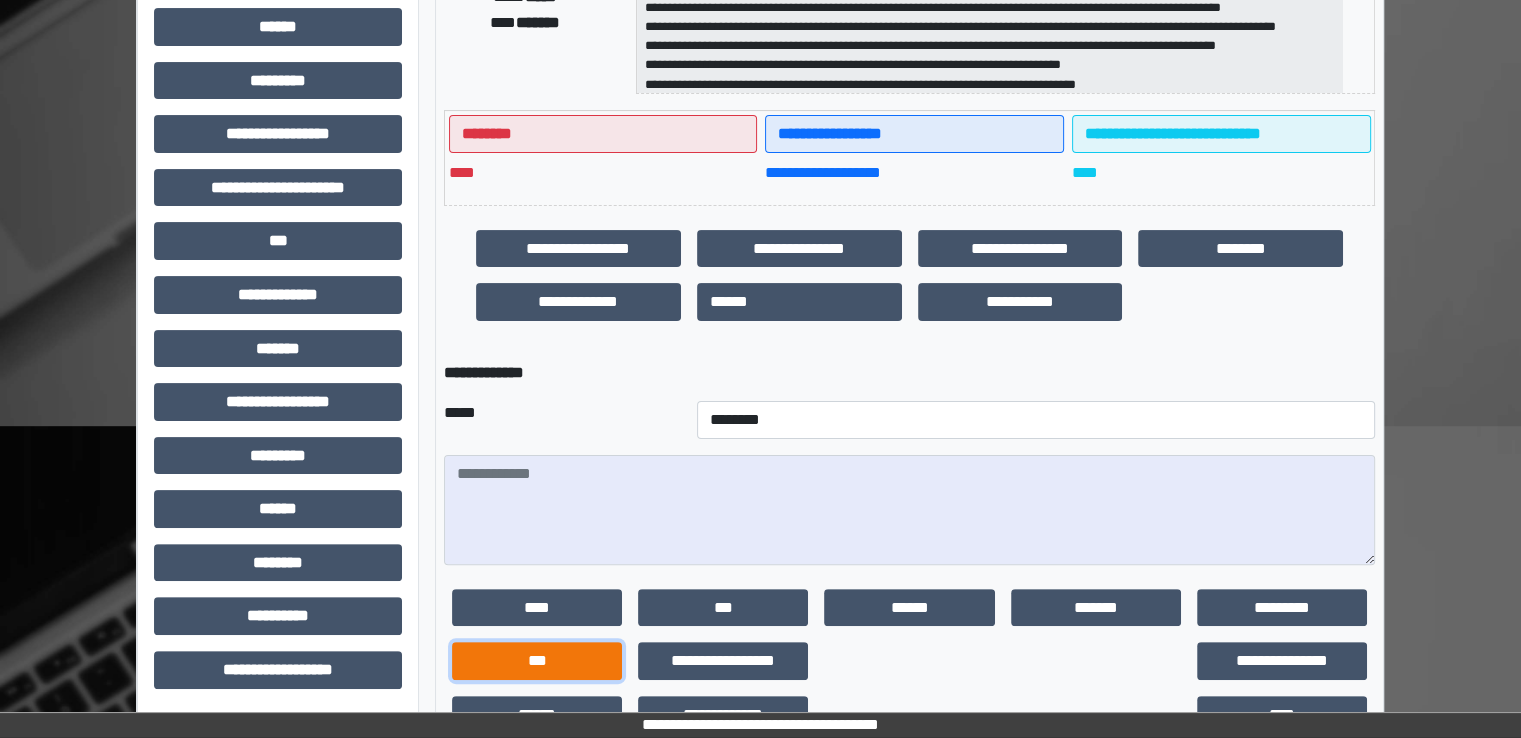 click on "***" at bounding box center [537, 661] 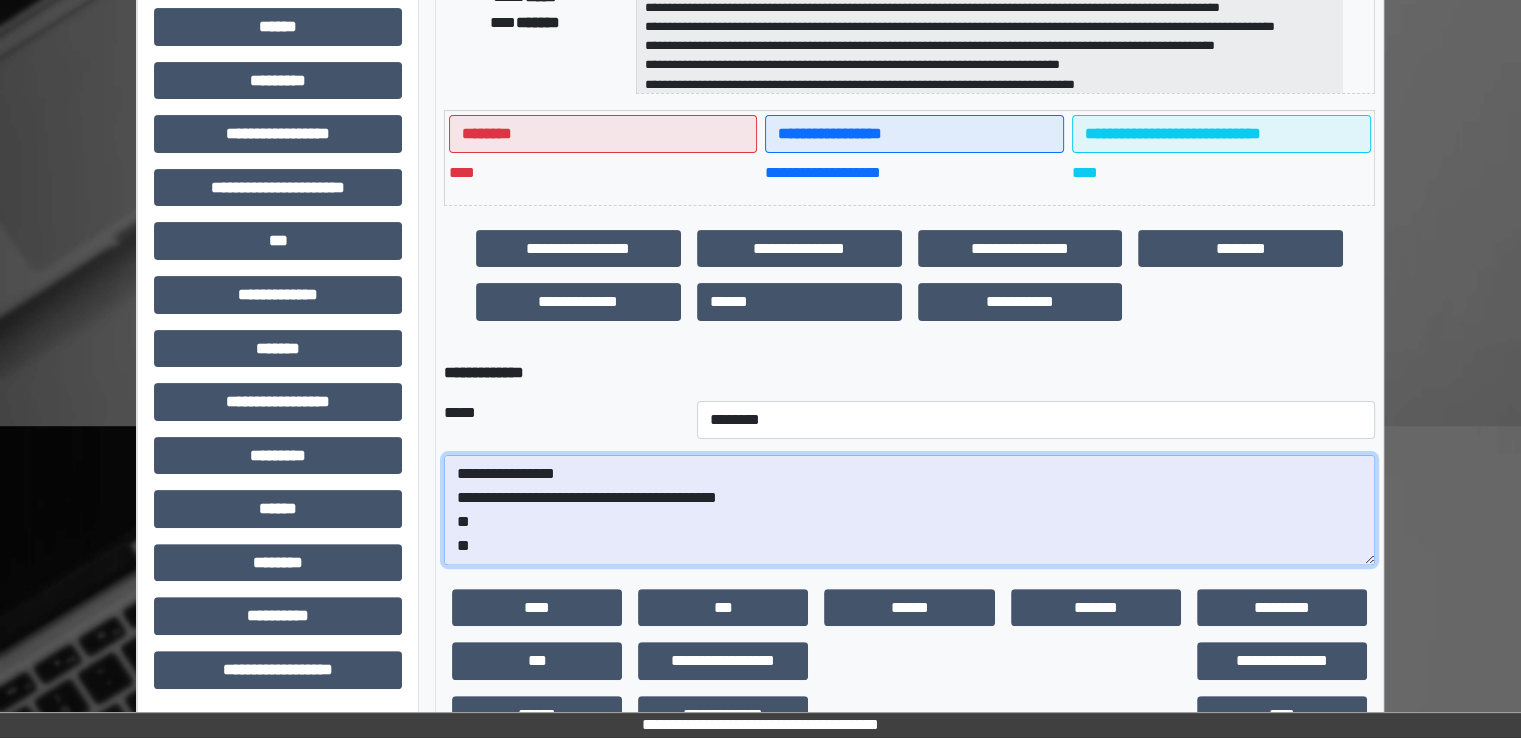 click on "**********" at bounding box center (909, 510) 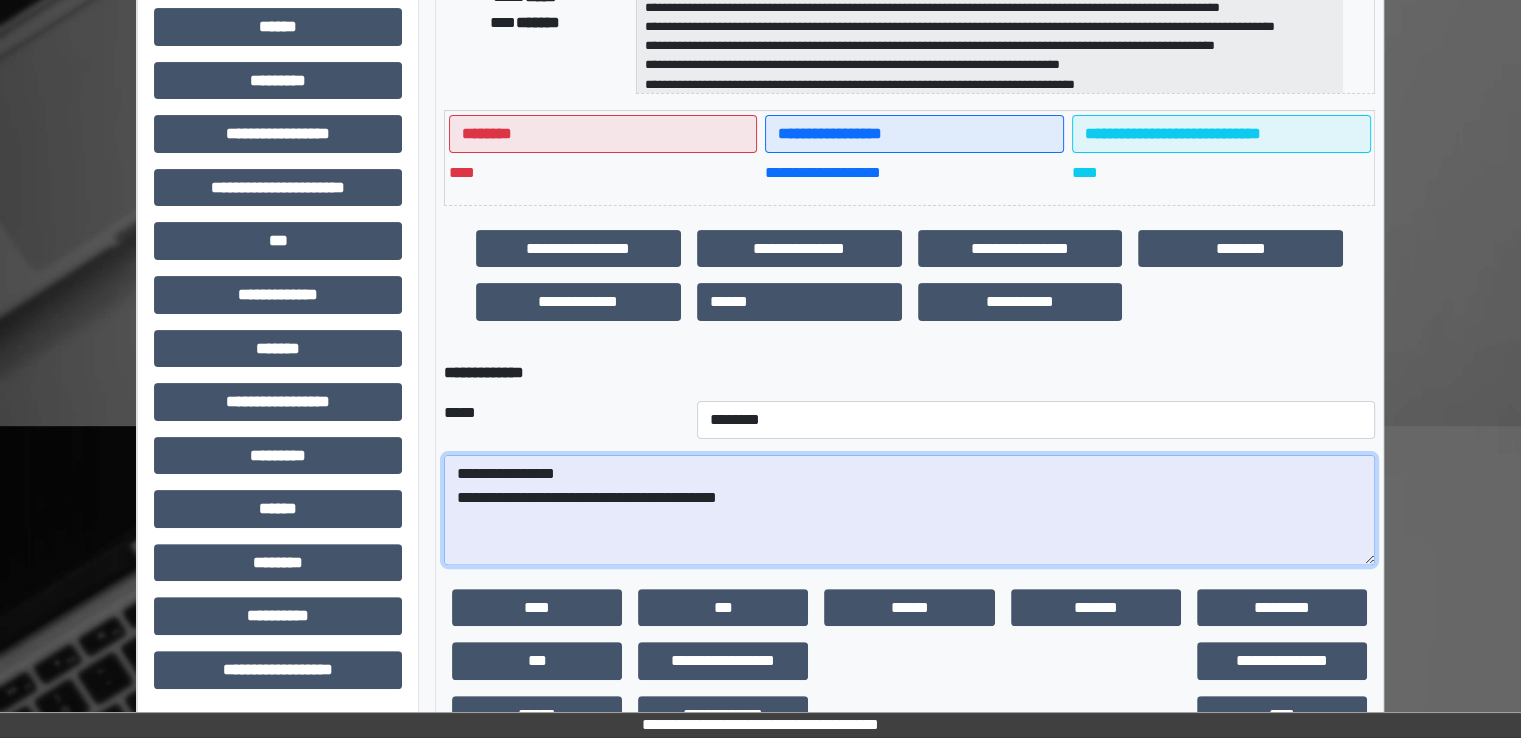 paste on "**********" 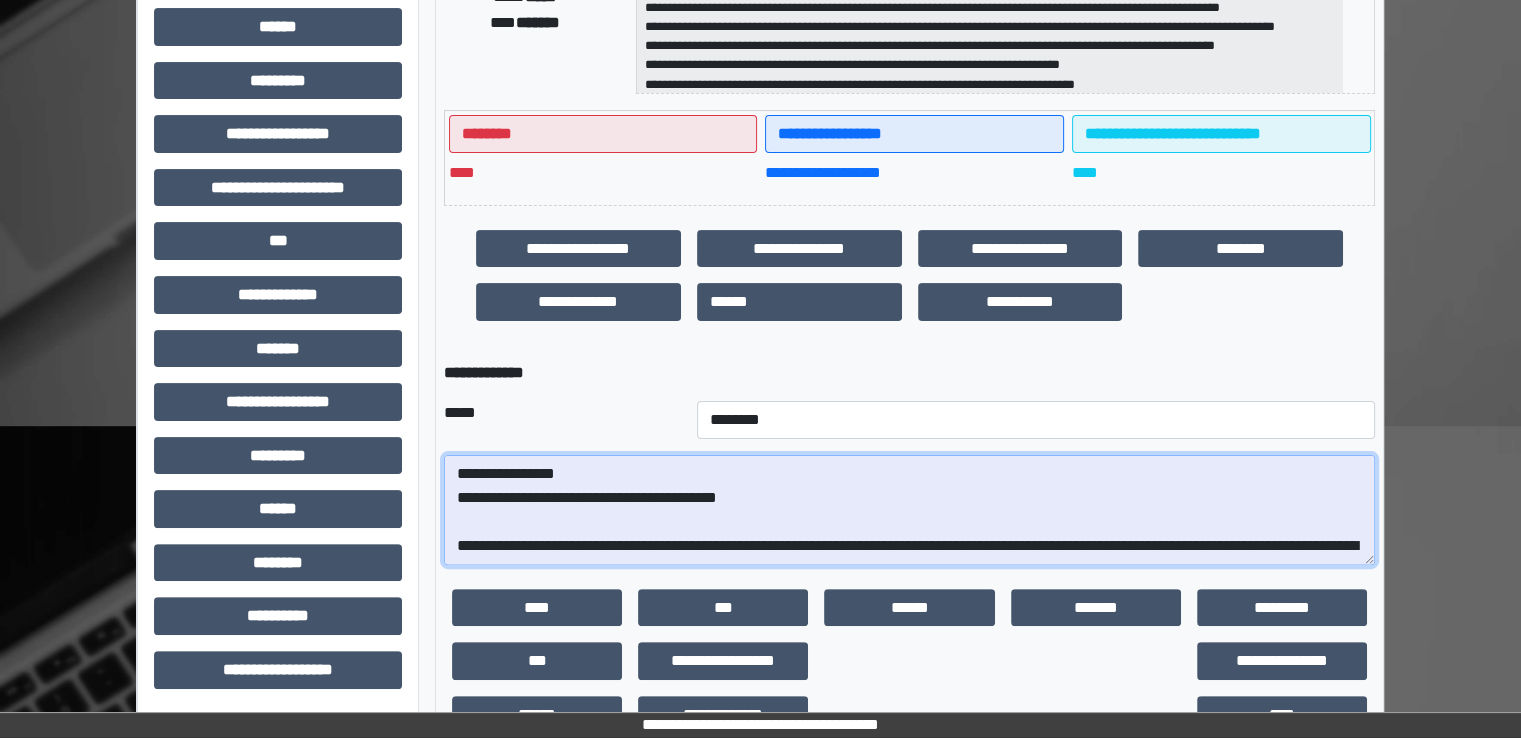 scroll, scrollTop: 376, scrollLeft: 0, axis: vertical 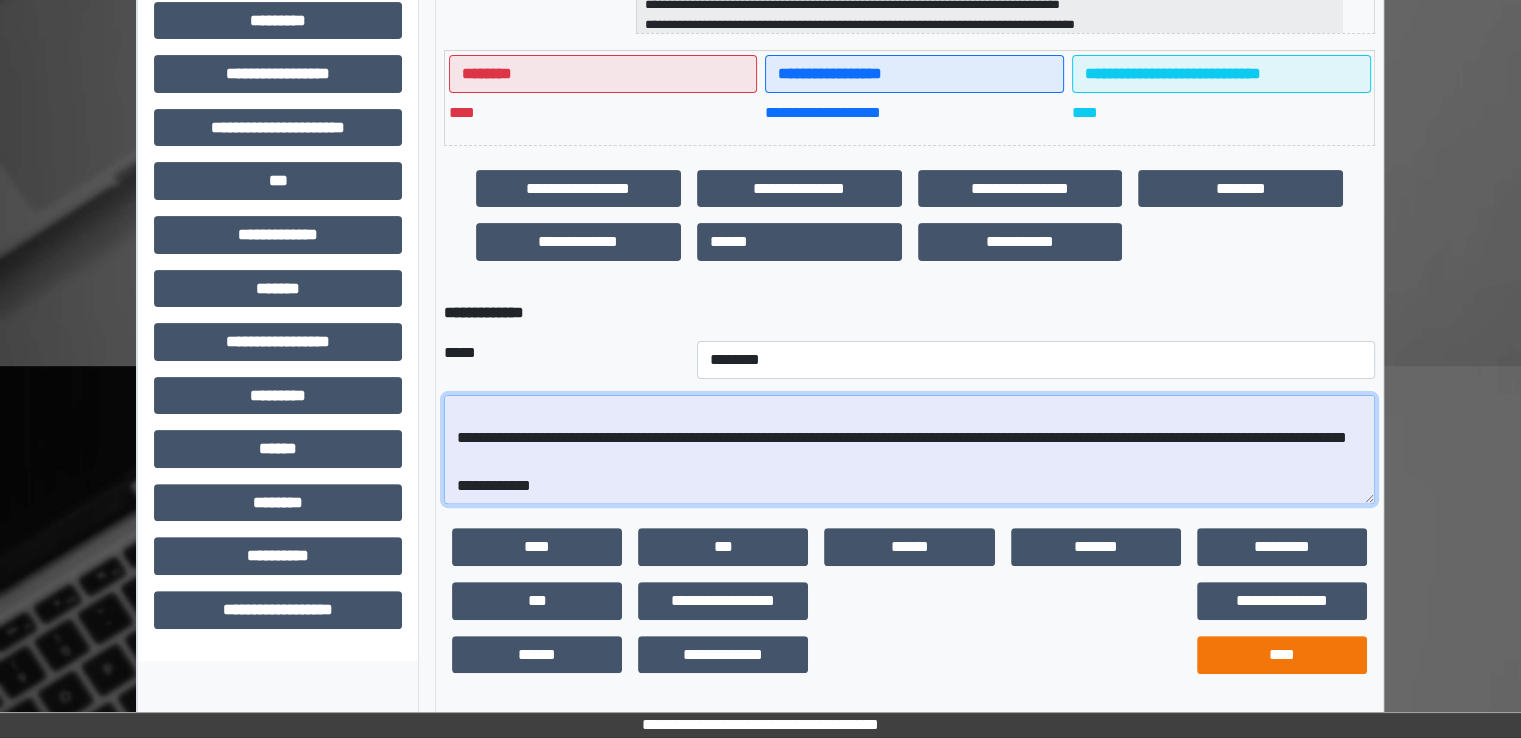 type on "**********" 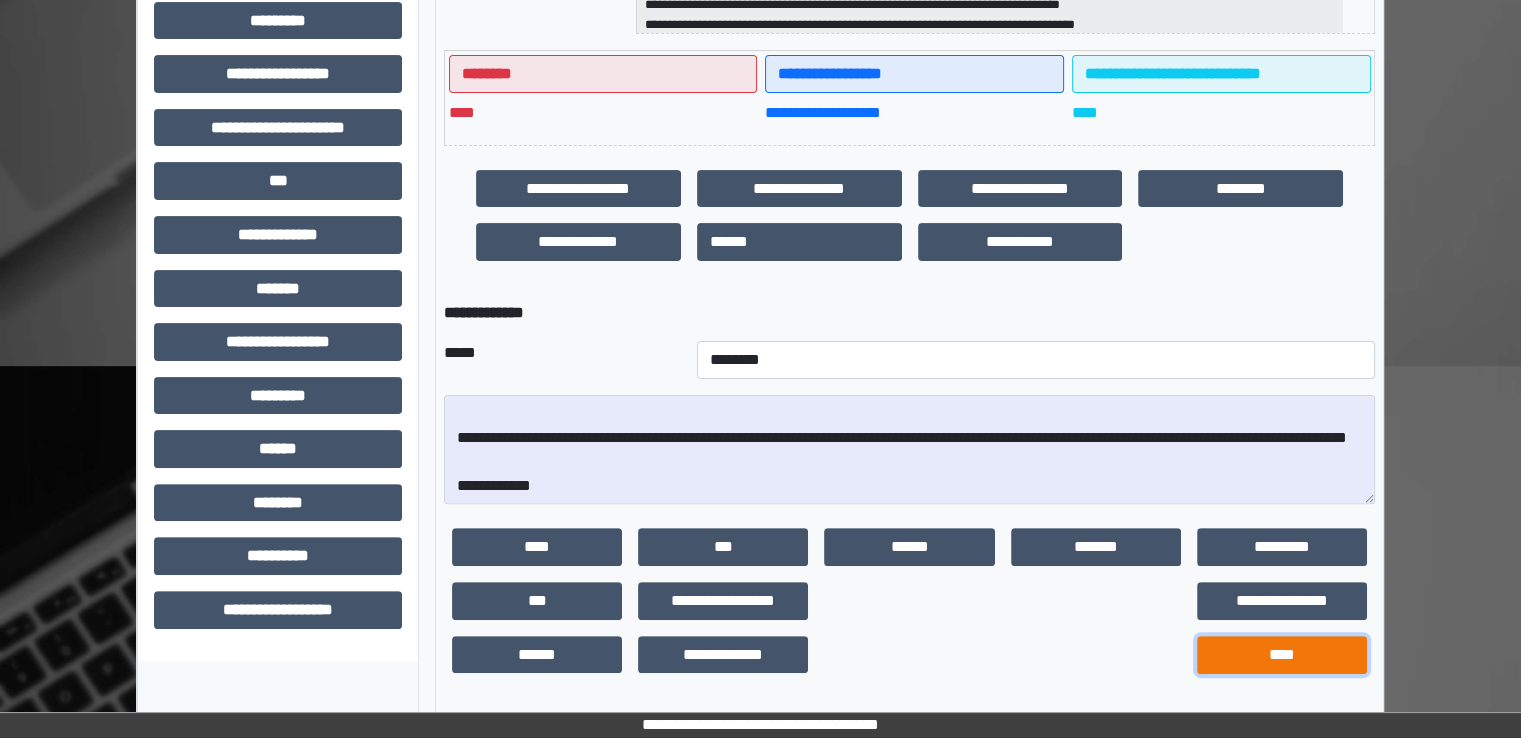 click on "****" at bounding box center (1282, 655) 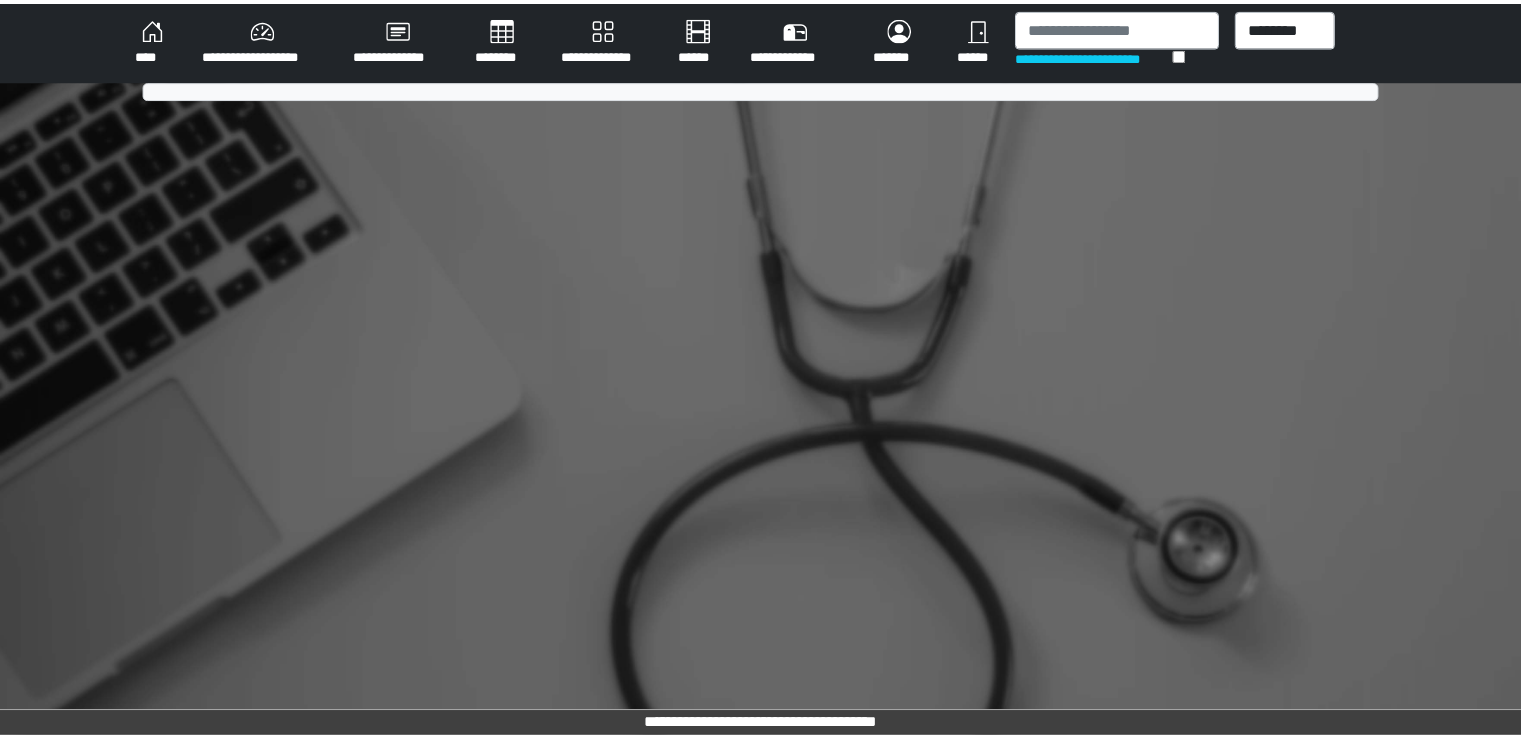 scroll, scrollTop: 0, scrollLeft: 0, axis: both 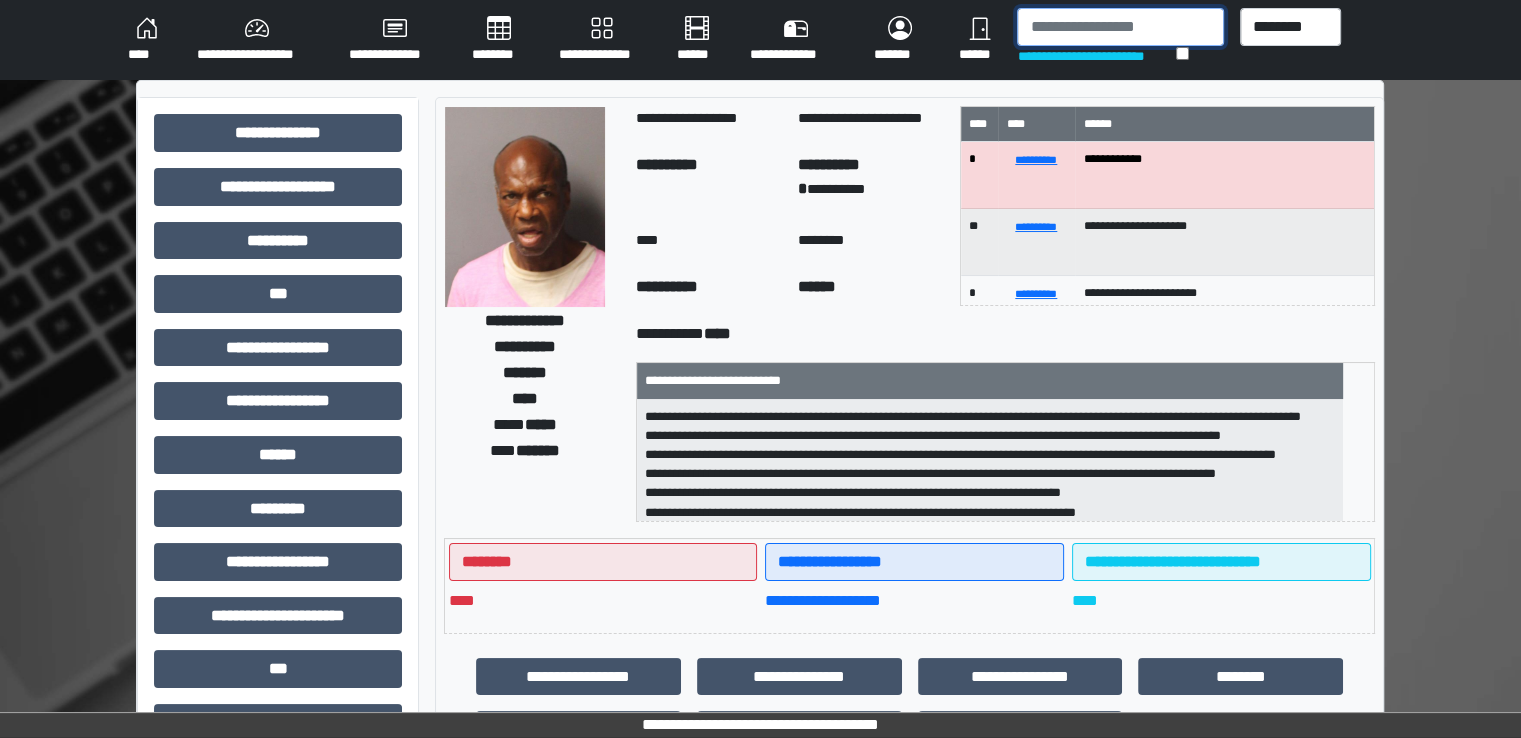 click at bounding box center [1120, 27] 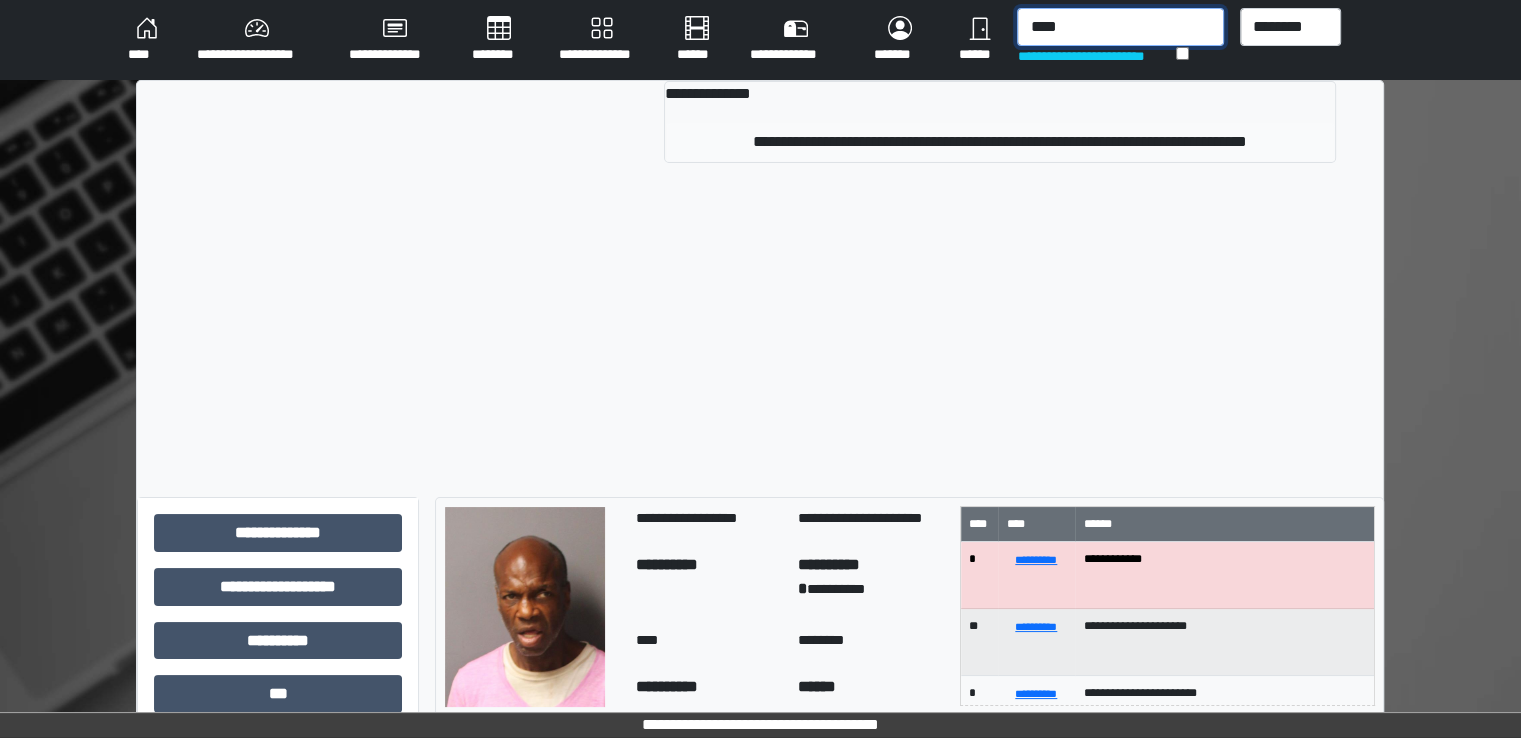 type on "****" 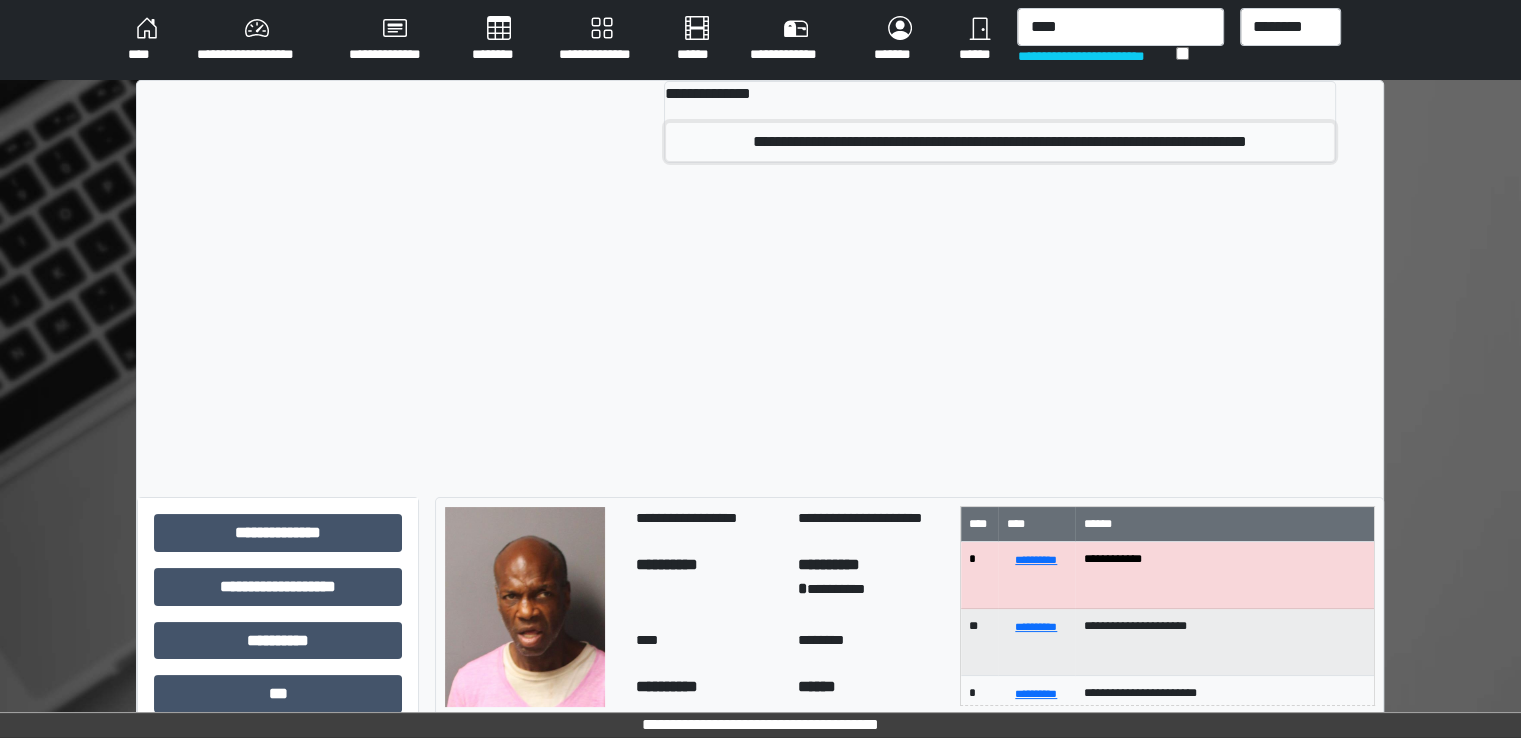 click on "**********" at bounding box center (1000, 142) 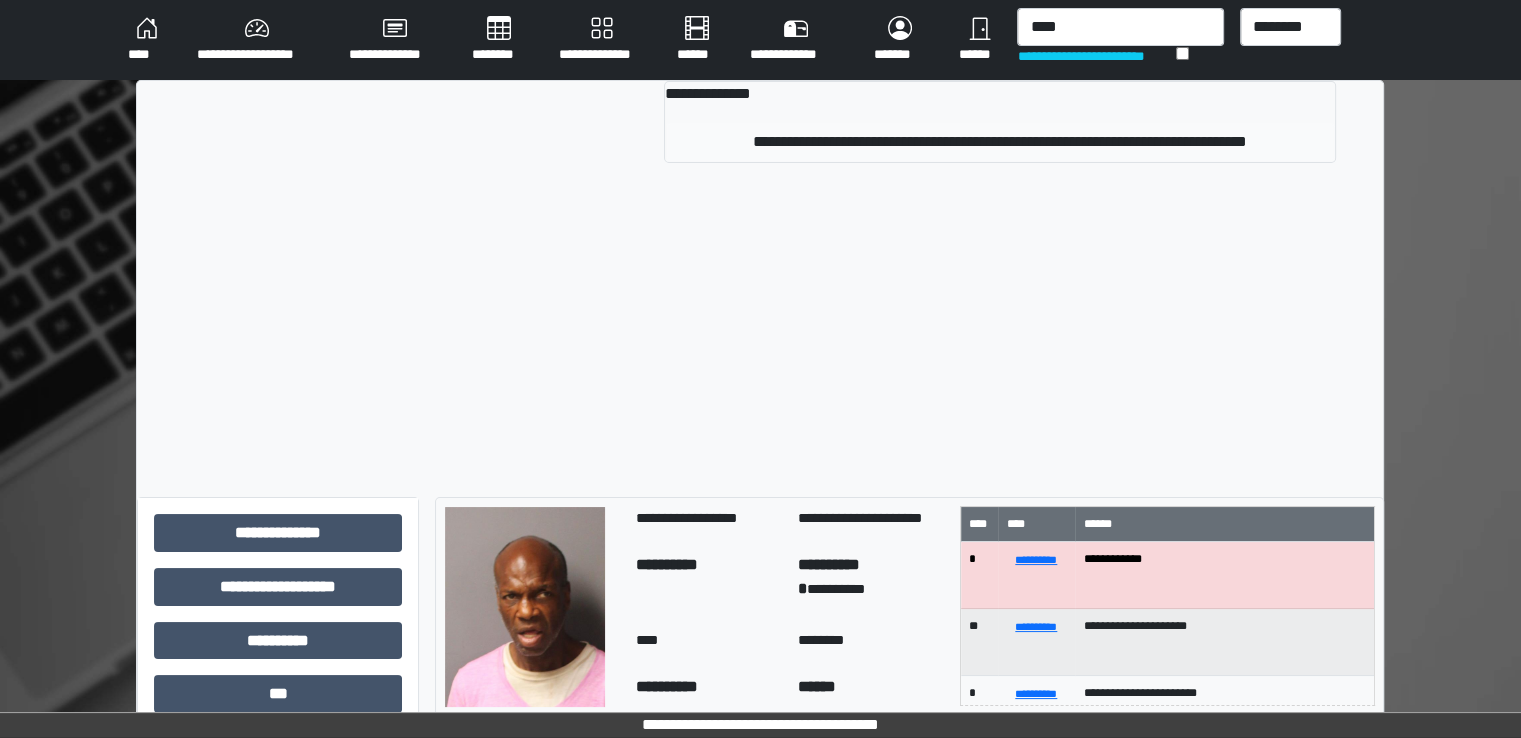 type 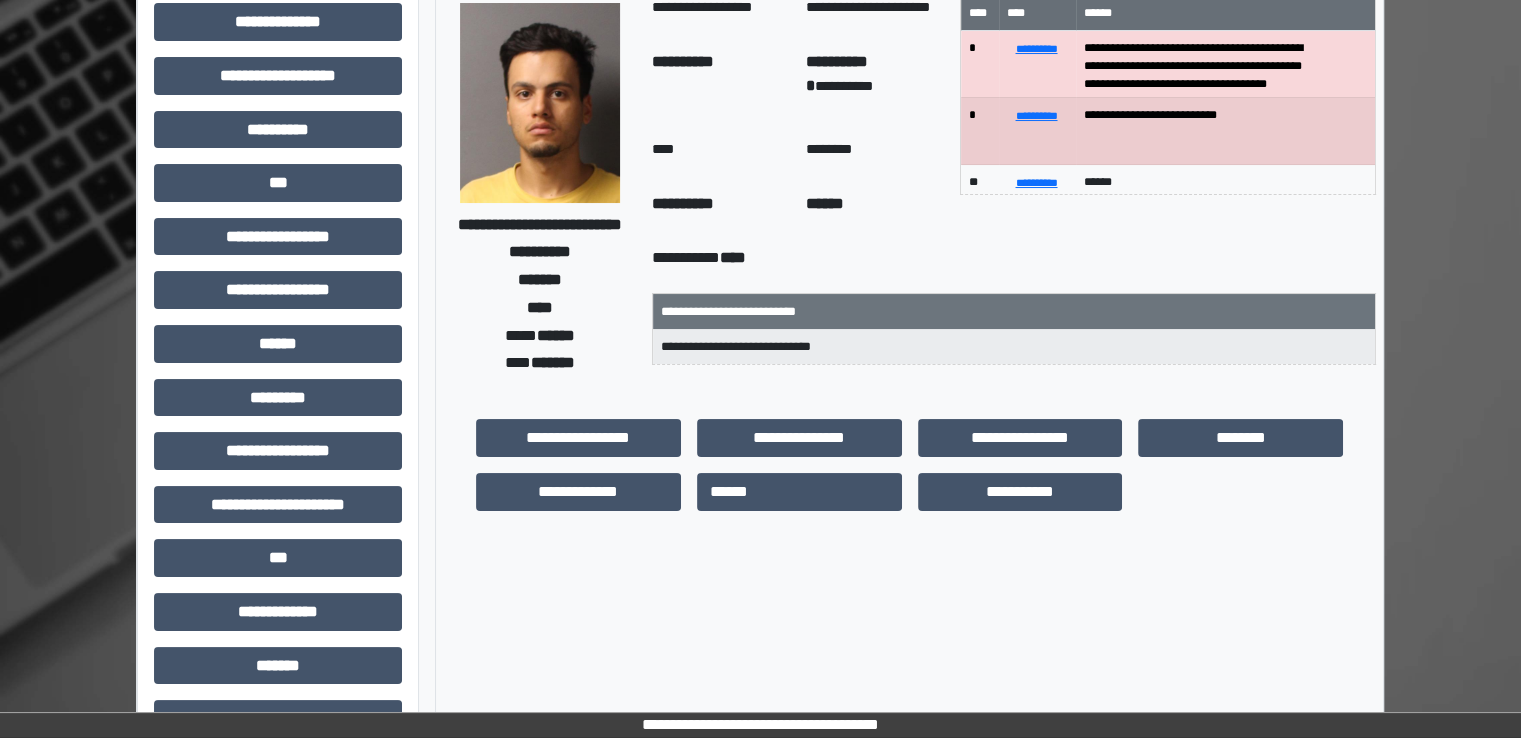 scroll, scrollTop: 200, scrollLeft: 0, axis: vertical 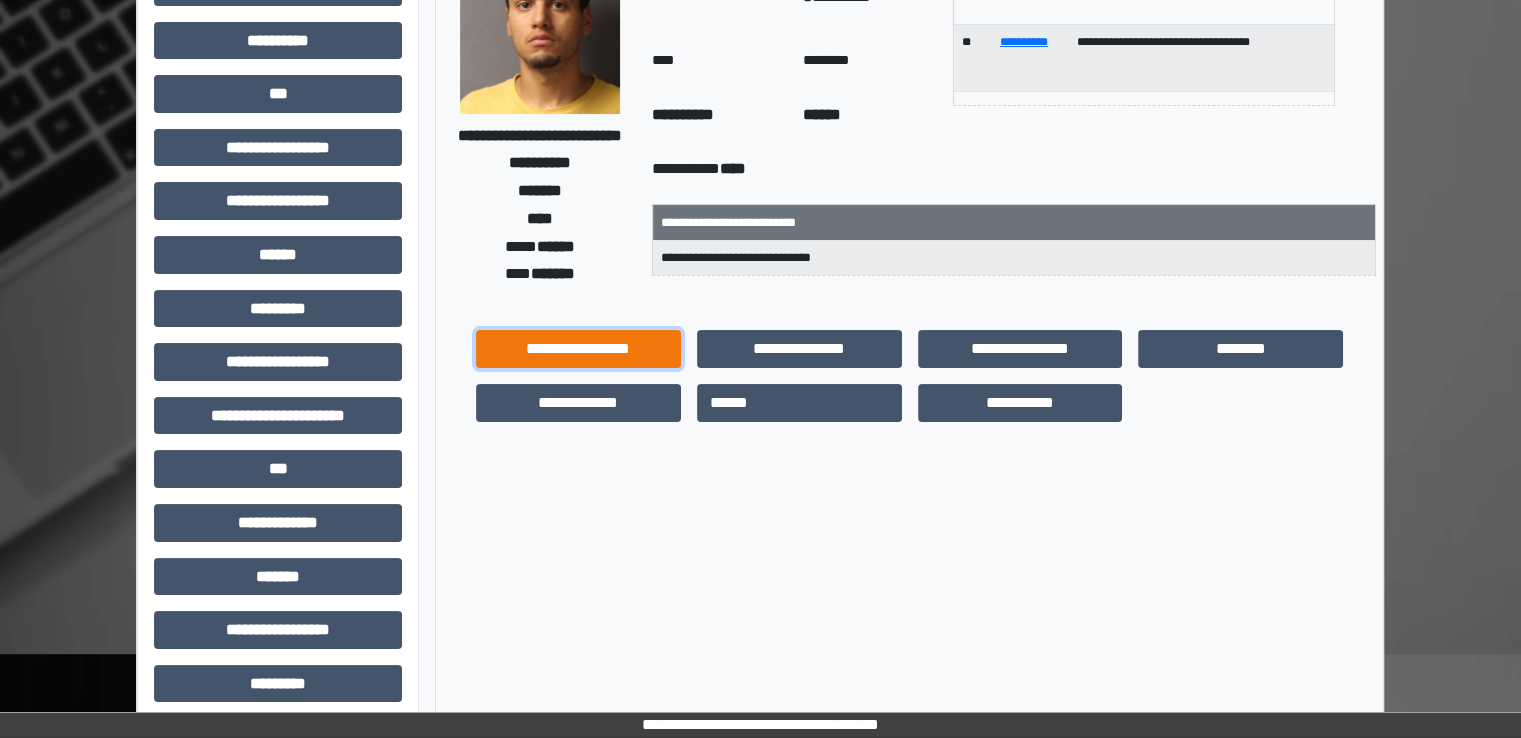 click on "**********" at bounding box center [578, 349] 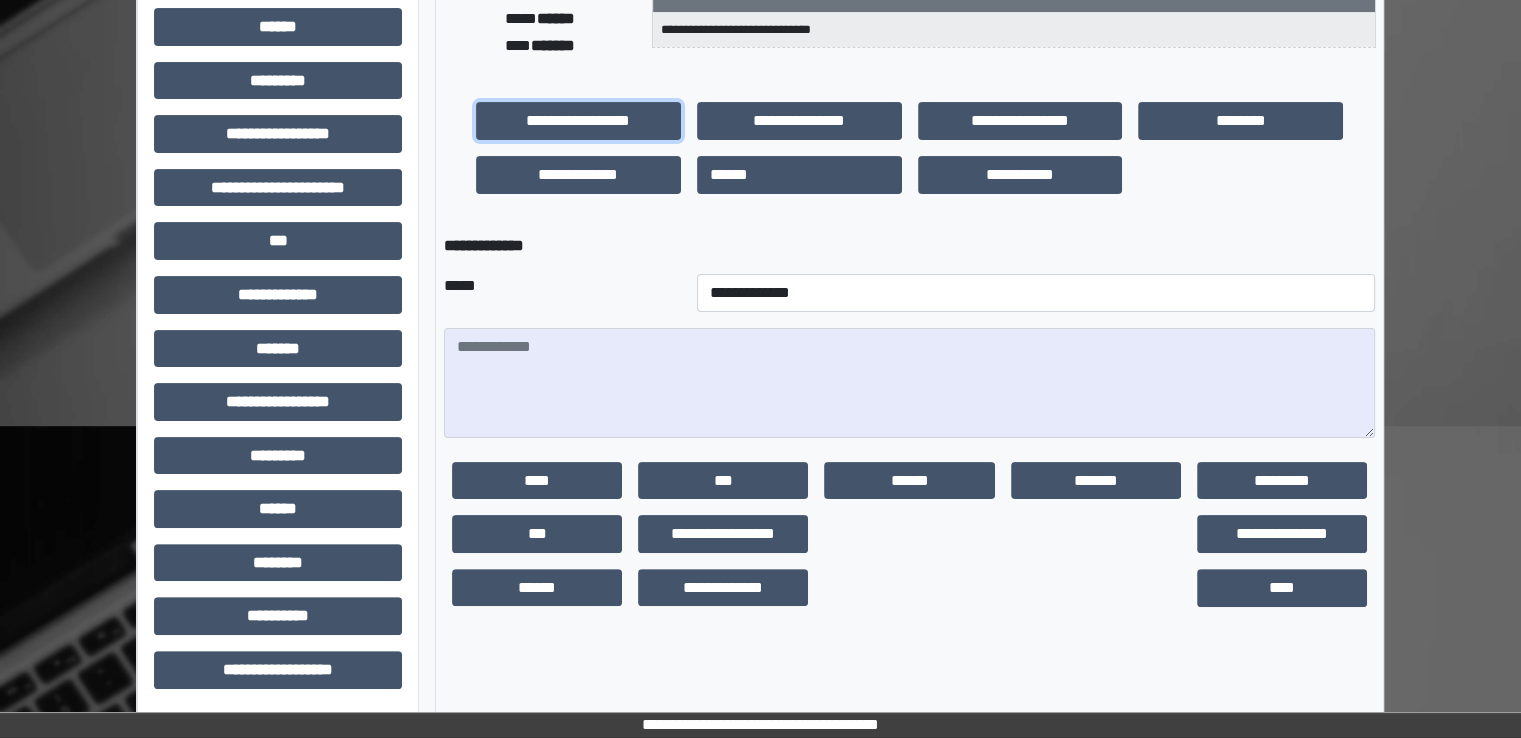 scroll, scrollTop: 428, scrollLeft: 0, axis: vertical 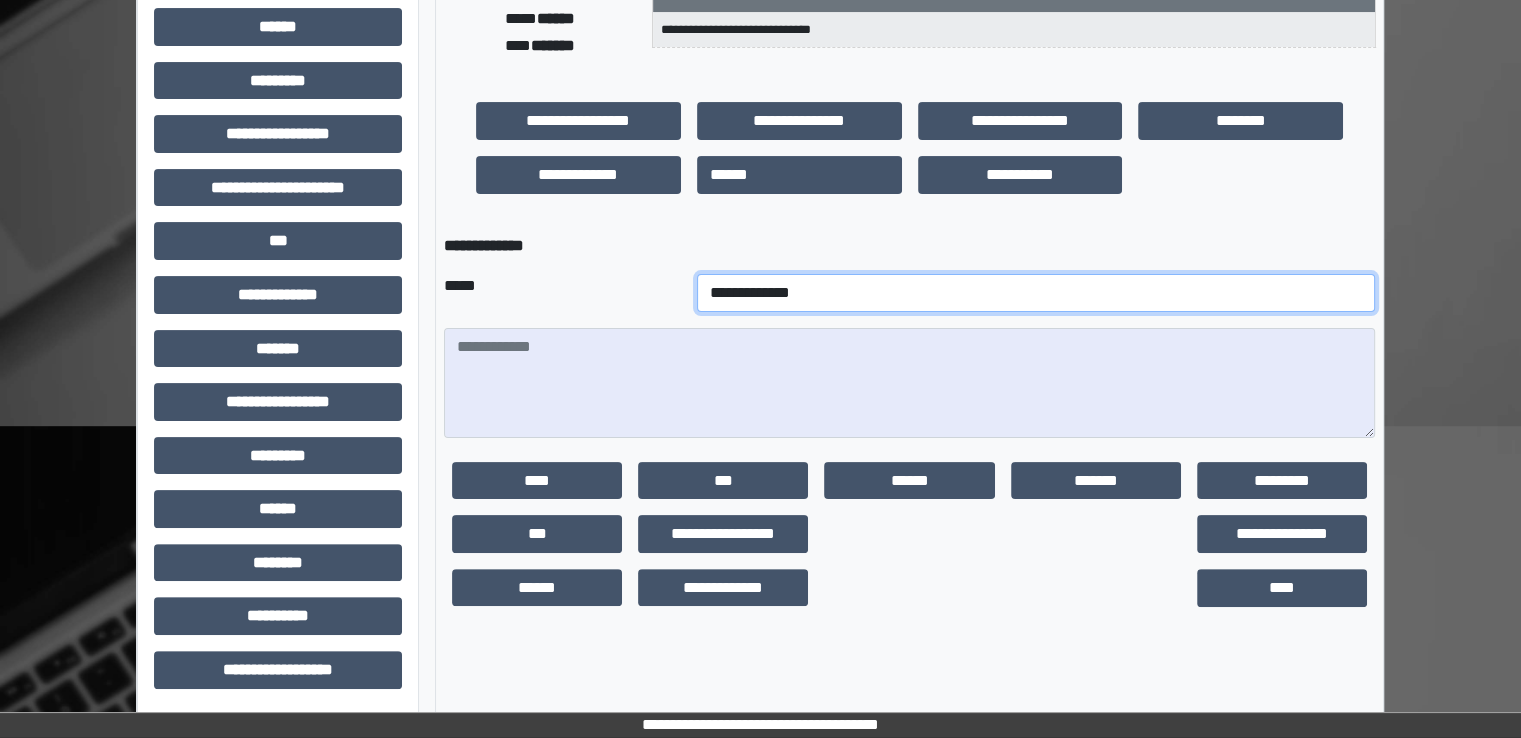 click on "**********" at bounding box center [1036, 293] 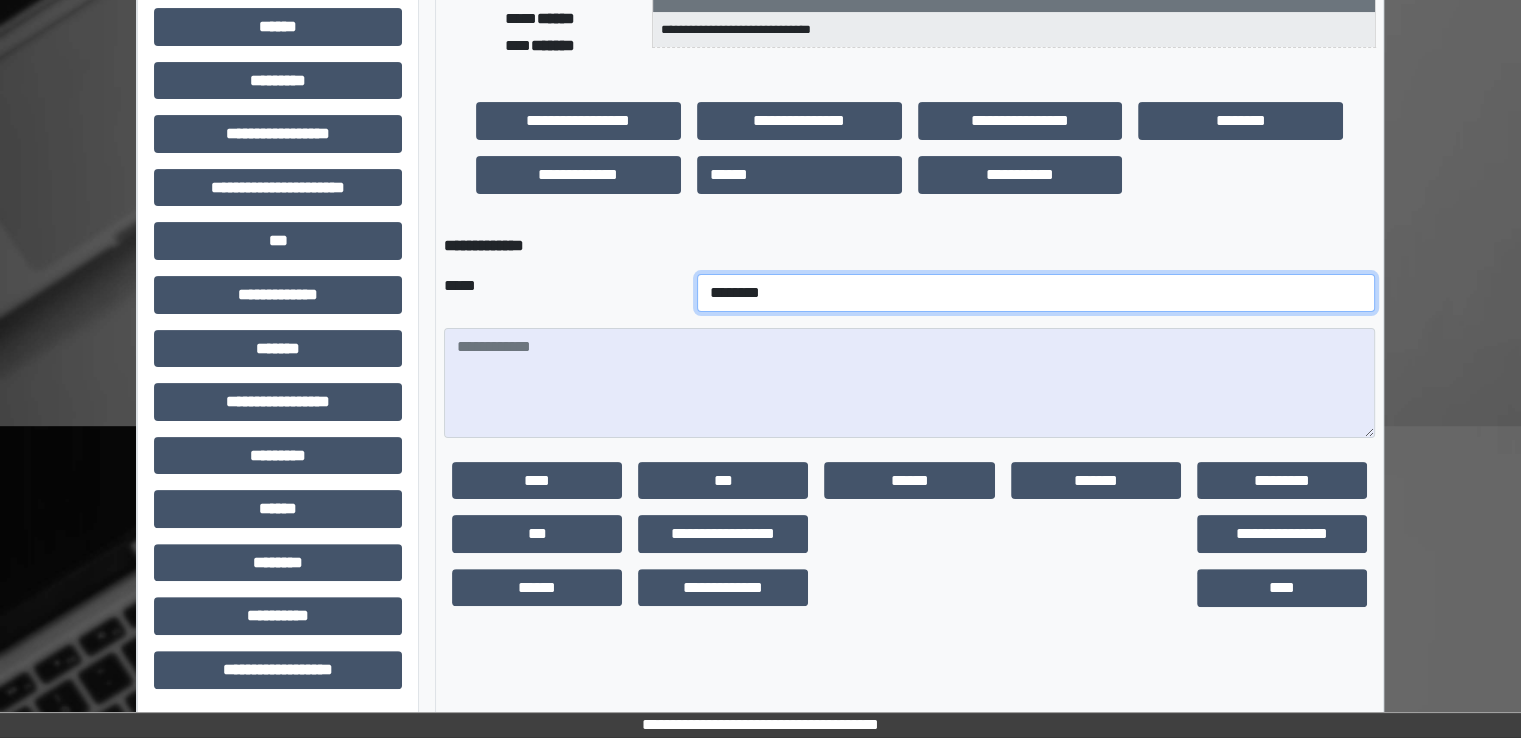 click on "**********" at bounding box center (1036, 293) 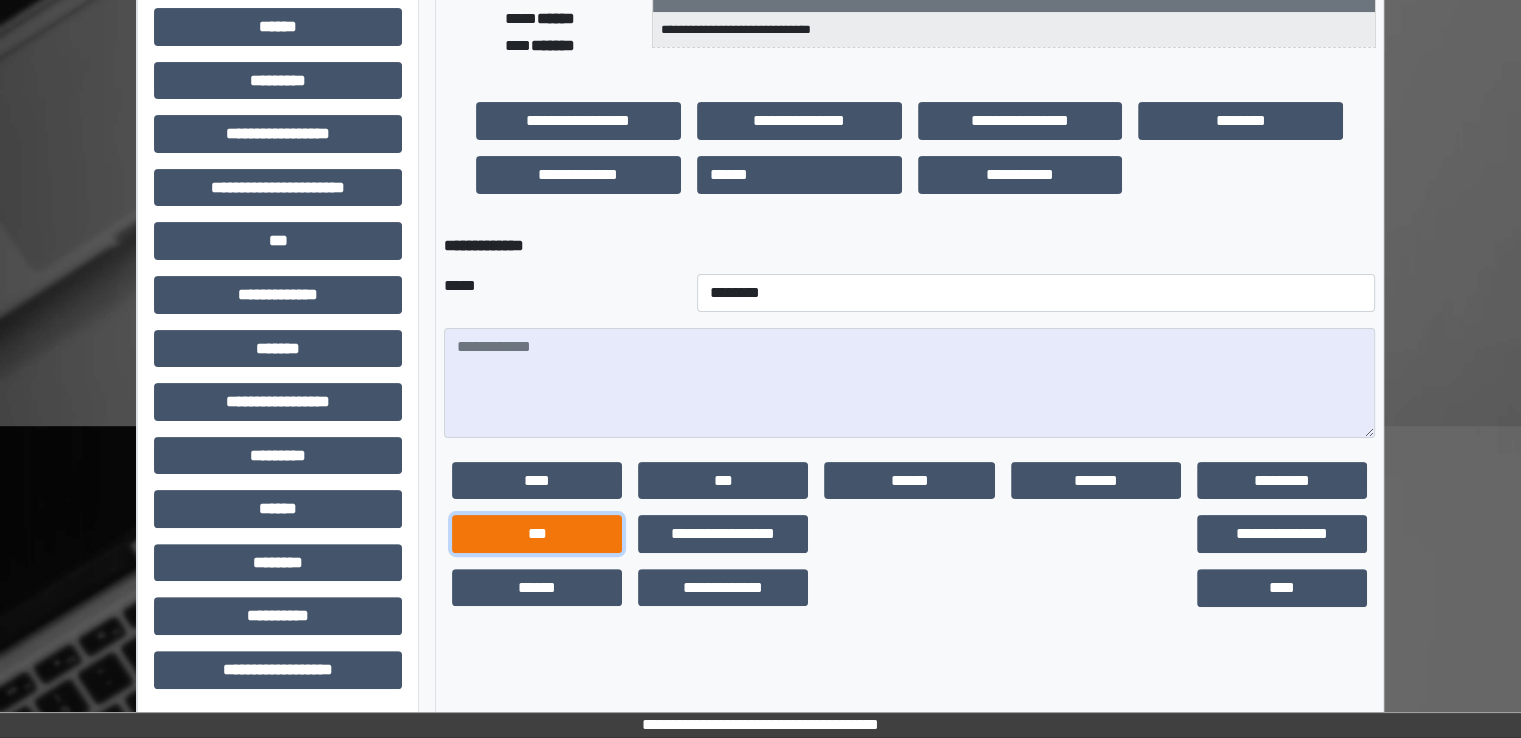 drag, startPoint x: 566, startPoint y: 537, endPoint x: 587, endPoint y: 530, distance: 22.135944 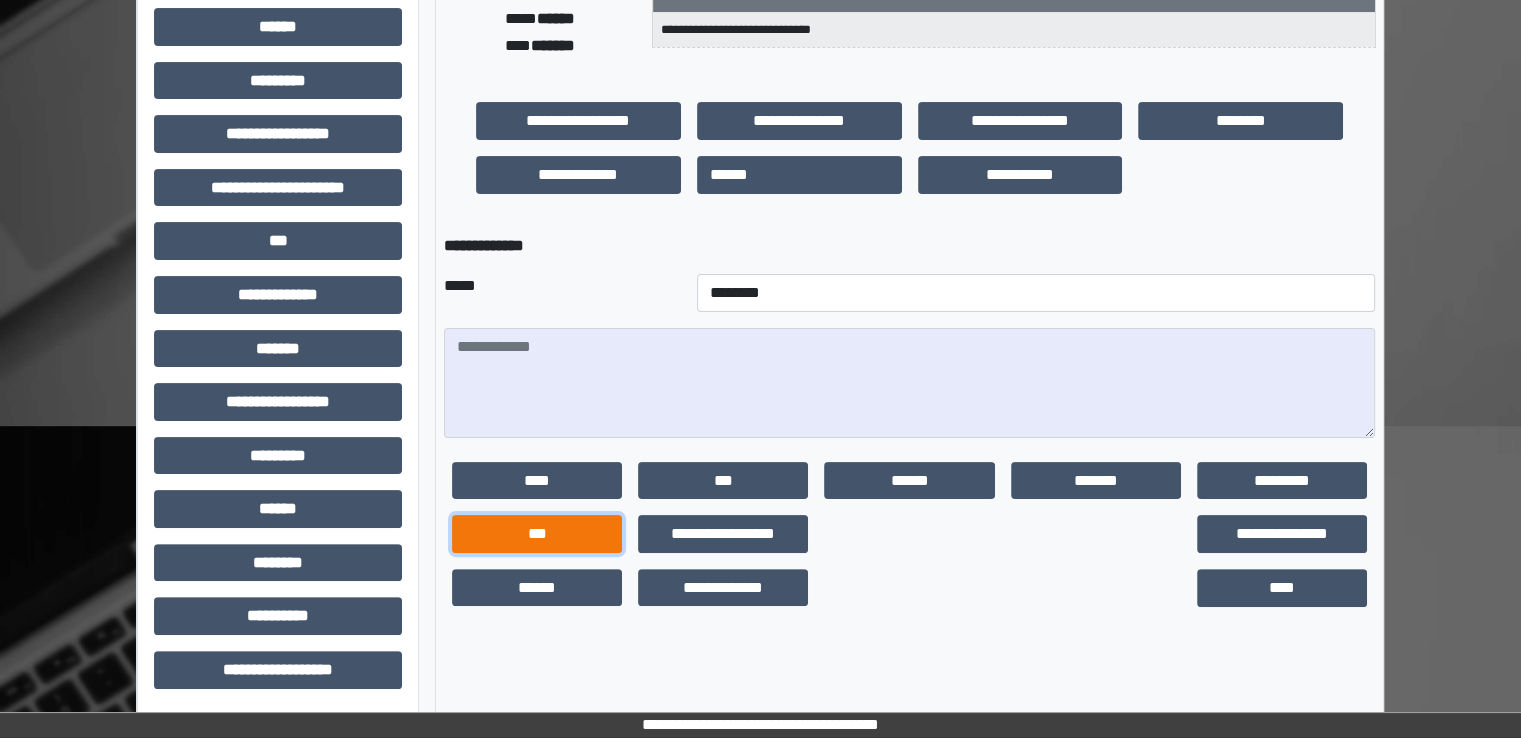 click on "***" at bounding box center [537, 534] 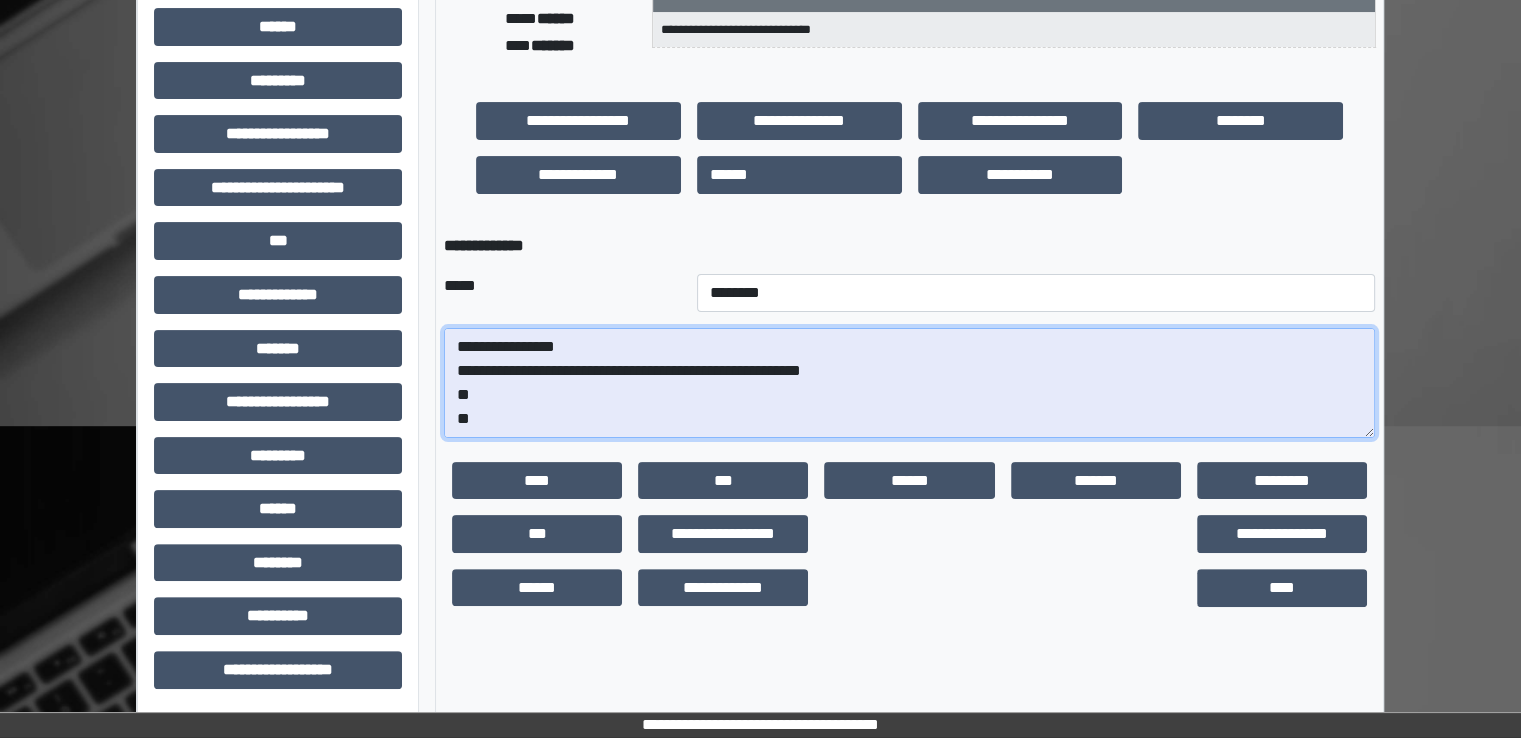 click on "**********" at bounding box center (909, 383) 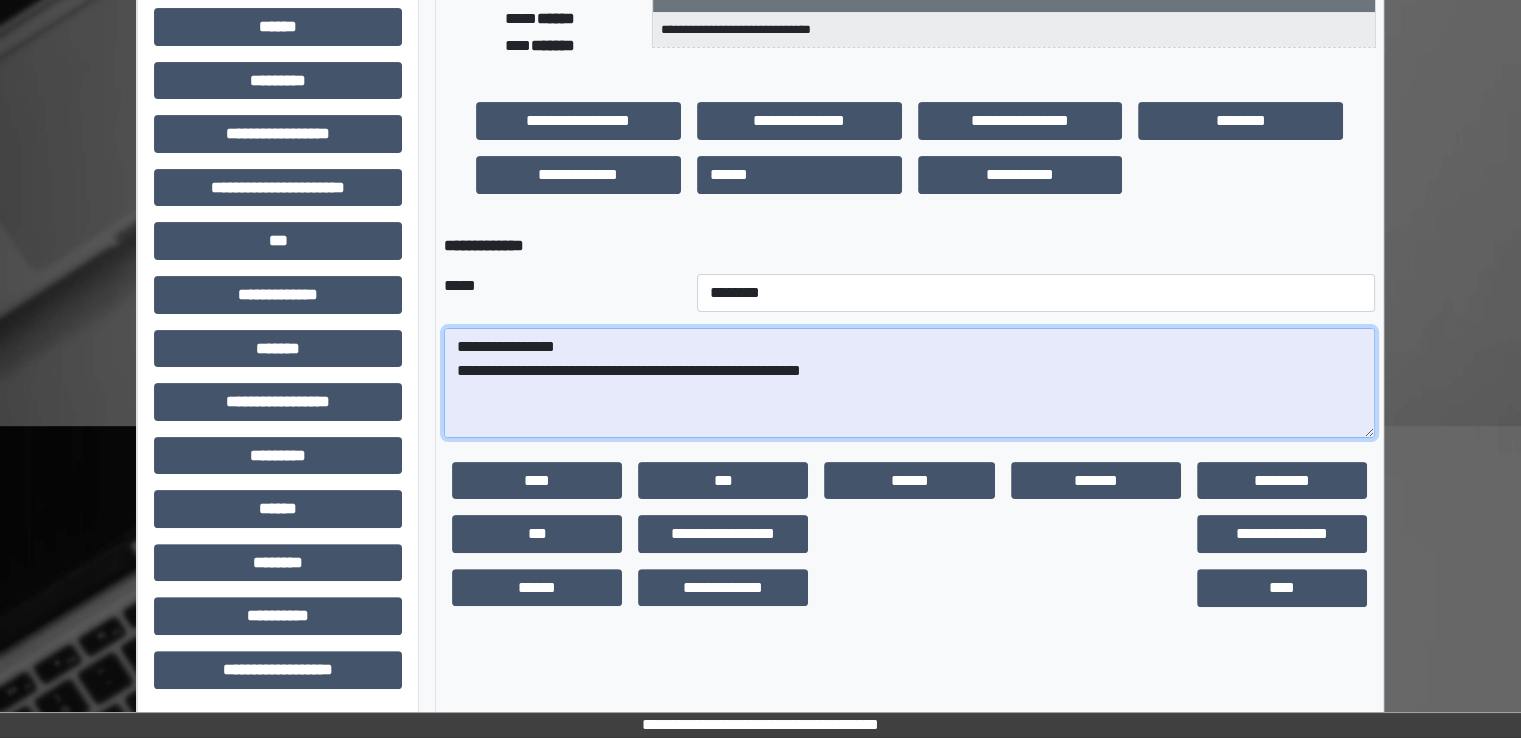 paste on "**********" 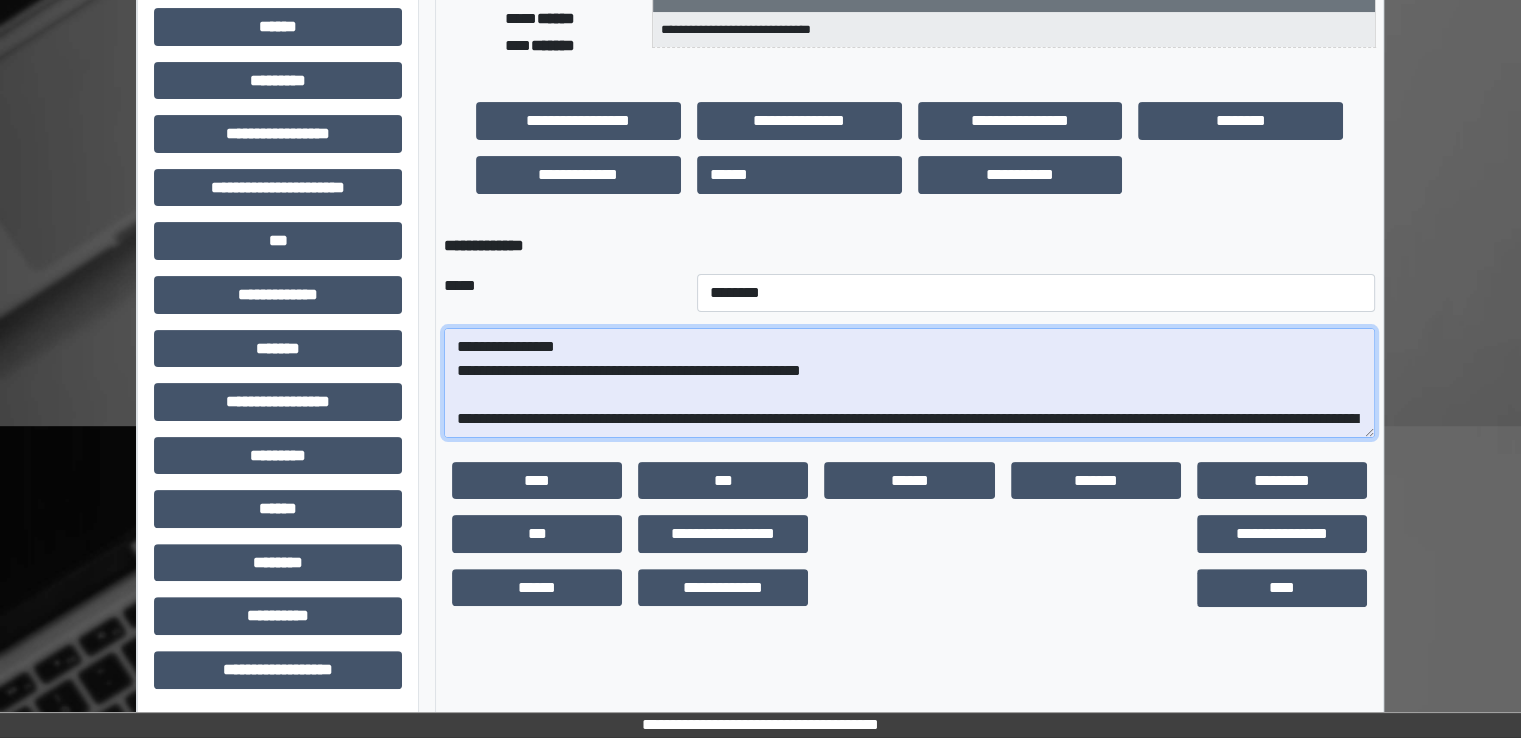 scroll, scrollTop: 424, scrollLeft: 0, axis: vertical 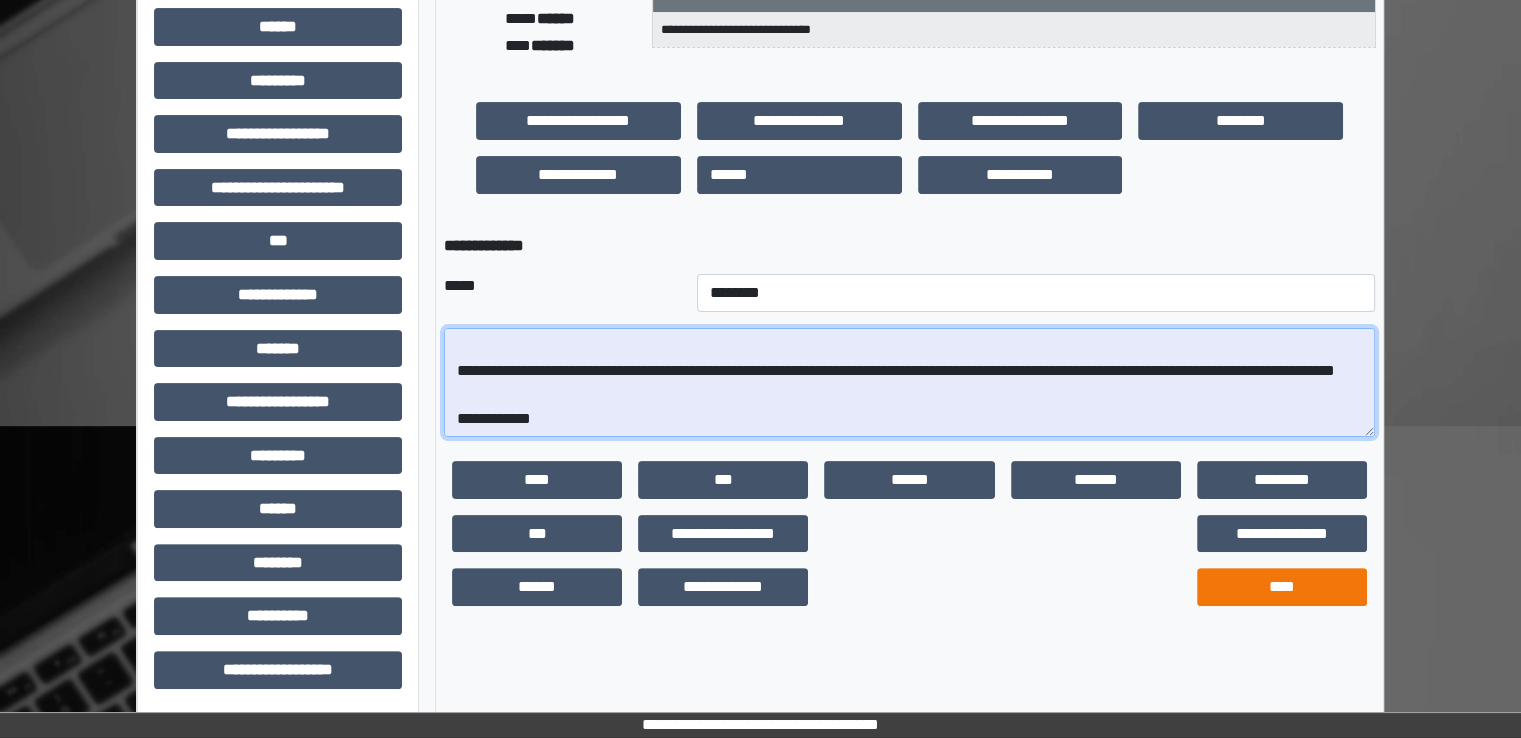 type on "**********" 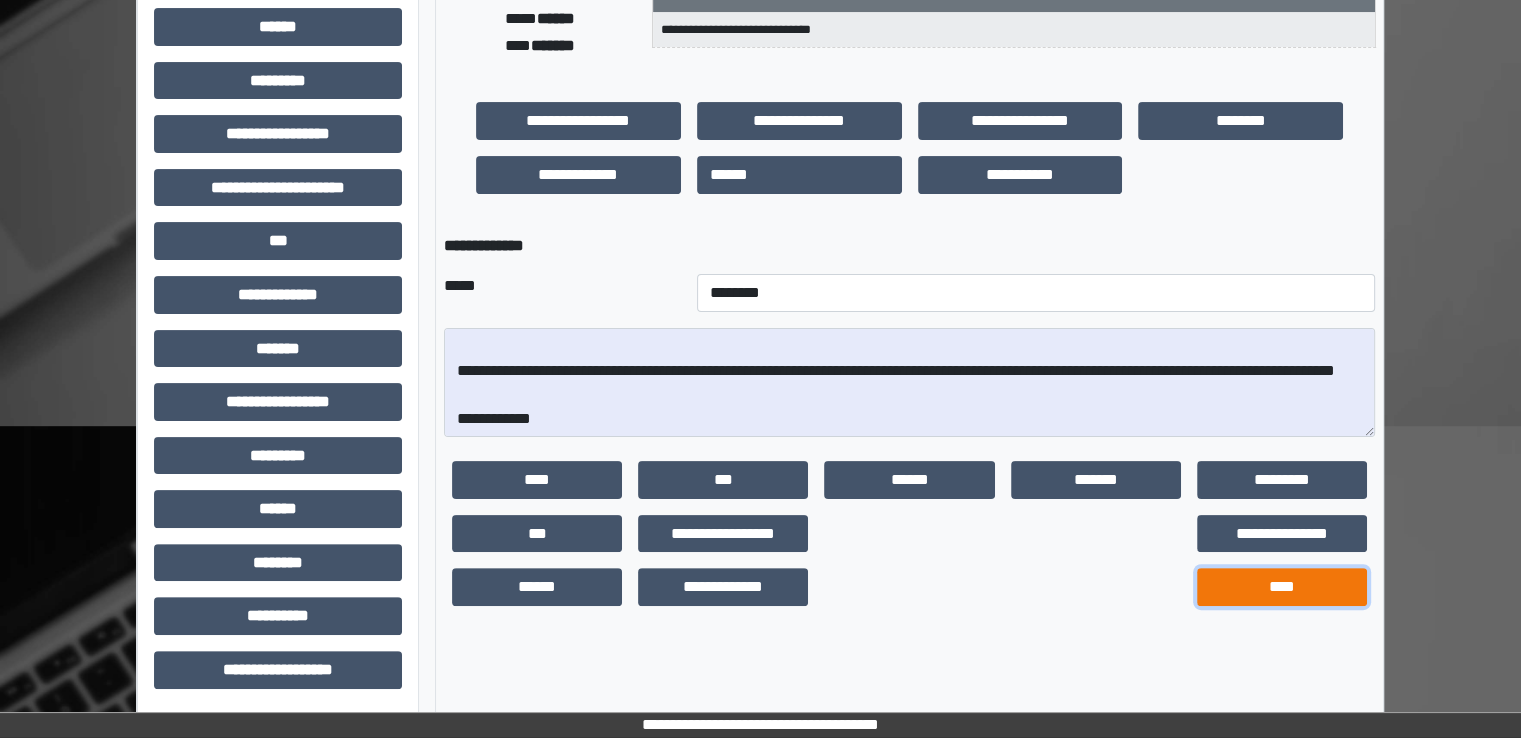 click on "****" at bounding box center (1282, 587) 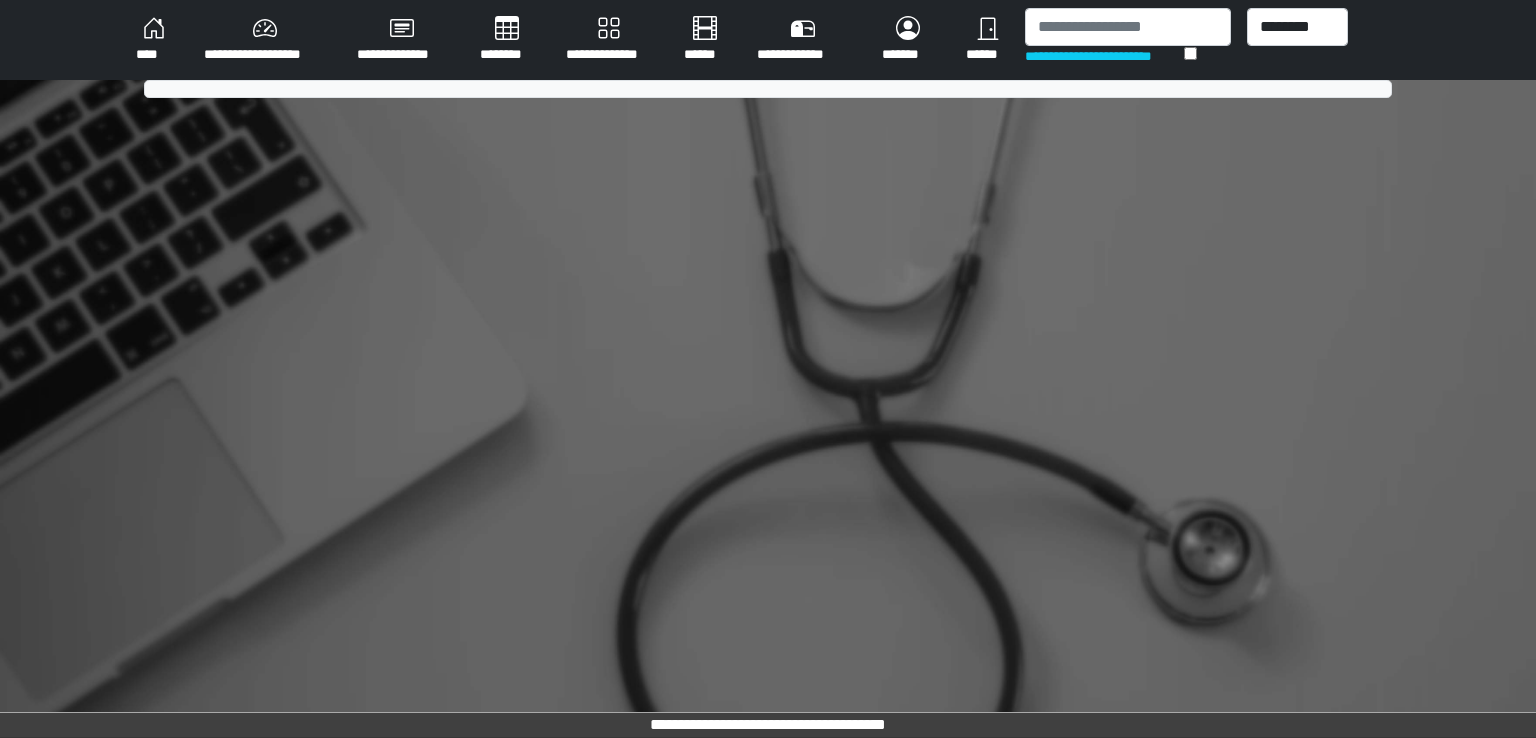 scroll, scrollTop: 0, scrollLeft: 0, axis: both 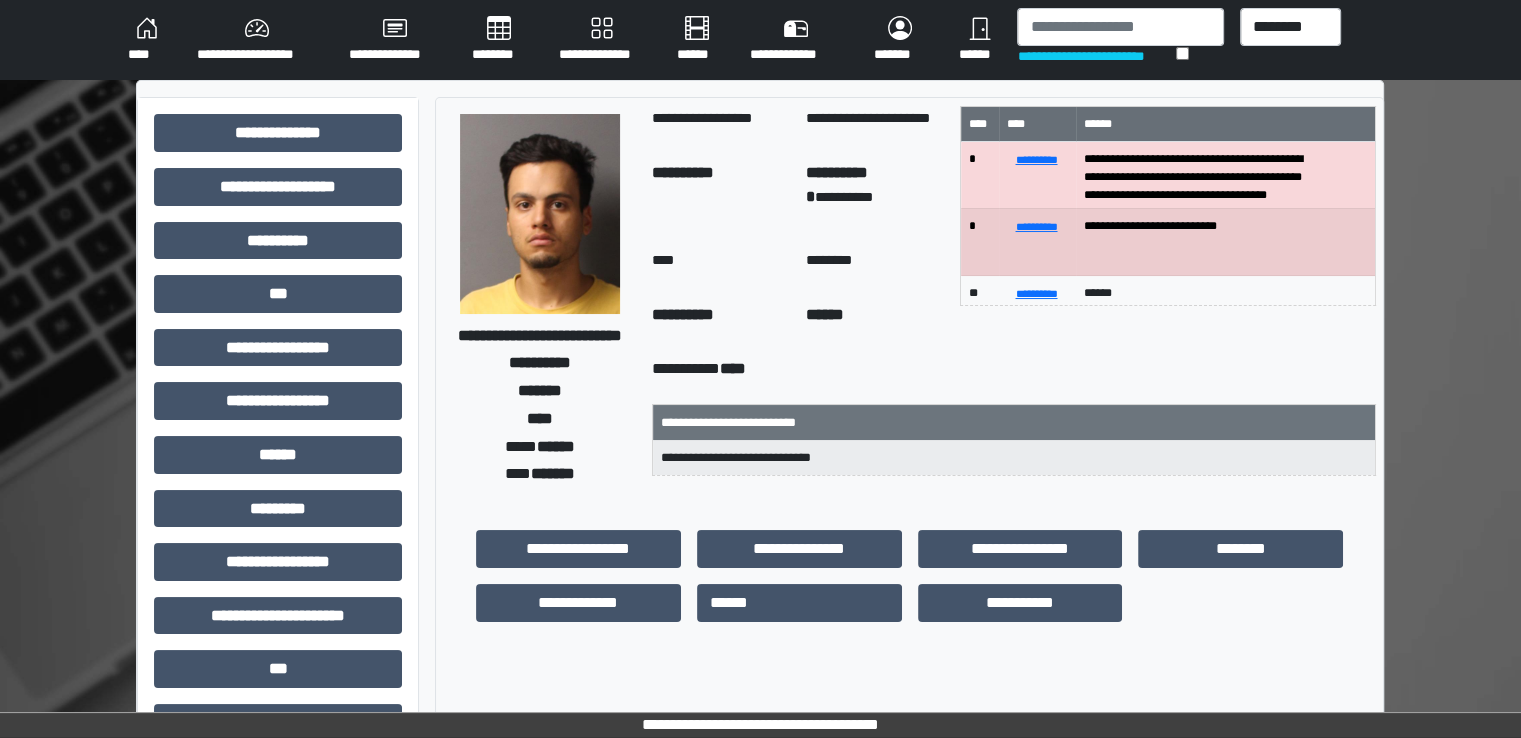click on "********" at bounding box center [499, 40] 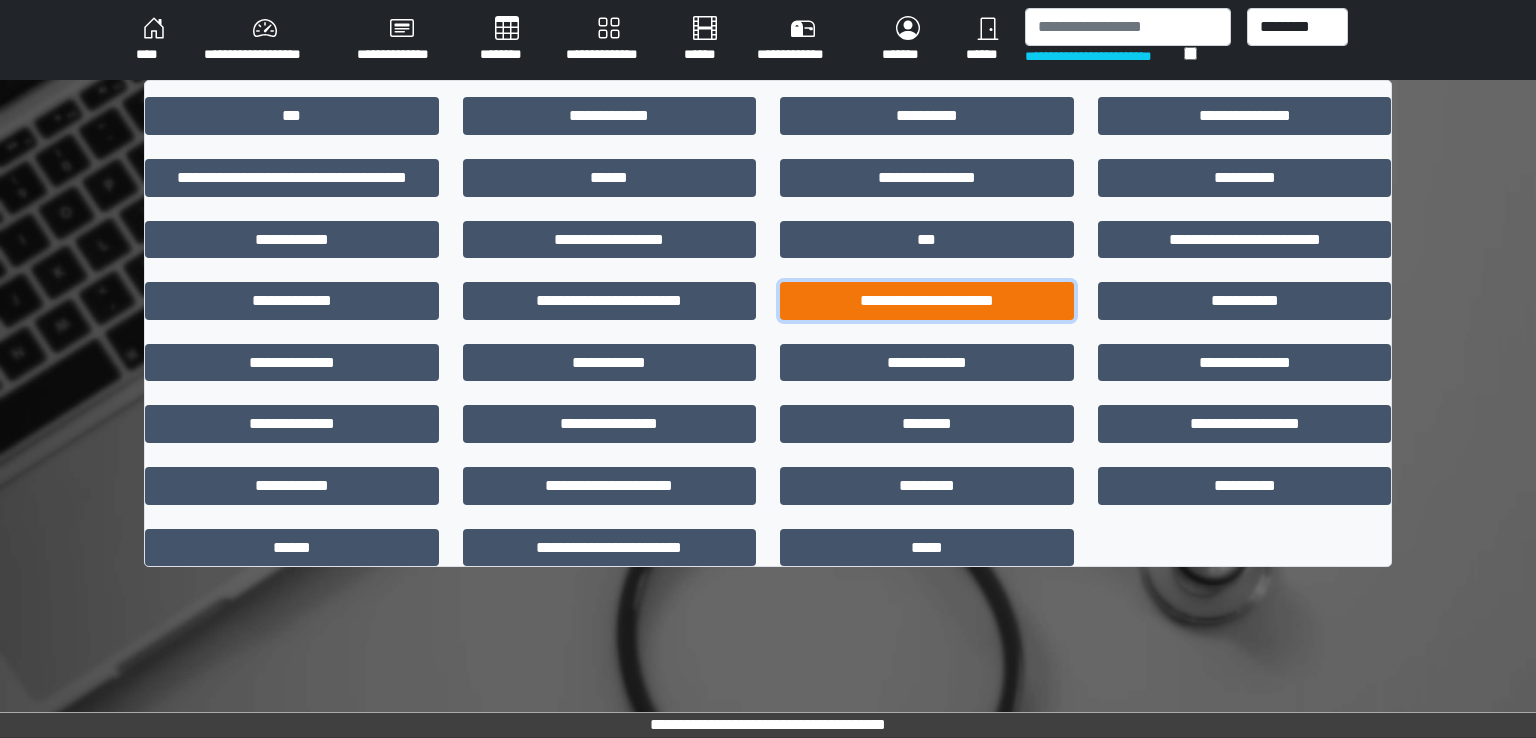 click on "**********" at bounding box center [927, 301] 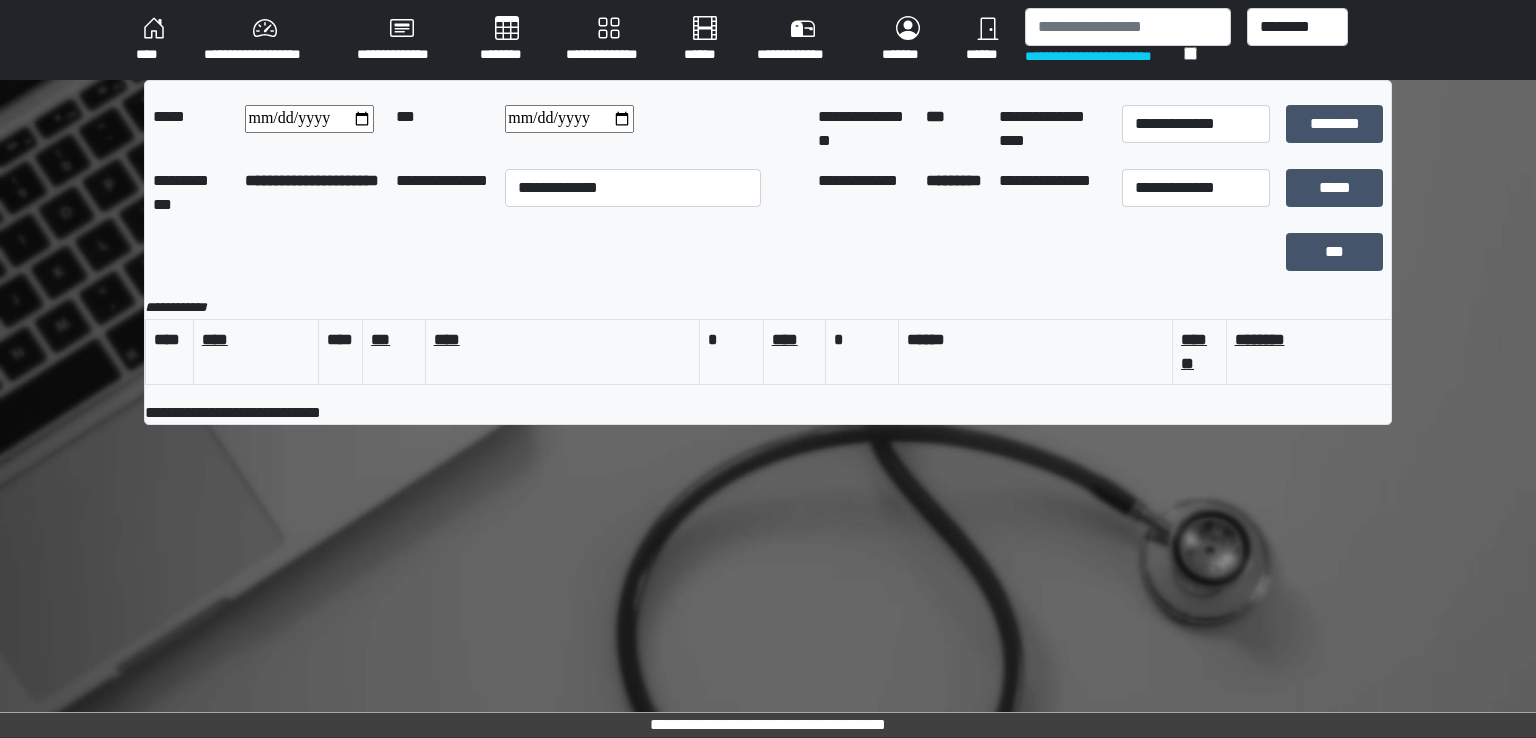 click on "****" at bounding box center [154, 40] 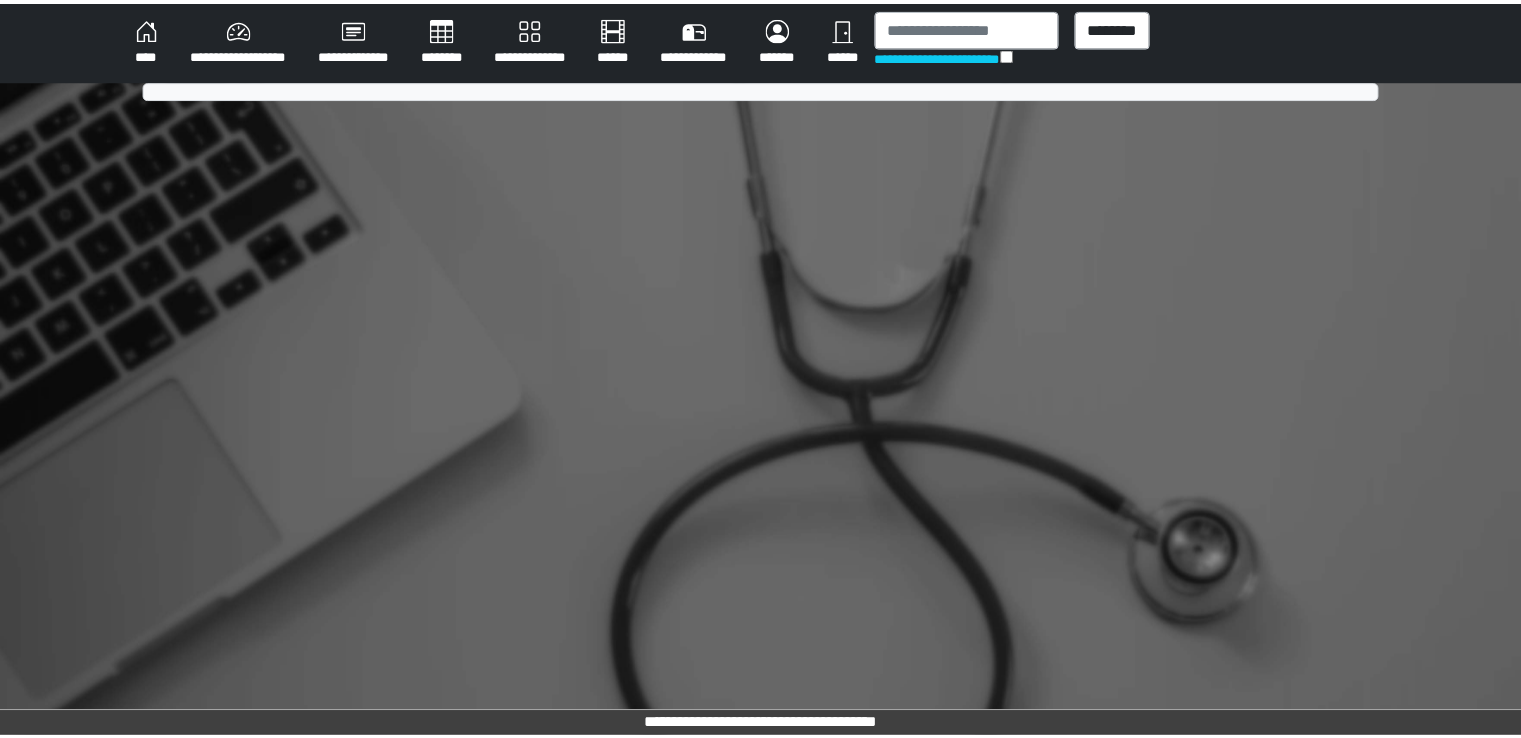 scroll, scrollTop: 0, scrollLeft: 0, axis: both 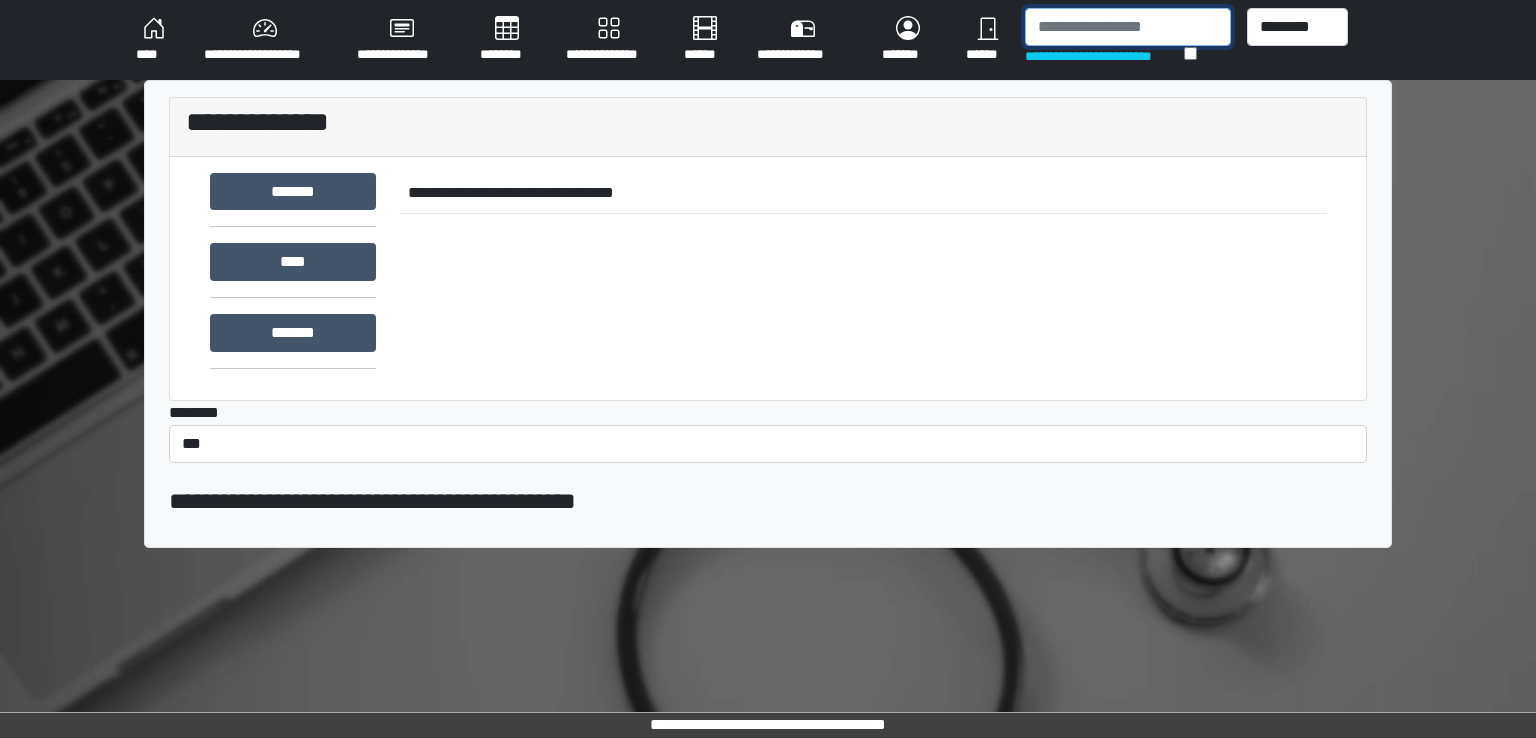 click at bounding box center [1128, 27] 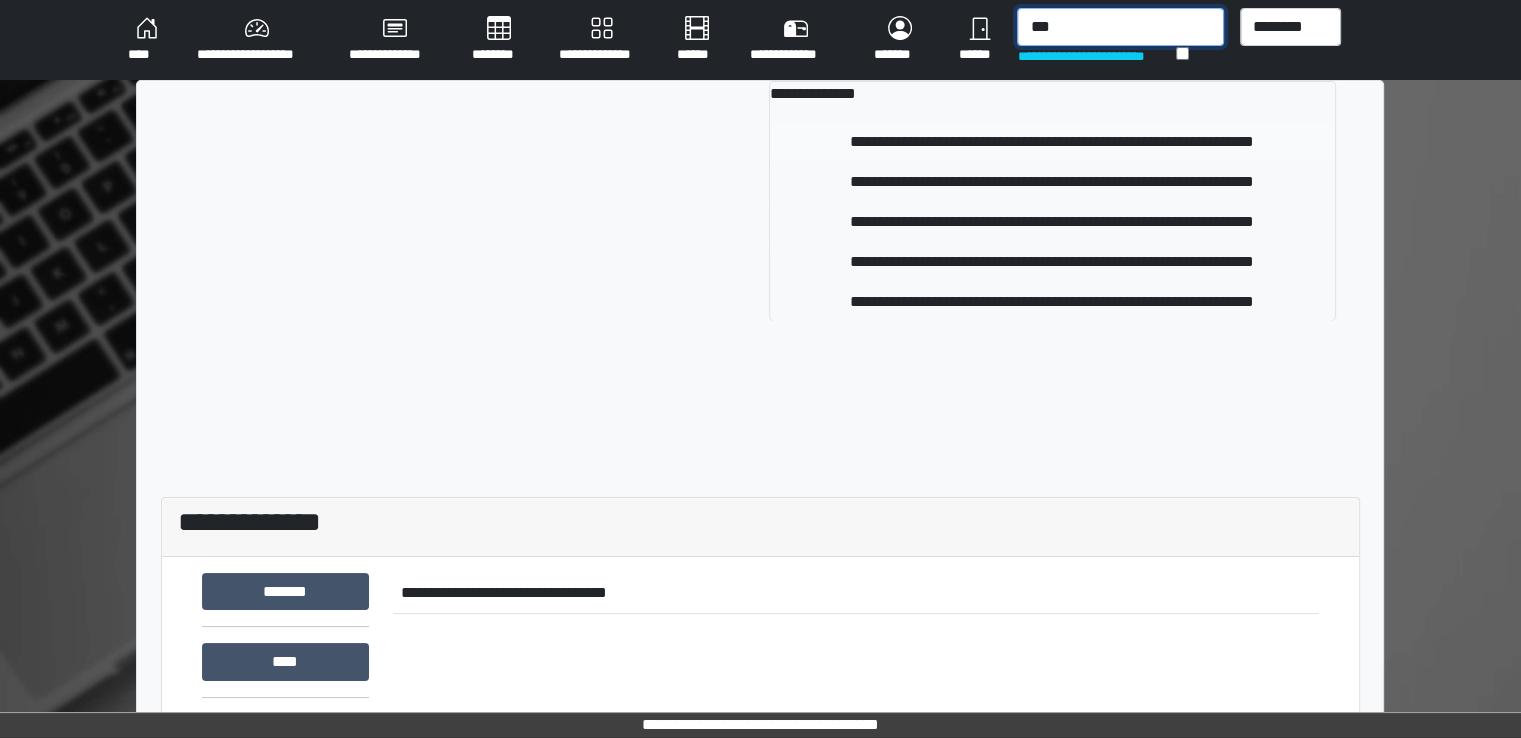 type on "***" 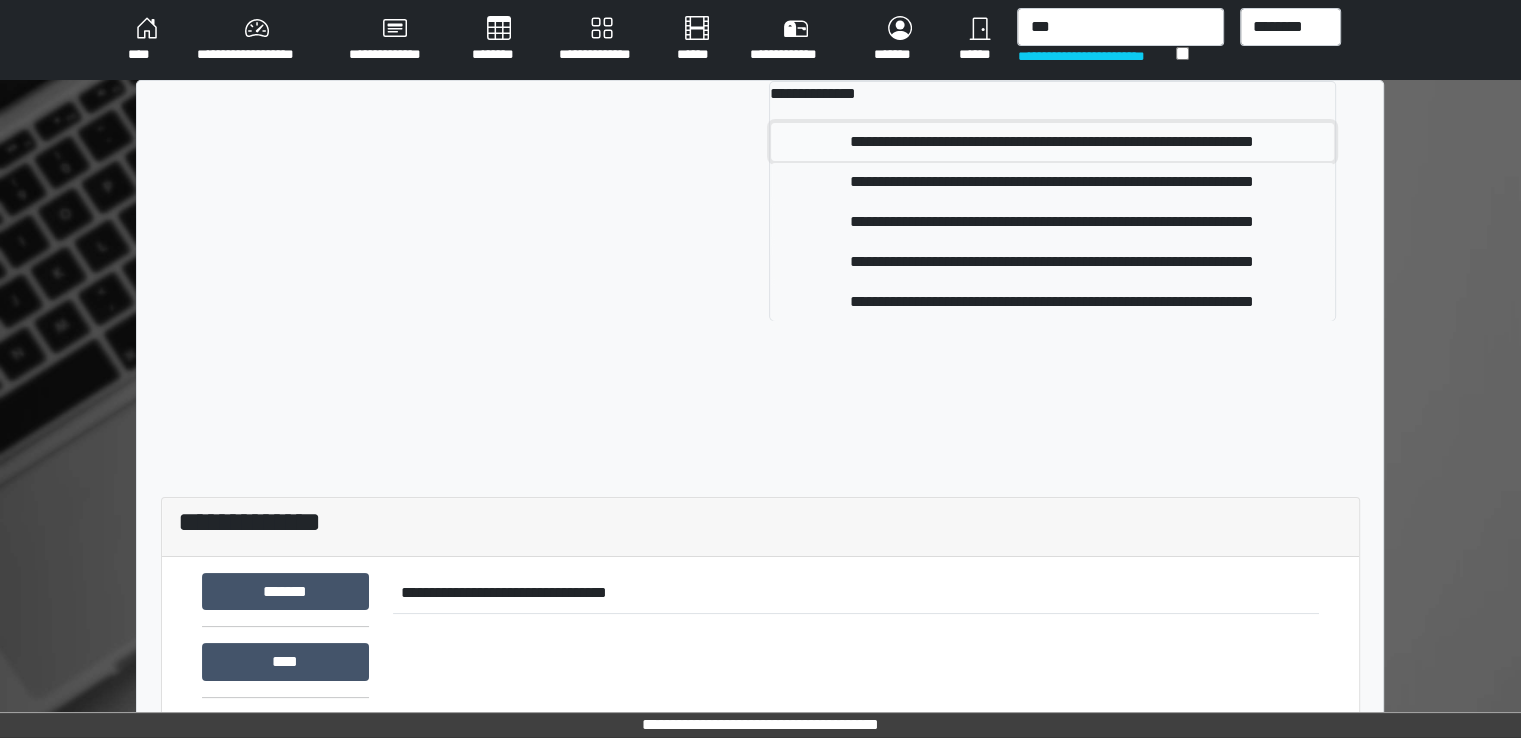 click on "**********" at bounding box center [1052, 142] 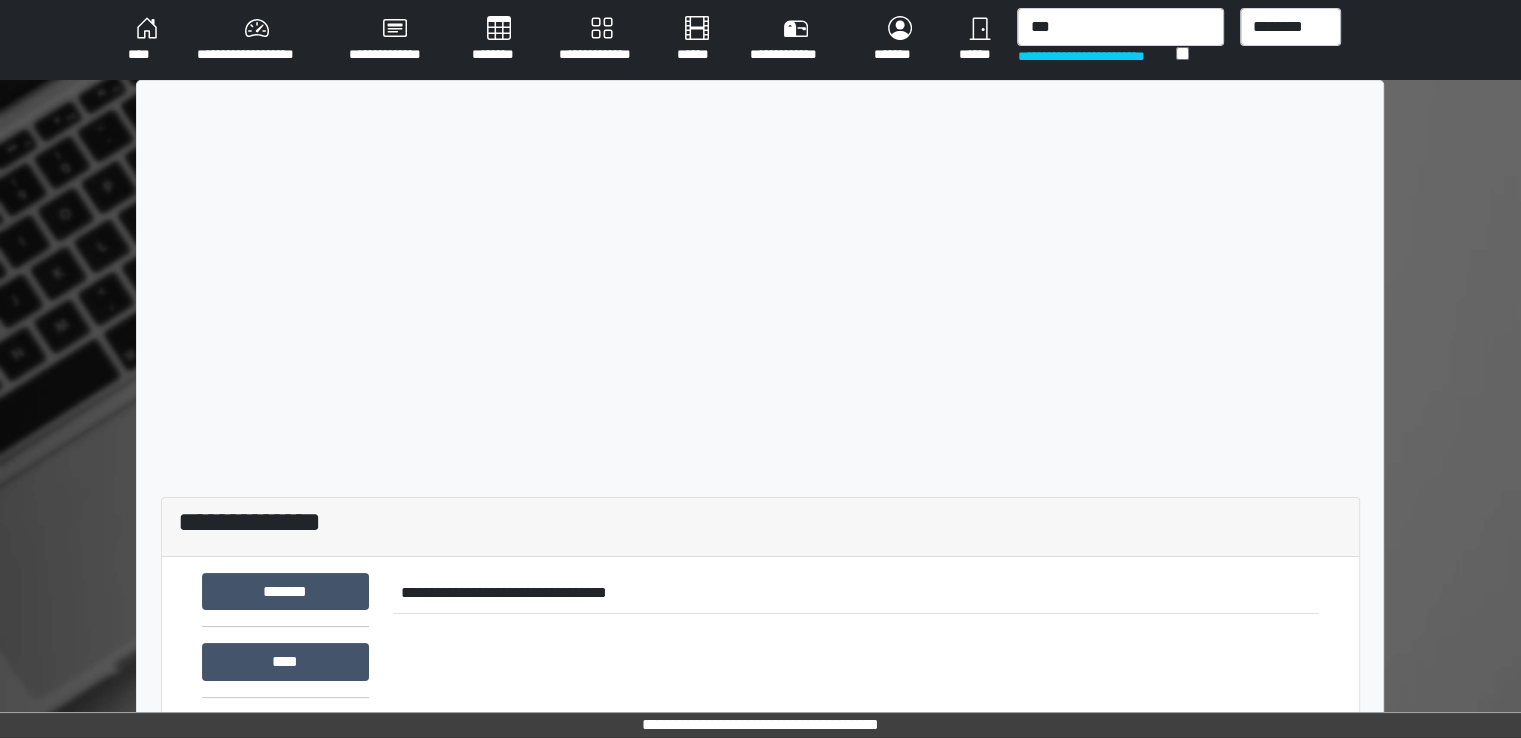 type 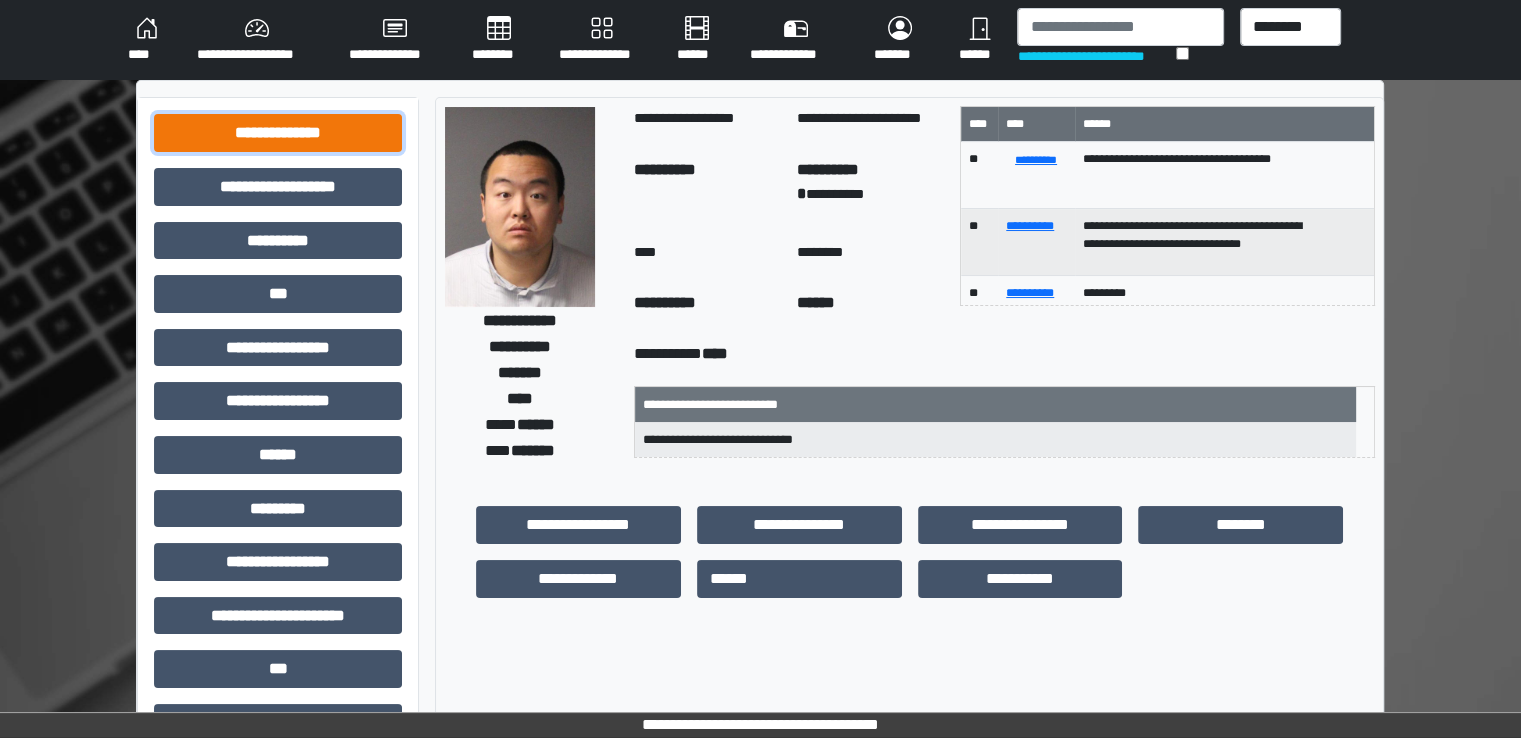 click on "**********" at bounding box center [278, 133] 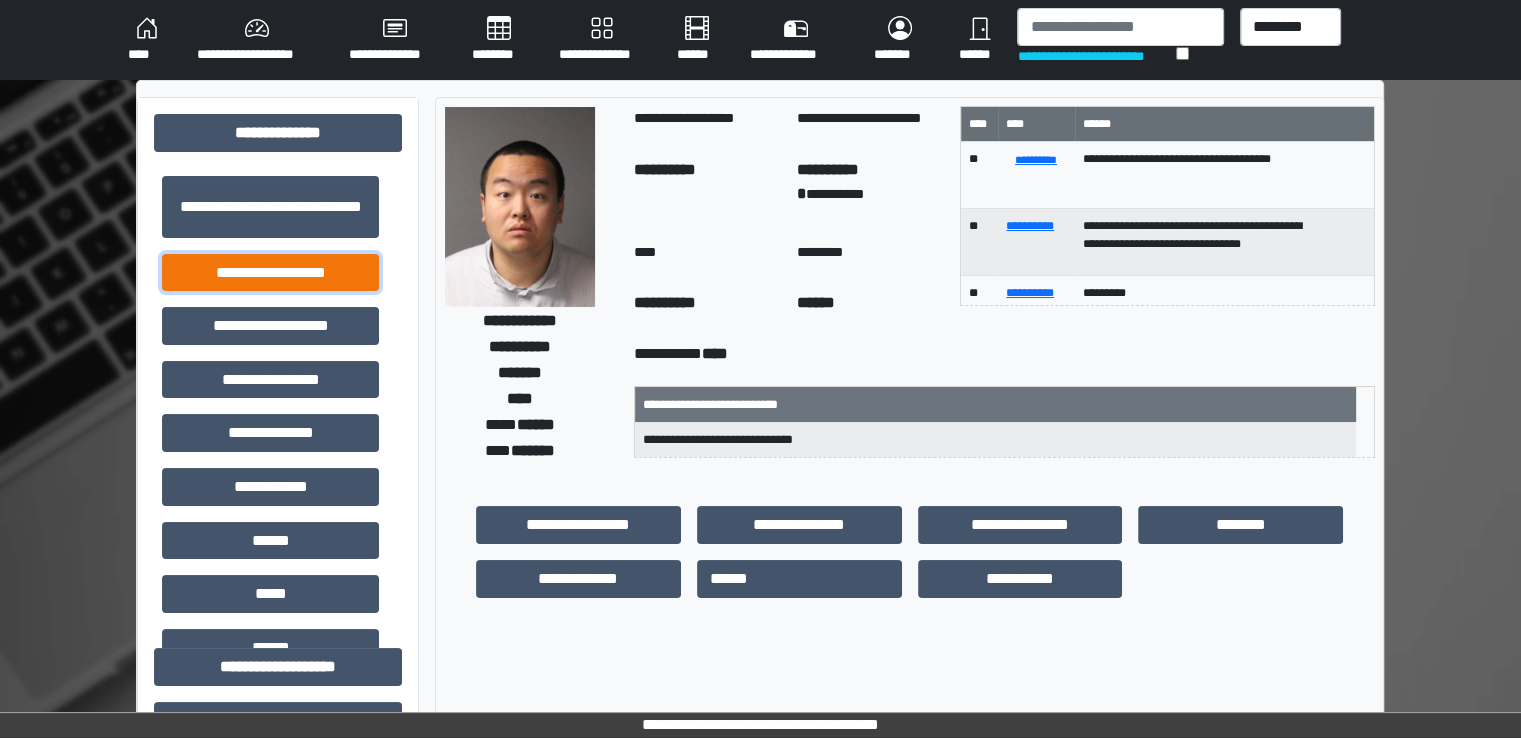 click on "**********" at bounding box center [270, 273] 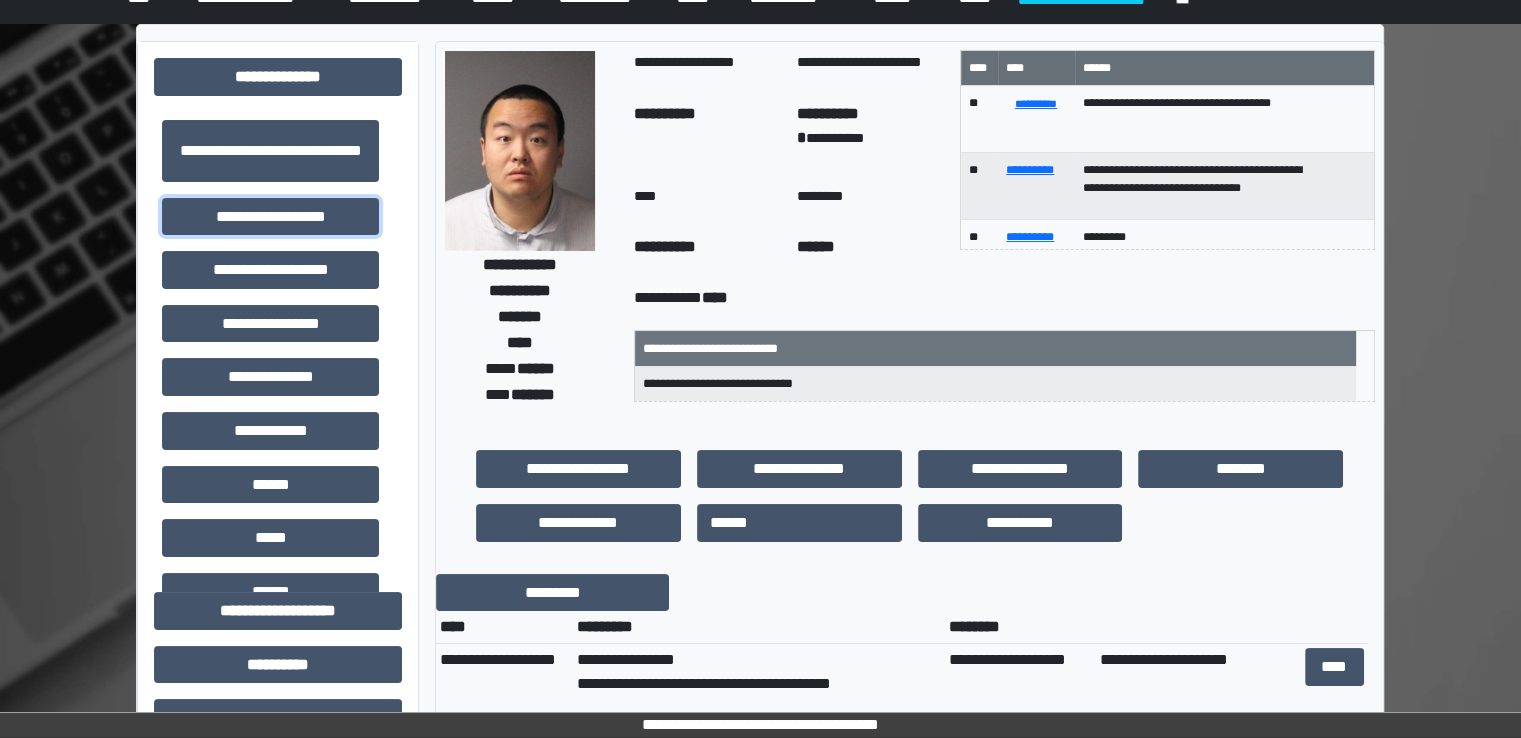 scroll, scrollTop: 100, scrollLeft: 0, axis: vertical 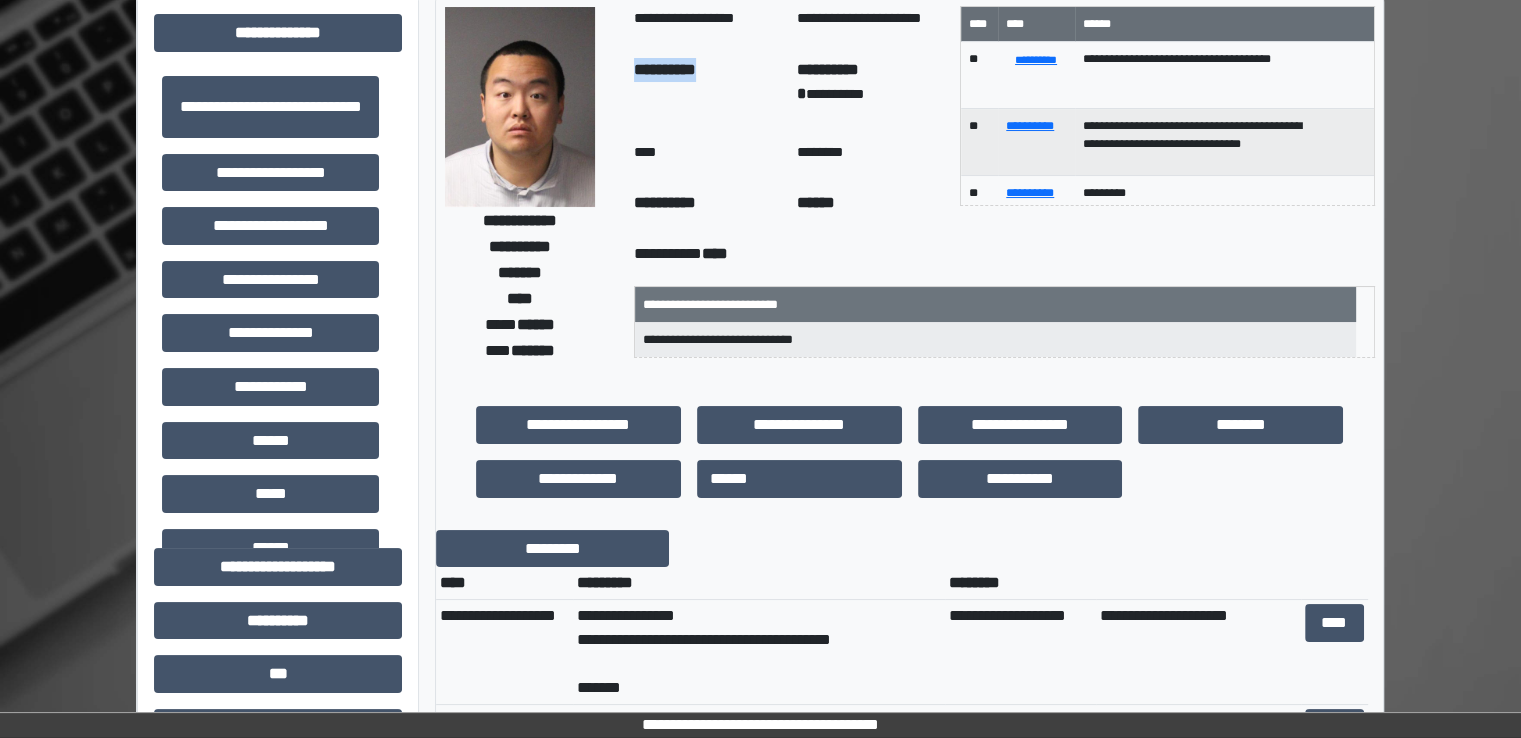 drag, startPoint x: 649, startPoint y: 71, endPoint x: 749, endPoint y: 69, distance: 100.02 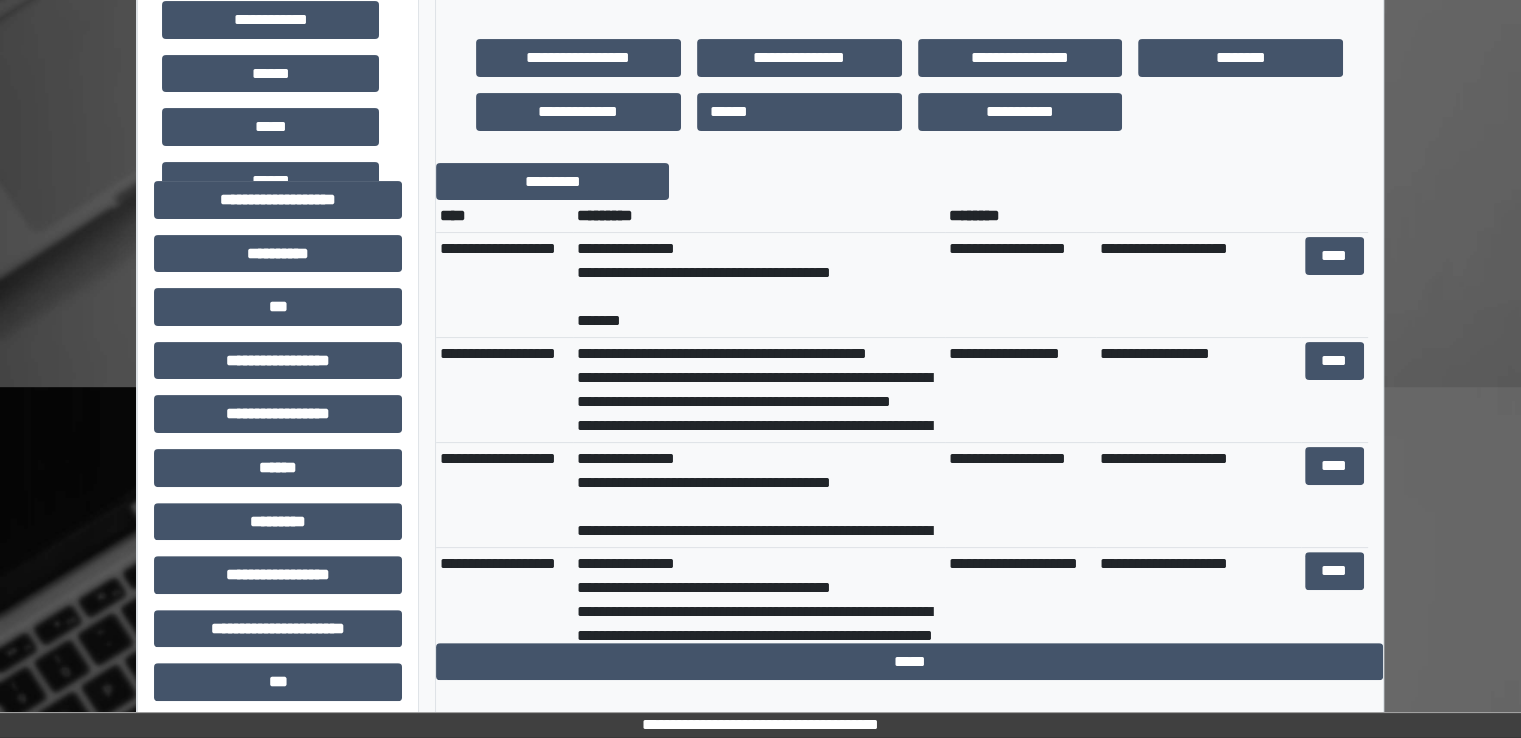 scroll, scrollTop: 500, scrollLeft: 0, axis: vertical 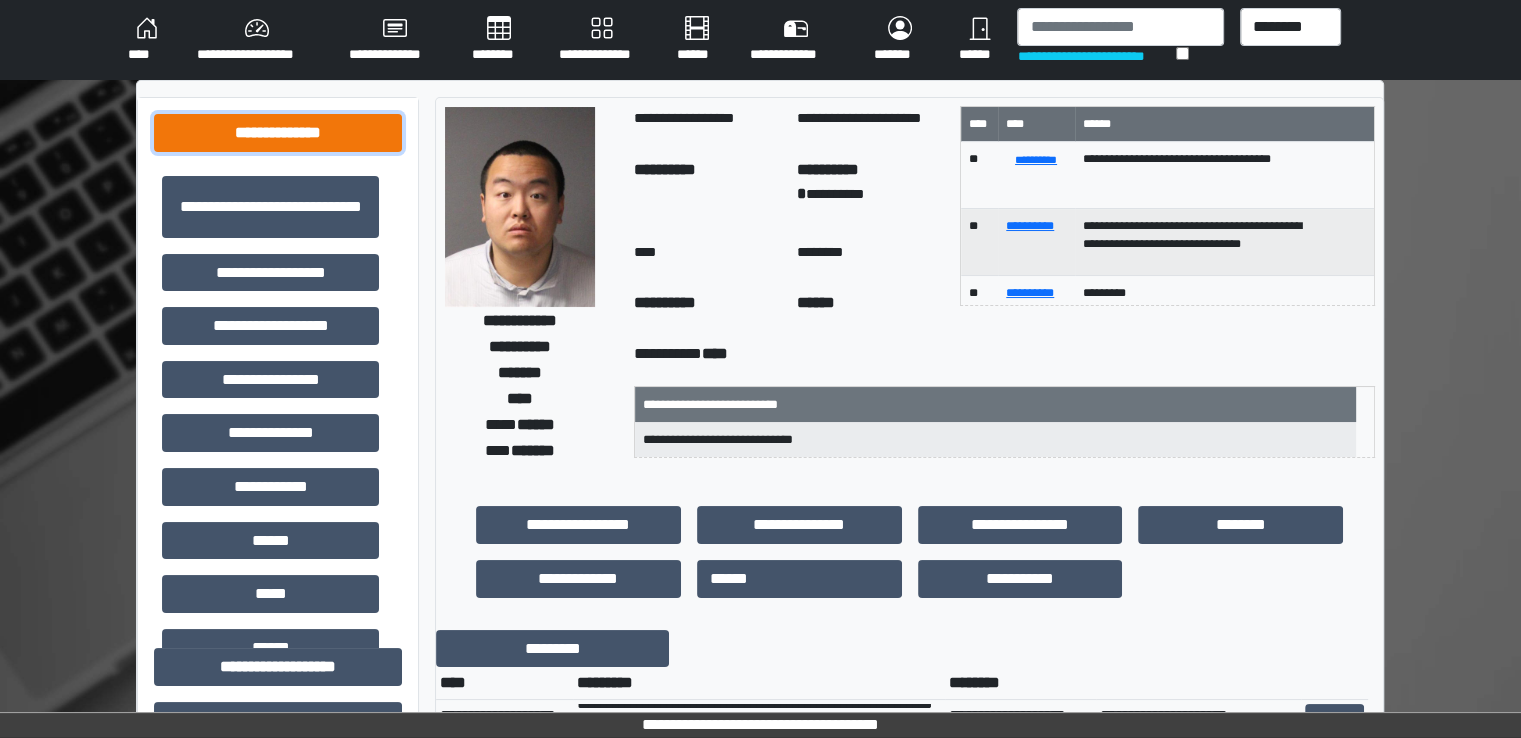 click on "**********" at bounding box center [278, 133] 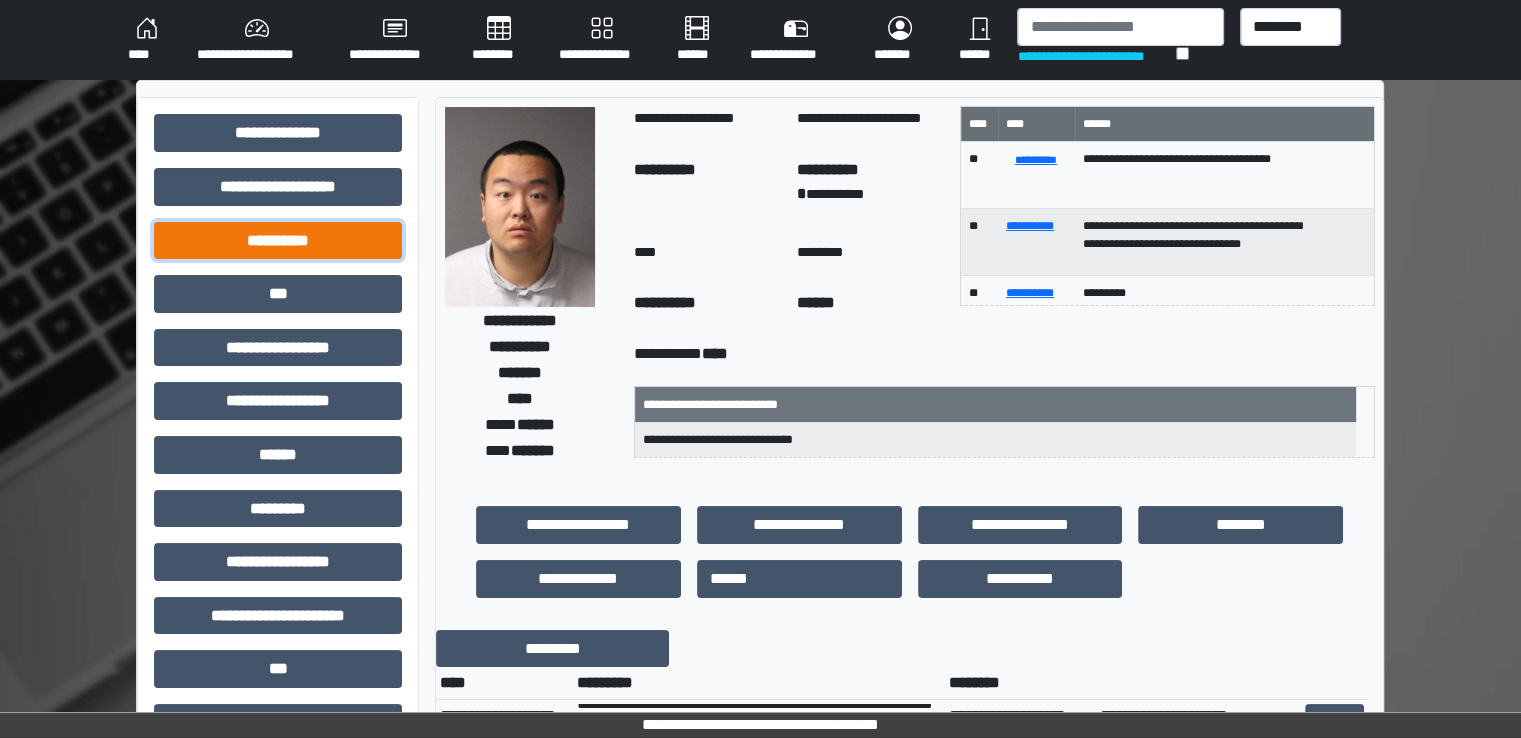 click on "**********" at bounding box center [278, 241] 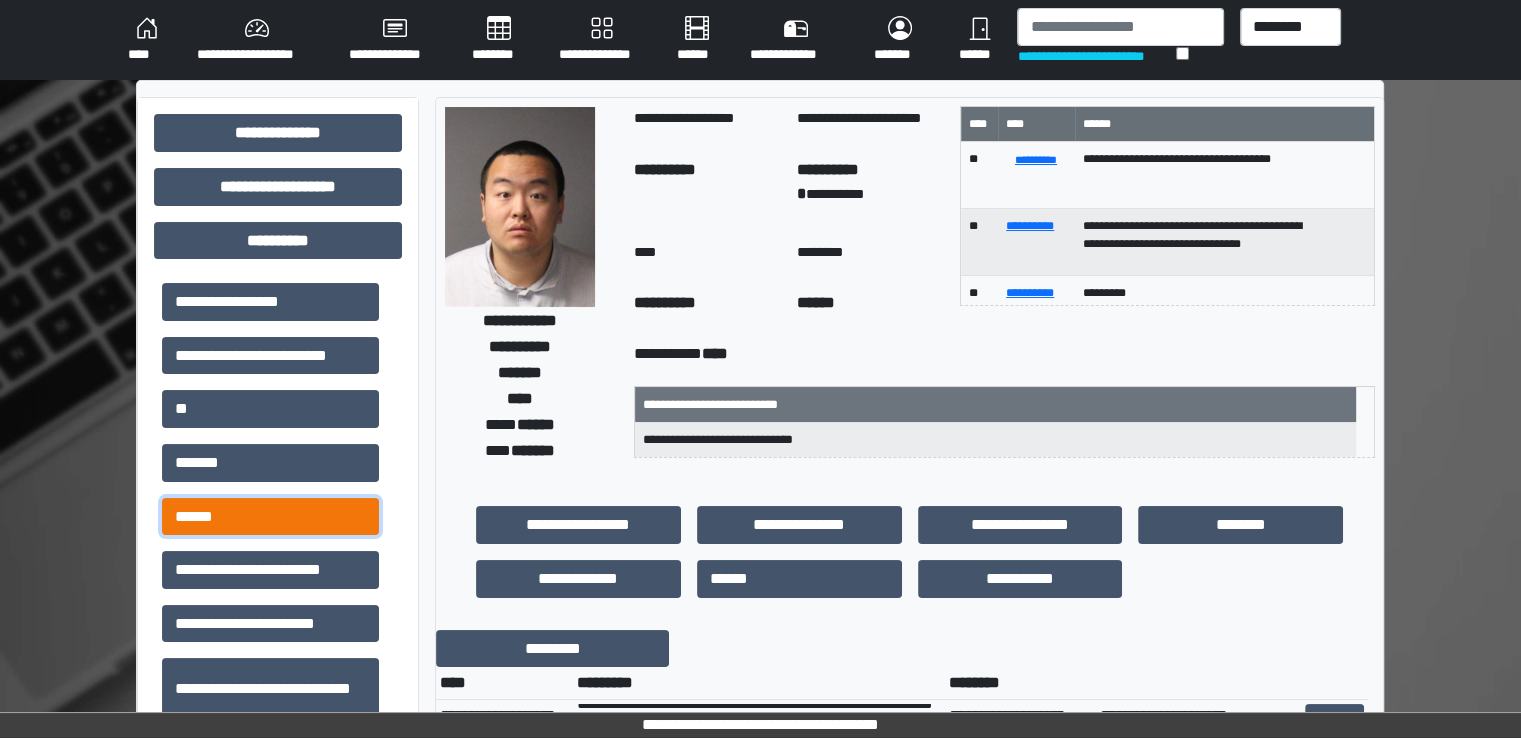 click on "******" at bounding box center (270, 517) 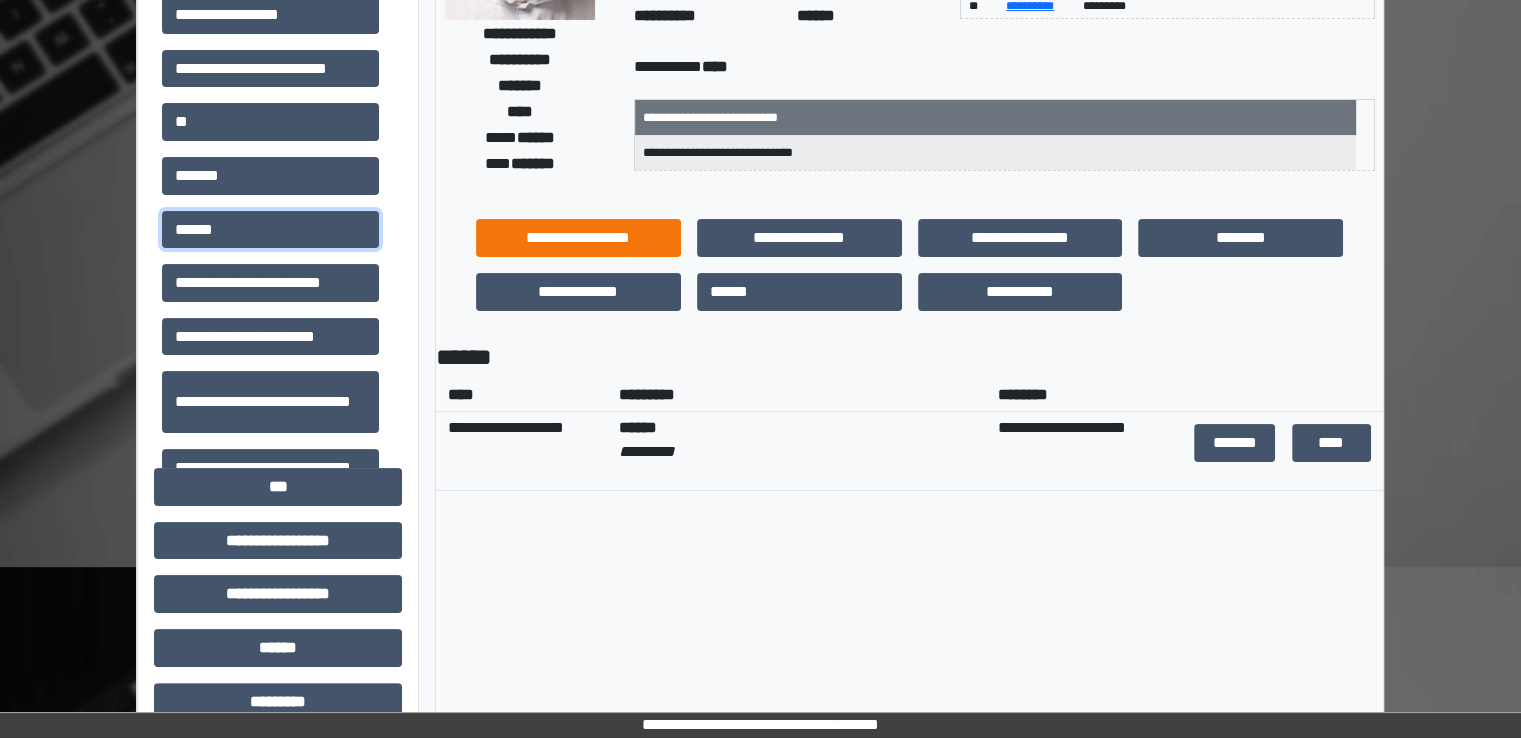 scroll, scrollTop: 300, scrollLeft: 0, axis: vertical 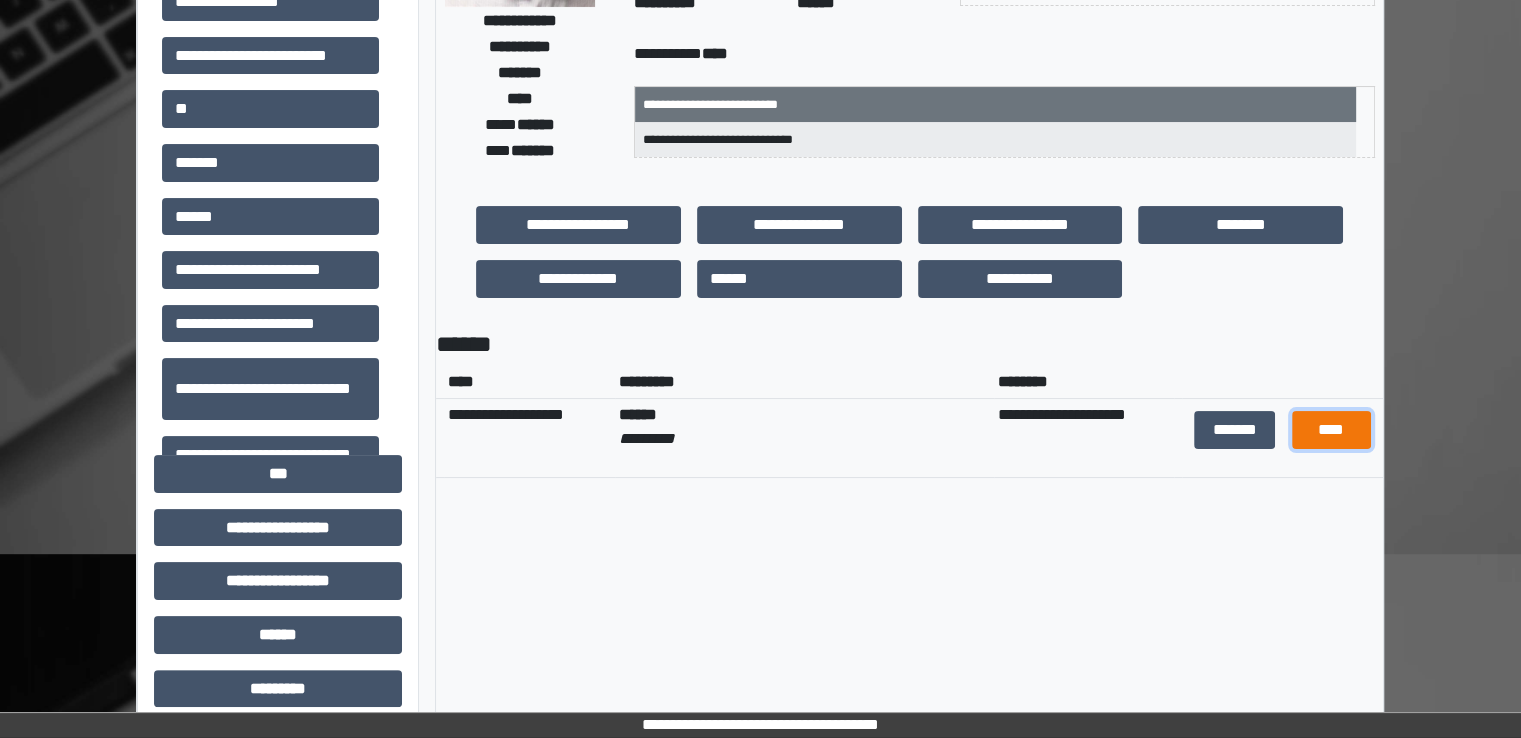 click on "****" at bounding box center (1331, 430) 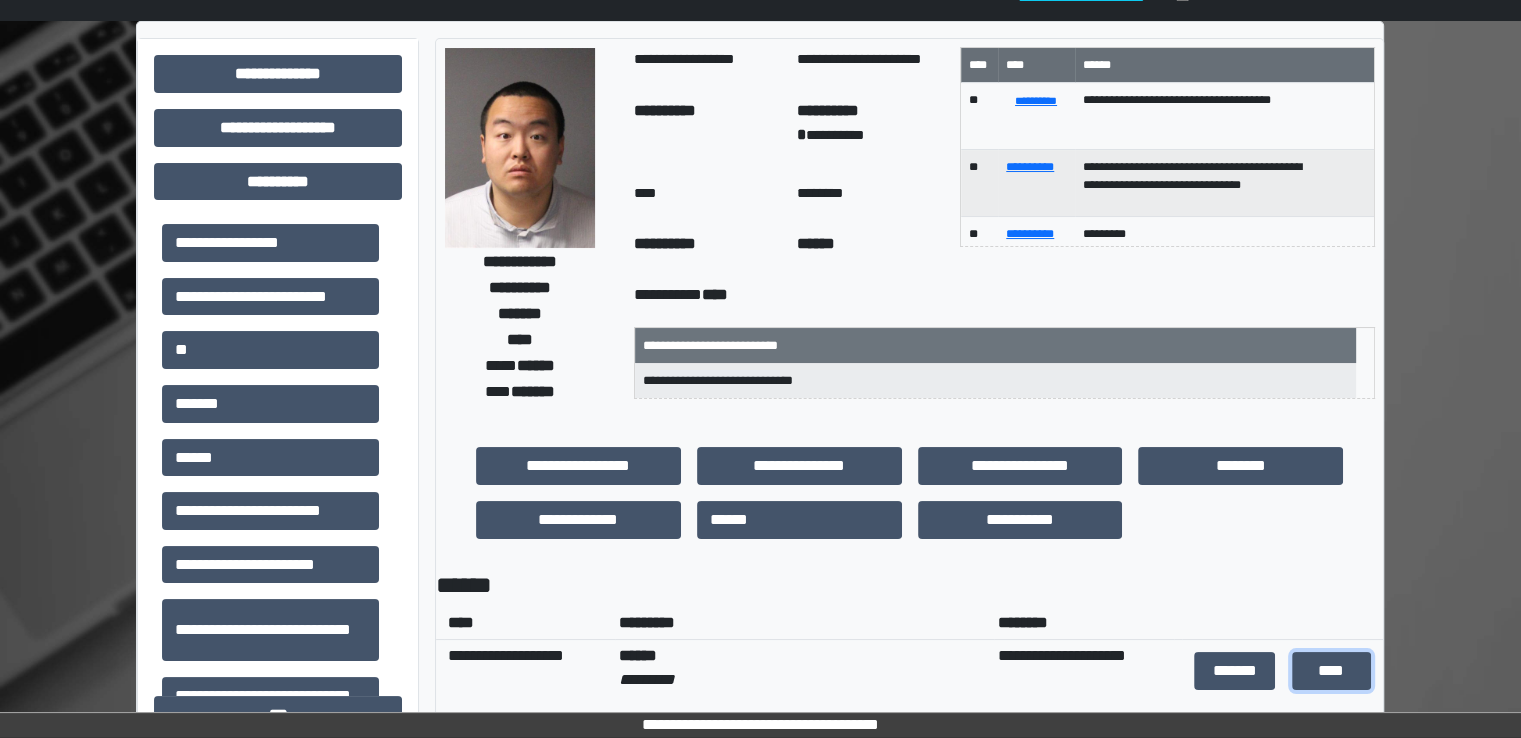 scroll, scrollTop: 0, scrollLeft: 0, axis: both 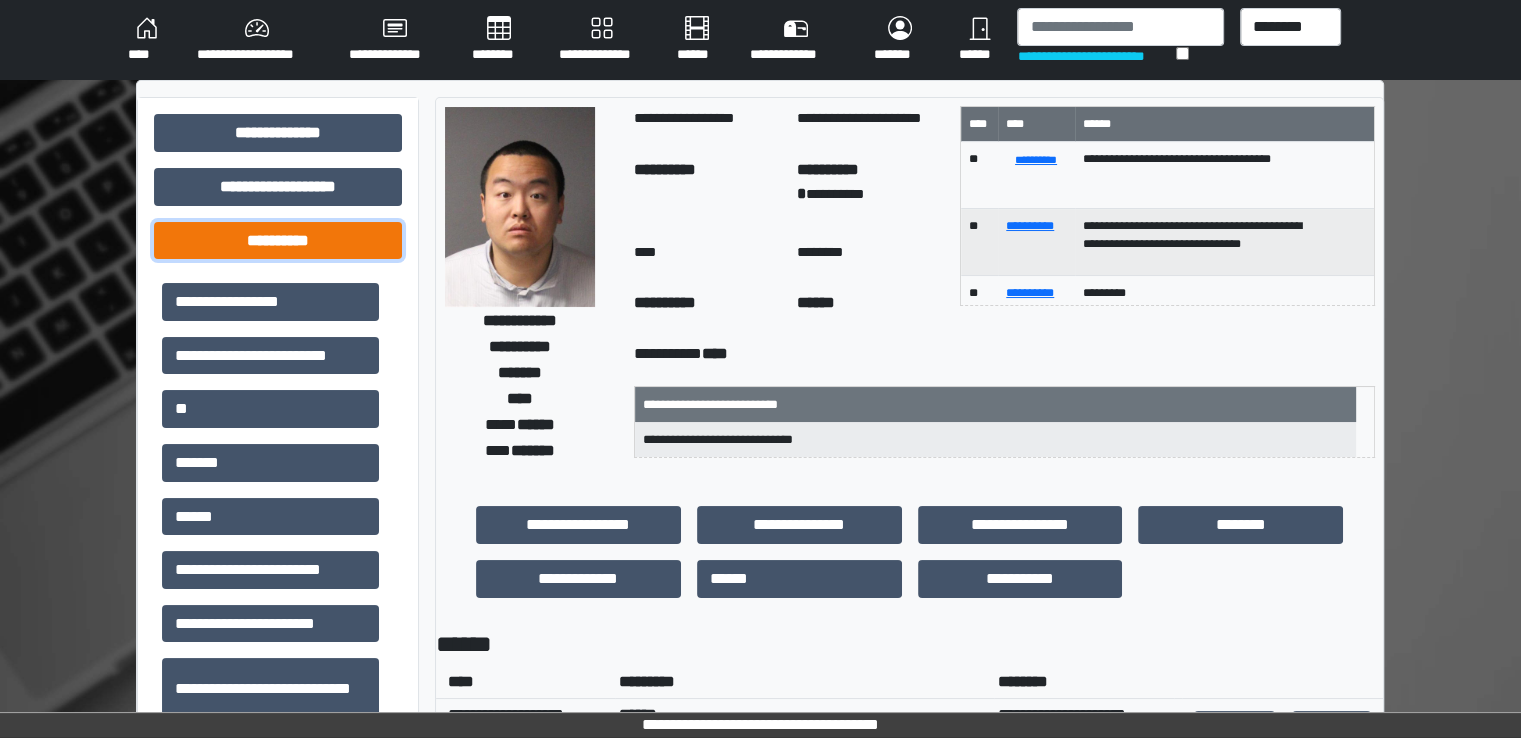 click on "**********" at bounding box center (278, 241) 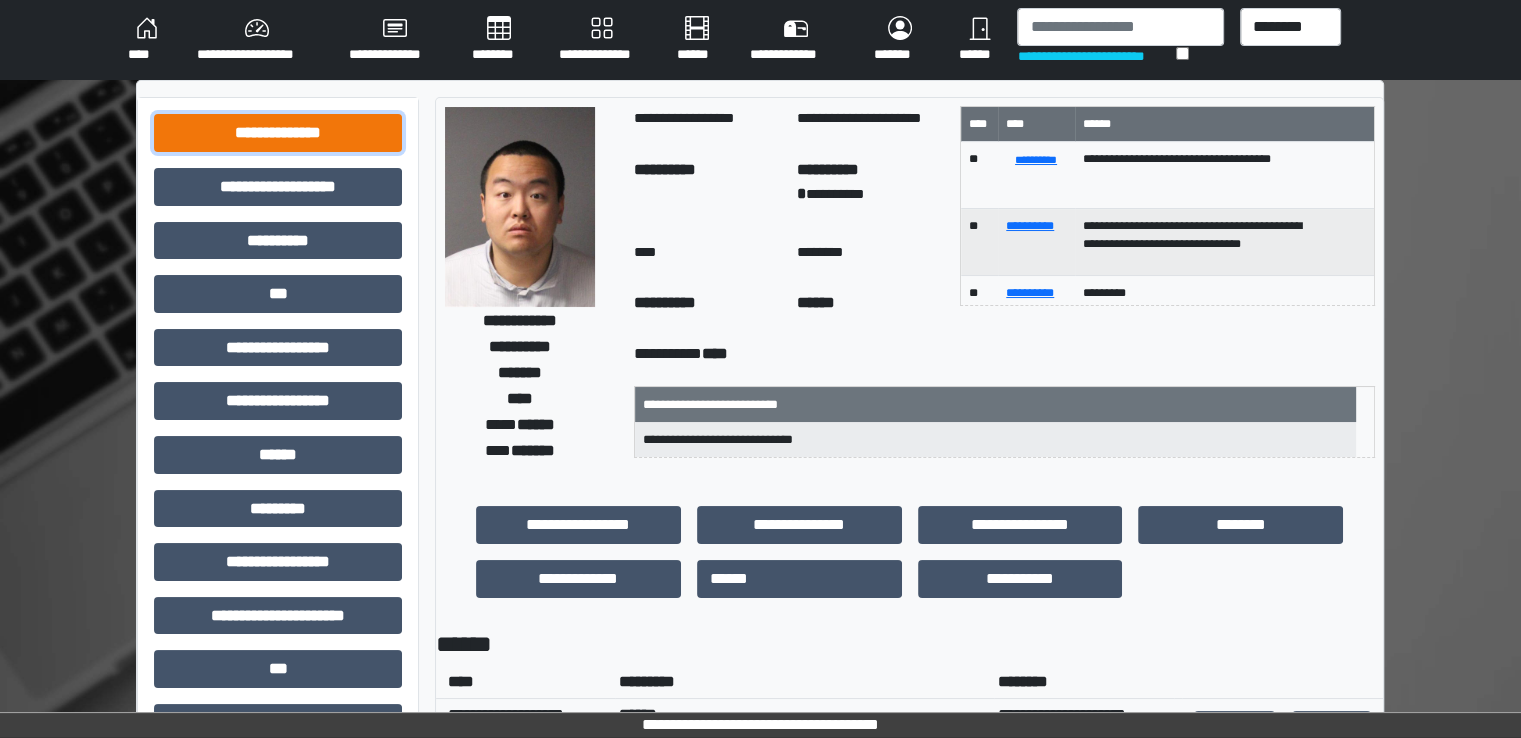 click on "**********" at bounding box center [278, 133] 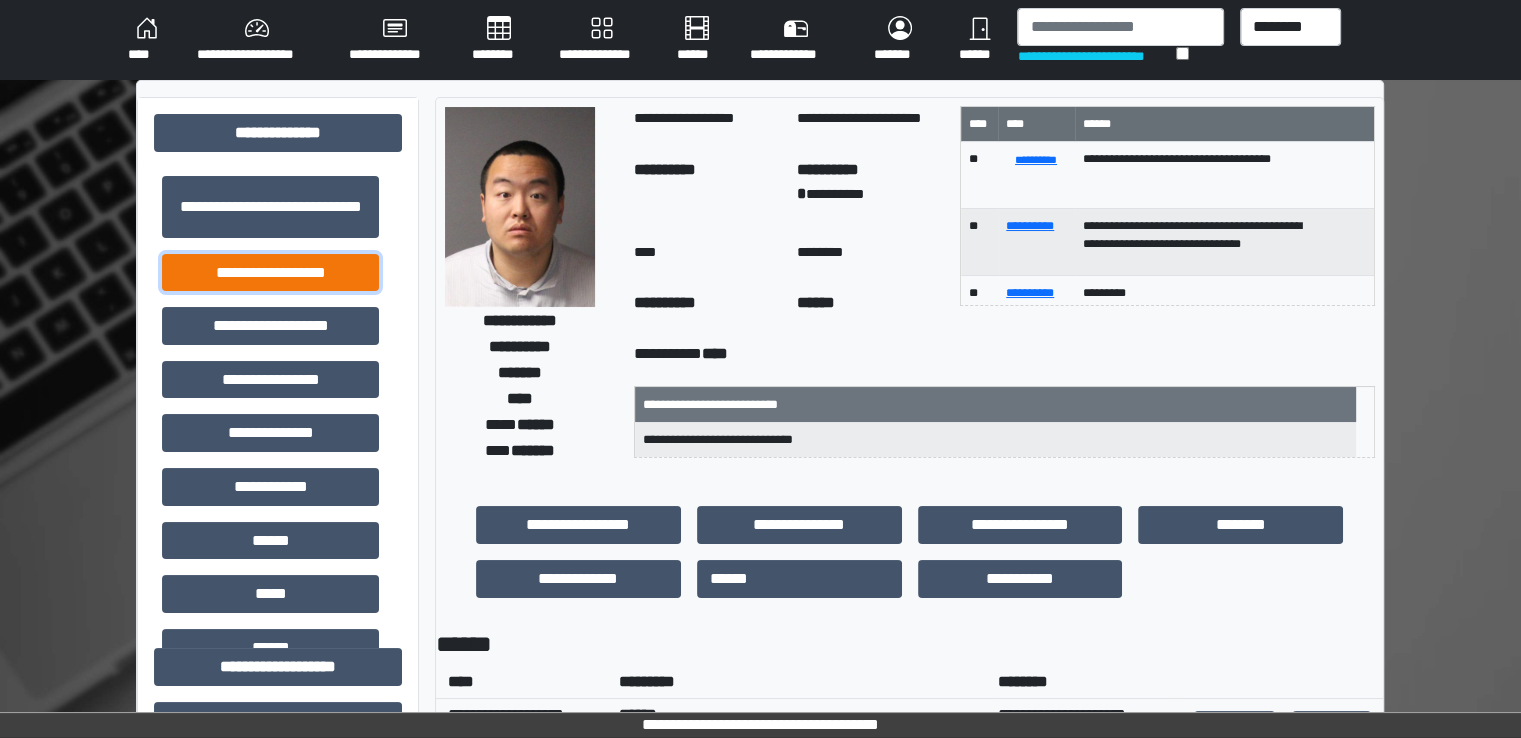 click on "**********" at bounding box center (270, 273) 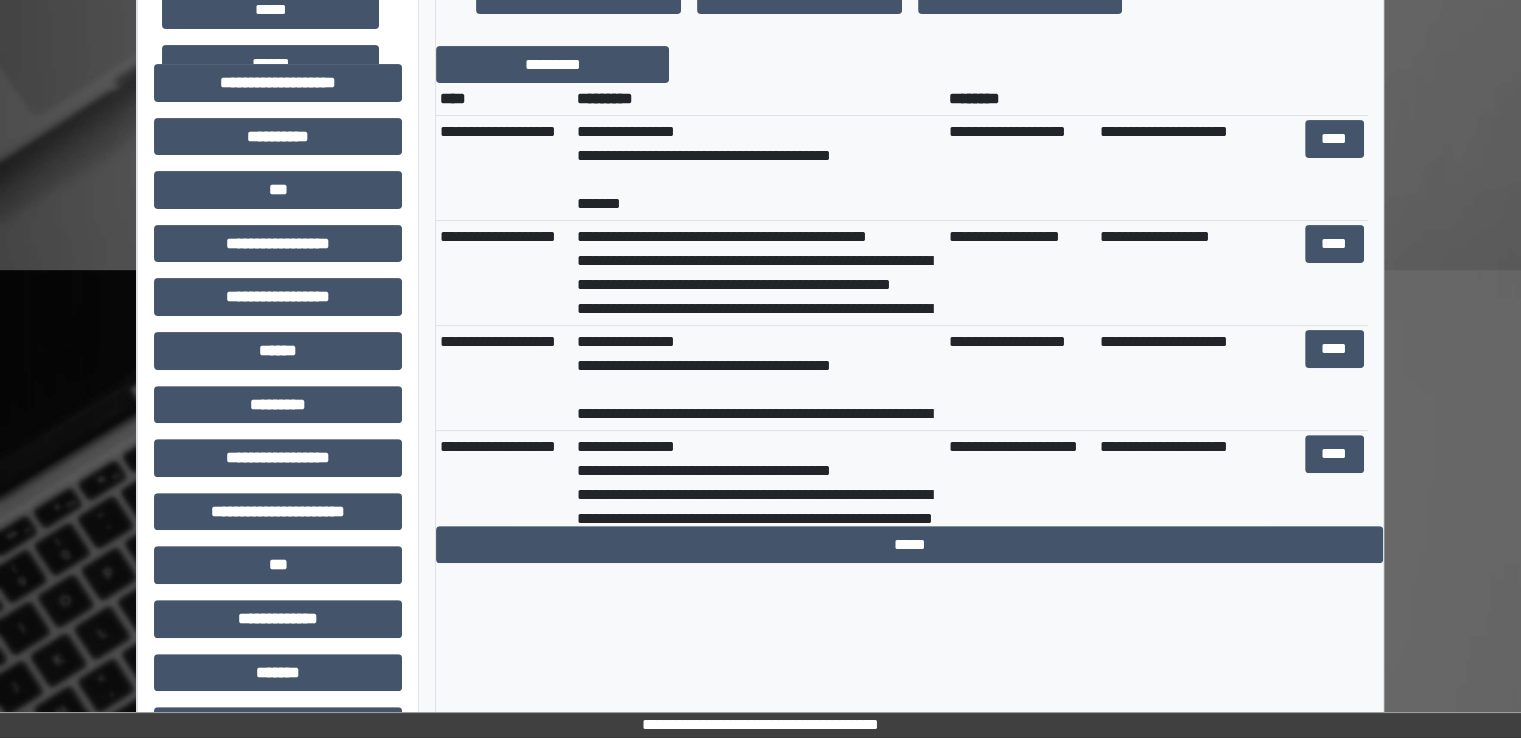 scroll, scrollTop: 600, scrollLeft: 0, axis: vertical 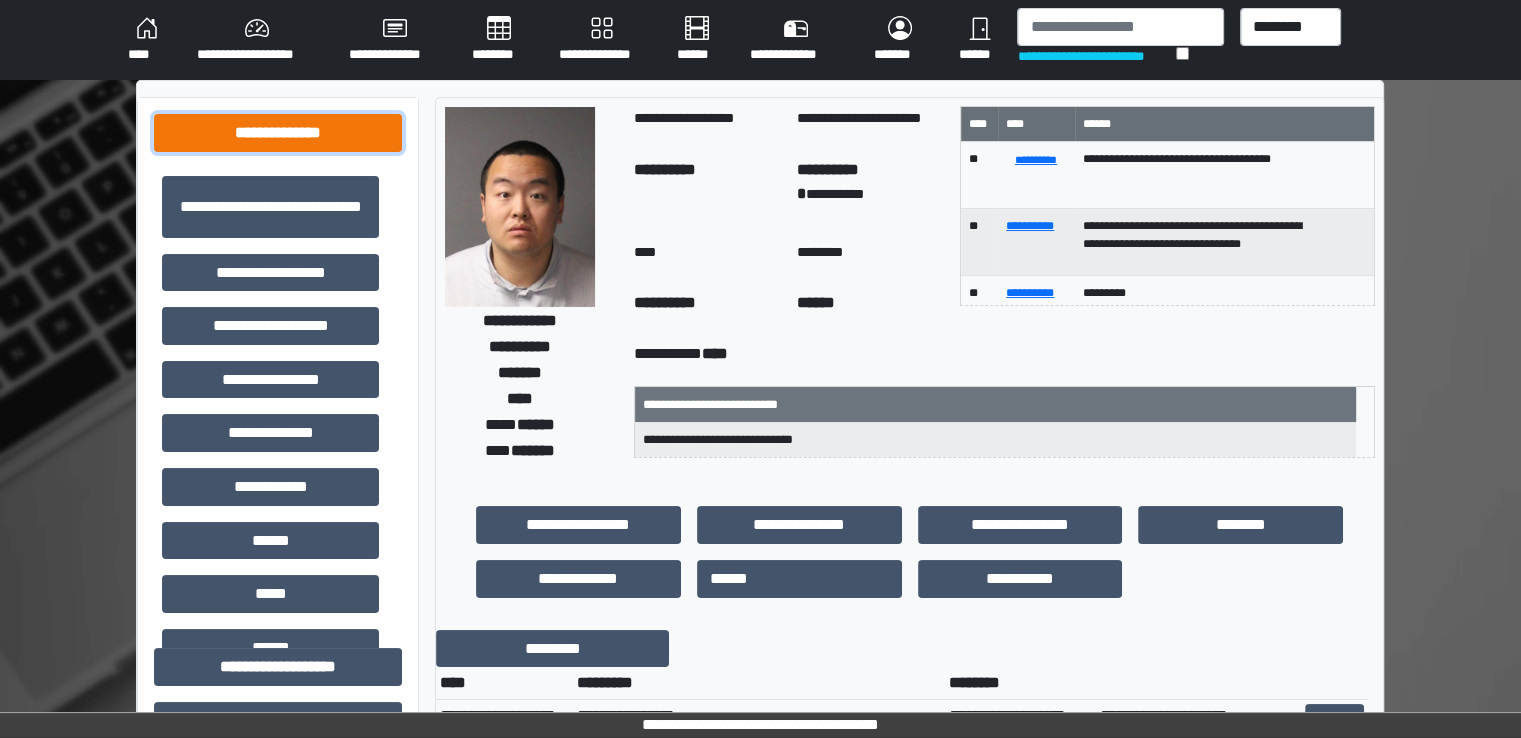 click on "**********" at bounding box center [278, 133] 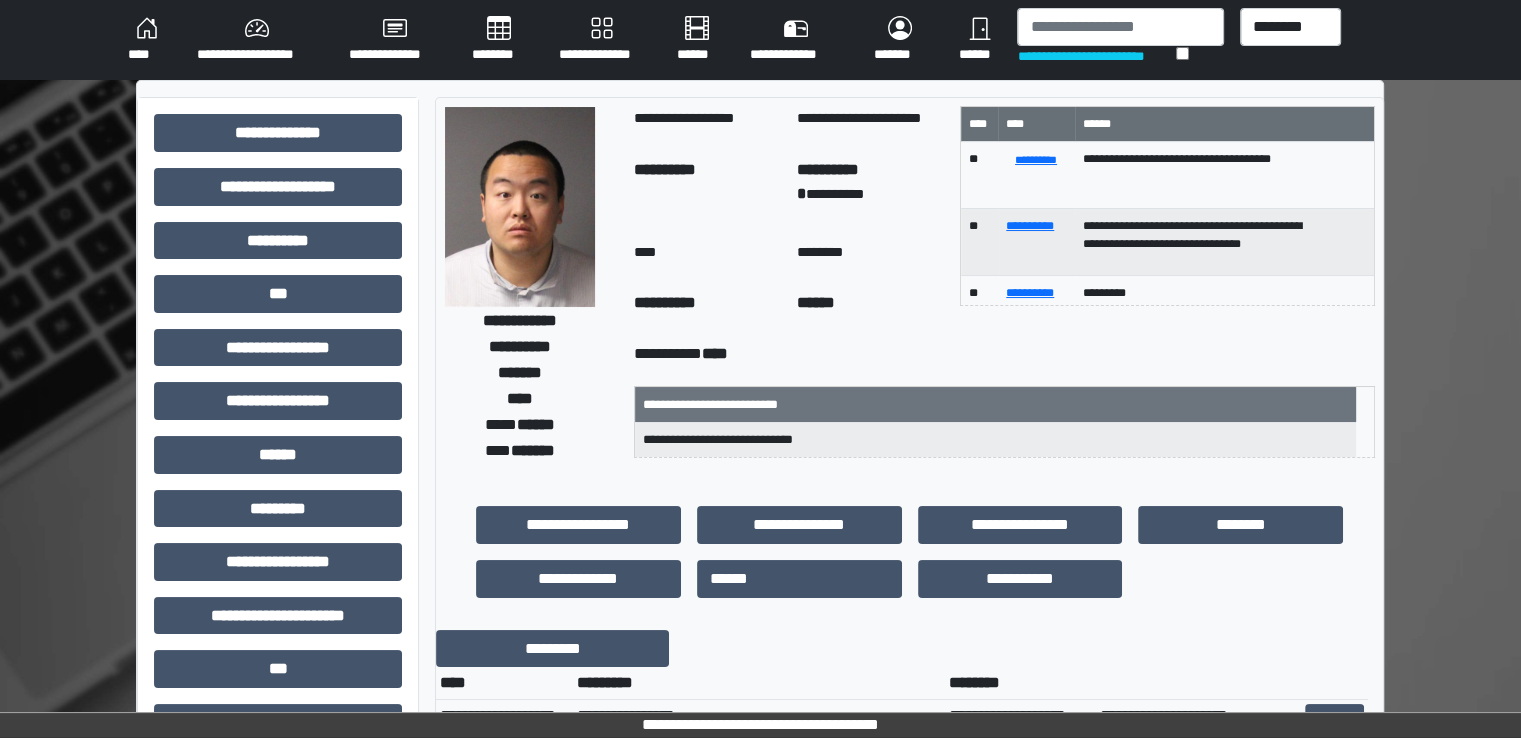 click on "********" at bounding box center (499, 40) 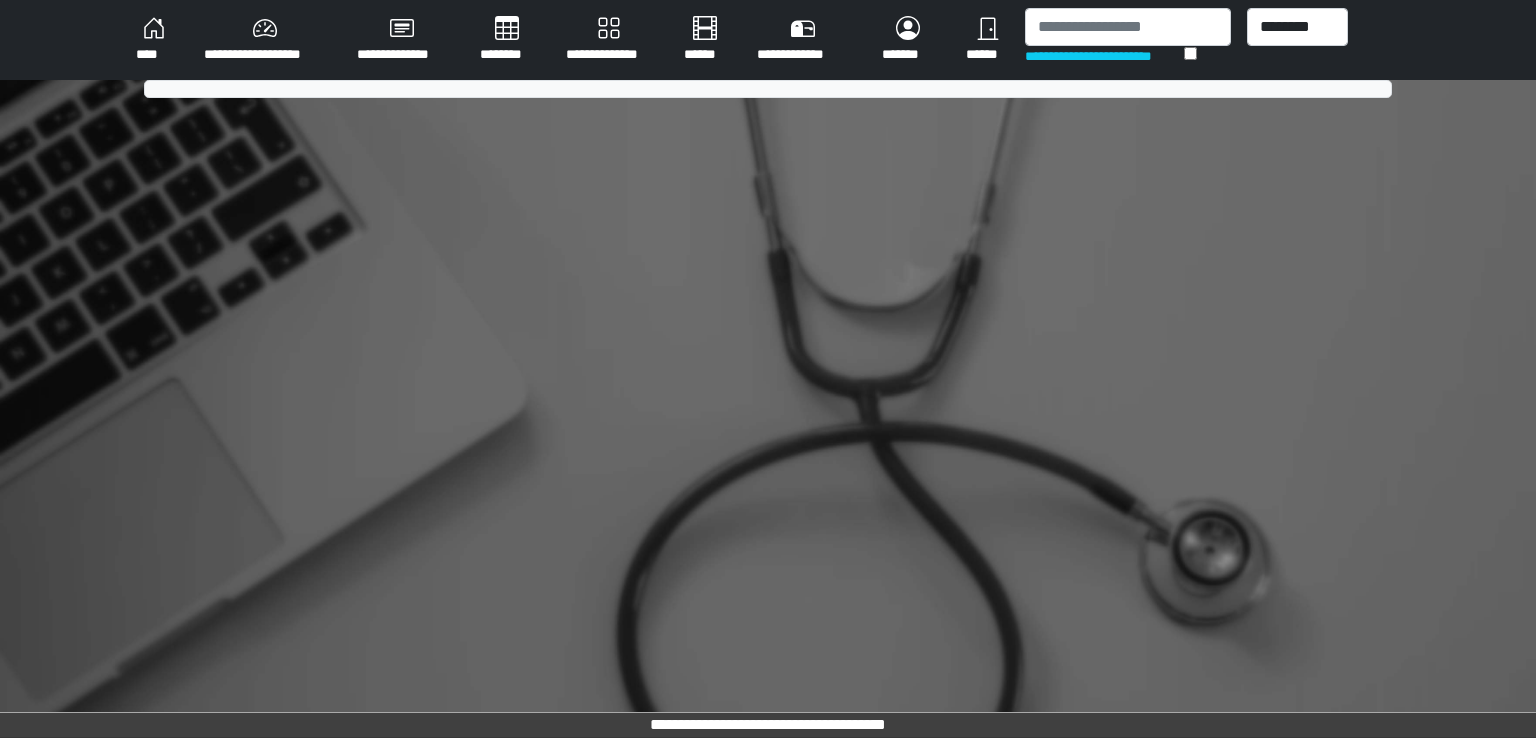 click on "********" at bounding box center [507, 40] 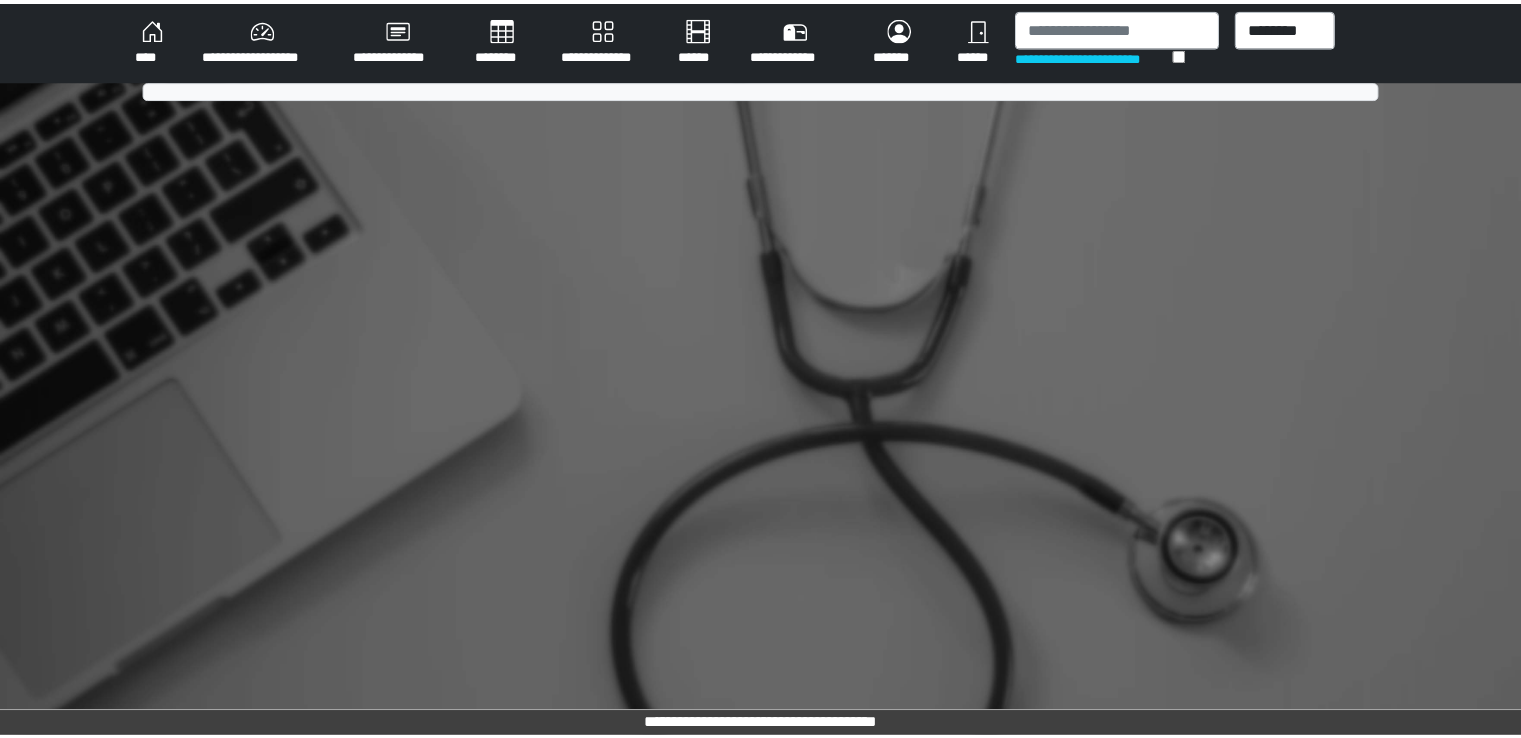 scroll, scrollTop: 0, scrollLeft: 0, axis: both 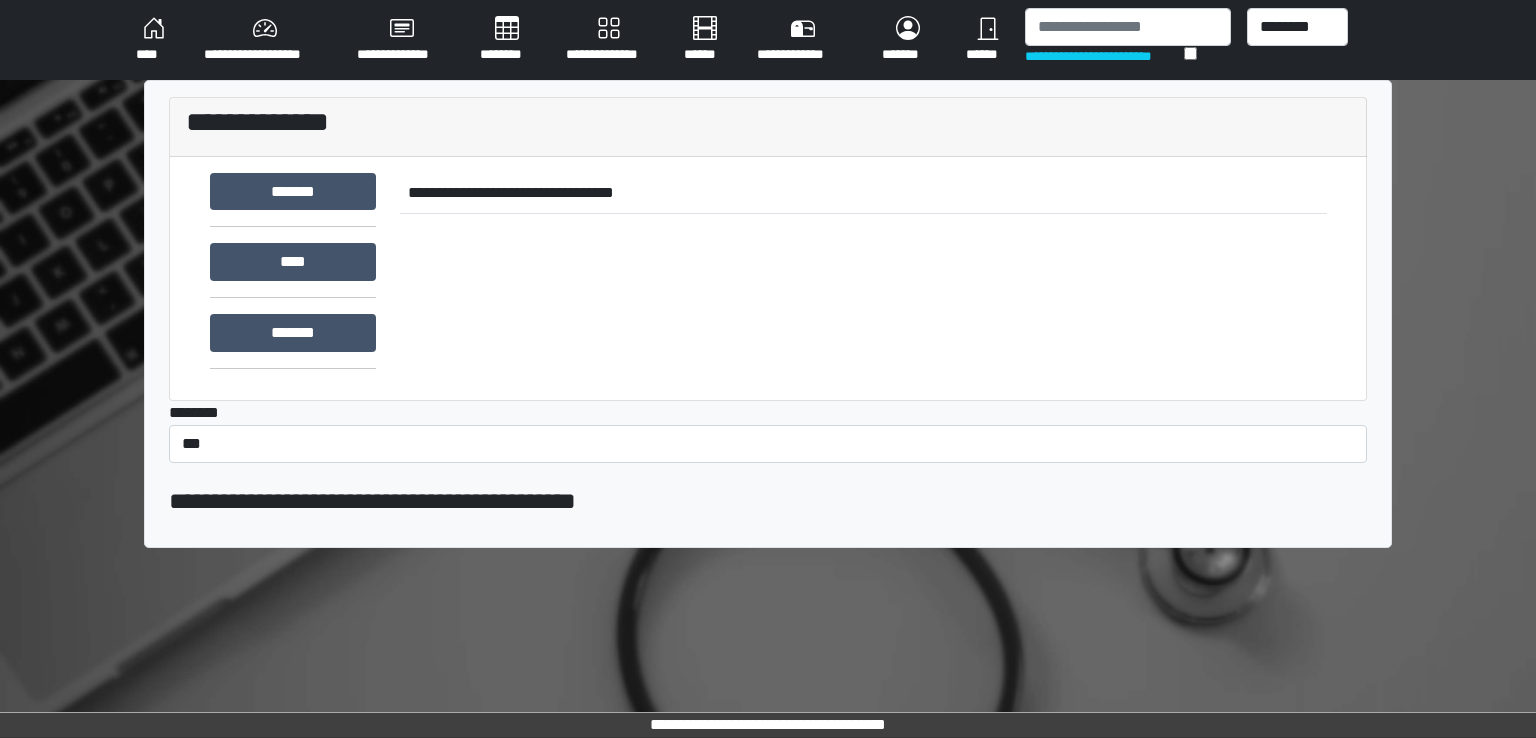 click on "********" at bounding box center [507, 40] 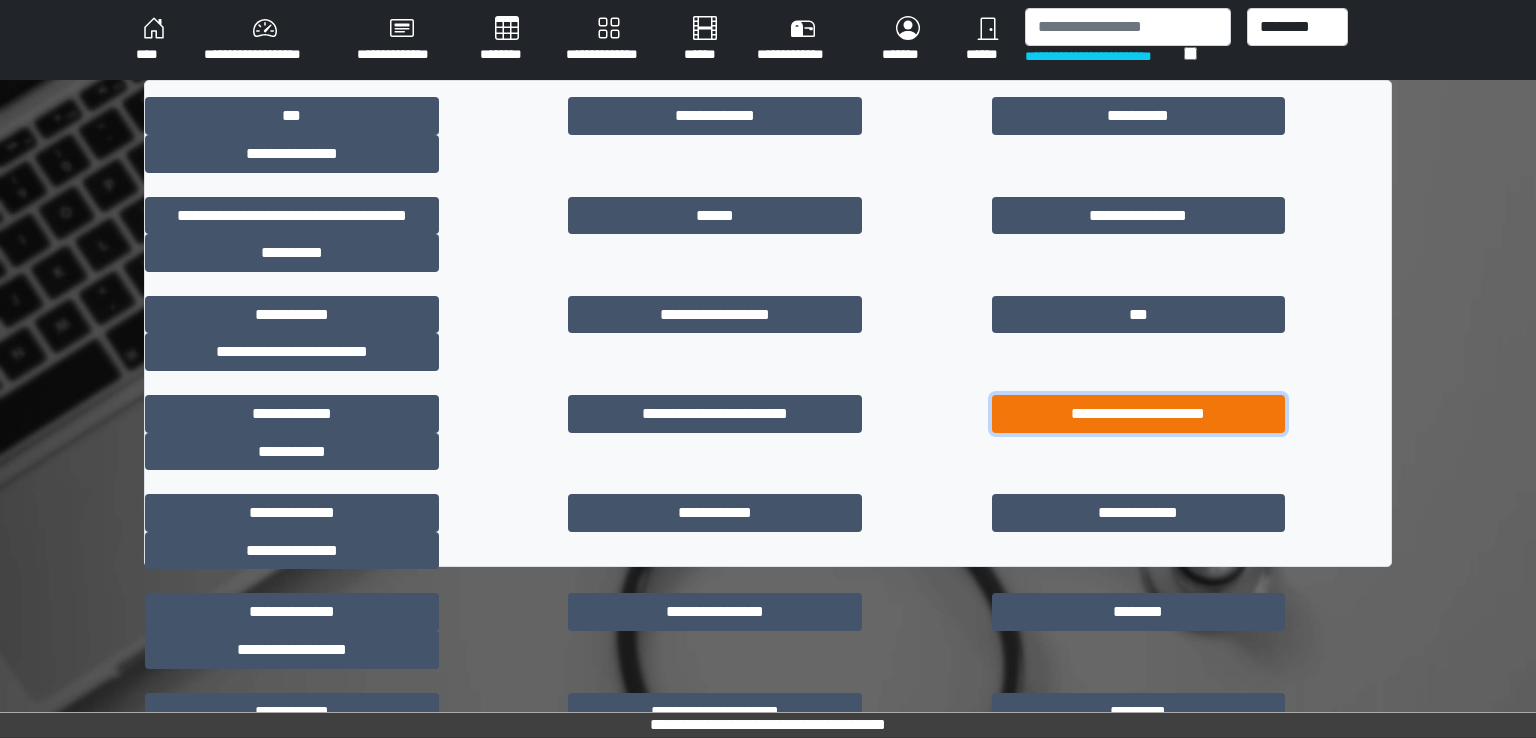 click on "**********" at bounding box center [1139, 414] 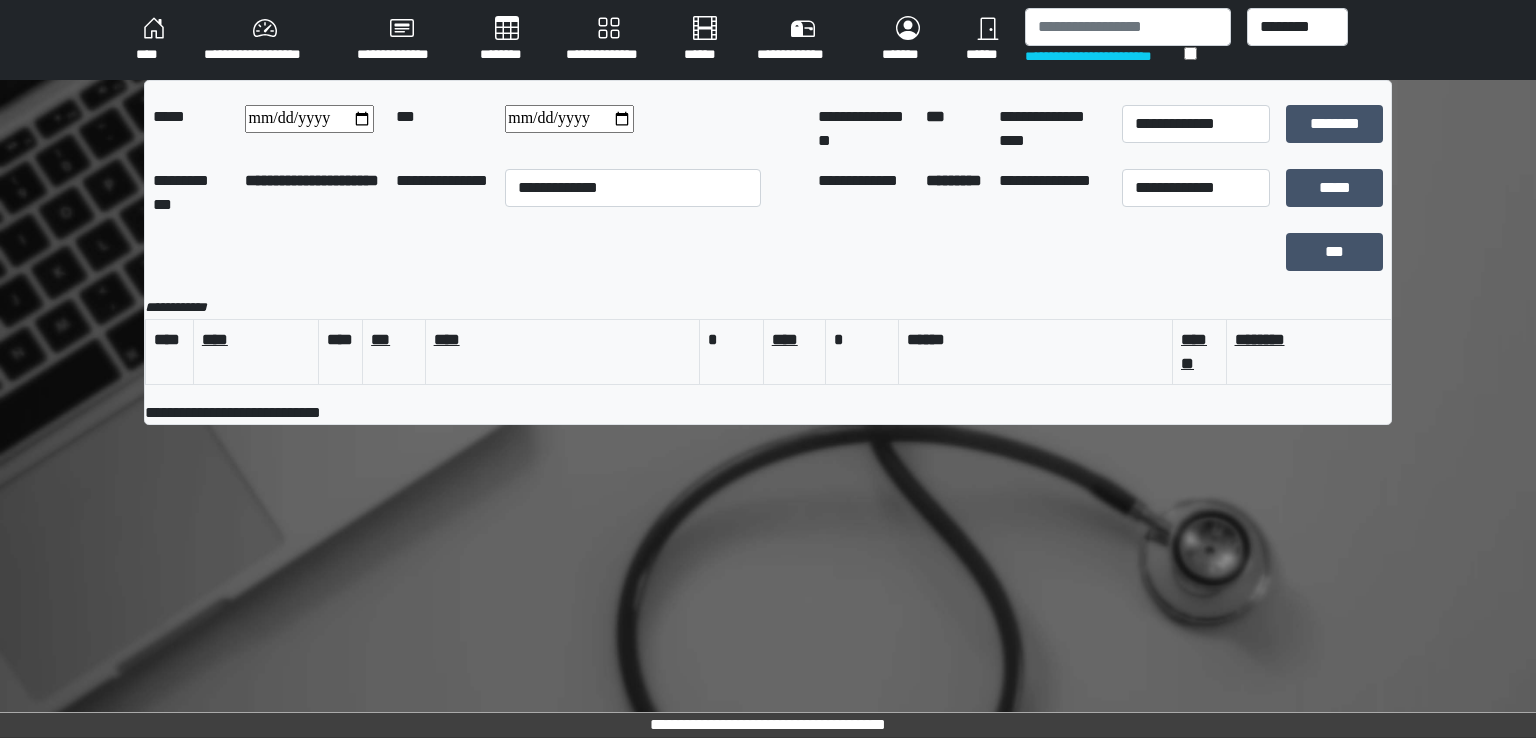 click on "********" at bounding box center (507, 40) 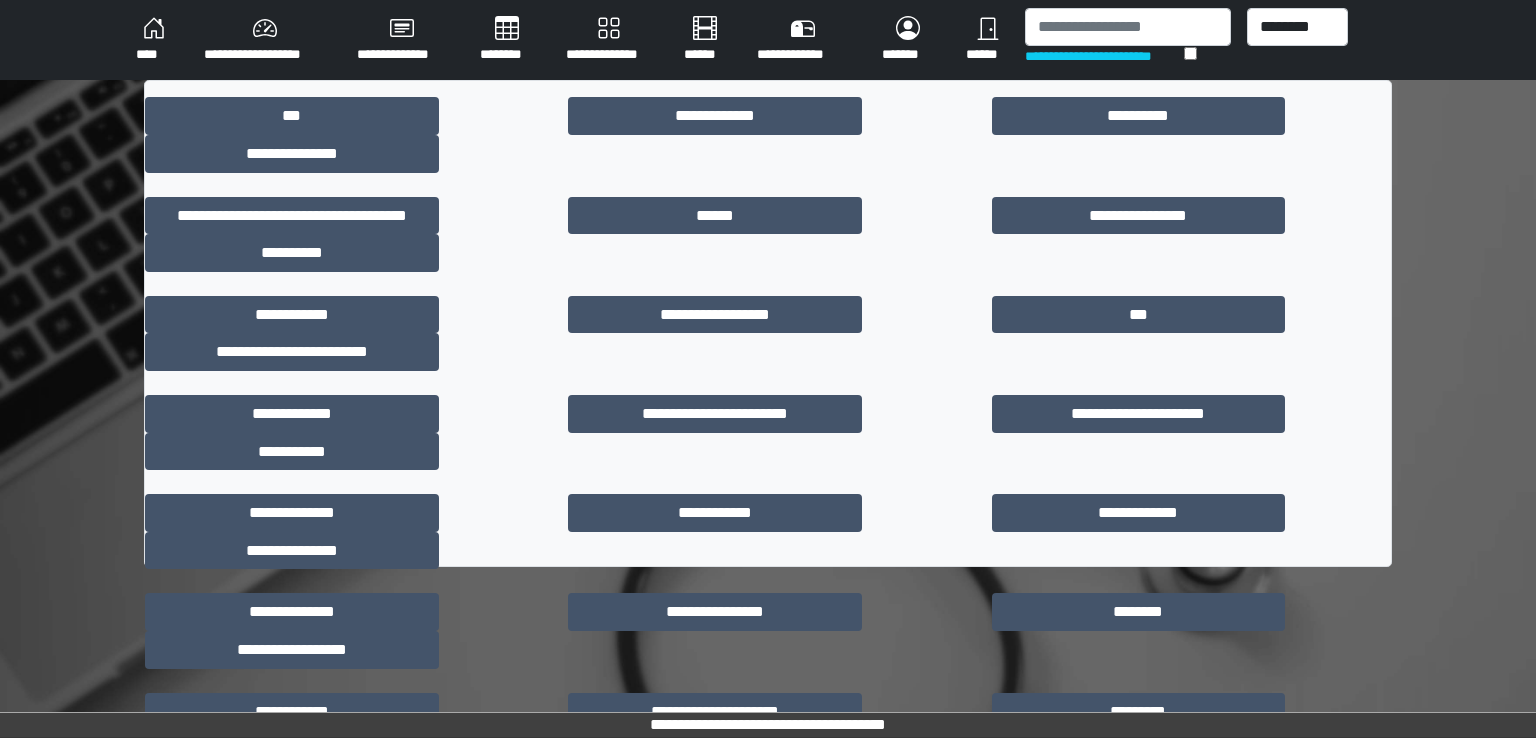 click at bounding box center (768, 383) 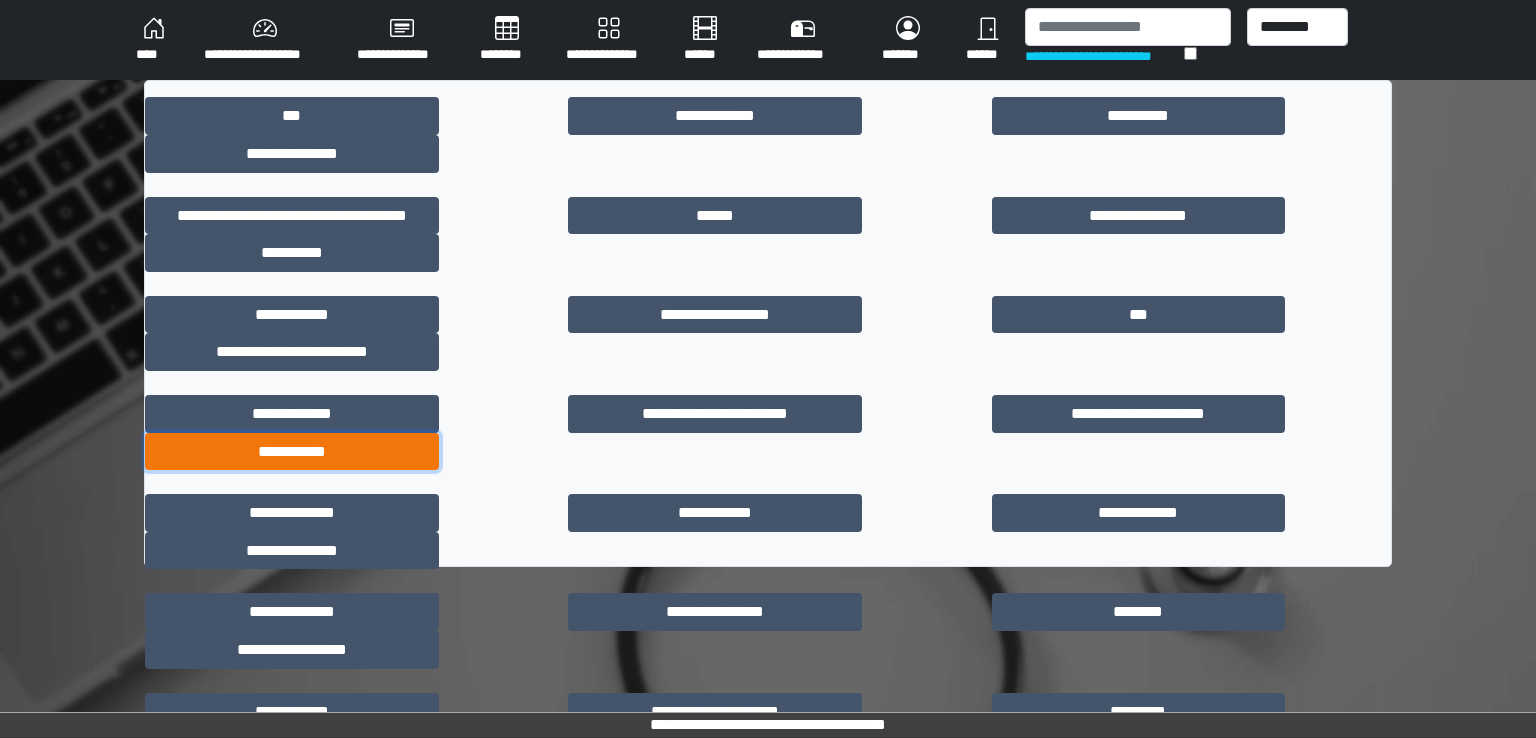 click on "**********" at bounding box center [292, 452] 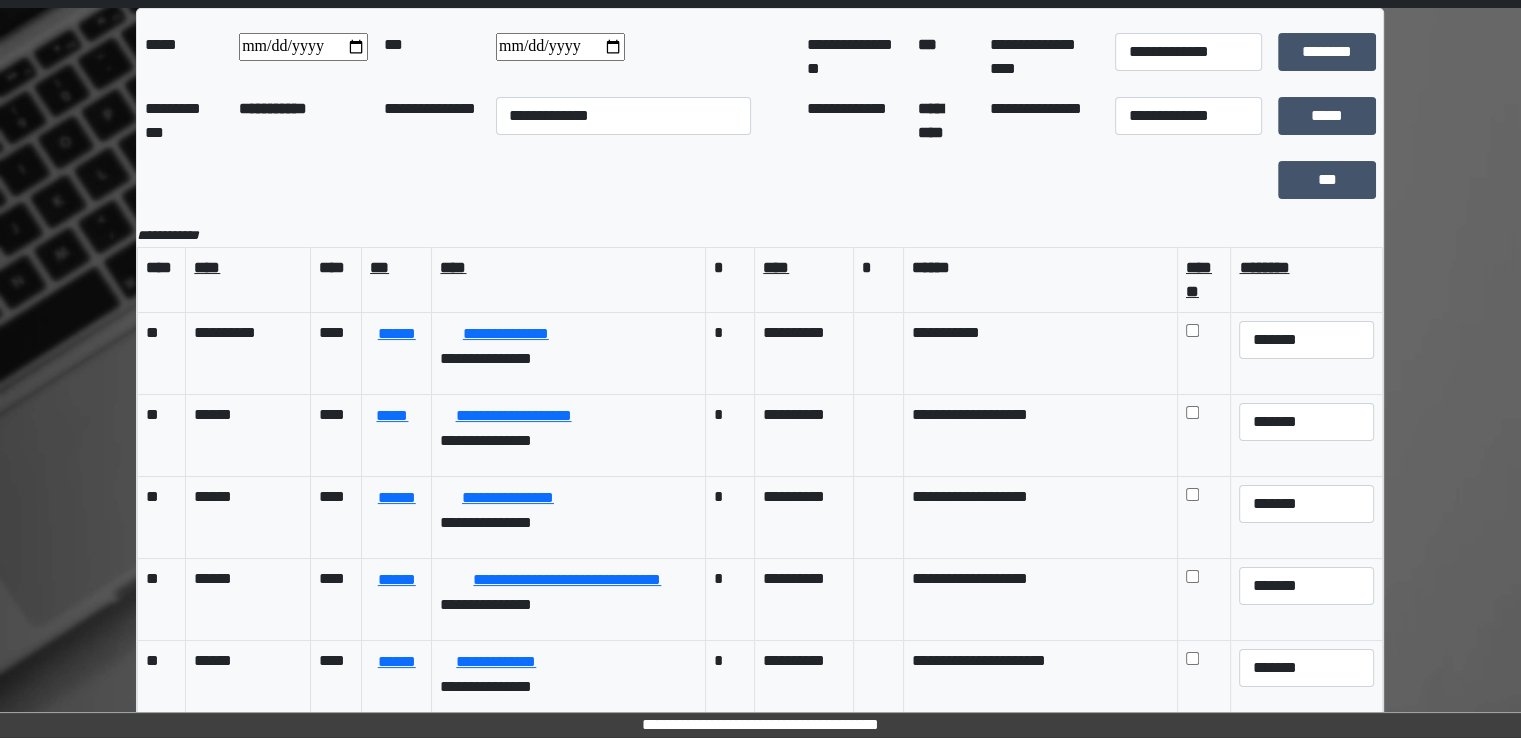 scroll, scrollTop: 0, scrollLeft: 0, axis: both 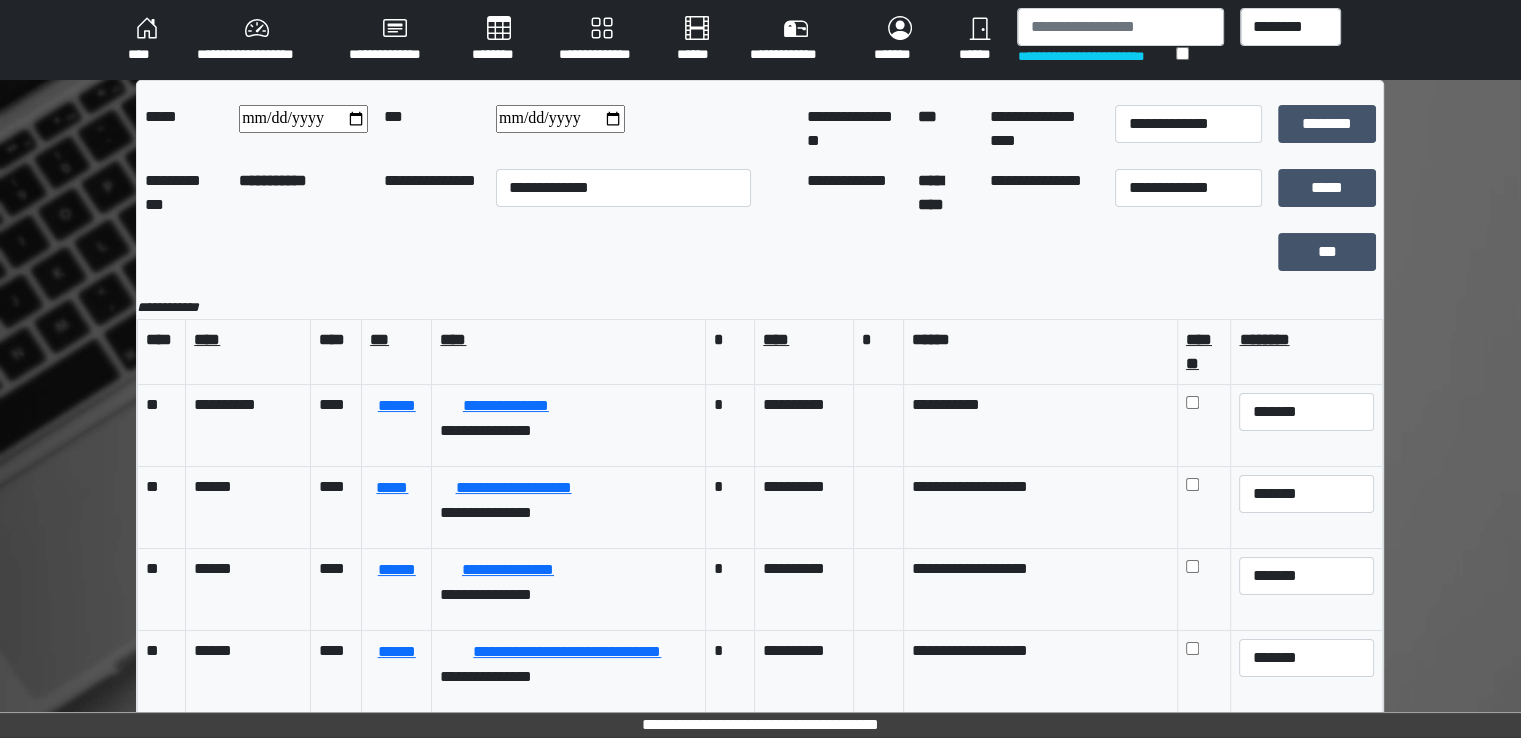 click on "****" at bounding box center (146, 40) 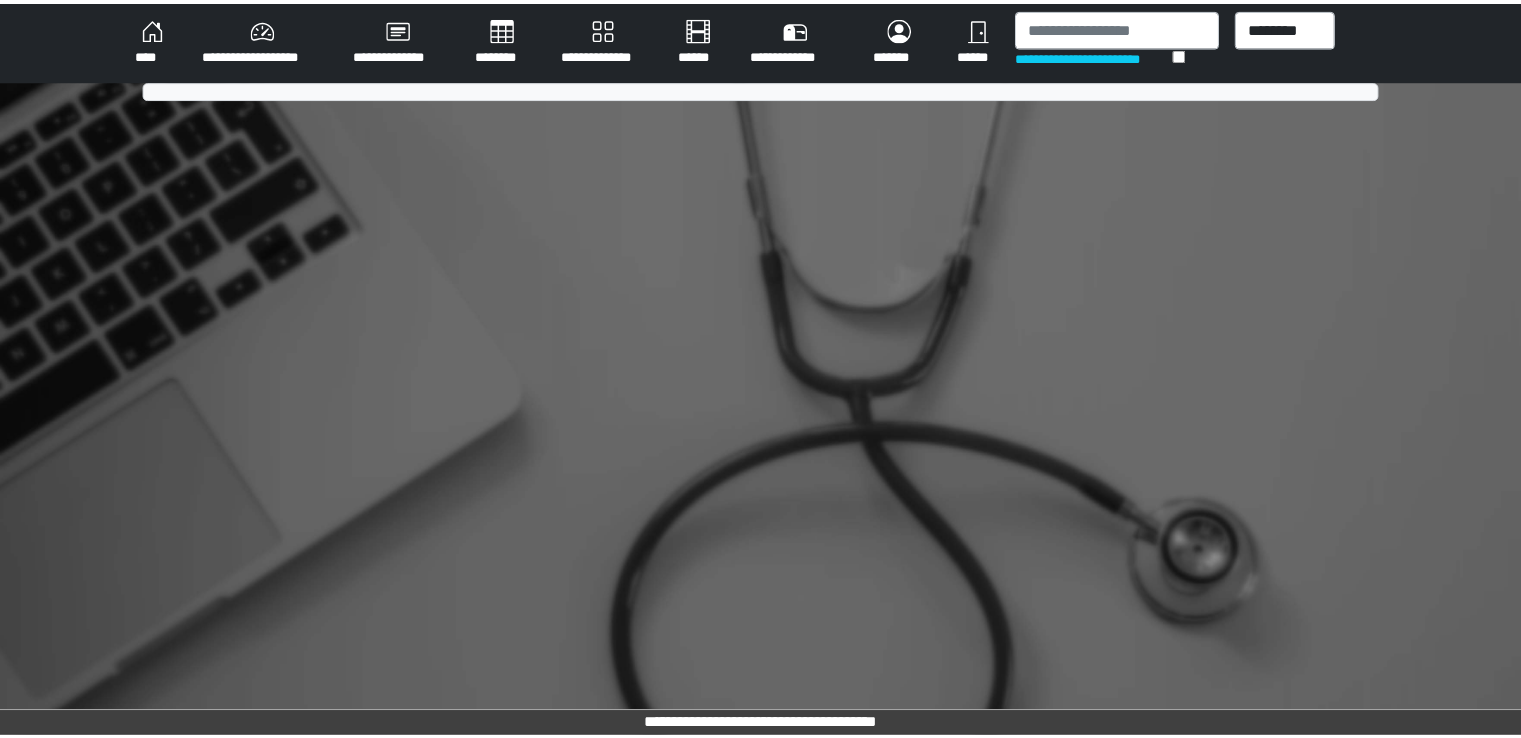 scroll, scrollTop: 0, scrollLeft: 0, axis: both 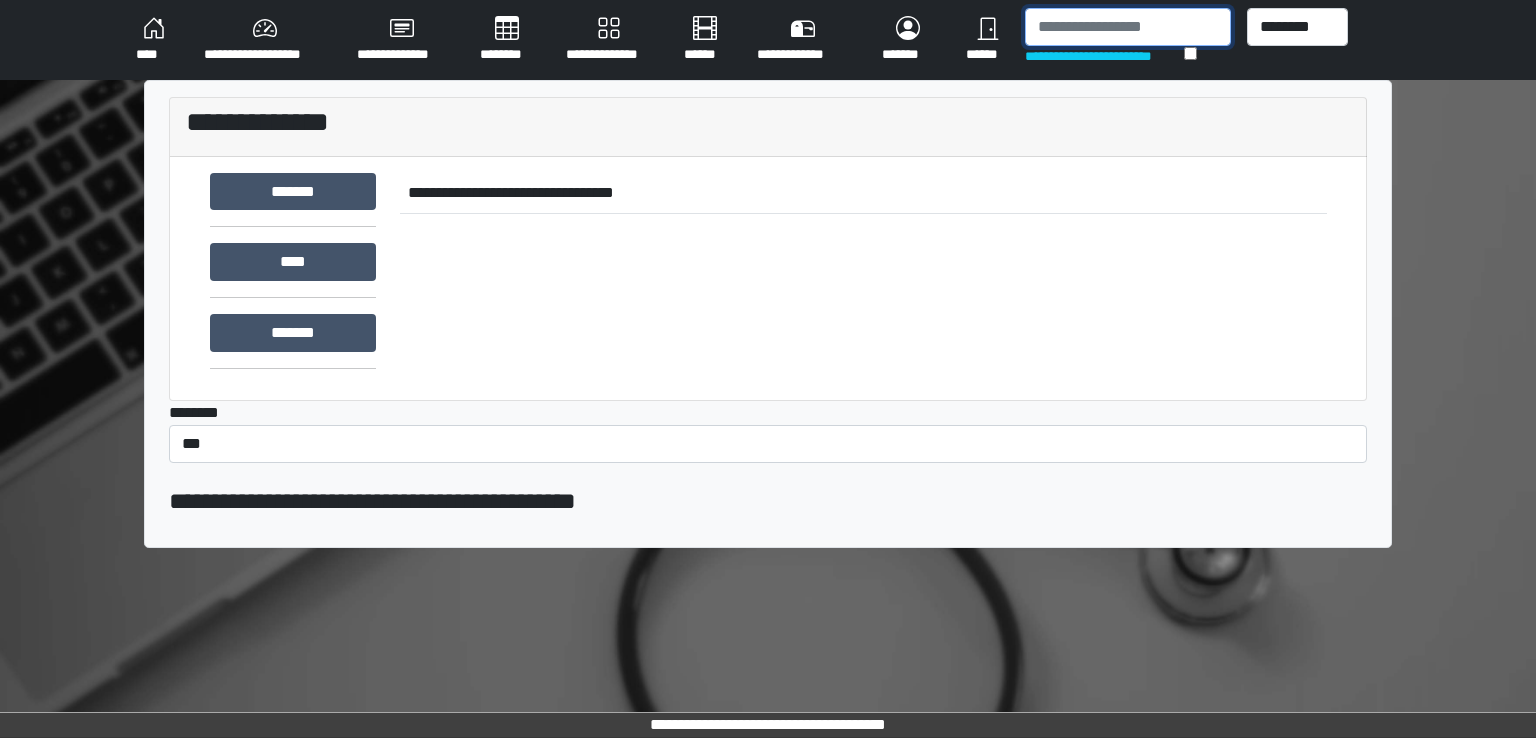 click at bounding box center (1128, 27) 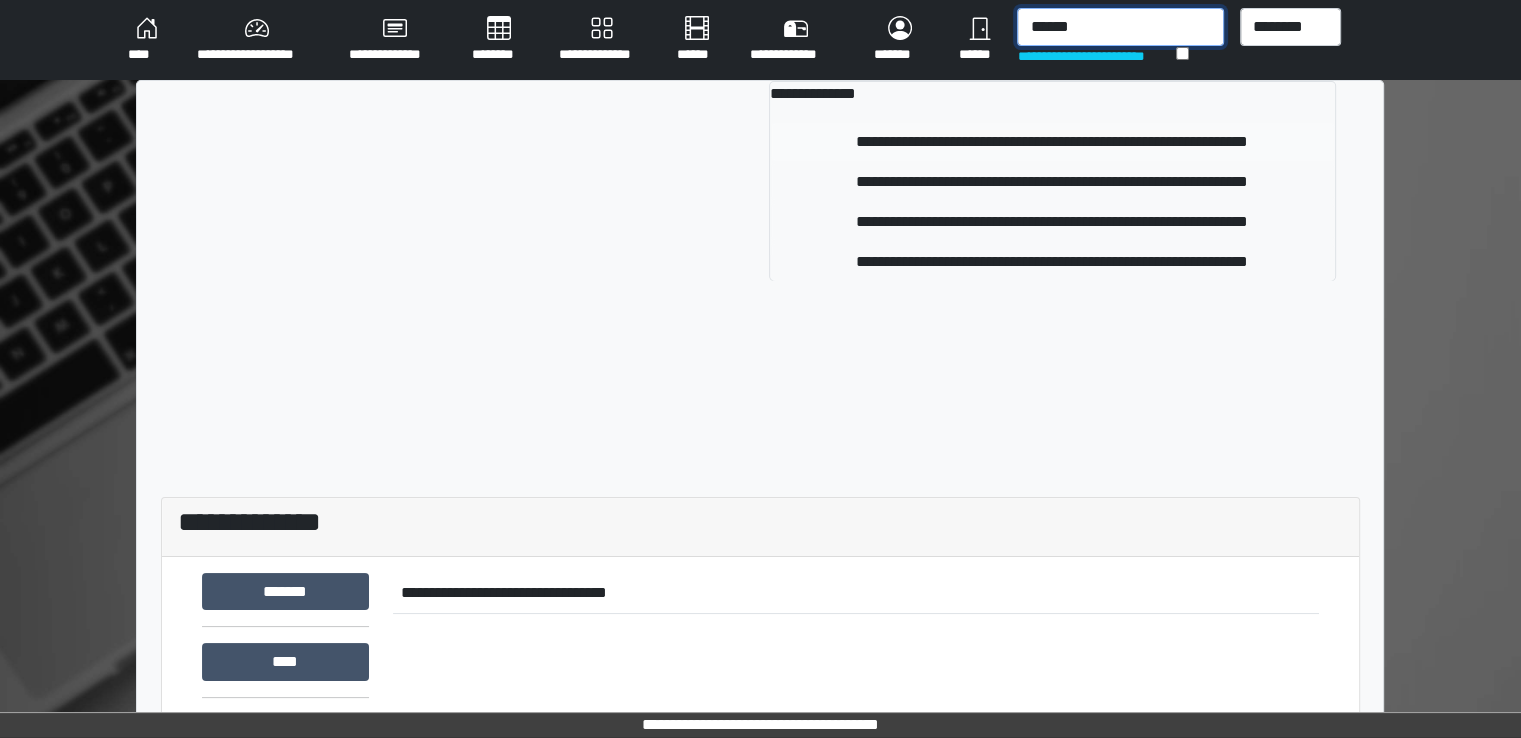 type on "******" 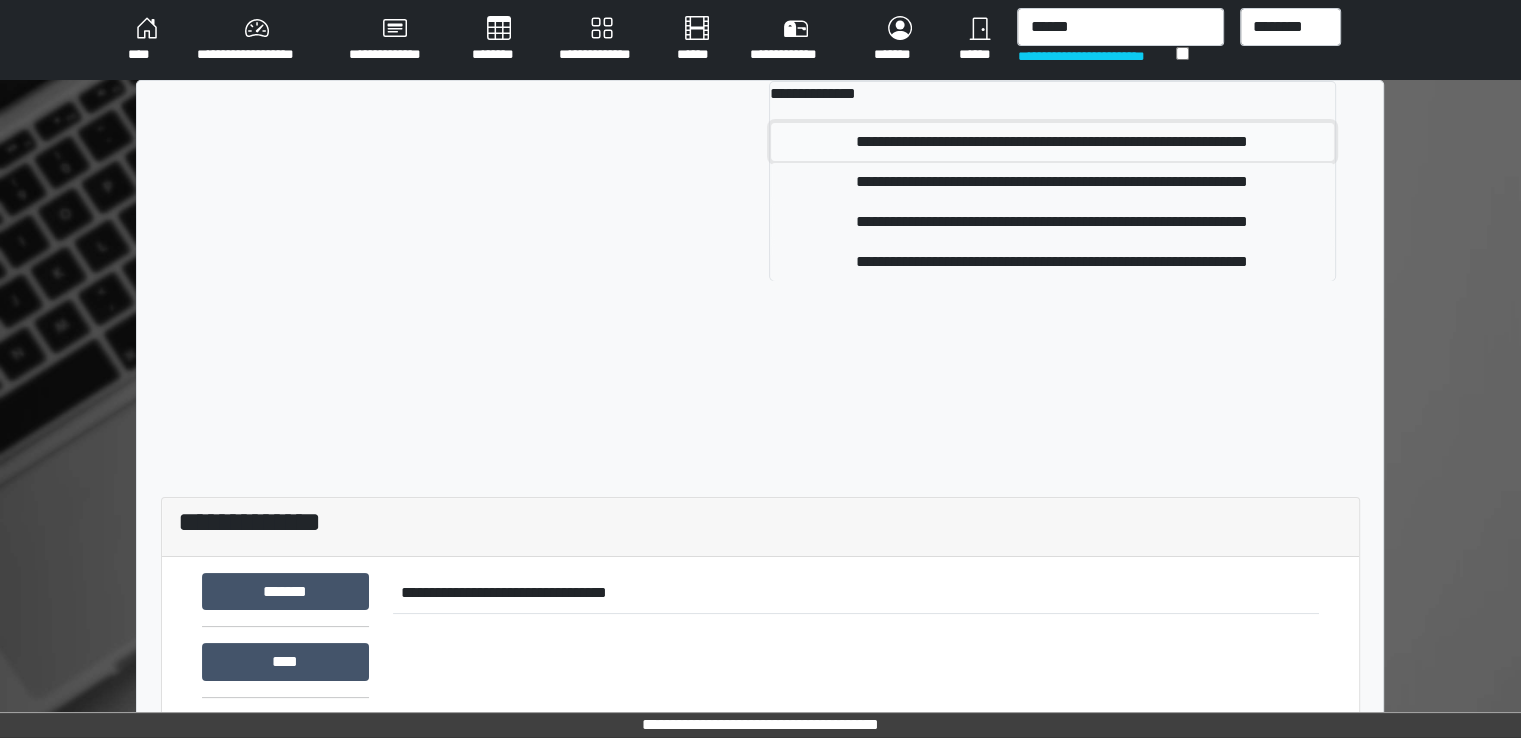 click on "**********" at bounding box center (1052, 142) 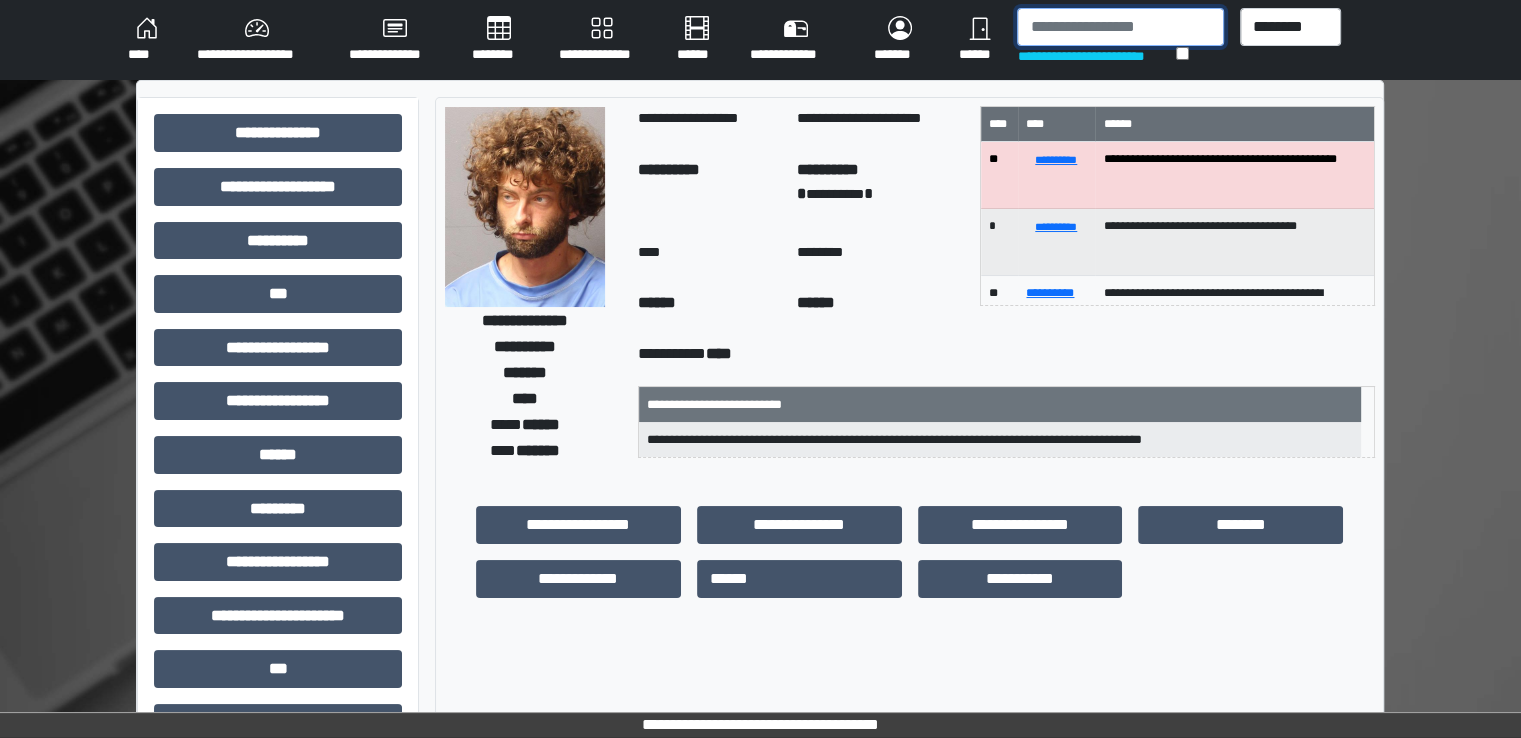 click at bounding box center [1120, 27] 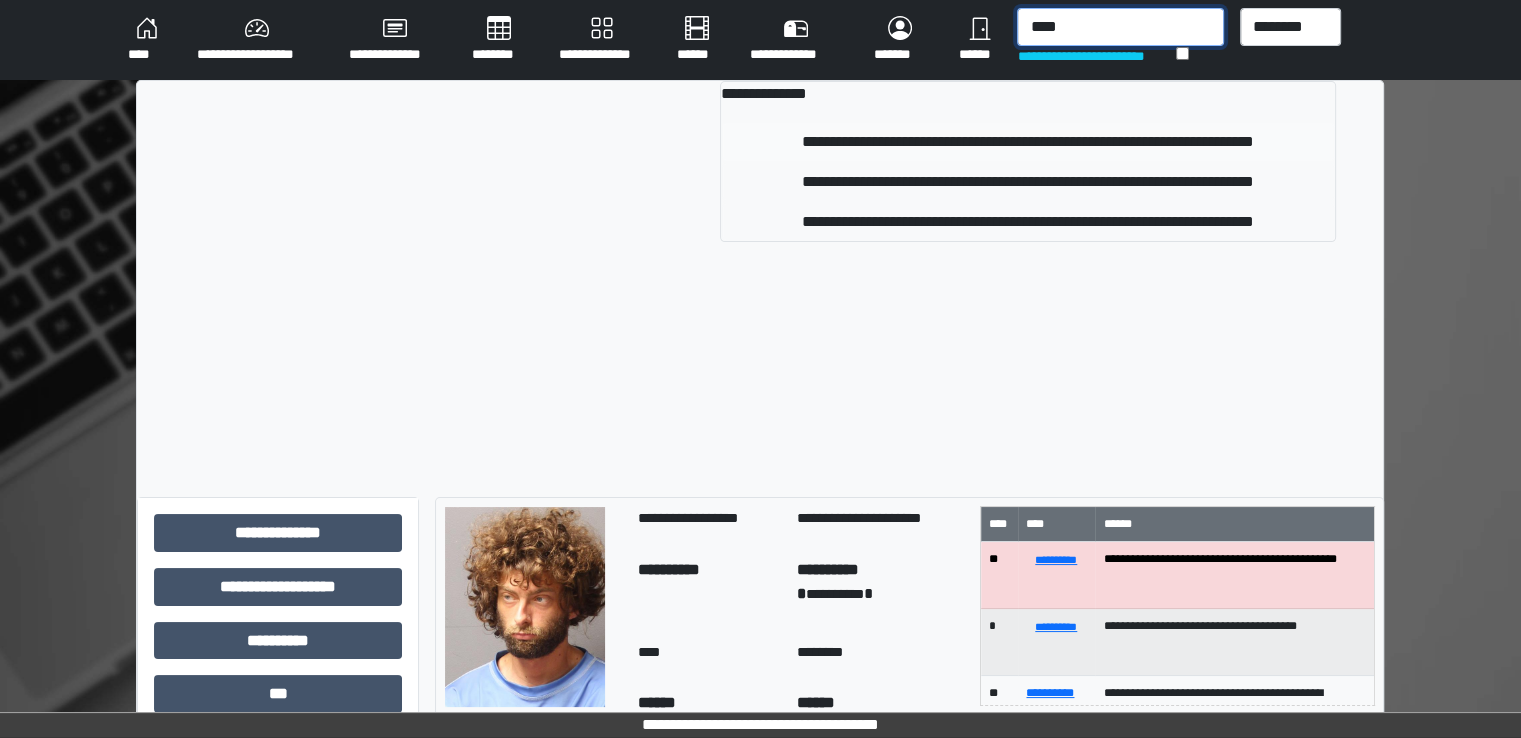 type on "****" 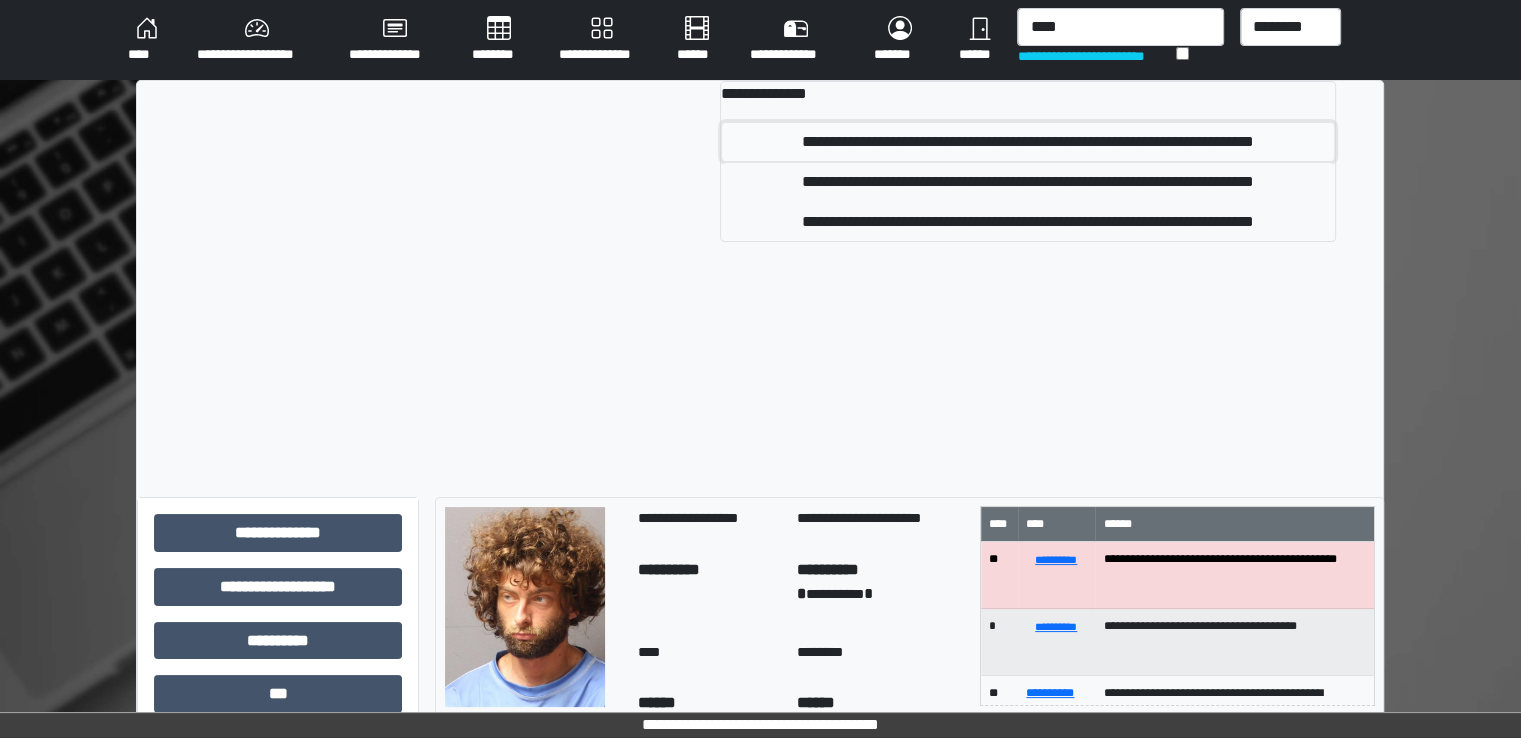 click on "**********" at bounding box center (1028, 142) 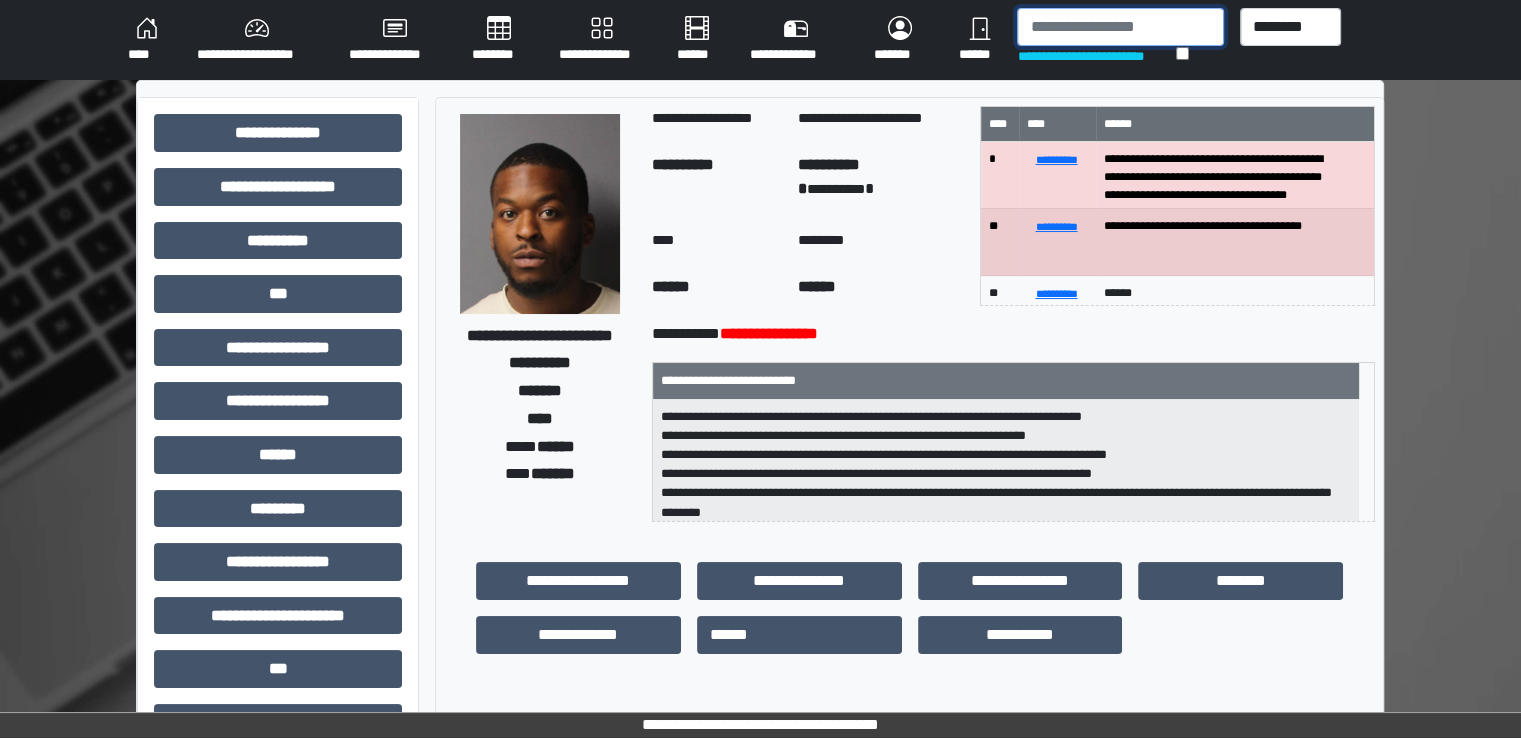 click at bounding box center [1120, 27] 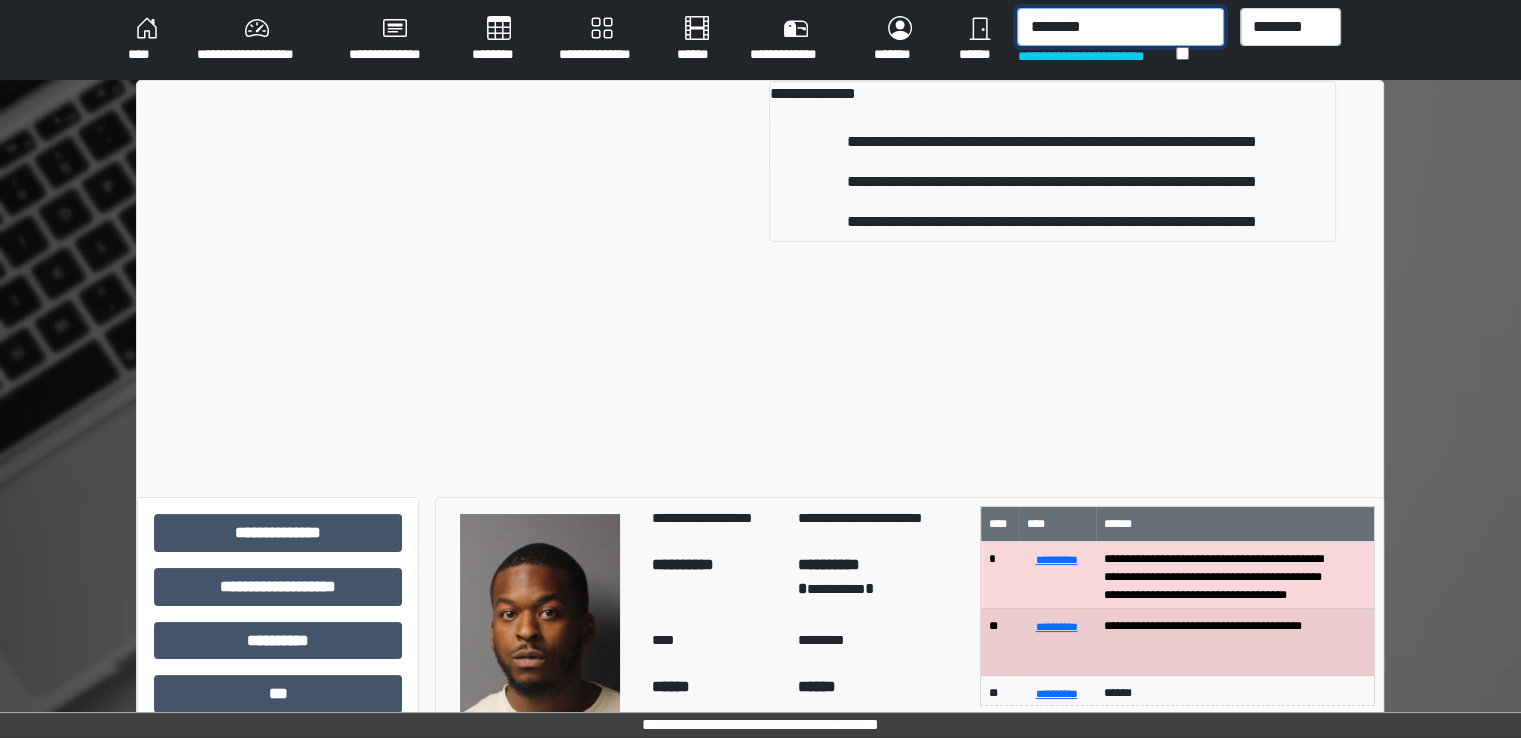 type on "********" 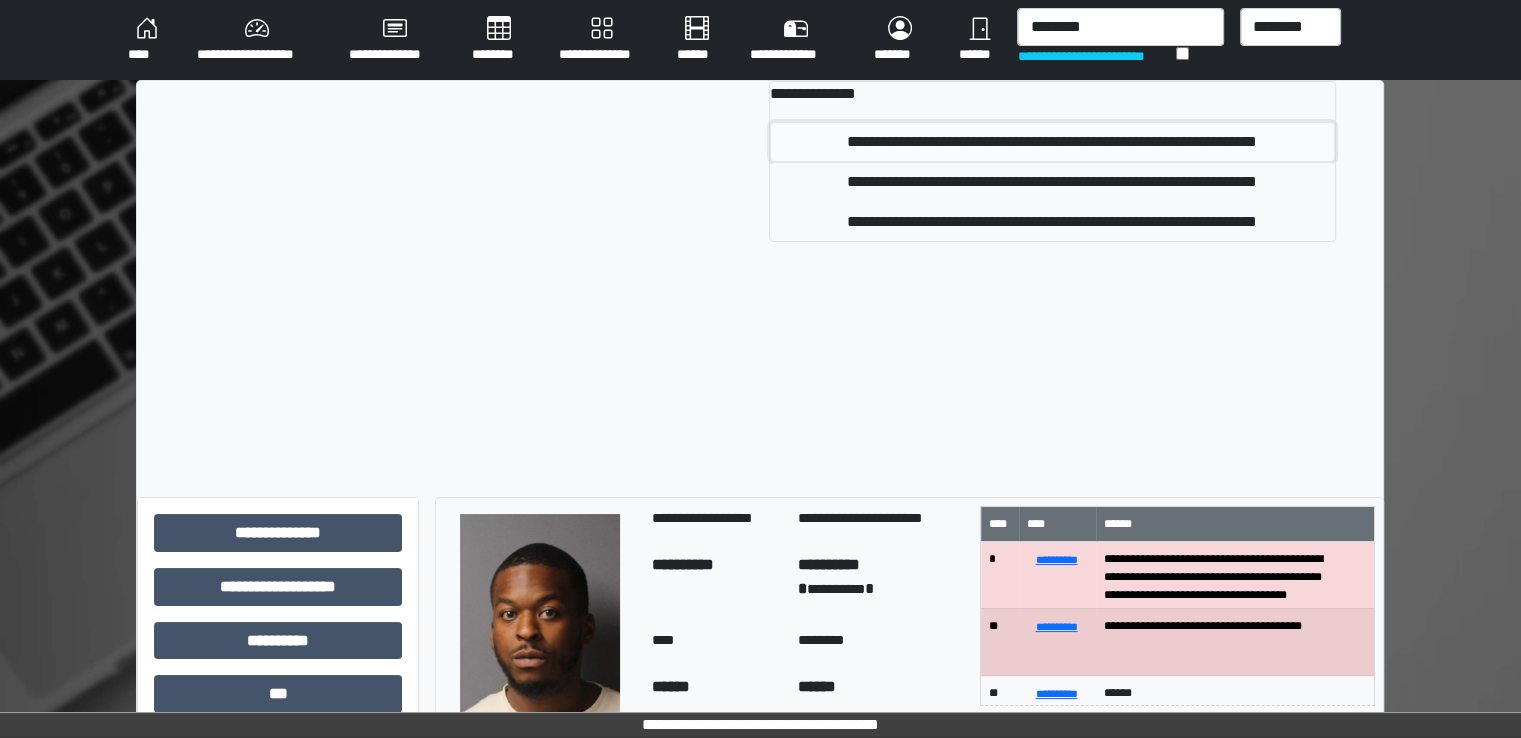 click on "**********" at bounding box center (1052, 142) 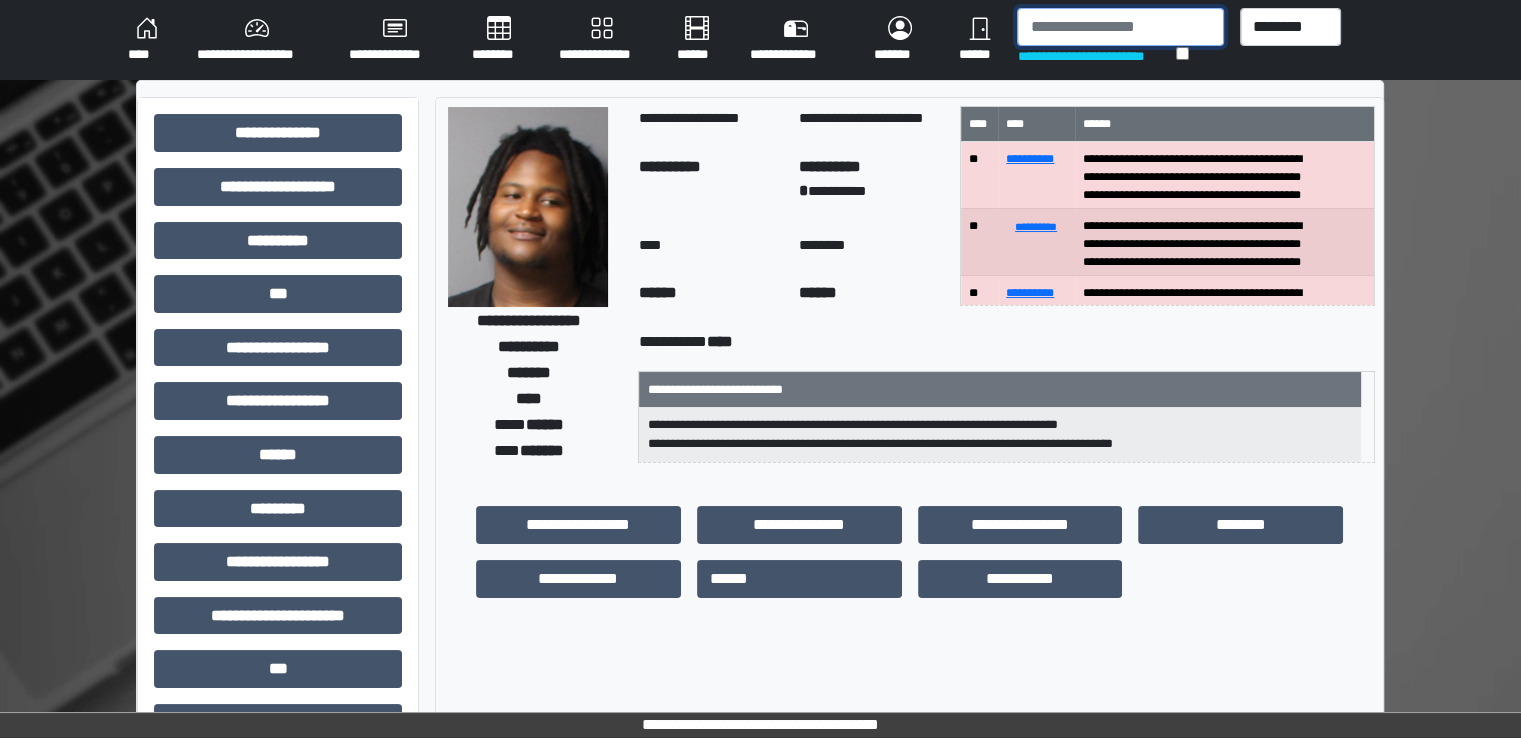 click at bounding box center [1120, 27] 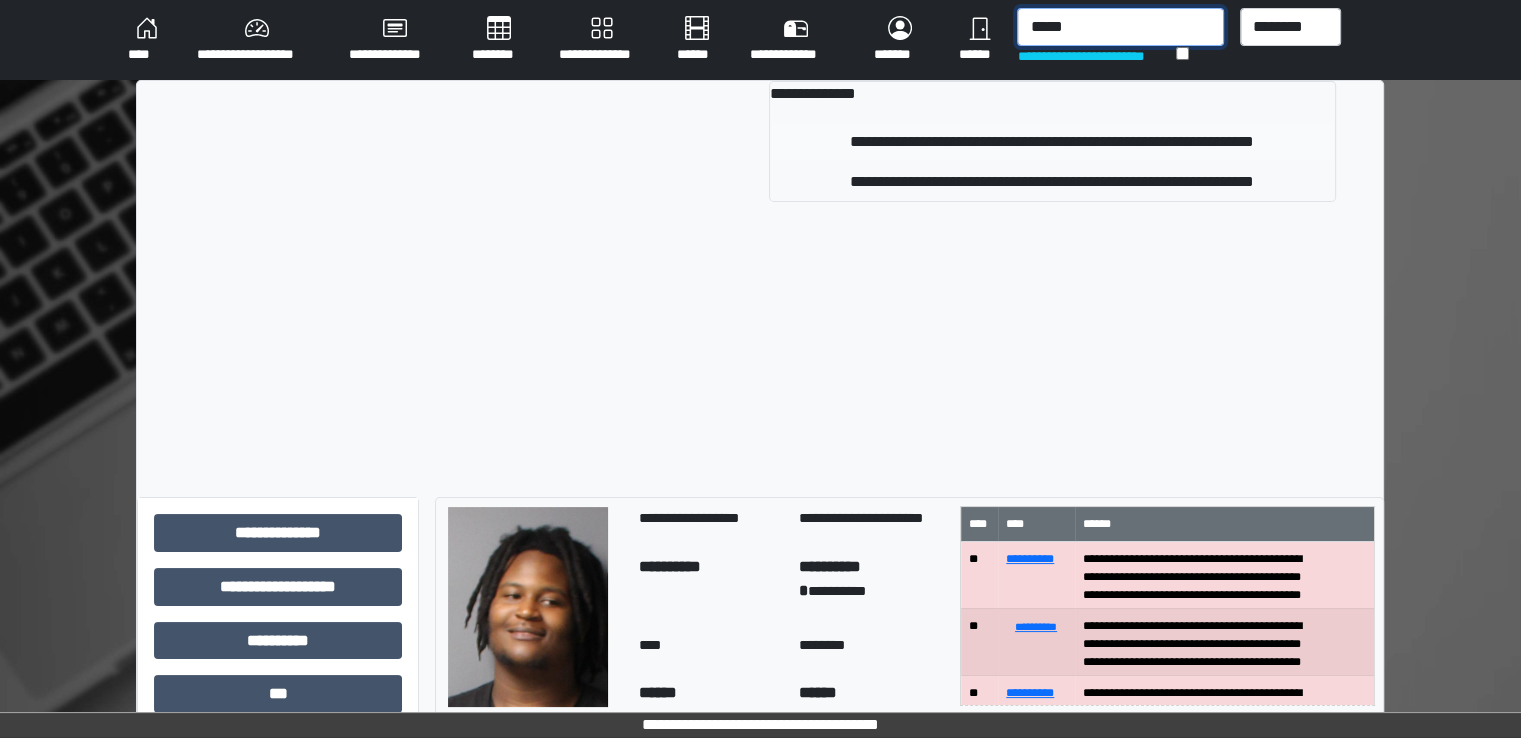 type on "*****" 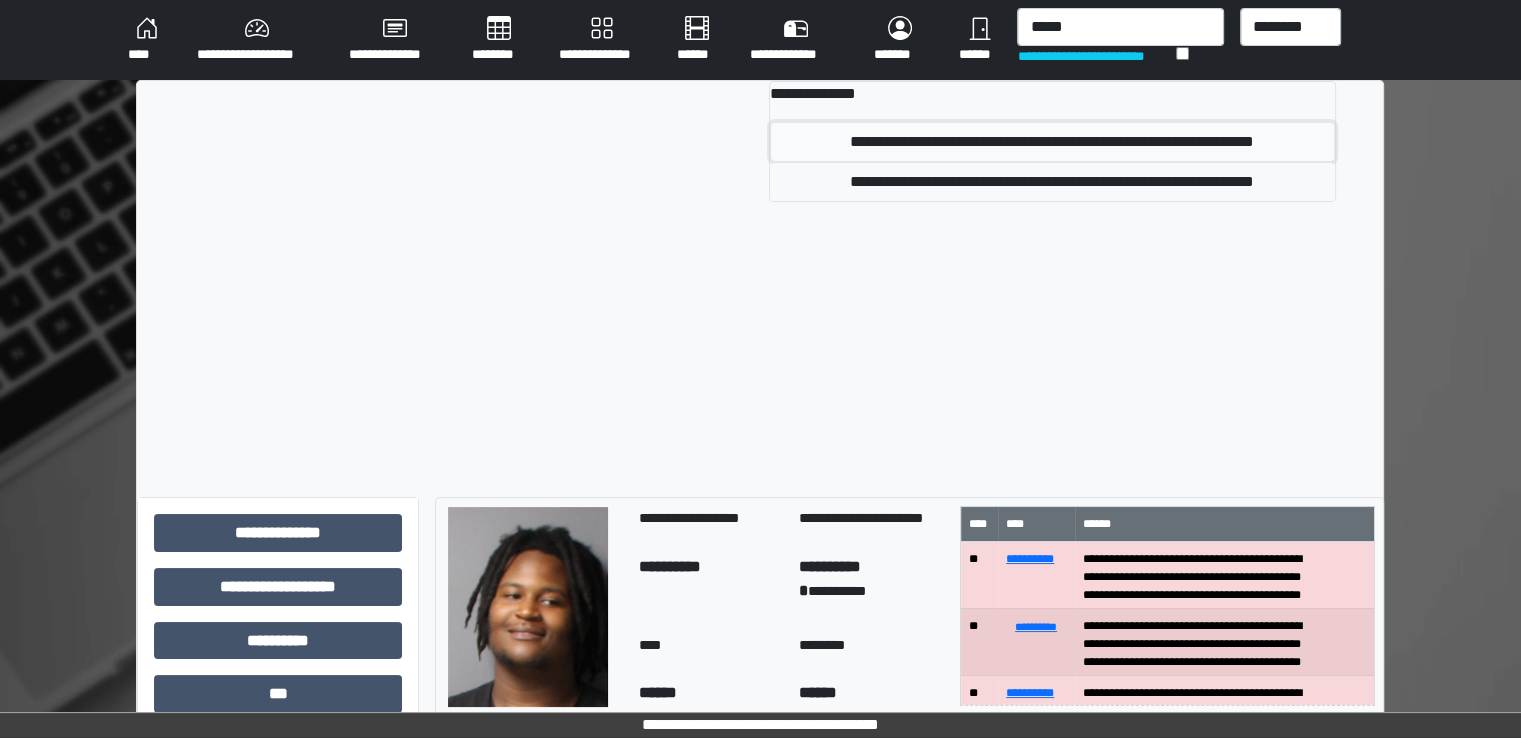 click on "**********" at bounding box center (1052, 142) 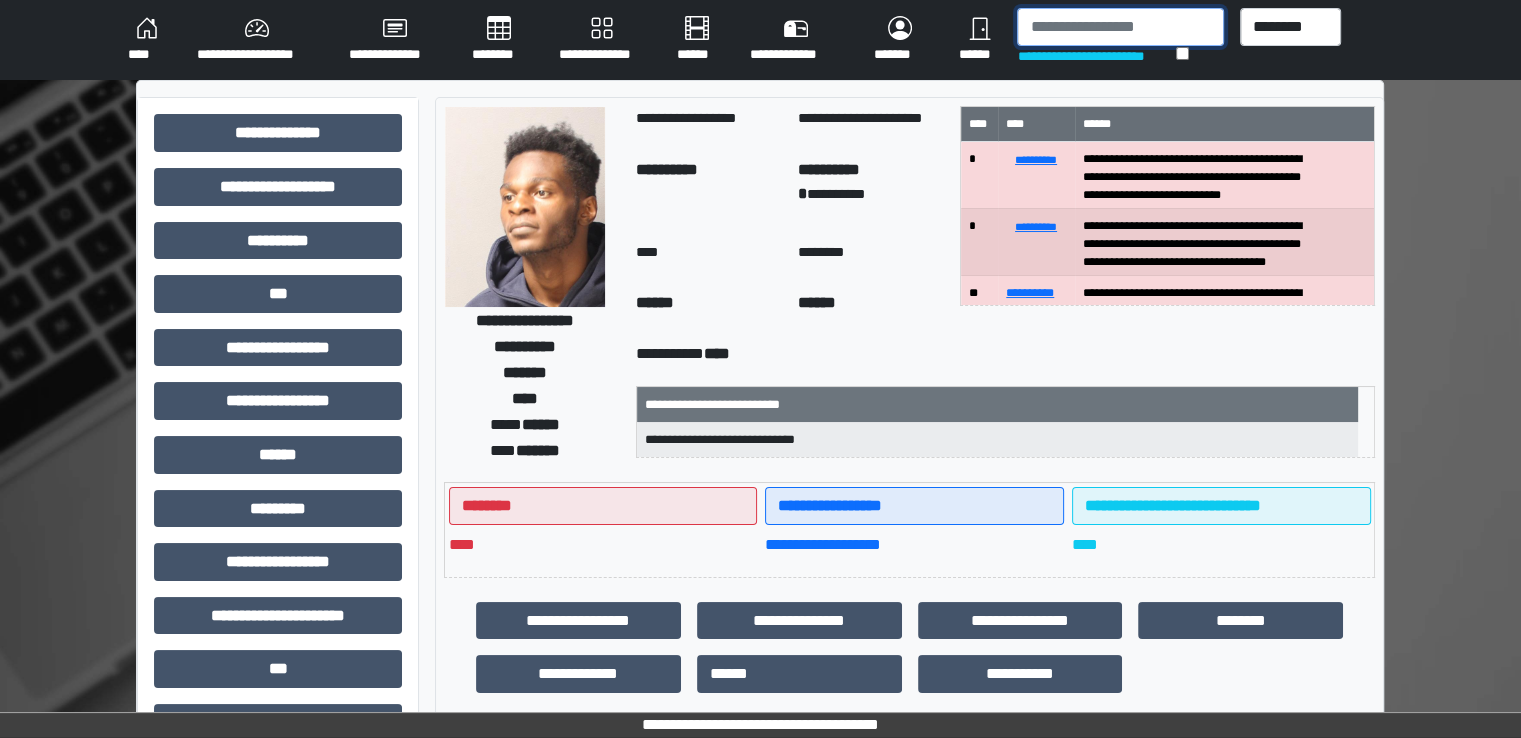 click at bounding box center [1120, 27] 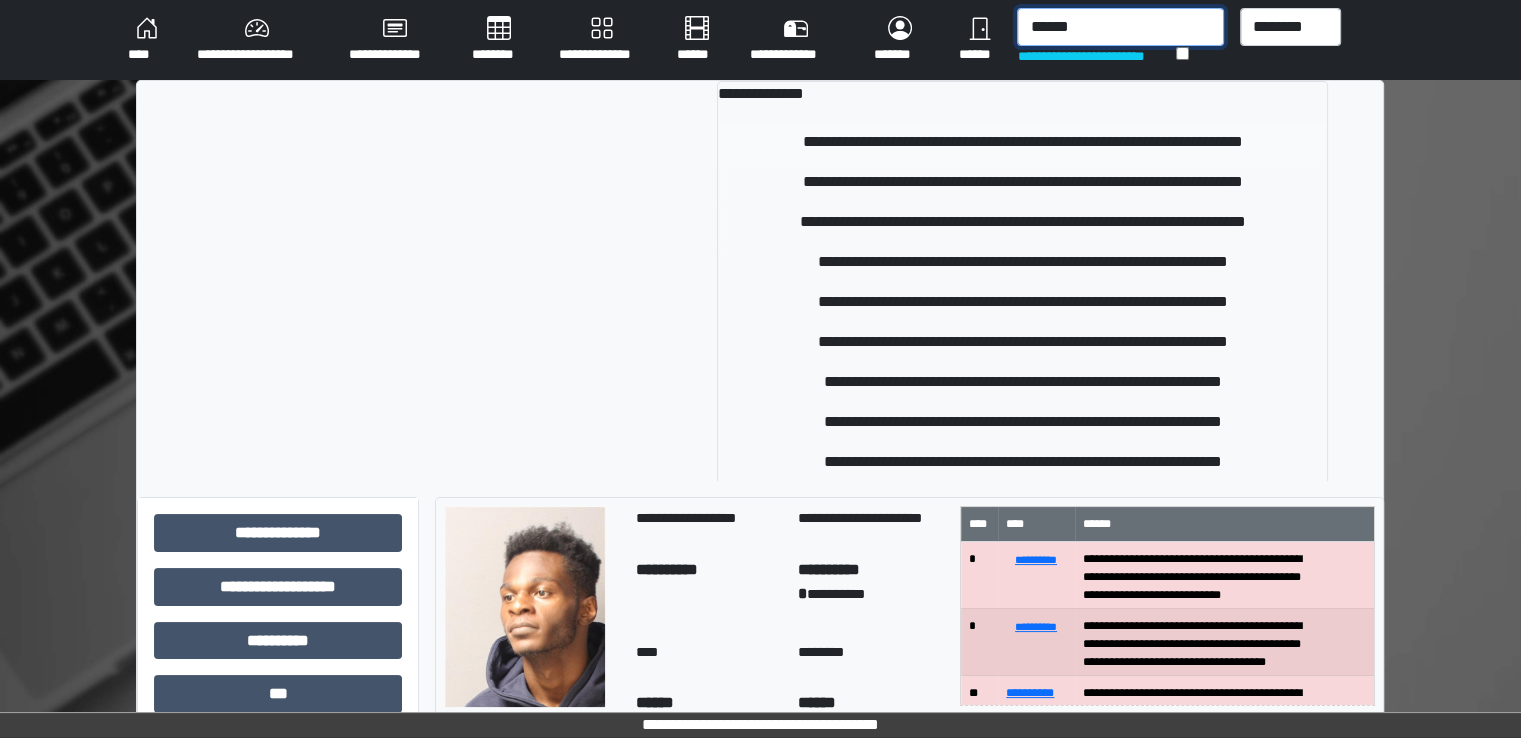type on "******" 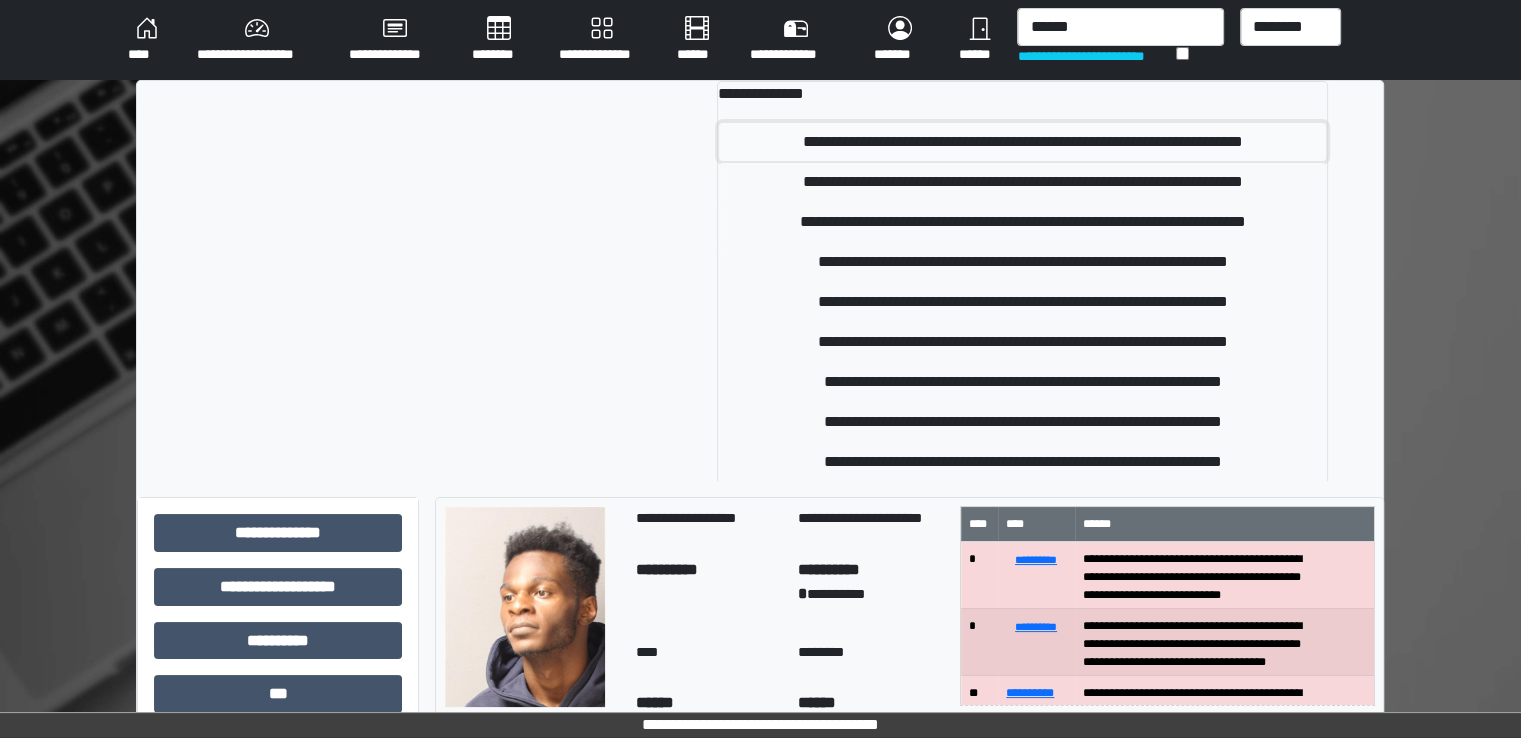 click on "**********" at bounding box center (1022, 142) 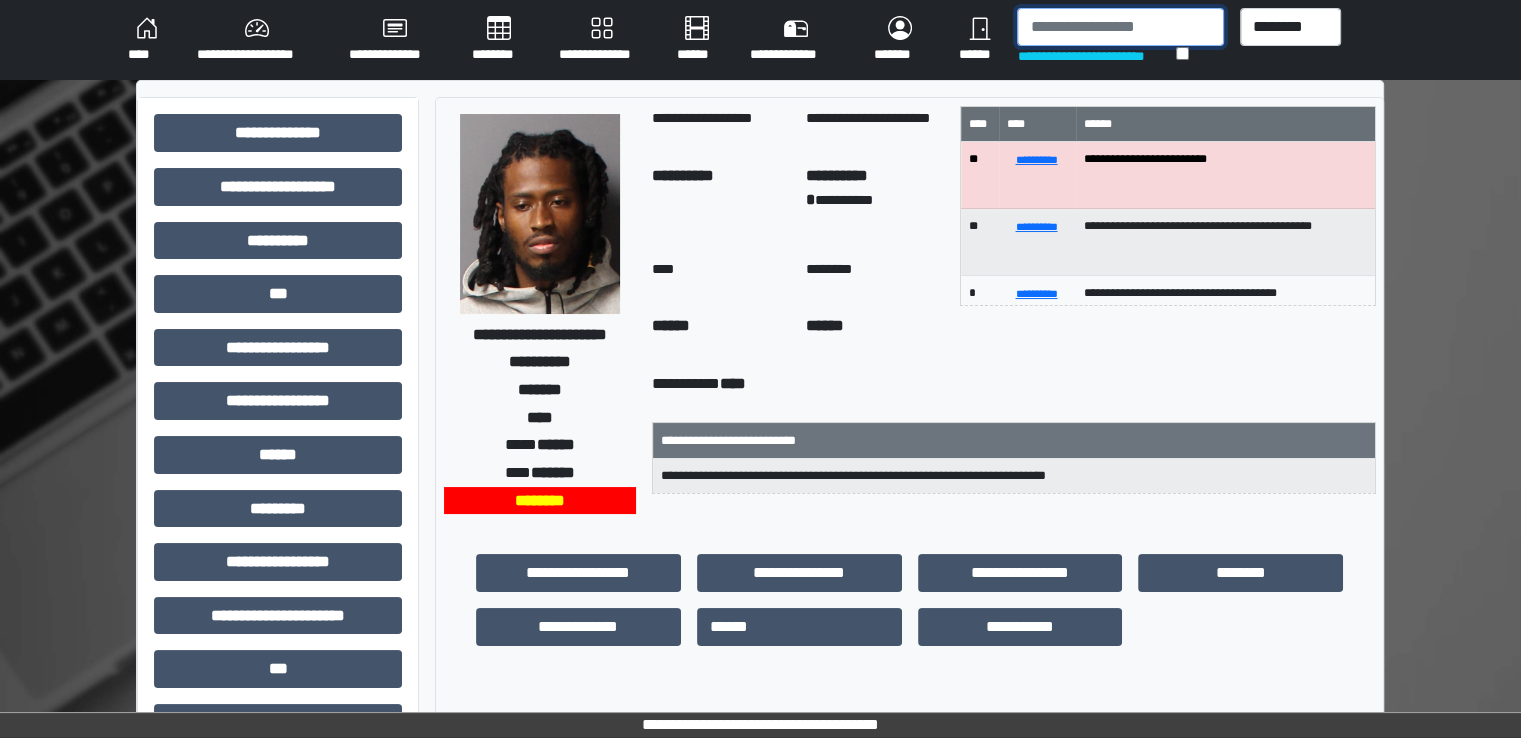 click at bounding box center [1120, 27] 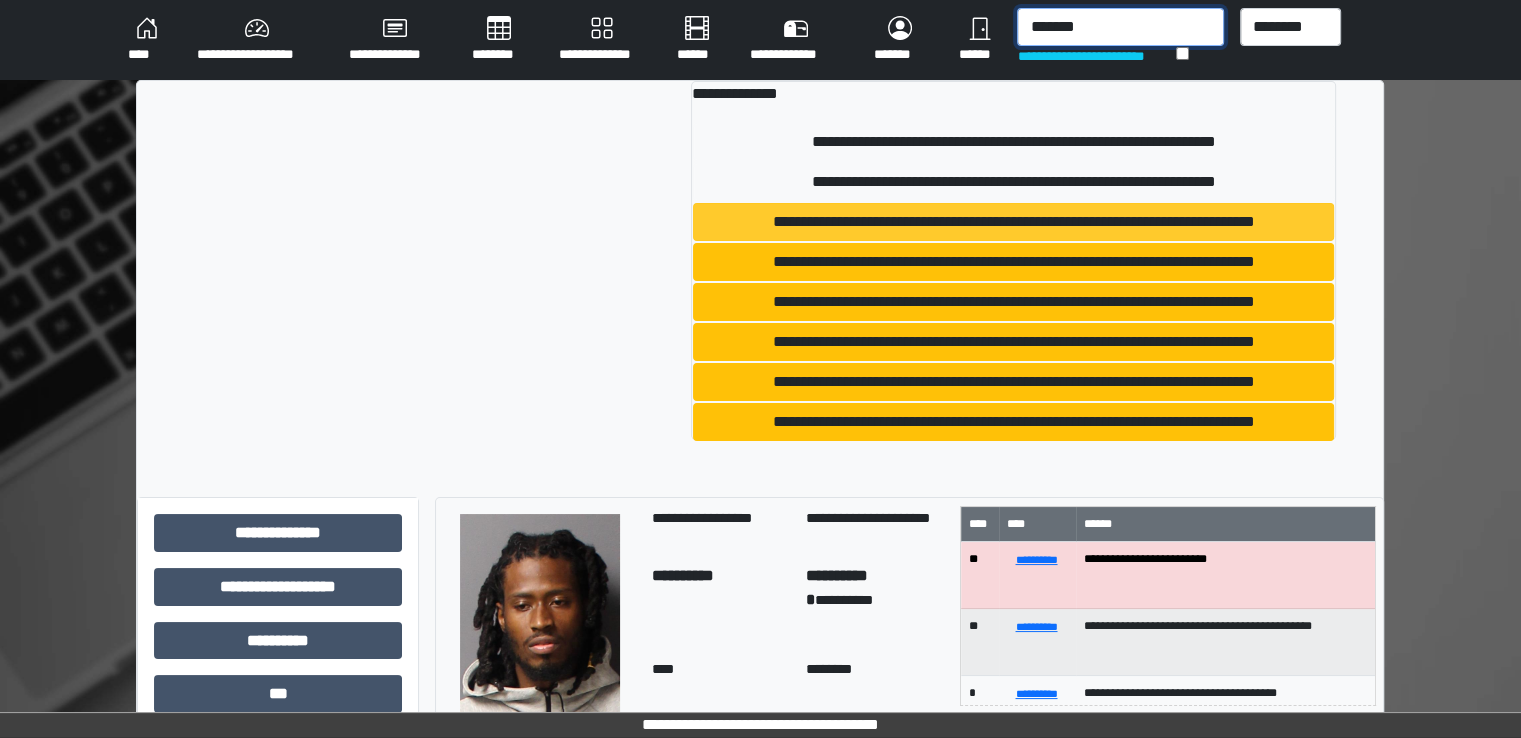 type on "*******" 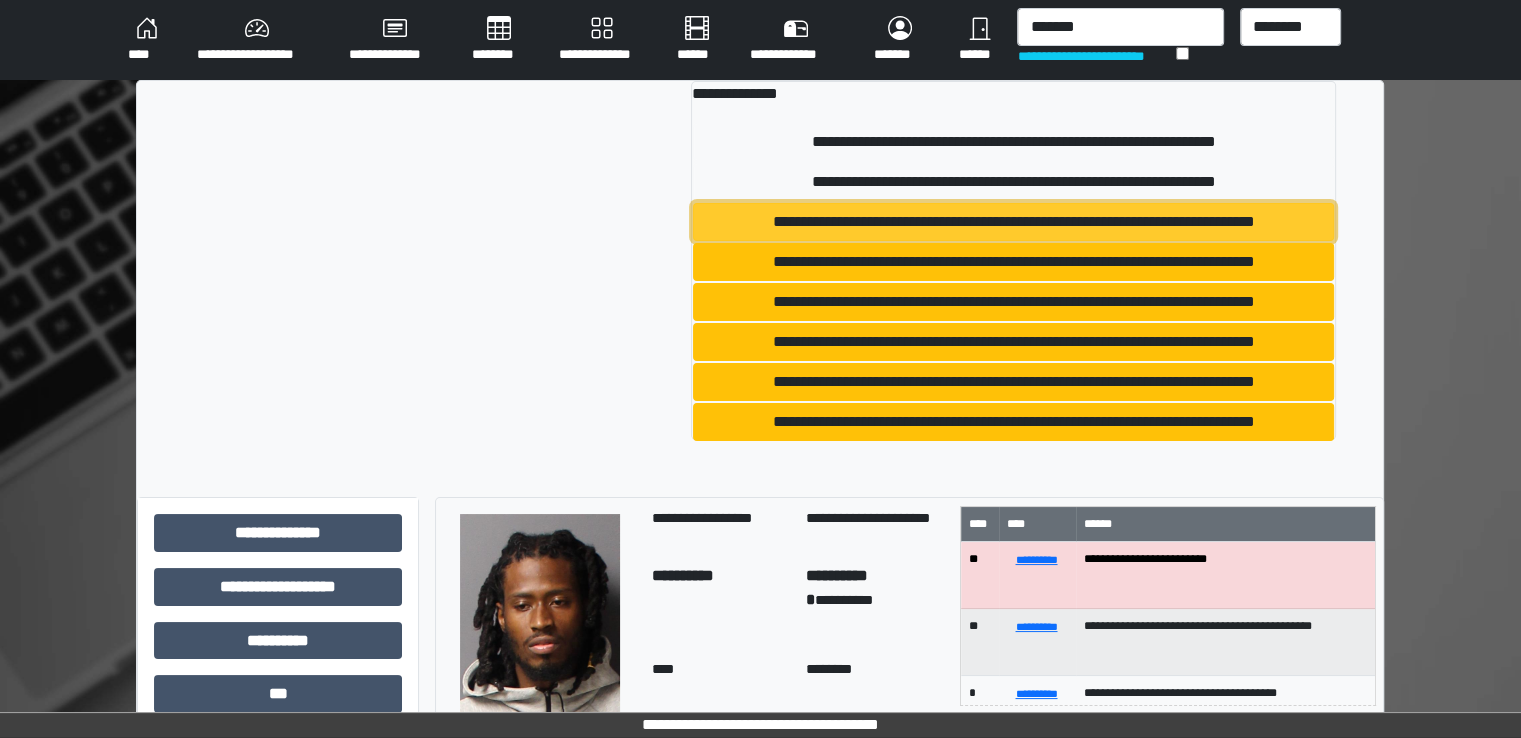 click on "**********" at bounding box center (1013, 222) 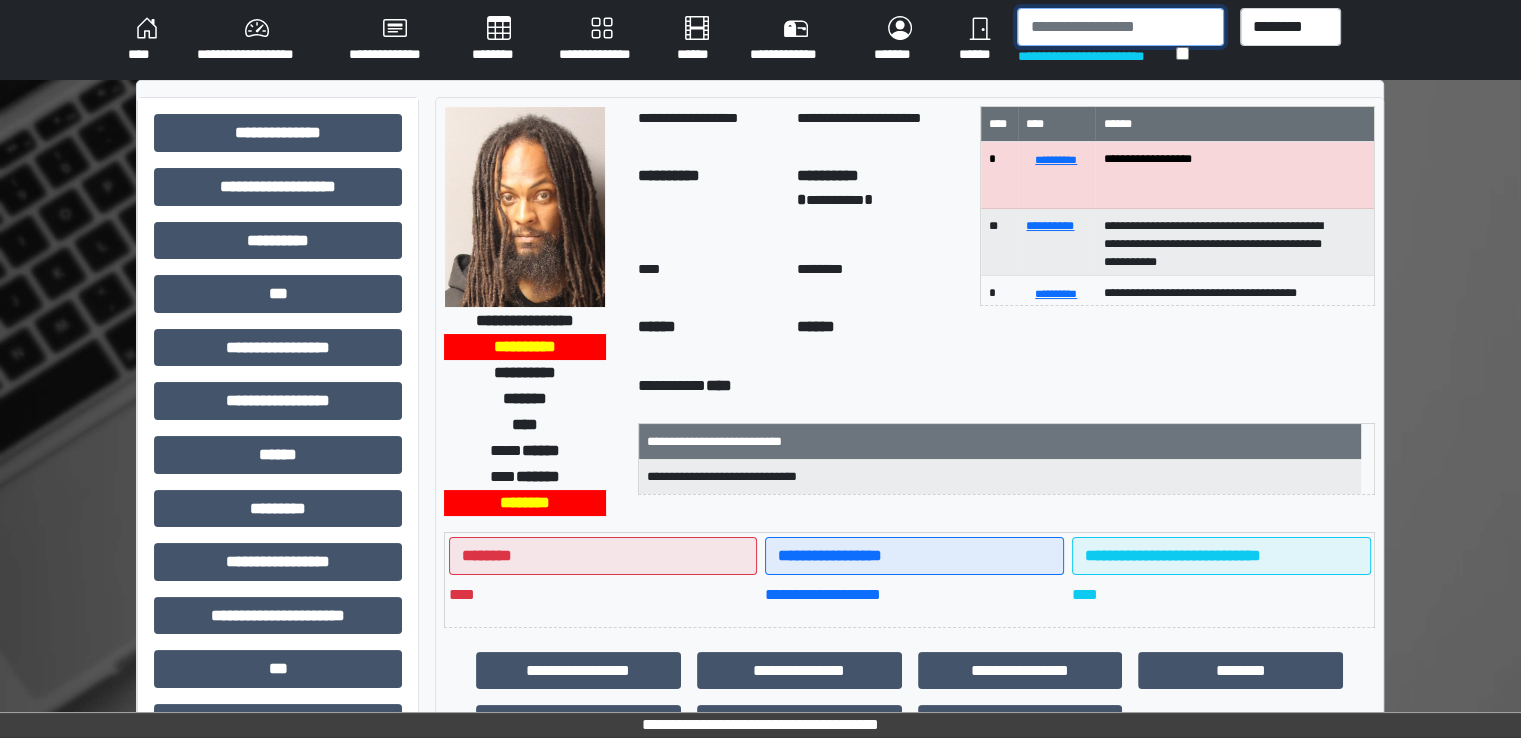 click at bounding box center (1120, 27) 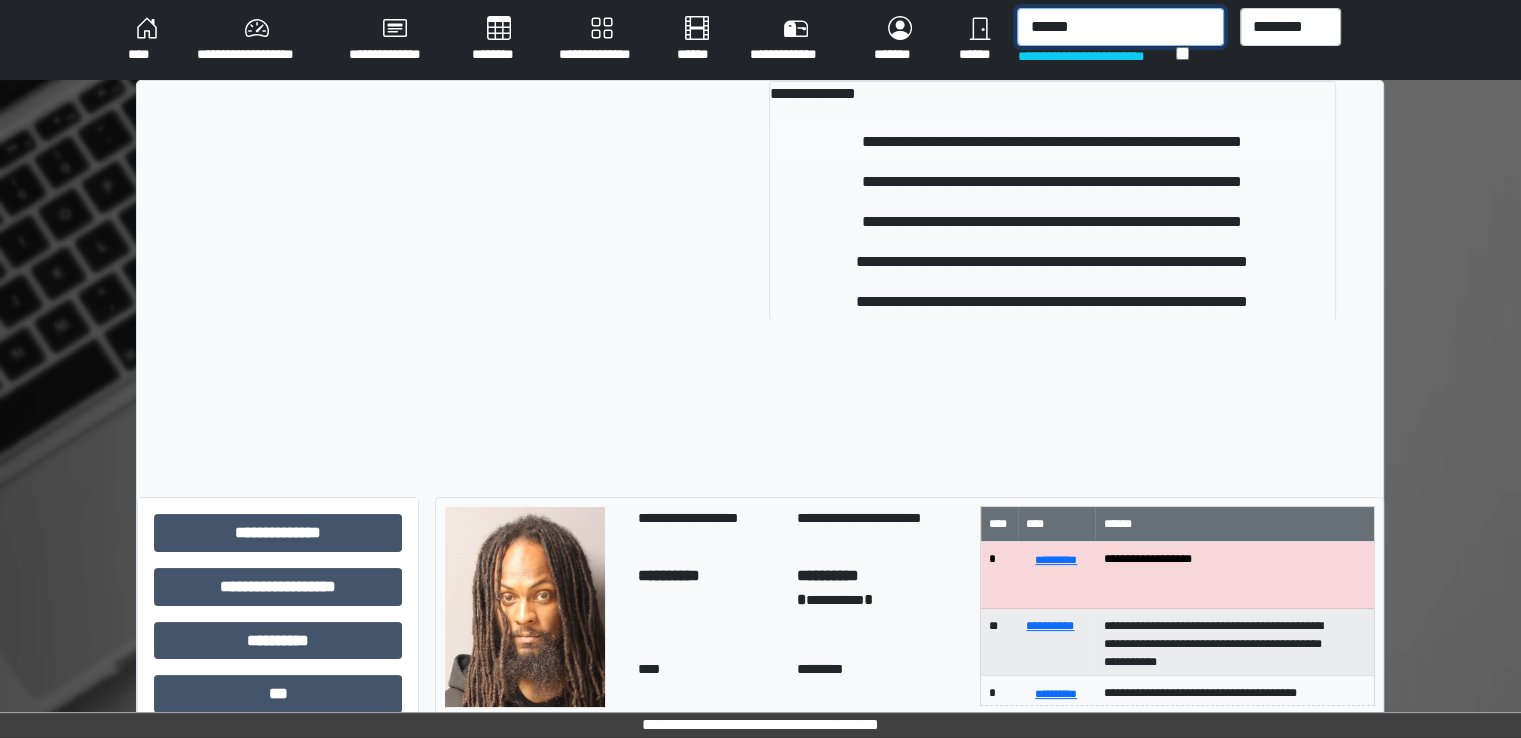 type on "******" 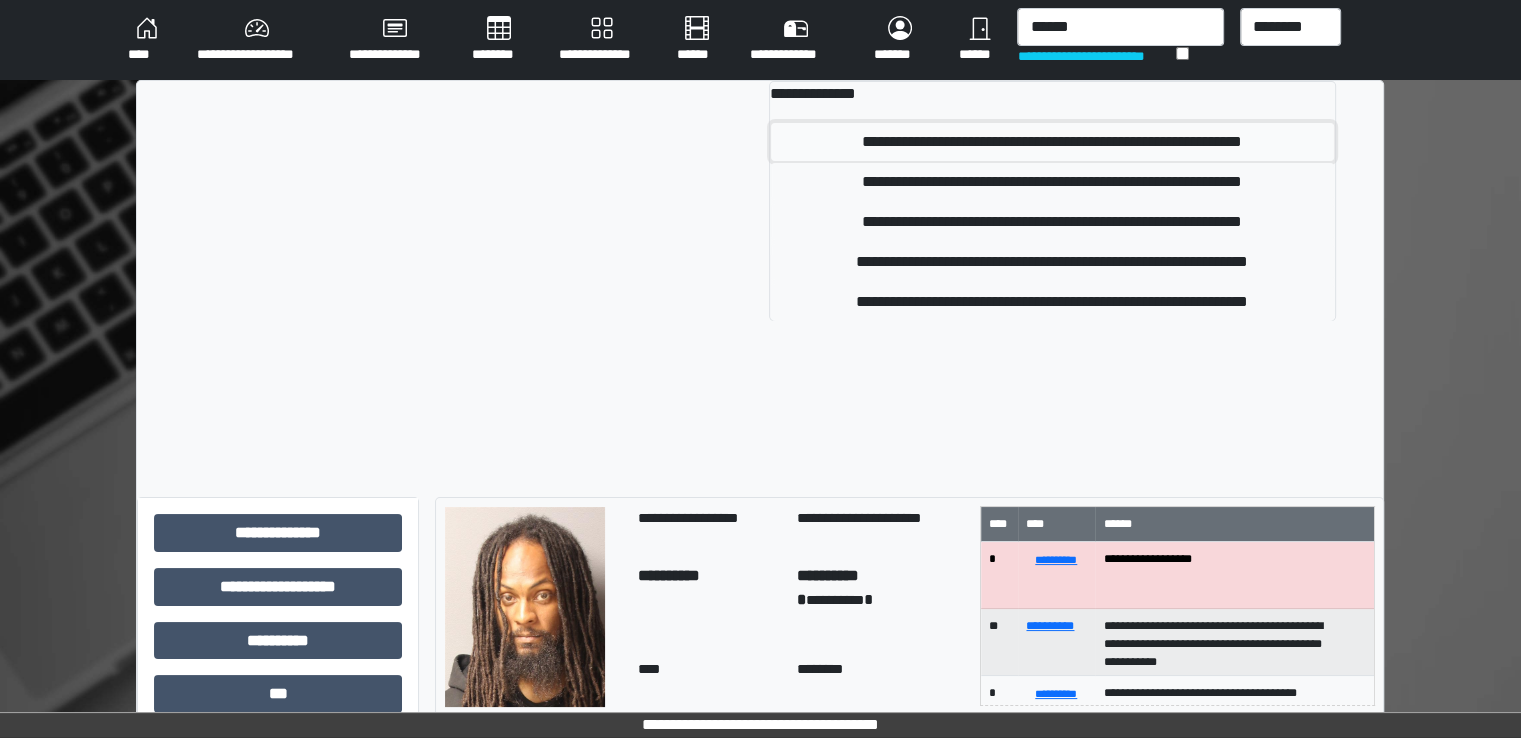 click on "**********" at bounding box center (1052, 142) 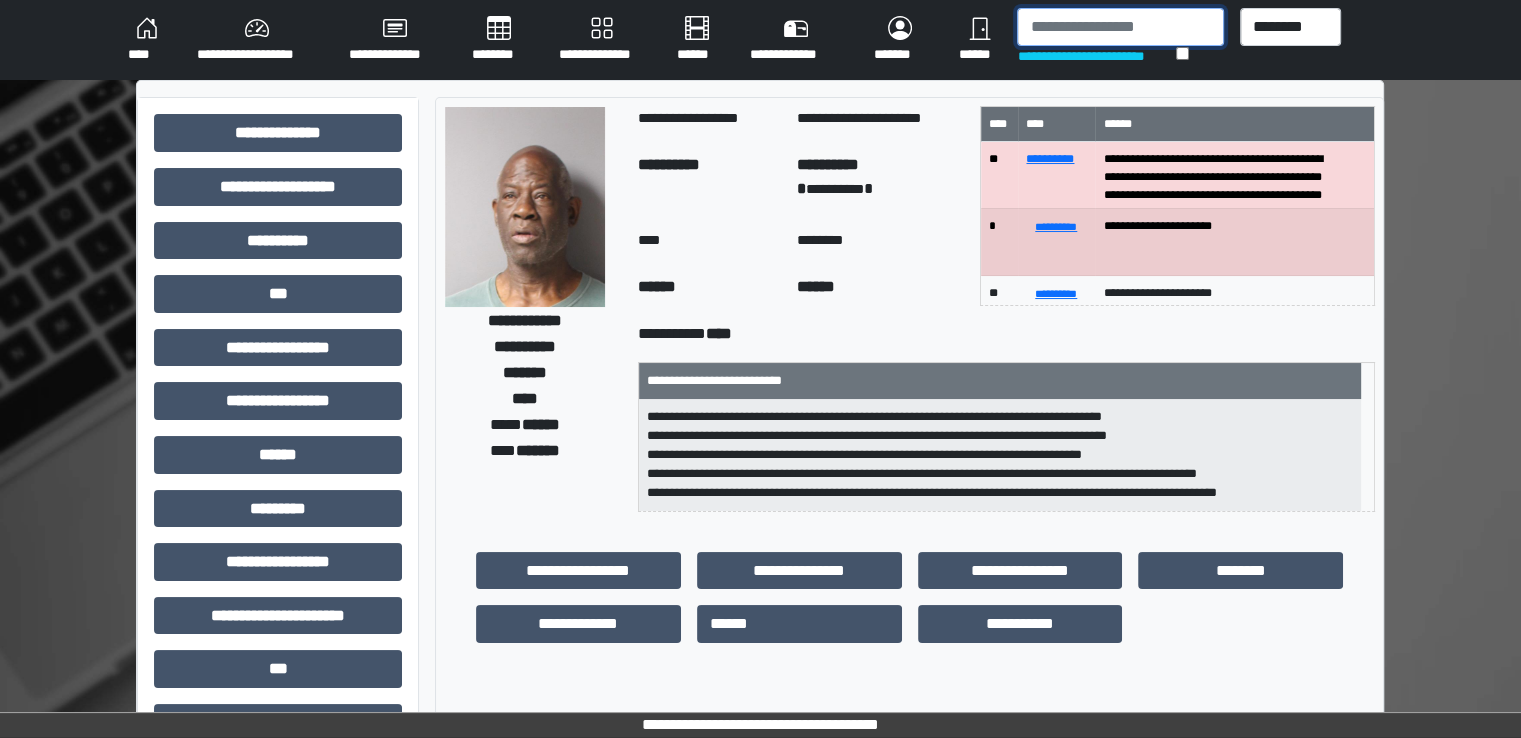 click at bounding box center (1120, 27) 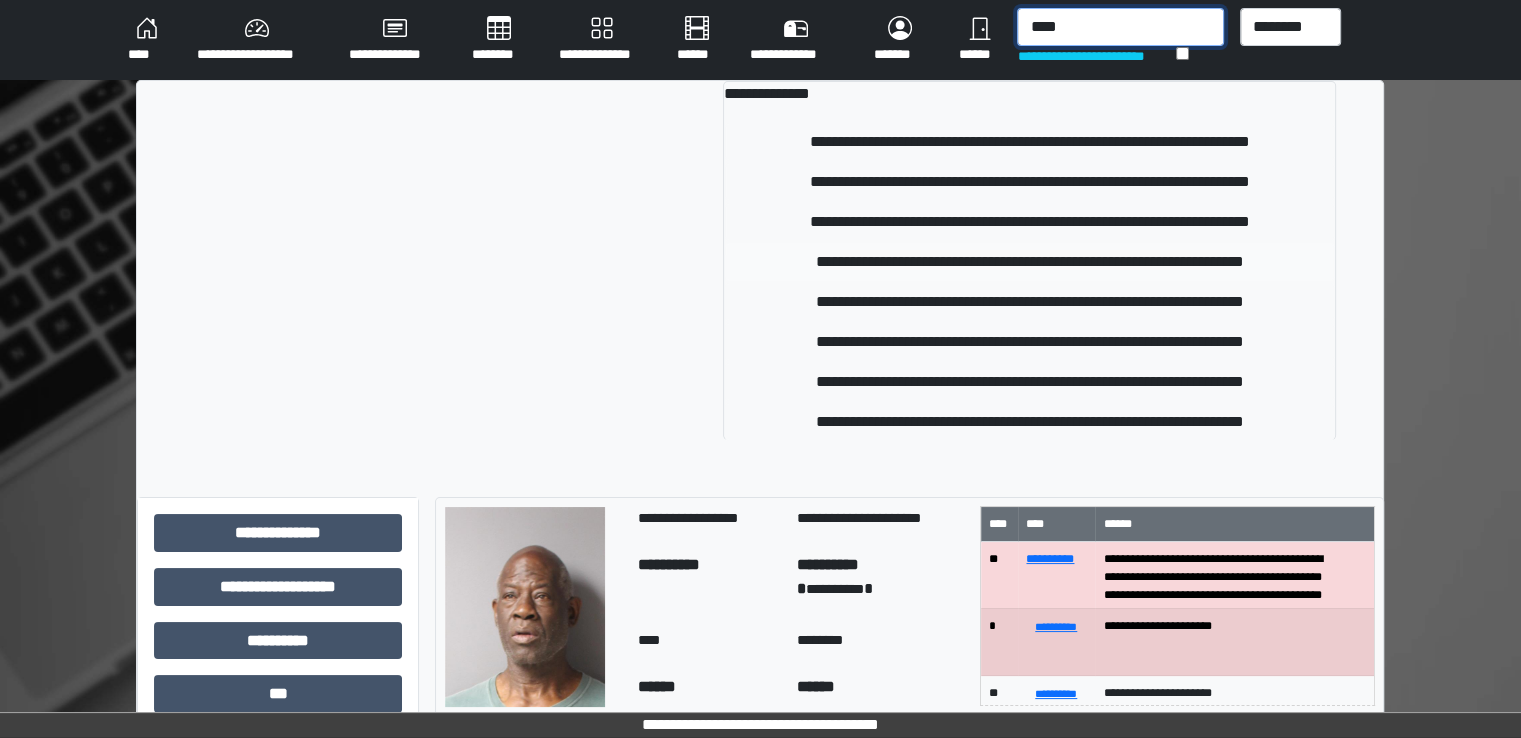 type on "****" 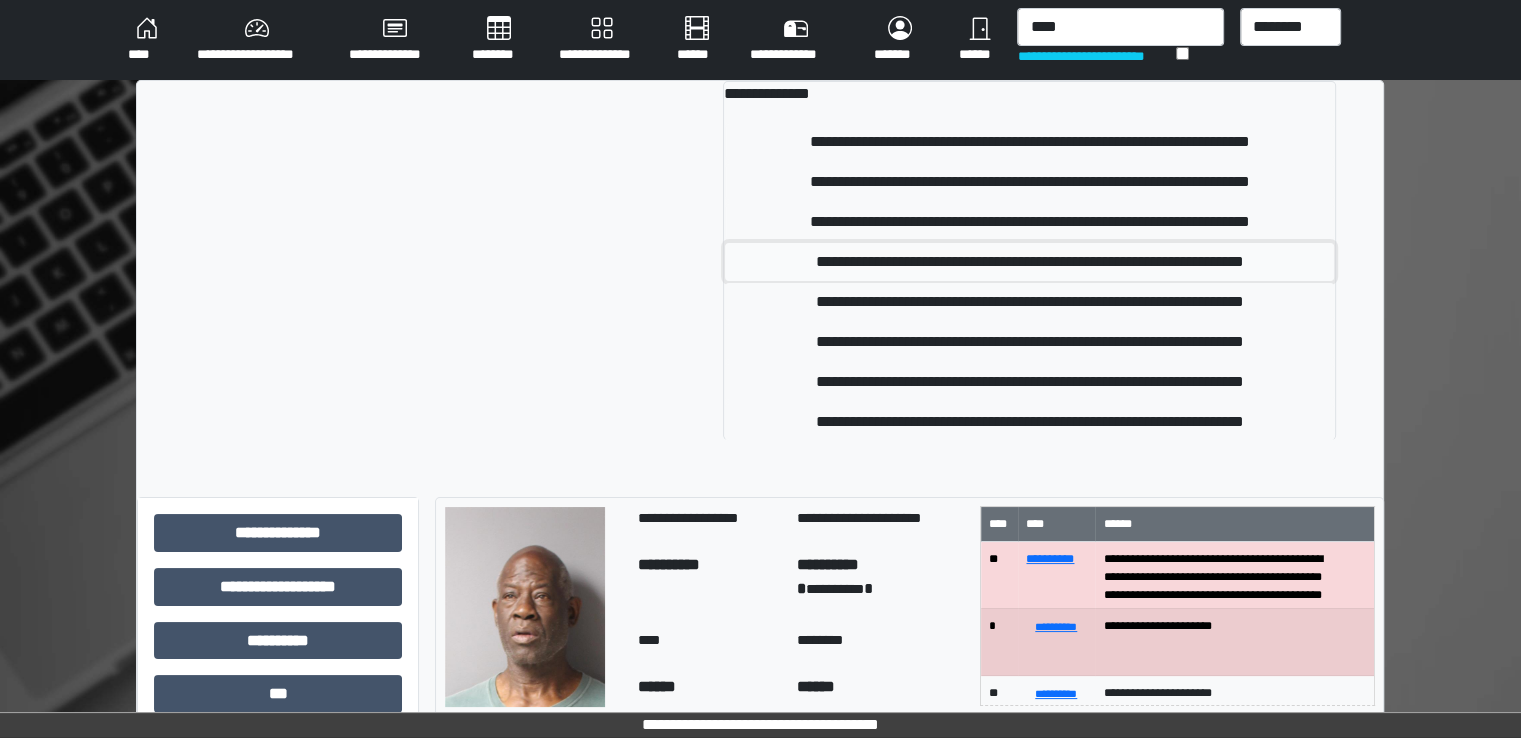 click on "**********" at bounding box center (1029, 262) 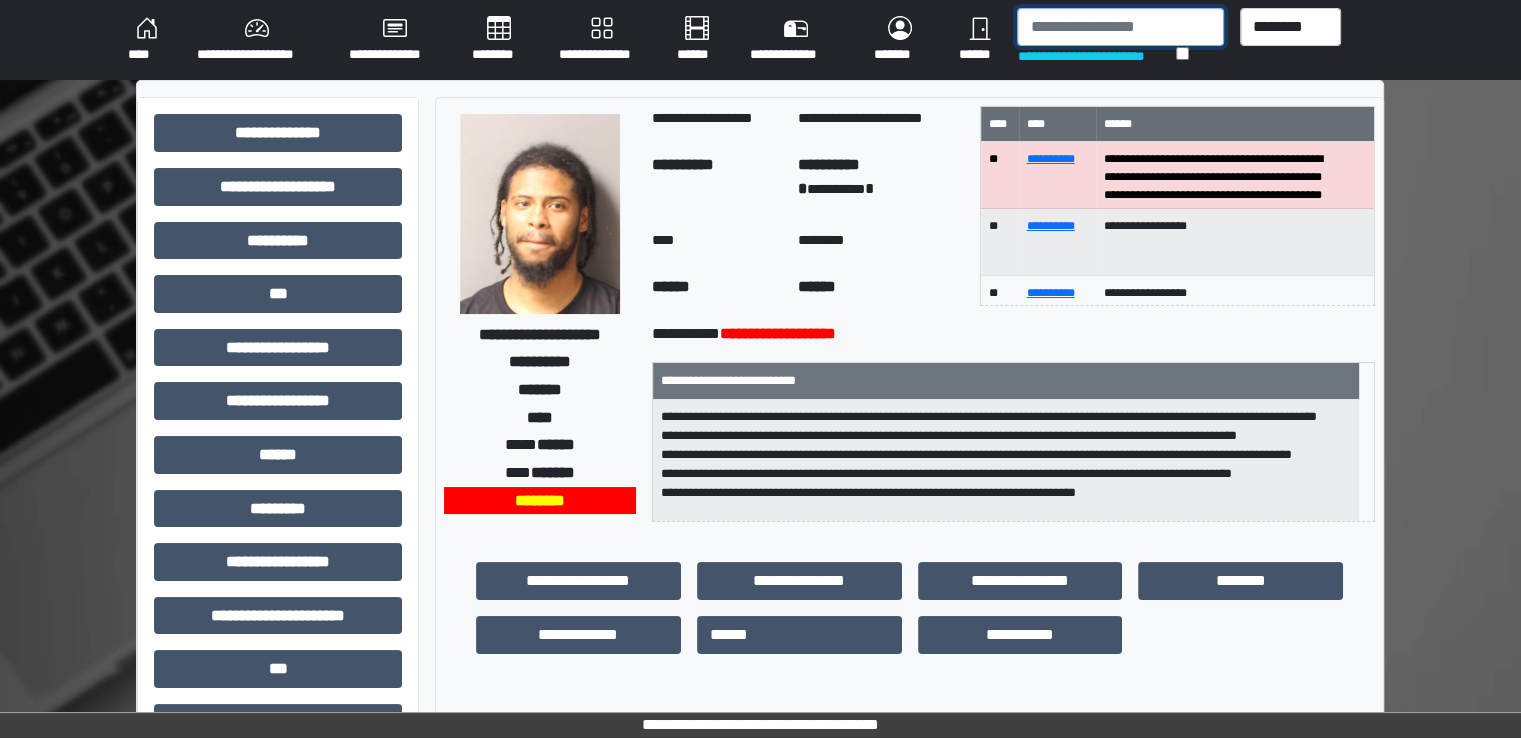 click at bounding box center (1120, 27) 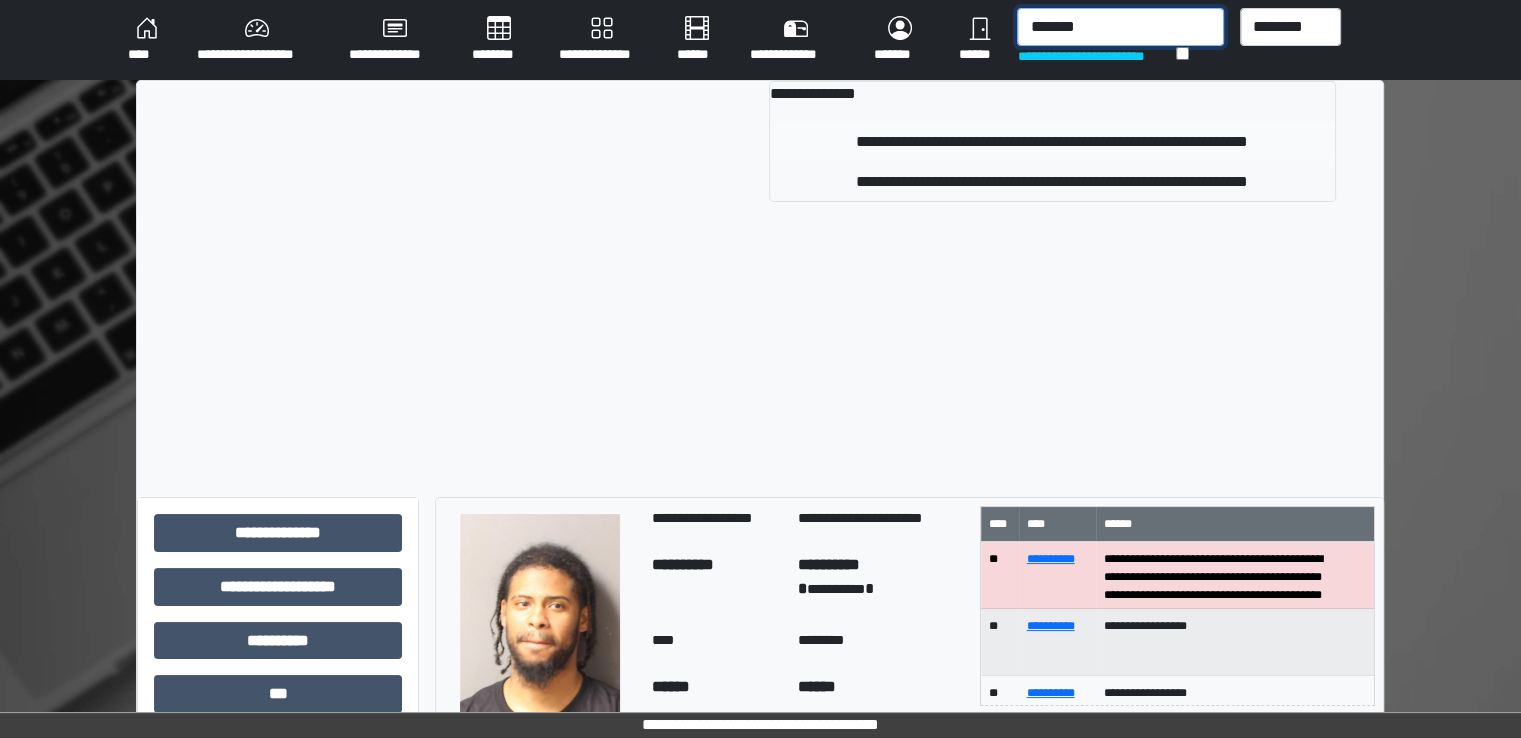 type on "*******" 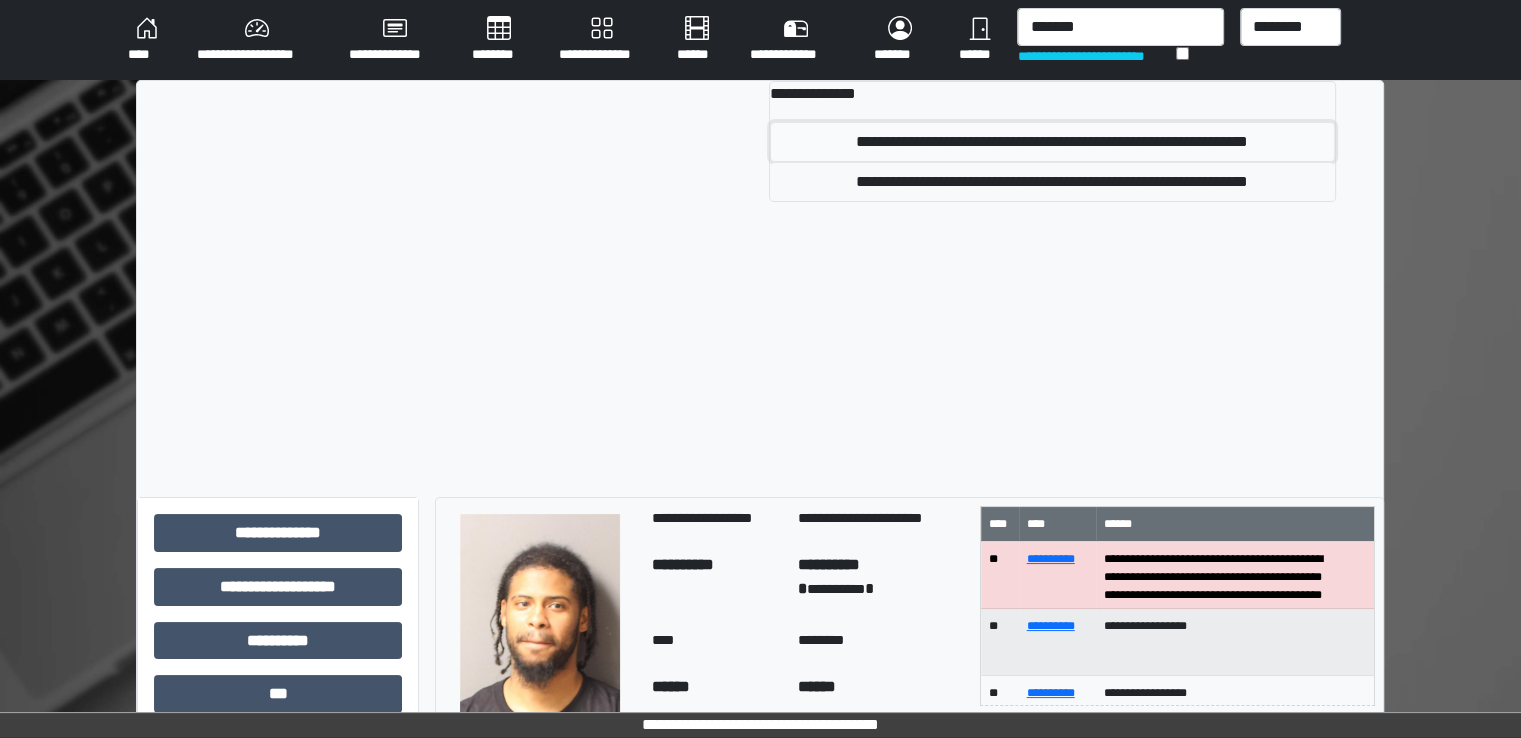 click on "**********" at bounding box center [1052, 142] 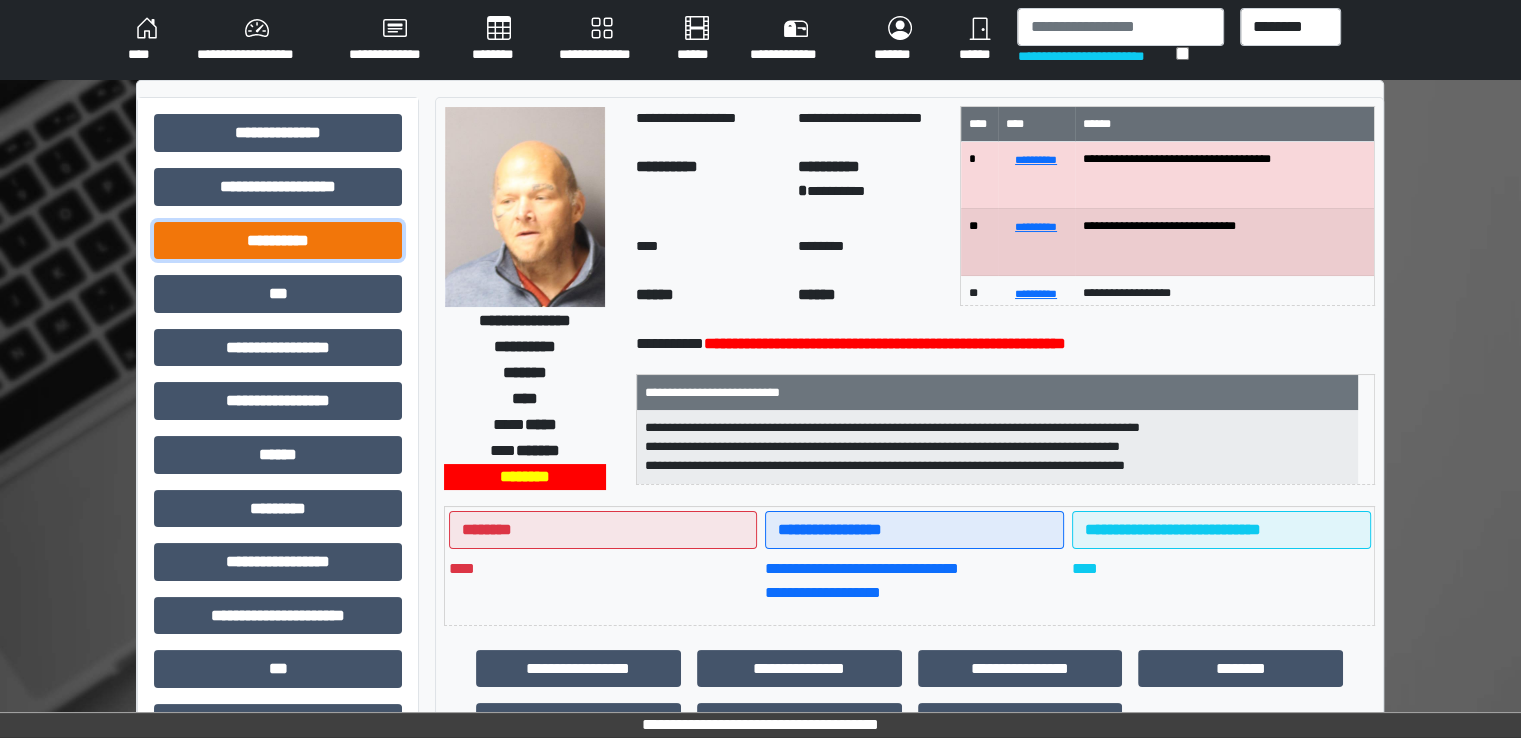 click on "**********" at bounding box center (278, 241) 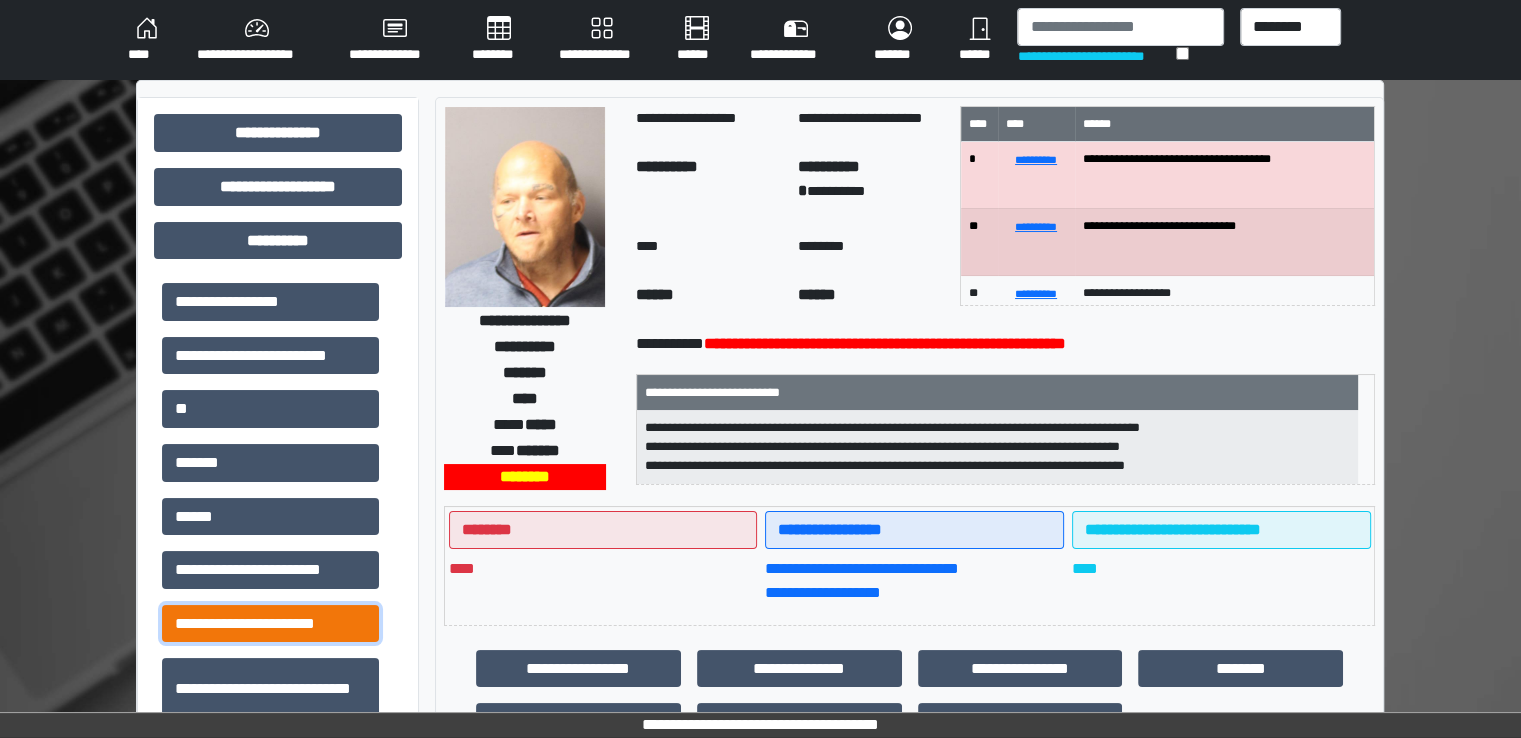 click on "**********" at bounding box center [270, 624] 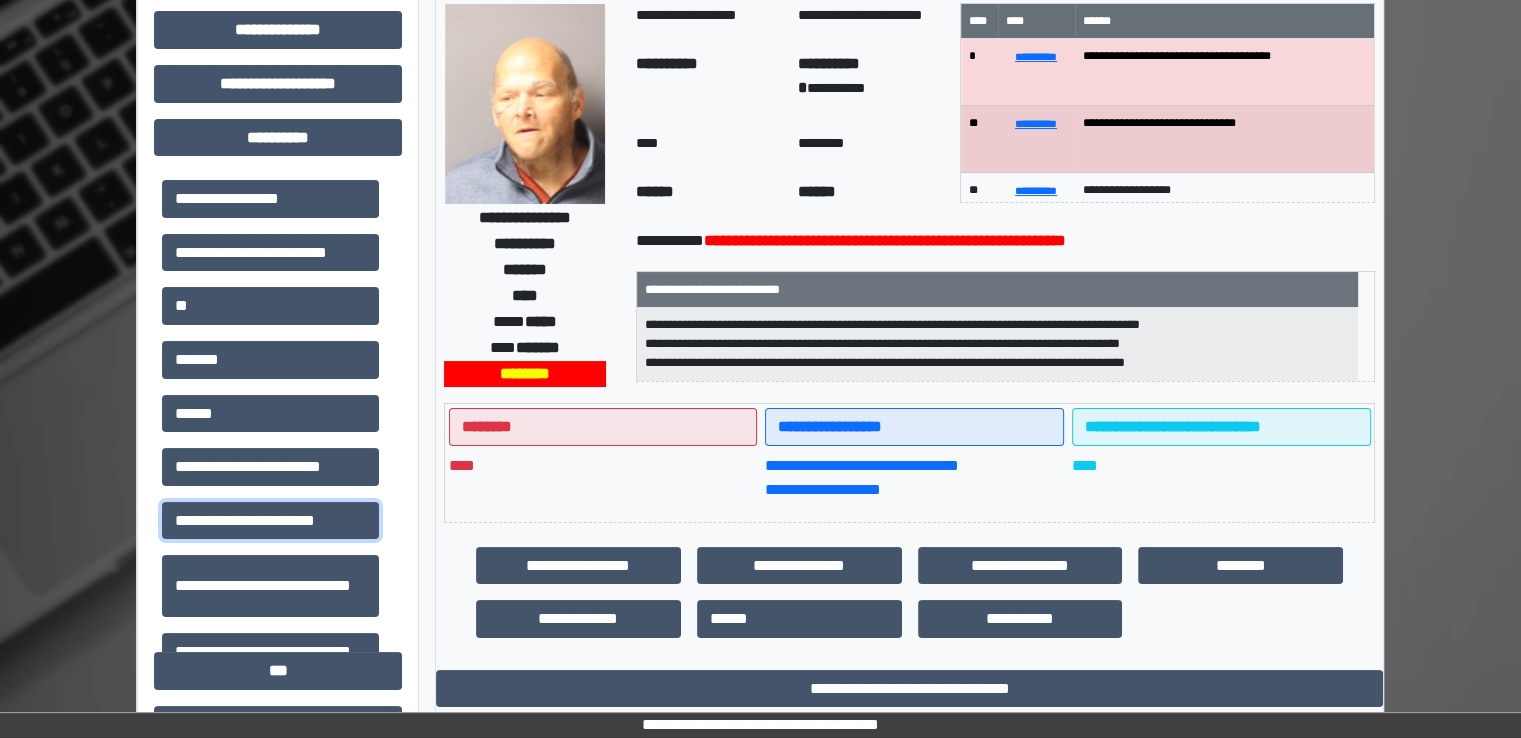 scroll, scrollTop: 100, scrollLeft: 0, axis: vertical 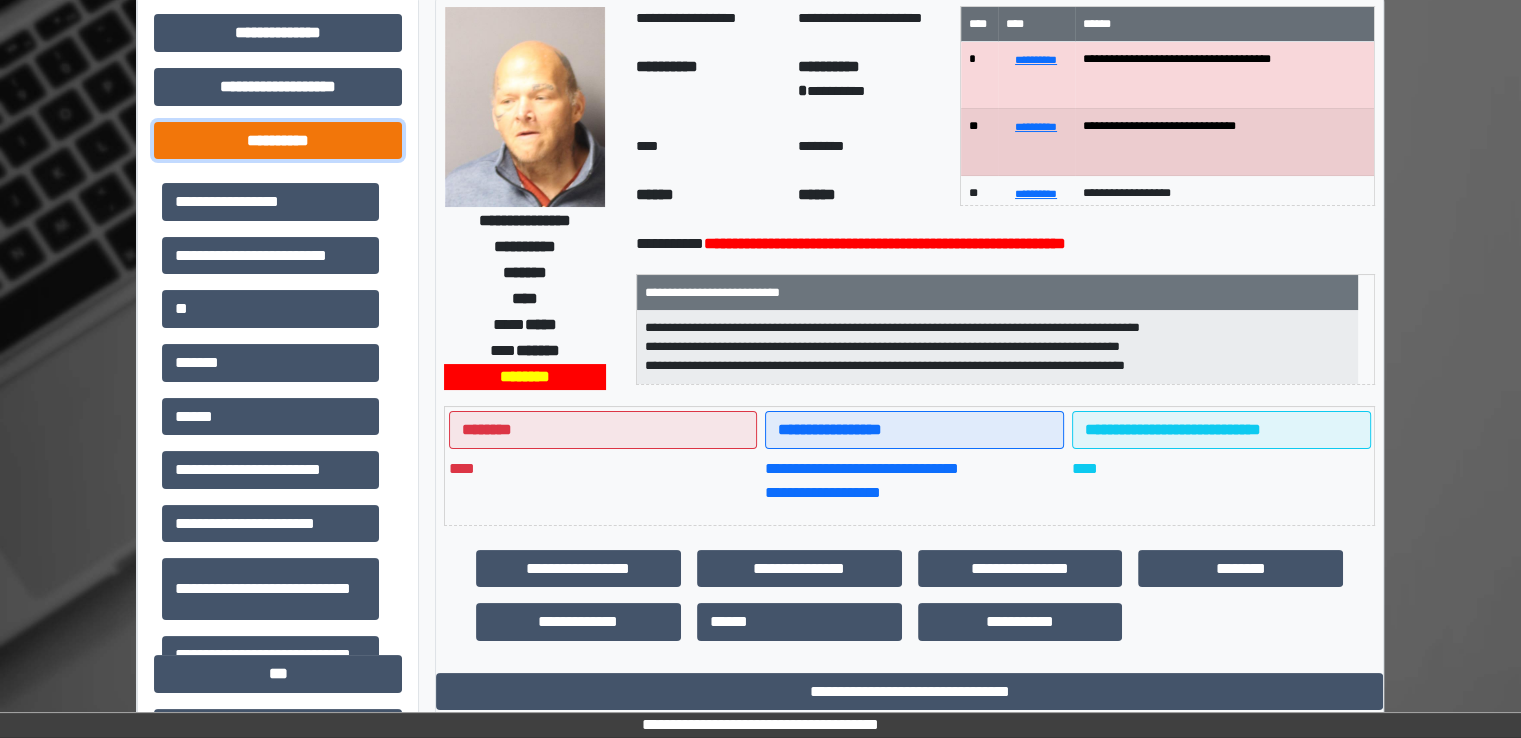 click on "**********" at bounding box center [278, 141] 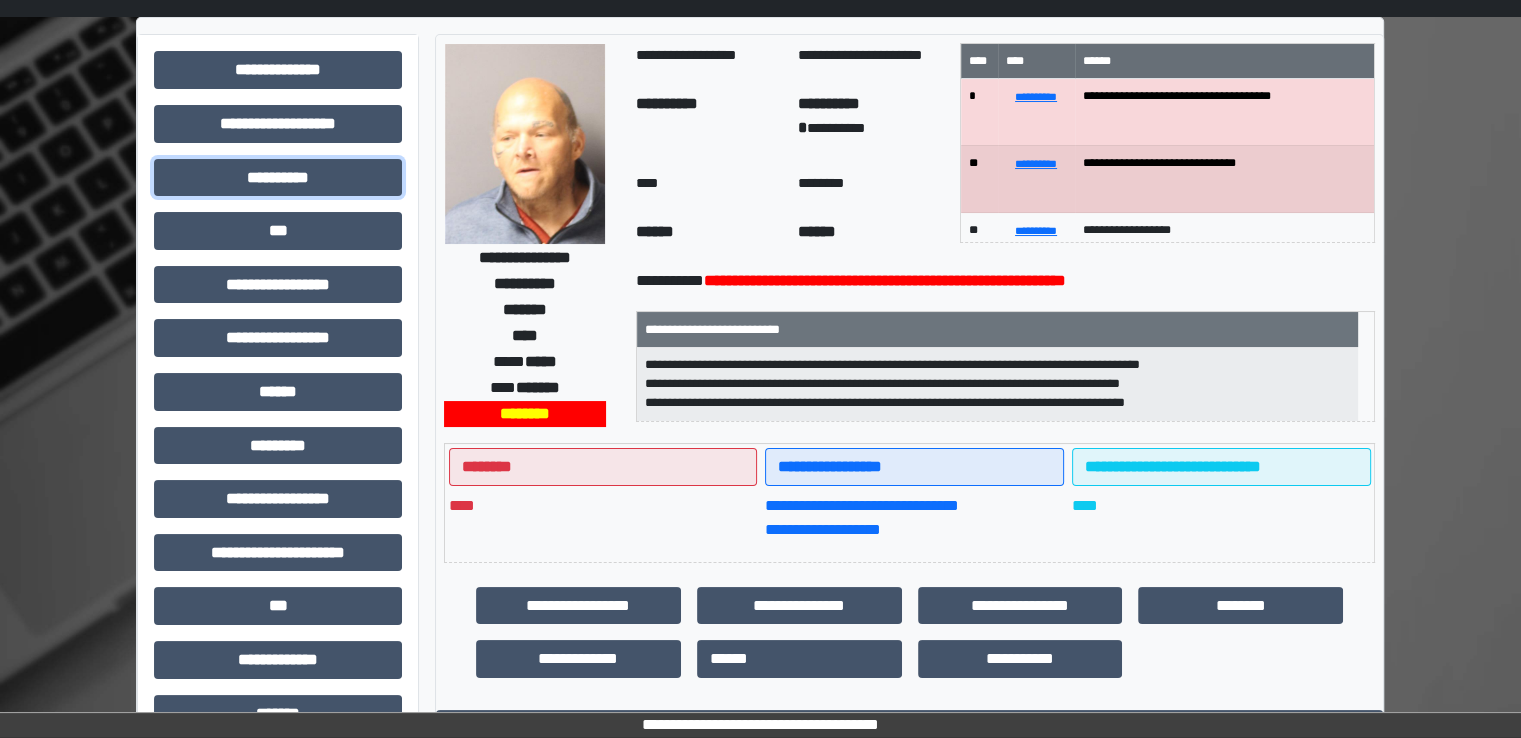 scroll, scrollTop: 0, scrollLeft: 0, axis: both 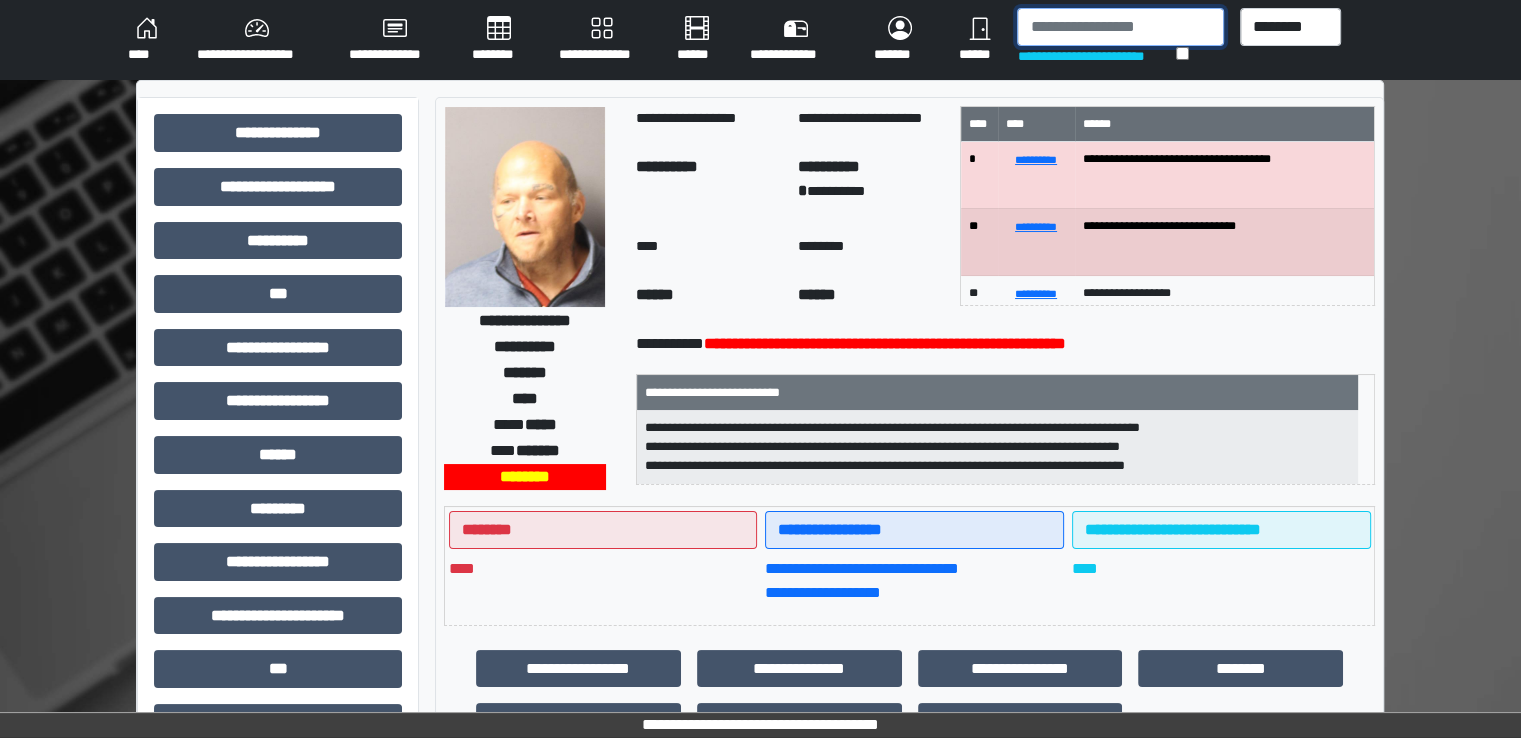 click at bounding box center [1120, 27] 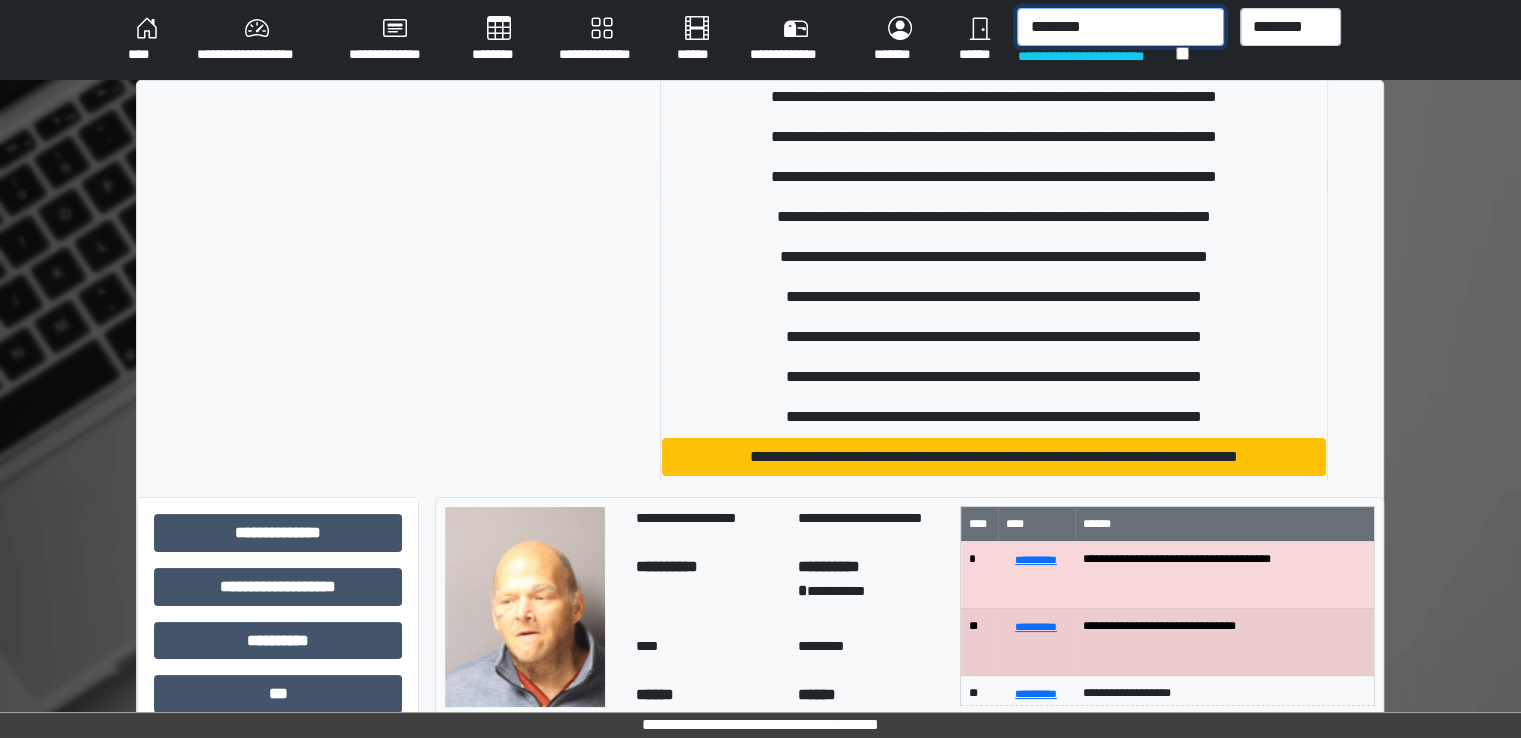 scroll, scrollTop: 608, scrollLeft: 0, axis: vertical 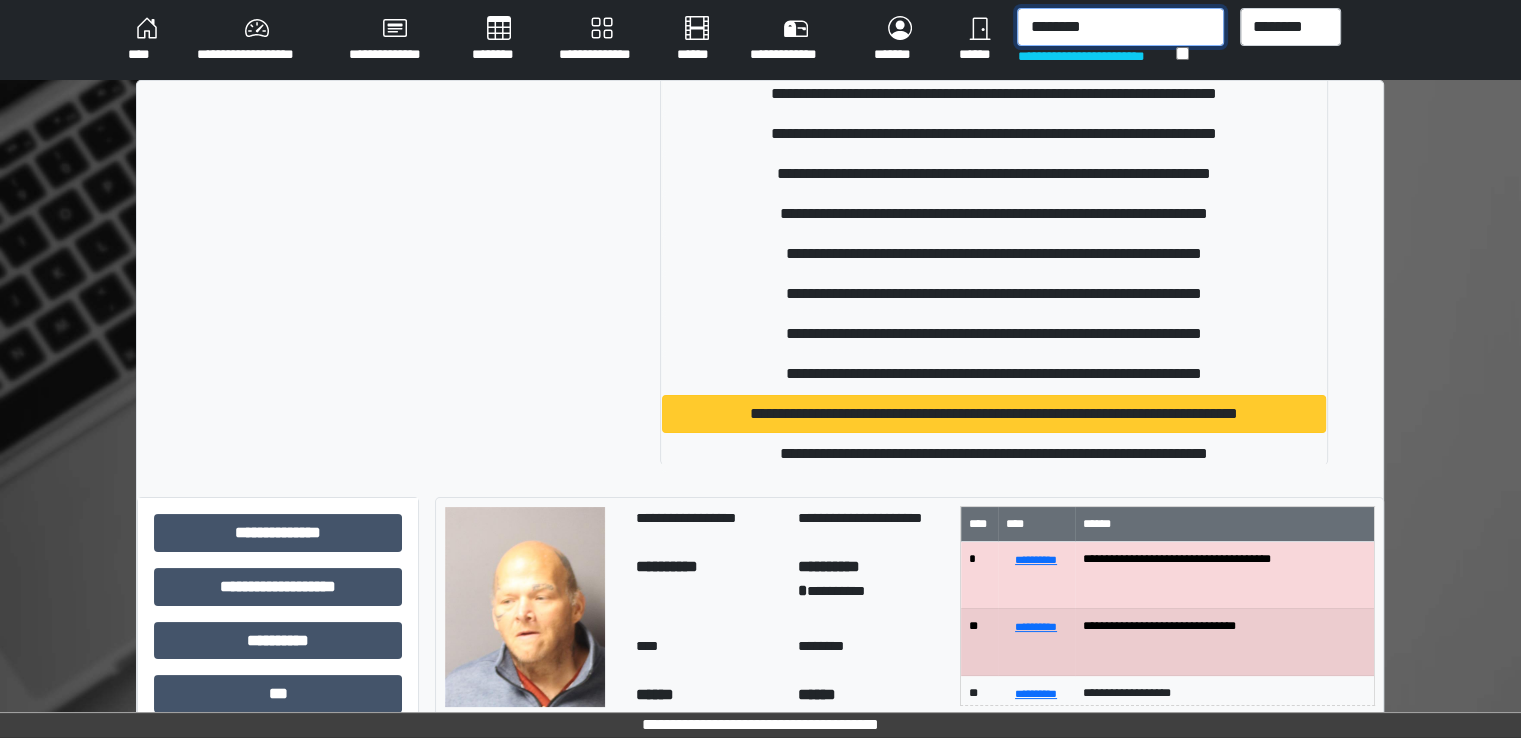 type on "********" 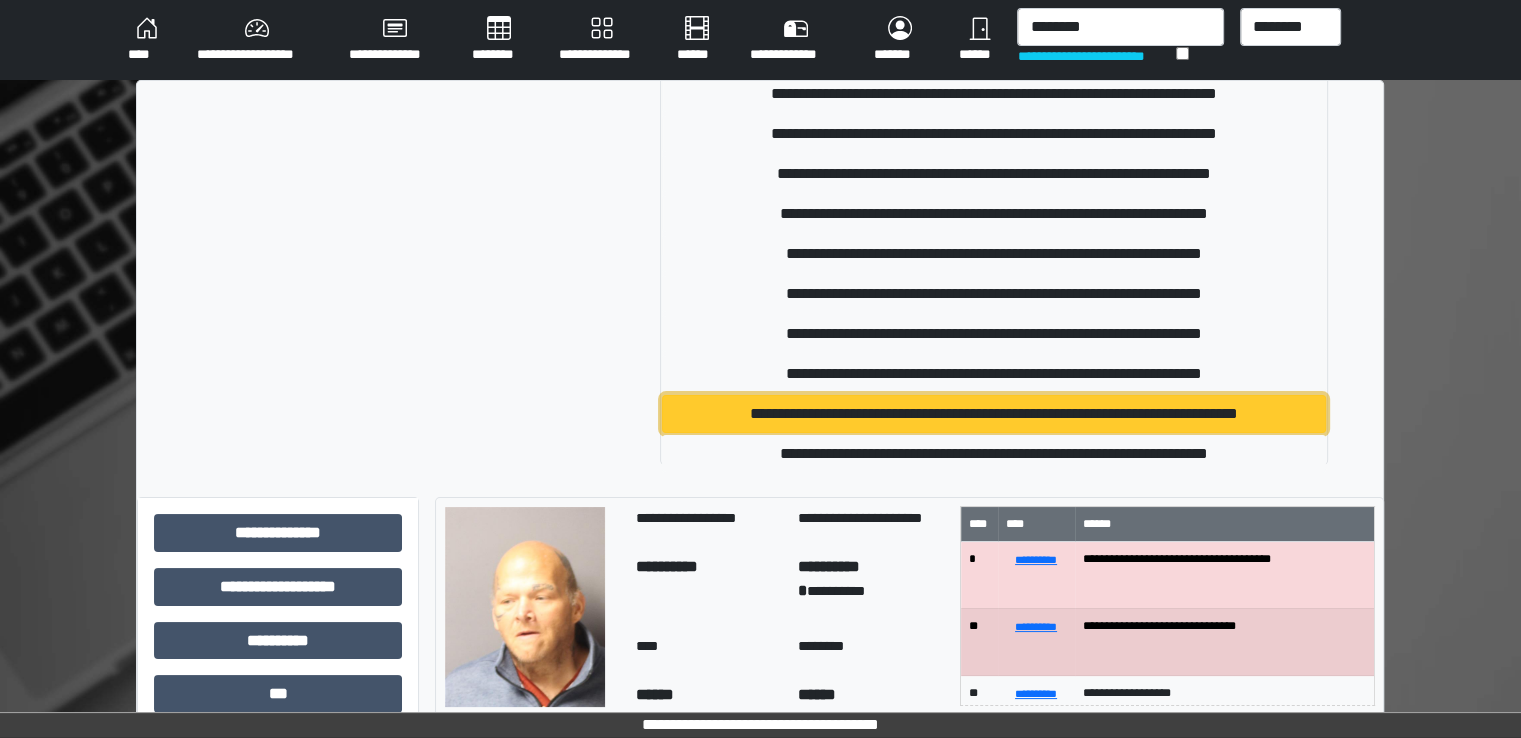 click on "**********" at bounding box center [994, 414] 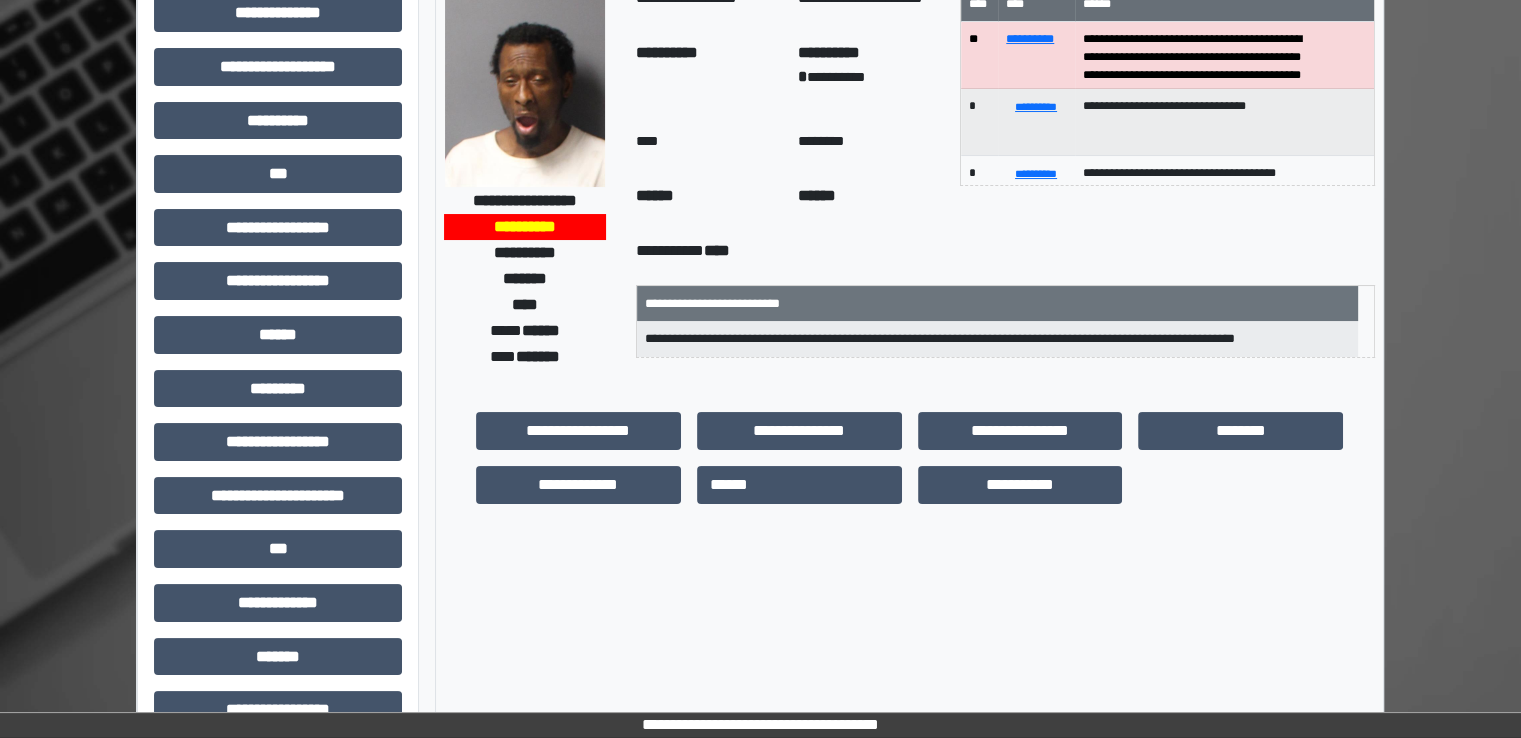 scroll, scrollTop: 428, scrollLeft: 0, axis: vertical 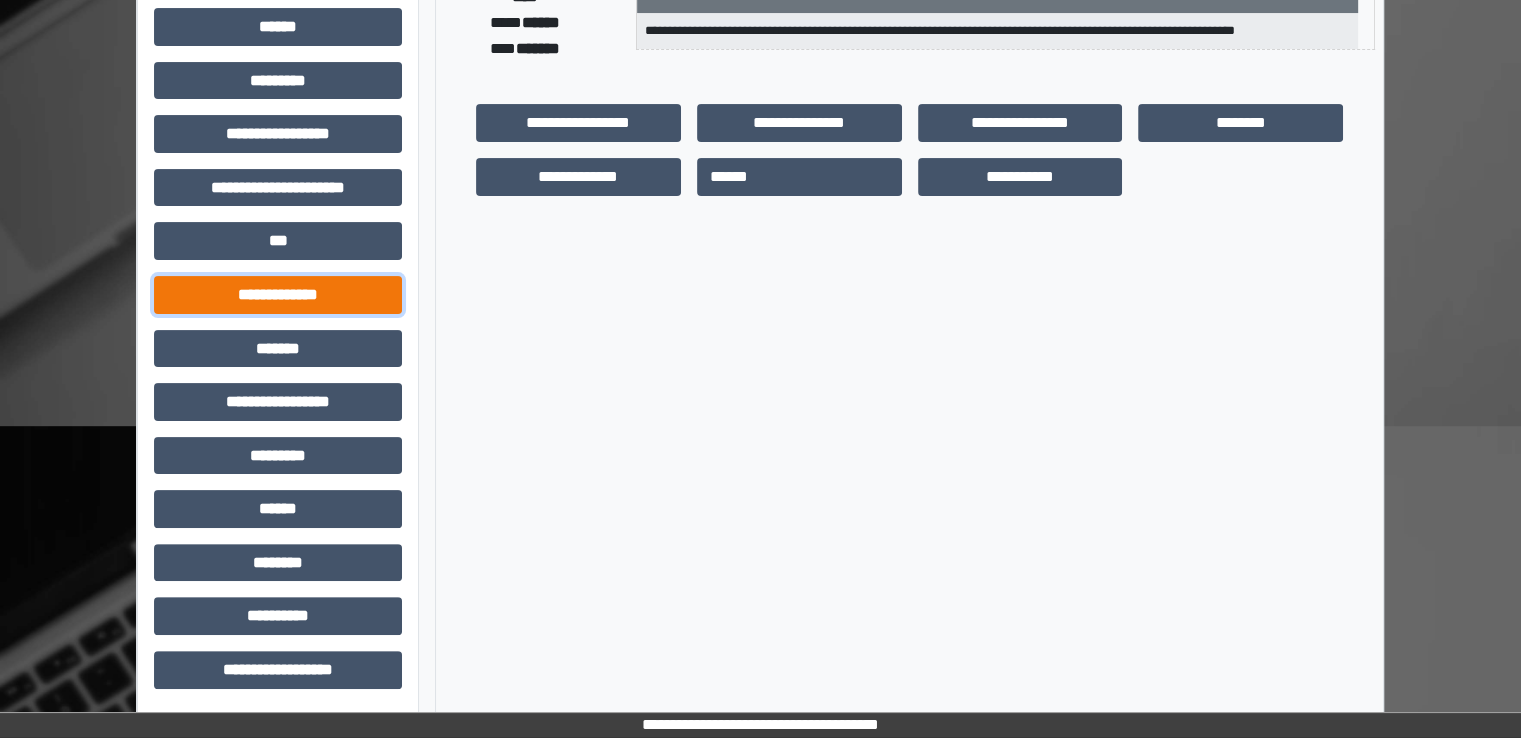 click on "**********" at bounding box center (278, 295) 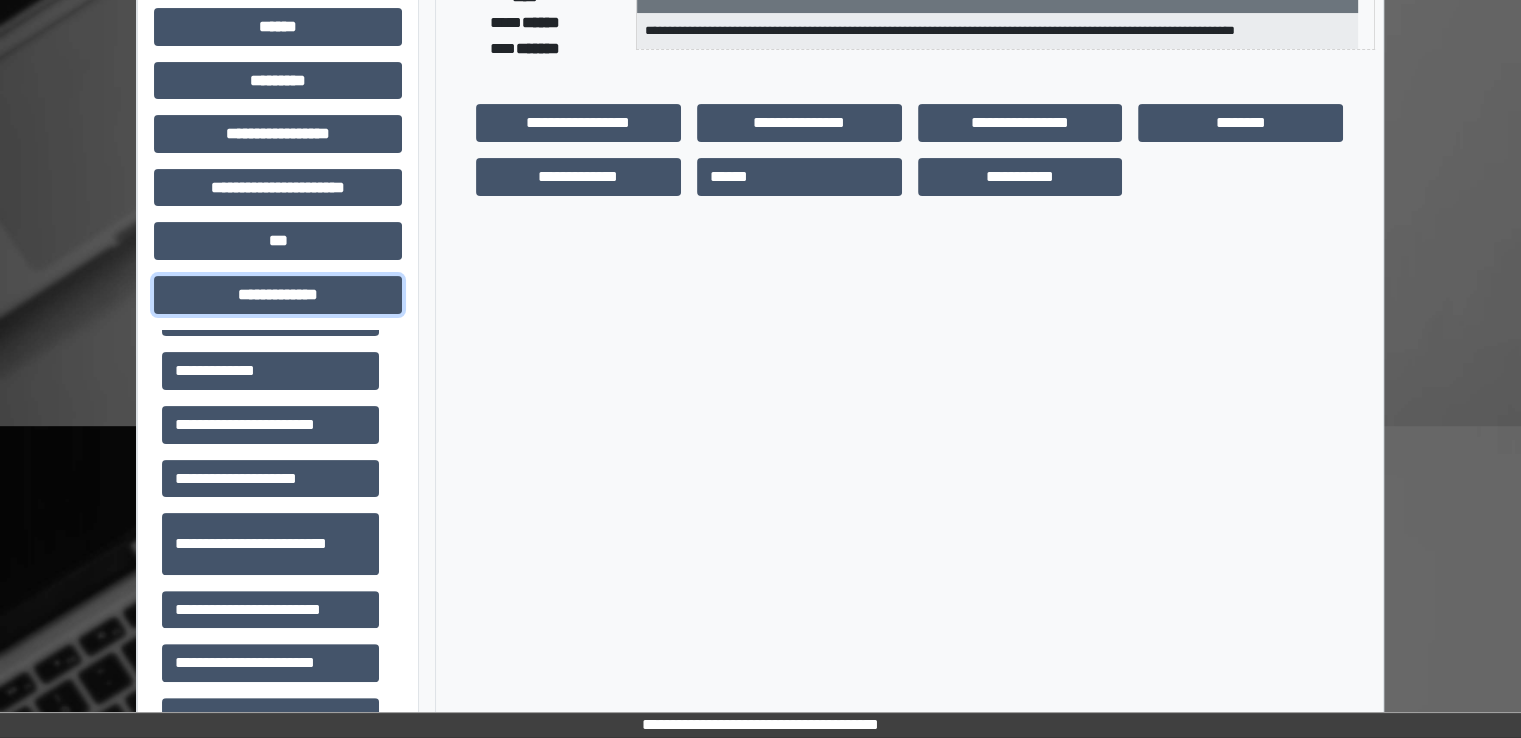scroll, scrollTop: 600, scrollLeft: 0, axis: vertical 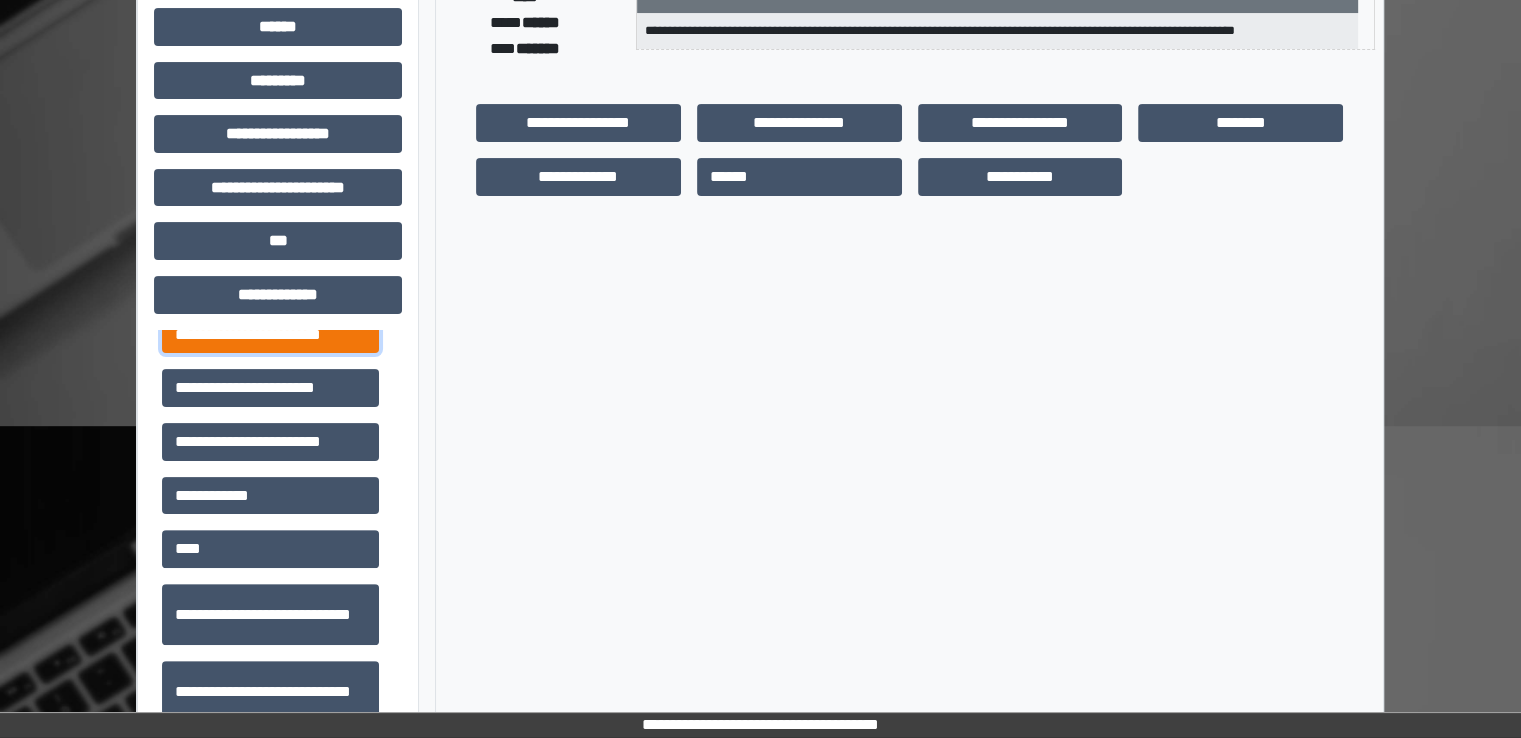 click on "**********" at bounding box center [270, 335] 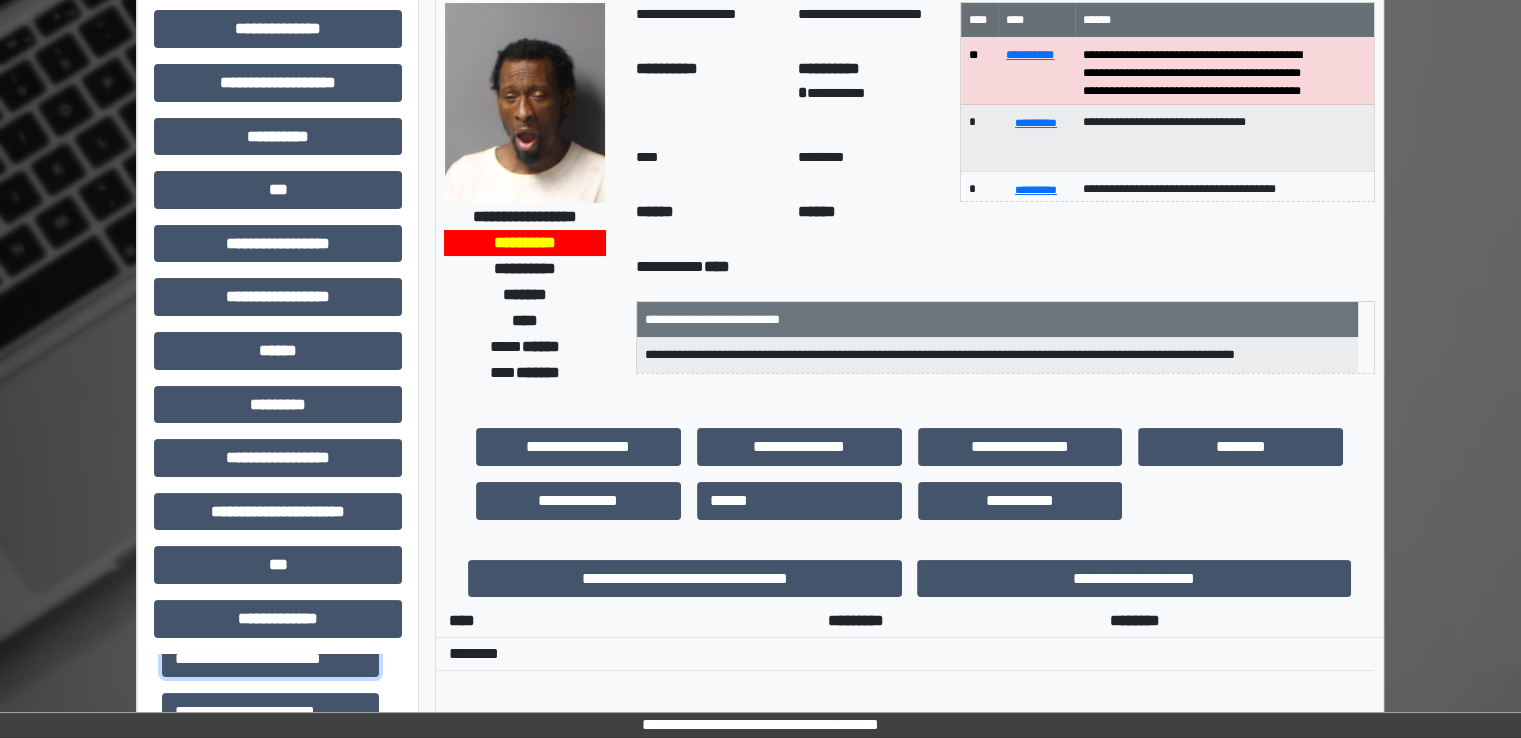 scroll, scrollTop: 0, scrollLeft: 0, axis: both 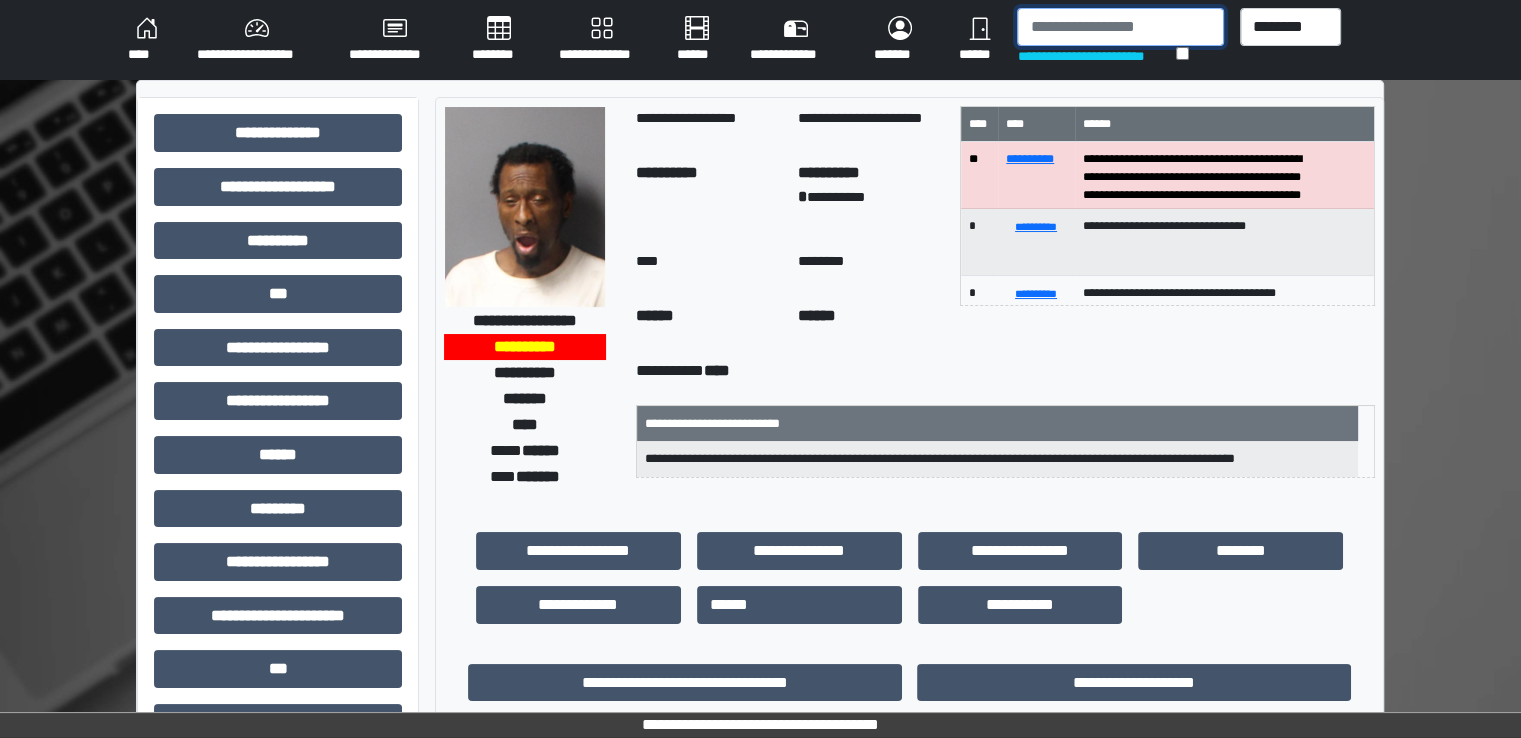 click at bounding box center [1120, 27] 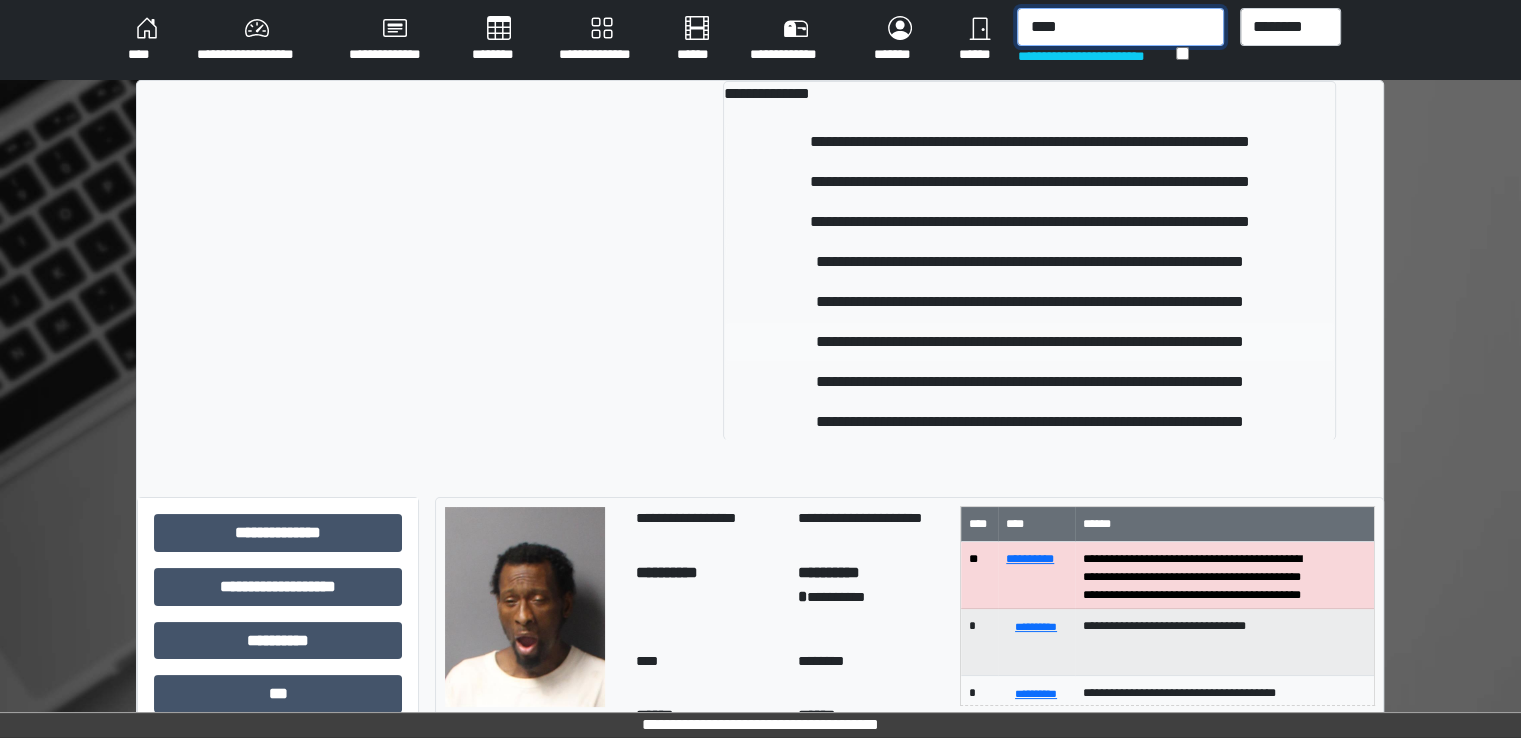 type on "****" 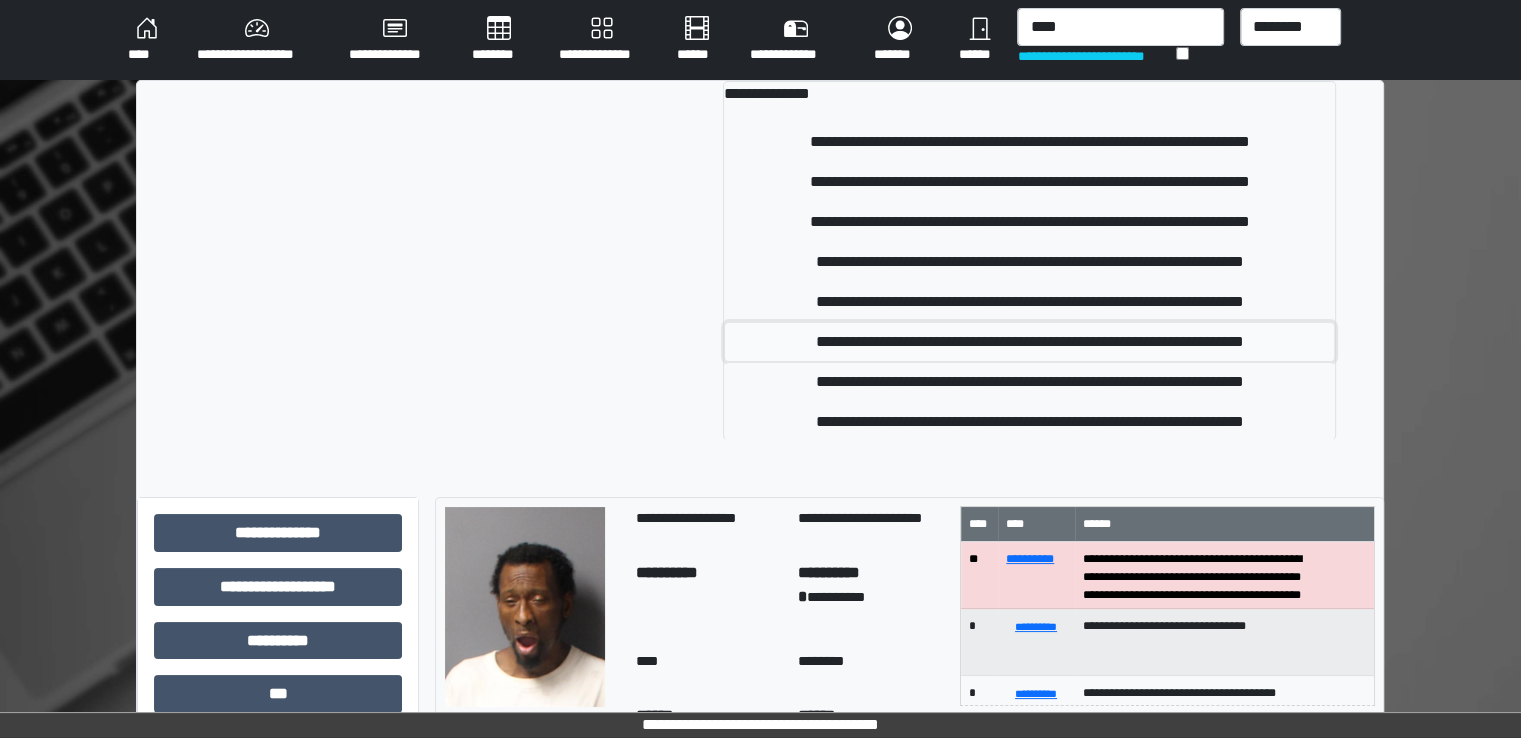 click on "**********" at bounding box center (1029, 342) 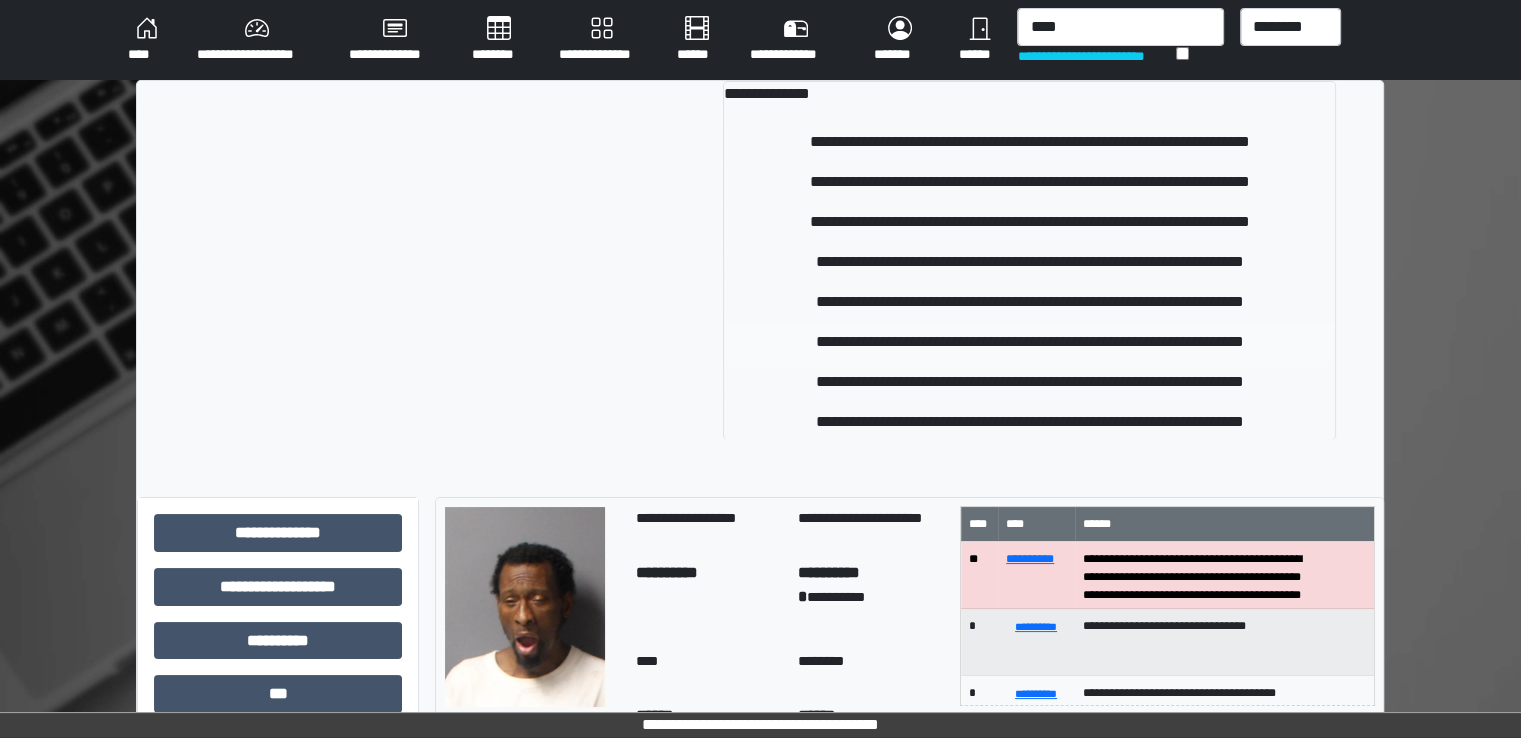 type 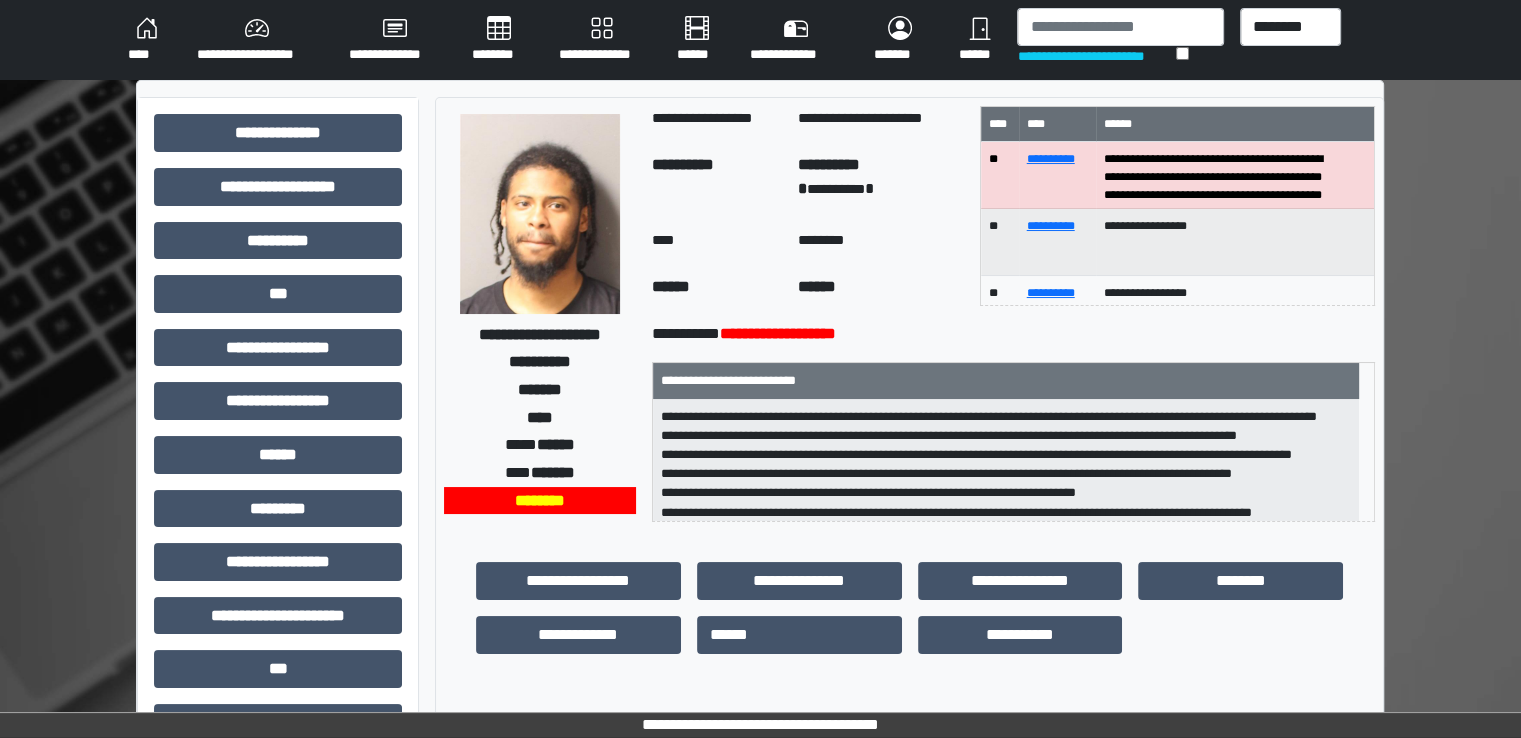 scroll, scrollTop: 428, scrollLeft: 0, axis: vertical 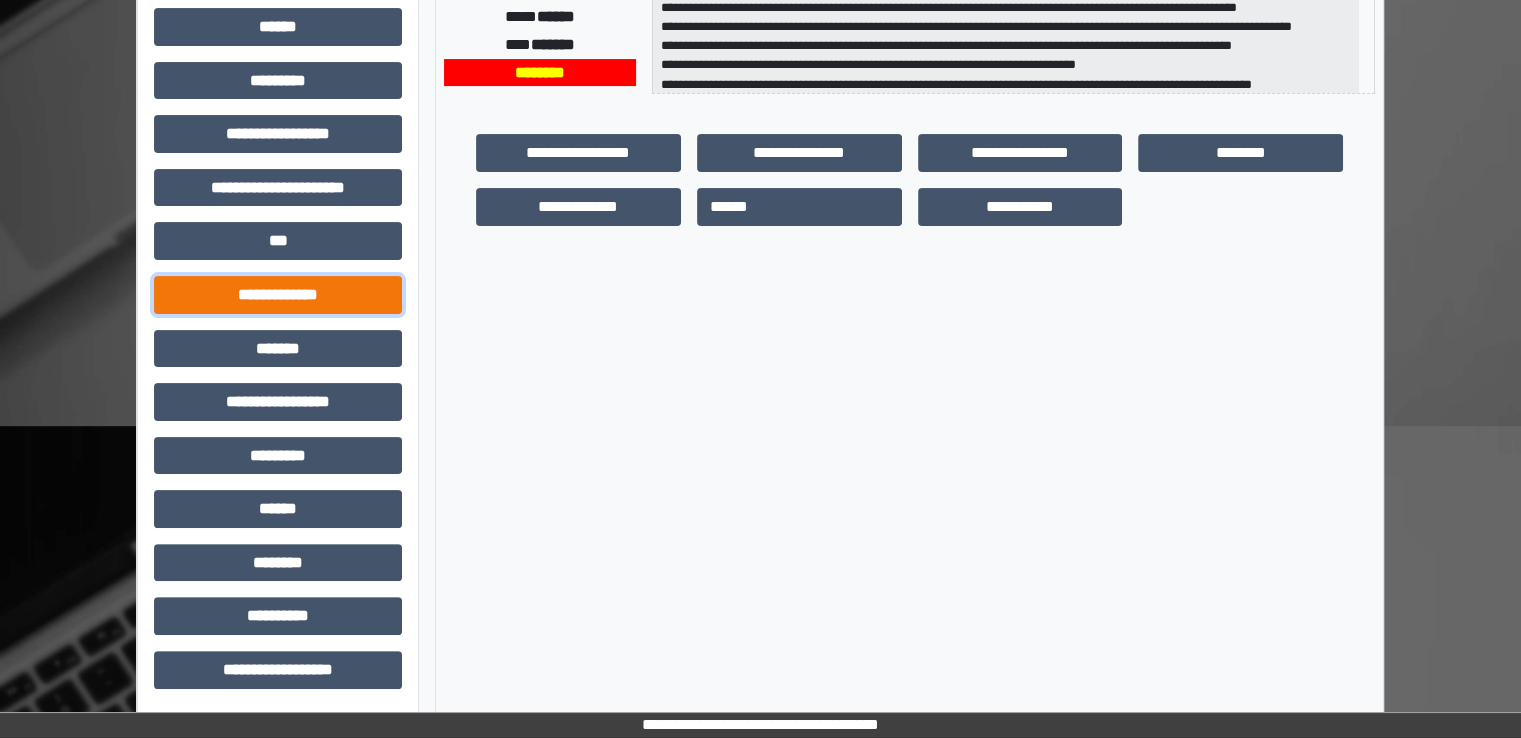 drag, startPoint x: 353, startPoint y: 289, endPoint x: 330, endPoint y: 309, distance: 30.479502 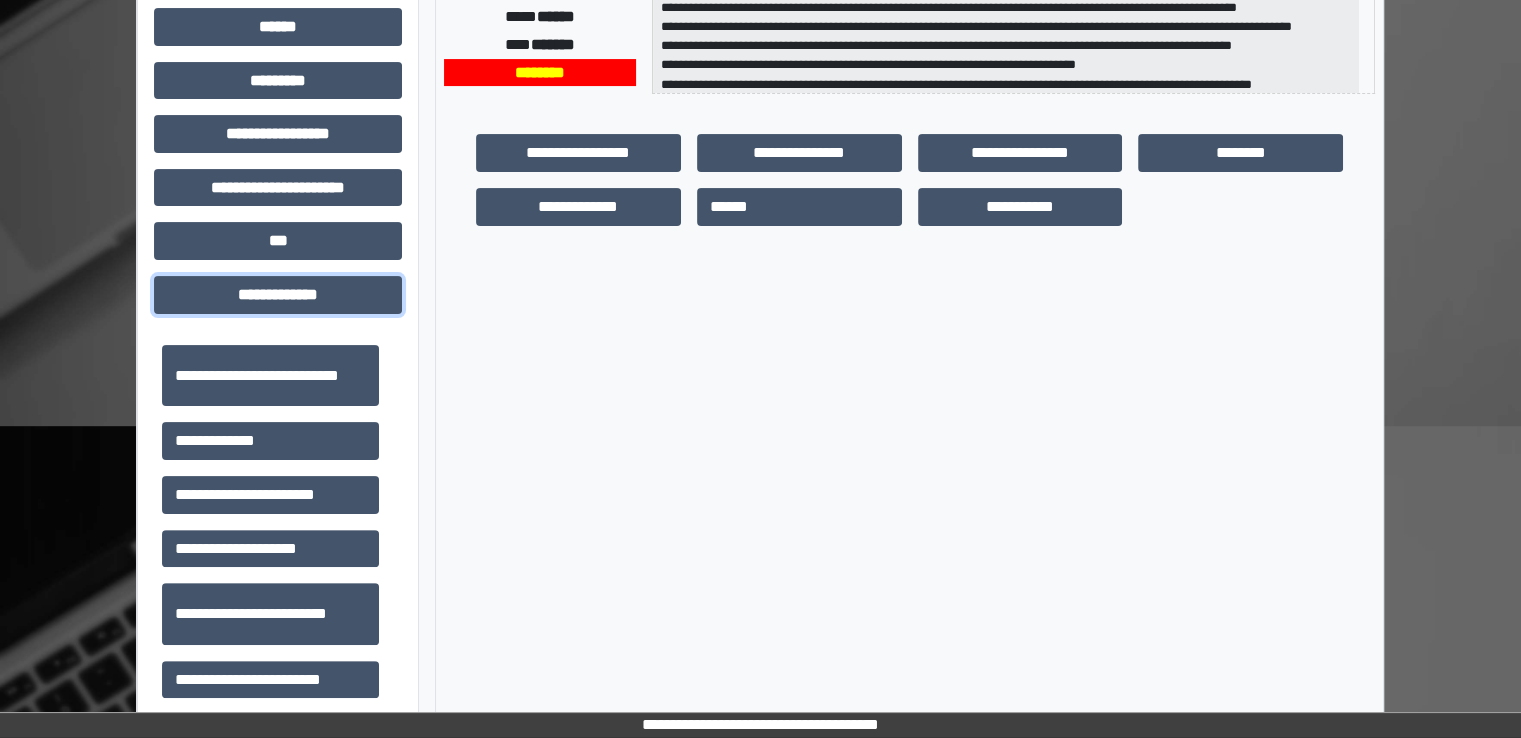 scroll, scrollTop: 500, scrollLeft: 0, axis: vertical 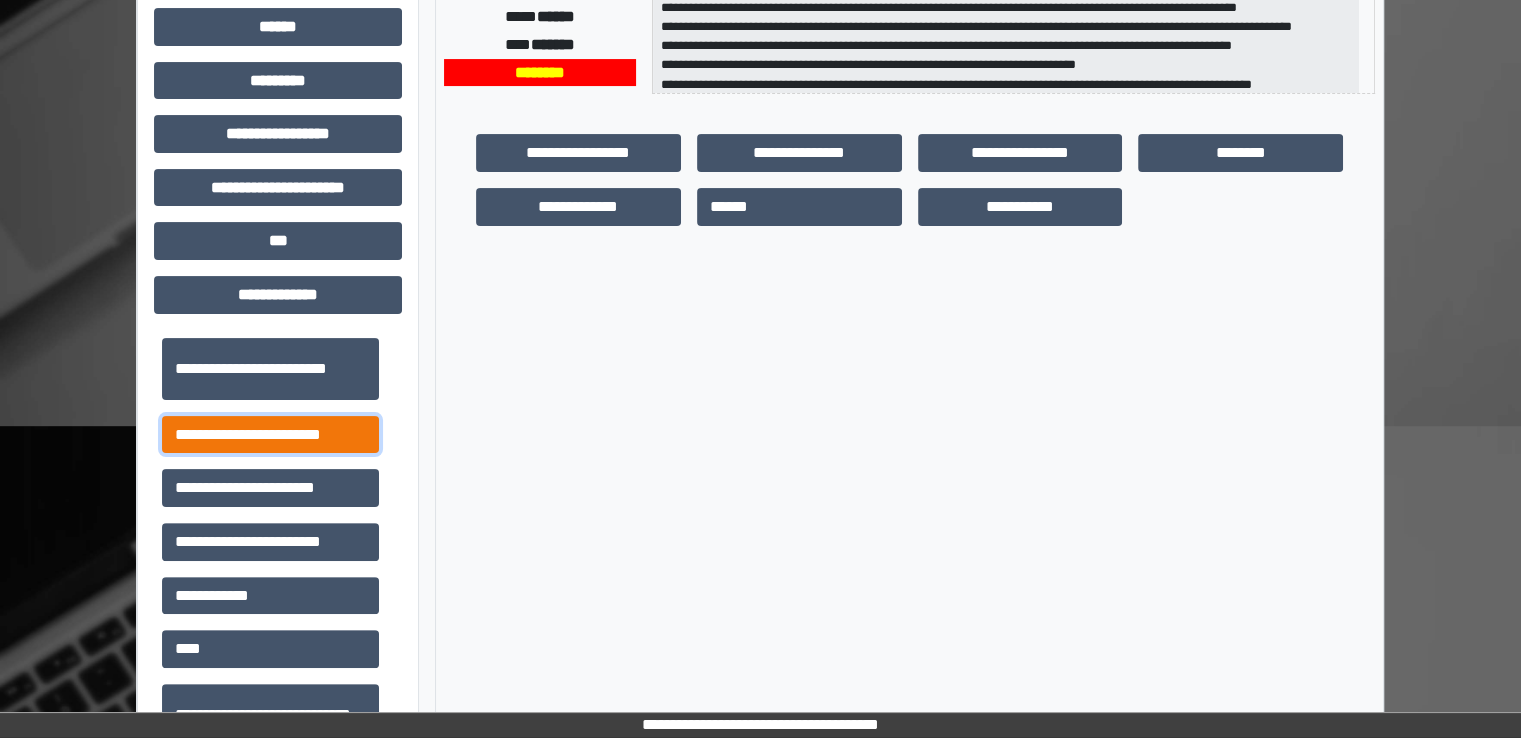 click on "**********" at bounding box center [270, 435] 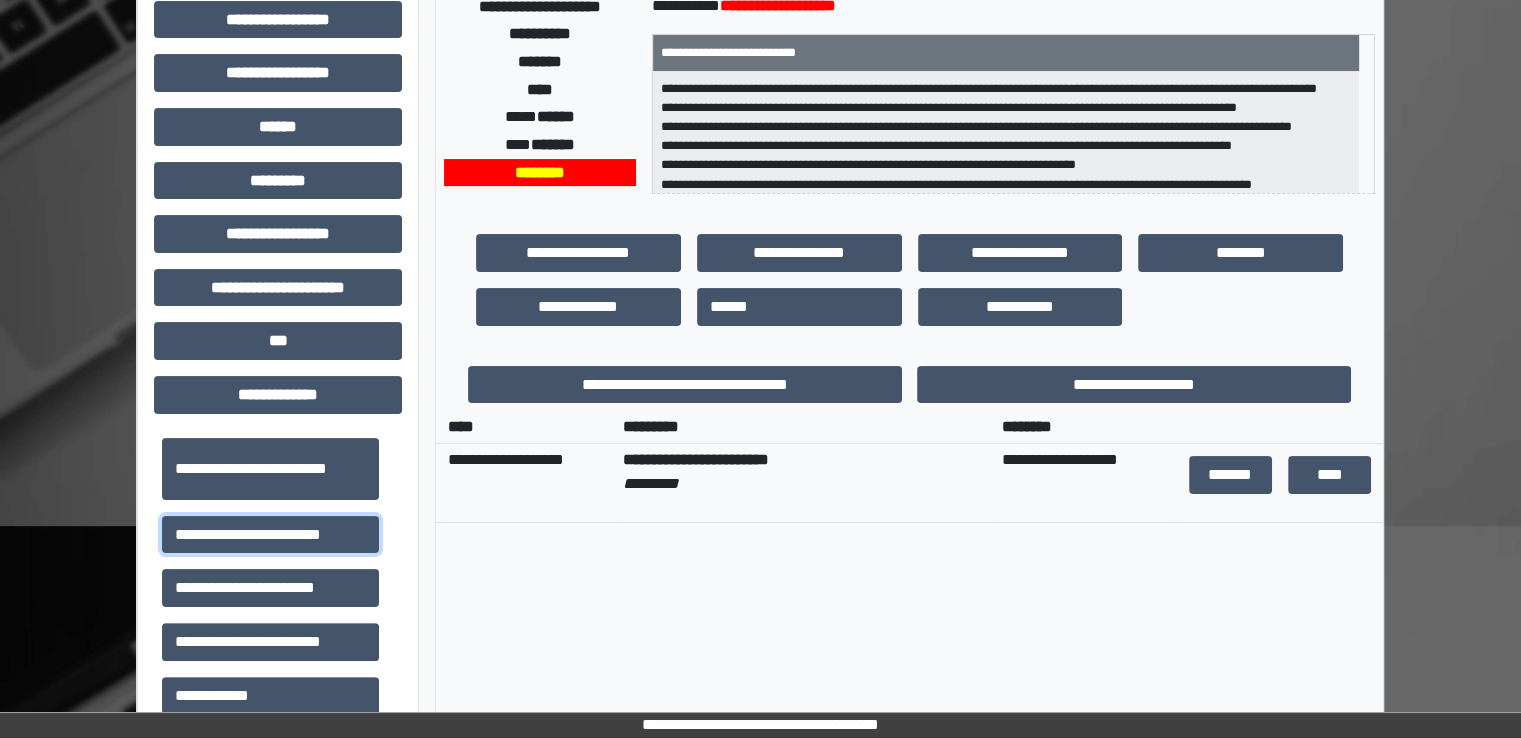 scroll, scrollTop: 0, scrollLeft: 0, axis: both 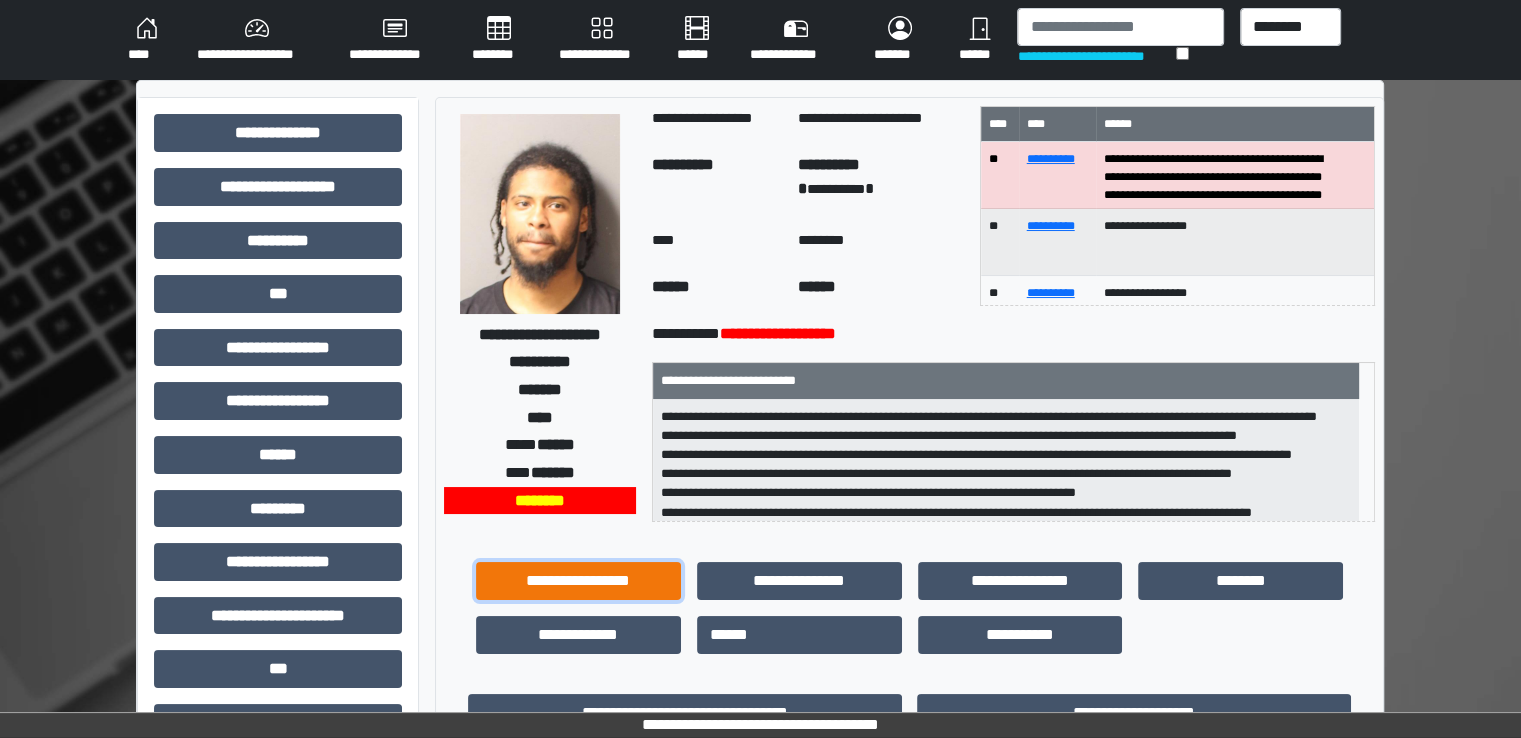 click on "**********" at bounding box center (578, 581) 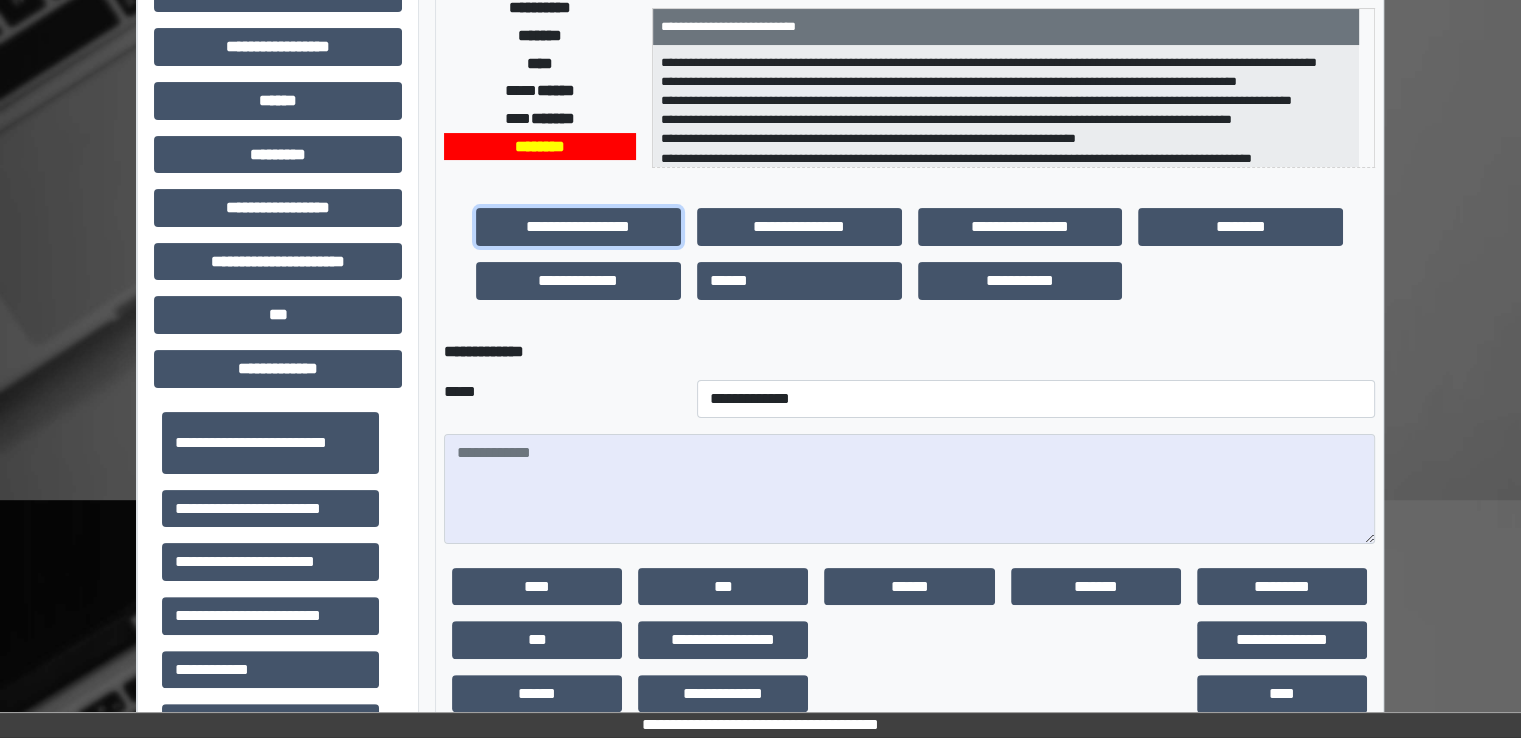 scroll, scrollTop: 400, scrollLeft: 0, axis: vertical 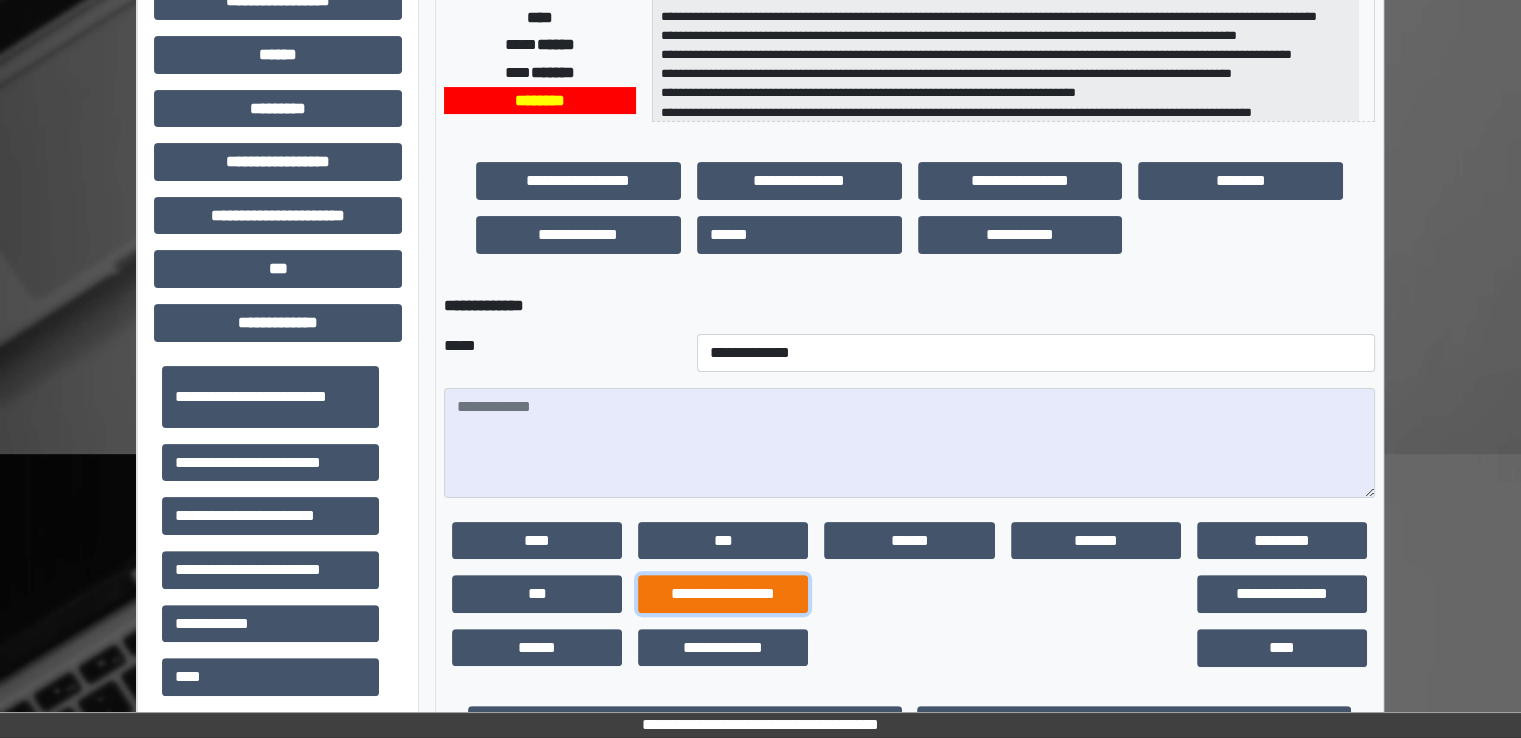 click on "**********" at bounding box center (723, 594) 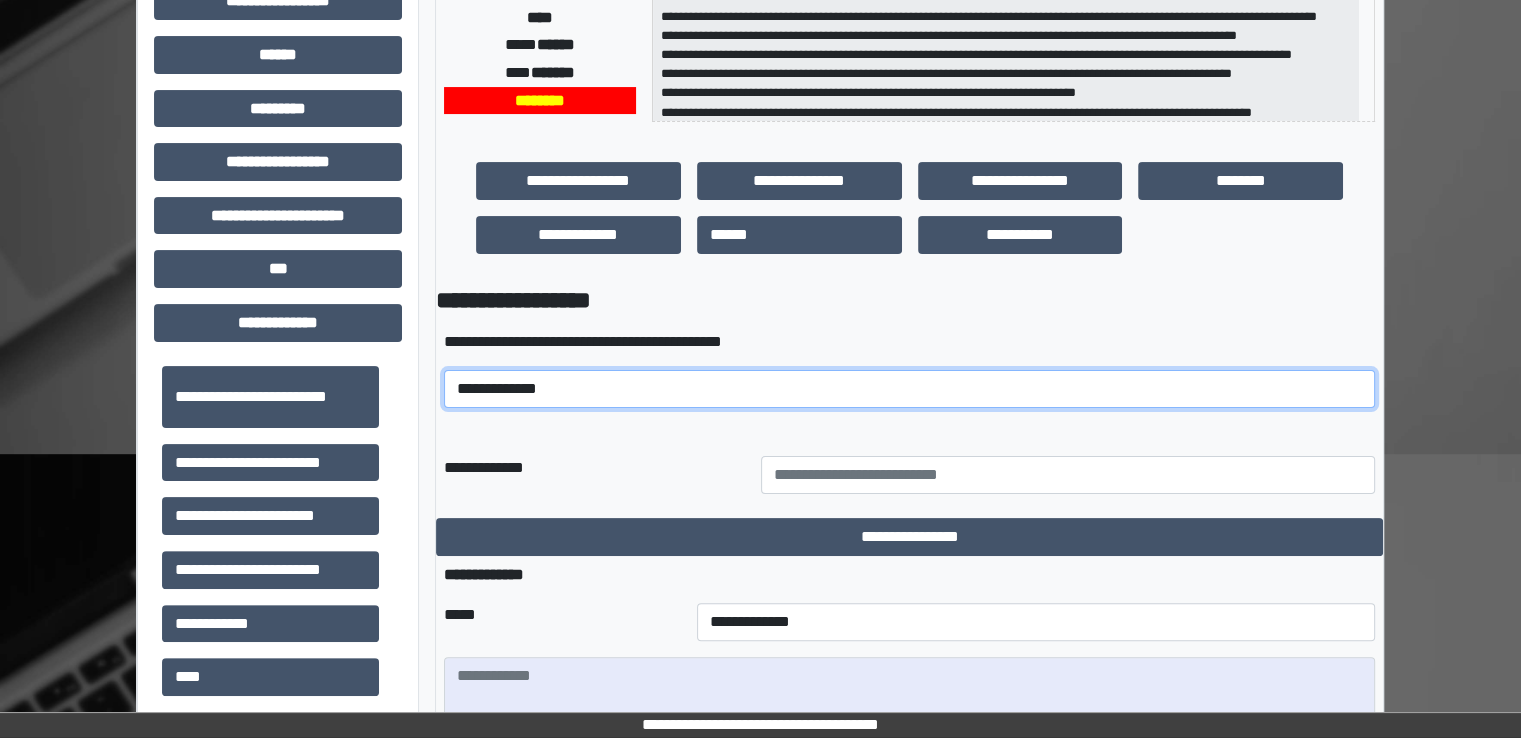 click on "**********" at bounding box center [909, 389] 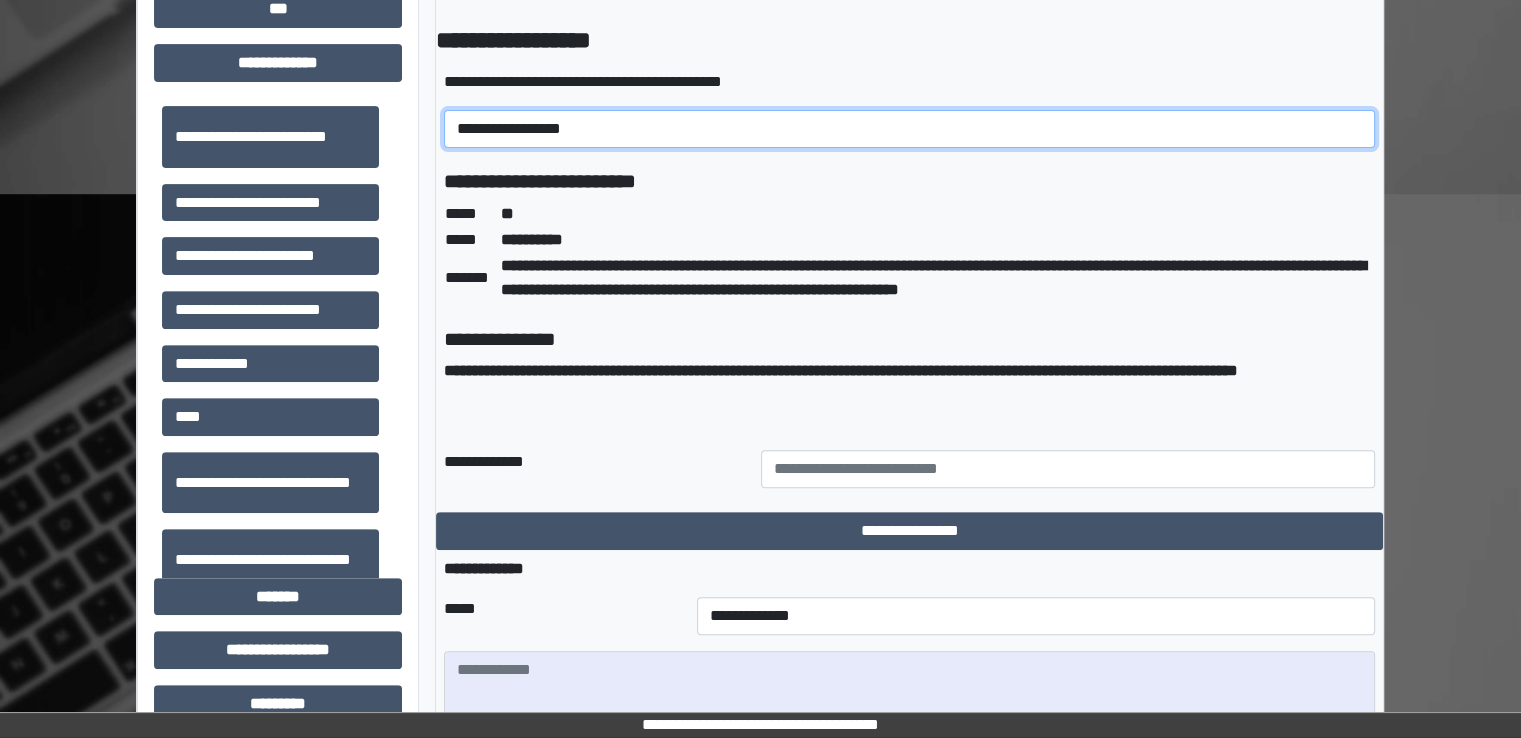 scroll, scrollTop: 700, scrollLeft: 0, axis: vertical 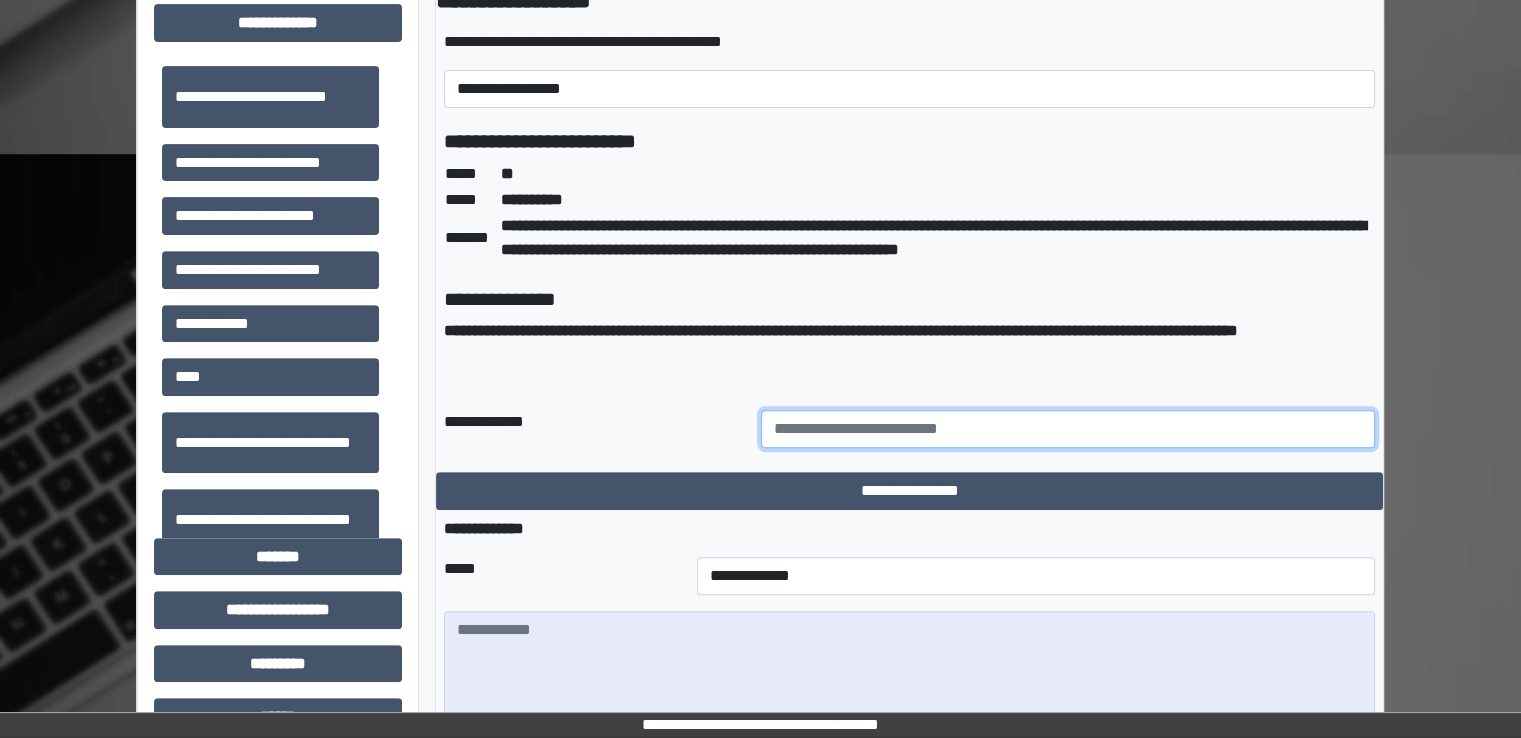 click at bounding box center [1068, 429] 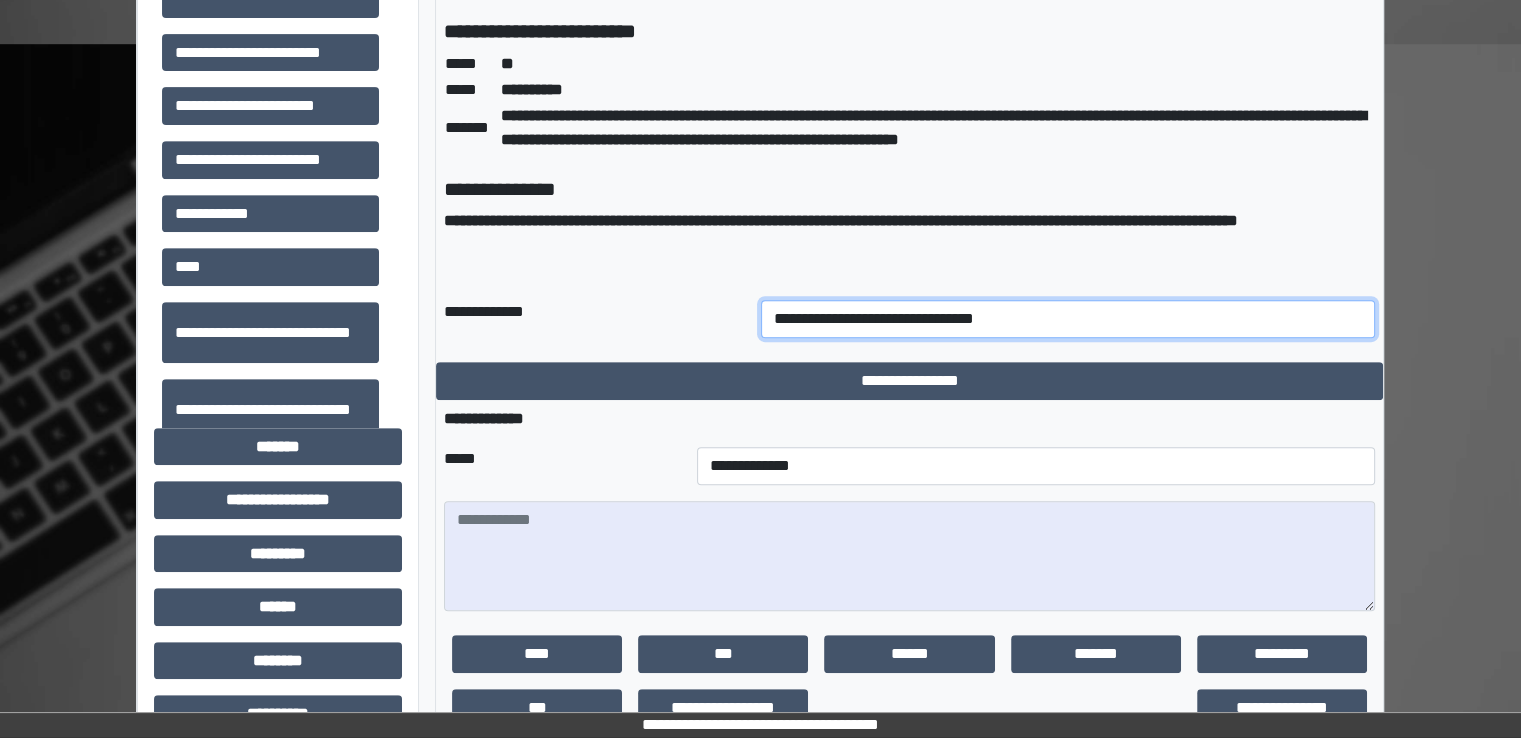 scroll, scrollTop: 700, scrollLeft: 0, axis: vertical 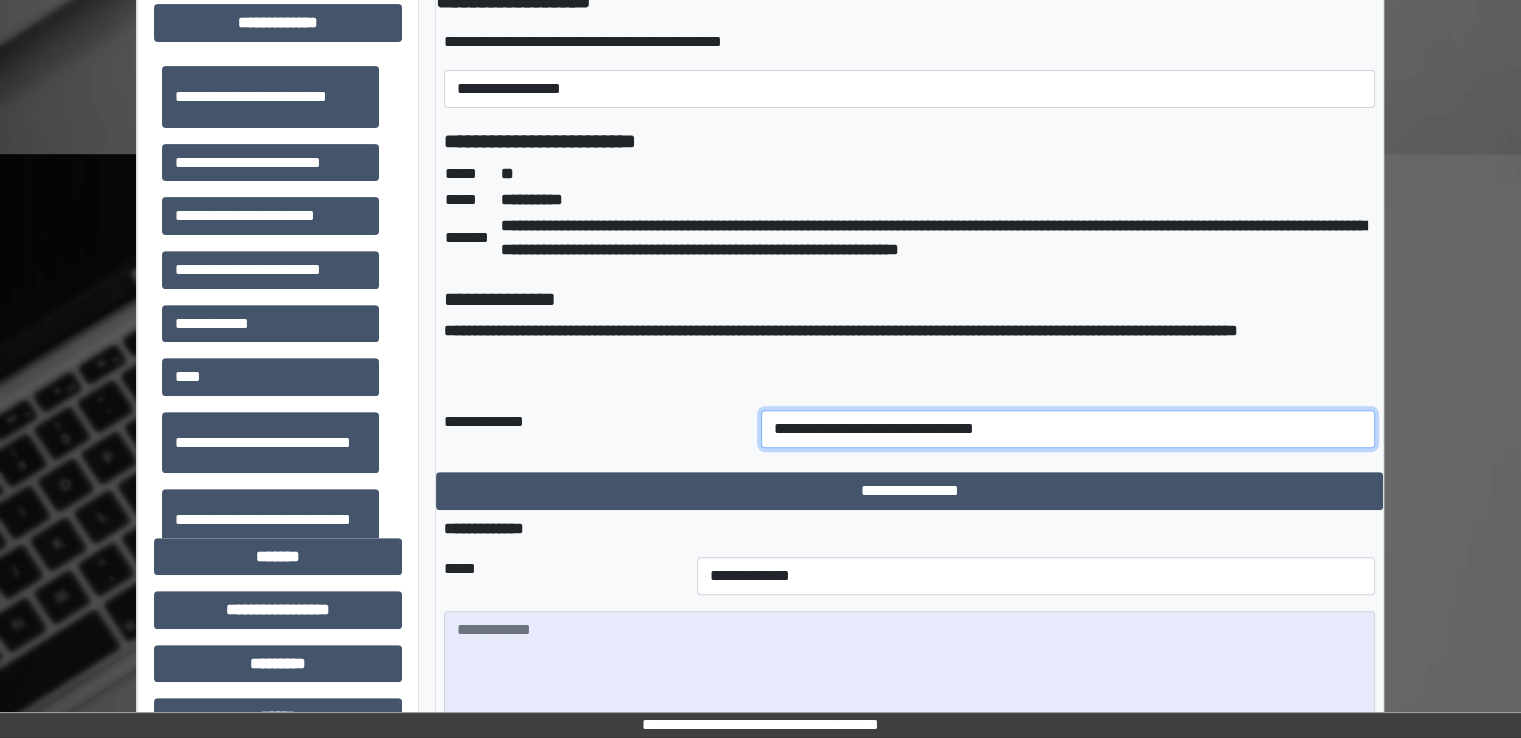 click on "**********" at bounding box center (1068, 429) 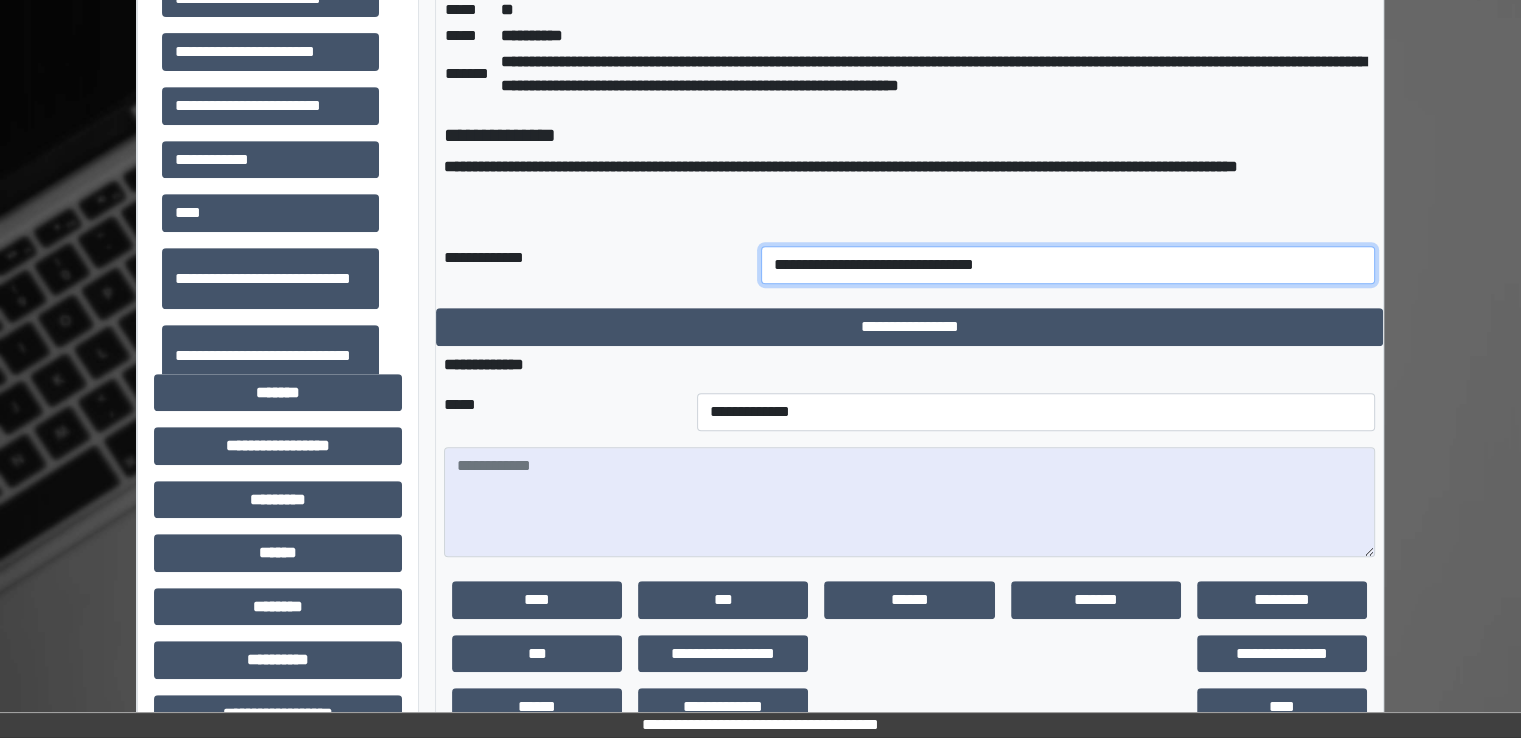 scroll, scrollTop: 700, scrollLeft: 0, axis: vertical 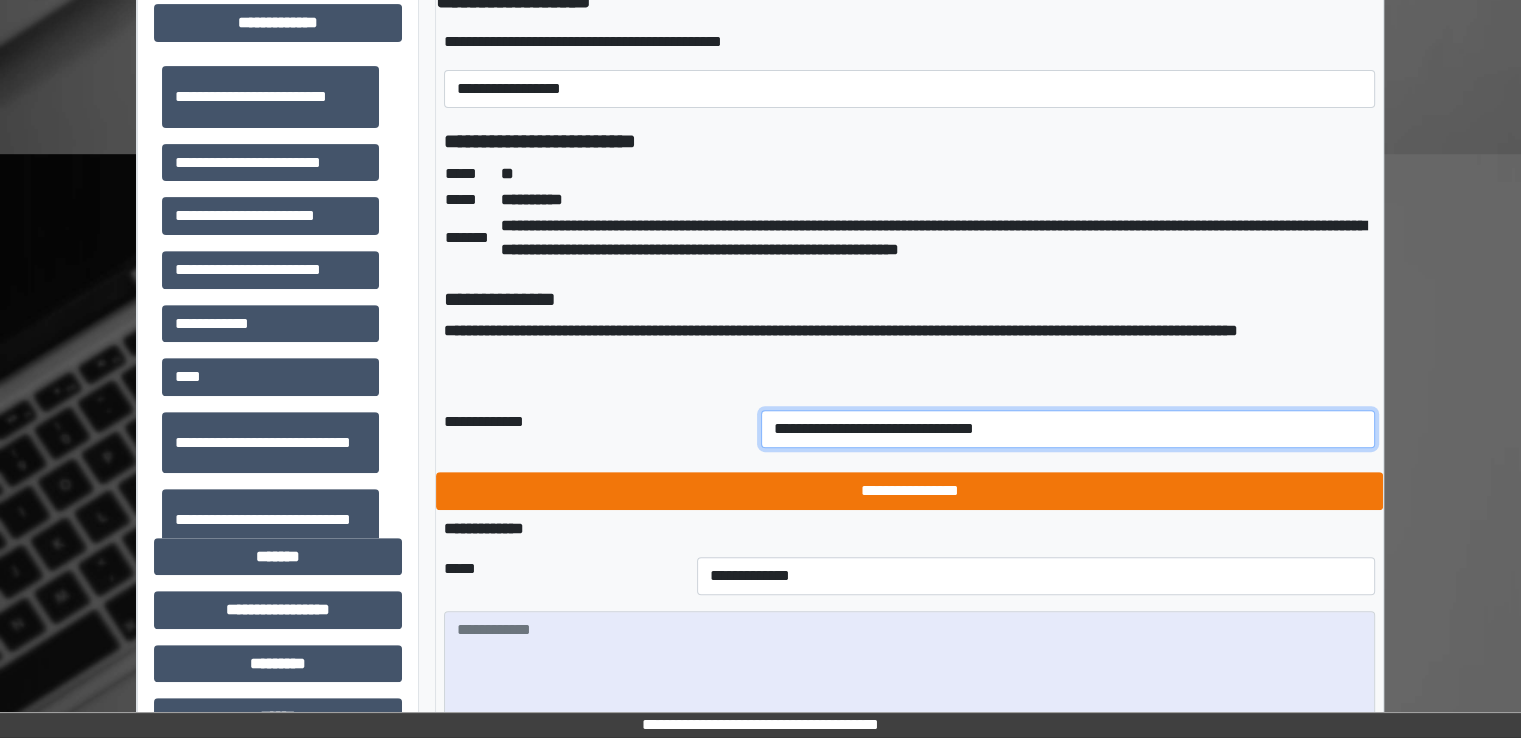 type on "**********" 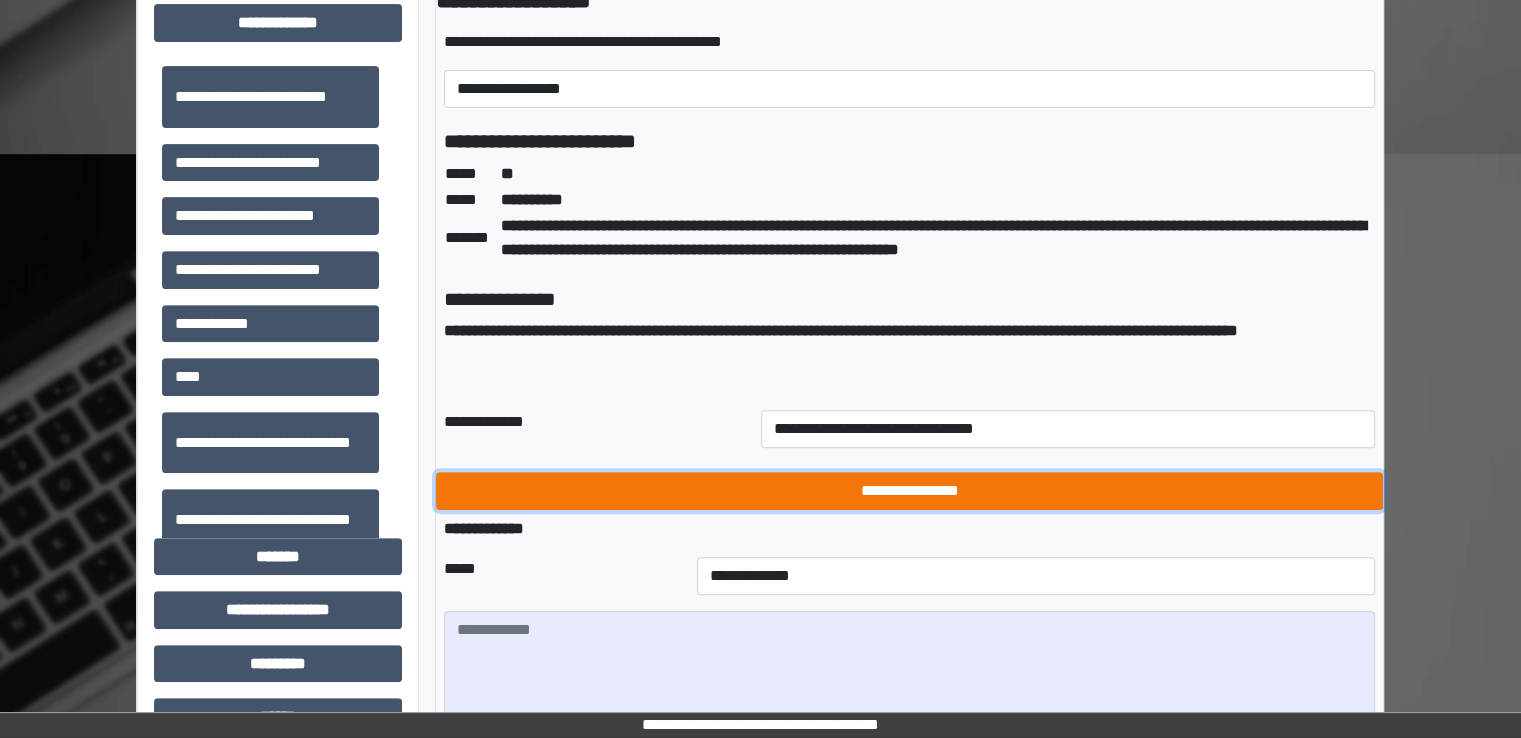 click on "**********" at bounding box center [909, 491] 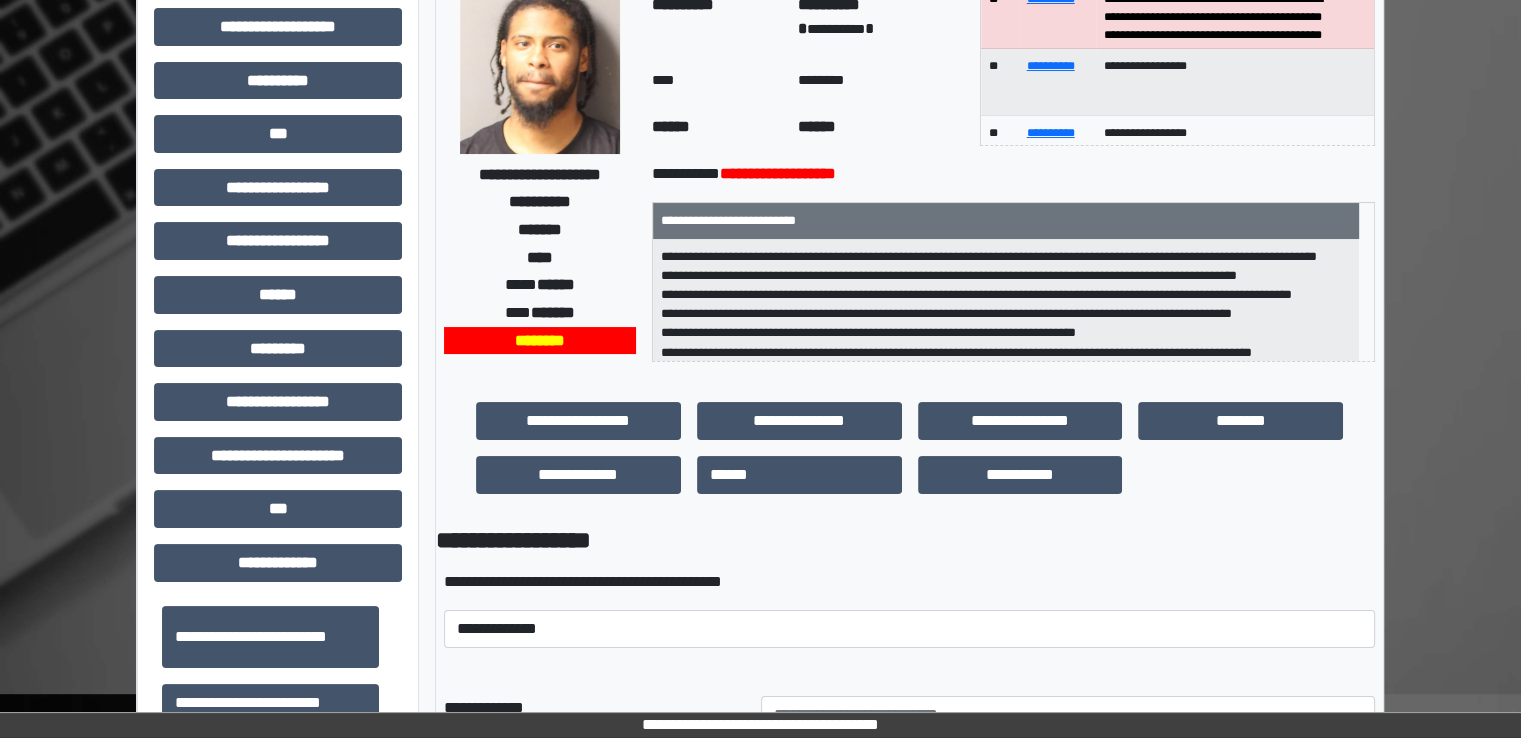 scroll, scrollTop: 0, scrollLeft: 0, axis: both 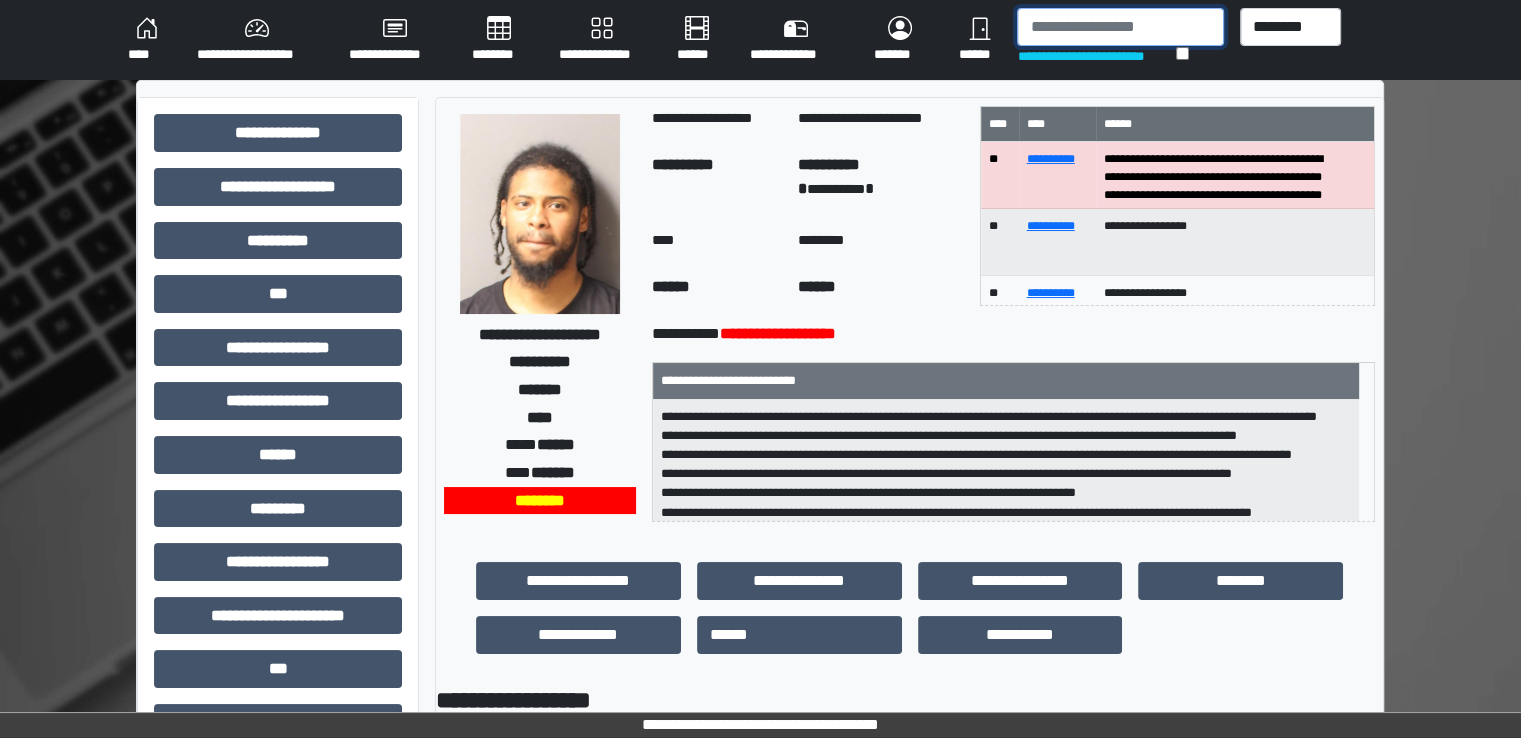 click at bounding box center [1120, 27] 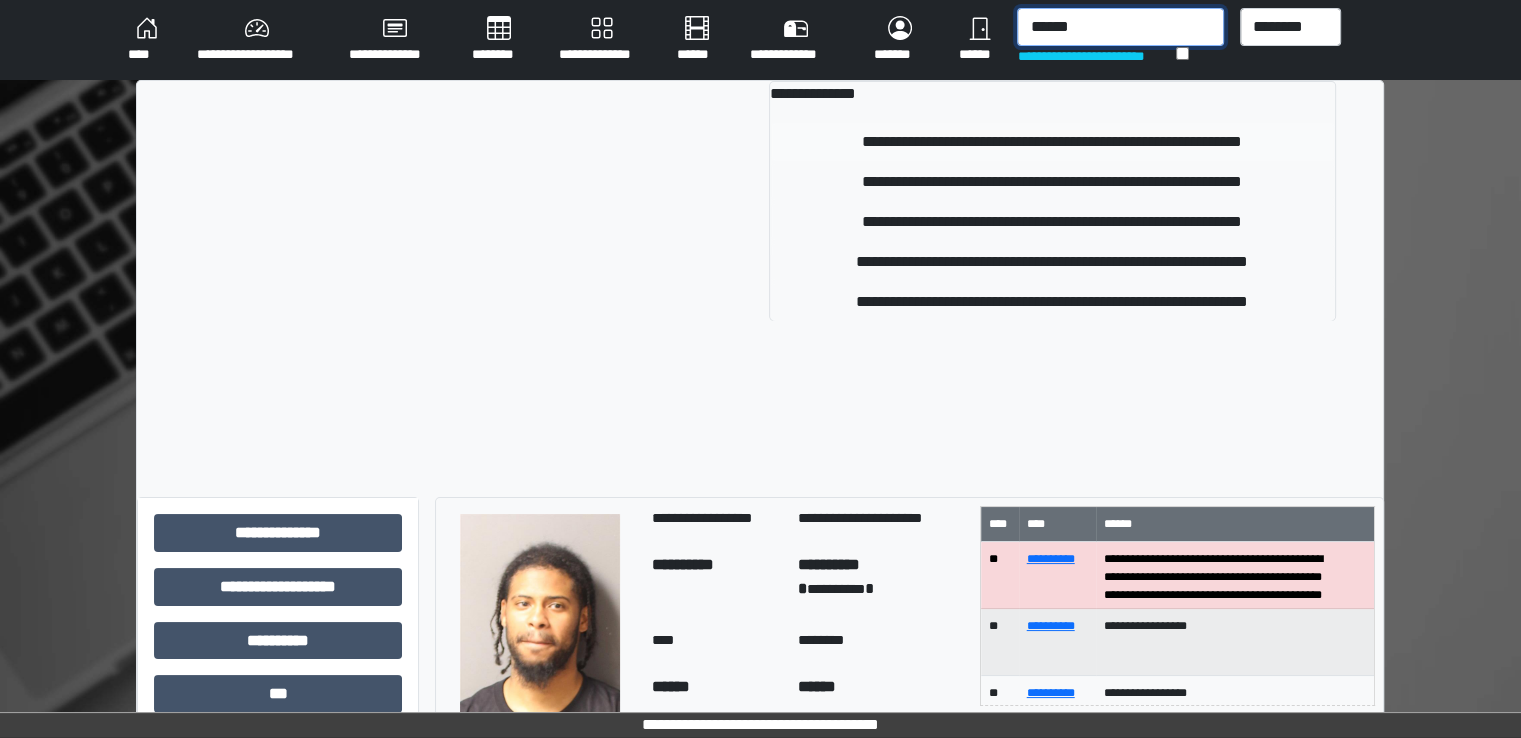 type on "******" 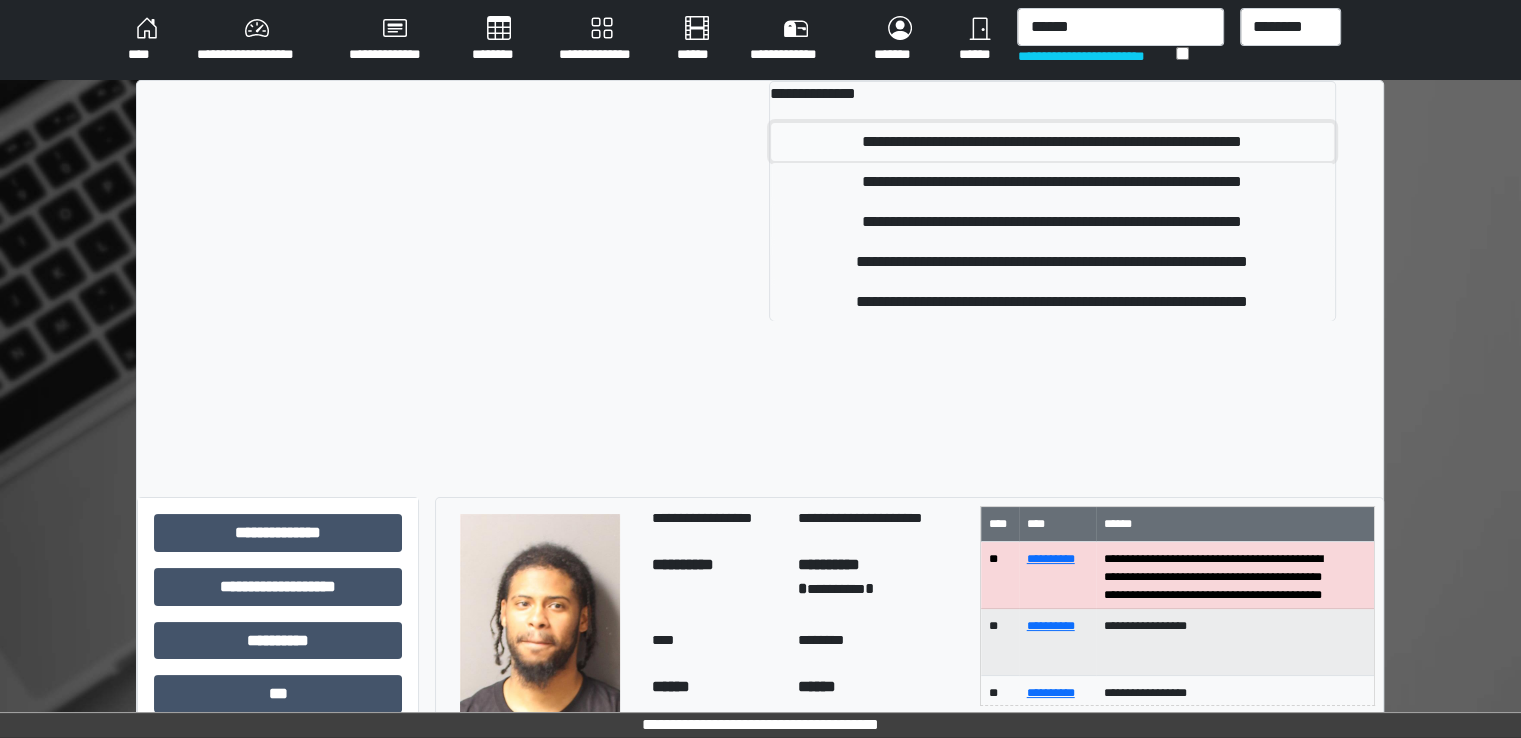 click on "**********" at bounding box center [1052, 142] 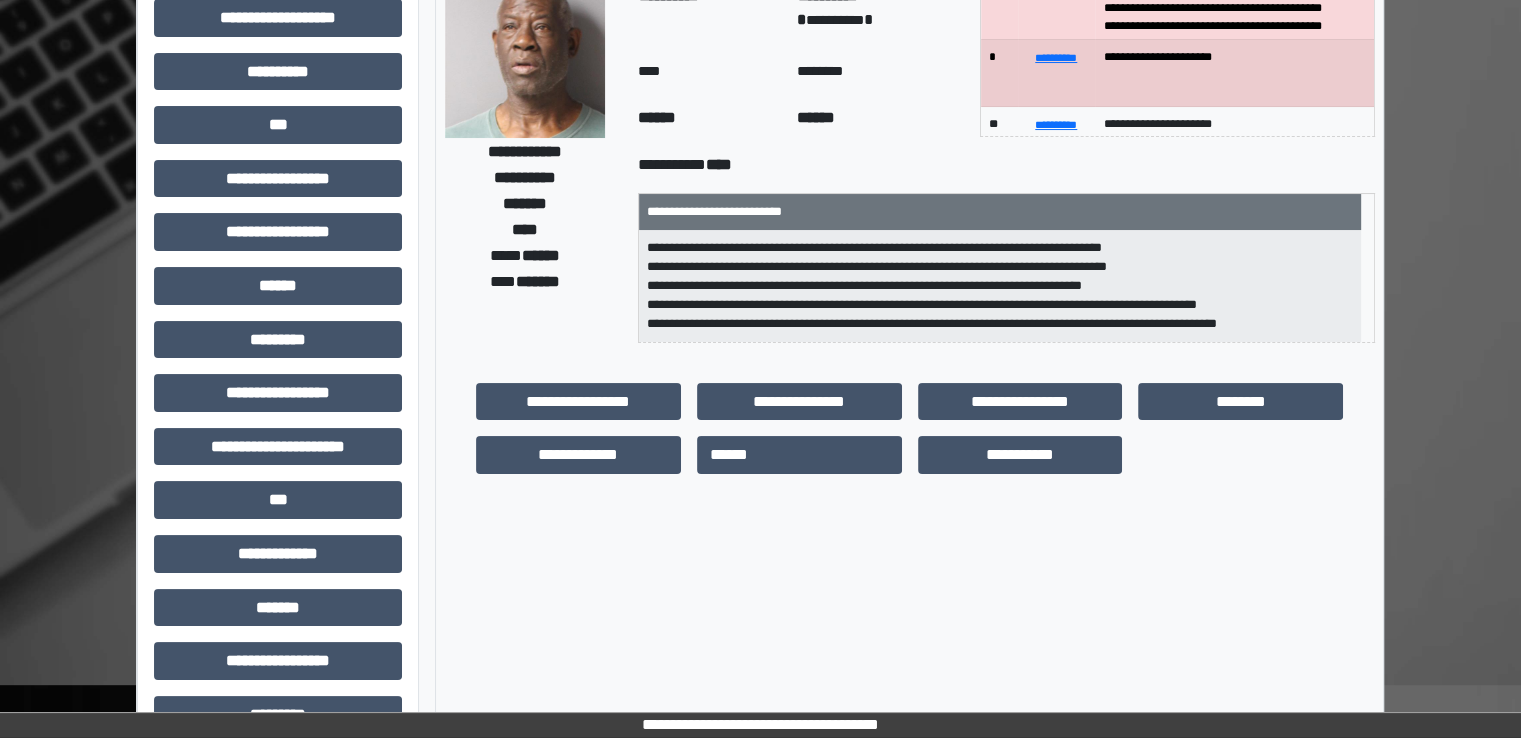 scroll, scrollTop: 428, scrollLeft: 0, axis: vertical 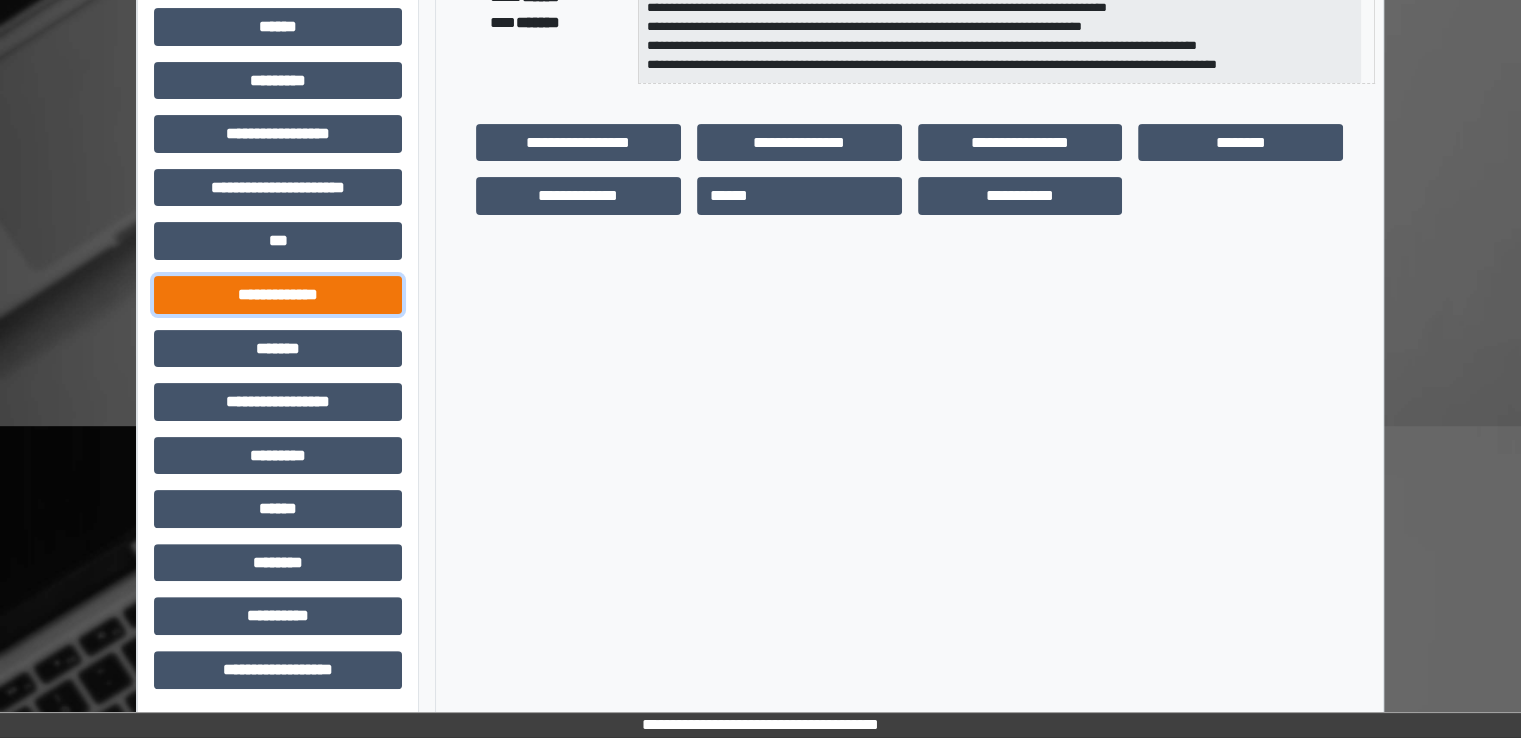 click on "**********" at bounding box center [278, 295] 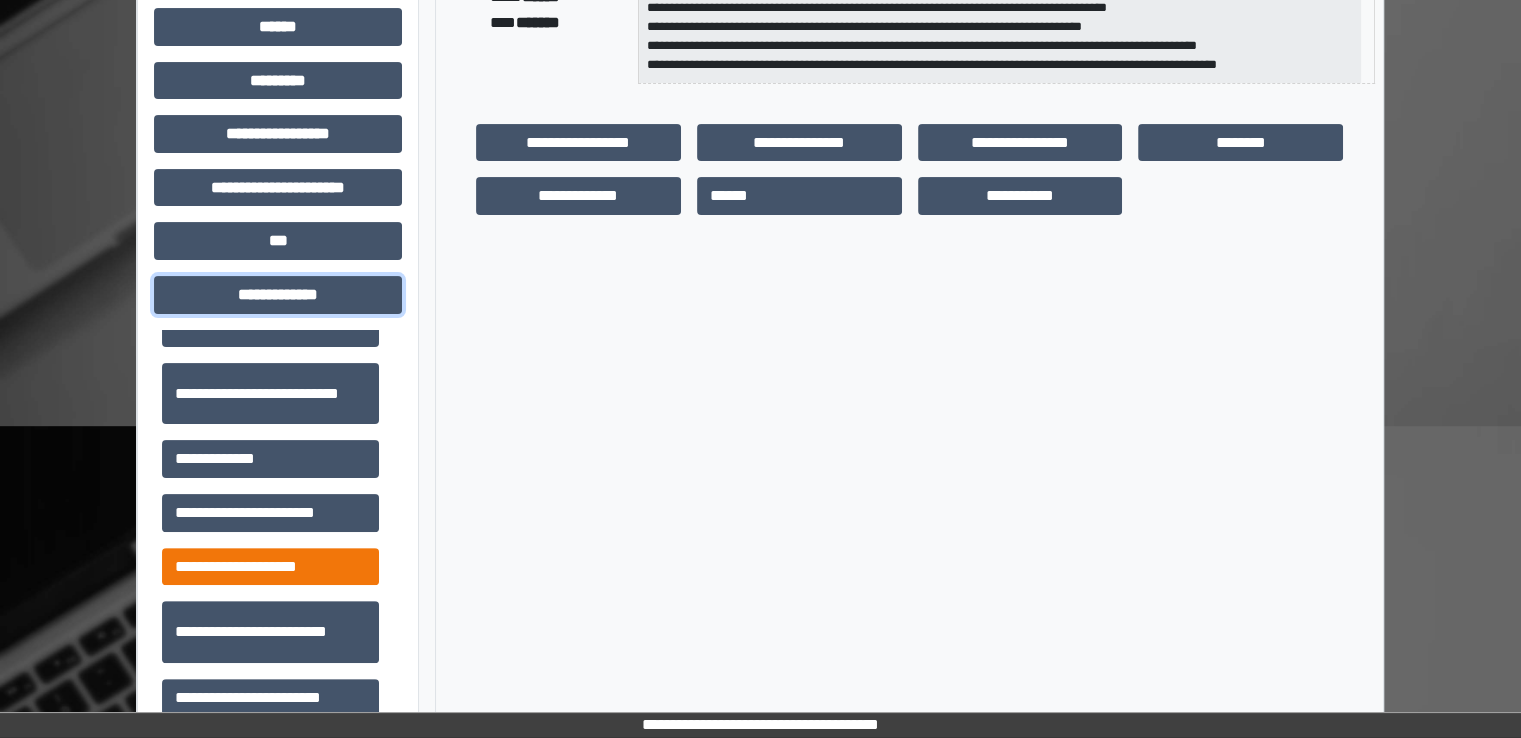 scroll, scrollTop: 400, scrollLeft: 0, axis: vertical 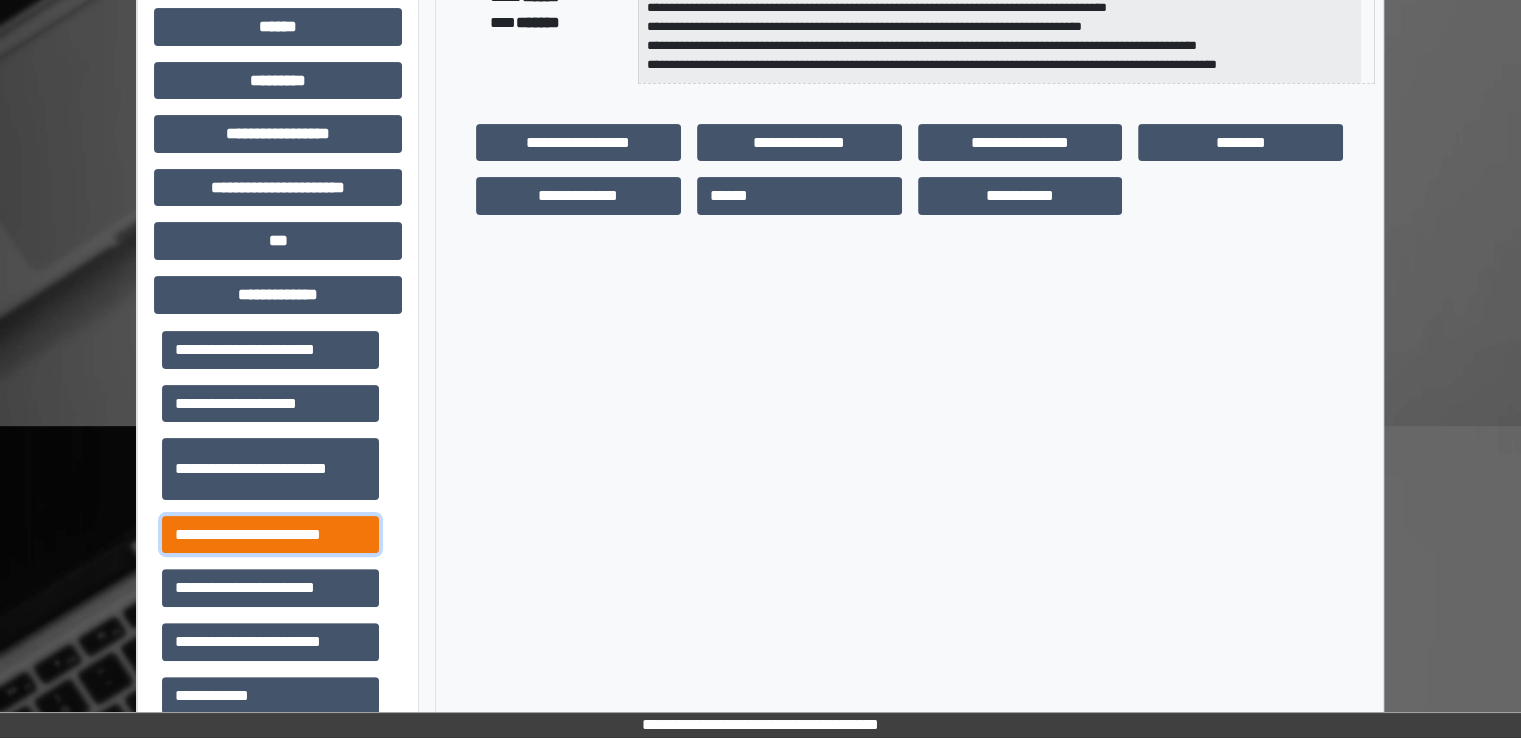 click on "**********" at bounding box center (270, 535) 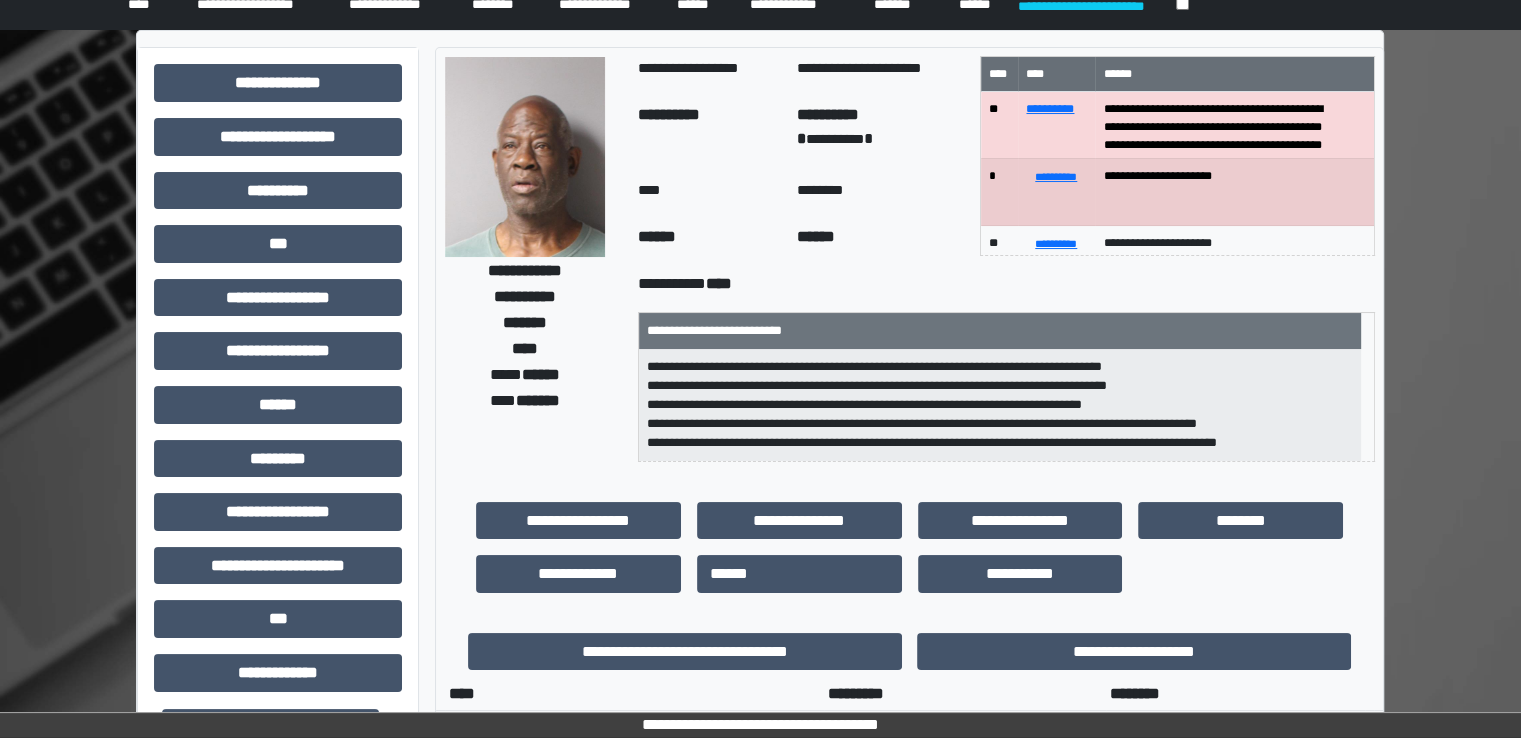 scroll, scrollTop: 0, scrollLeft: 0, axis: both 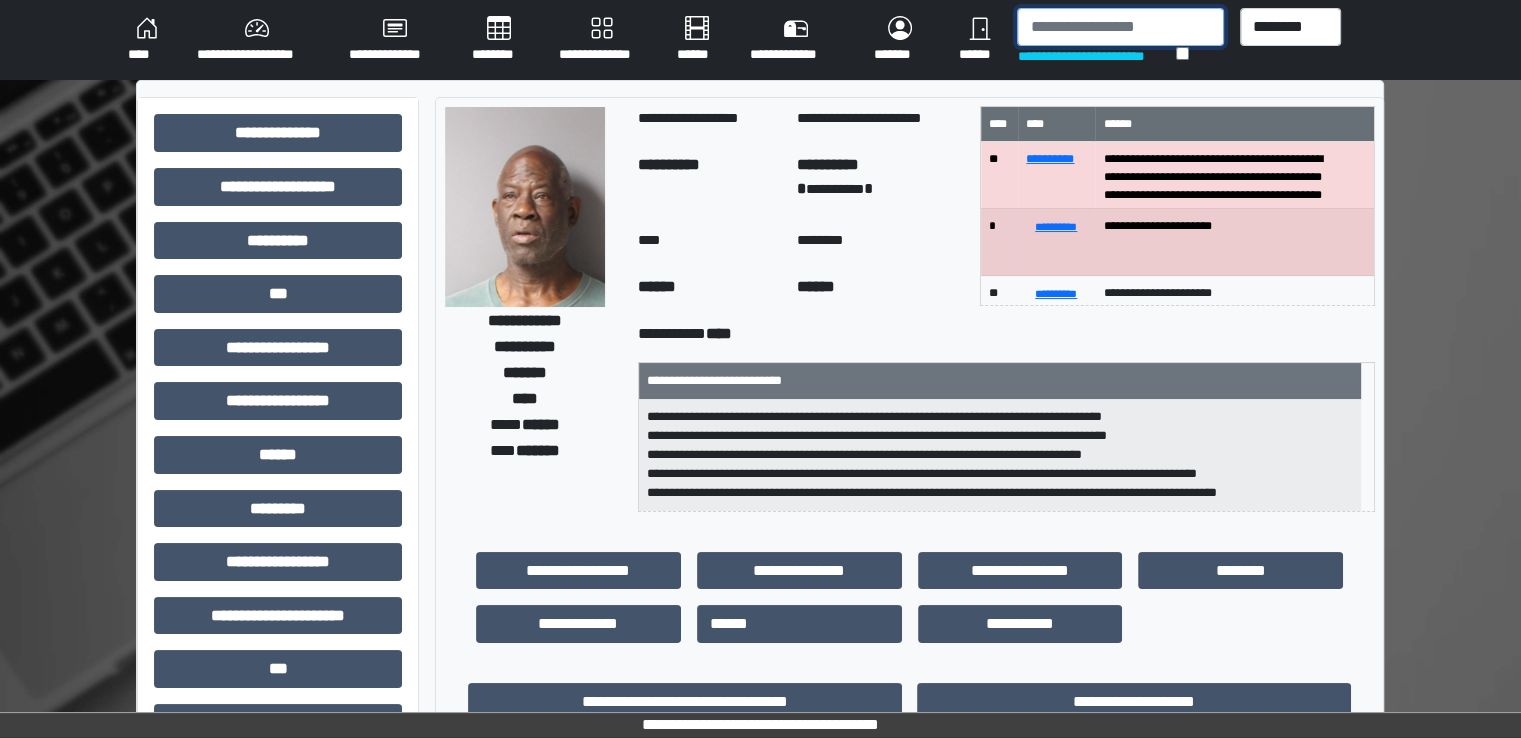 click at bounding box center (1120, 27) 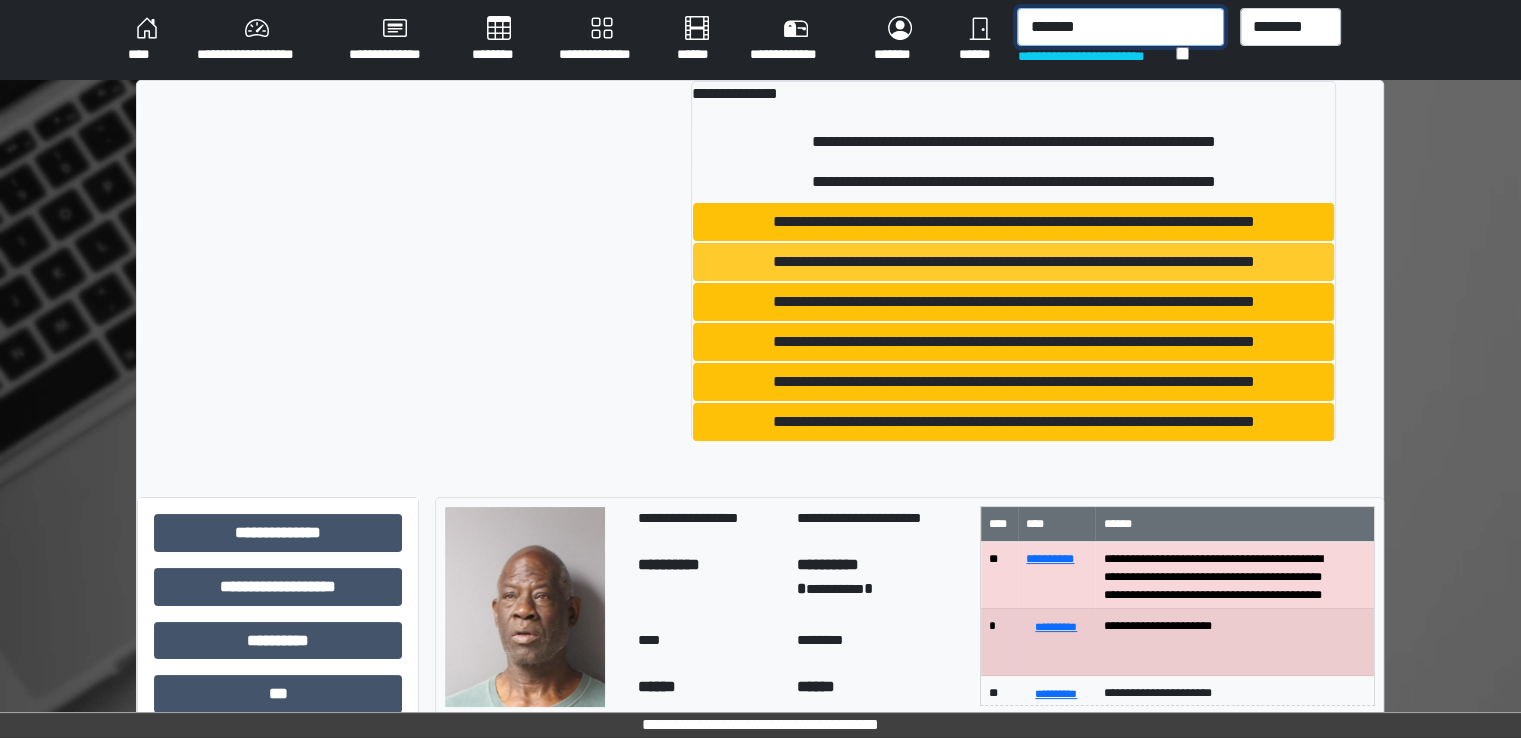 type on "*******" 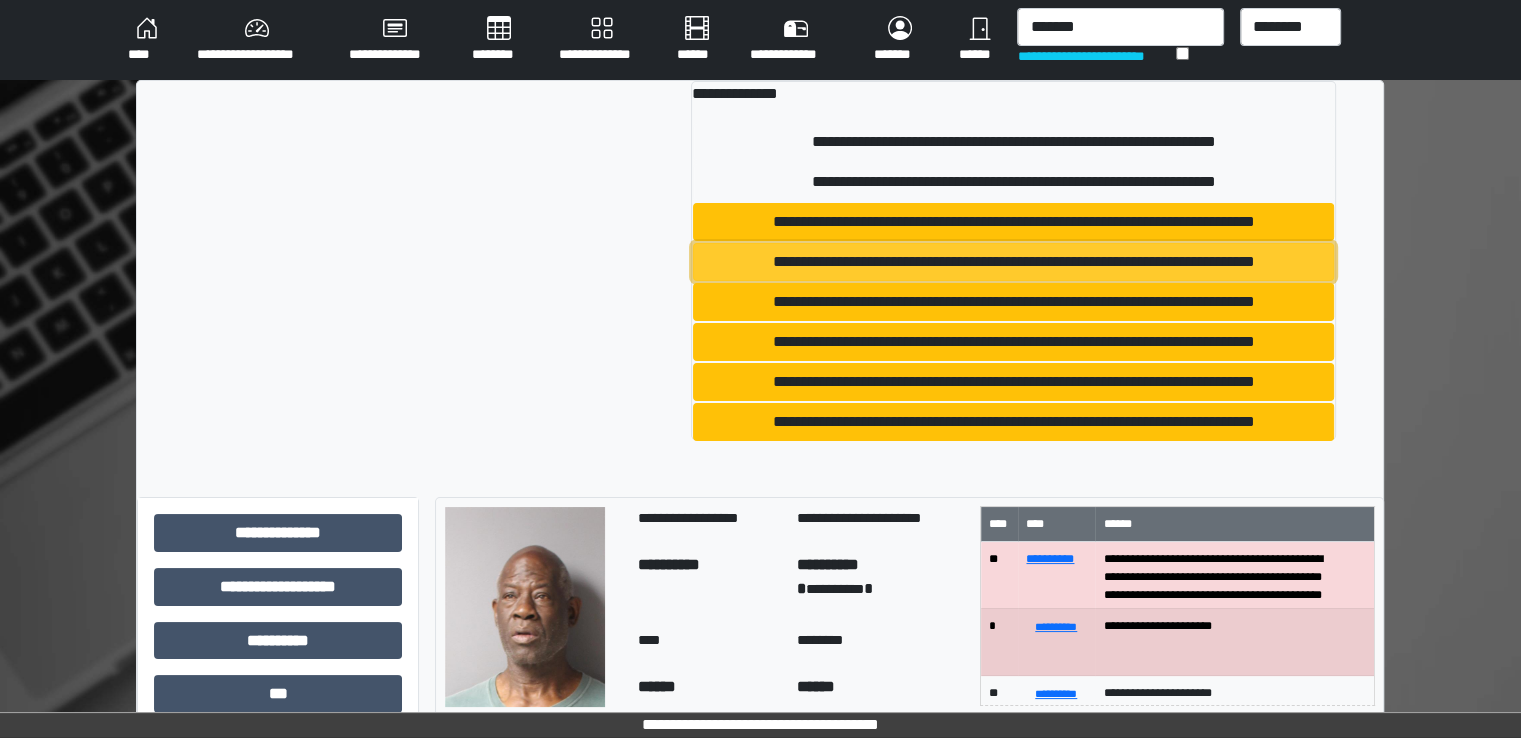 click on "**********" at bounding box center (1013, 262) 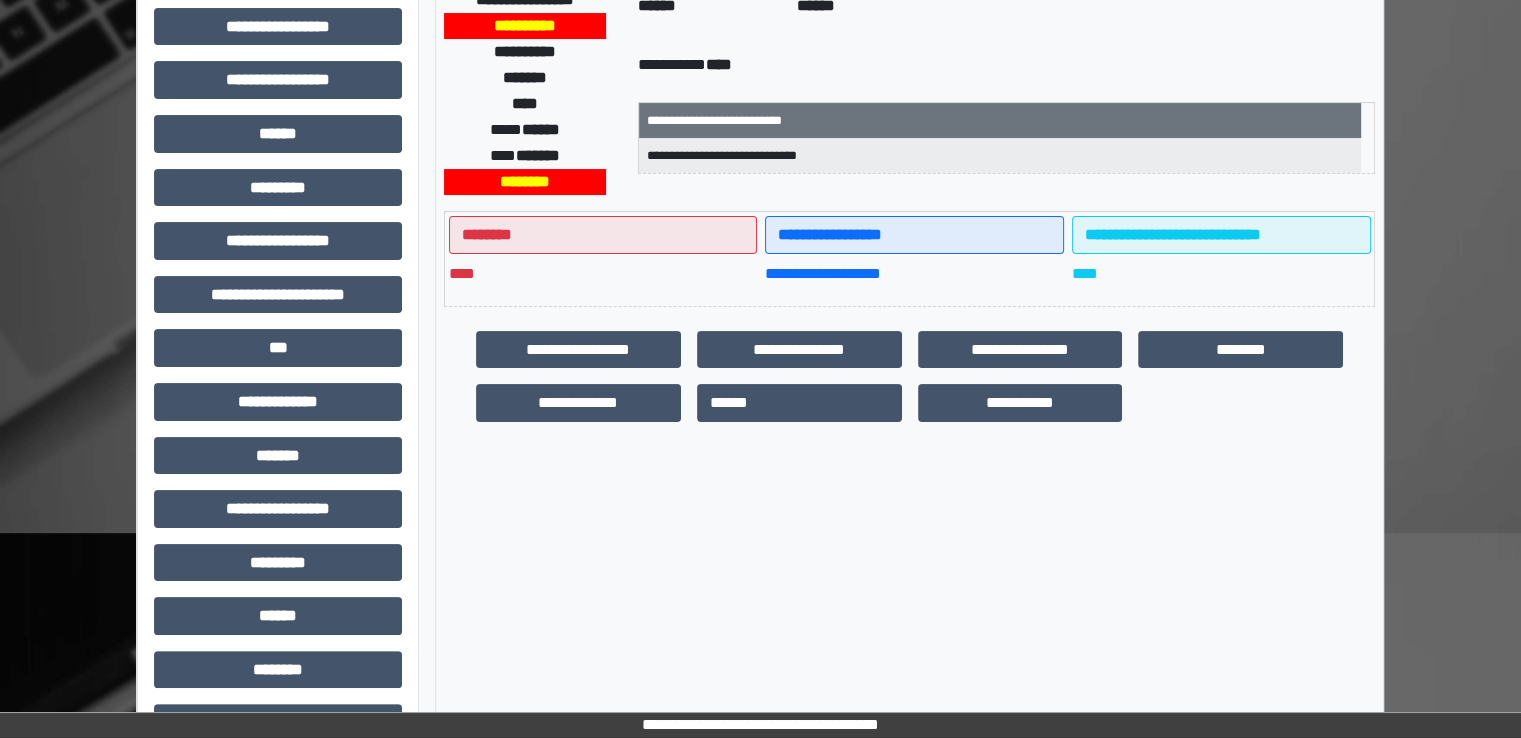 scroll, scrollTop: 428, scrollLeft: 0, axis: vertical 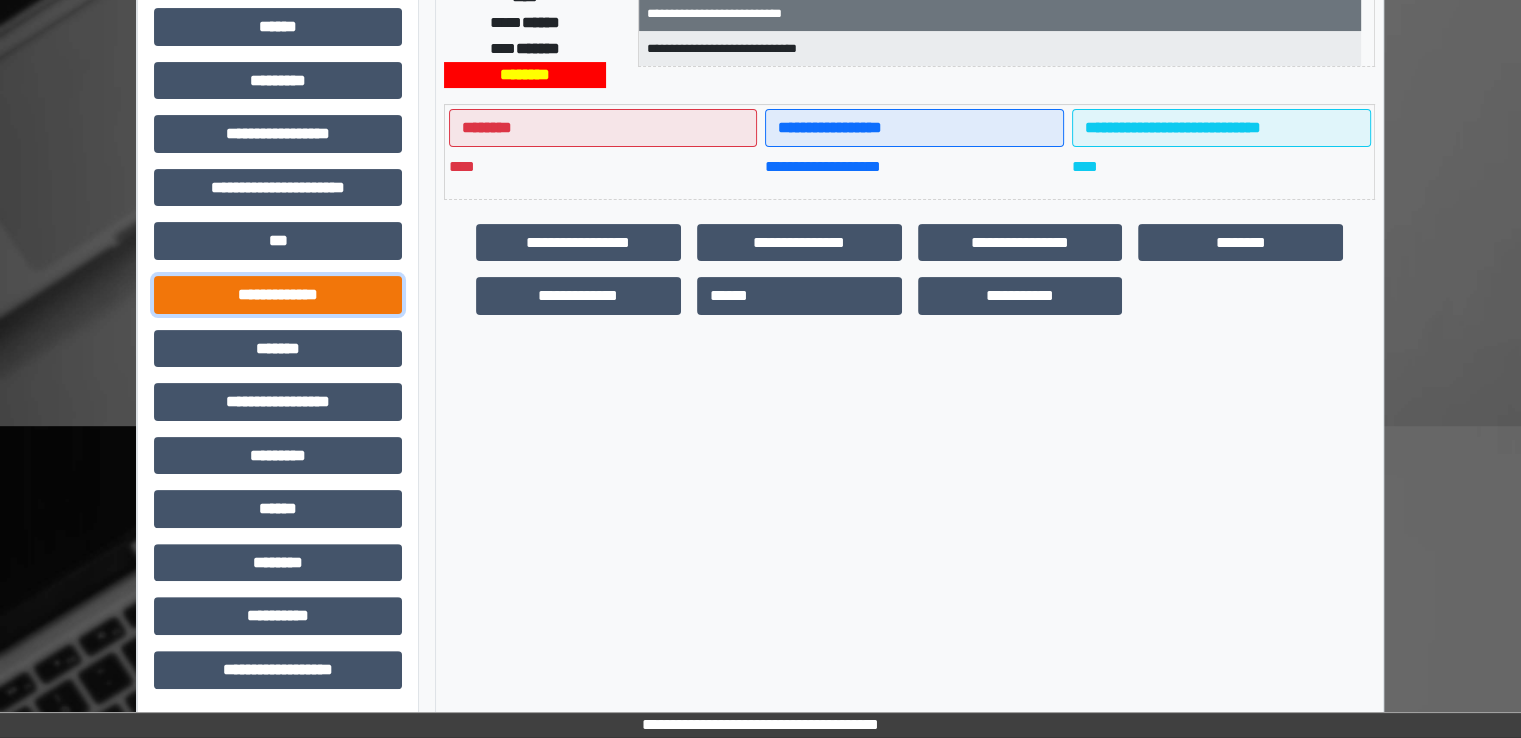 click on "**********" at bounding box center [278, 295] 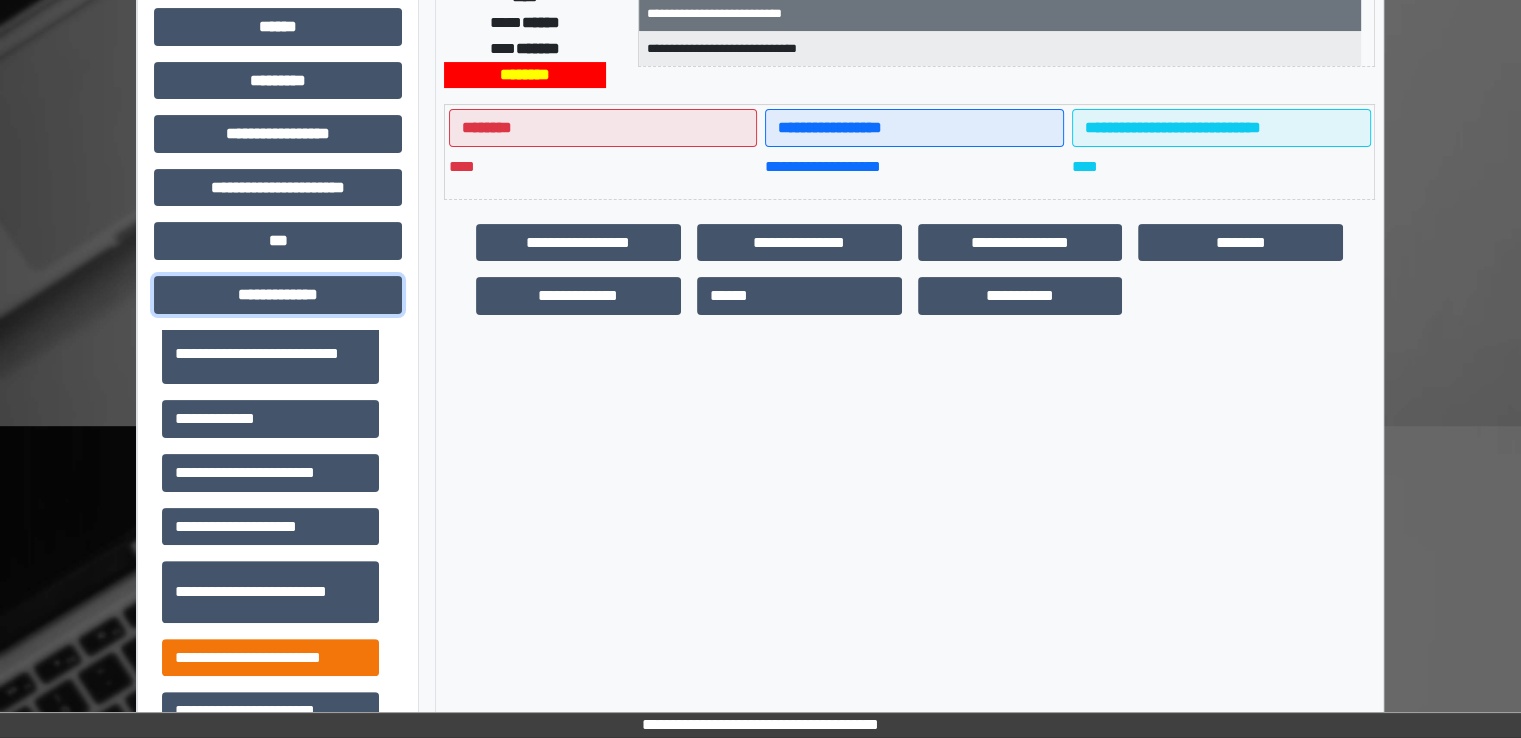 scroll, scrollTop: 500, scrollLeft: 0, axis: vertical 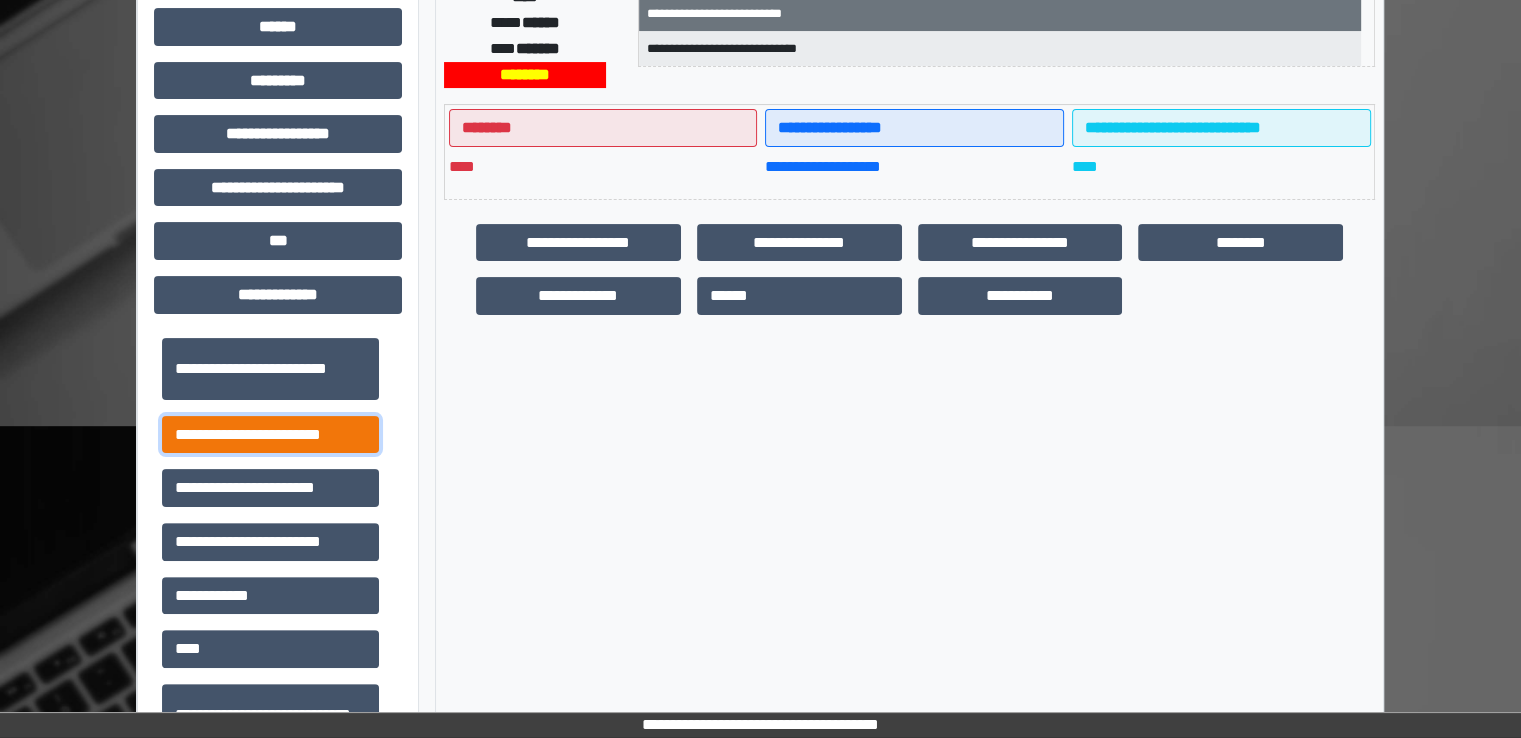click on "**********" at bounding box center [270, 435] 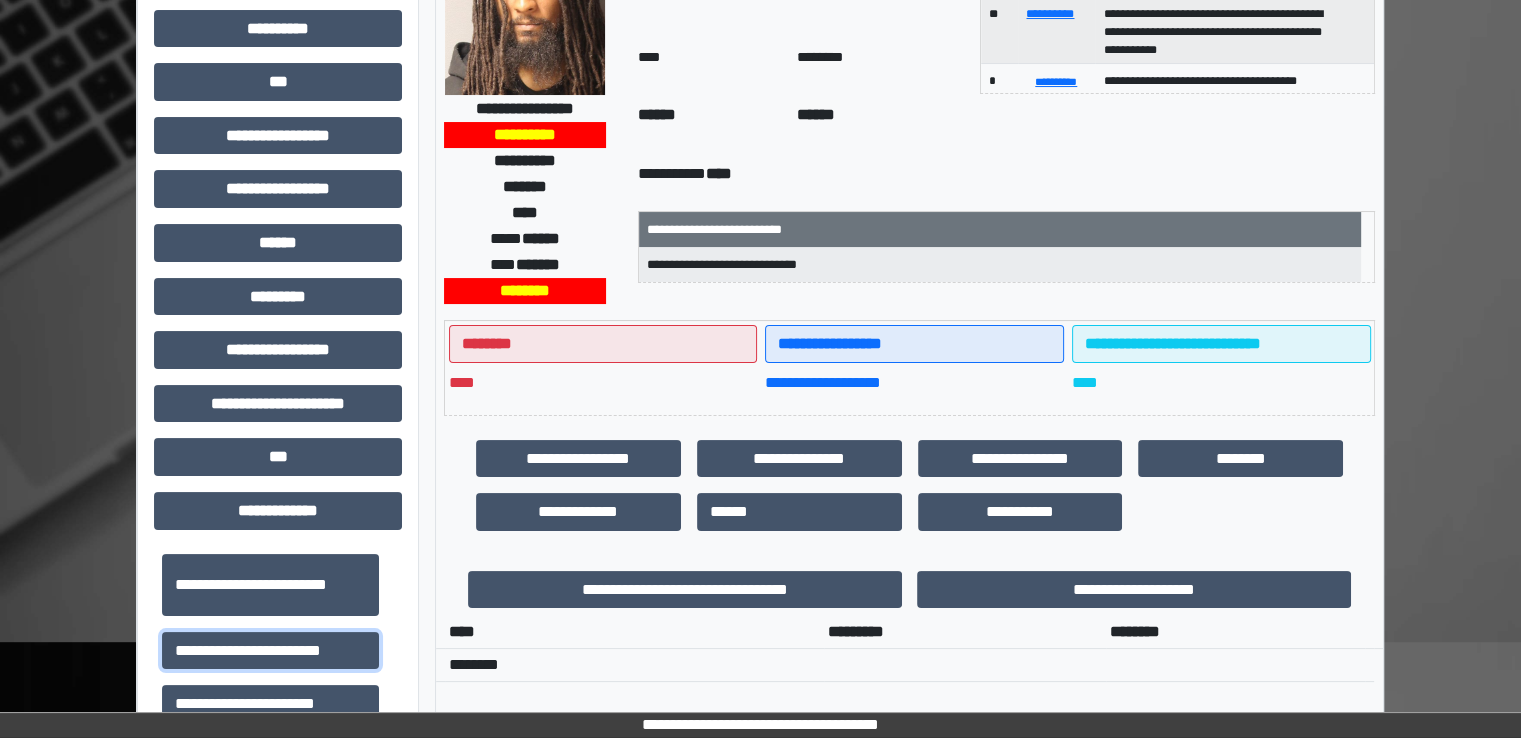scroll, scrollTop: 0, scrollLeft: 0, axis: both 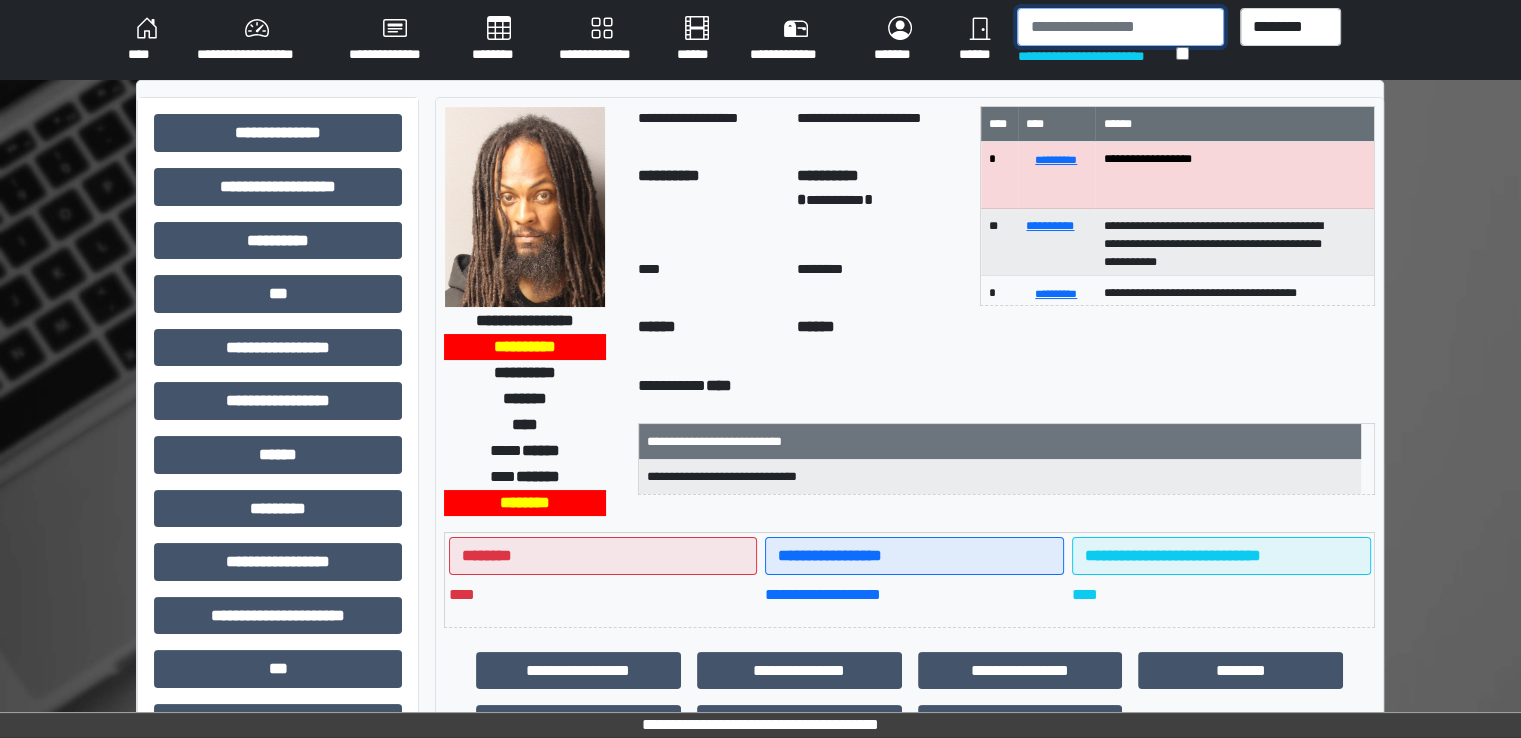 click at bounding box center (1120, 27) 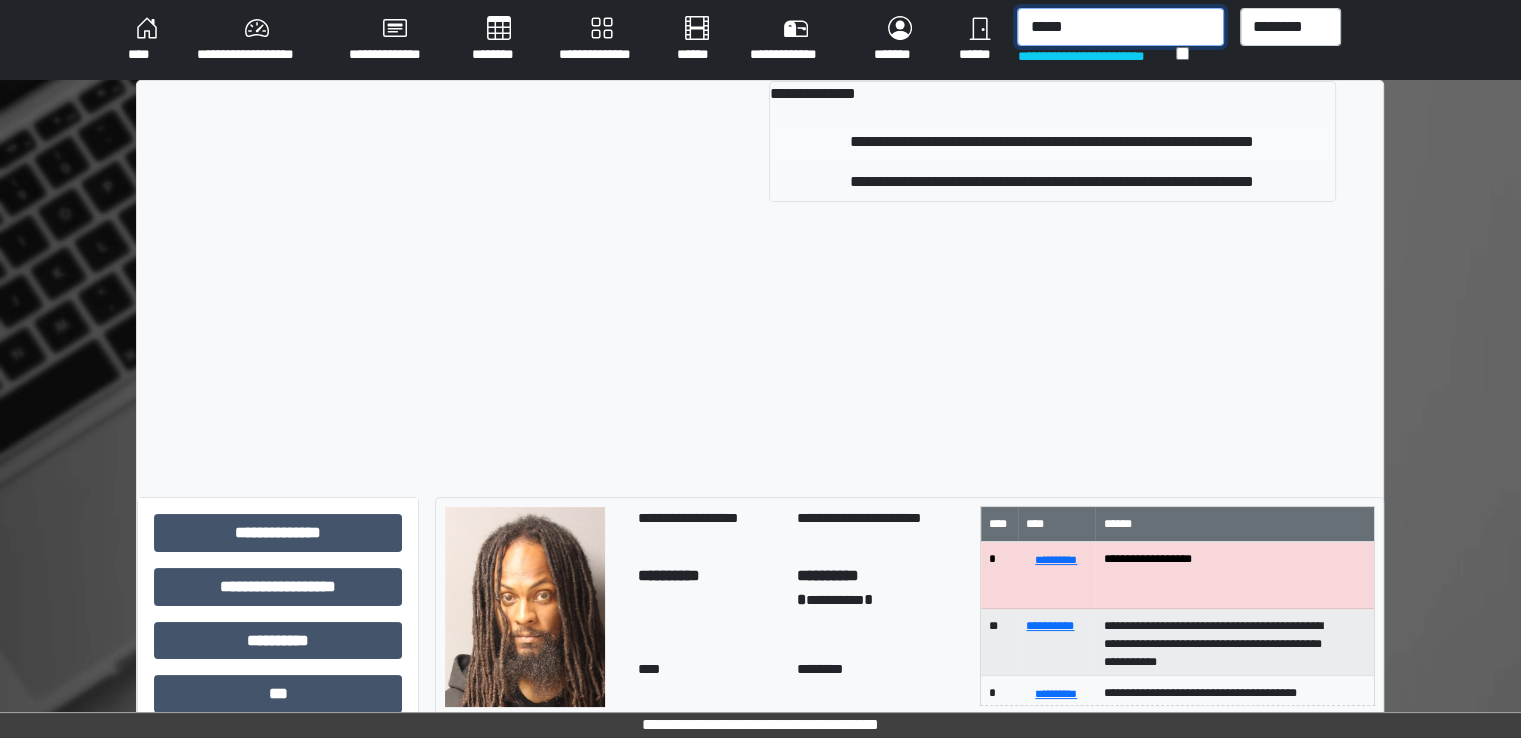 type on "*****" 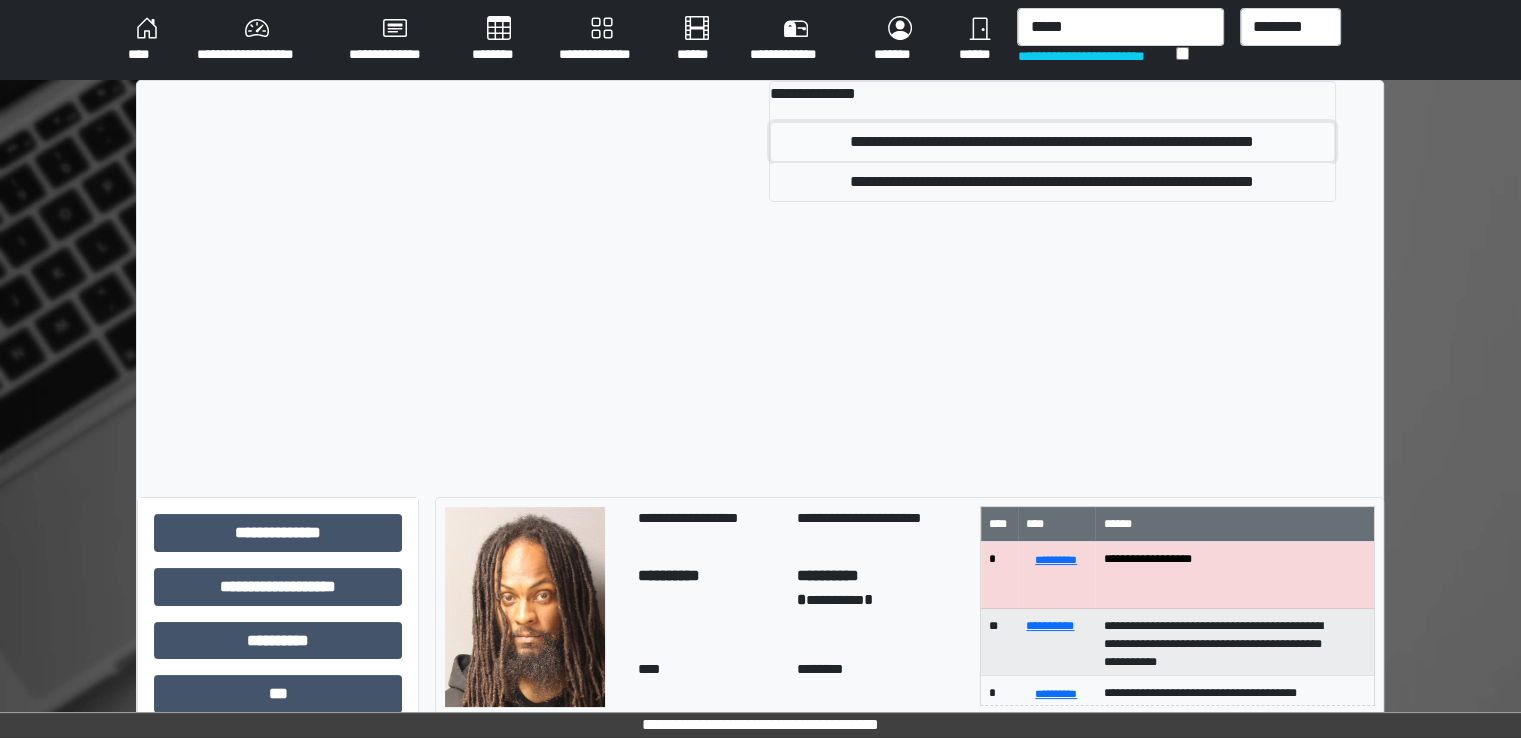 click on "**********" at bounding box center (1052, 142) 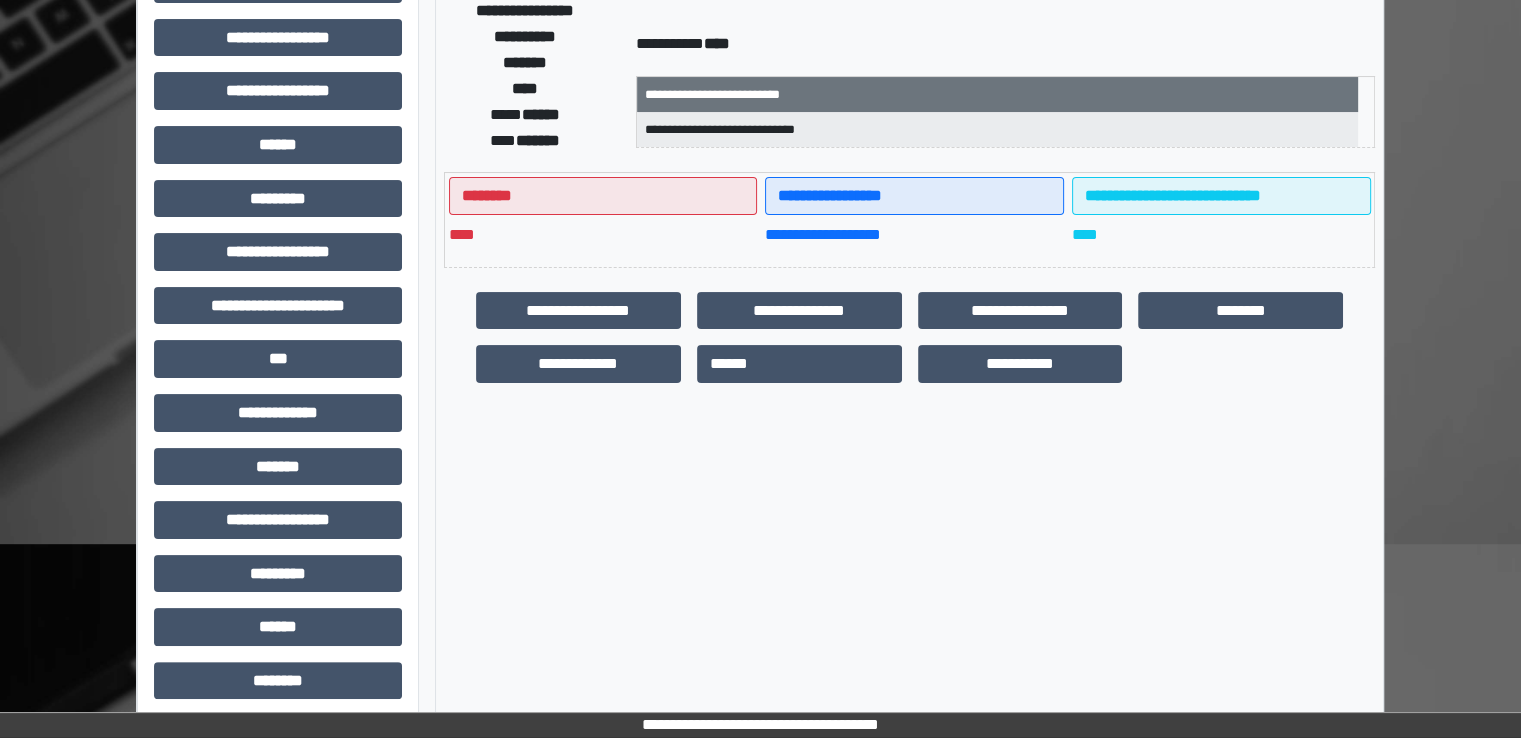 scroll, scrollTop: 428, scrollLeft: 0, axis: vertical 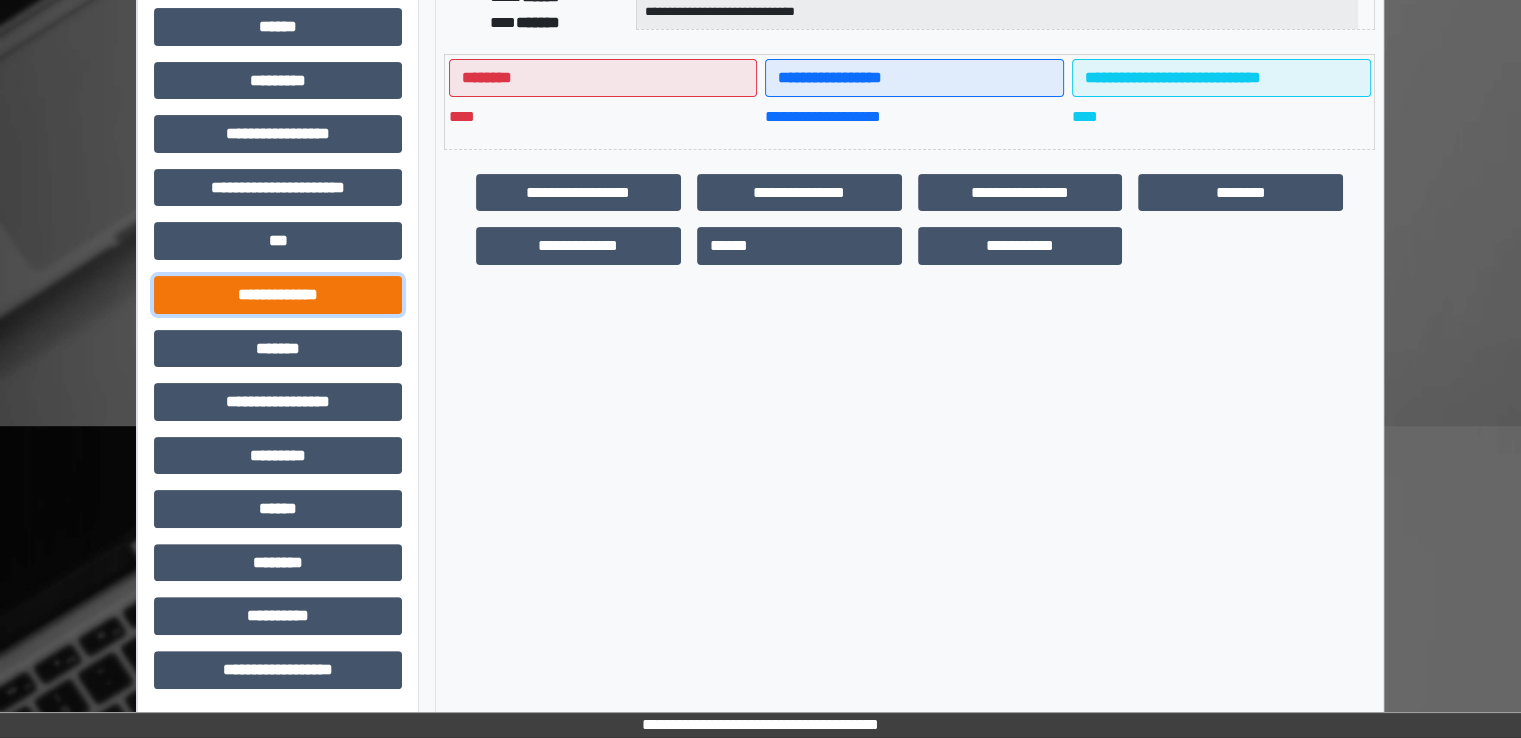 click on "**********" at bounding box center [278, 295] 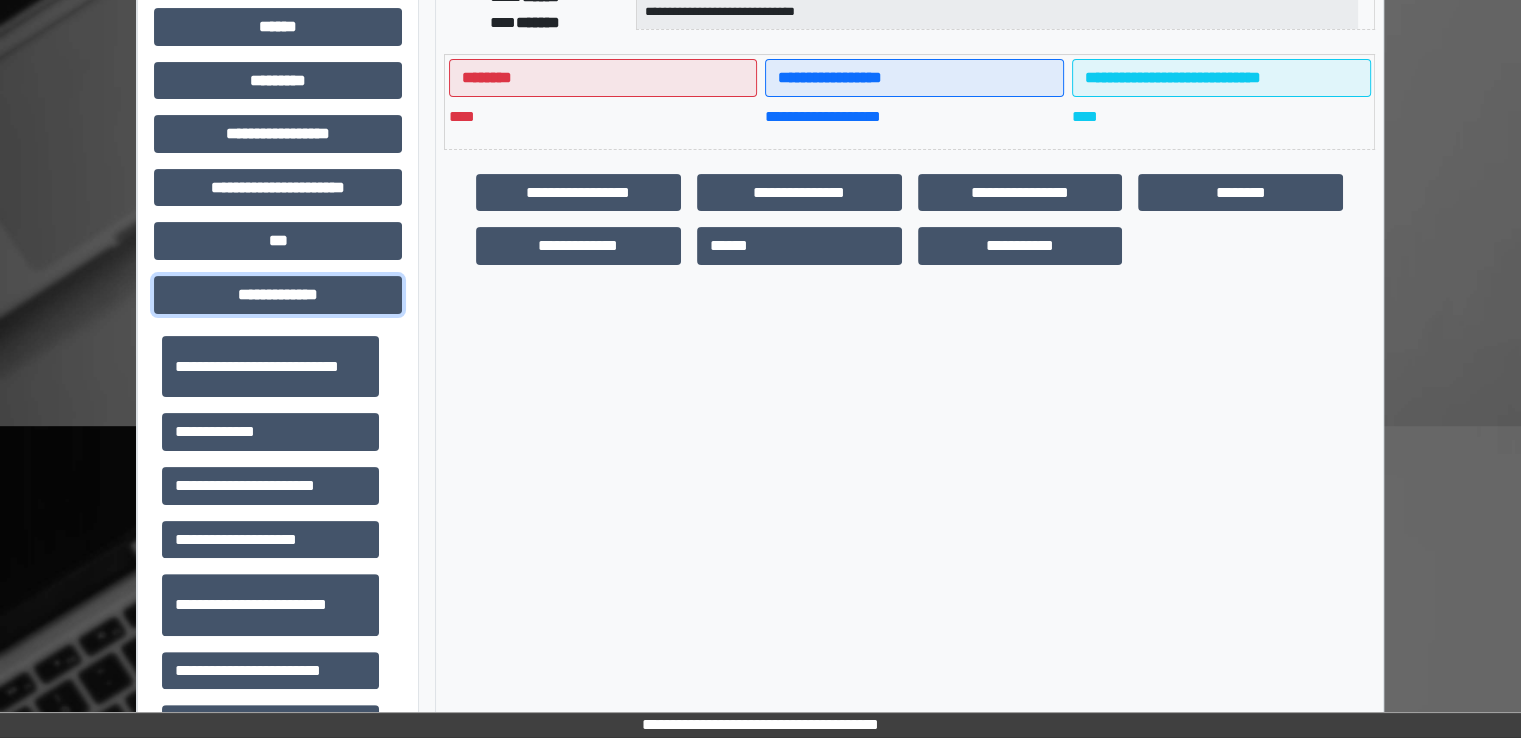 scroll, scrollTop: 600, scrollLeft: 0, axis: vertical 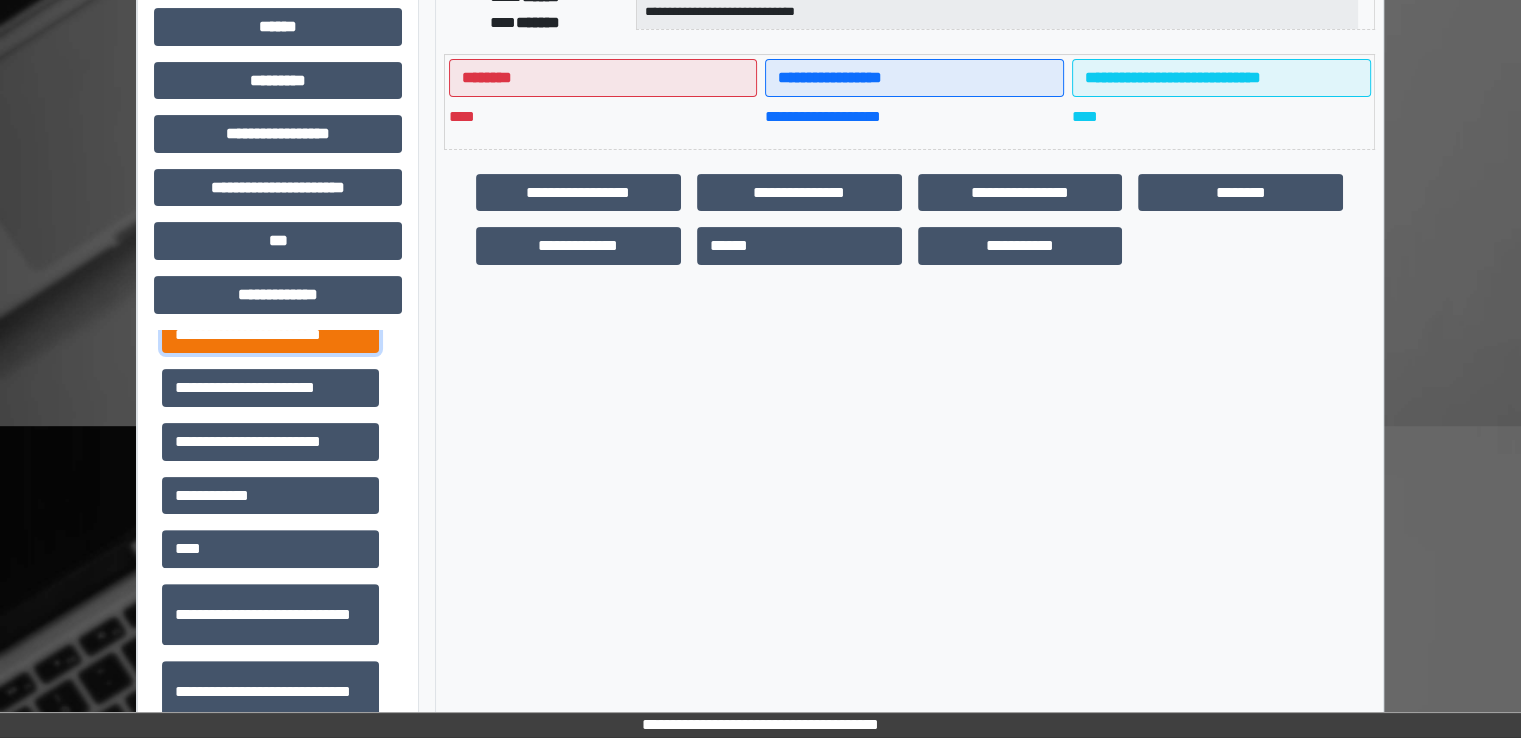 click on "**********" at bounding box center [270, 335] 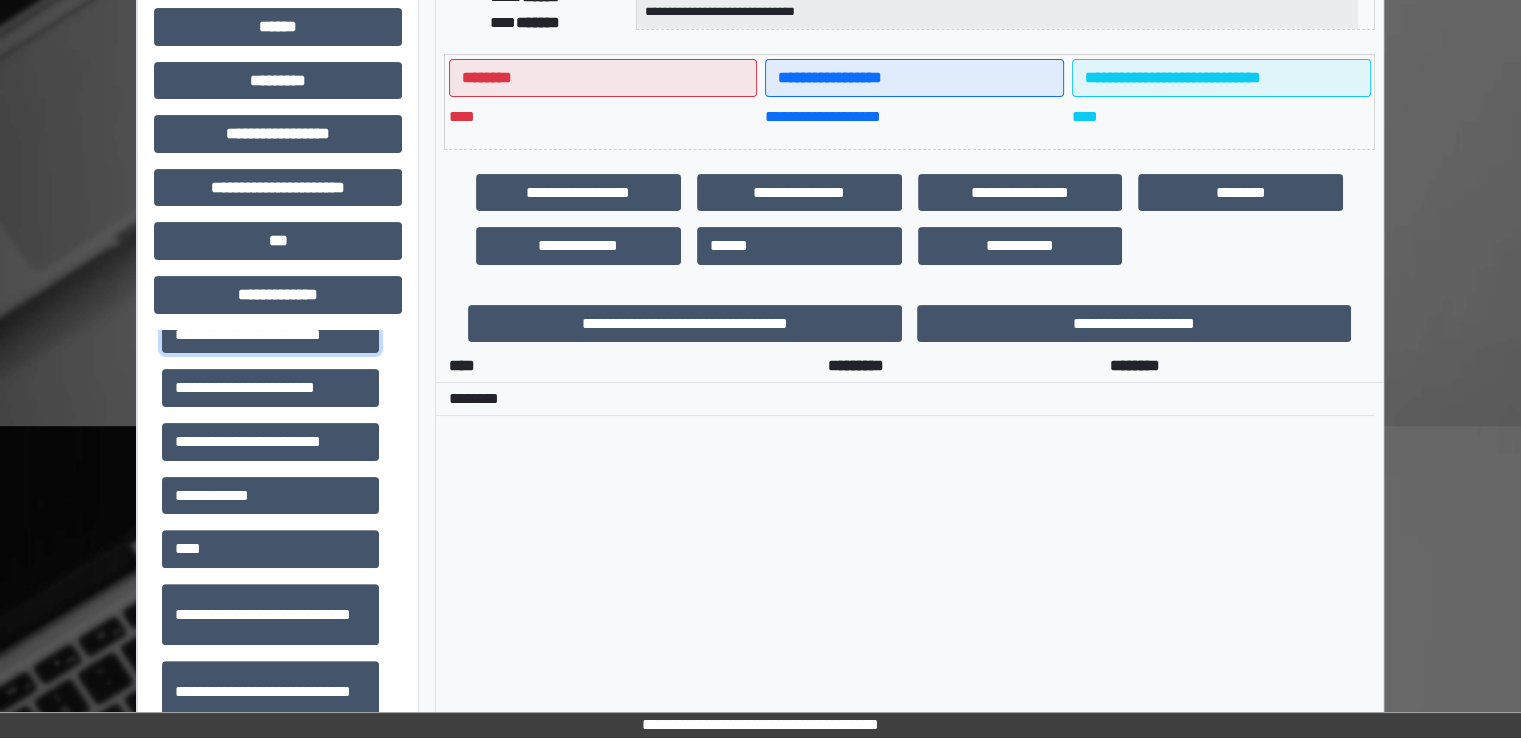 scroll, scrollTop: 0, scrollLeft: 0, axis: both 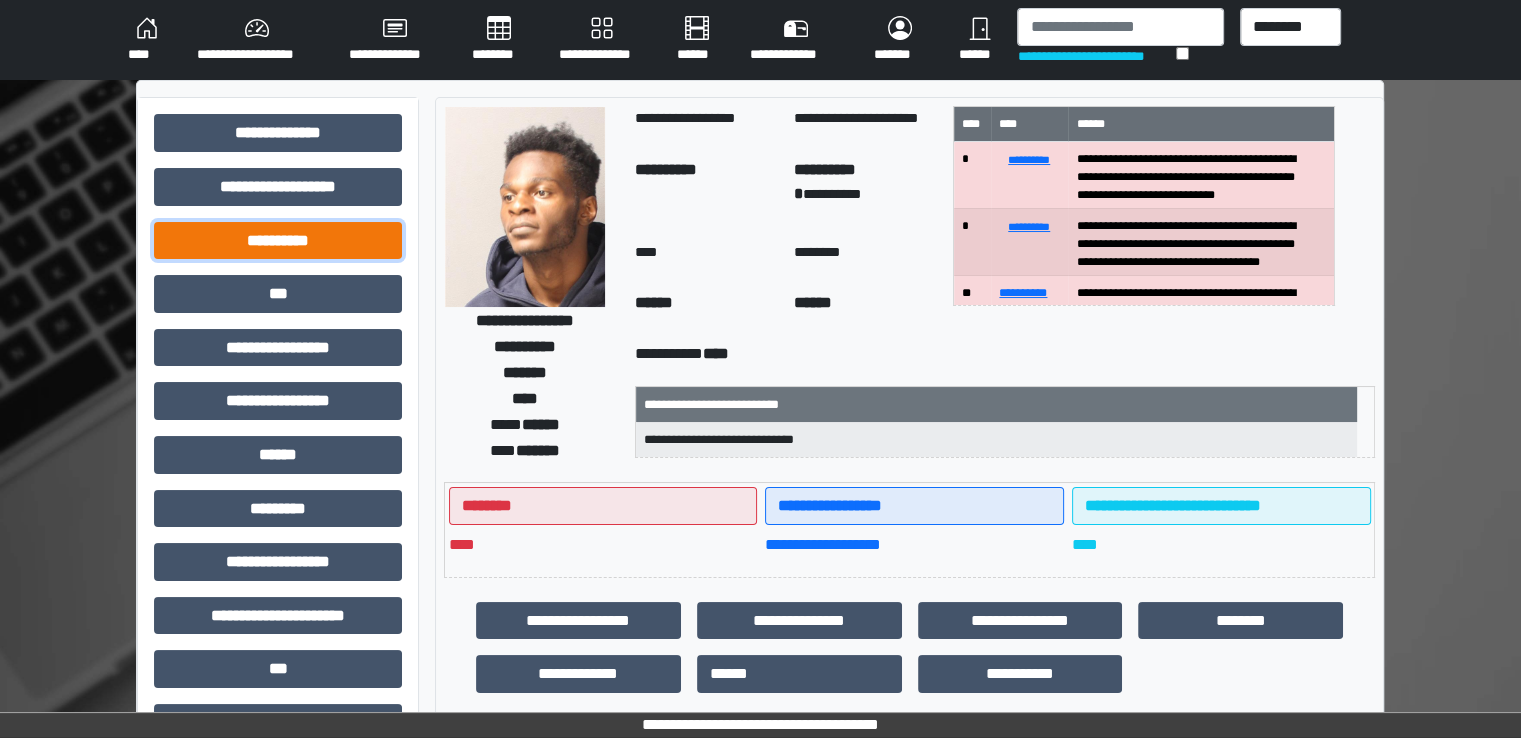 click on "**********" at bounding box center [278, 241] 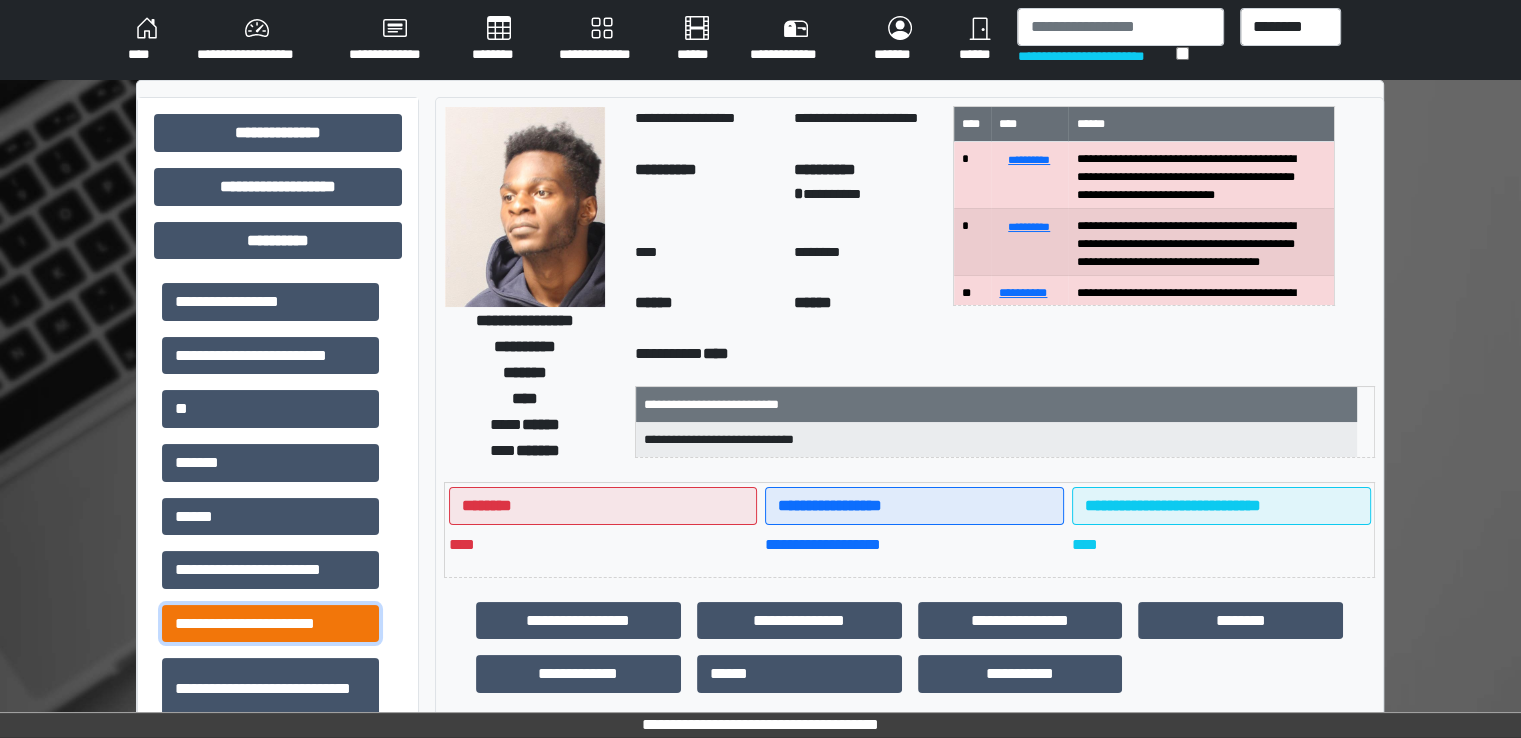 click on "**********" at bounding box center [270, 624] 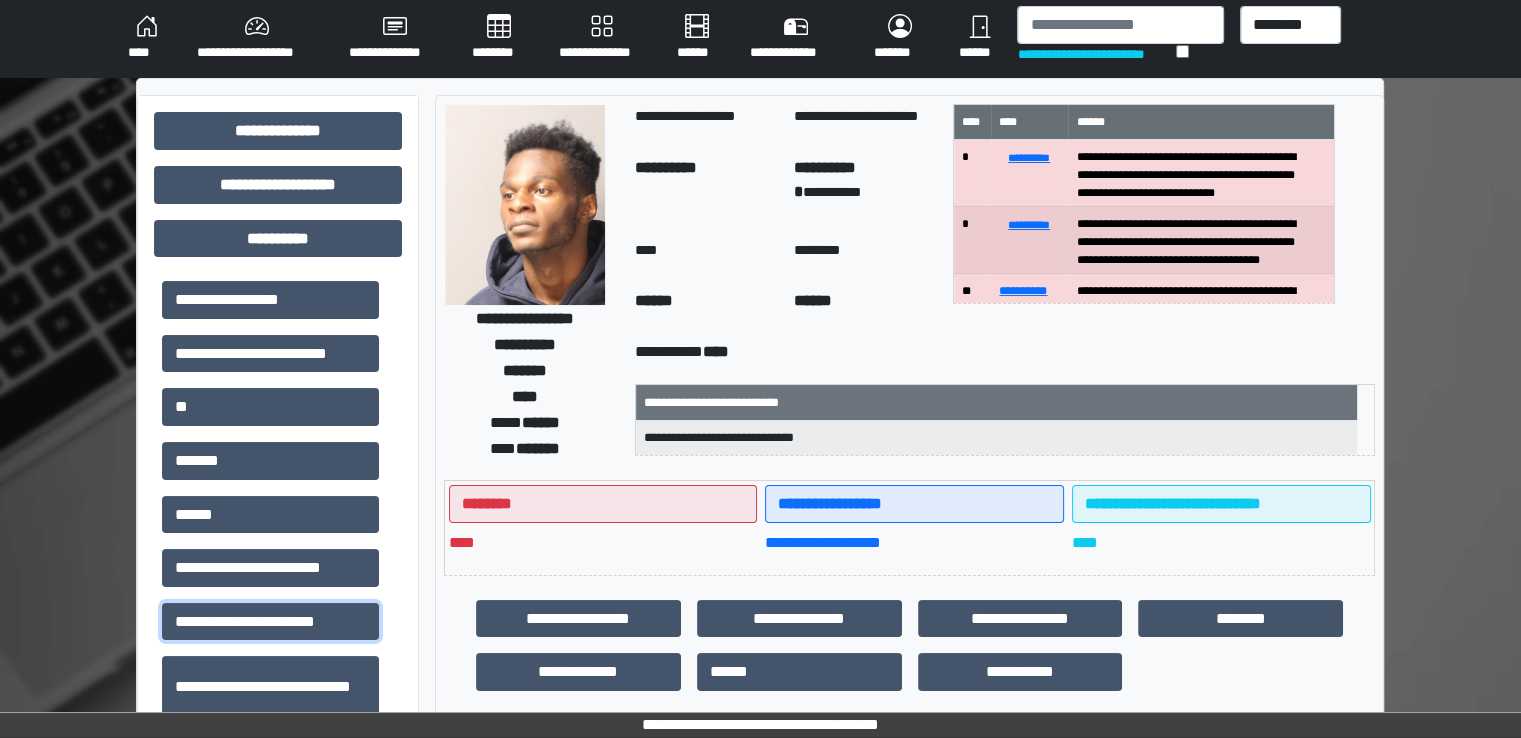 scroll, scrollTop: 0, scrollLeft: 0, axis: both 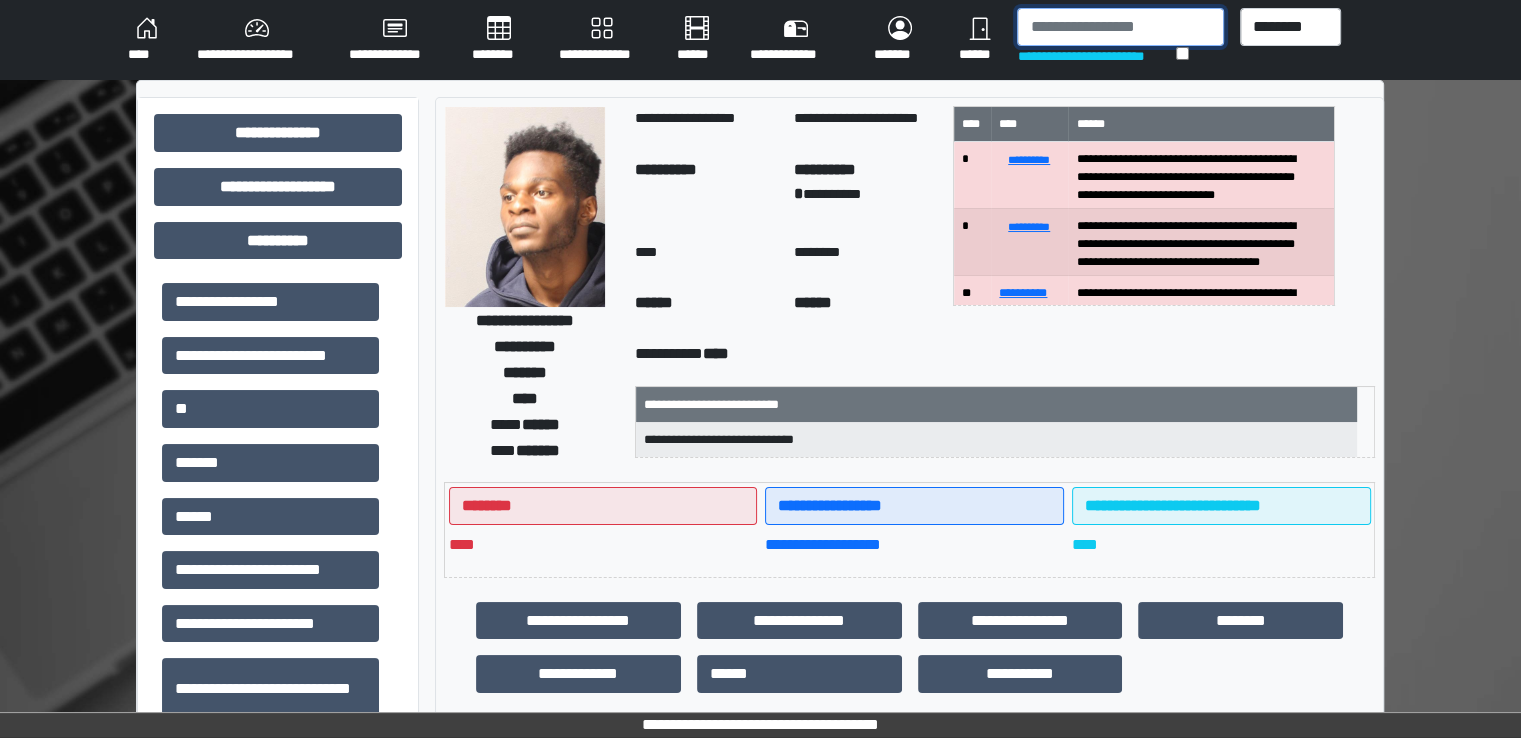 click at bounding box center [1120, 27] 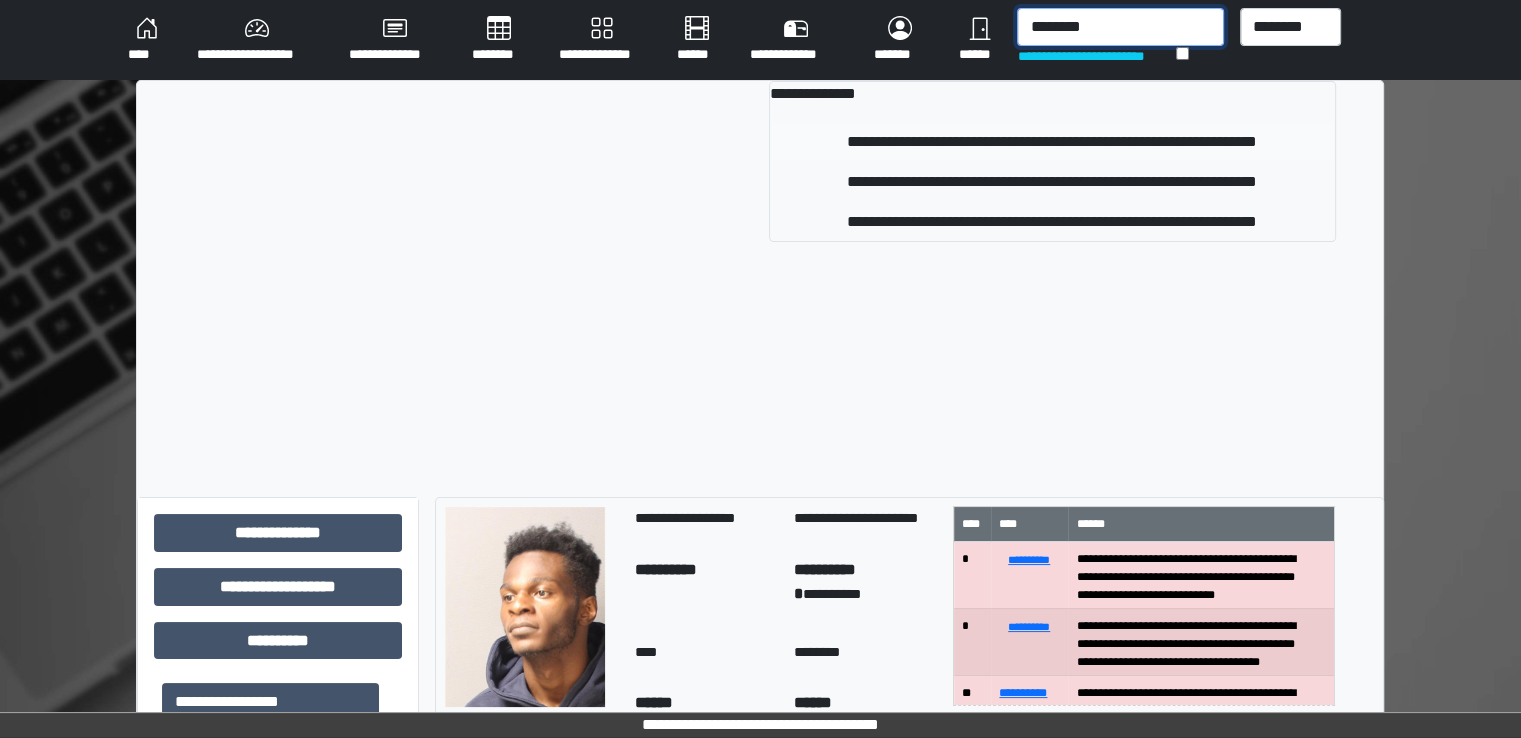 type on "********" 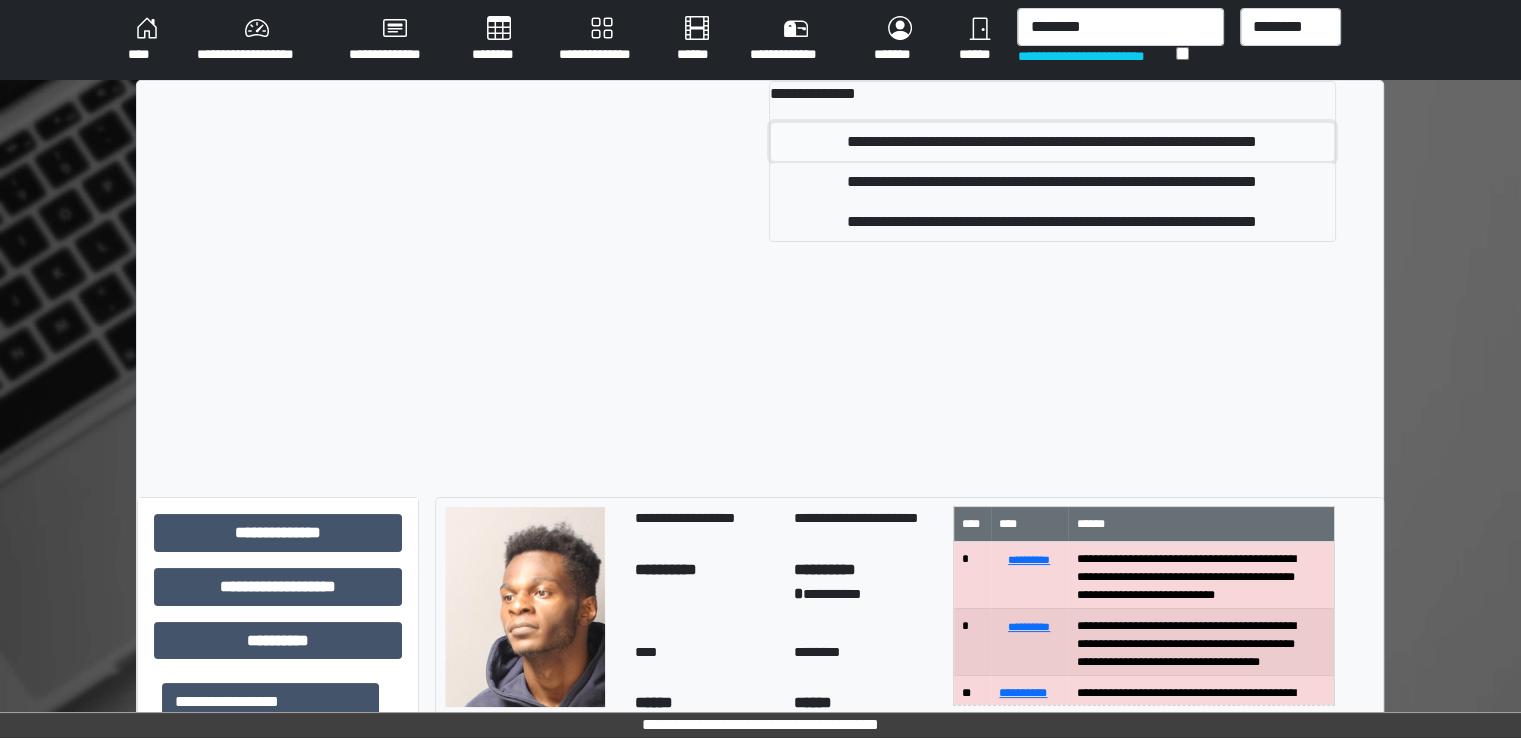 click on "**********" at bounding box center (1052, 142) 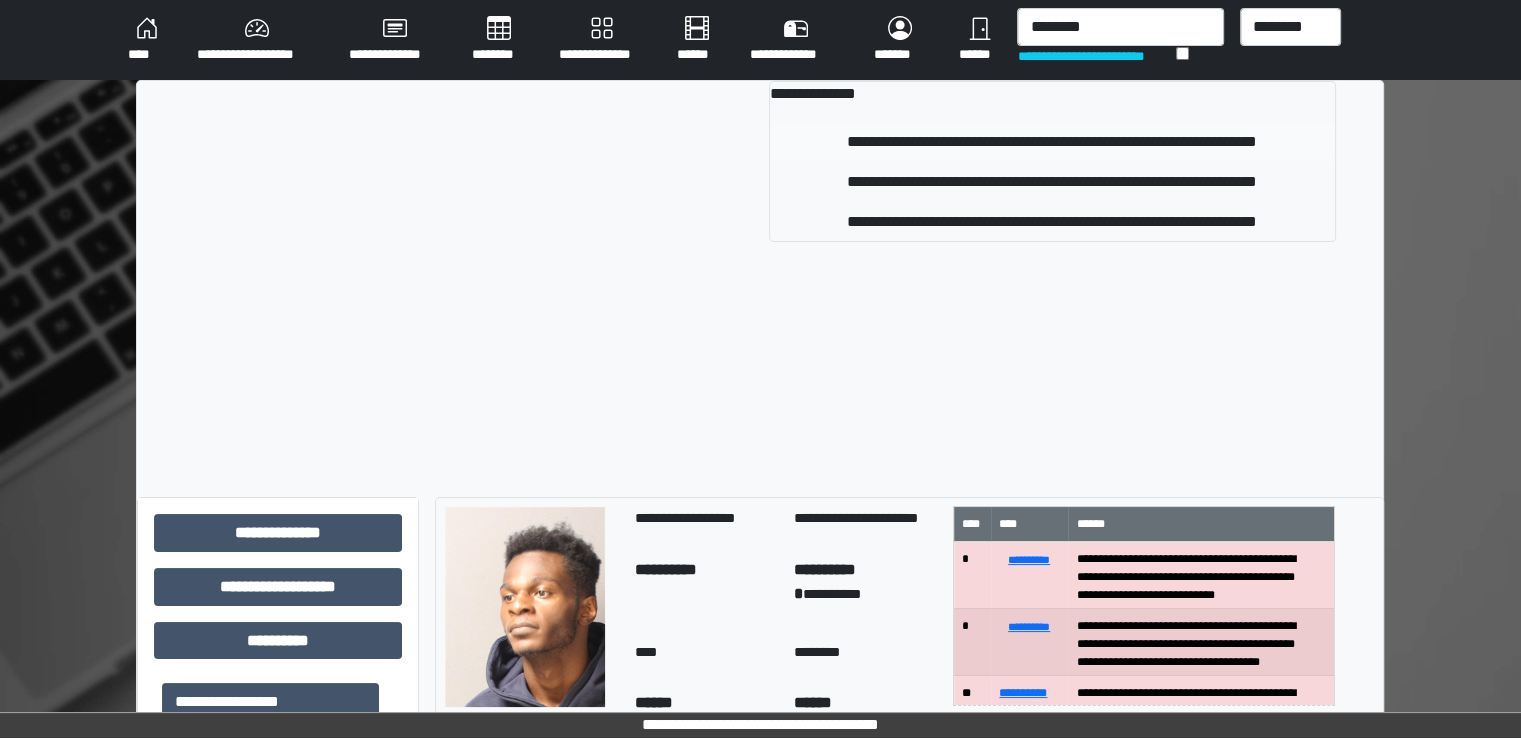 type 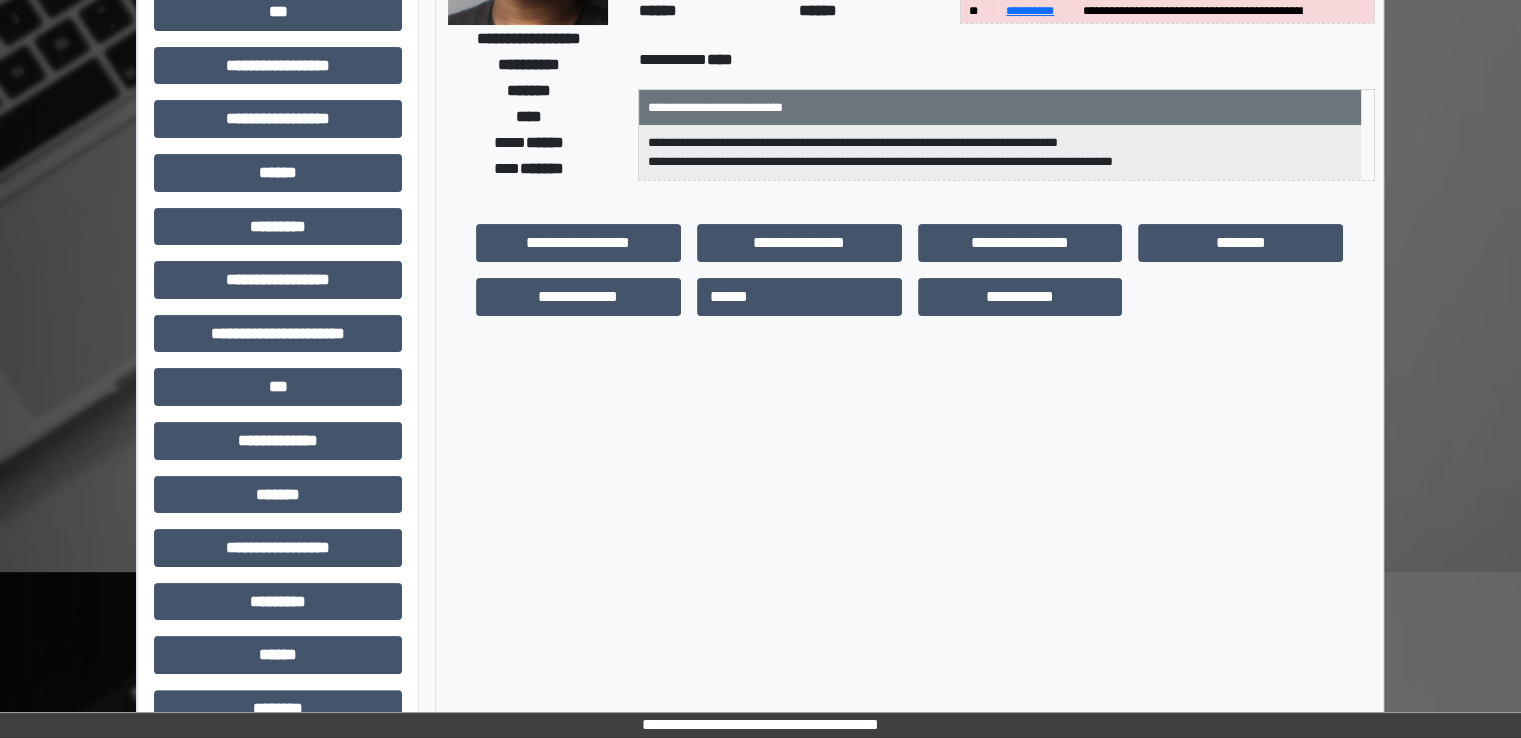 scroll, scrollTop: 428, scrollLeft: 0, axis: vertical 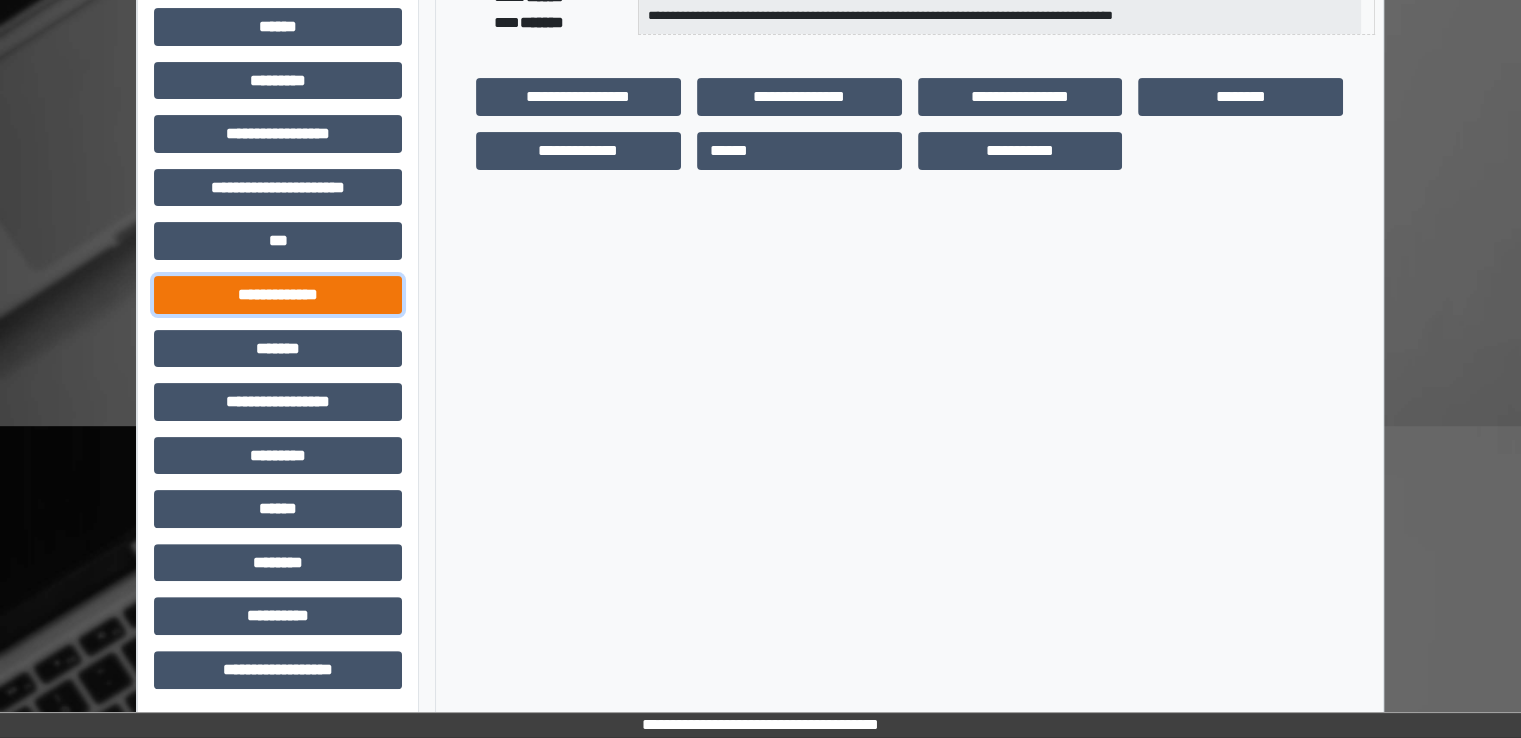 click on "**********" at bounding box center [278, 295] 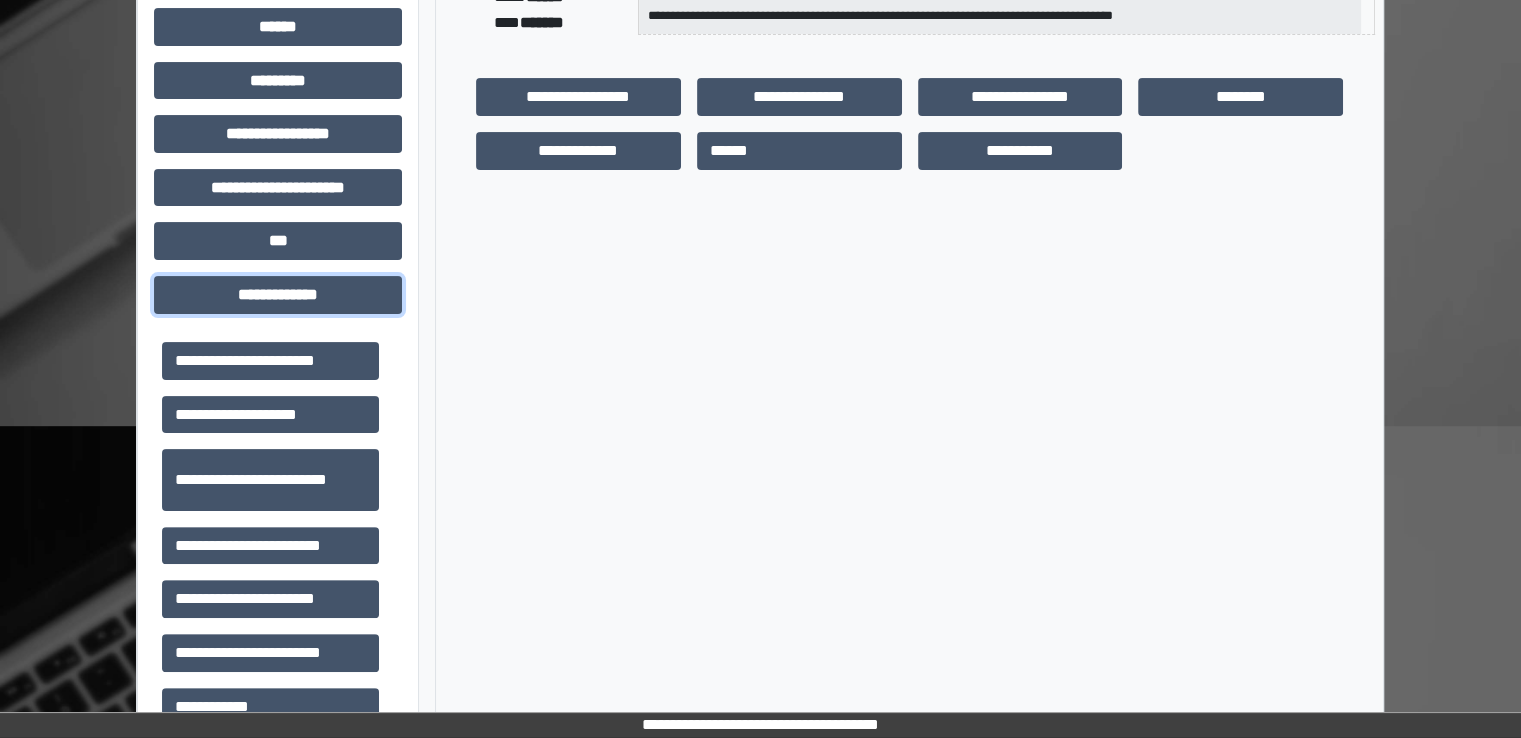 scroll, scrollTop: 400, scrollLeft: 0, axis: vertical 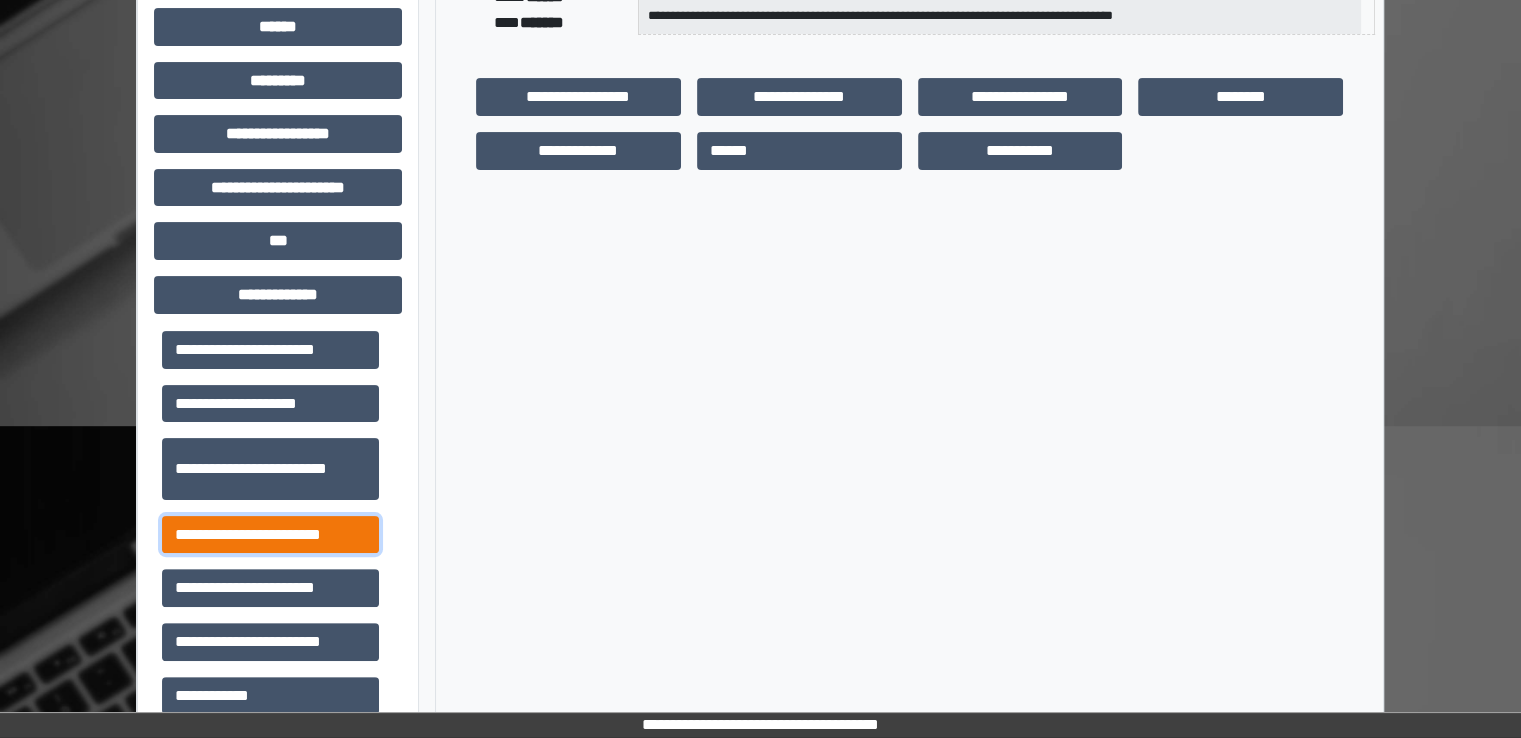 click on "**********" at bounding box center [270, 535] 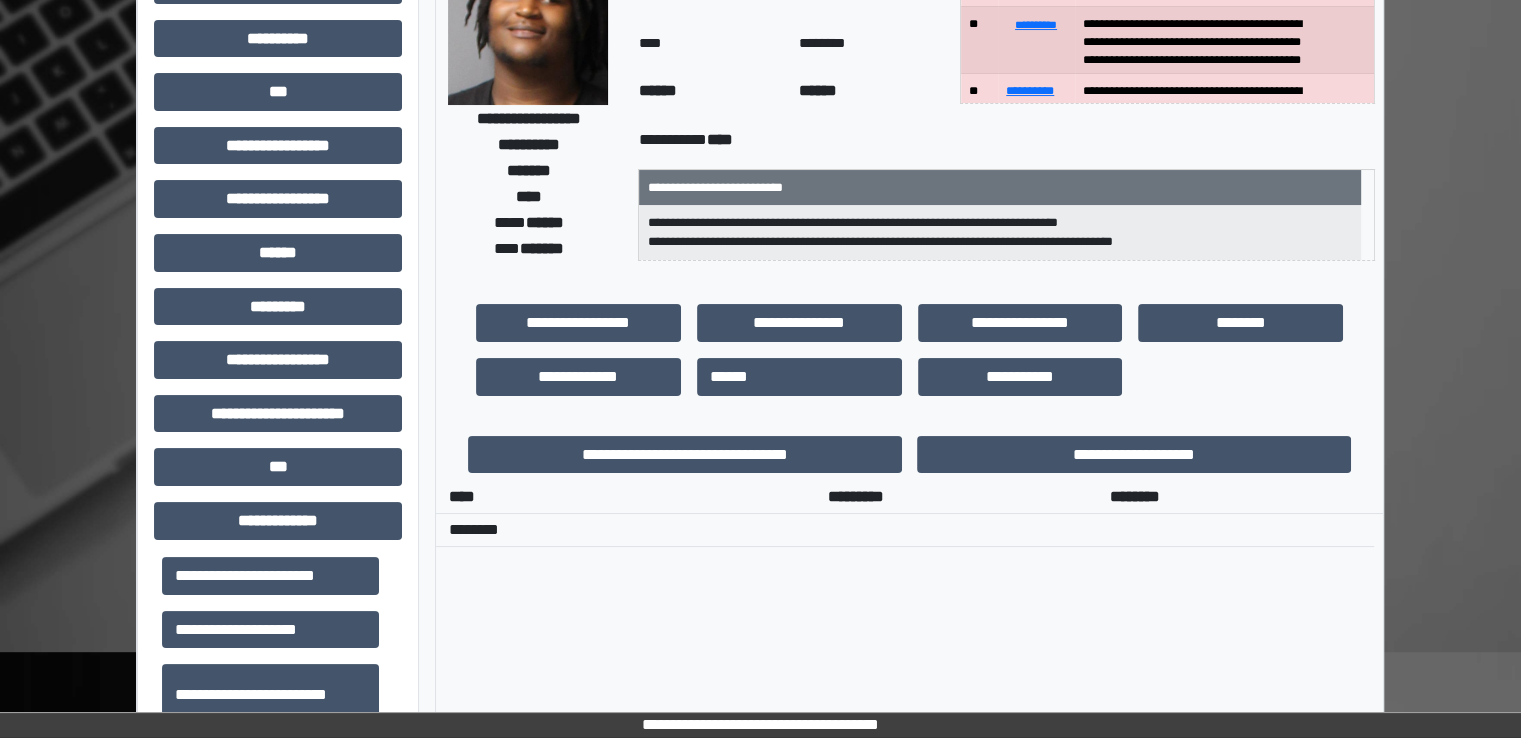 scroll, scrollTop: 0, scrollLeft: 0, axis: both 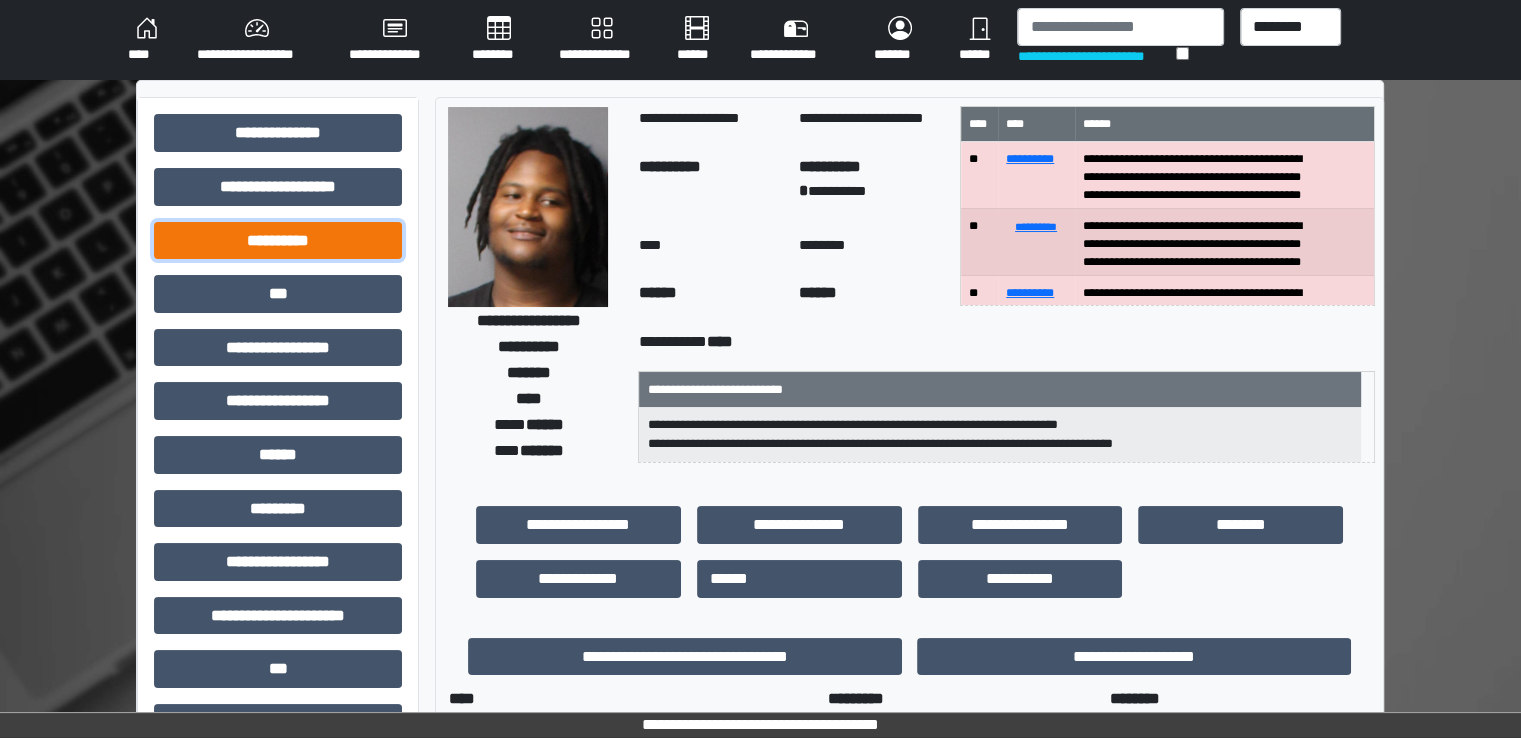 click on "**********" at bounding box center (278, 241) 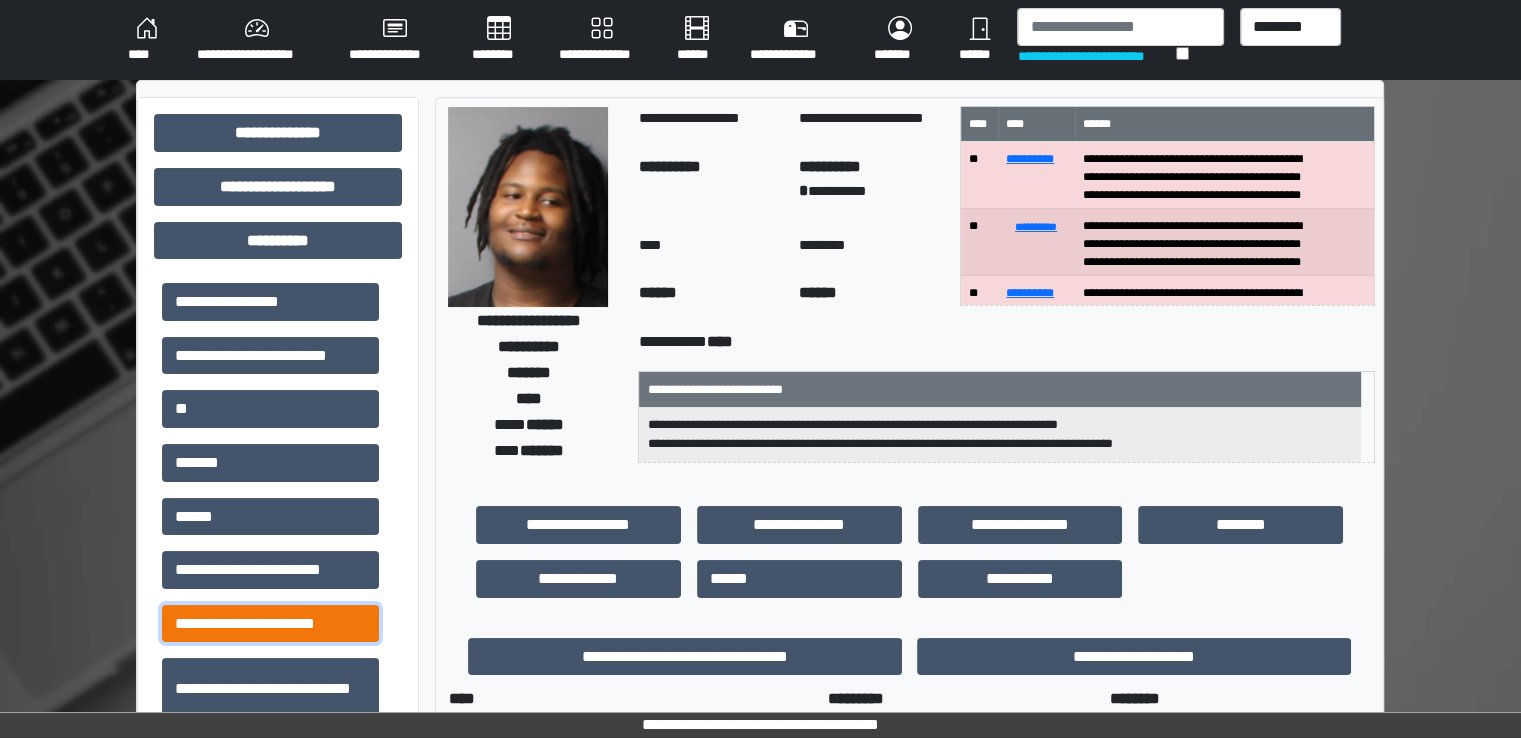 click on "**********" at bounding box center (270, 624) 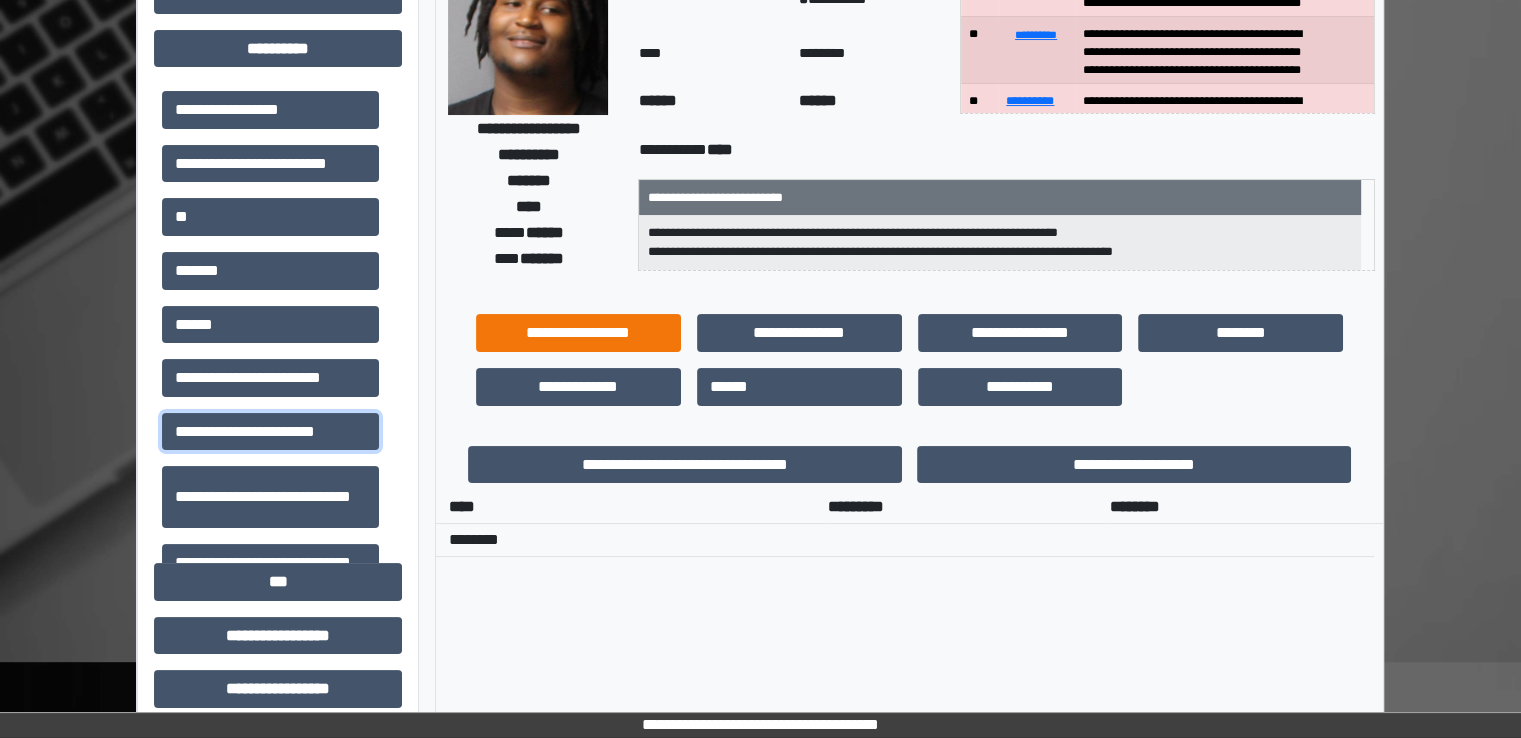 scroll, scrollTop: 200, scrollLeft: 0, axis: vertical 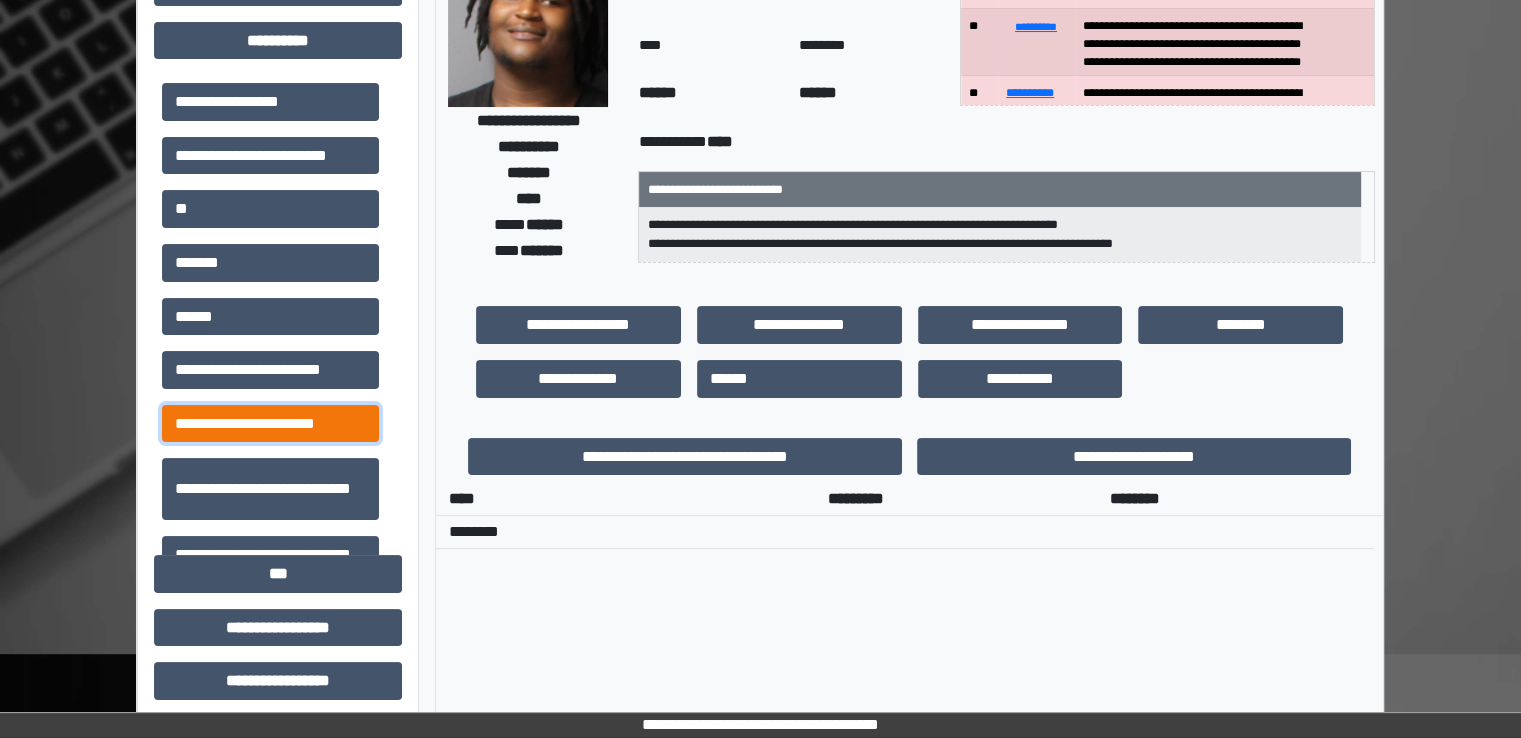 click on "**********" at bounding box center (270, 424) 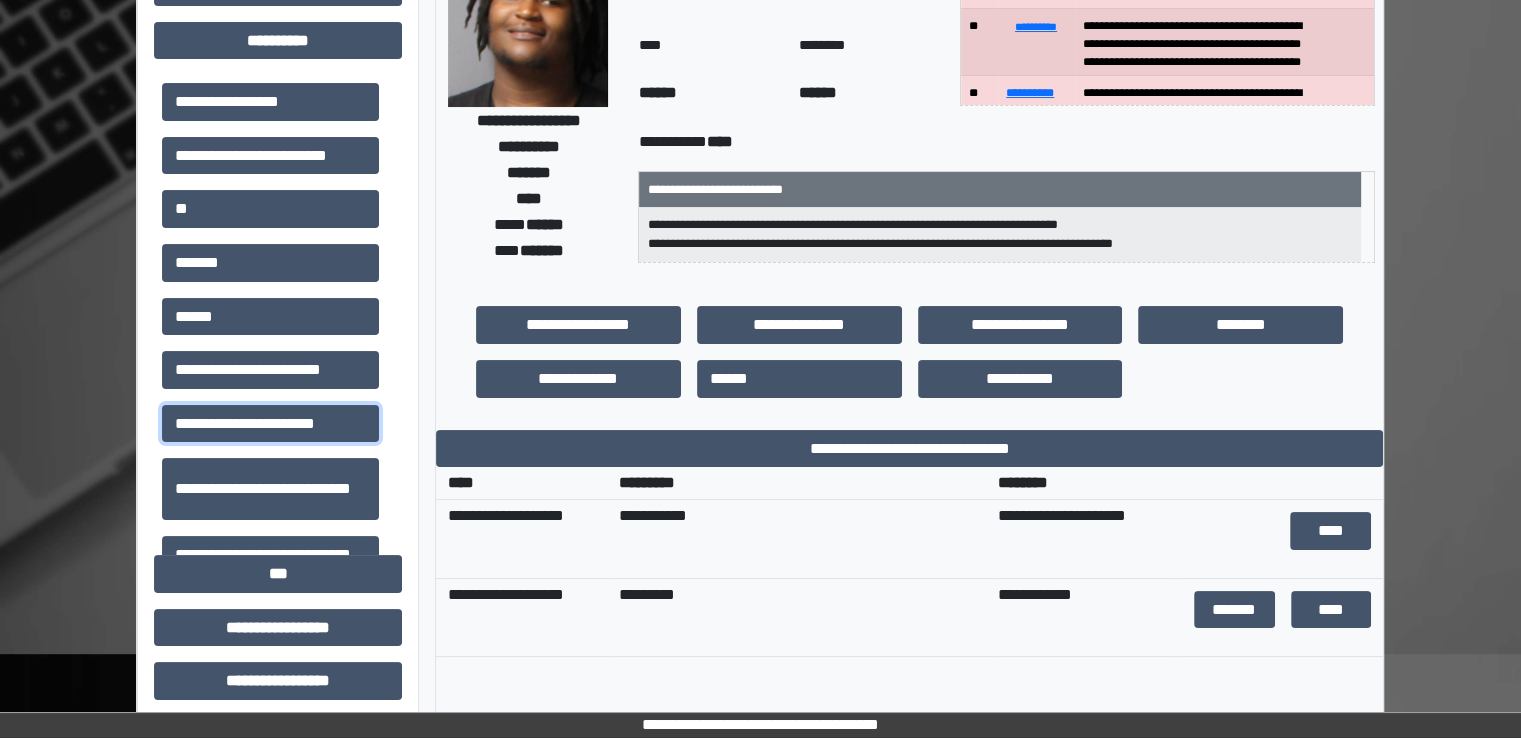 scroll, scrollTop: 300, scrollLeft: 0, axis: vertical 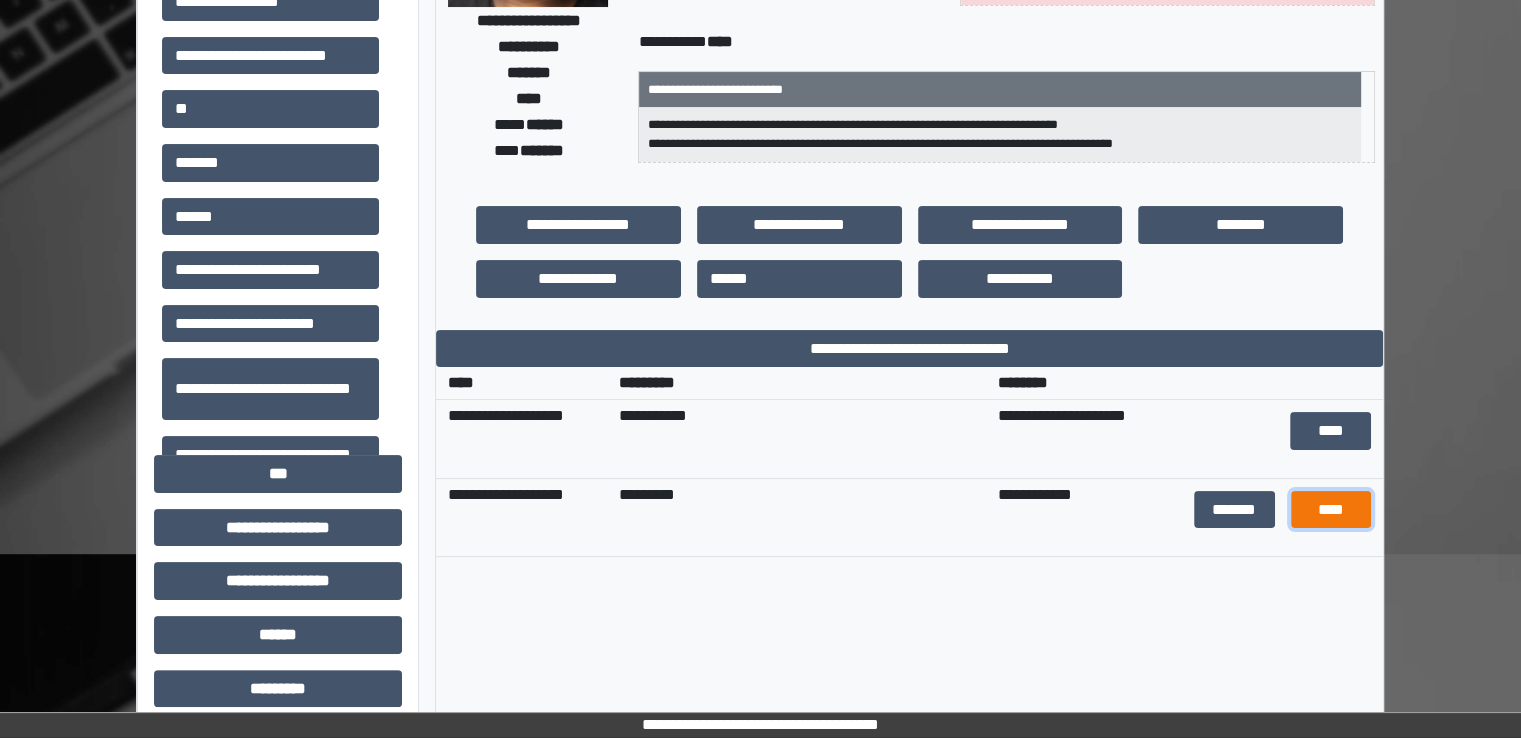 click on "****" at bounding box center (1331, 510) 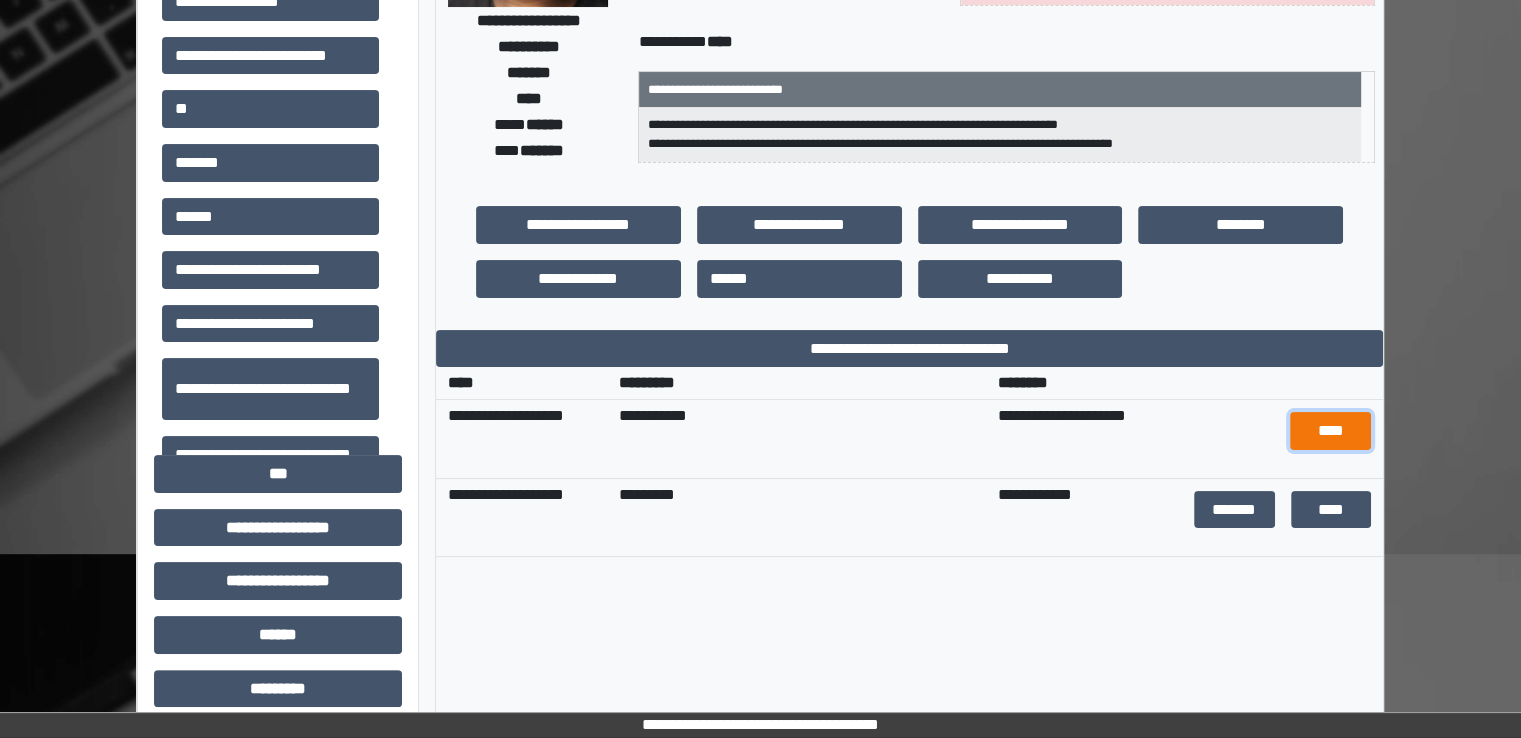 click on "****" at bounding box center (1330, 431) 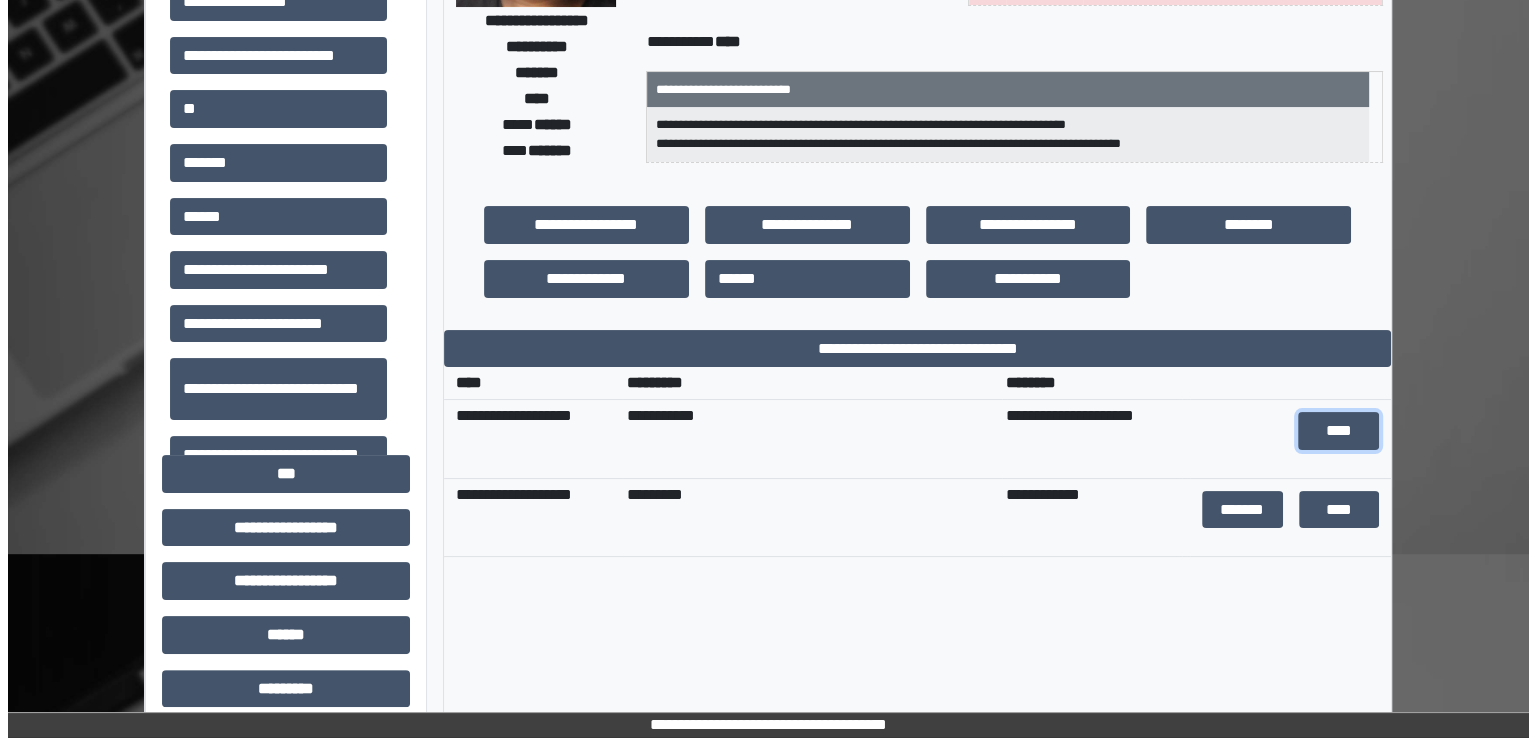 scroll, scrollTop: 0, scrollLeft: 0, axis: both 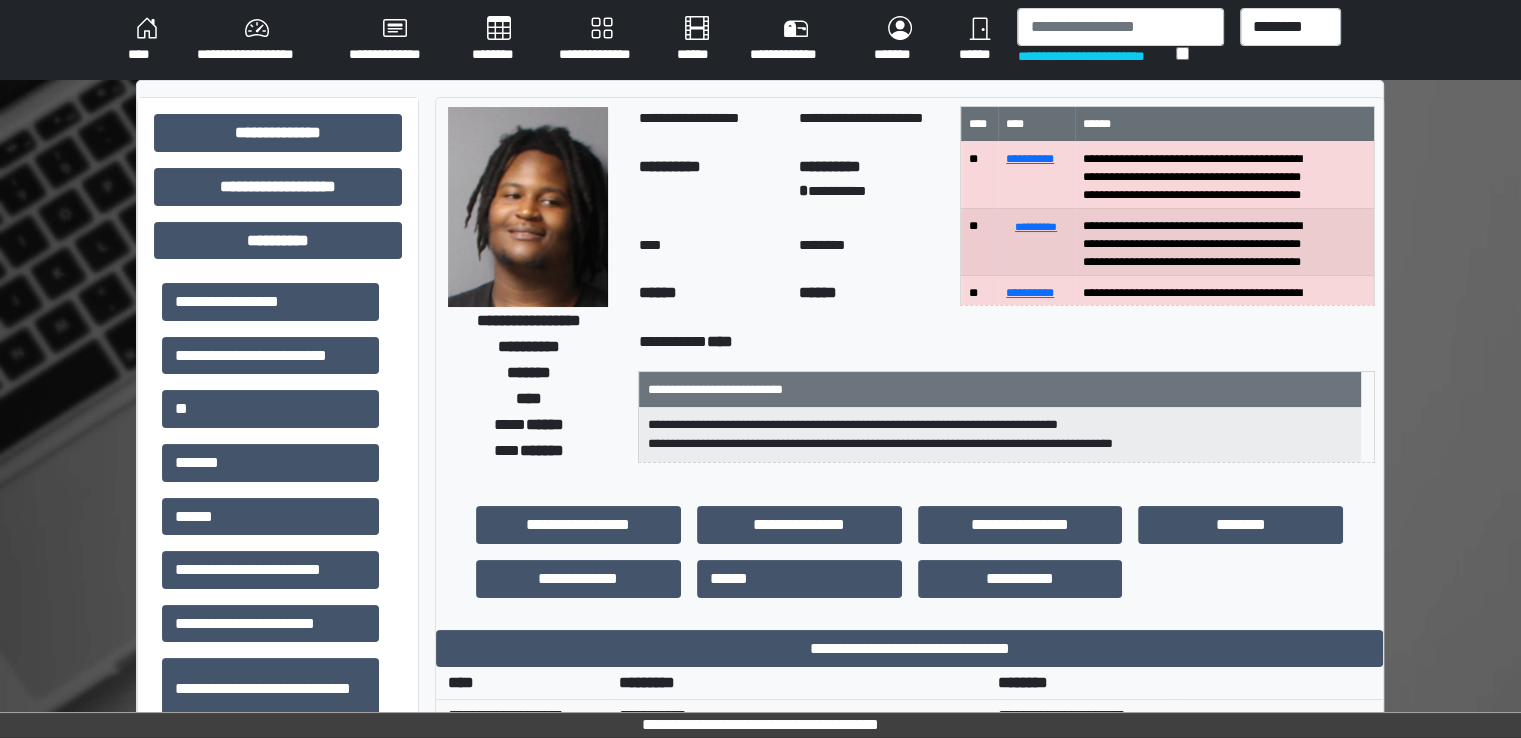 click on "********" at bounding box center (499, 40) 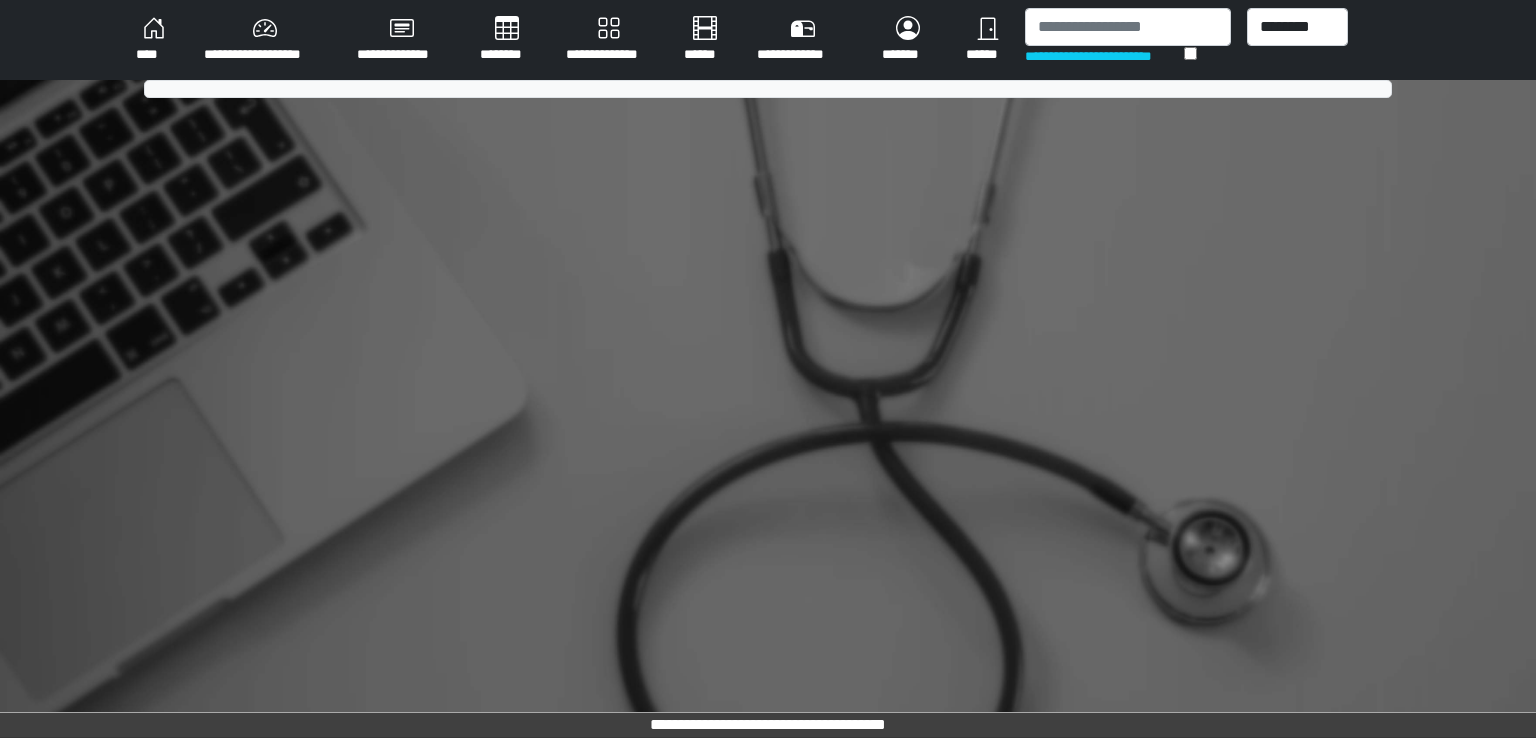 click on "********" at bounding box center (507, 40) 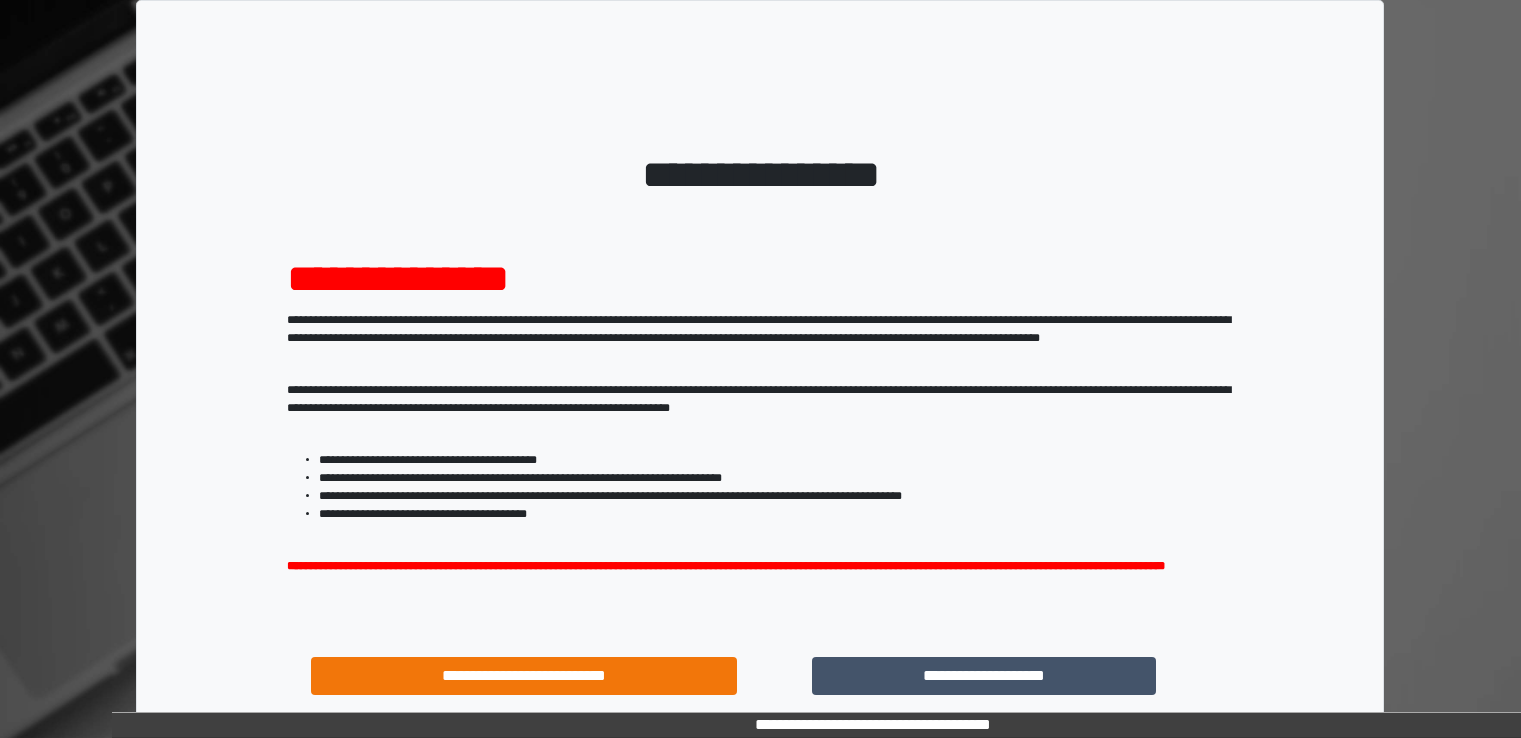 scroll, scrollTop: 0, scrollLeft: 0, axis: both 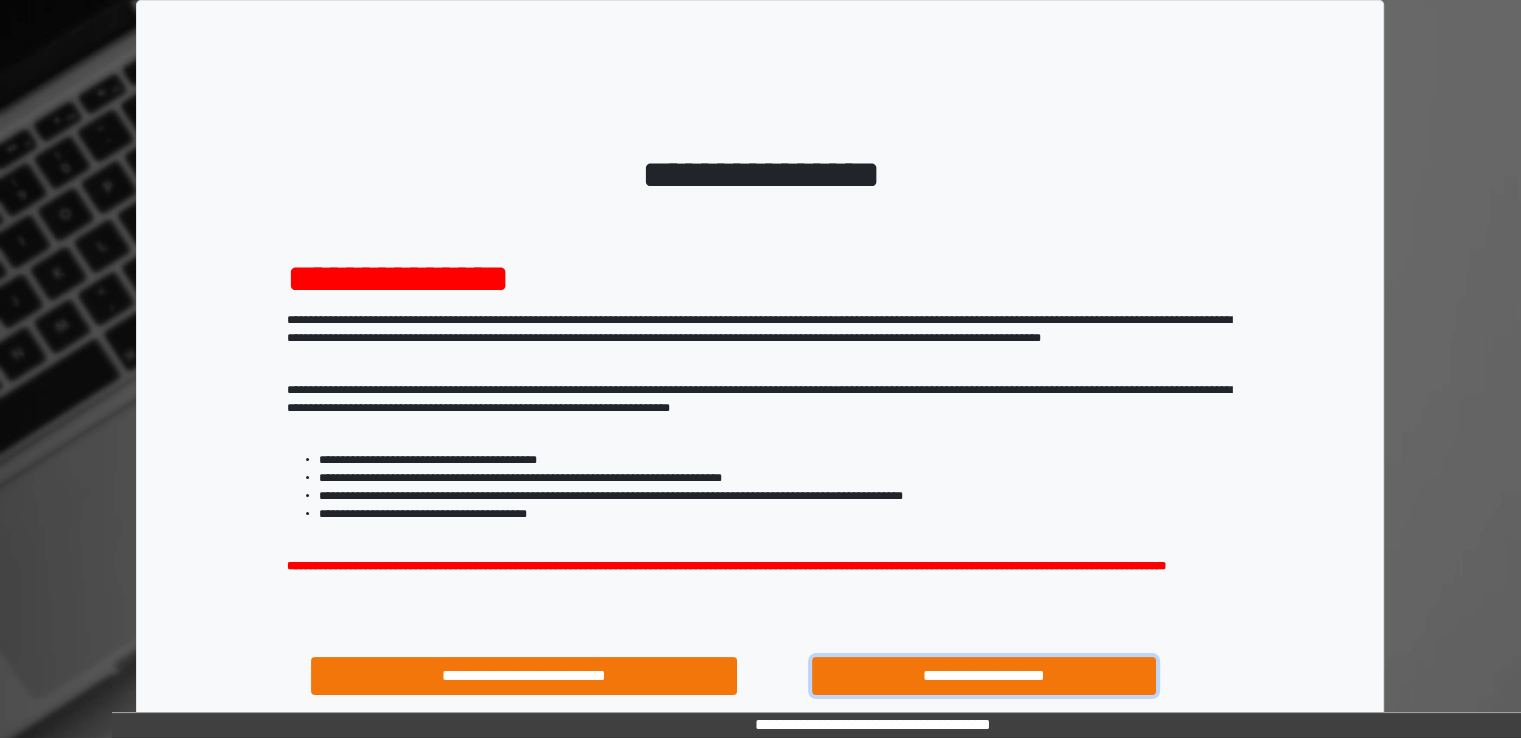 click on "**********" at bounding box center (984, 676) 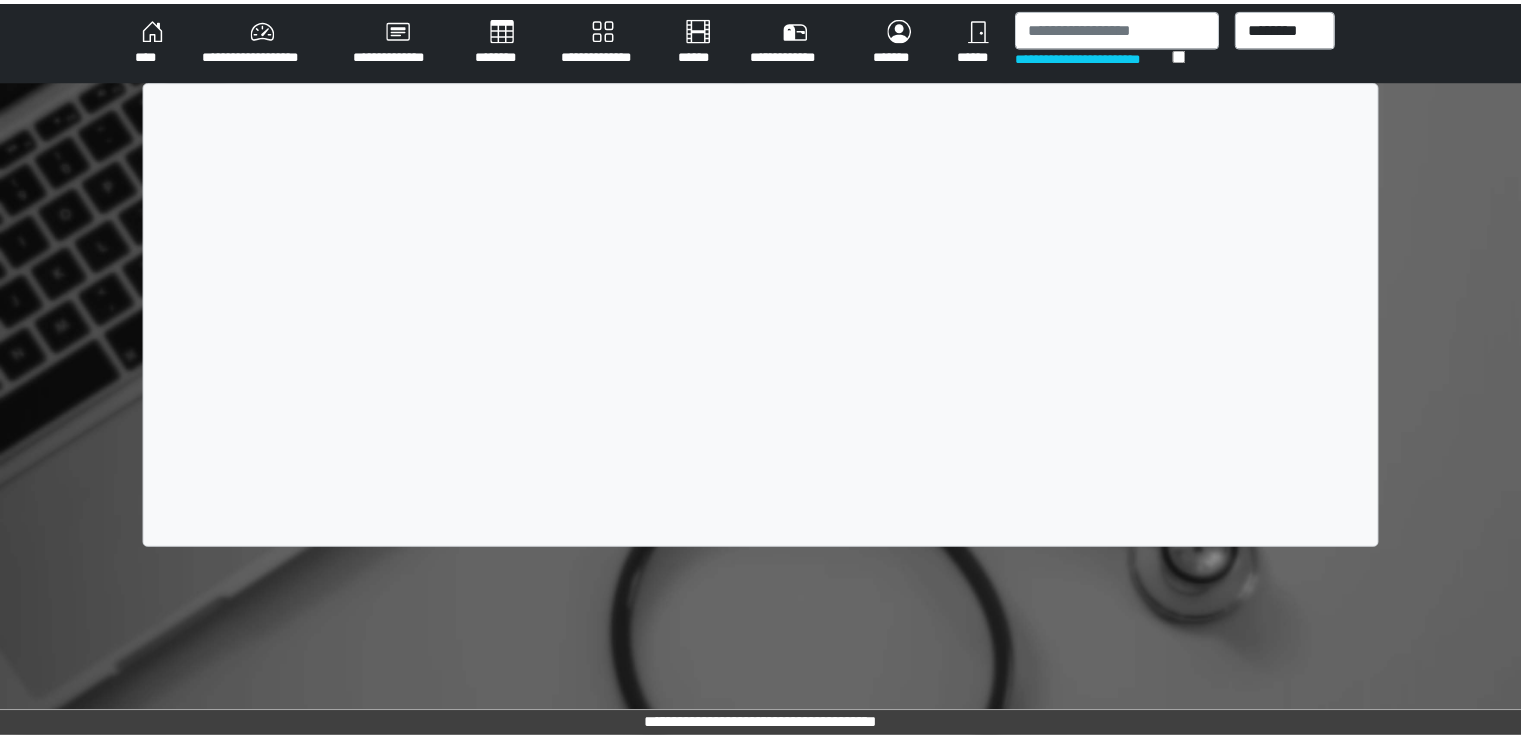 scroll, scrollTop: 0, scrollLeft: 0, axis: both 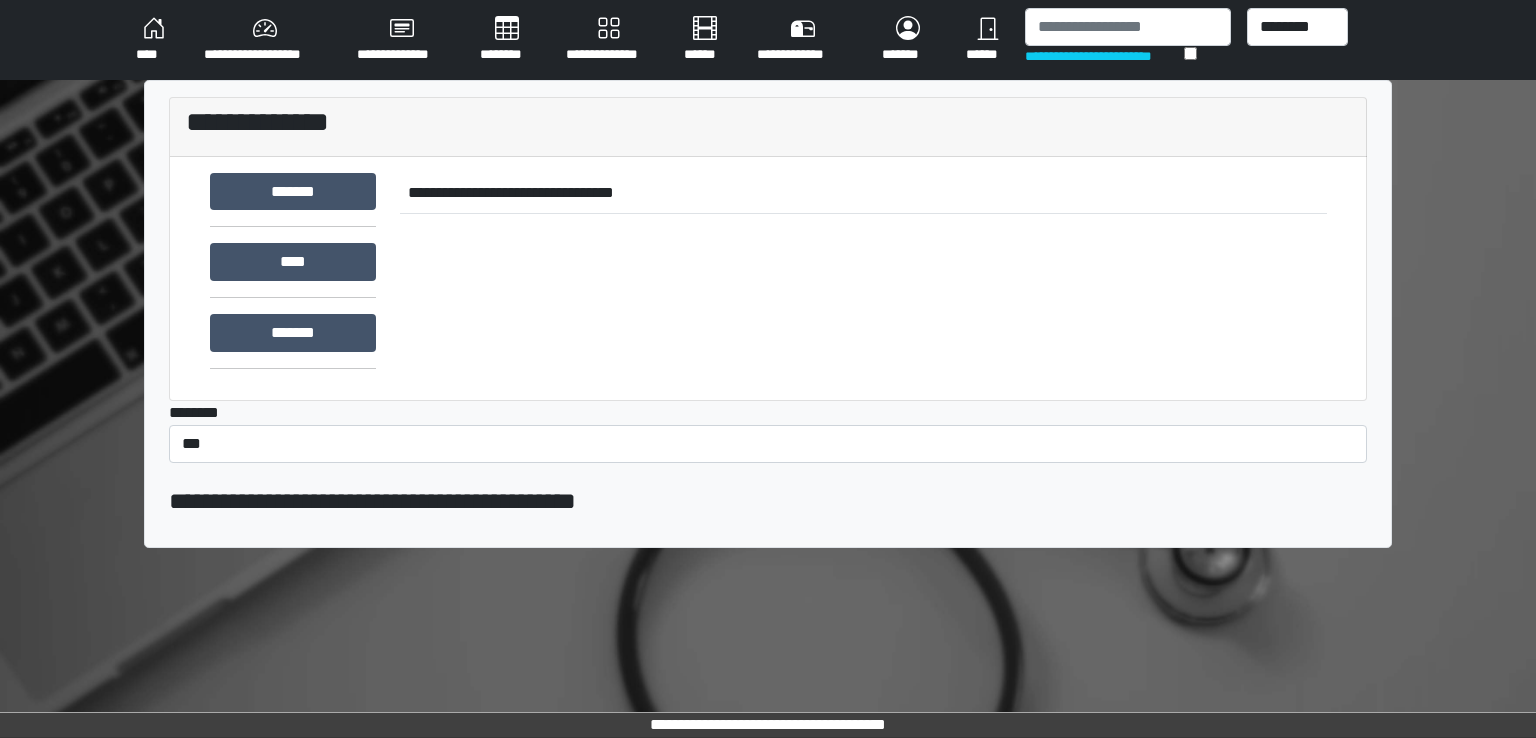 click on "********" at bounding box center [507, 40] 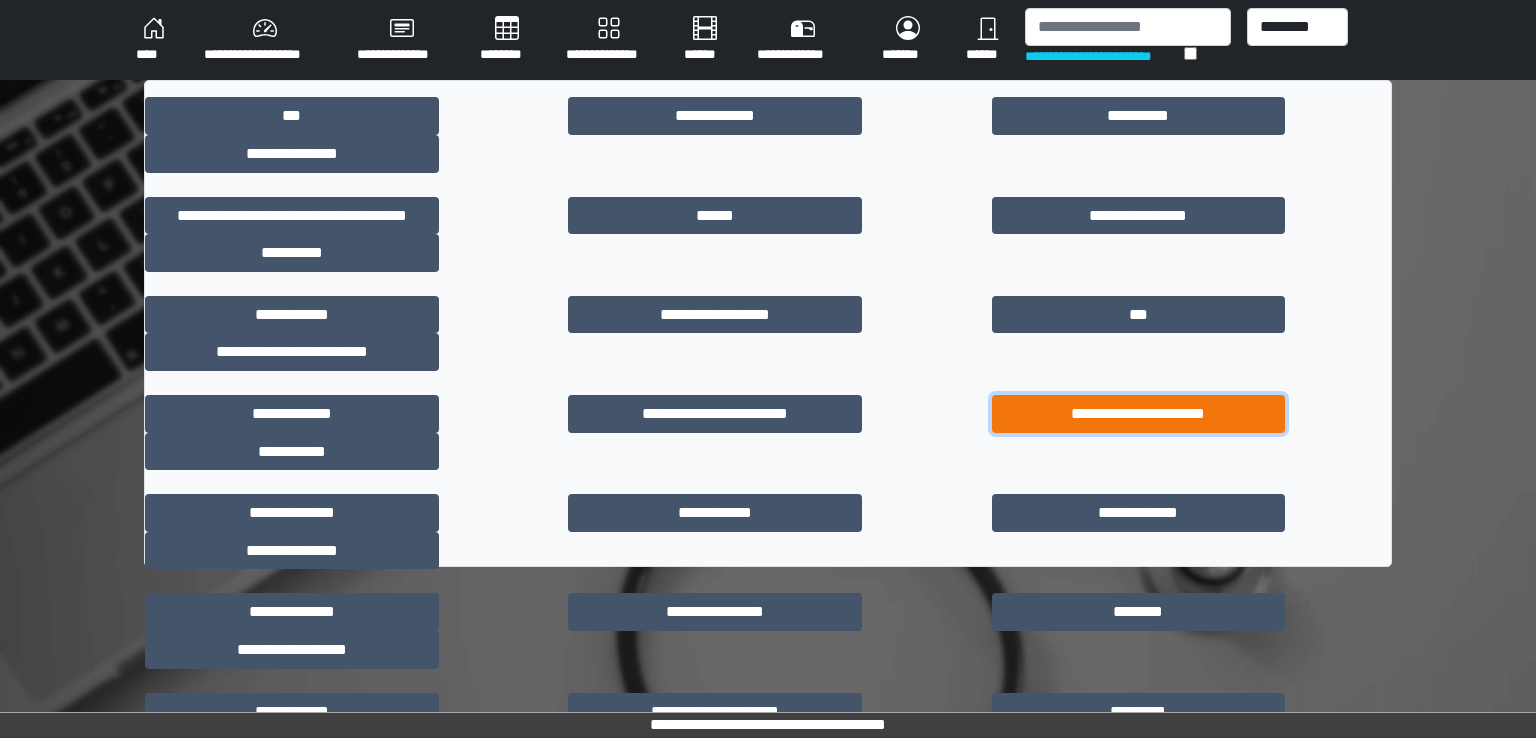 click on "**********" at bounding box center (1139, 414) 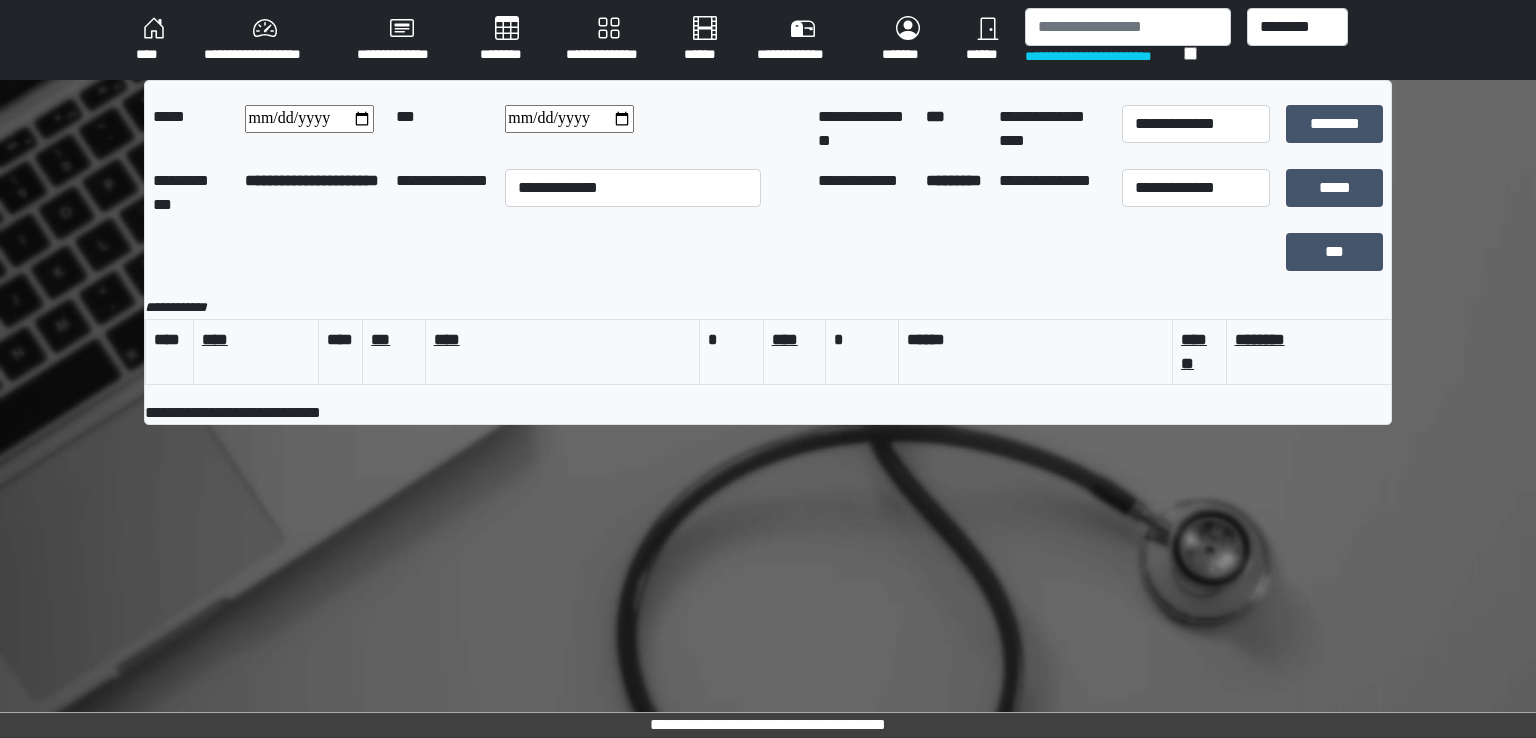 click on "********" at bounding box center (507, 40) 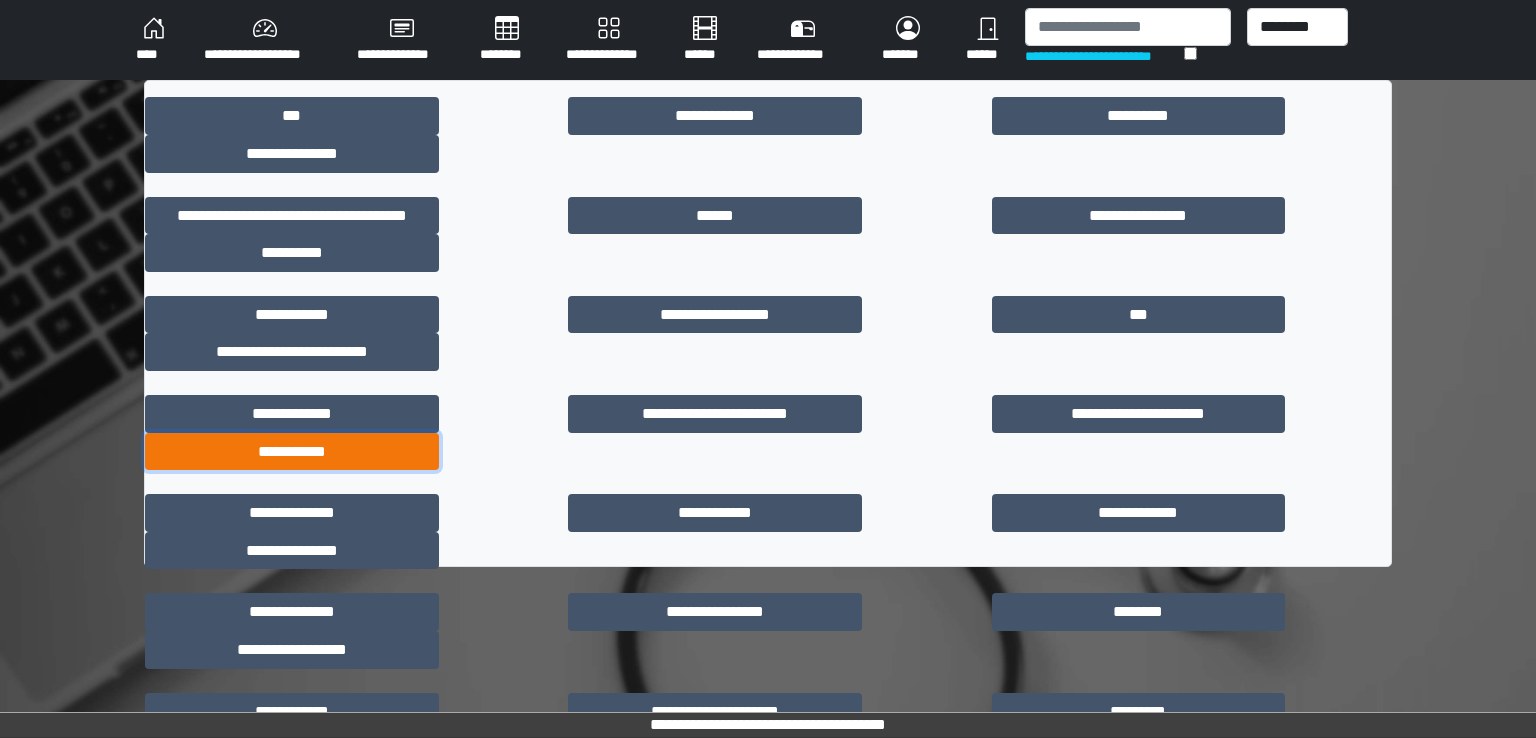 click on "**********" at bounding box center [292, 452] 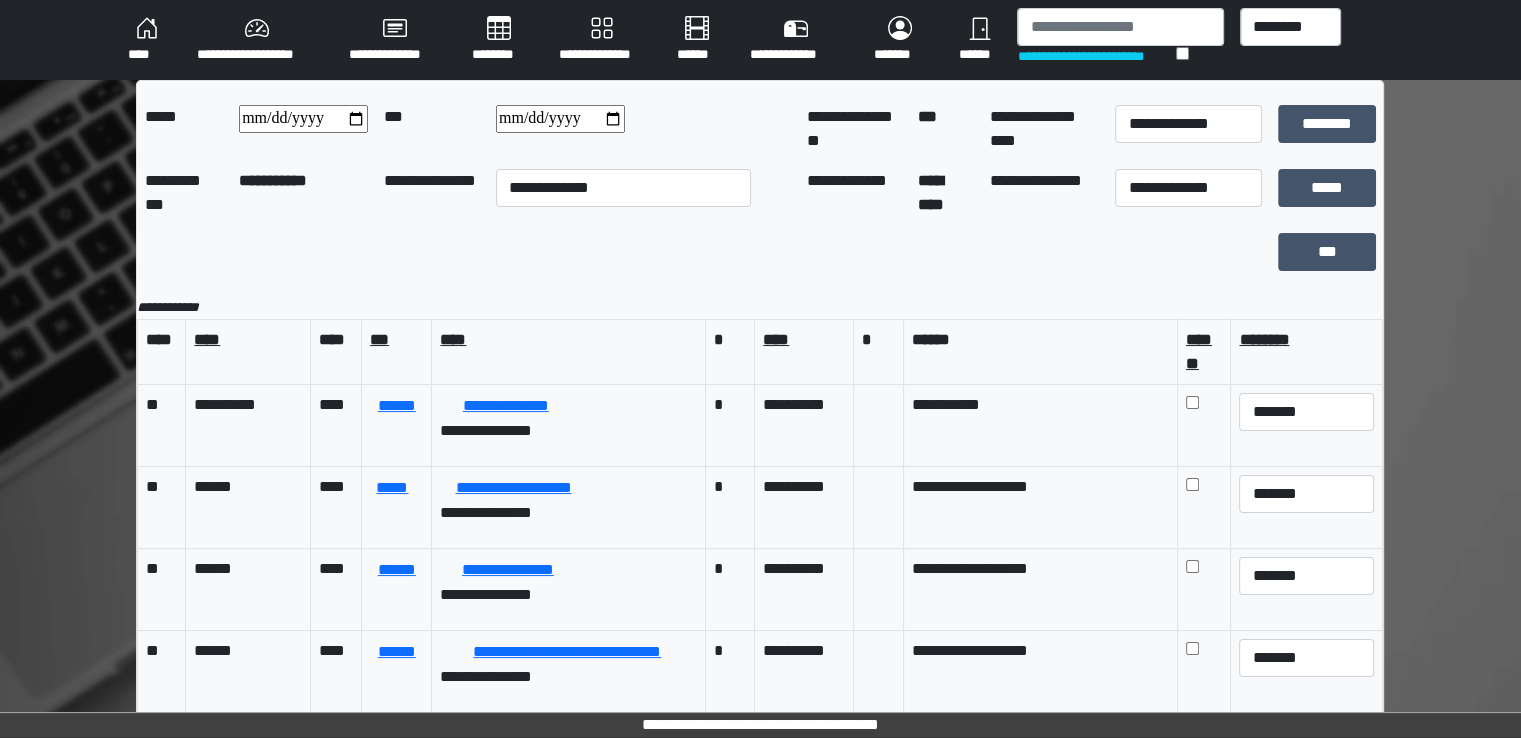 click on "****" at bounding box center (146, 40) 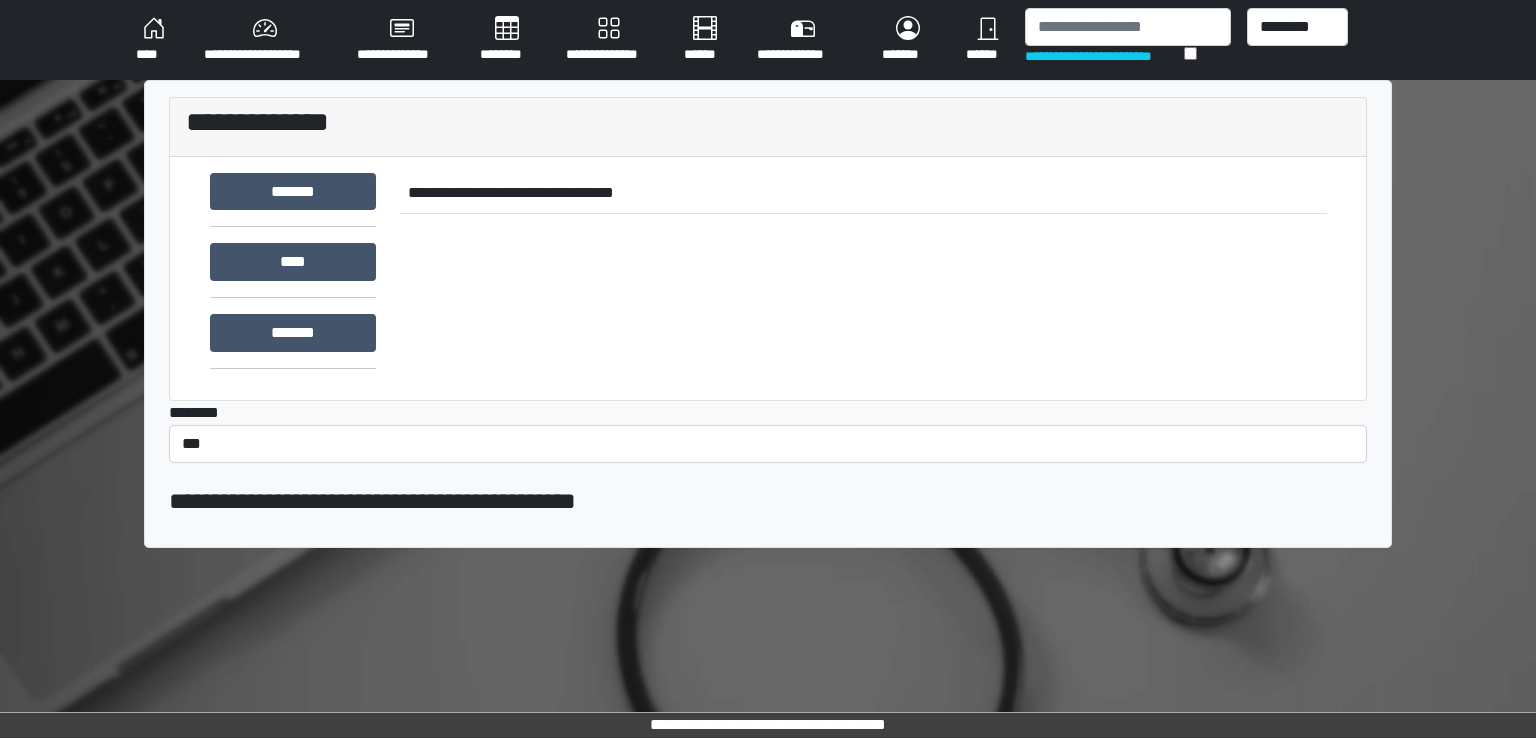 scroll, scrollTop: 0, scrollLeft: 0, axis: both 